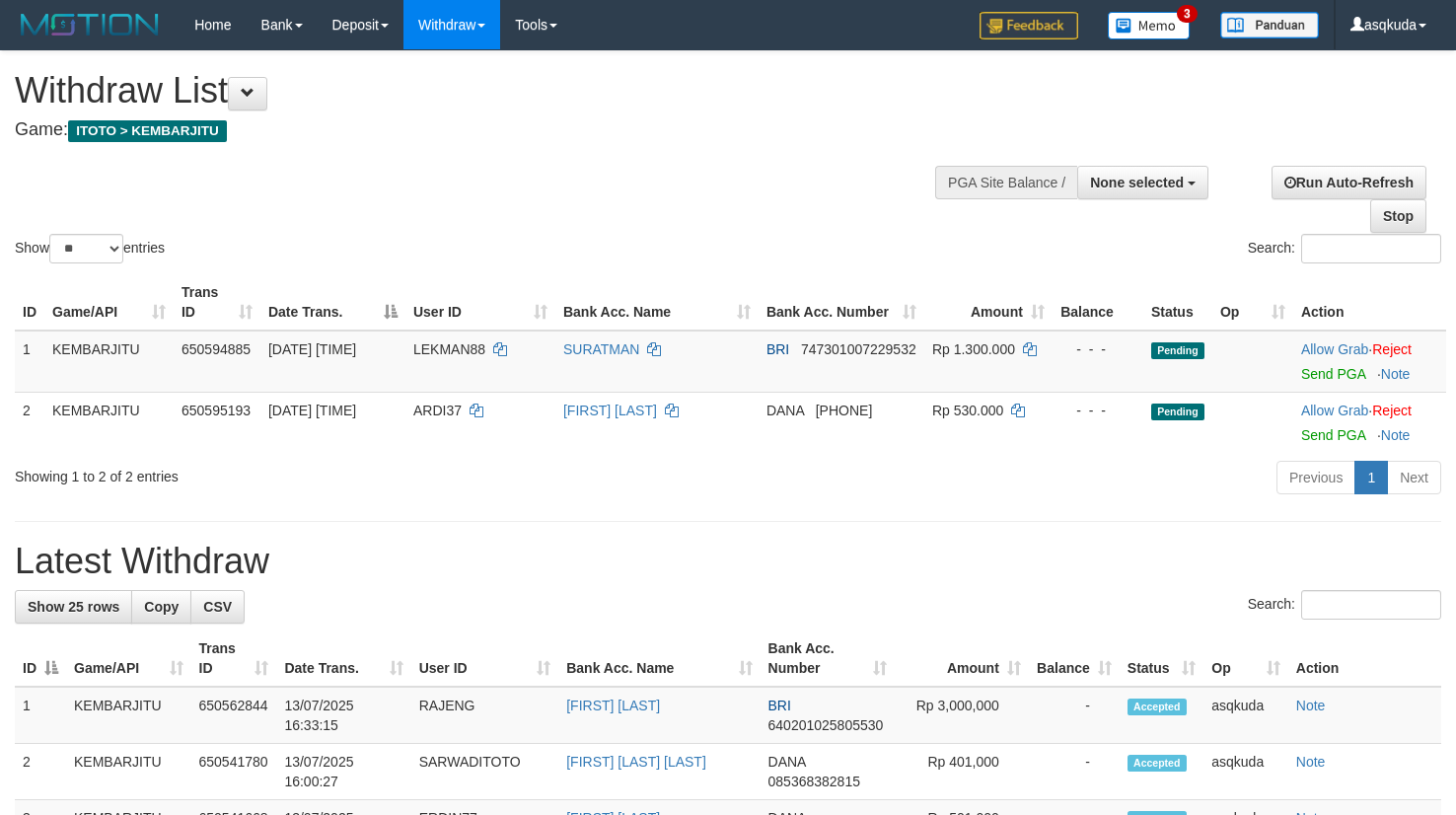select 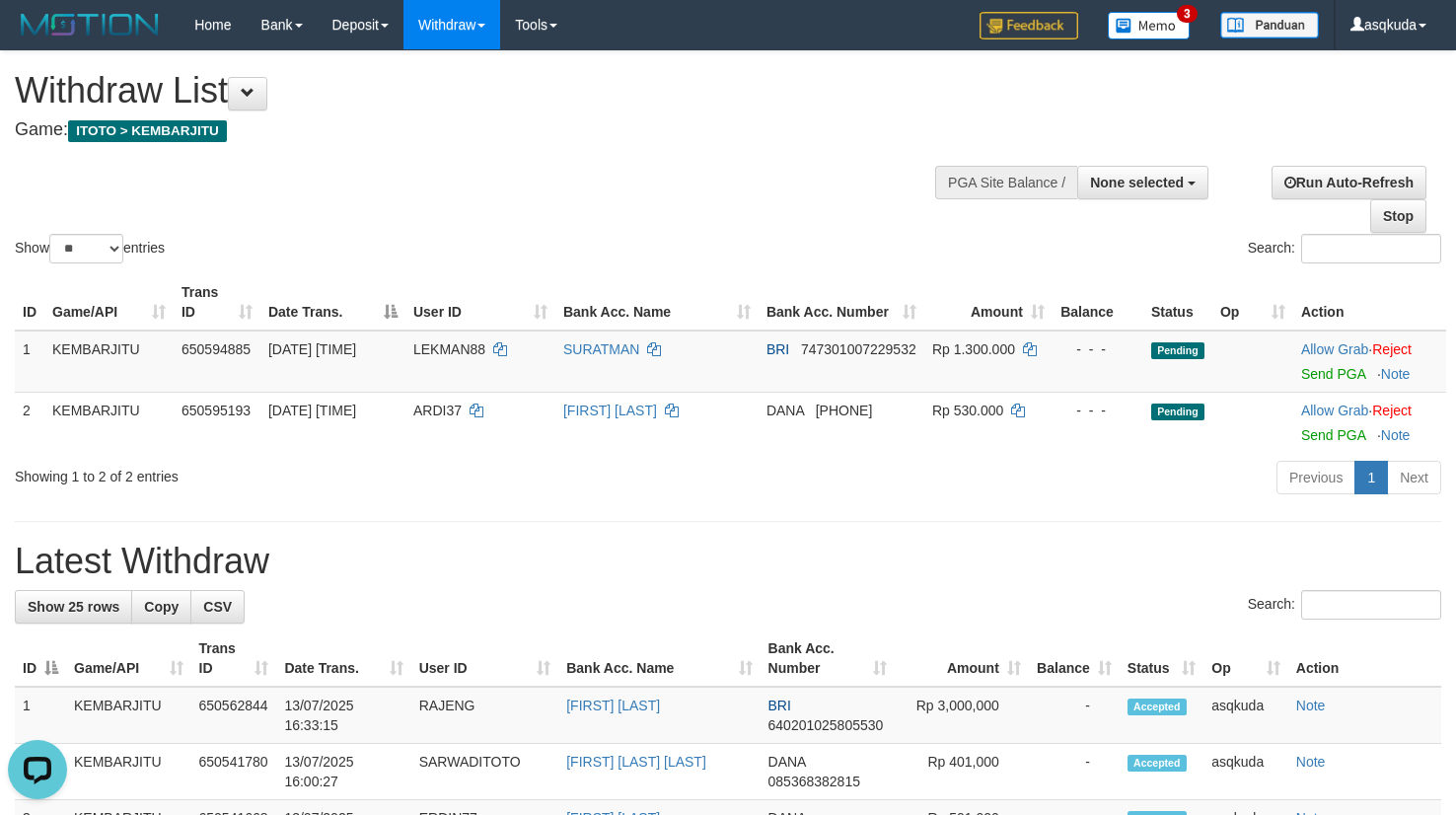 scroll, scrollTop: 0, scrollLeft: 0, axis: both 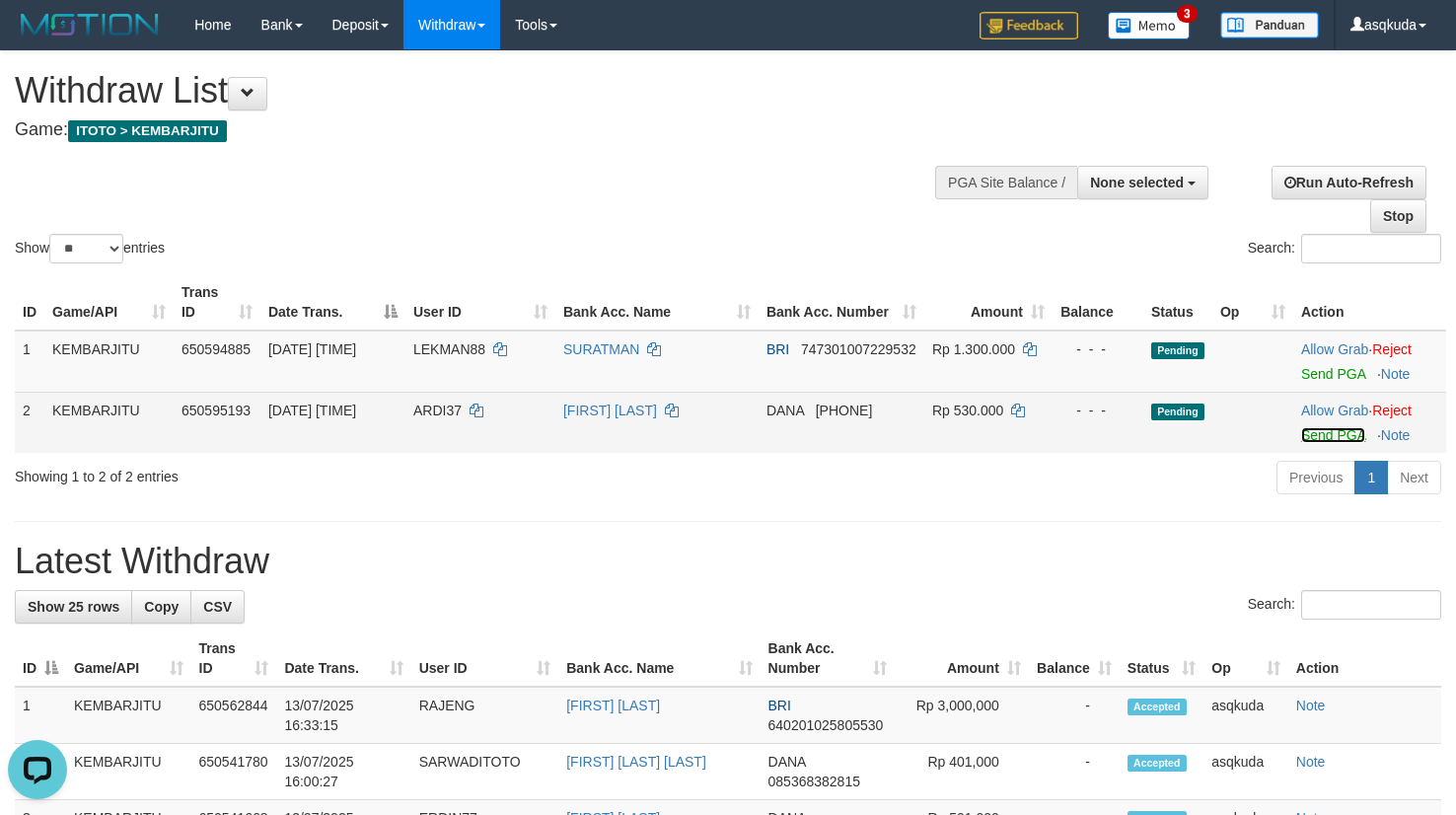 click on "Send PGA" at bounding box center [1333, 435] 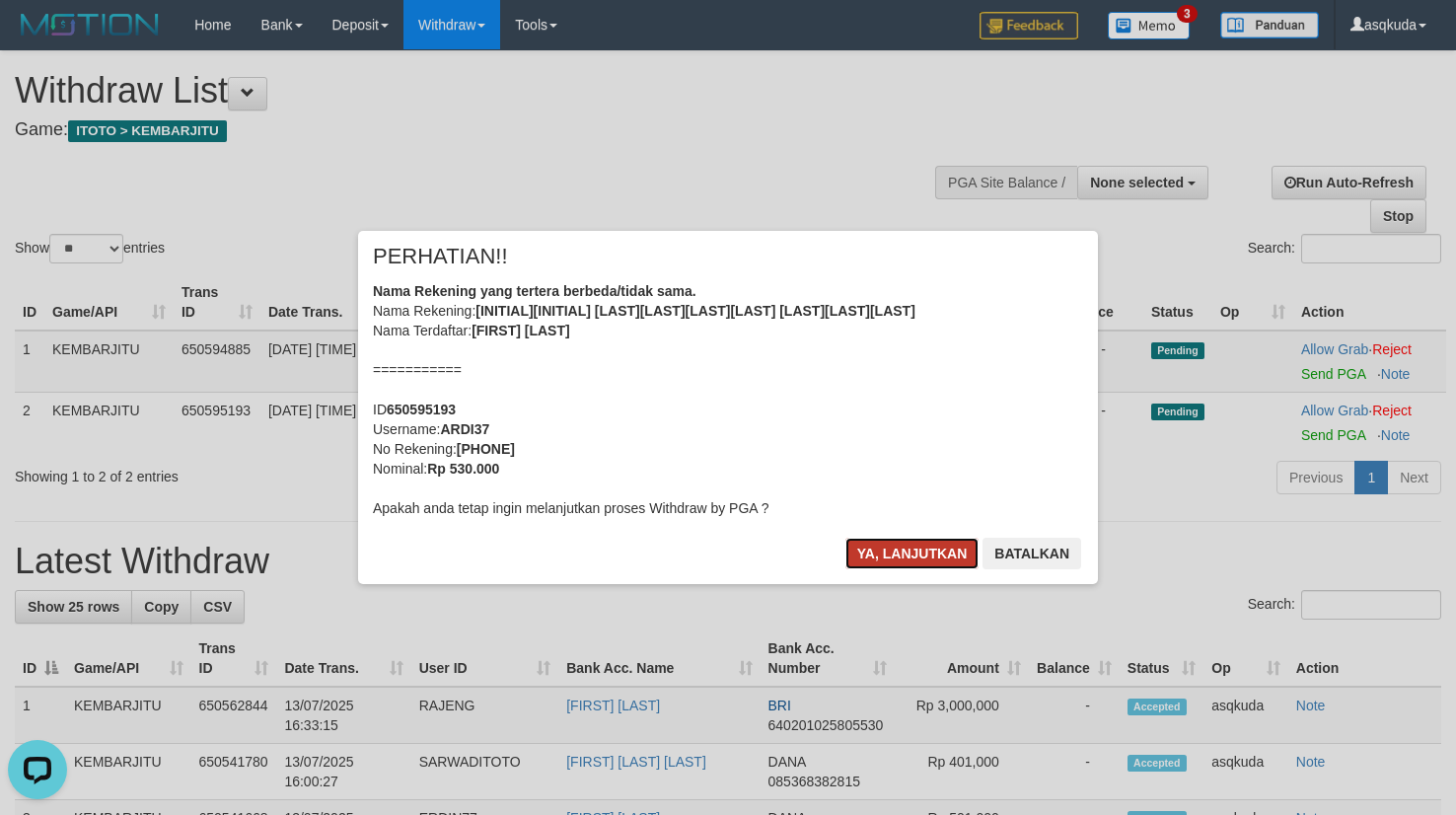 click on "Ya, lanjutkan" at bounding box center [912, 554] 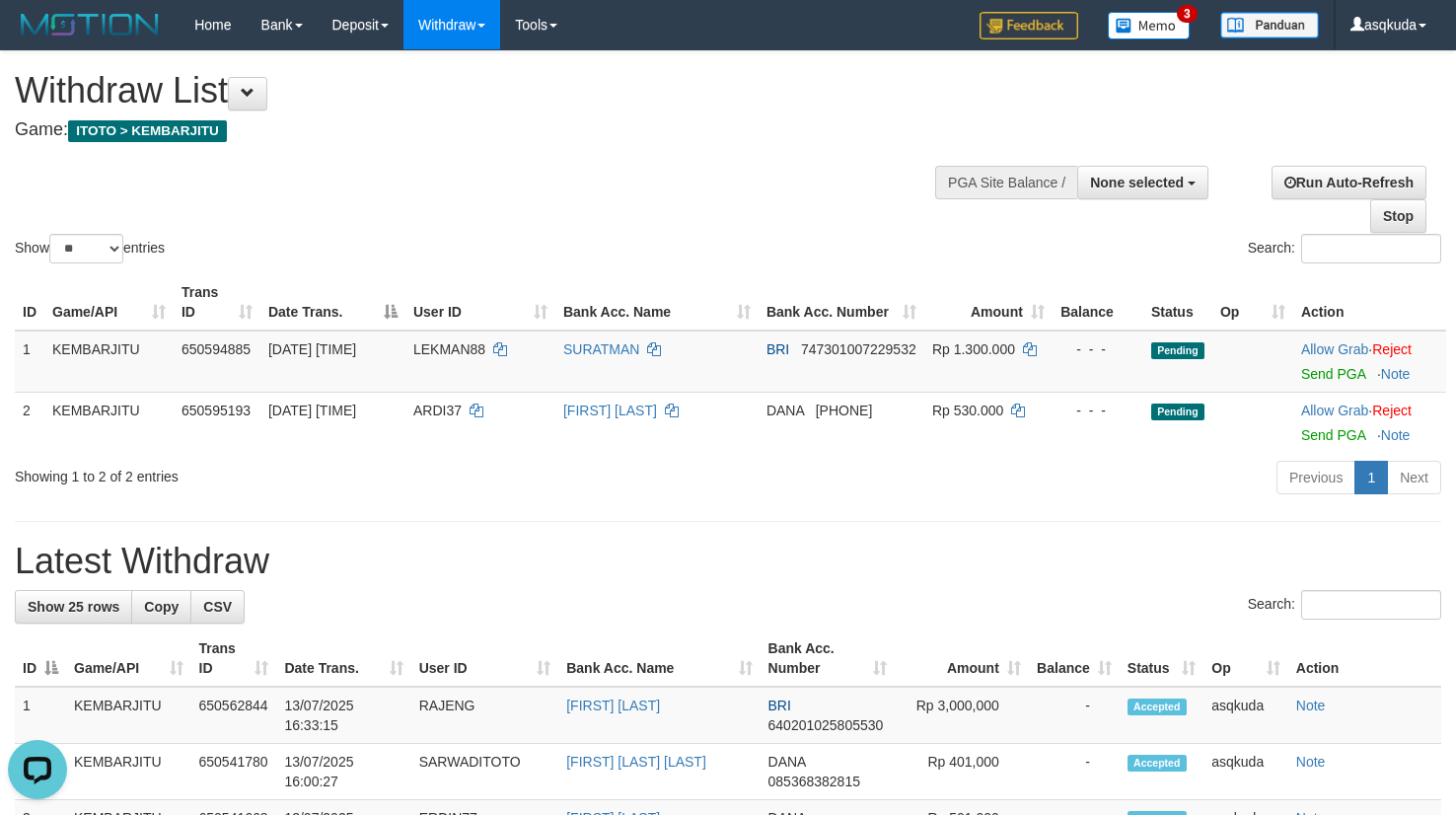 click on "Show  ** ** ** ***  entries Search:" at bounding box center [728, 159] 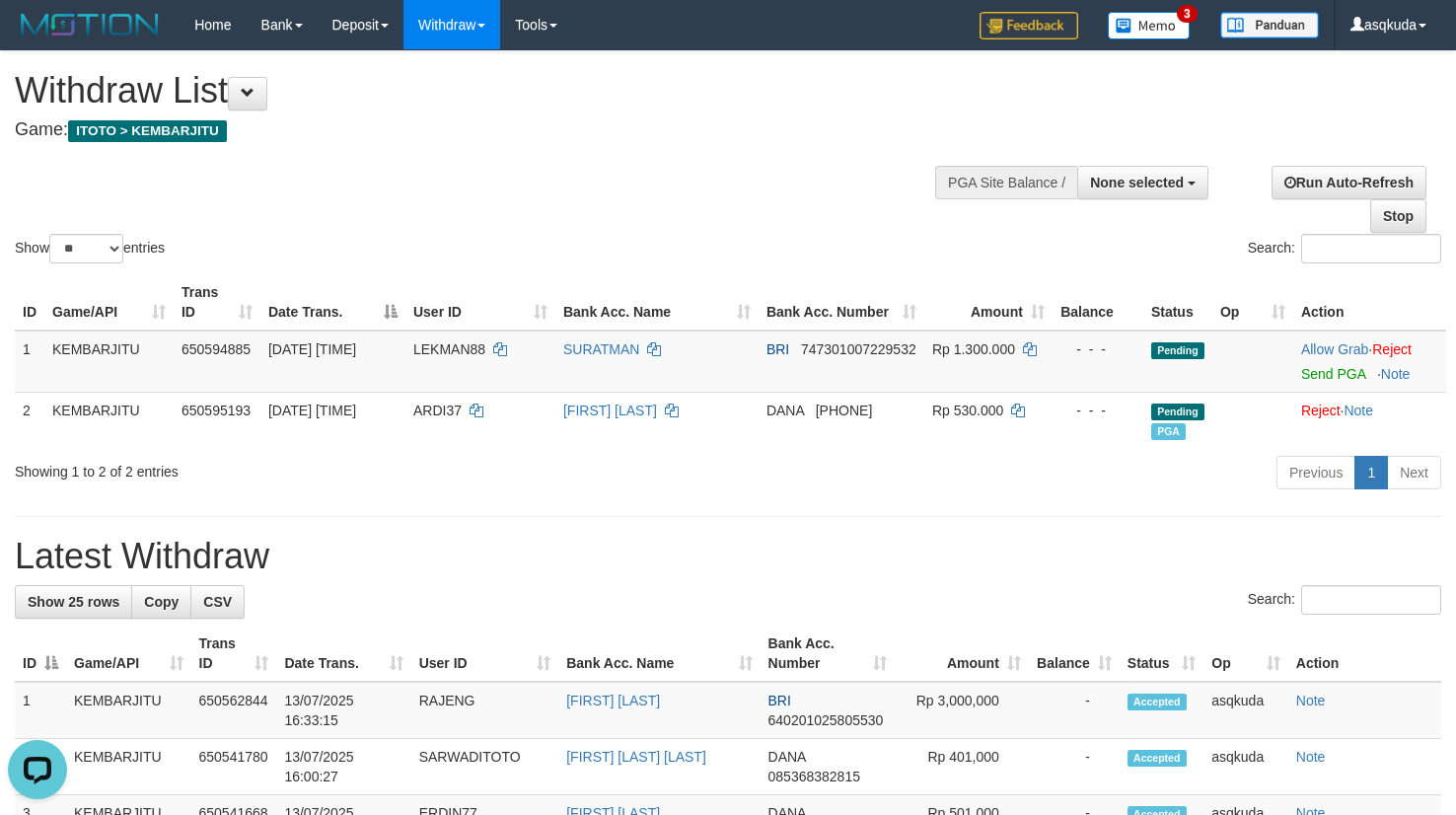 click at bounding box center [728, 150] 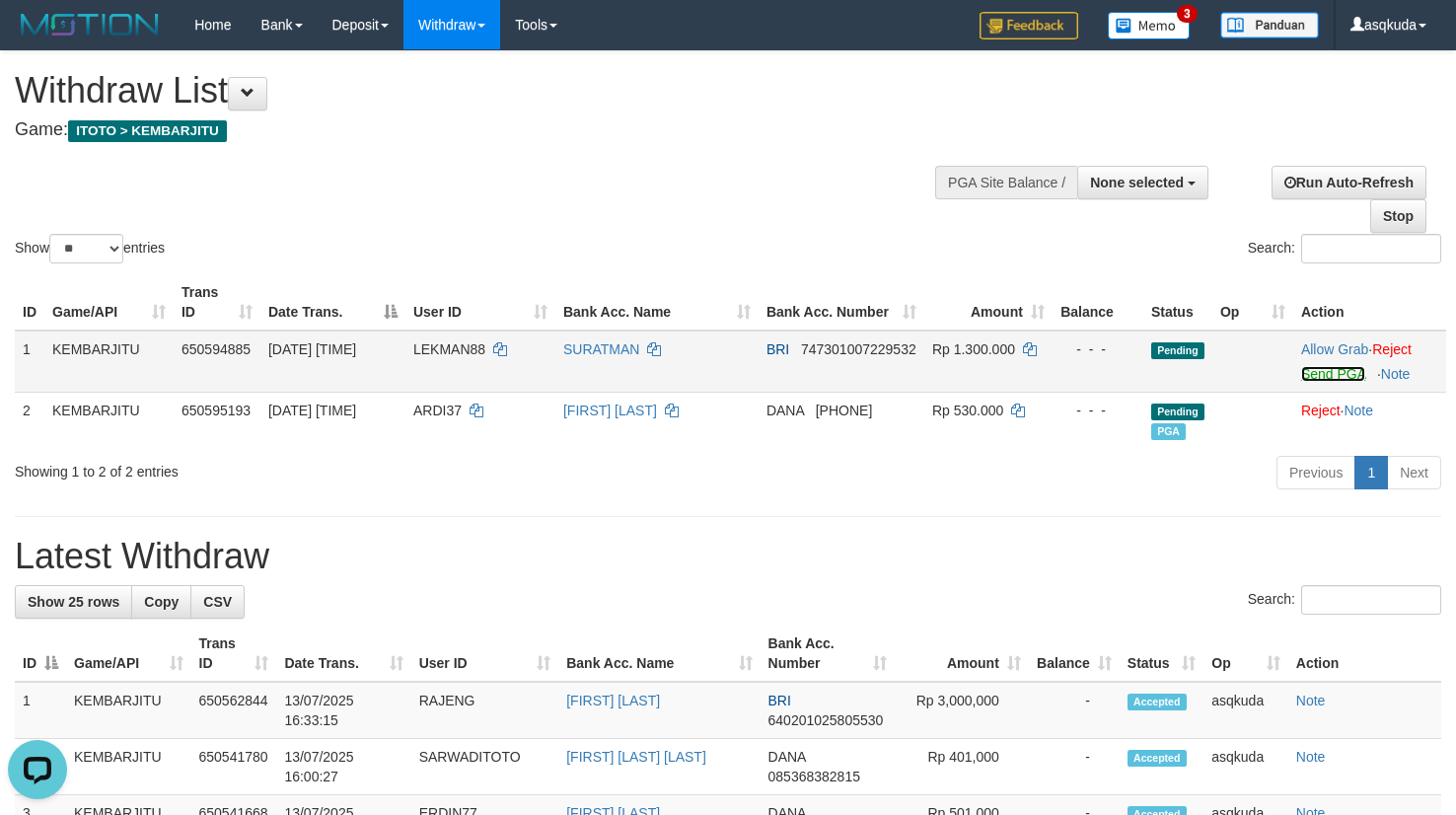 click on "Send PGA" at bounding box center [1333, 374] 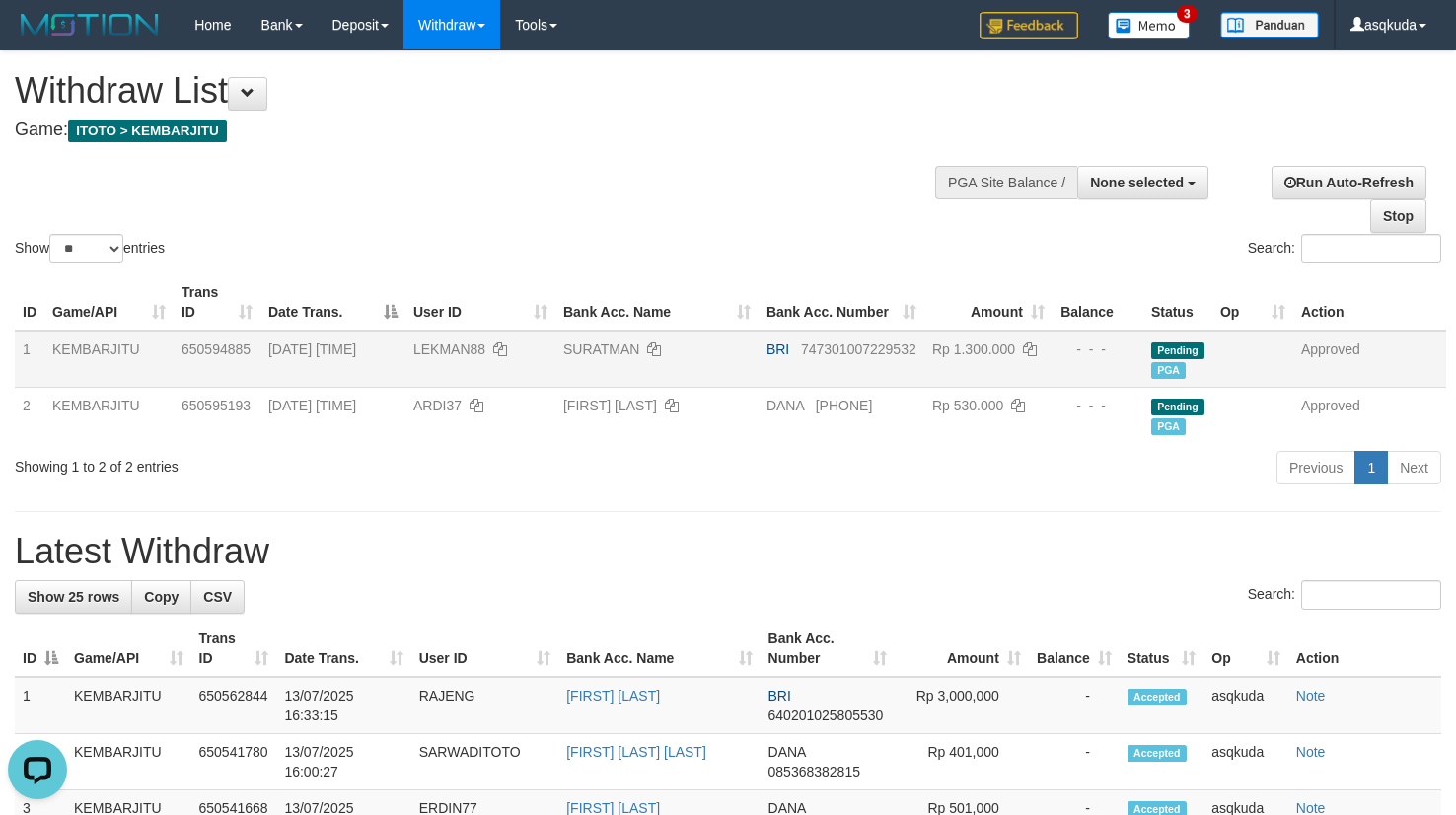 click on "Search:" at bounding box center [1092, 251] 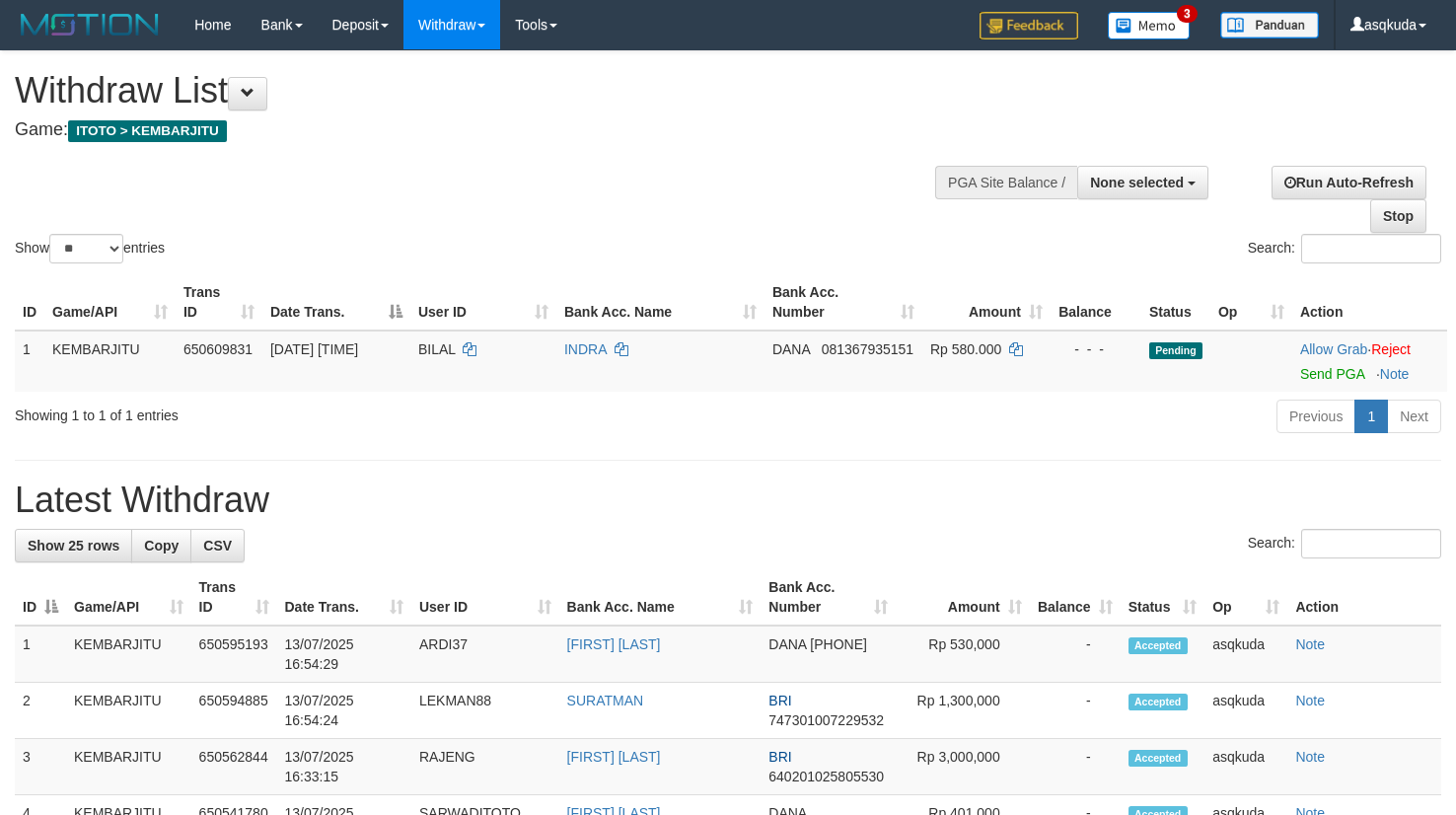 select 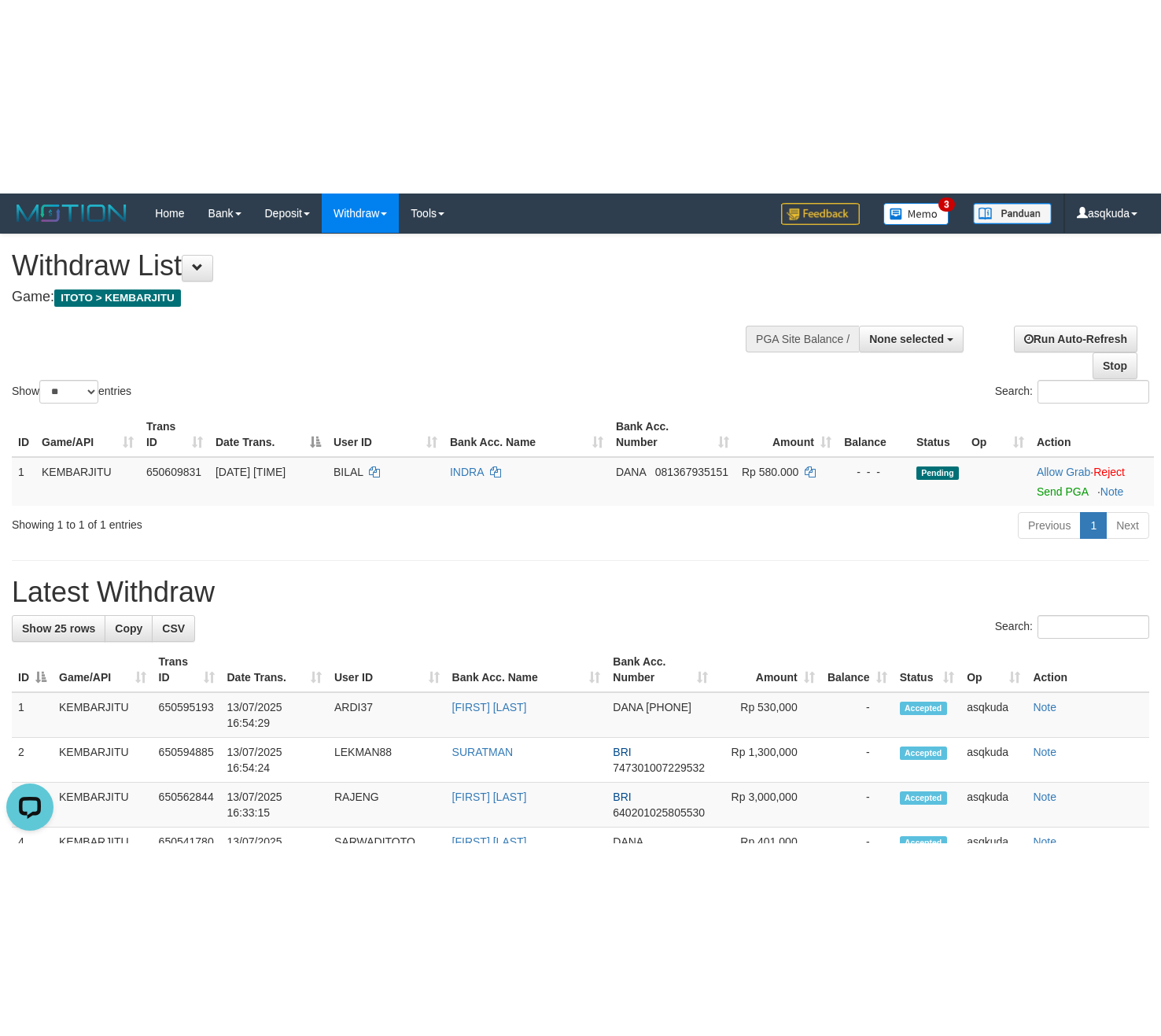 scroll, scrollTop: 0, scrollLeft: 0, axis: both 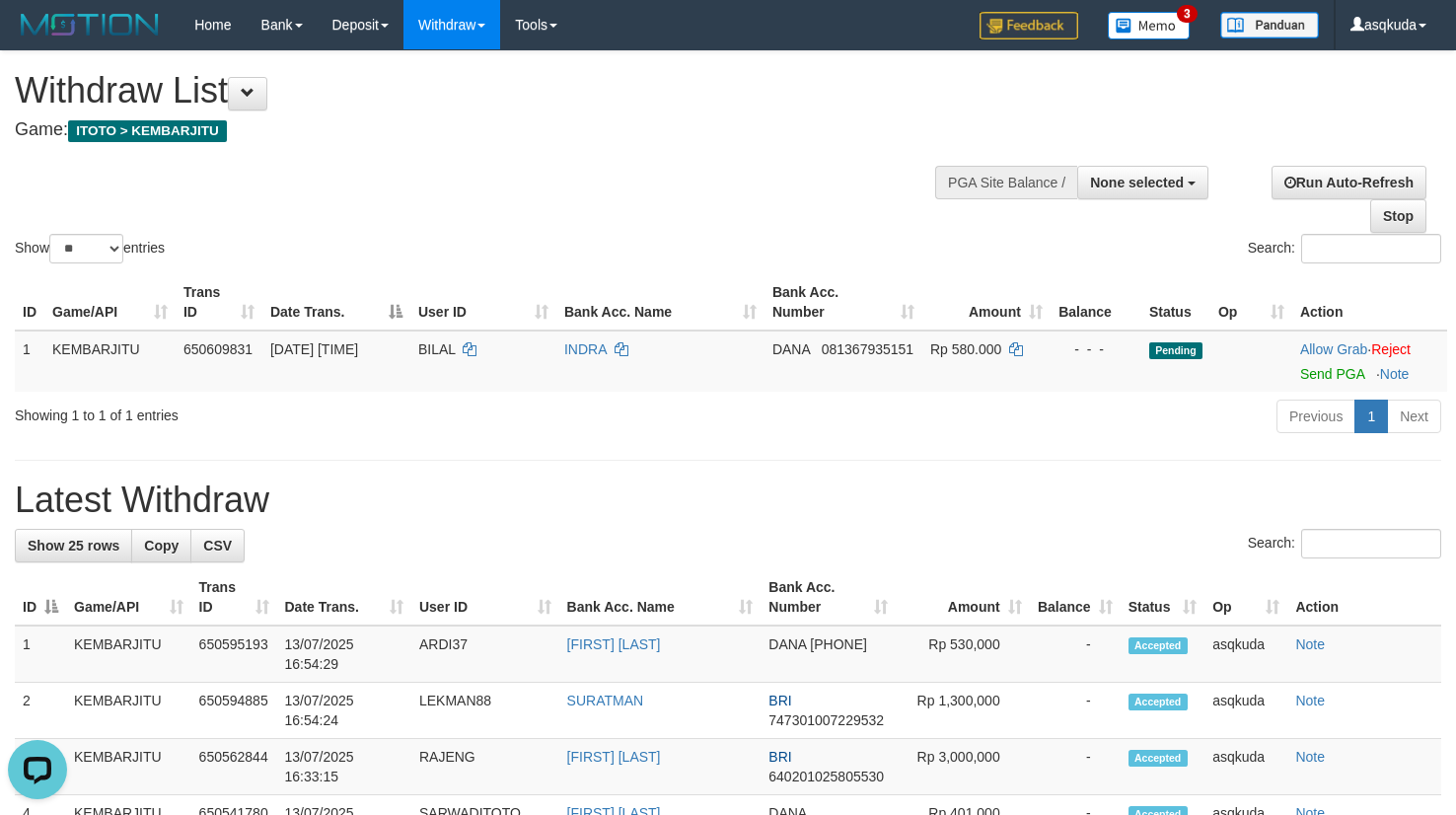 click on "Show  ** ** ** ***  entries Search:" at bounding box center (728, 159) 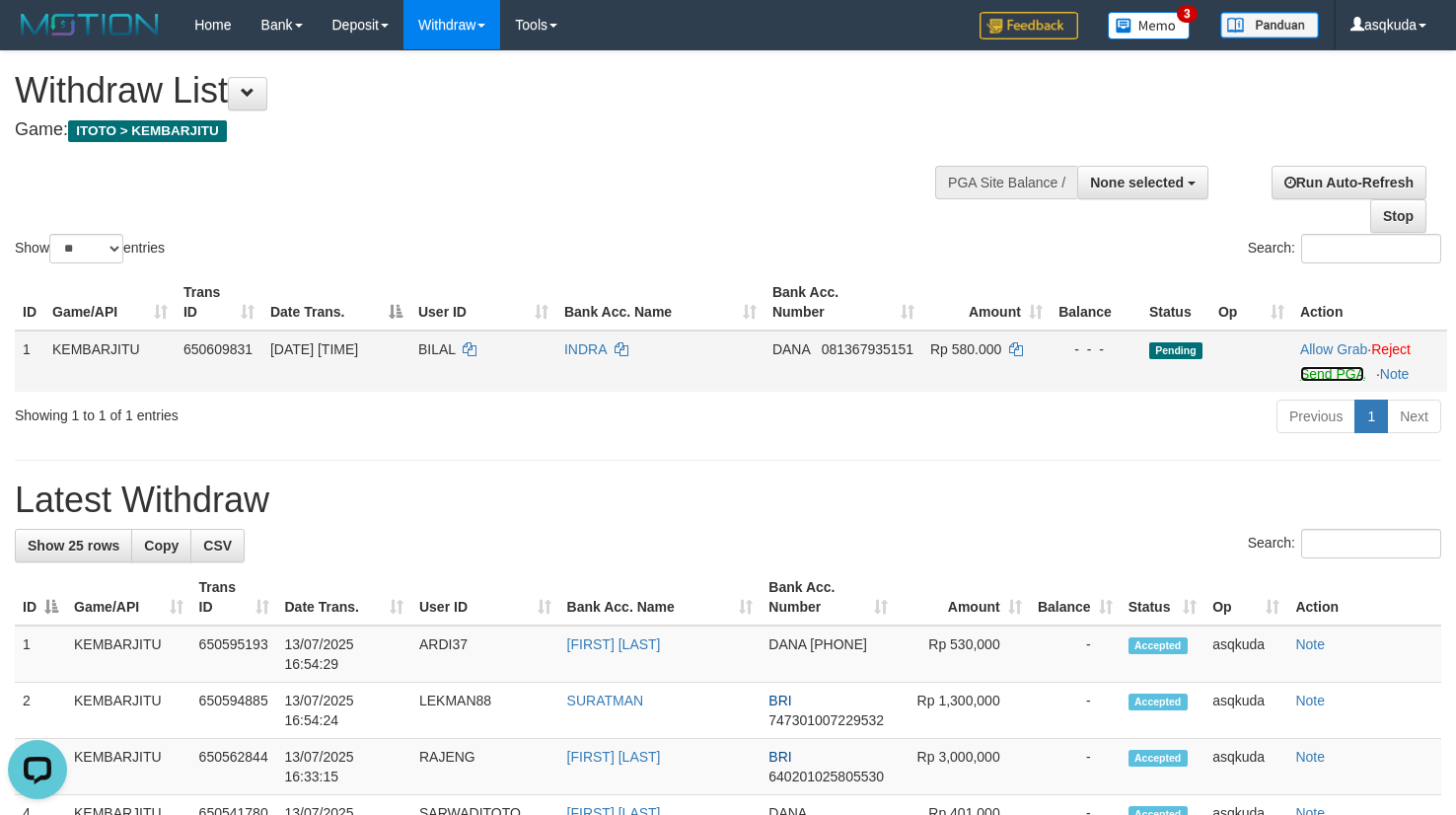 click on "Send PGA" at bounding box center [1332, 374] 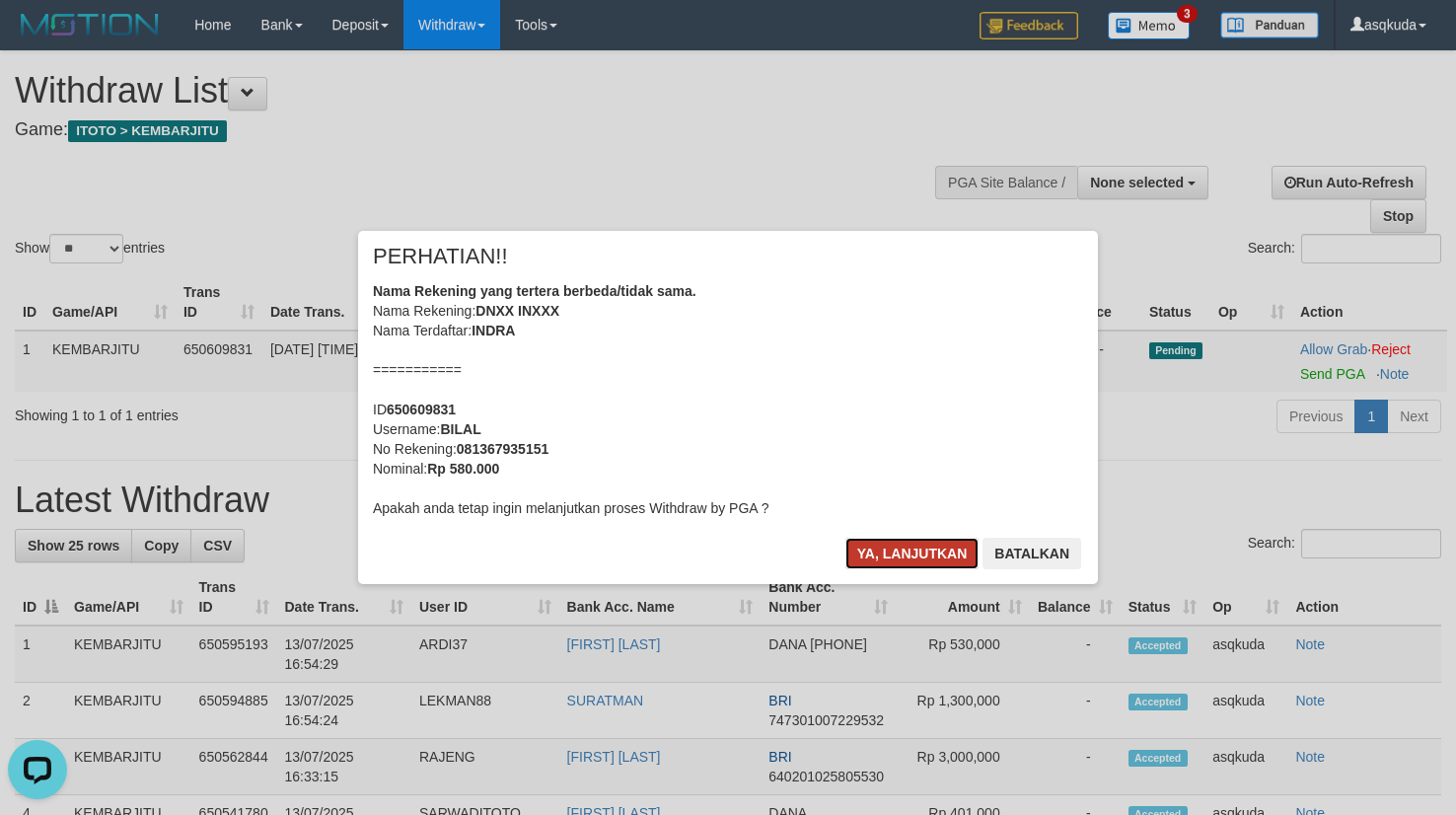 click on "Ya, lanjutkan" at bounding box center [912, 554] 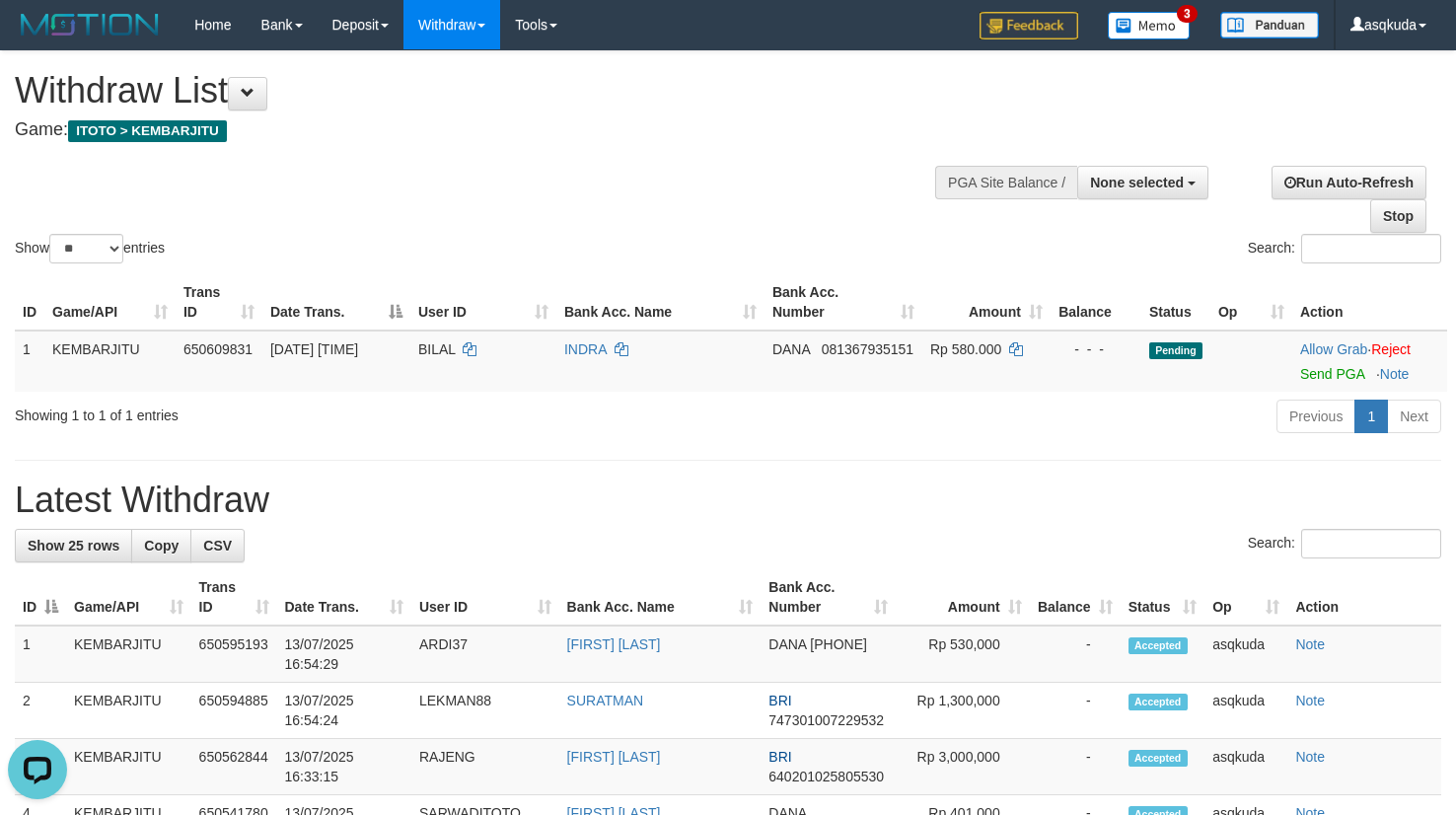 click on "Game:   ITOTO > KEMBARJITU" at bounding box center [482, 130] 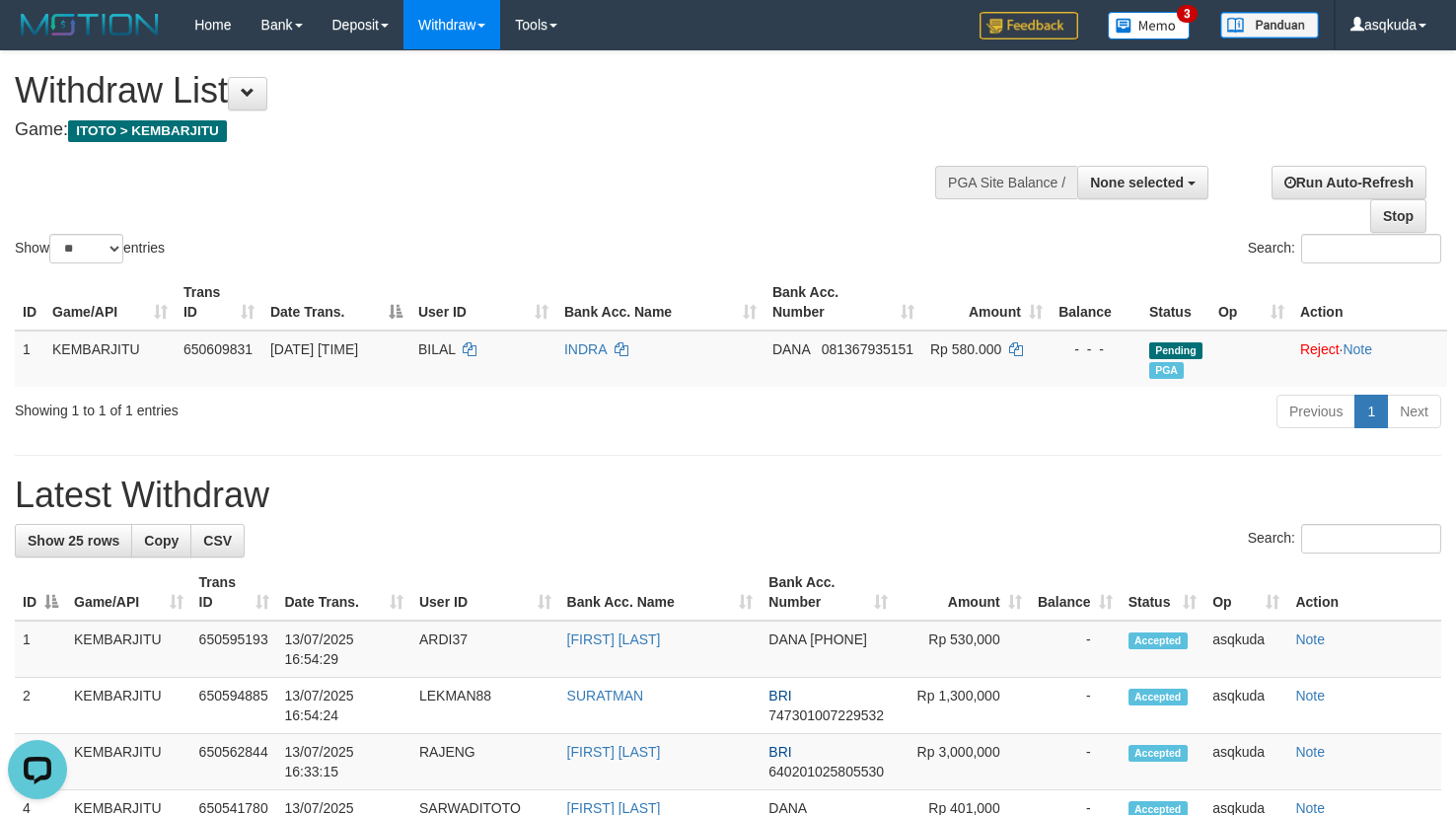 click on "Latest Withdraw" at bounding box center (728, 495) 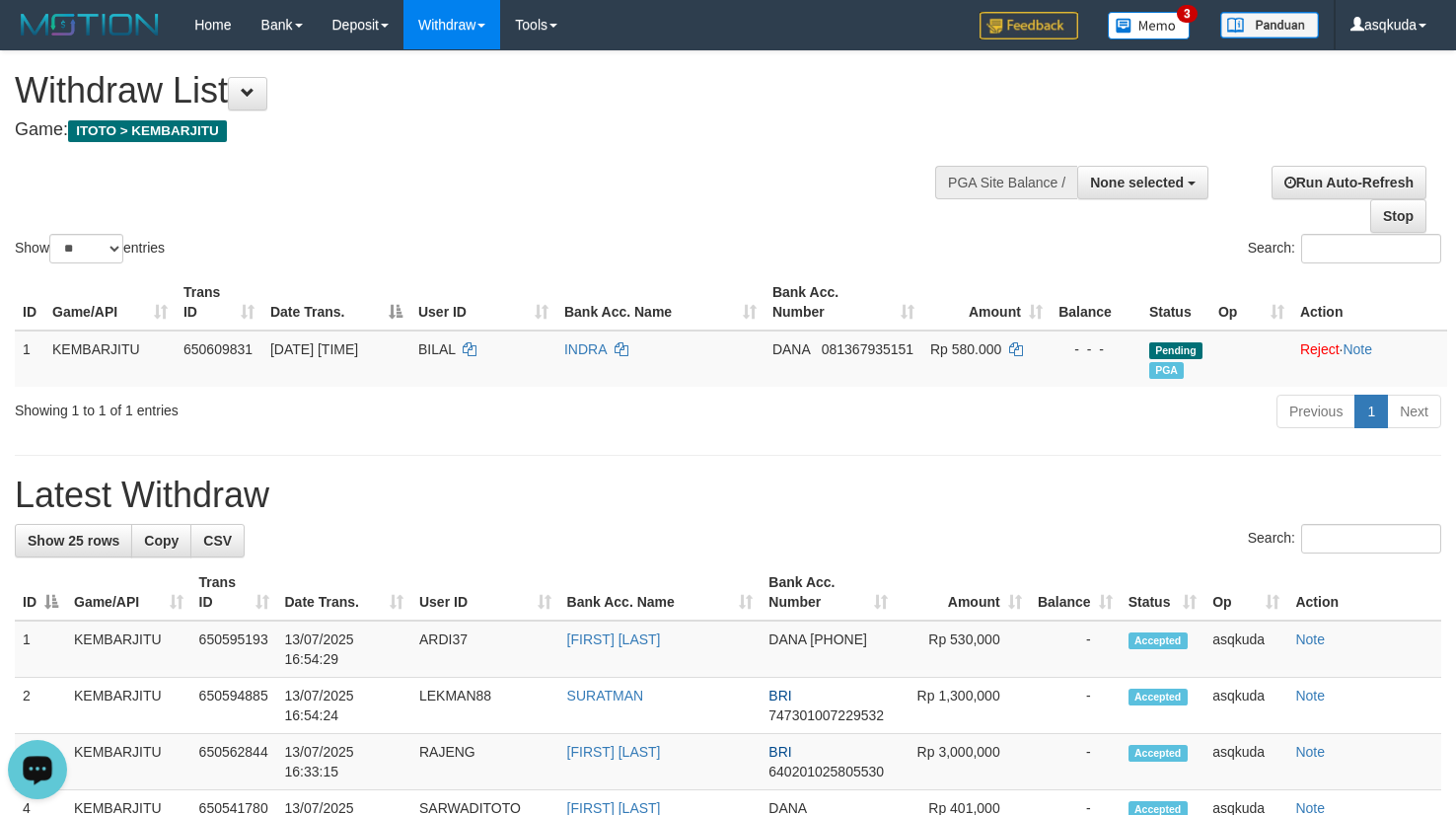 click at bounding box center [37, 770] 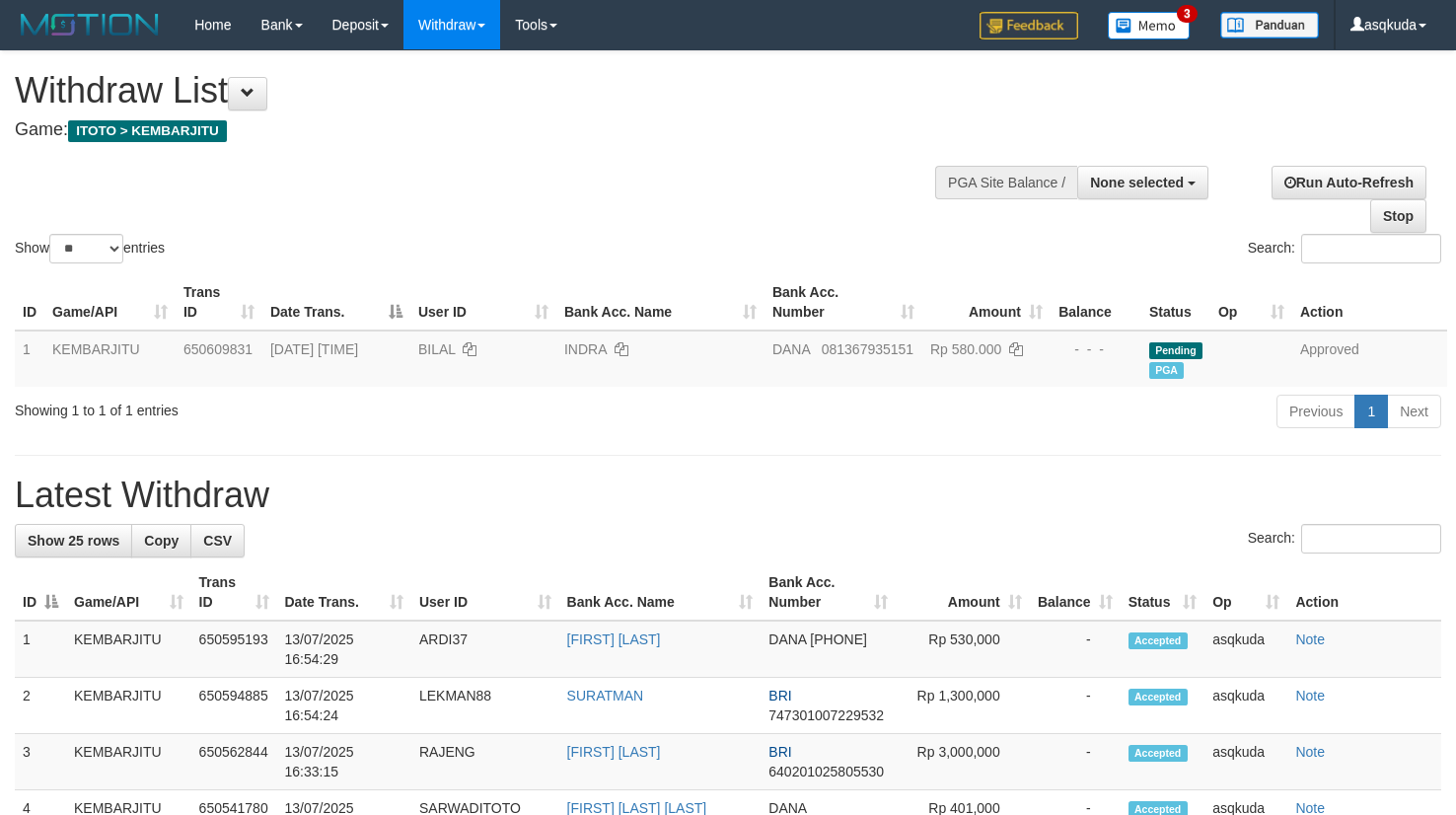 drag, startPoint x: 1191, startPoint y: 477, endPoint x: 1133, endPoint y: 465, distance: 59.22837 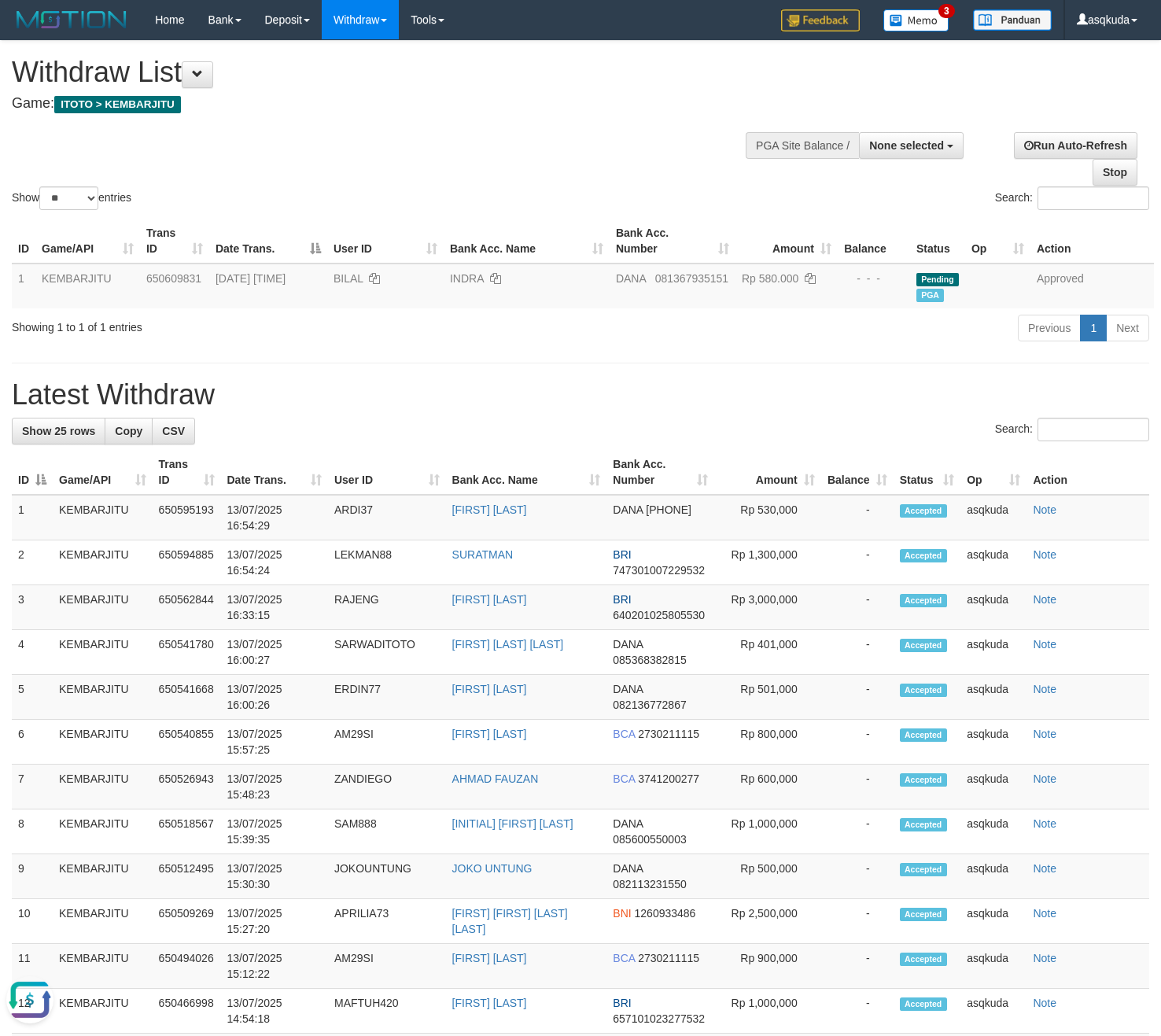 click on "Show  ** ** ** ***  entries Search:" at bounding box center (580, 127) 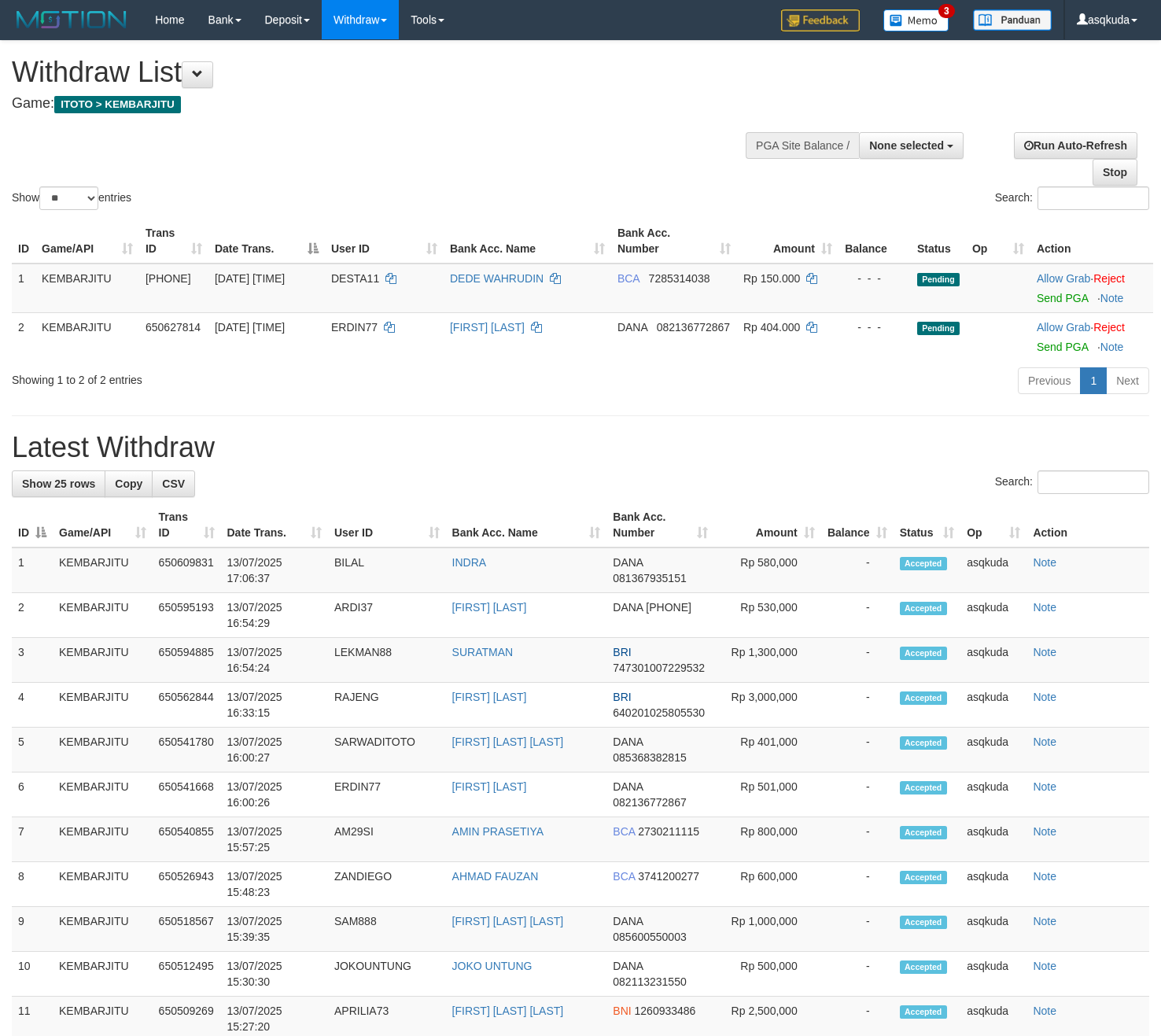 select 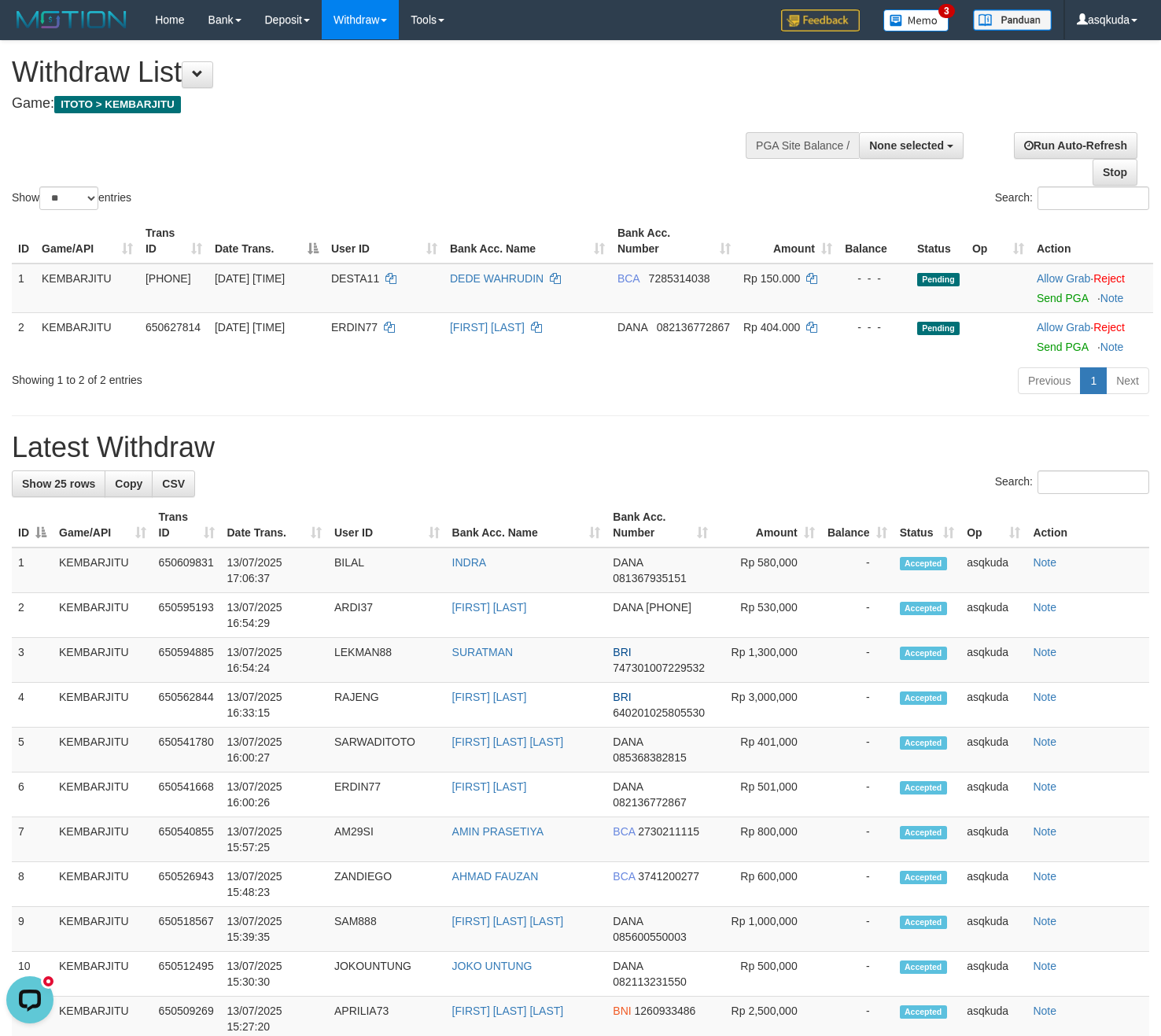 scroll, scrollTop: 0, scrollLeft: 0, axis: both 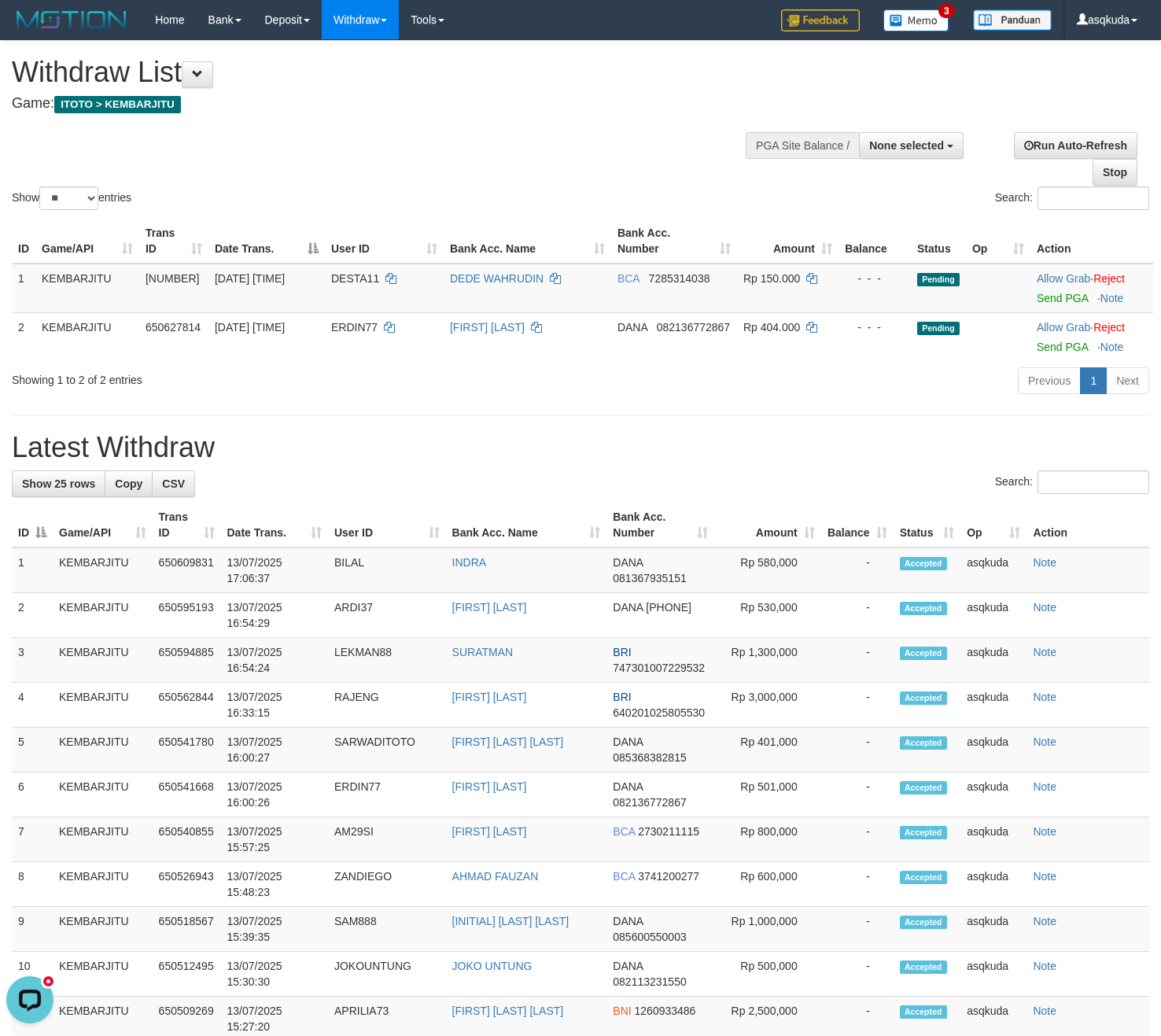 click on "**********" at bounding box center (580, 907) 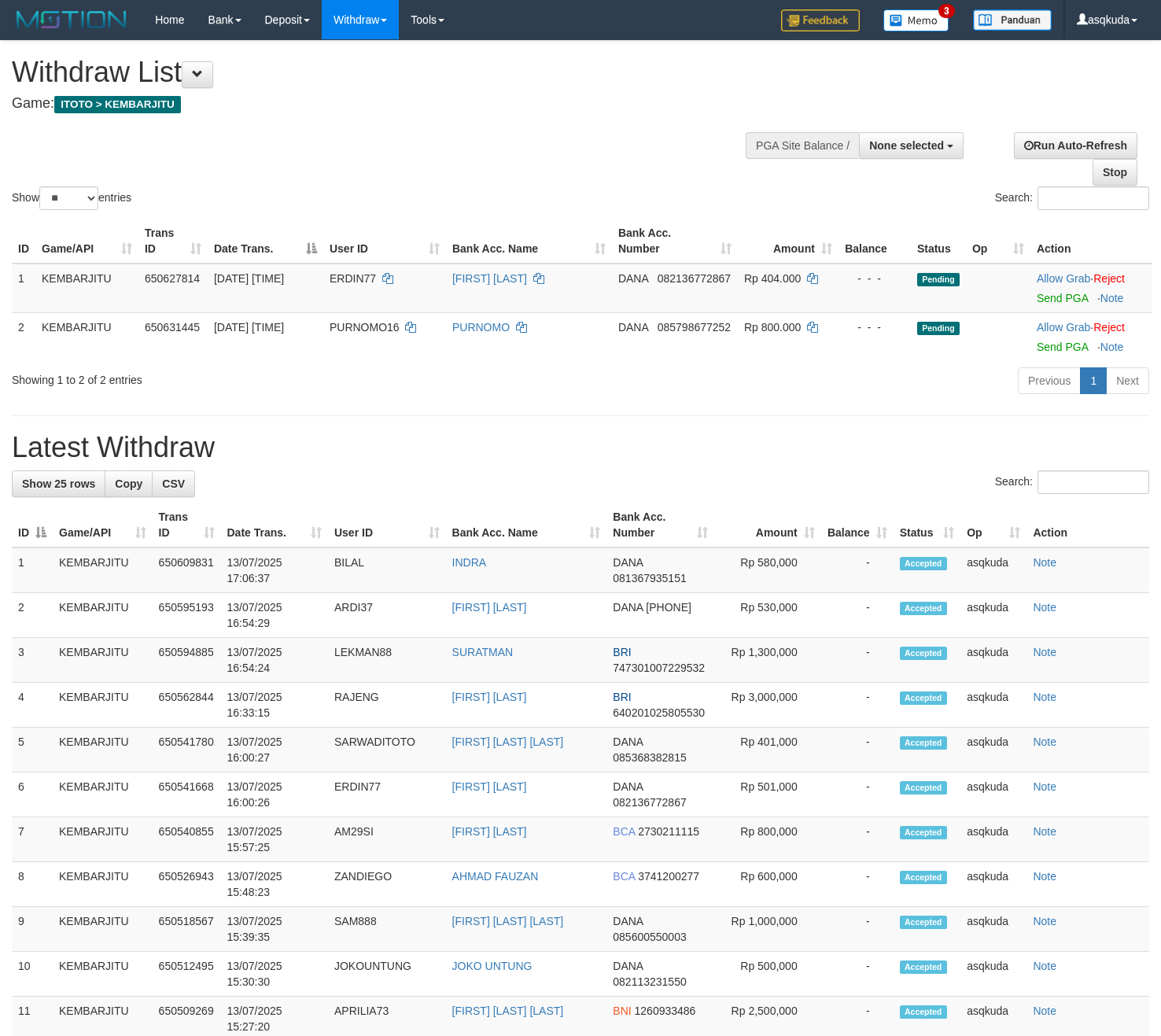 select 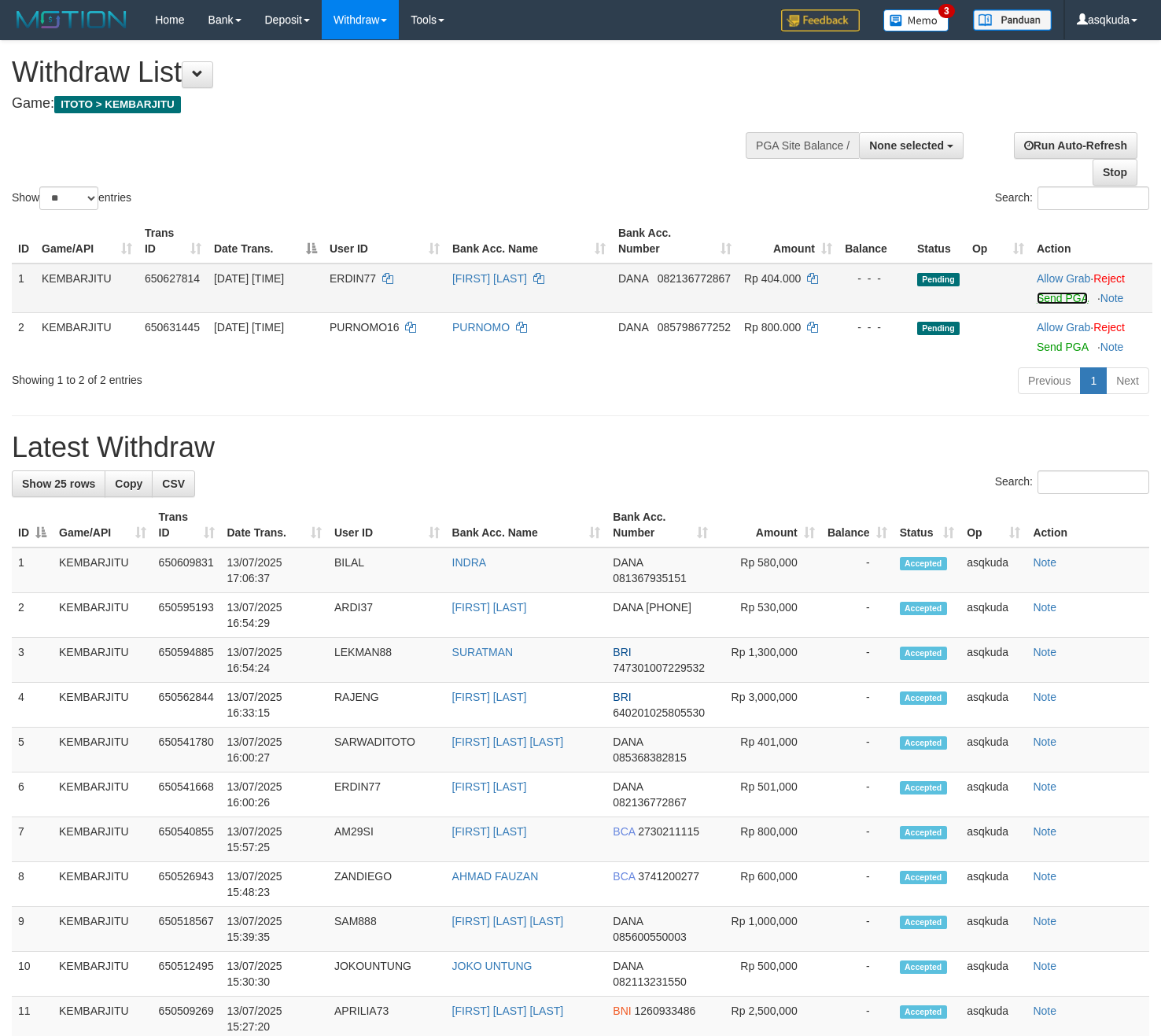click on "Send PGA" at bounding box center (1062, 298) 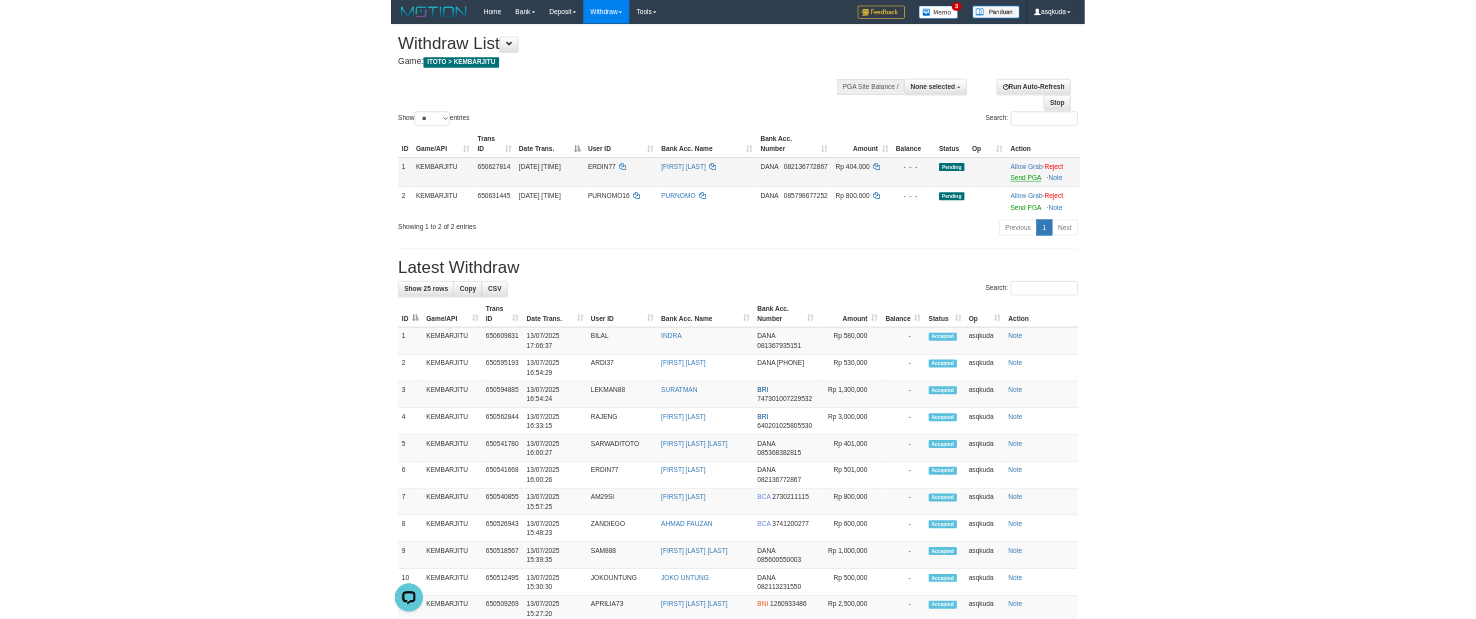 scroll, scrollTop: 0, scrollLeft: 0, axis: both 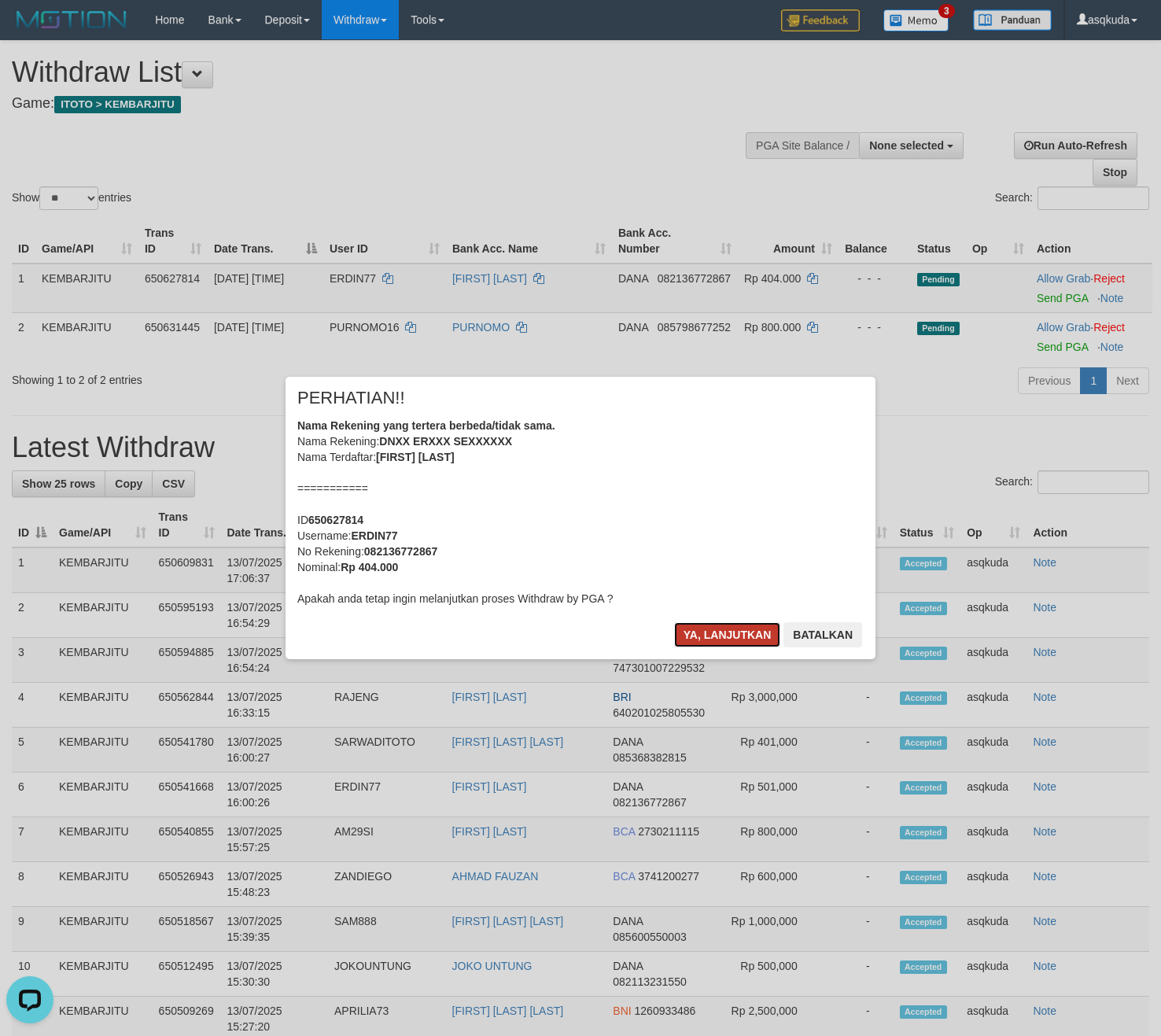 click on "Ya, lanjutkan" at bounding box center (728, 635) 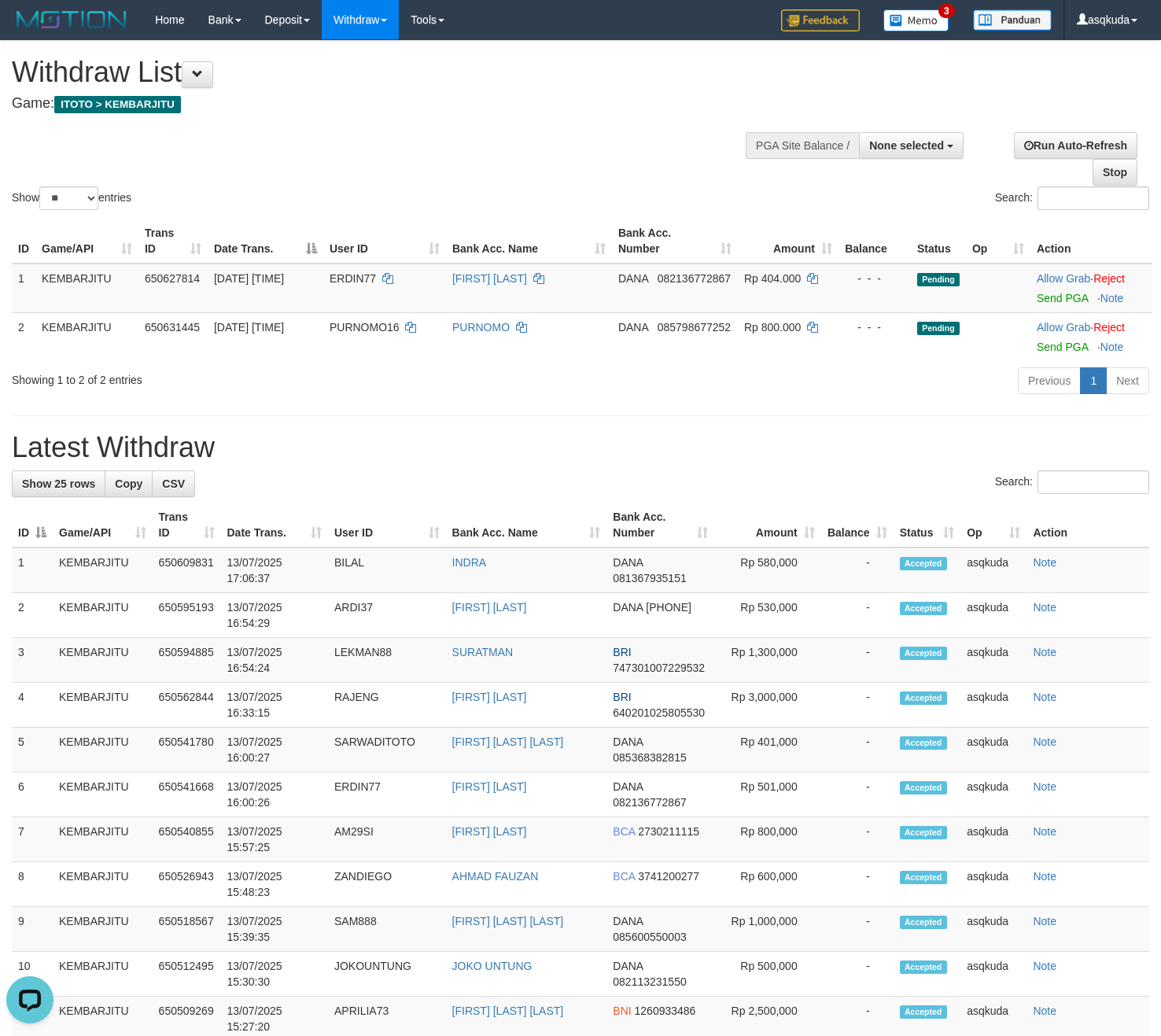 click on "**********" at bounding box center [580, 907] 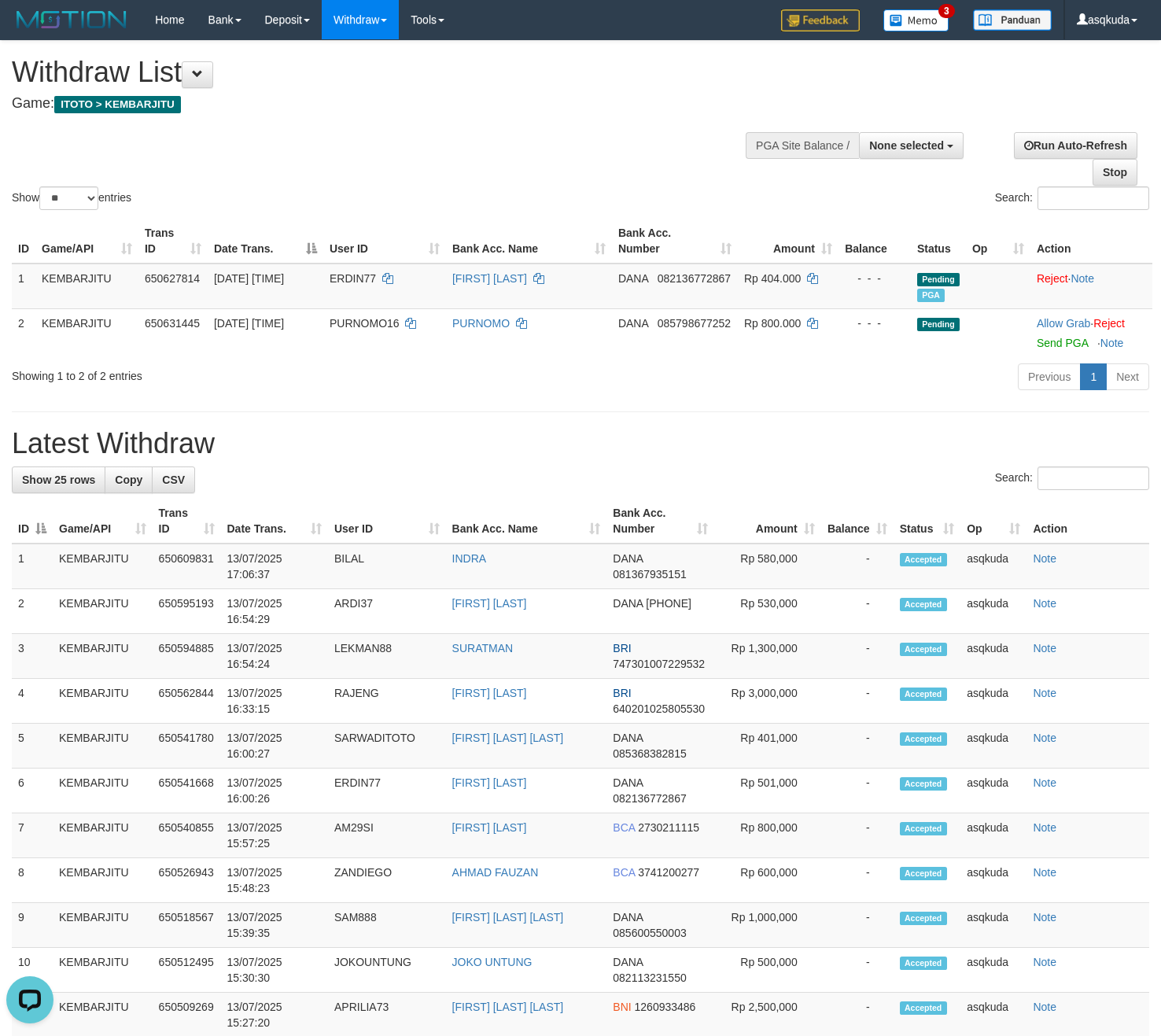 click on "Show  ** ** ** ***  entries Search:" at bounding box center [580, 127] 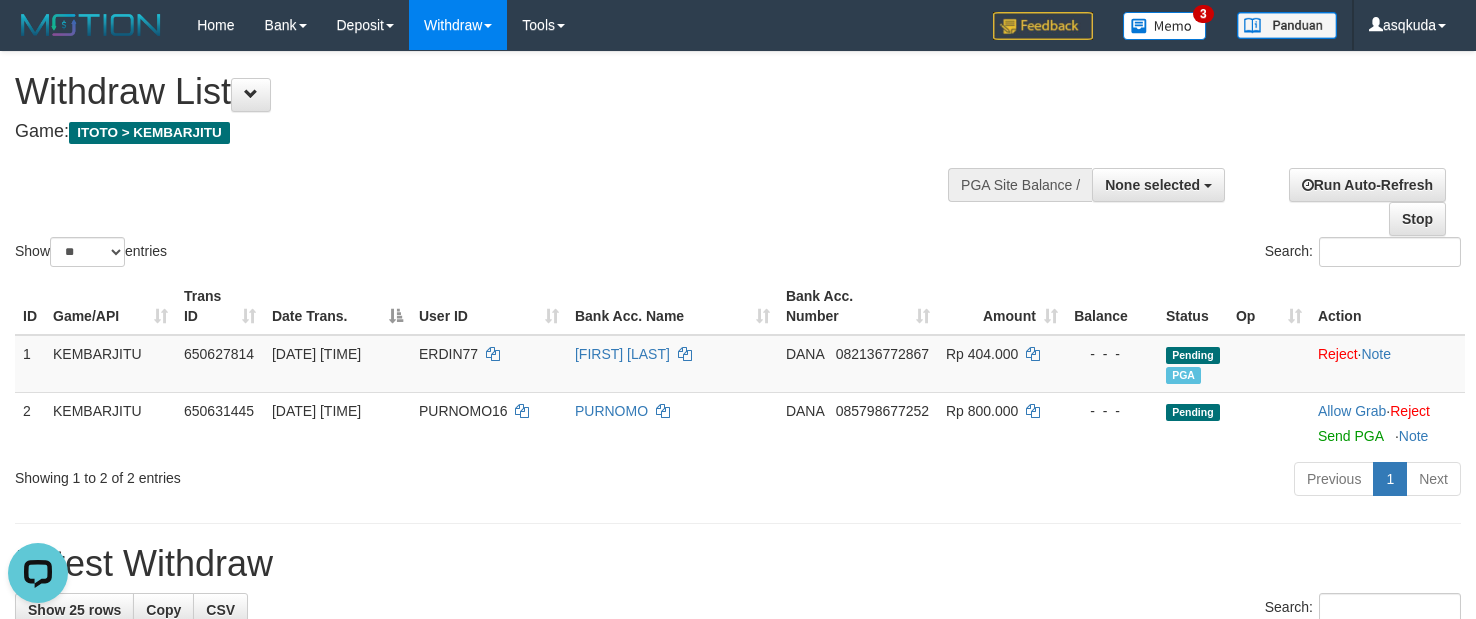 click on "Show  ** ** ** ***  entries Search:" at bounding box center [738, 161] 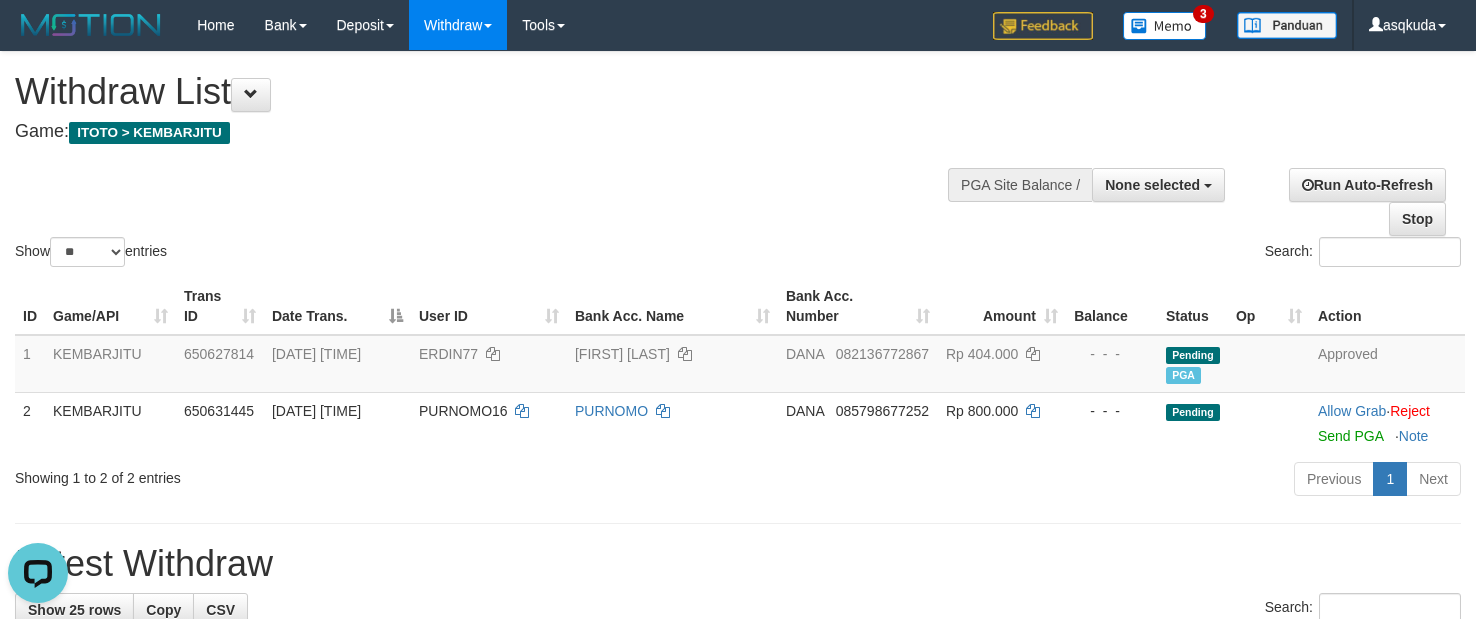 click on "Game:   ITOTO > KEMBARJITU" at bounding box center (489, 132) 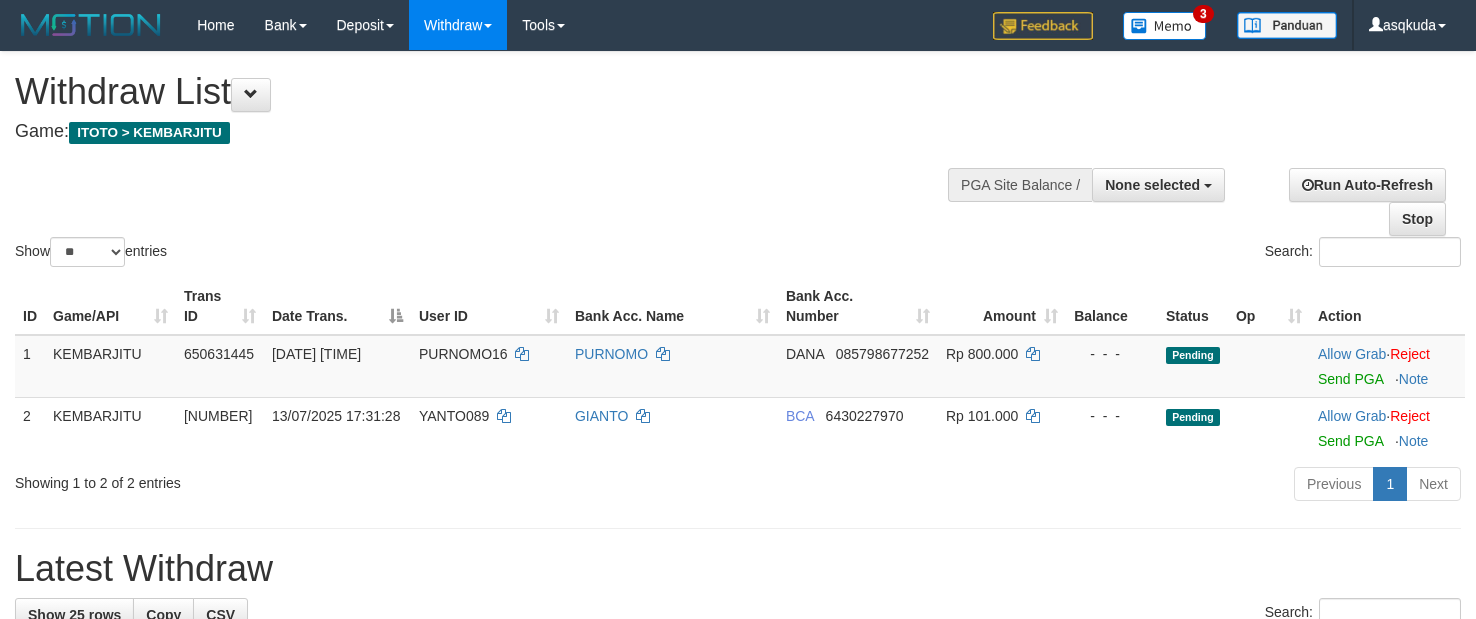 select 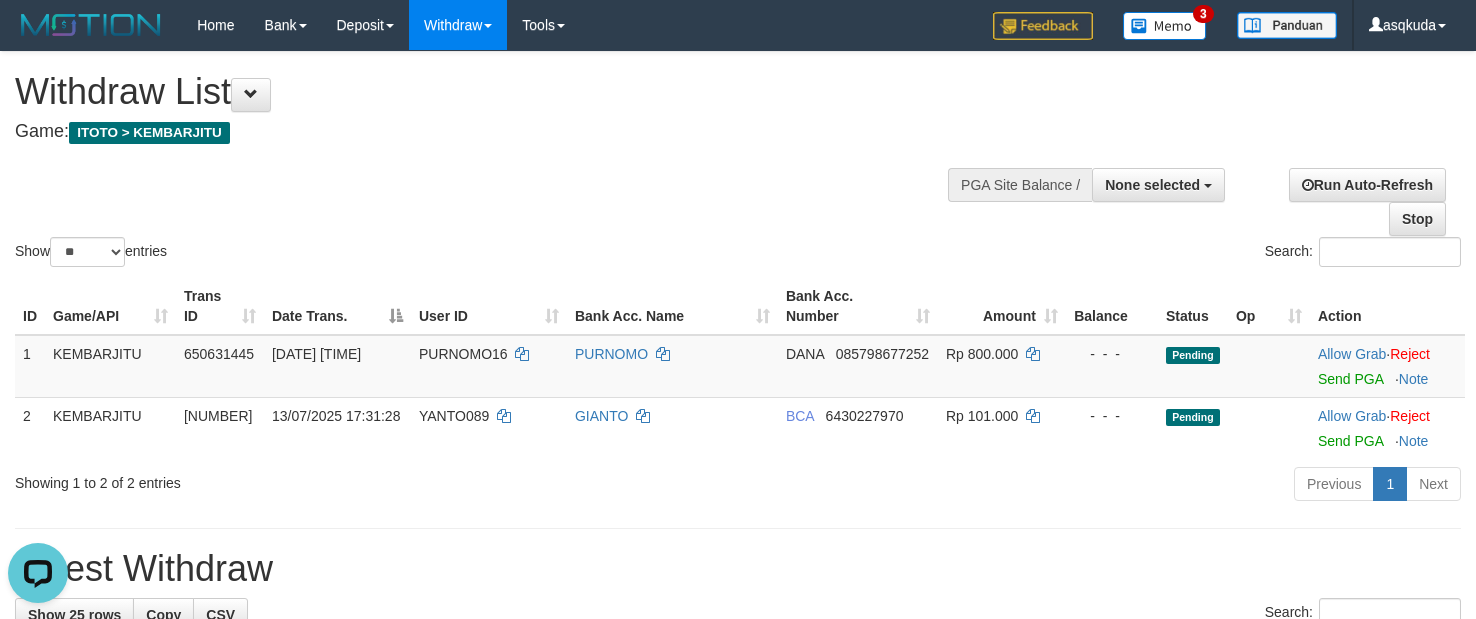 scroll, scrollTop: 0, scrollLeft: 0, axis: both 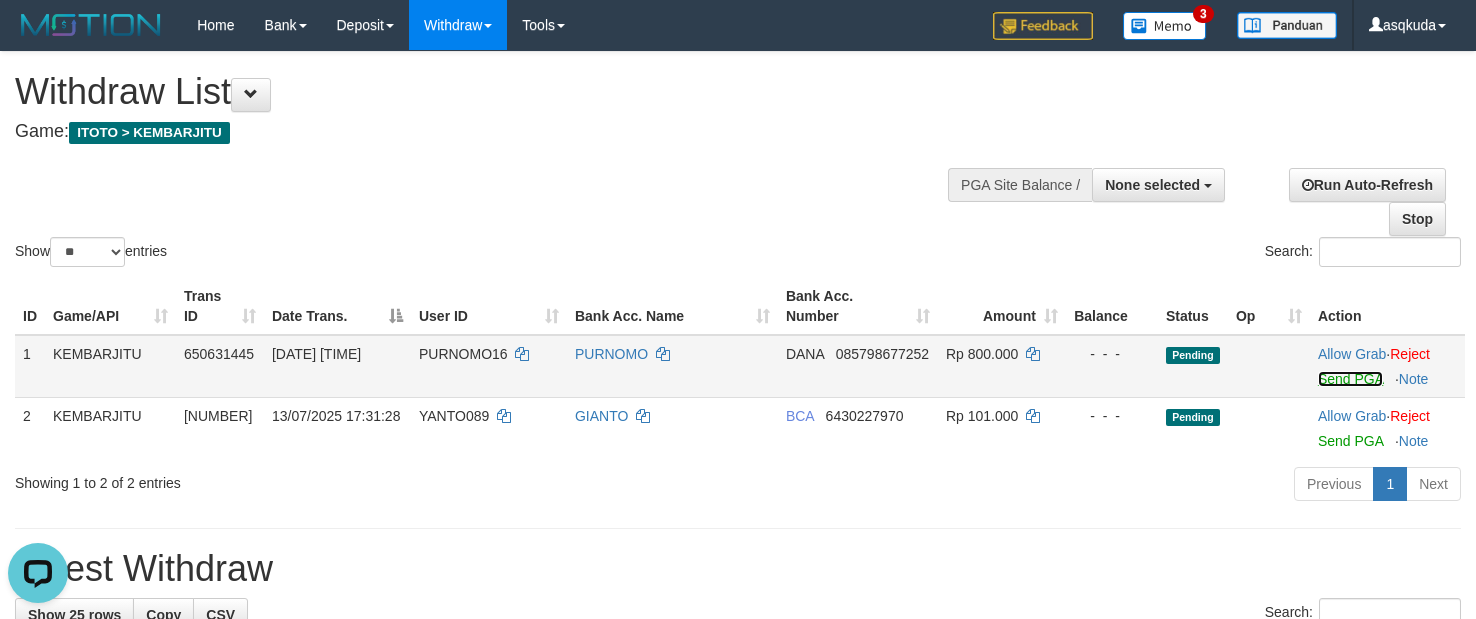 click on "Send PGA" at bounding box center [1350, 379] 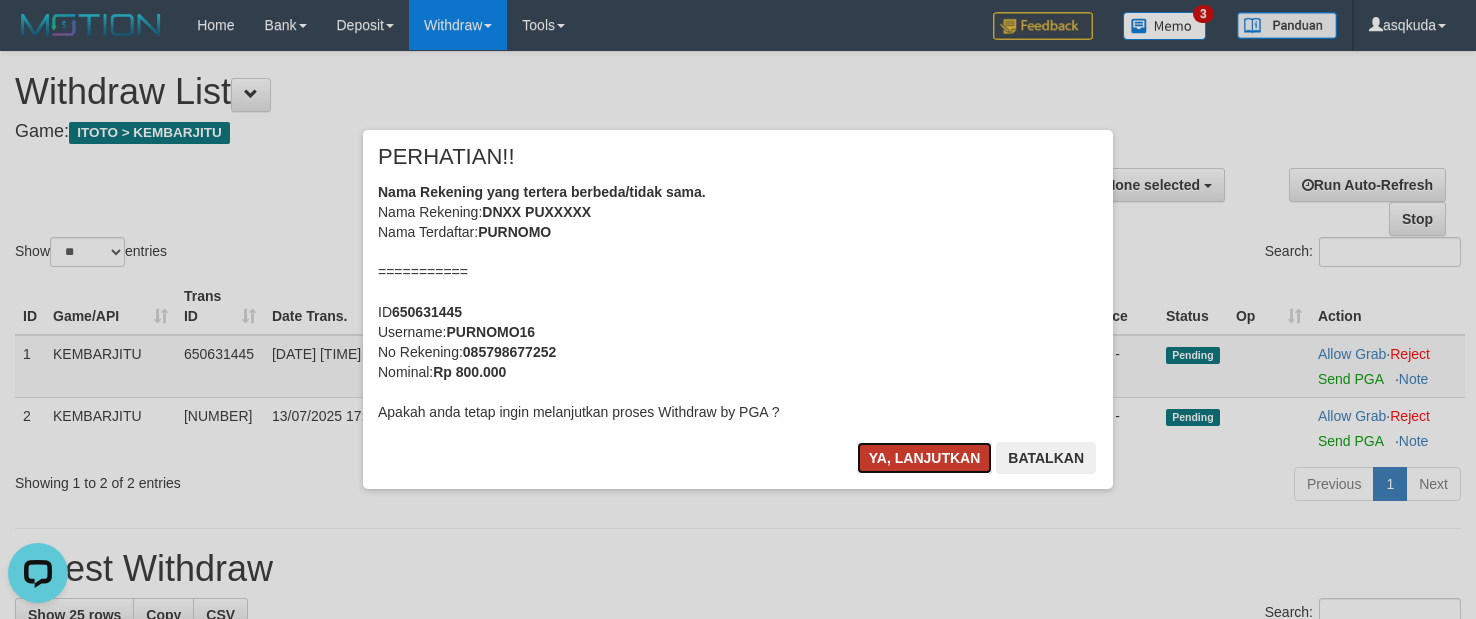 click on "Ya, lanjutkan" at bounding box center [925, 458] 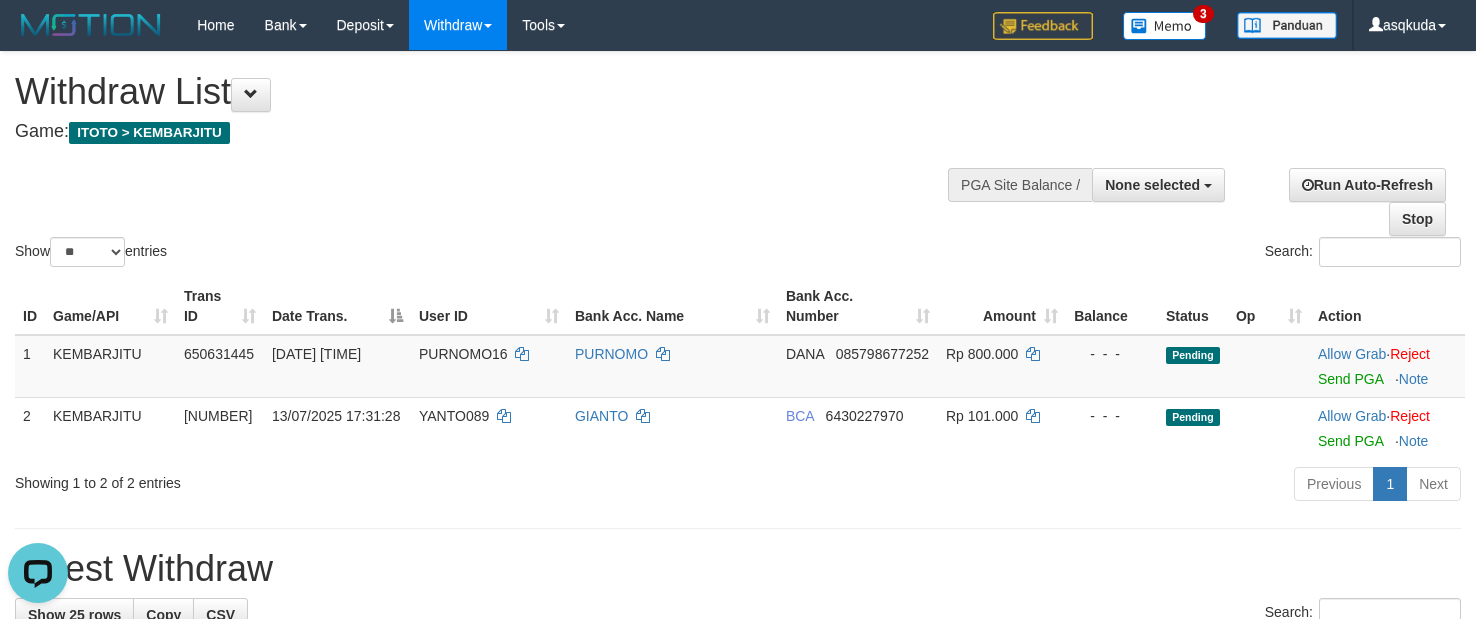 click on "Show  ** ** ** ***  entries Search:" at bounding box center (738, 161) 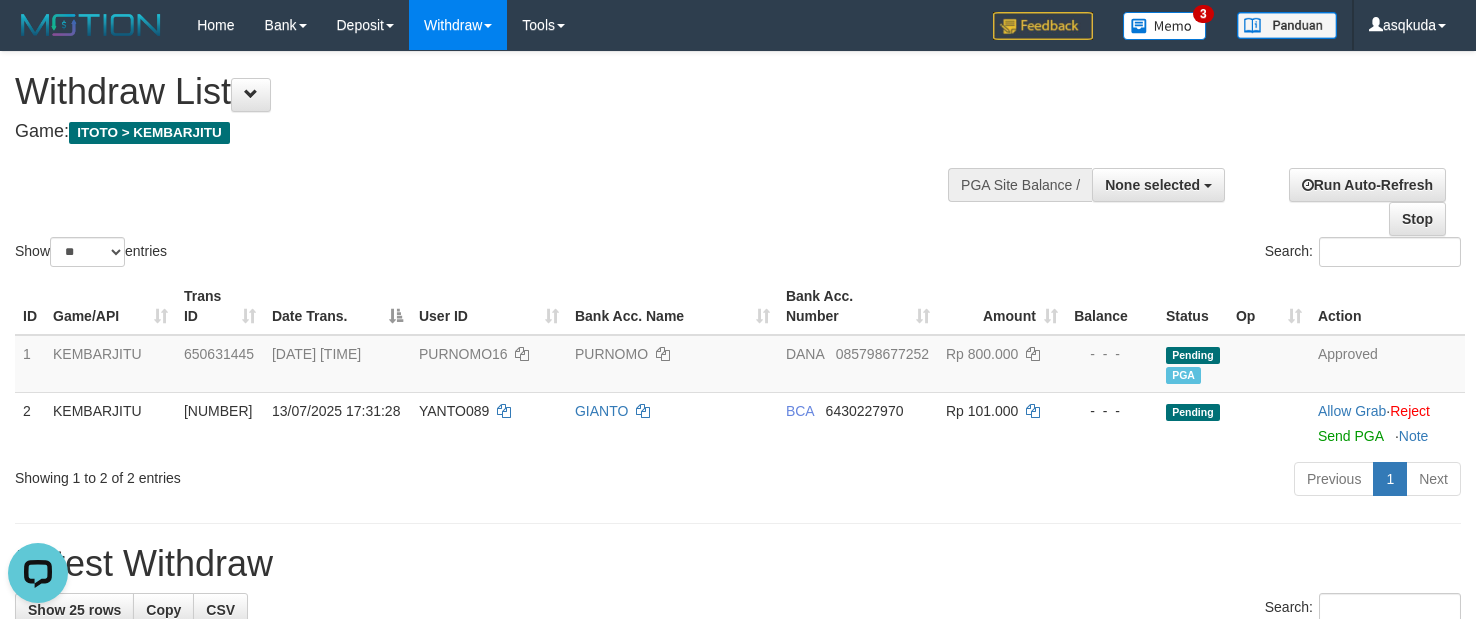 click on "Show  ** ** ** ***  entries Search:" at bounding box center [738, 161] 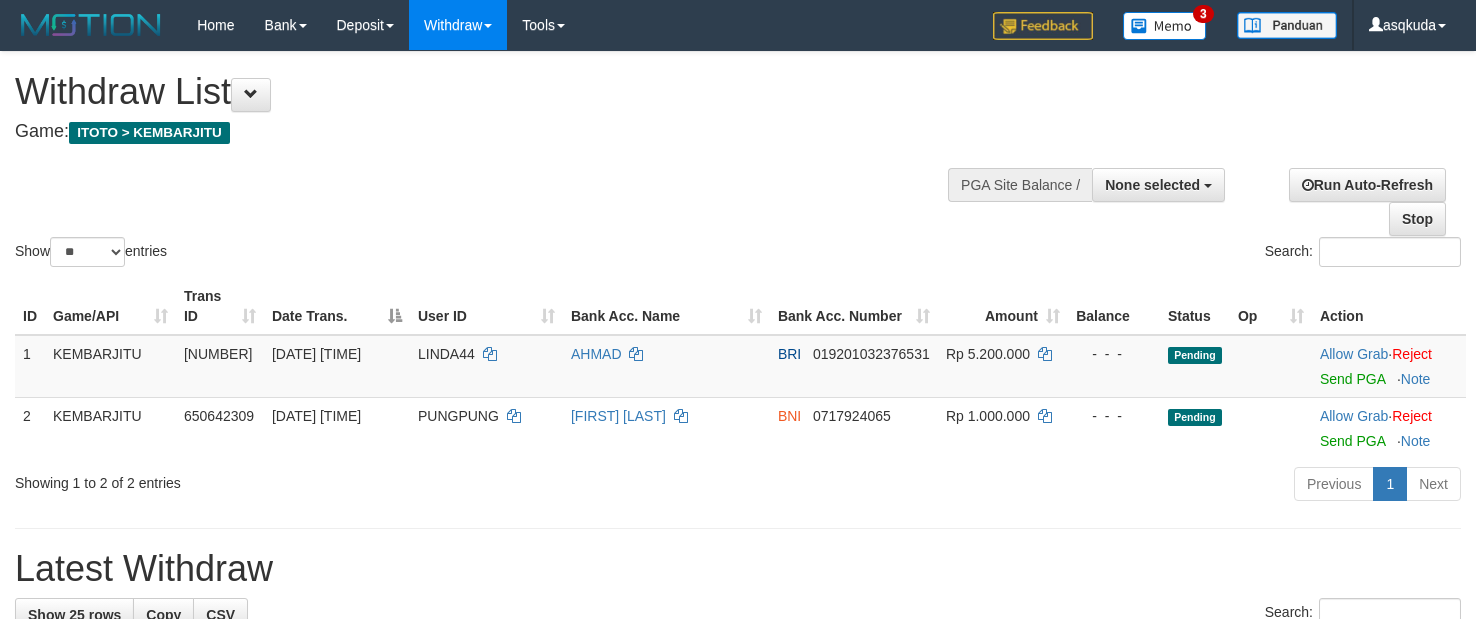 select 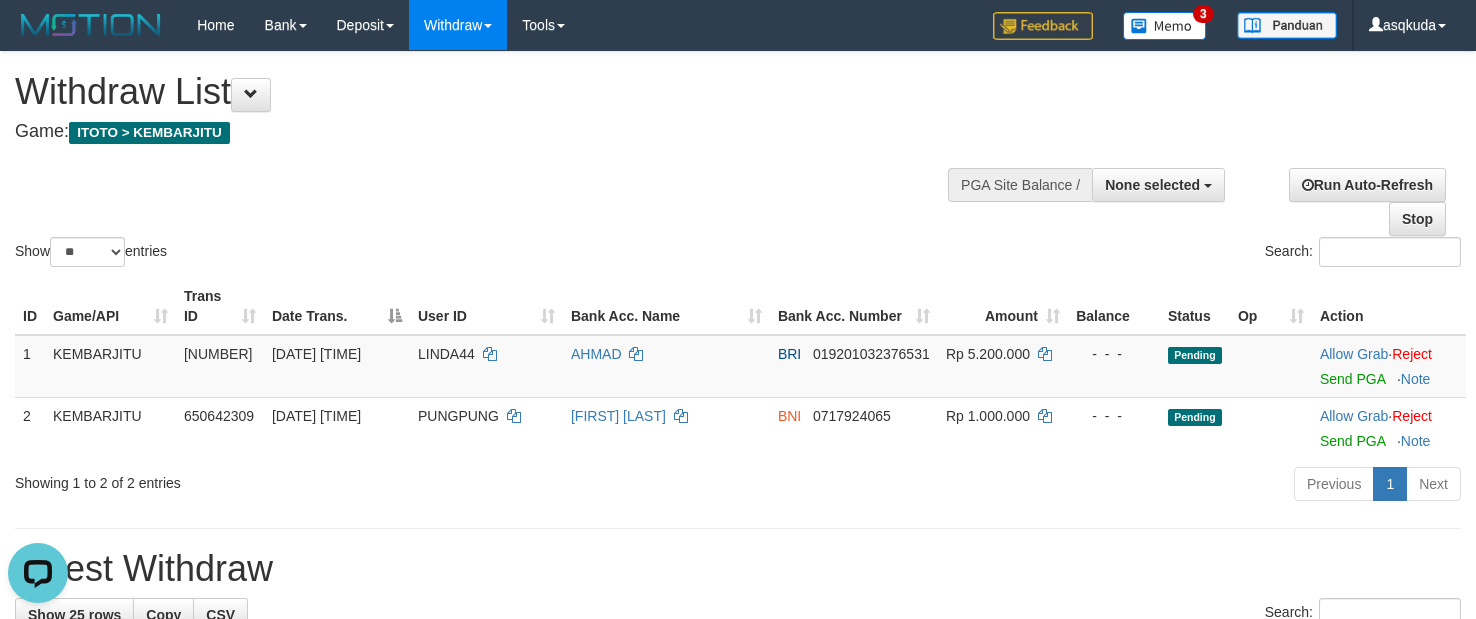 scroll, scrollTop: 0, scrollLeft: 0, axis: both 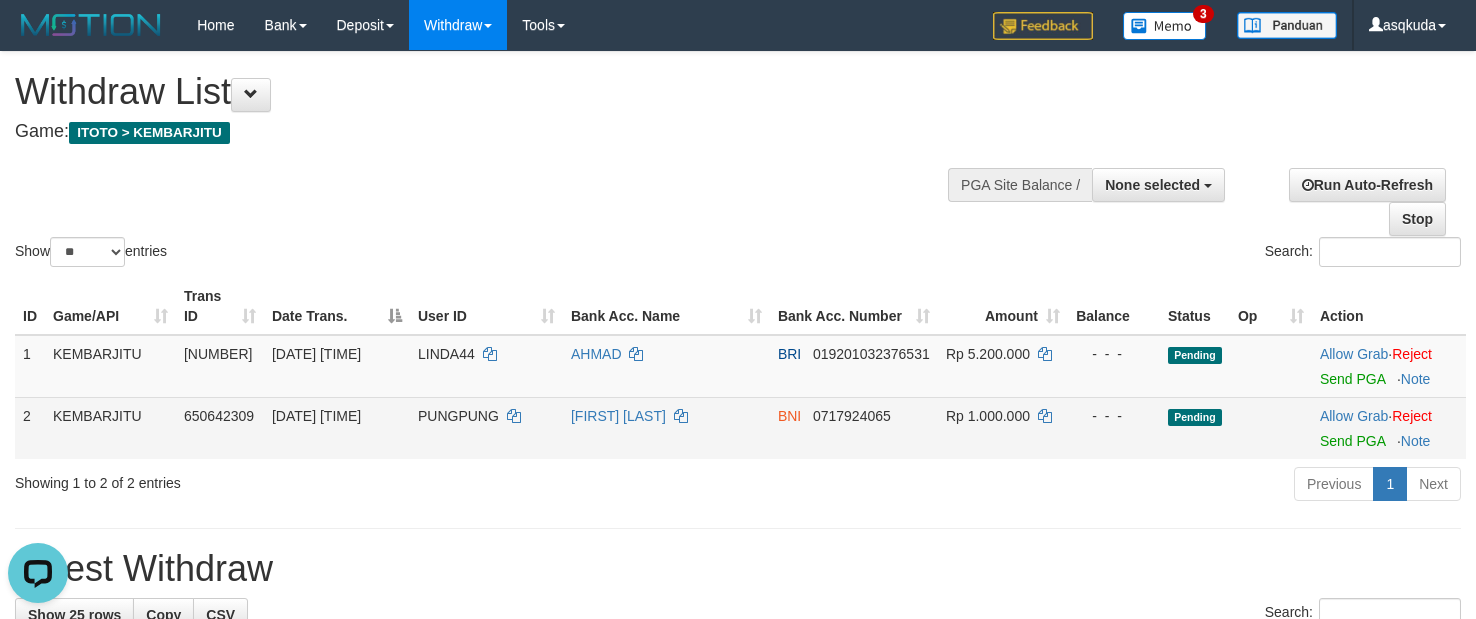 click on "PUNGPUNG" at bounding box center (458, 416) 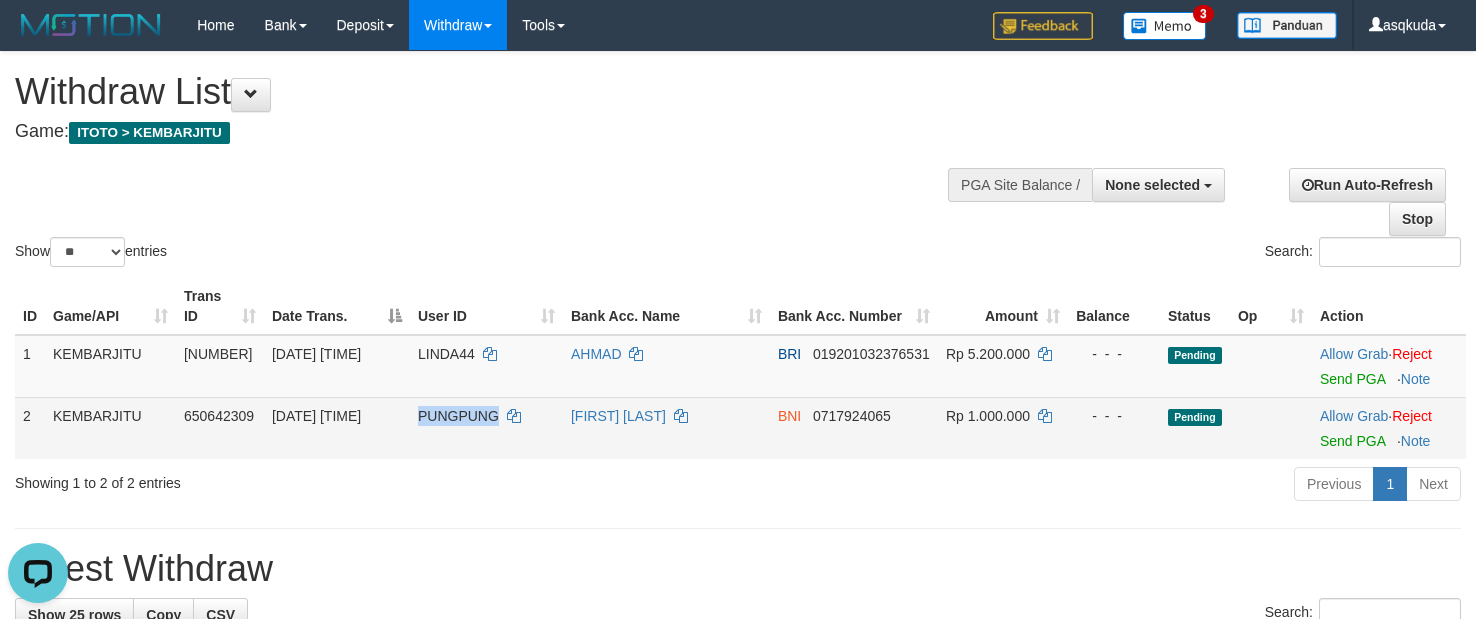 click on "PUNGPUNG" at bounding box center [458, 416] 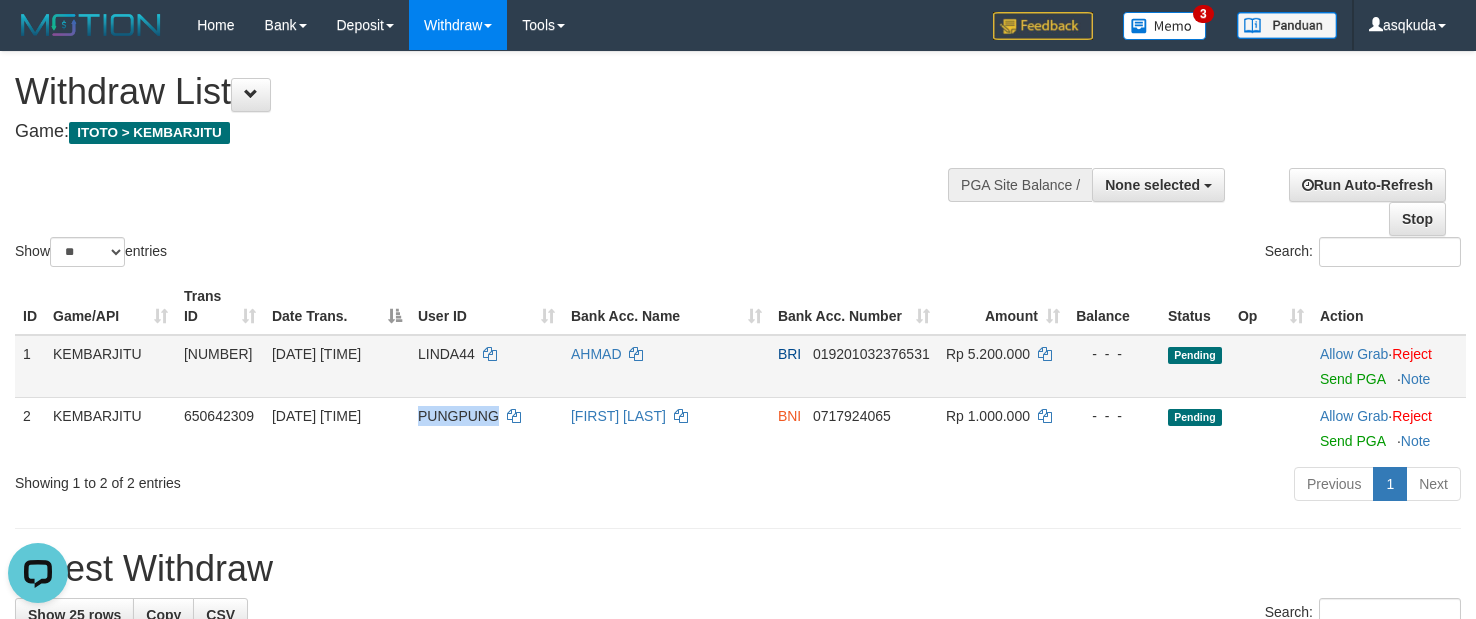 copy on "PUNGPUNG" 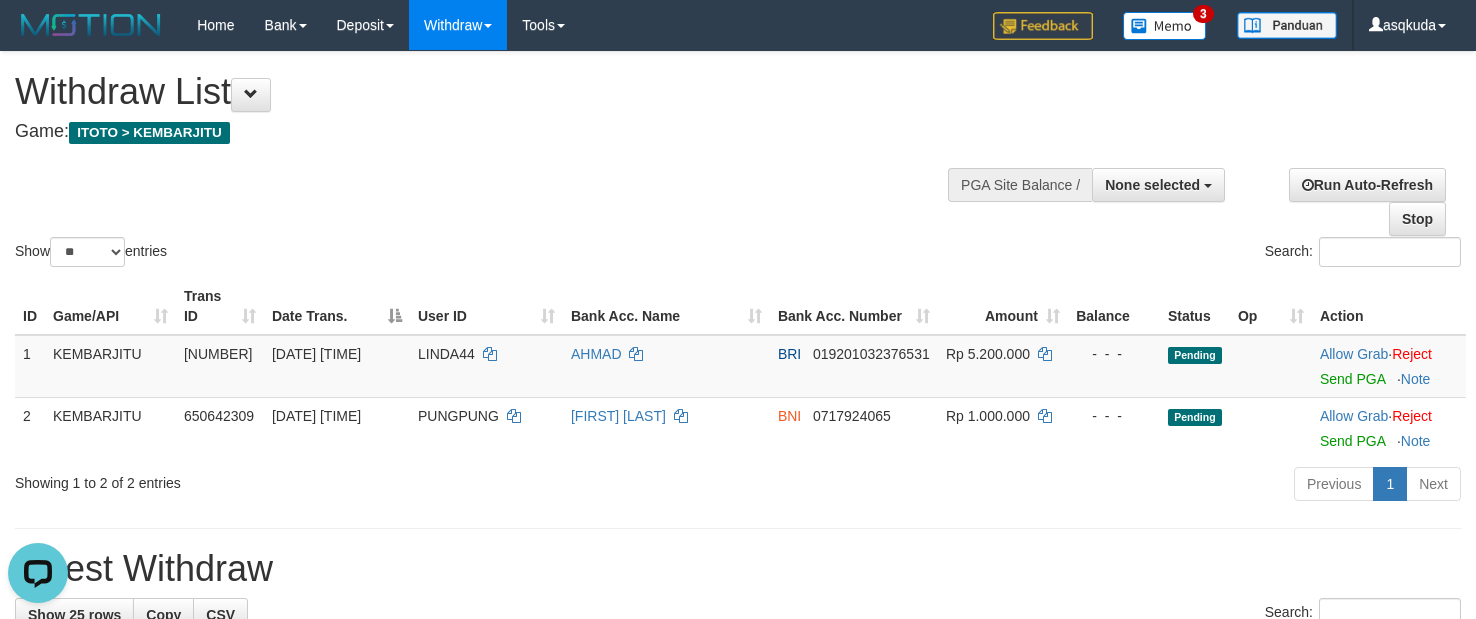 click on "Show  ** ** ** ***  entries Search:" at bounding box center (738, 161) 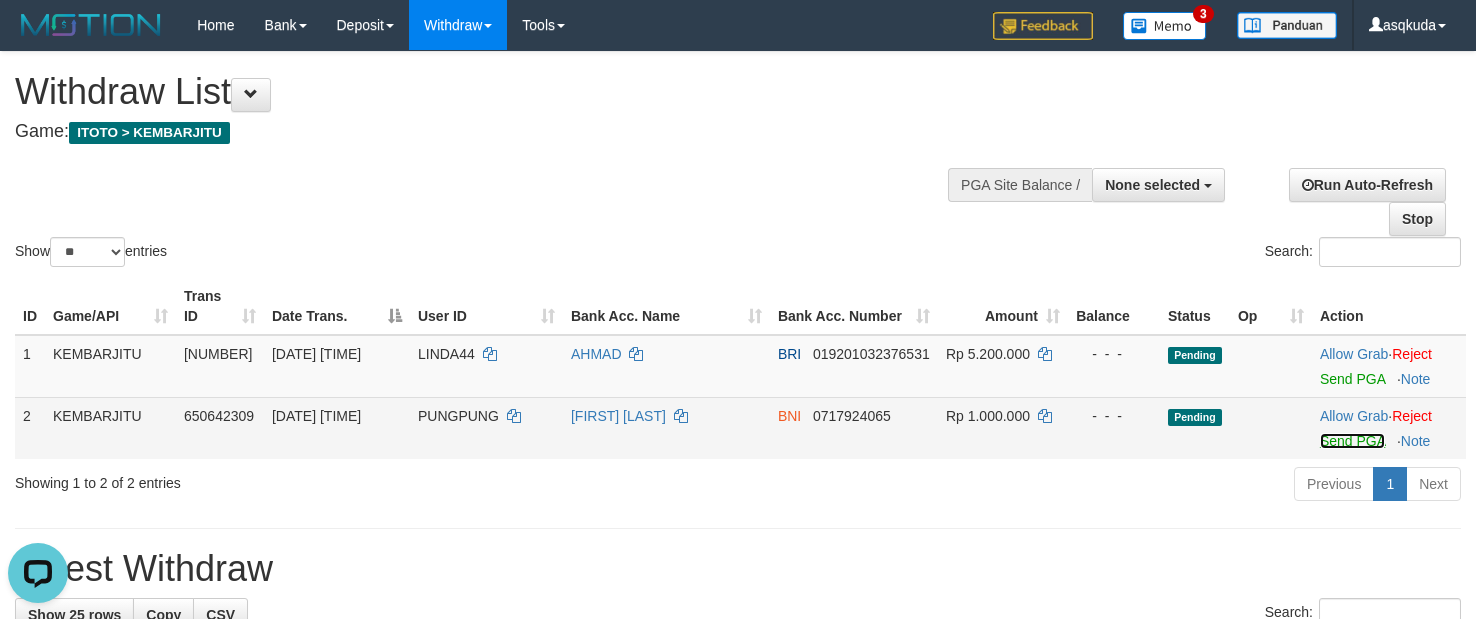 click on "Send PGA" at bounding box center (1352, 441) 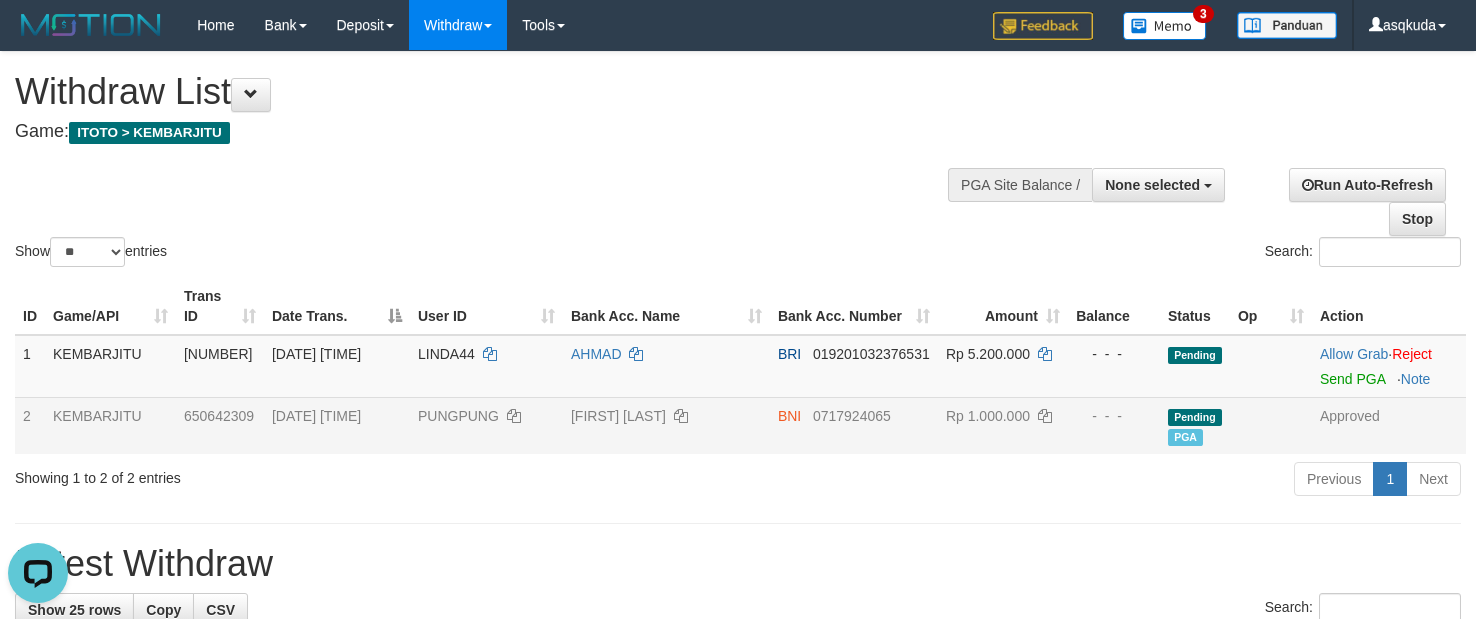 click on "Show  ** ** ** ***  entries Search:" at bounding box center (738, 161) 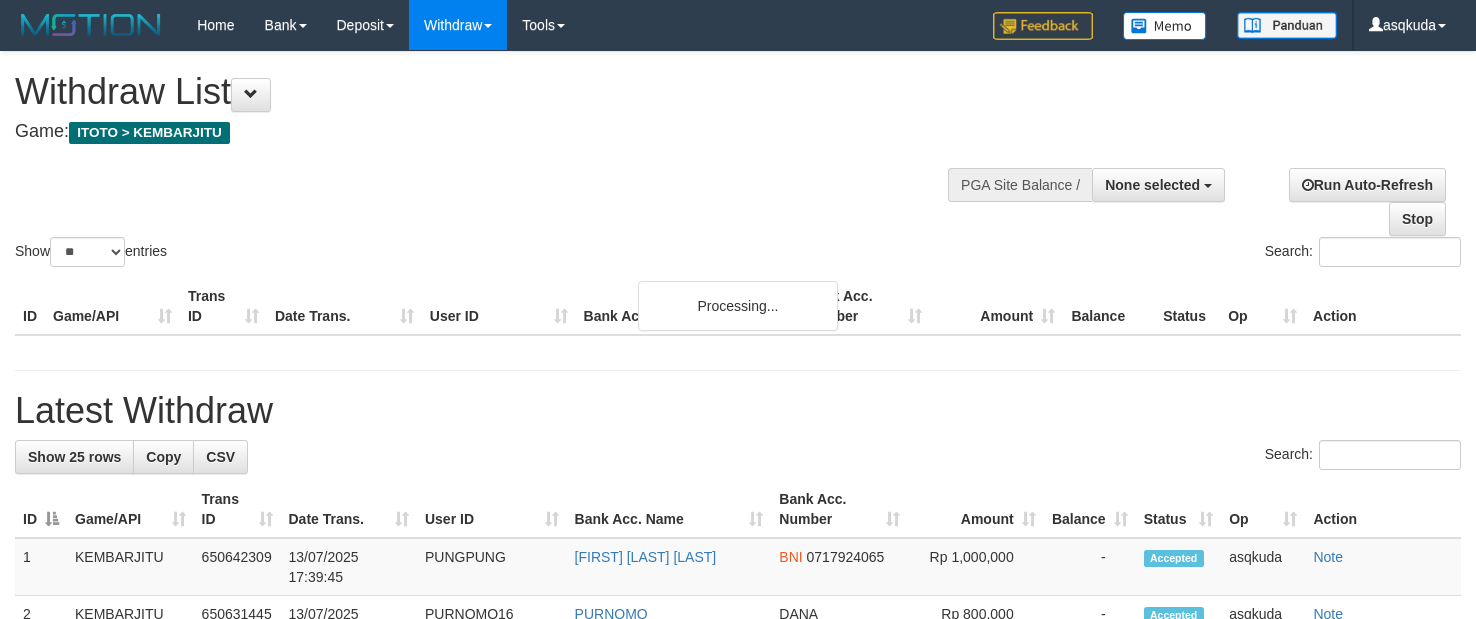 select 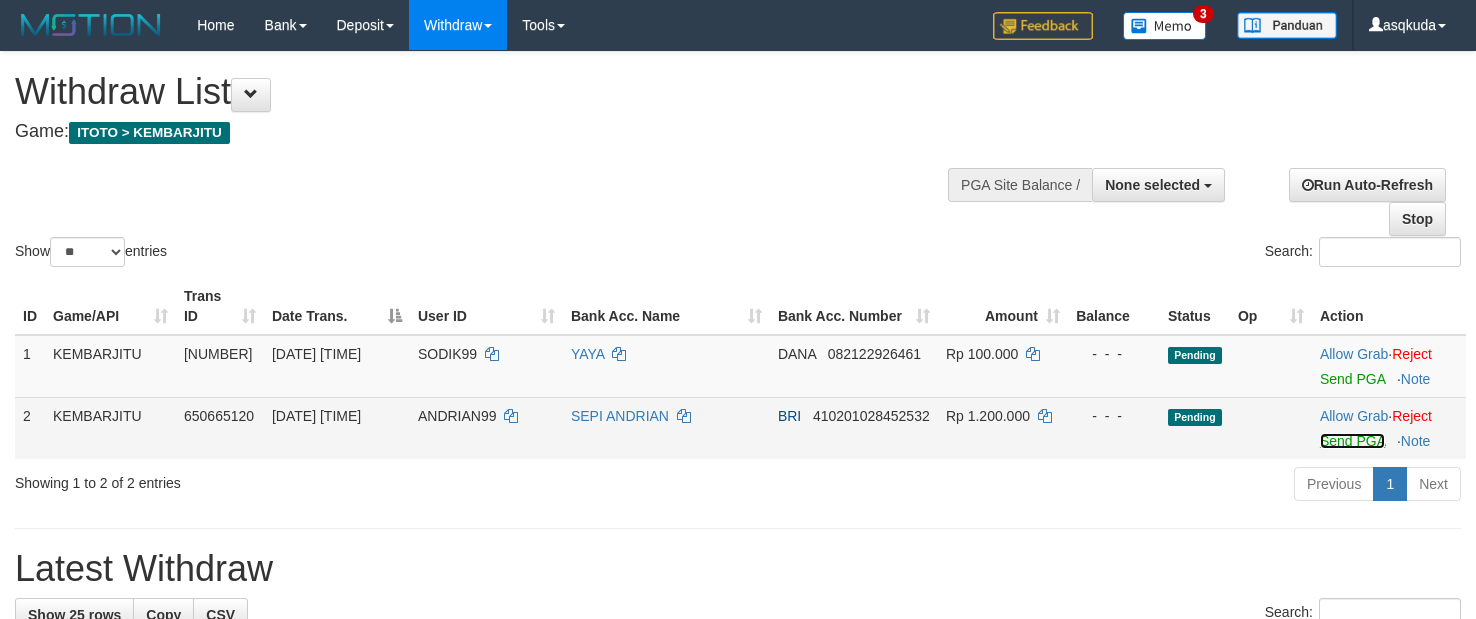 click on "Send PGA" at bounding box center [1352, 441] 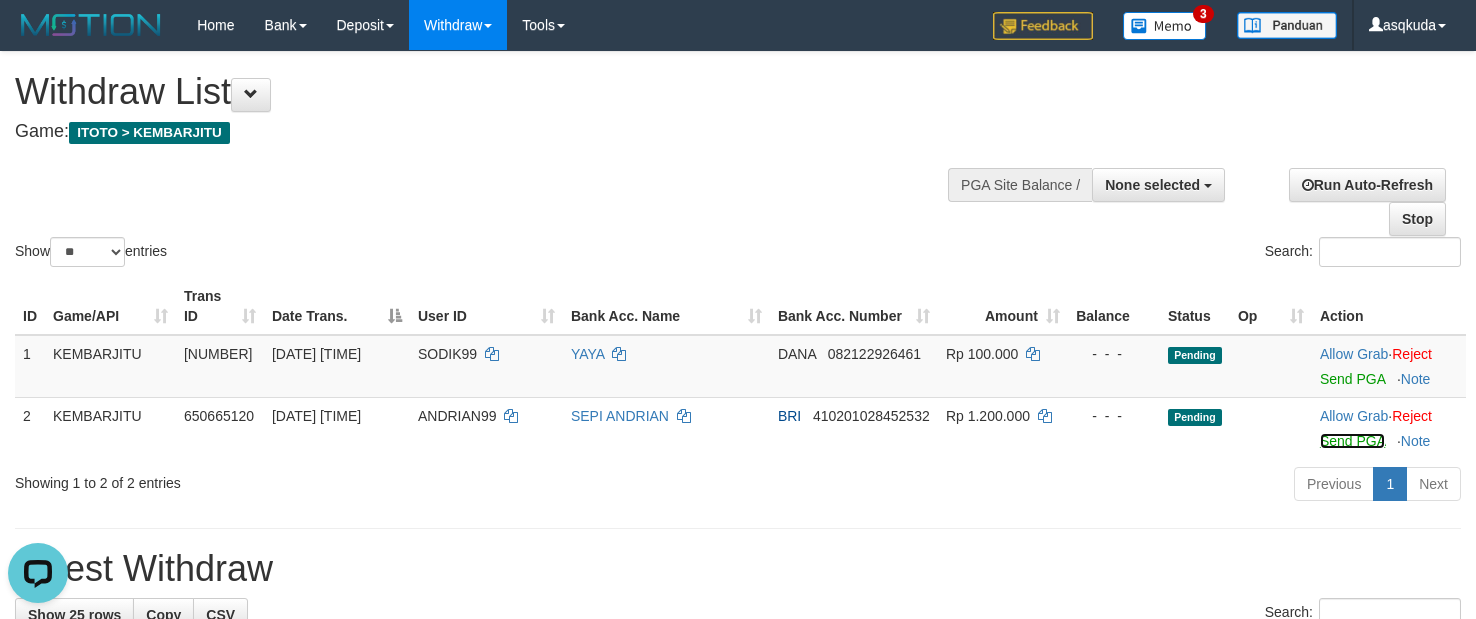 scroll, scrollTop: 0, scrollLeft: 0, axis: both 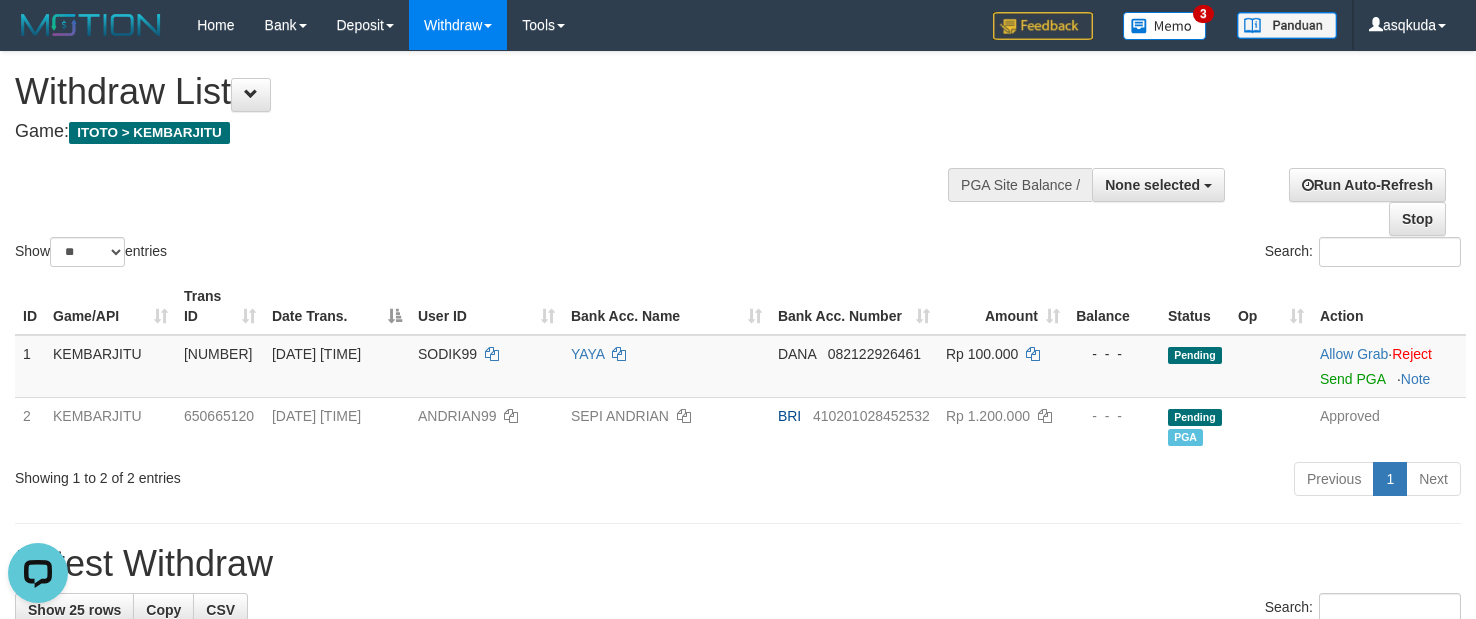 click on "Game:   ITOTO > KEMBARJITU" at bounding box center [489, 132] 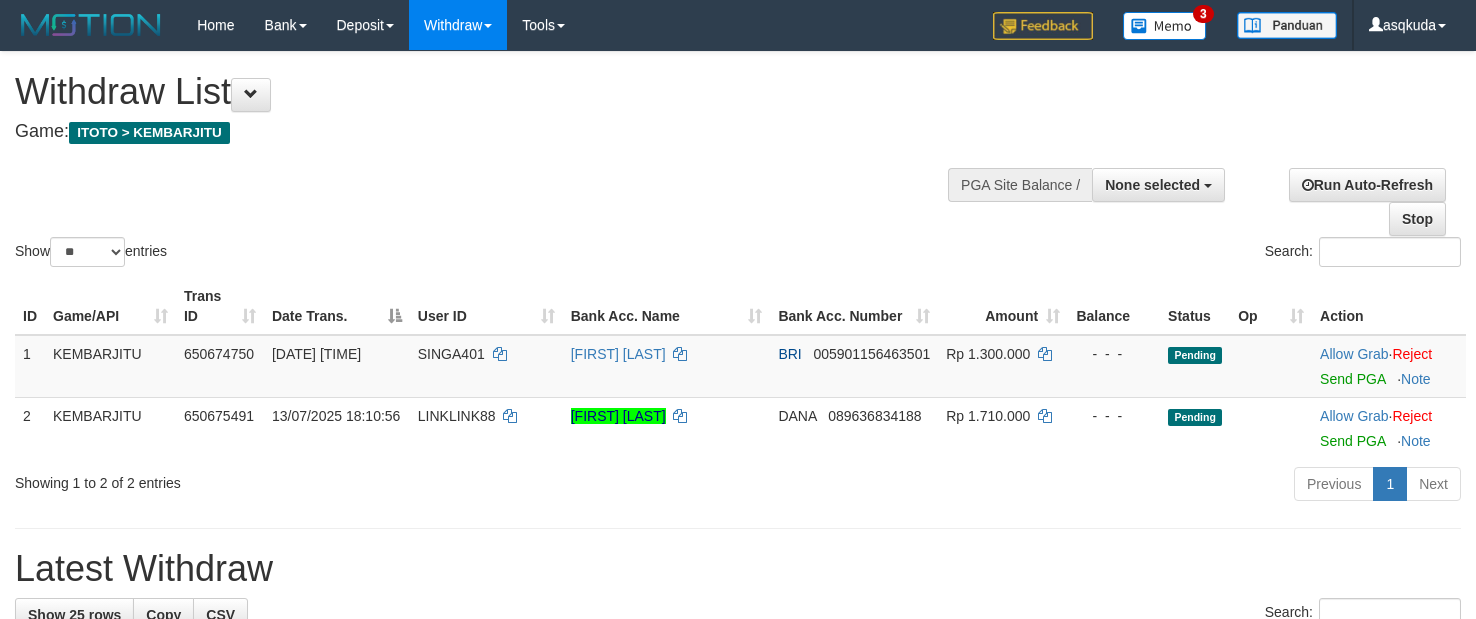 select 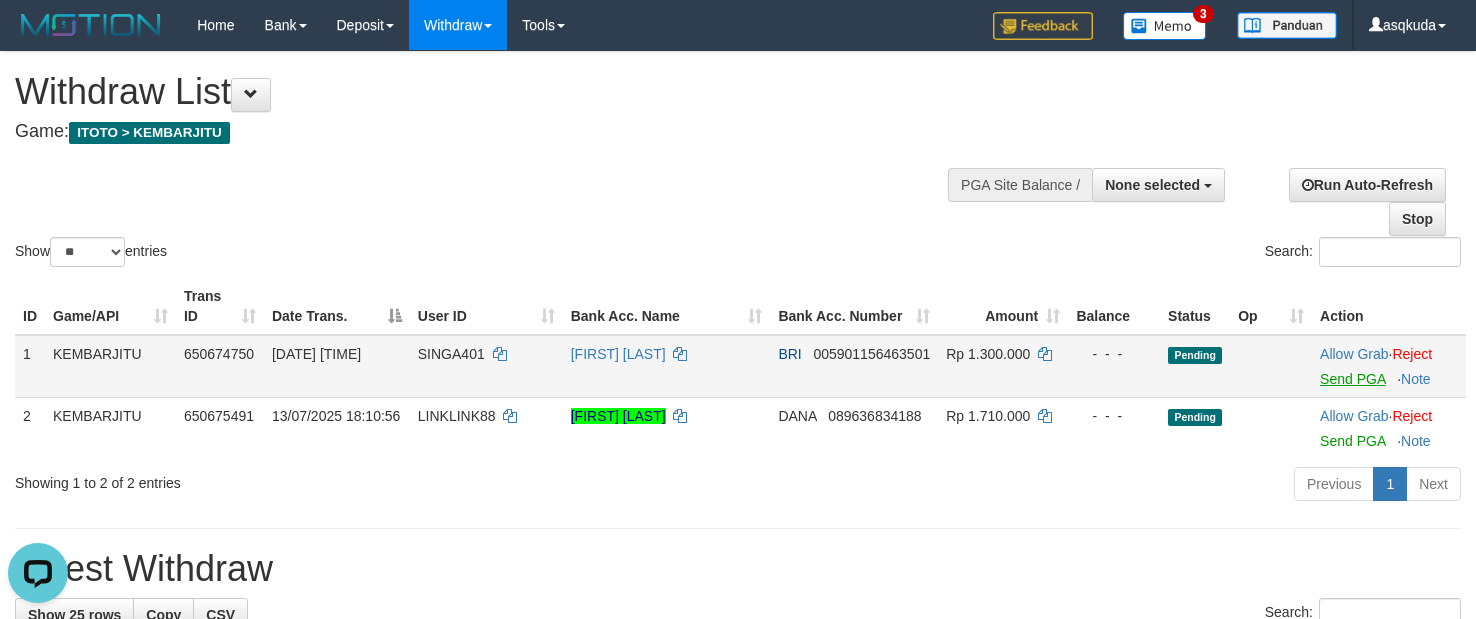scroll, scrollTop: 0, scrollLeft: 0, axis: both 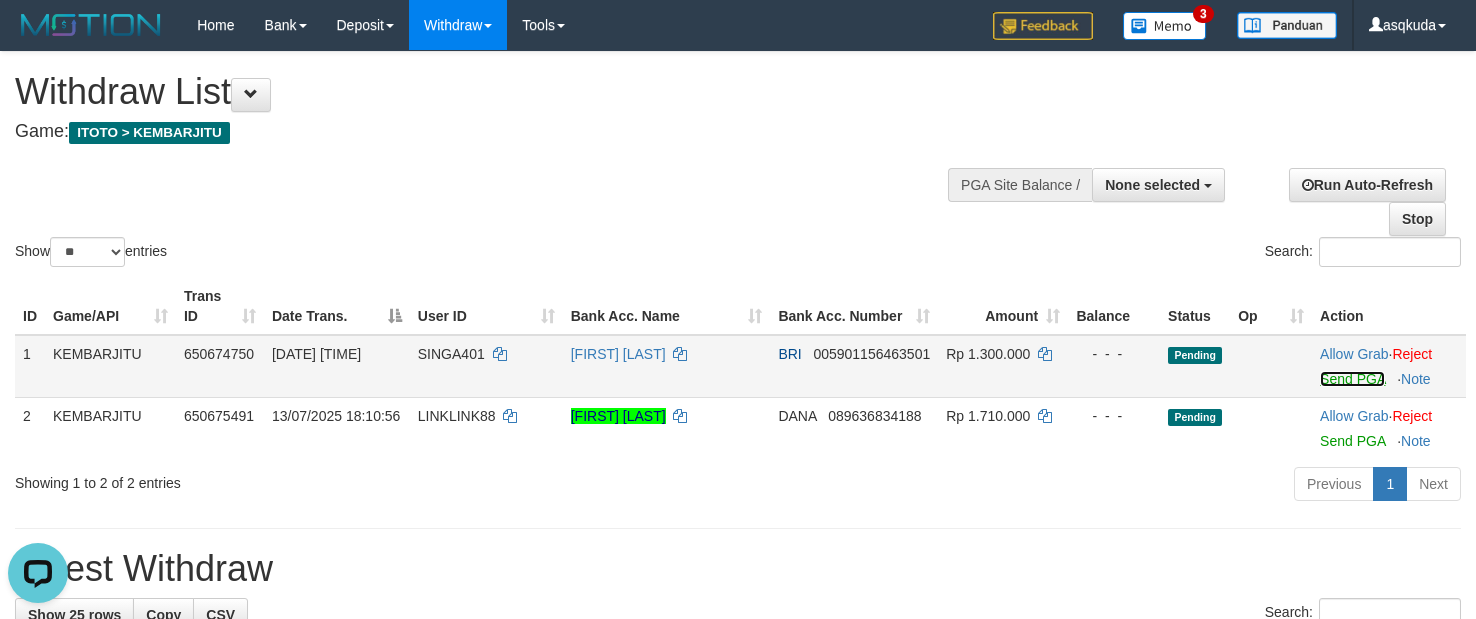 click on "Send PGA" at bounding box center [1352, 379] 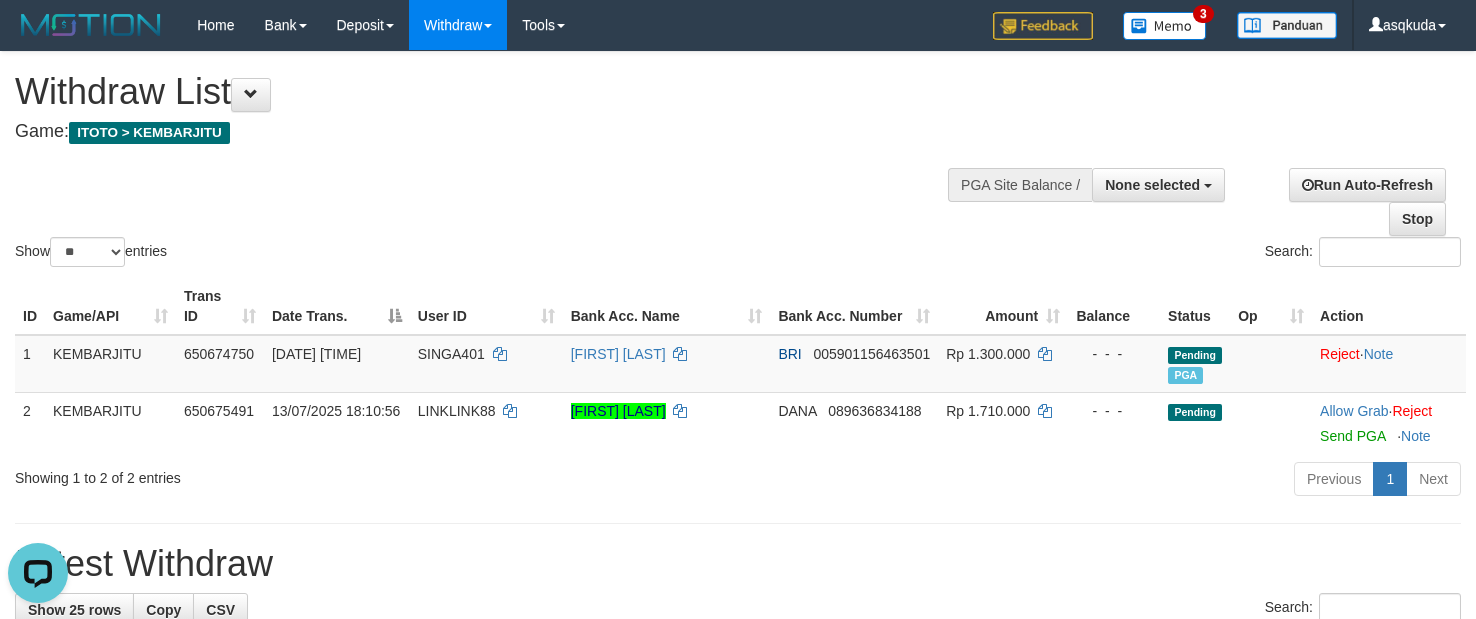 click on "Show  ** ** ** ***  entries Search:" at bounding box center [738, 161] 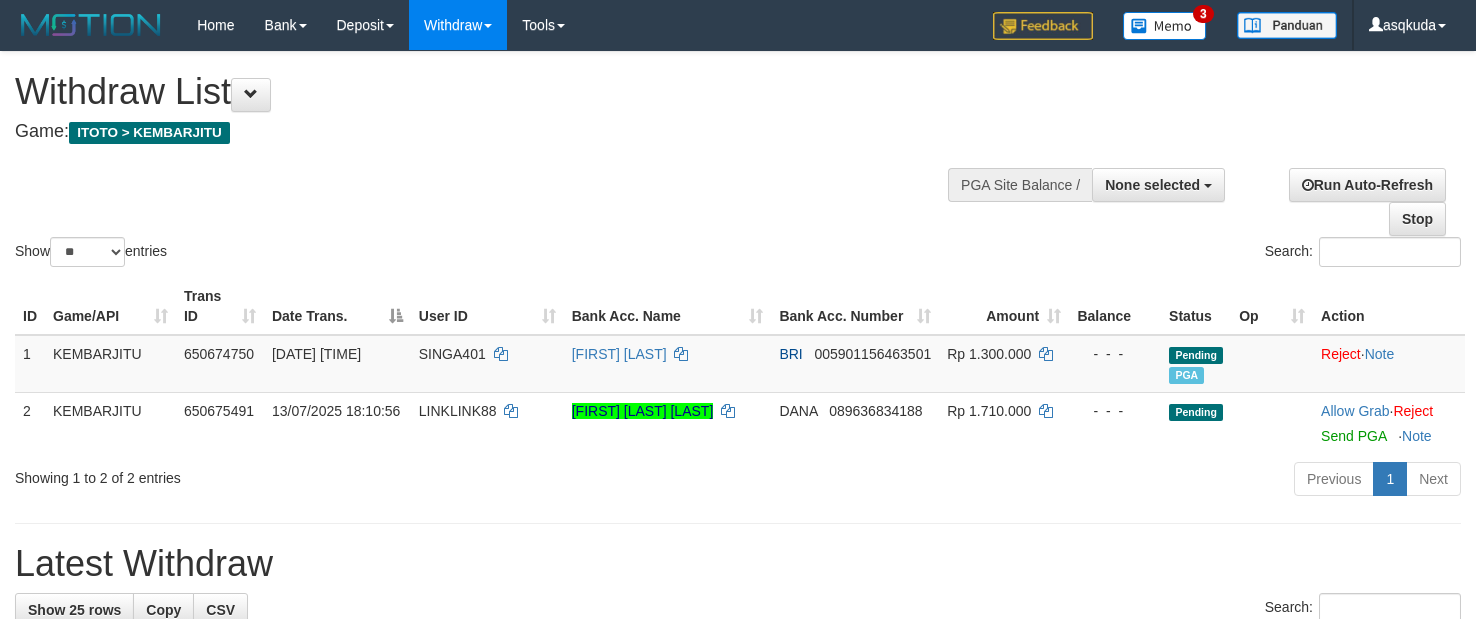 select 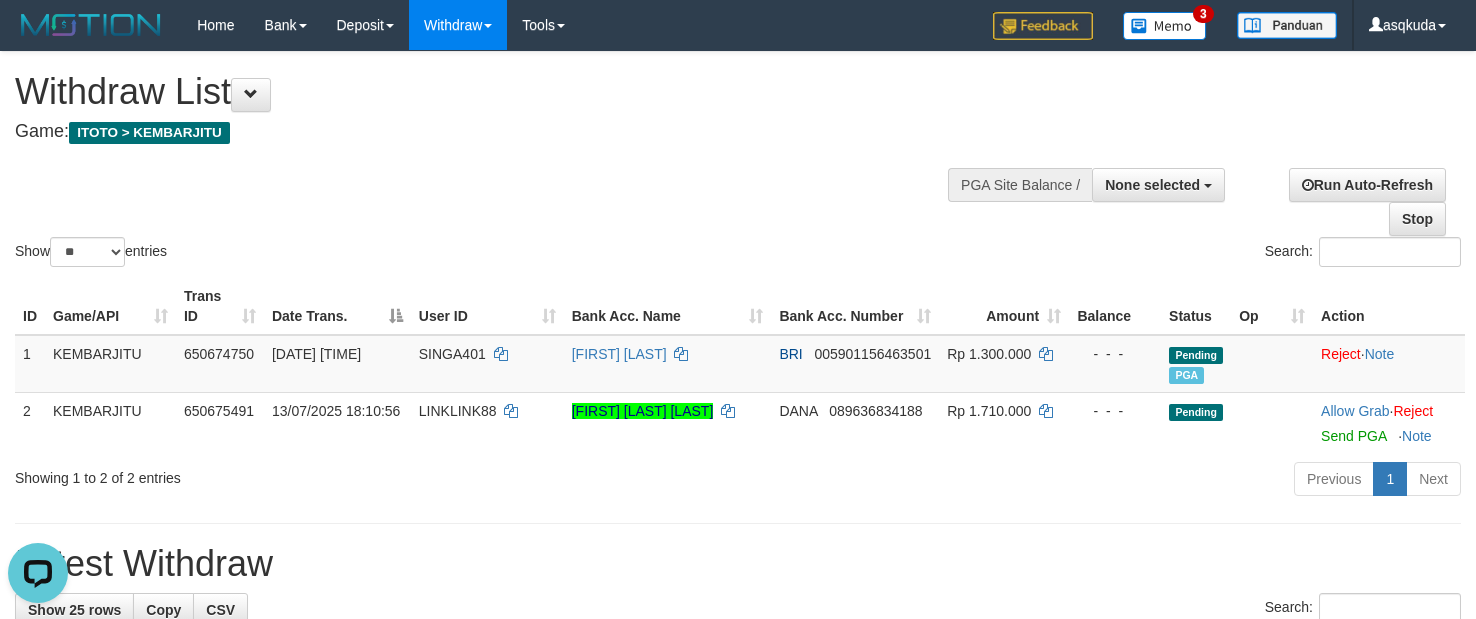 scroll, scrollTop: 0, scrollLeft: 0, axis: both 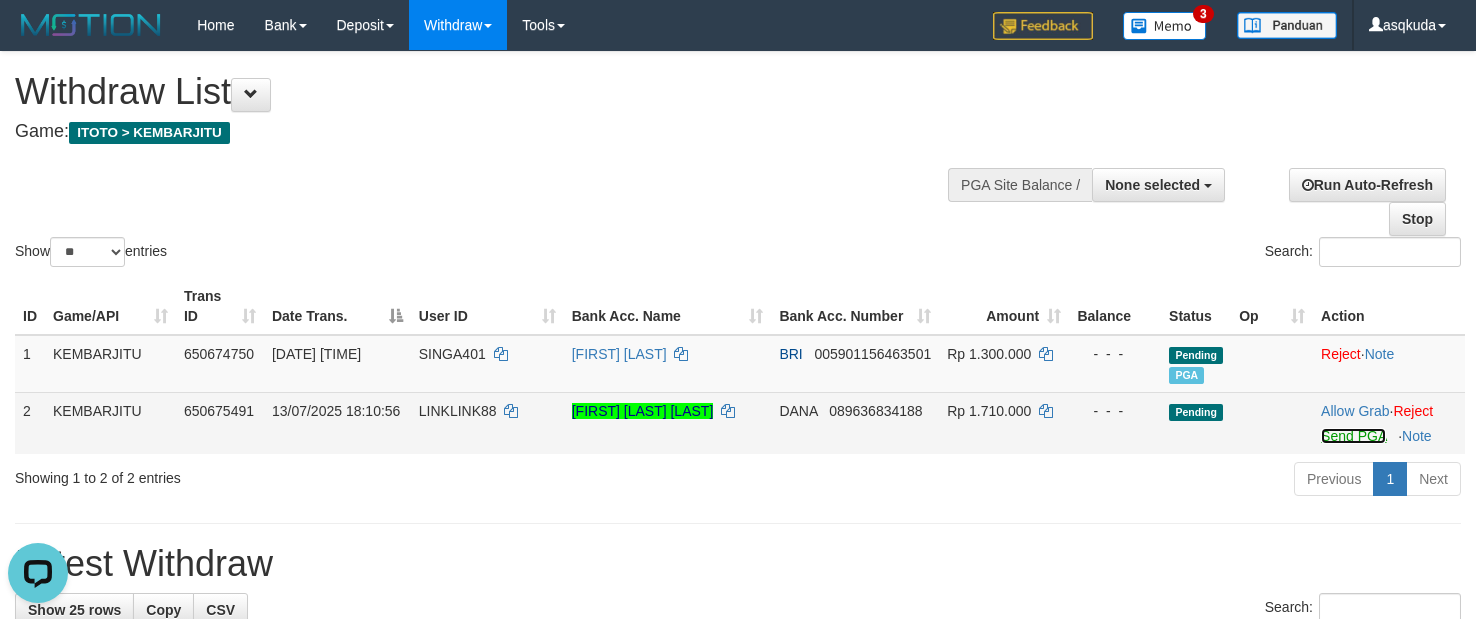 click on "Send PGA" at bounding box center [1353, 436] 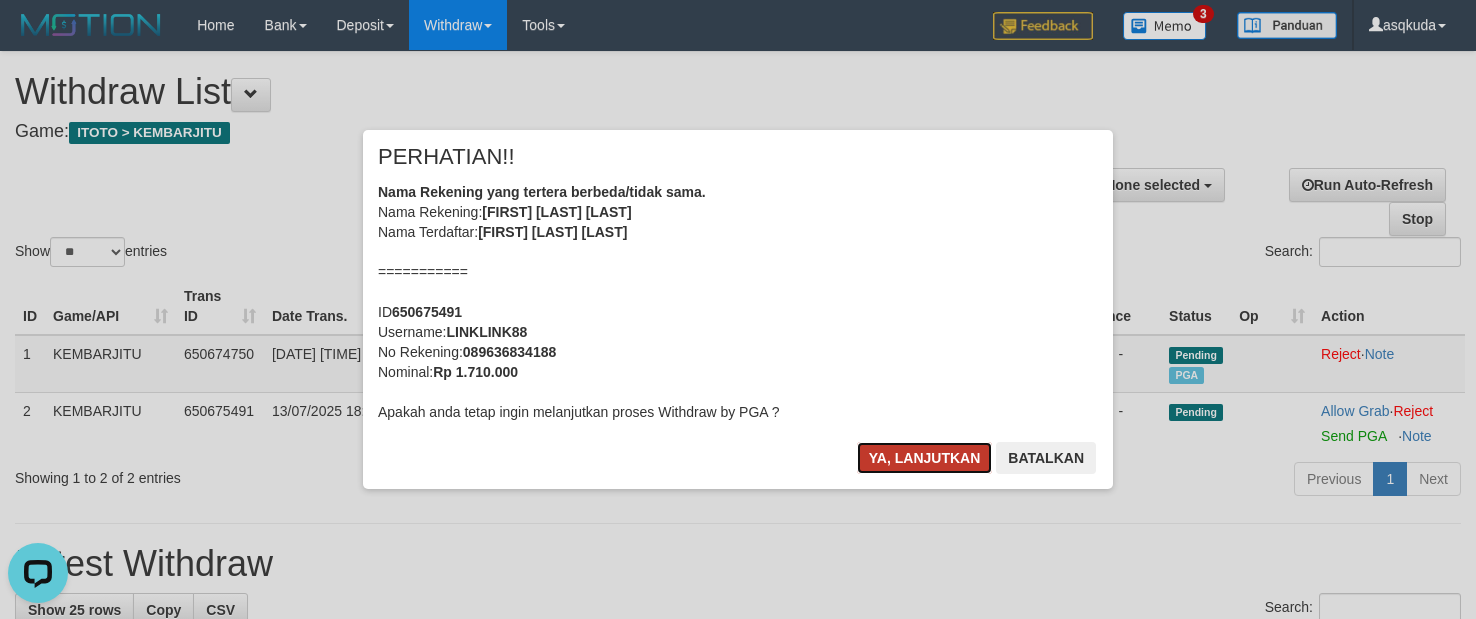 click on "Ya, lanjutkan" at bounding box center (925, 458) 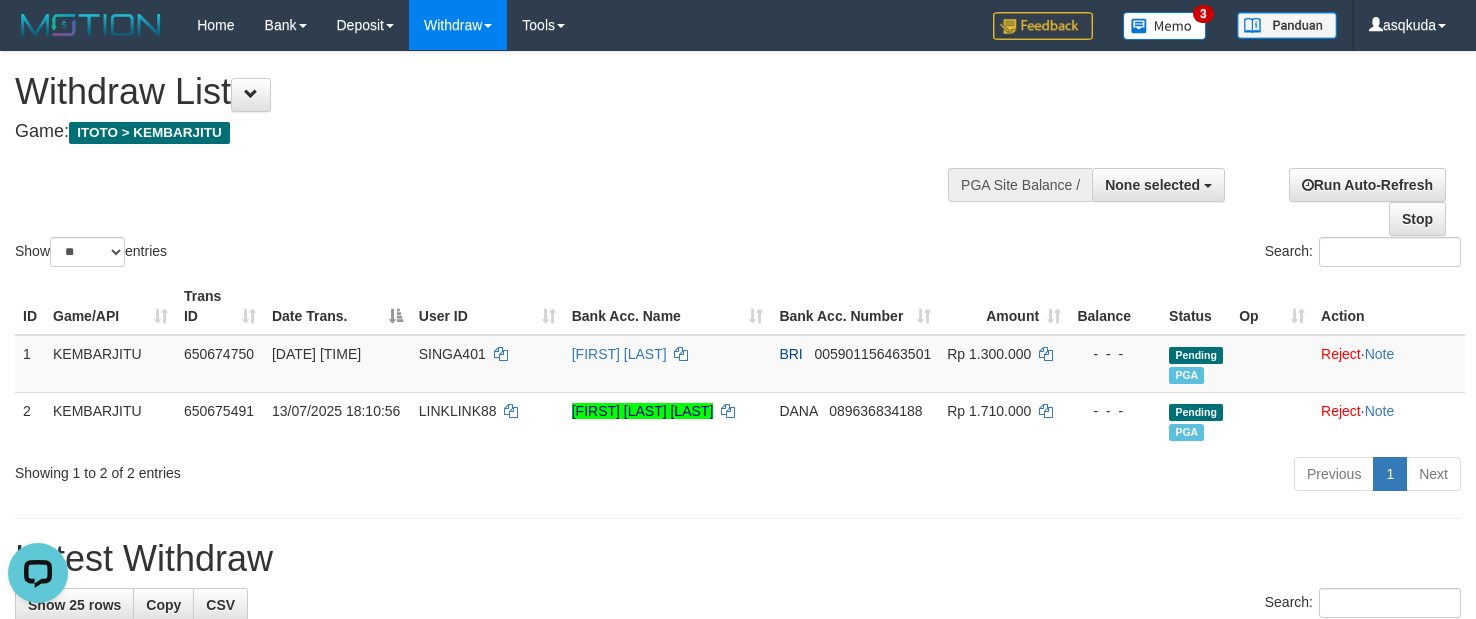 click on "Show  ** ** ** ***  entries Search:" at bounding box center [738, 161] 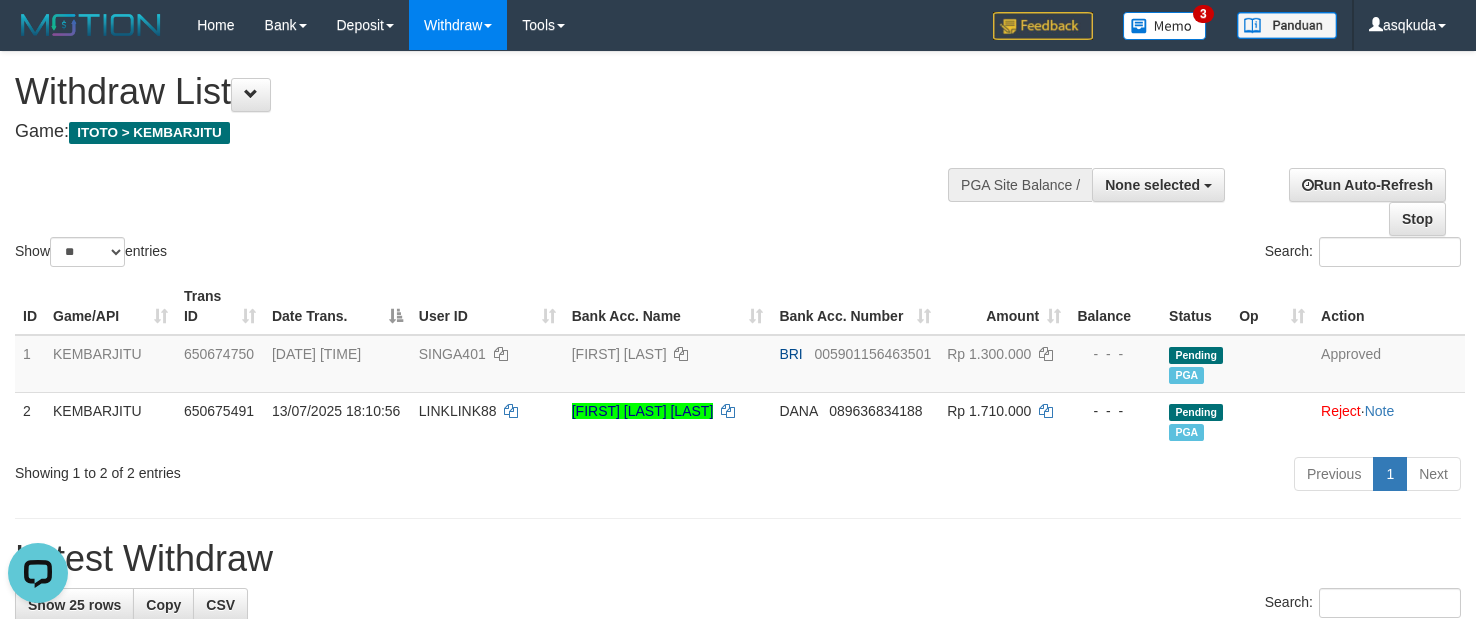 click on "Show  ** ** ** ***  entries Search:" at bounding box center (738, 161) 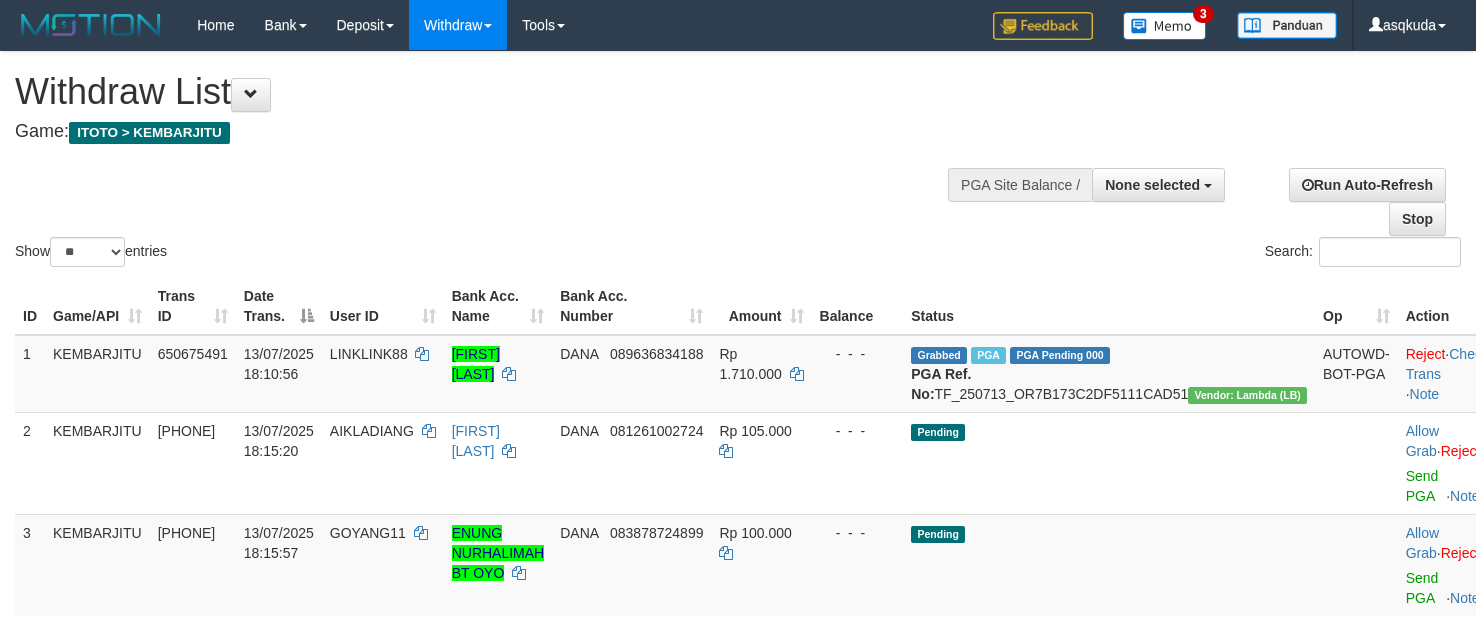 select 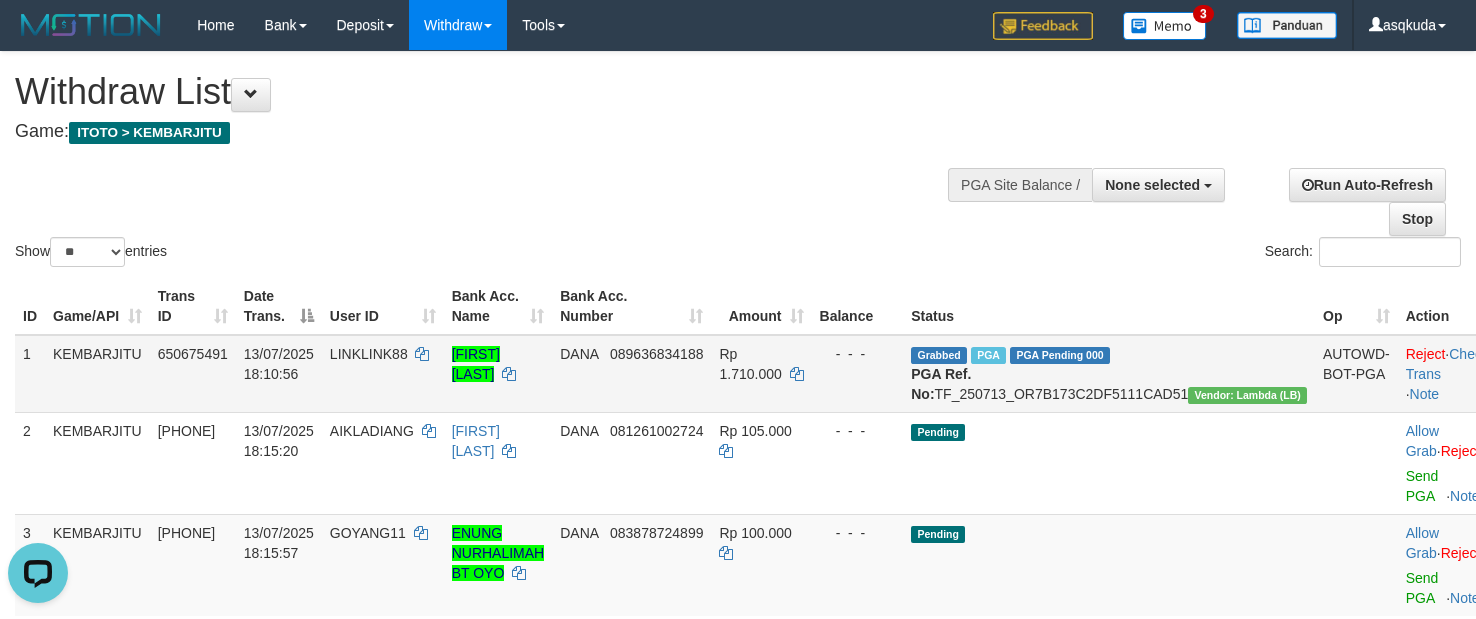 scroll, scrollTop: 0, scrollLeft: 0, axis: both 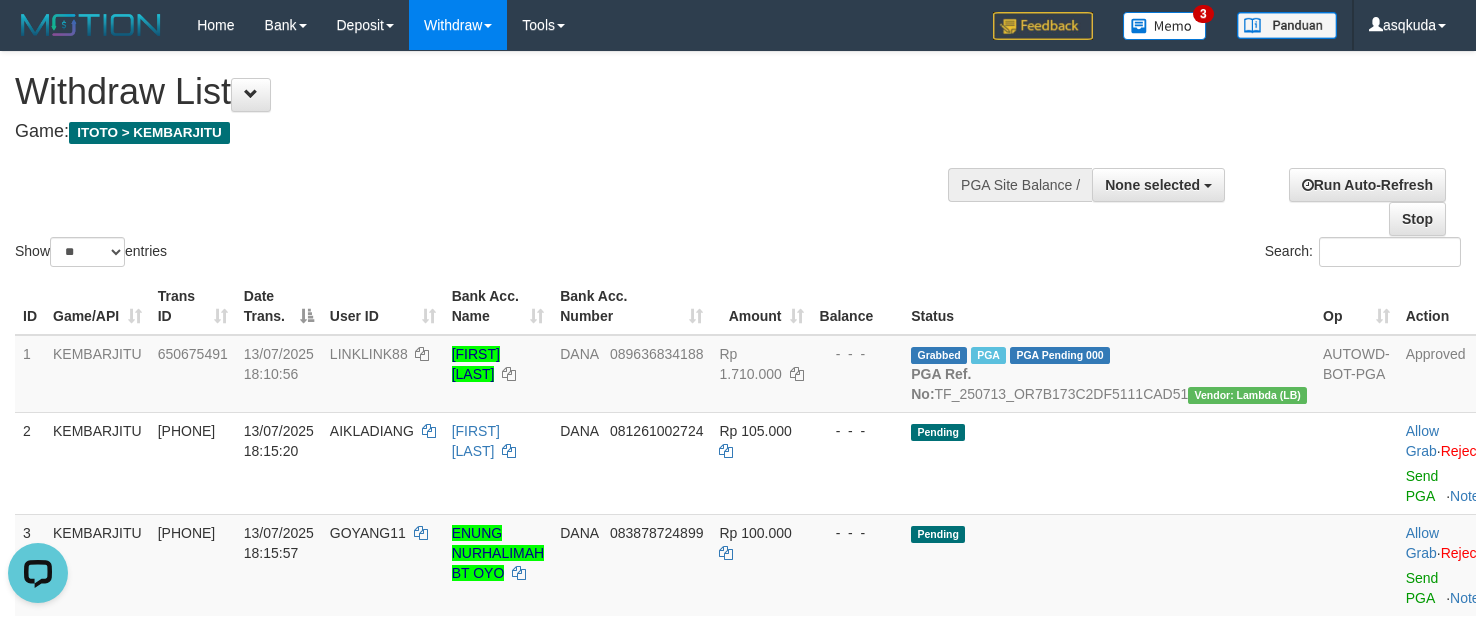 click on "Game:   ITOTO > KEMBARJITU" at bounding box center (489, 132) 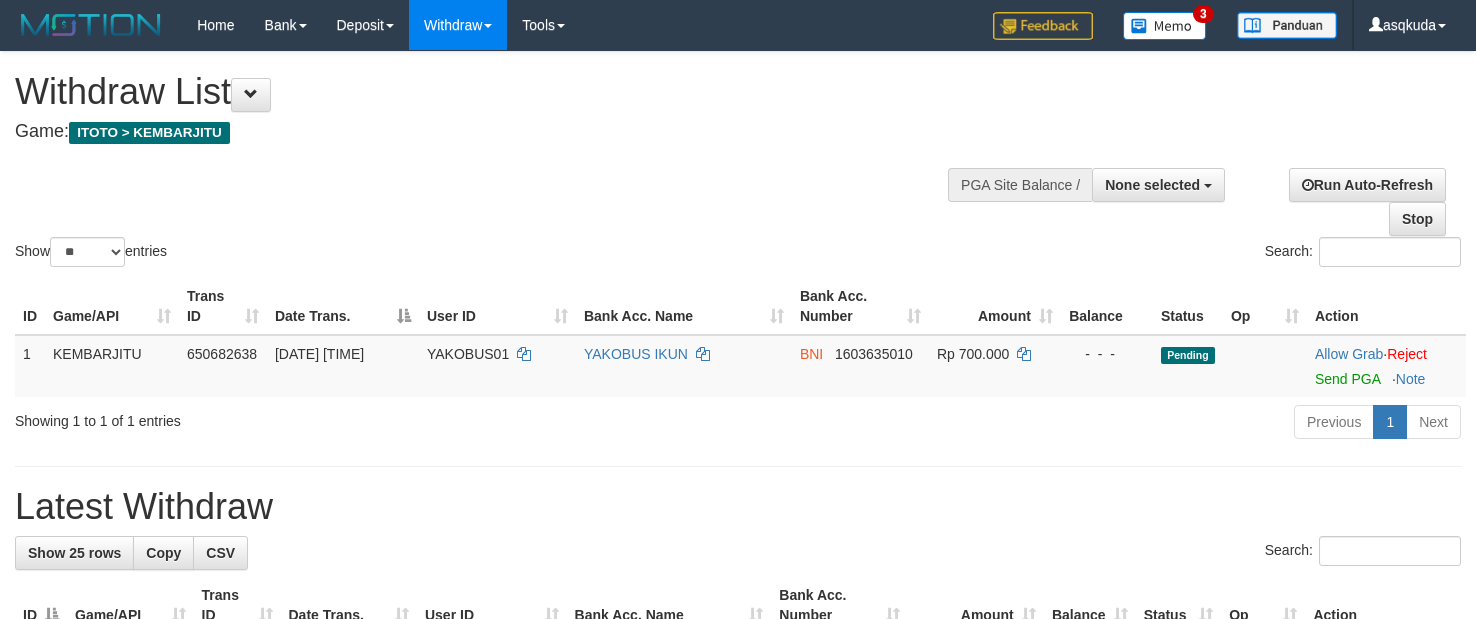 select 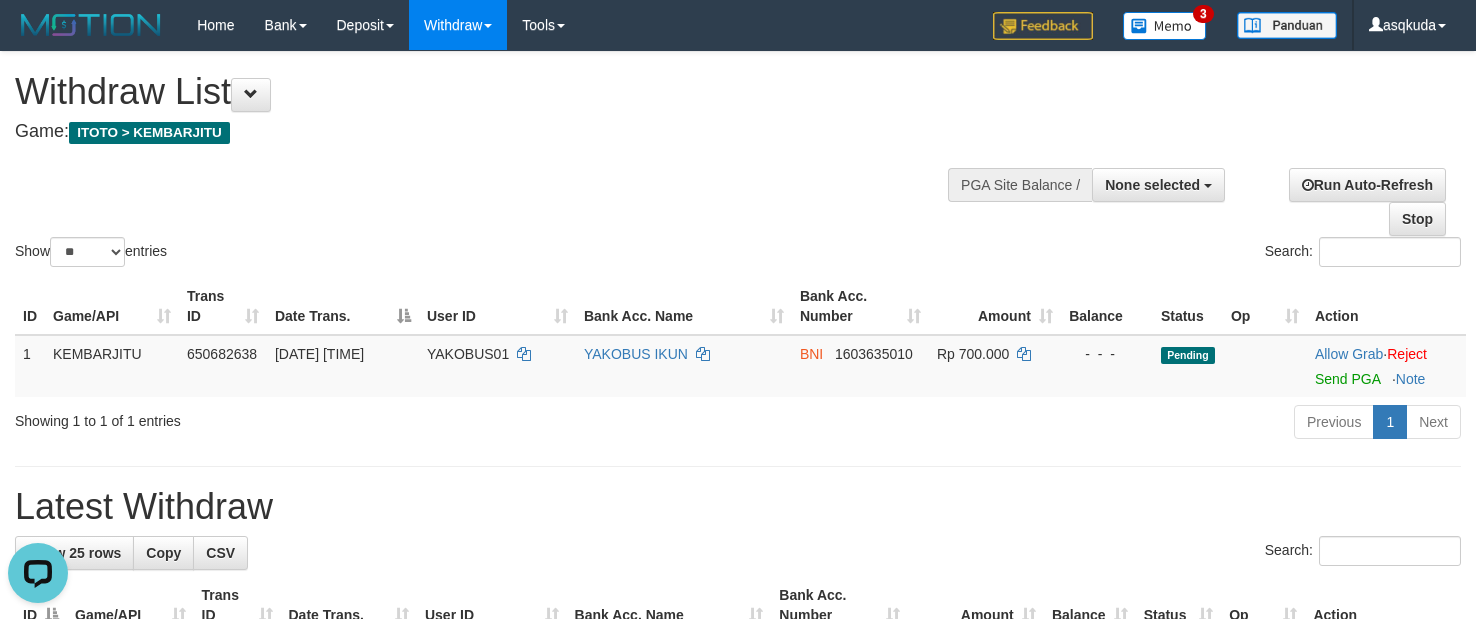 scroll, scrollTop: 0, scrollLeft: 0, axis: both 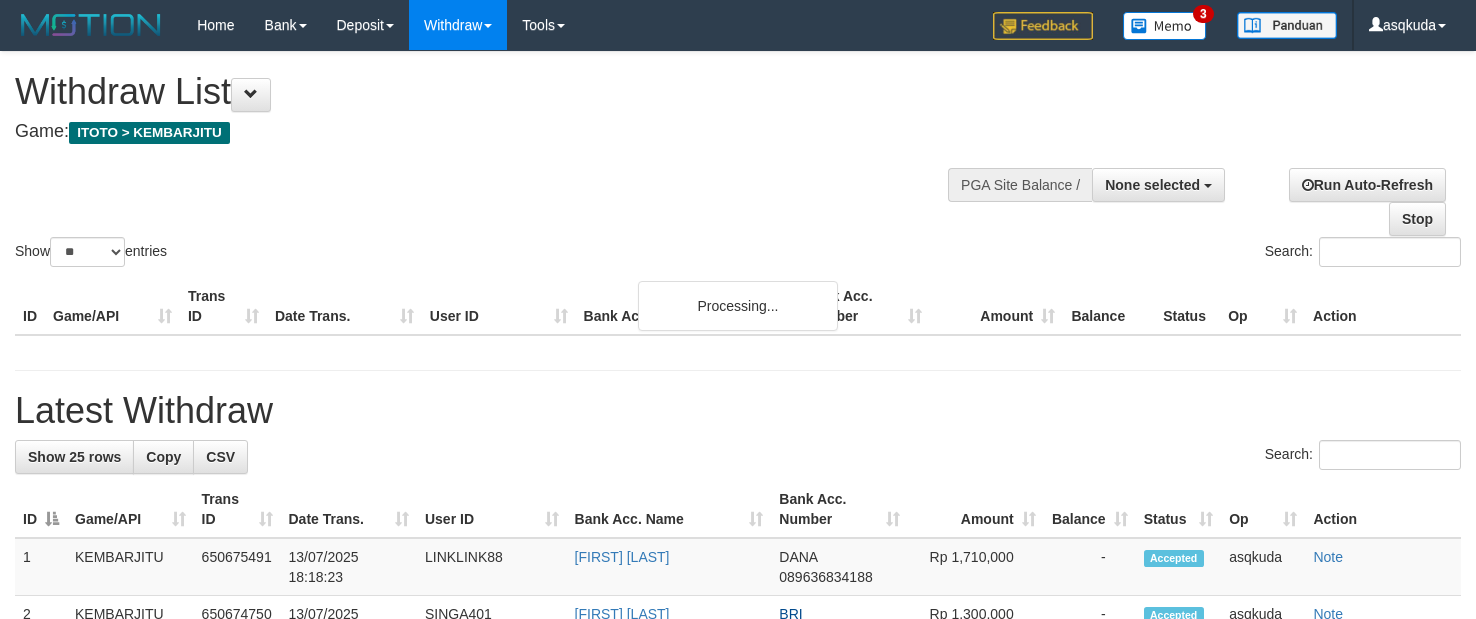 select 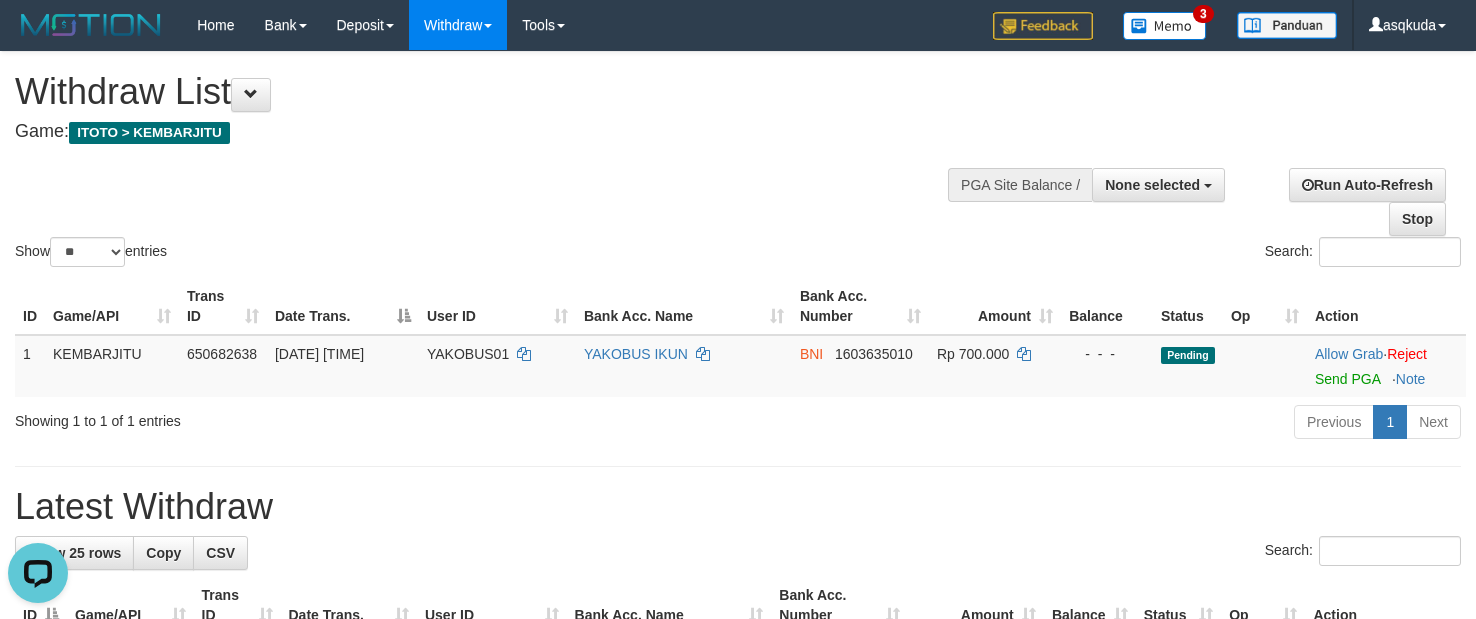 scroll, scrollTop: 0, scrollLeft: 0, axis: both 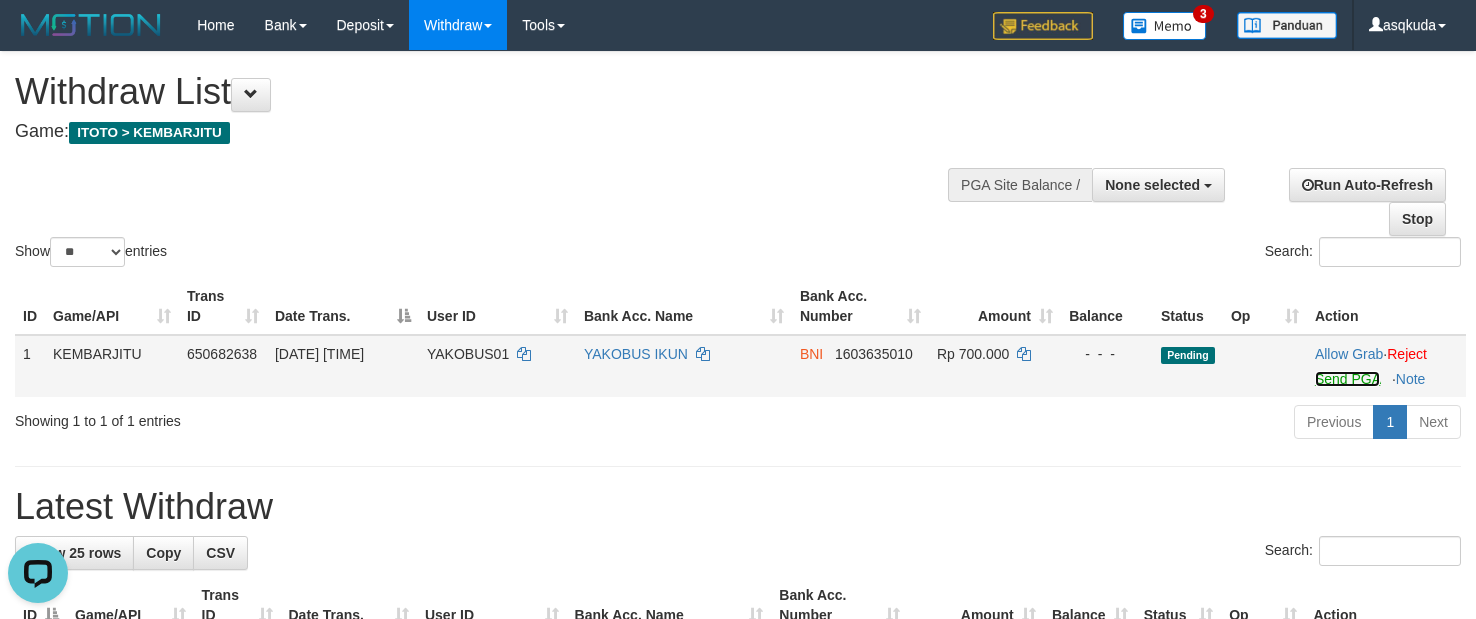 click on "Send PGA" at bounding box center (1347, 379) 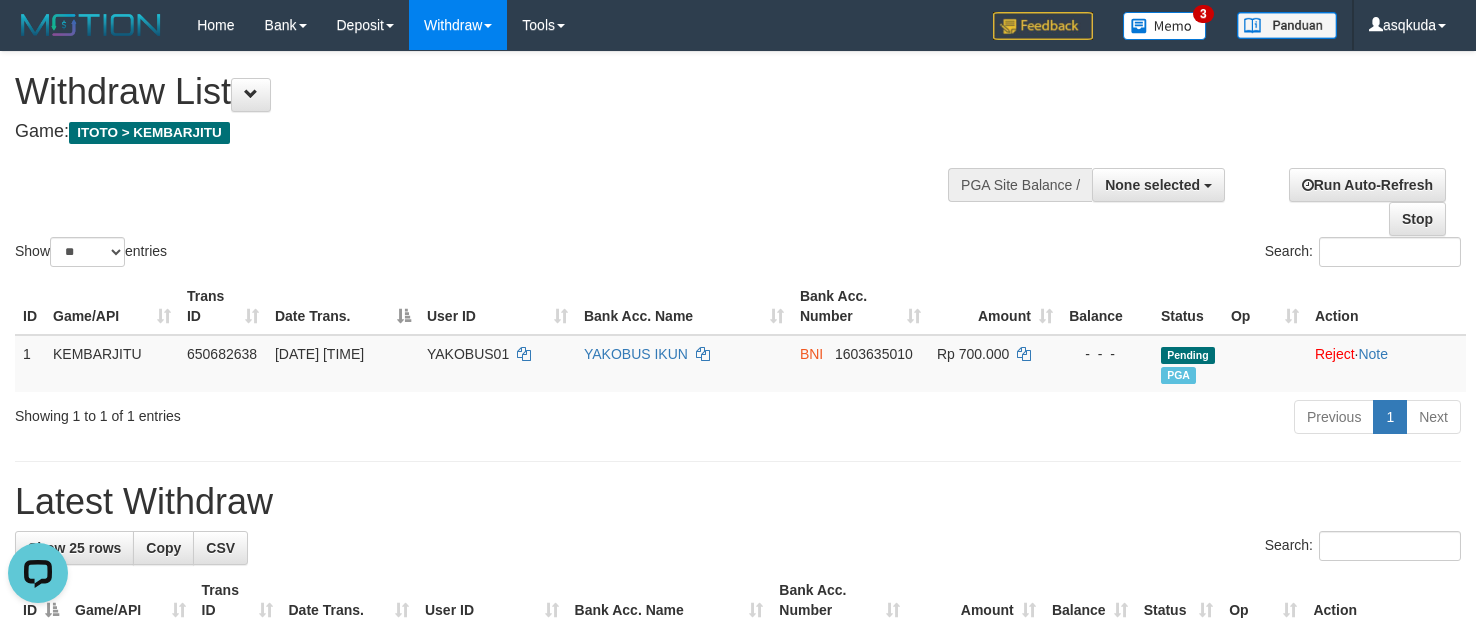 click on "Show  ** ** ** ***  entries Search:" at bounding box center [738, 161] 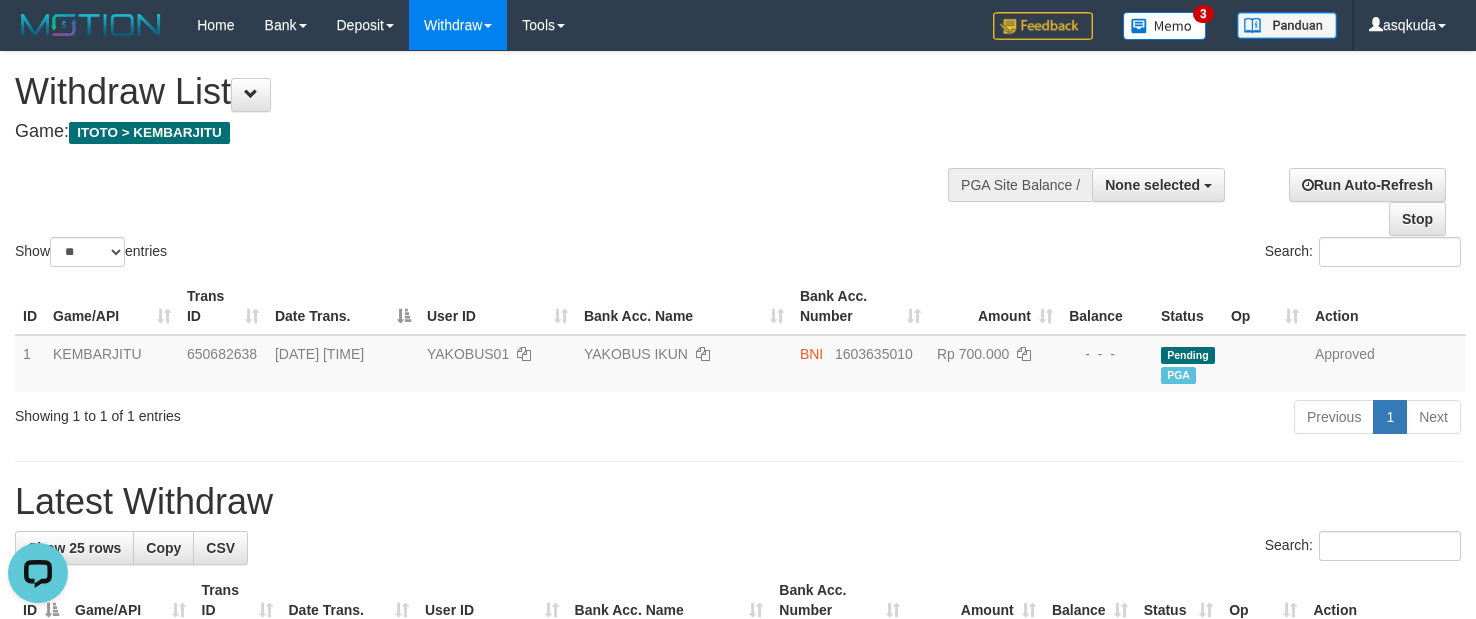 click on "Show  ** ** ** ***  entries Search:" at bounding box center (738, 161) 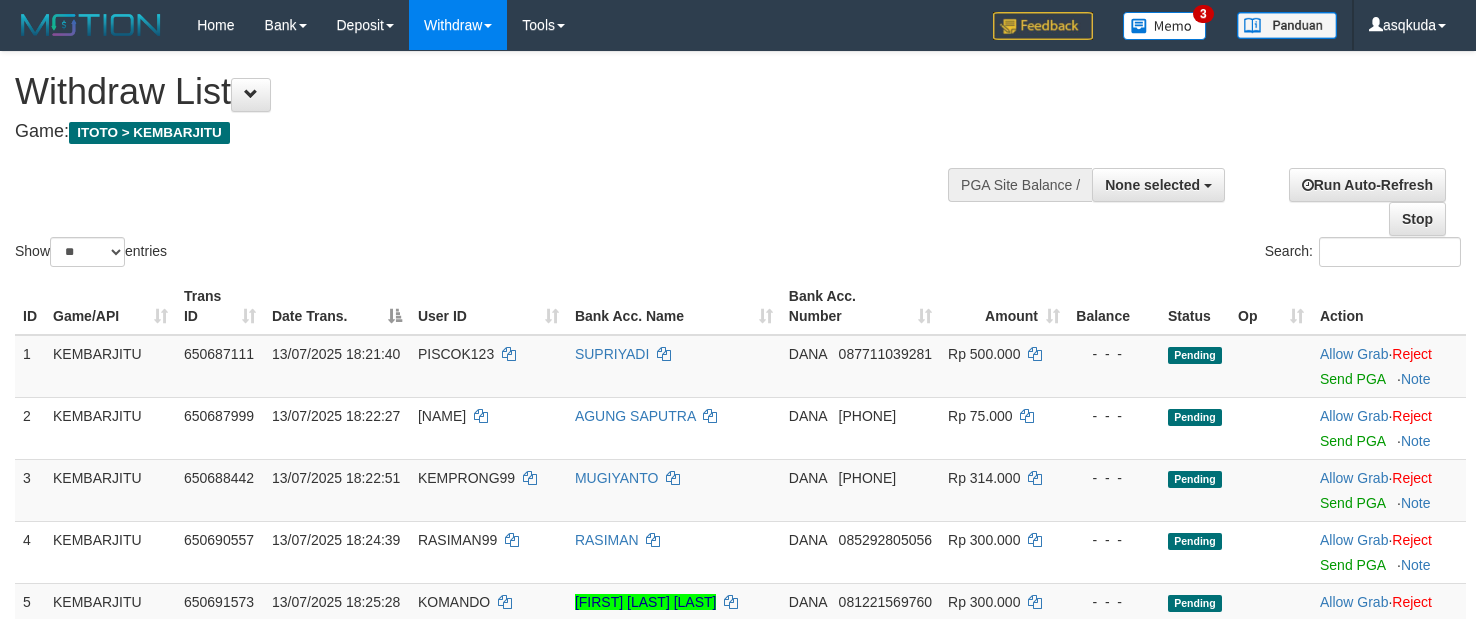 select 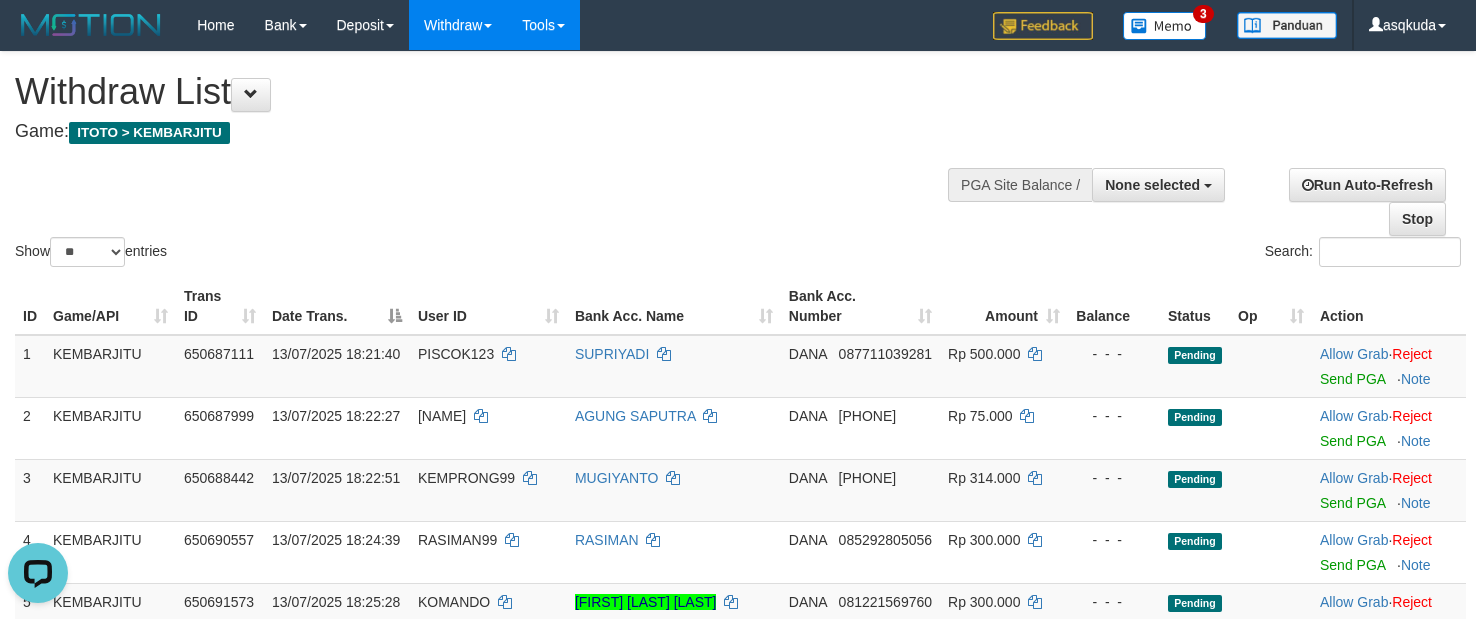 scroll, scrollTop: 0, scrollLeft: 0, axis: both 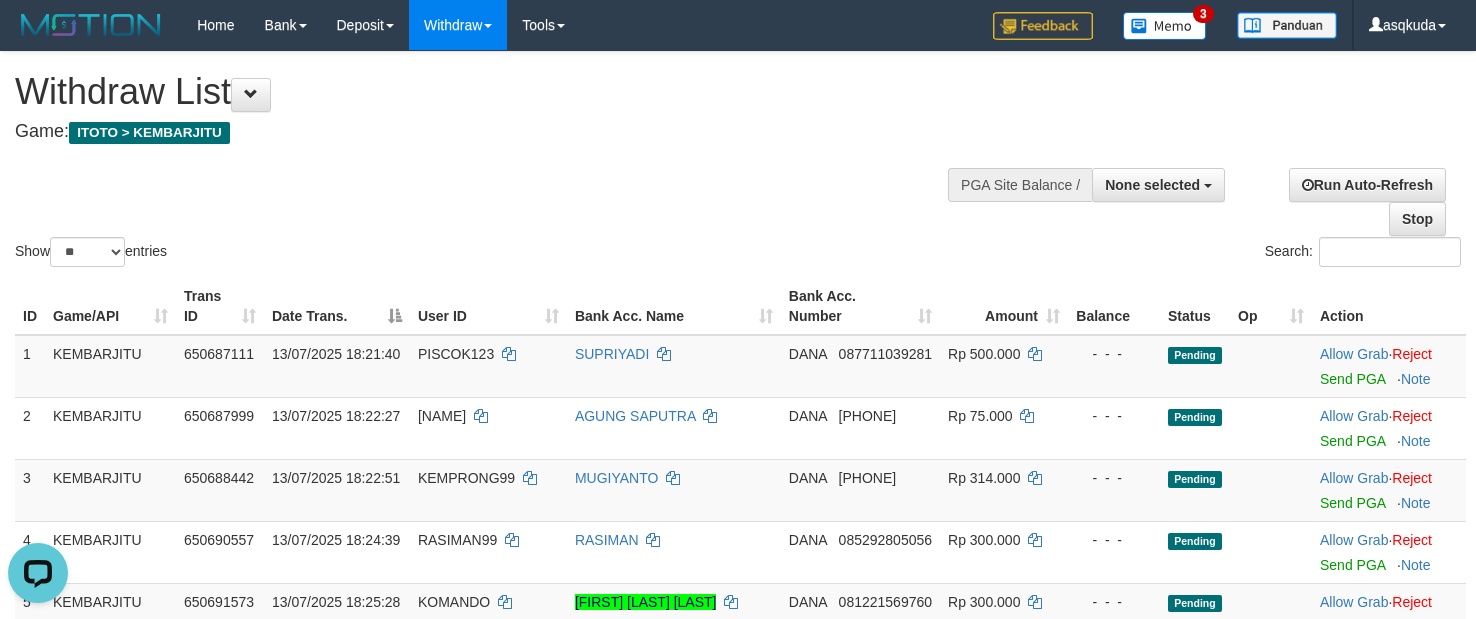 drag, startPoint x: 630, startPoint y: 202, endPoint x: 646, endPoint y: 198, distance: 16.492422 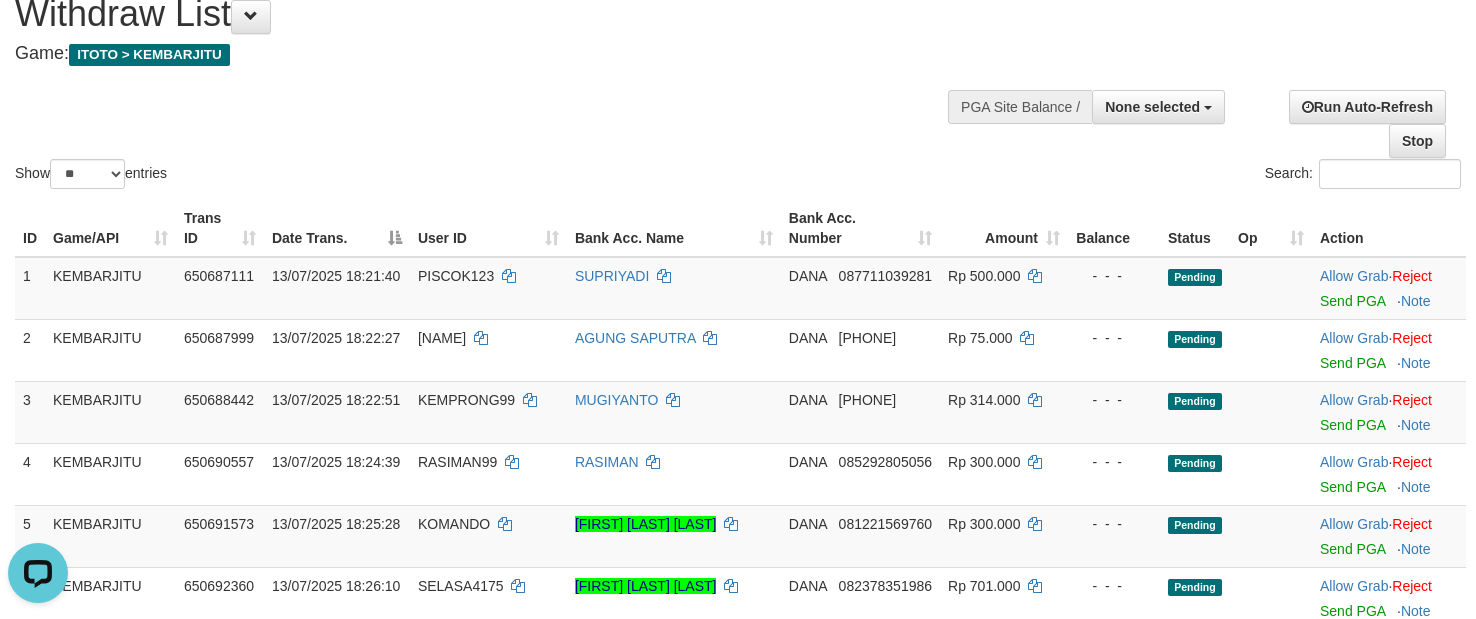 scroll, scrollTop: 150, scrollLeft: 0, axis: vertical 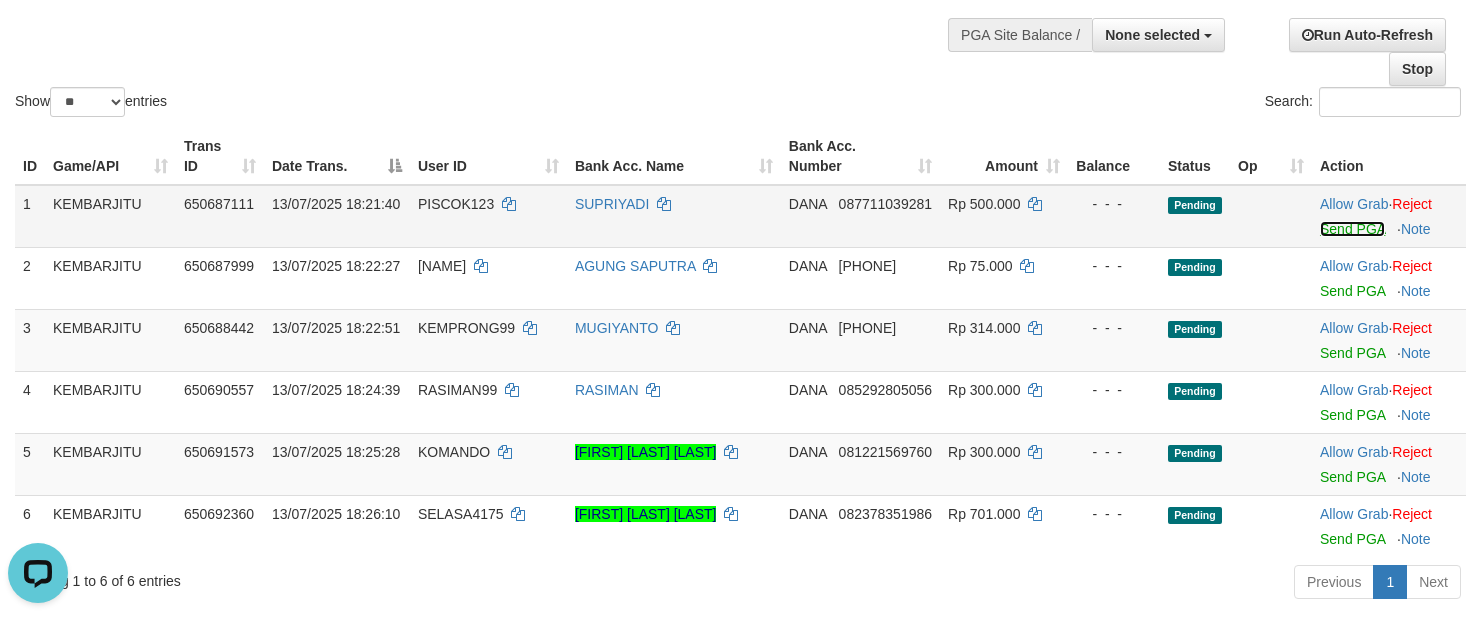 click on "Send PGA" at bounding box center [1352, 229] 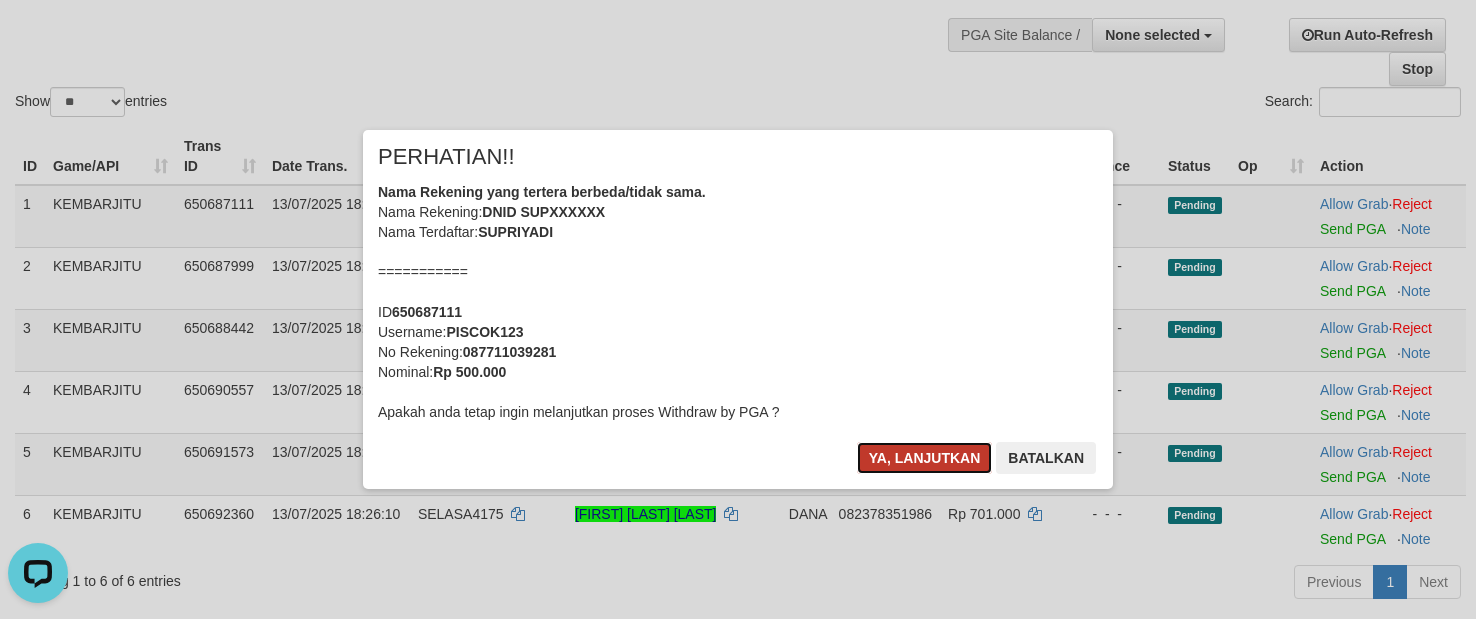 click on "Ya, lanjutkan" at bounding box center (925, 458) 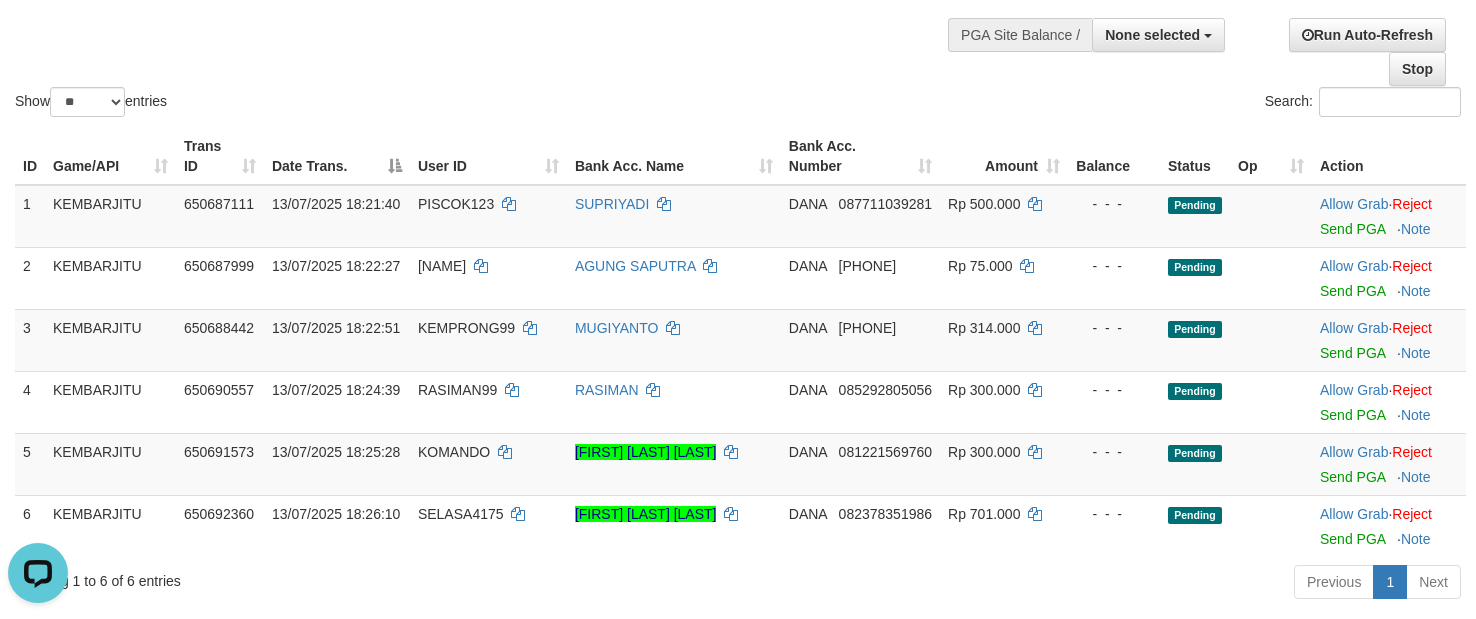 click at bounding box center (738, 86) 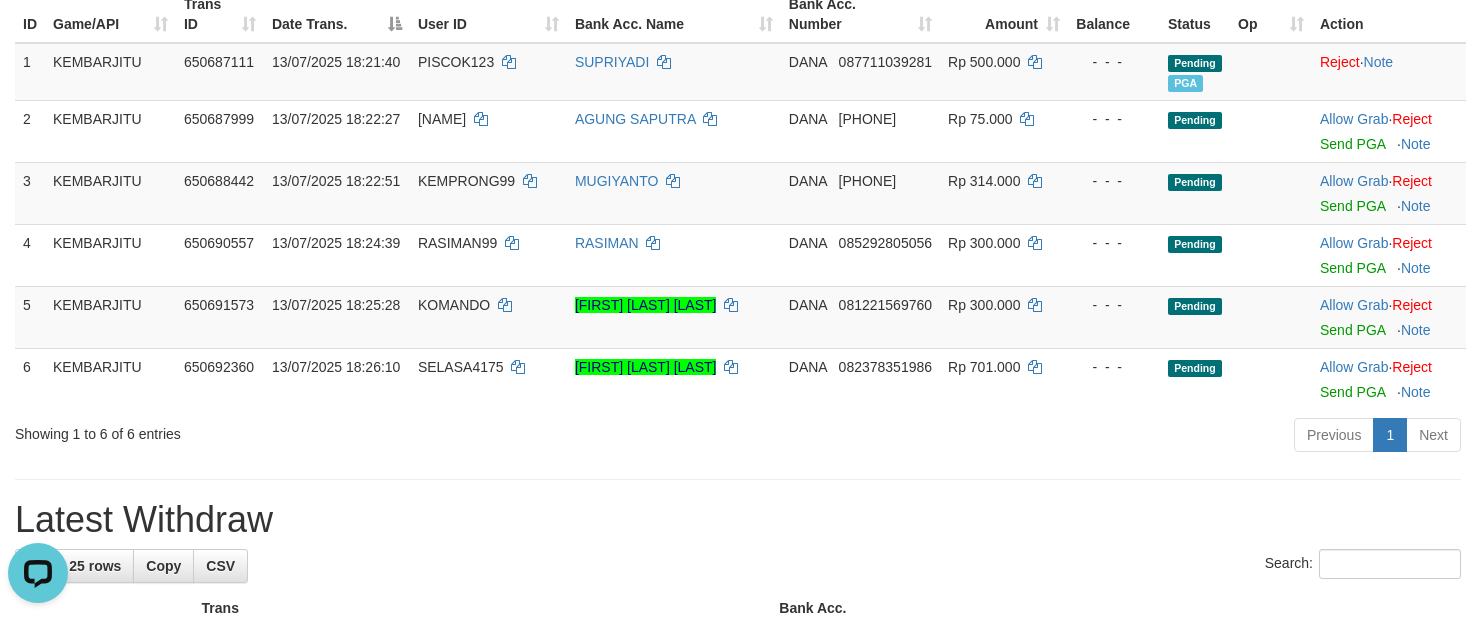 scroll, scrollTop: 294, scrollLeft: 0, axis: vertical 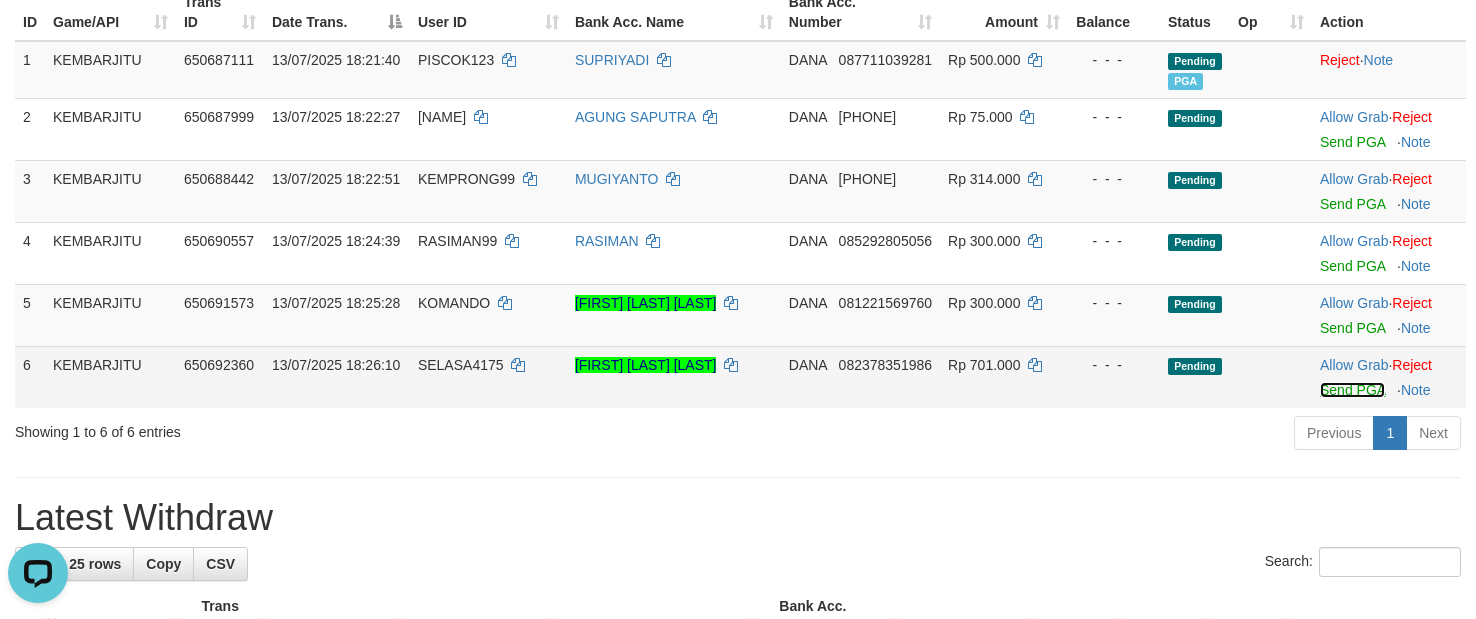 click on "Send PGA" at bounding box center (1352, 390) 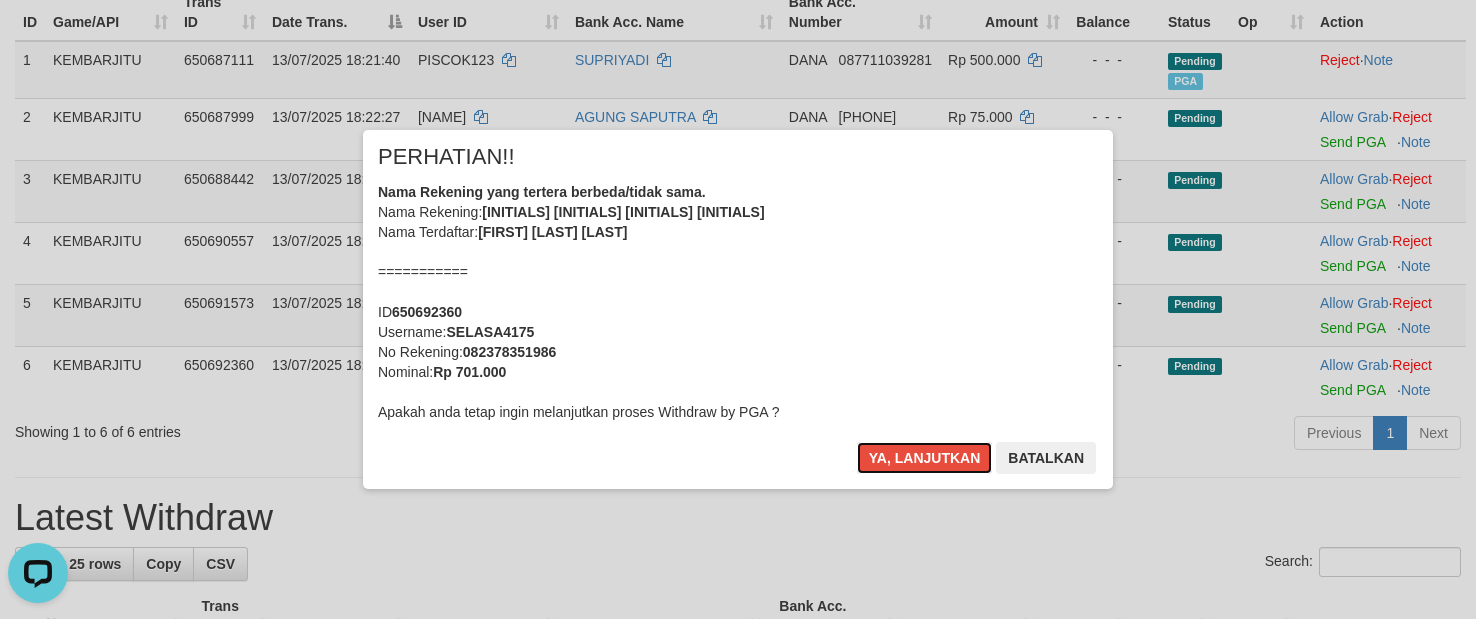 type 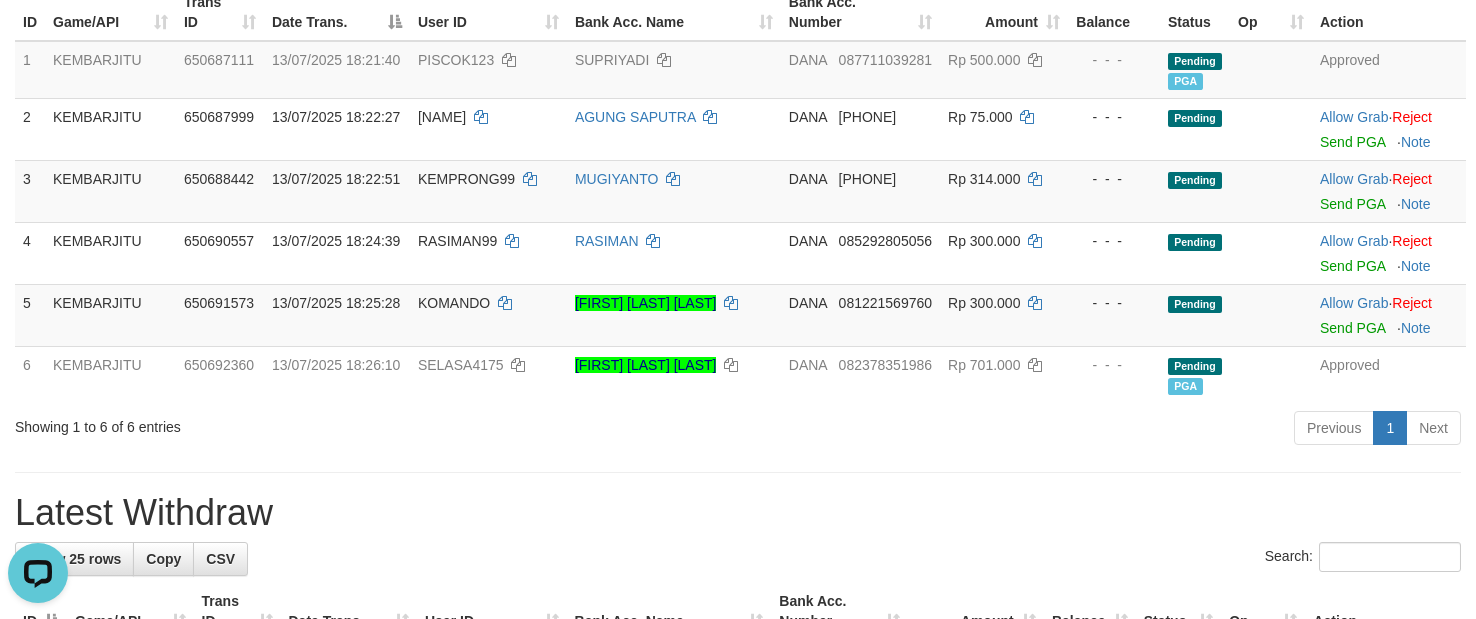 click on "**********" at bounding box center [738, 978] 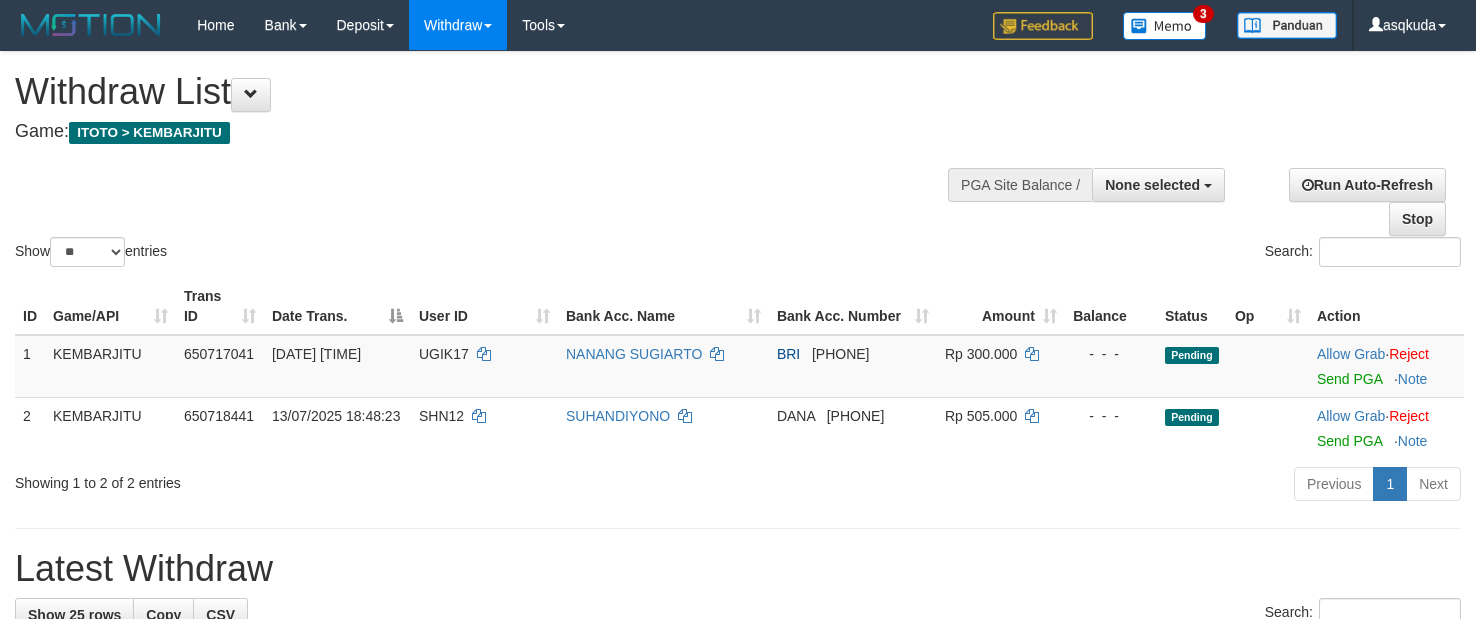 select 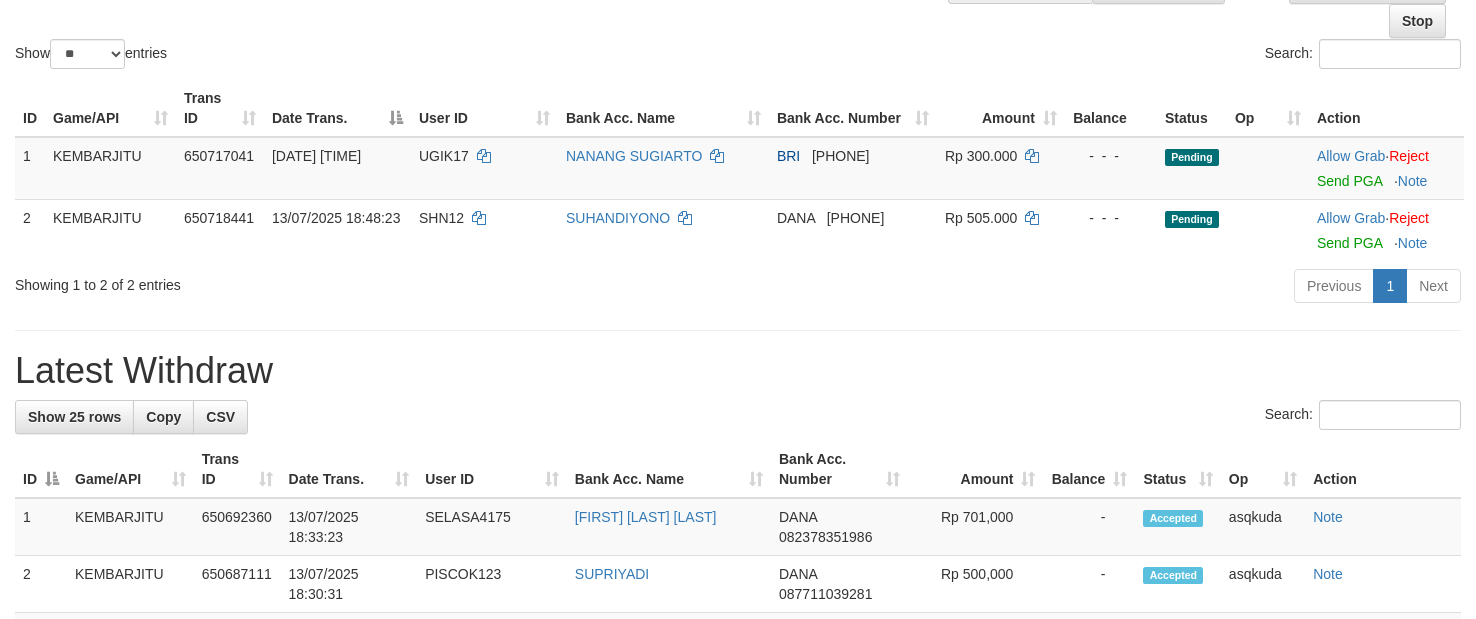 scroll, scrollTop: 144, scrollLeft: 0, axis: vertical 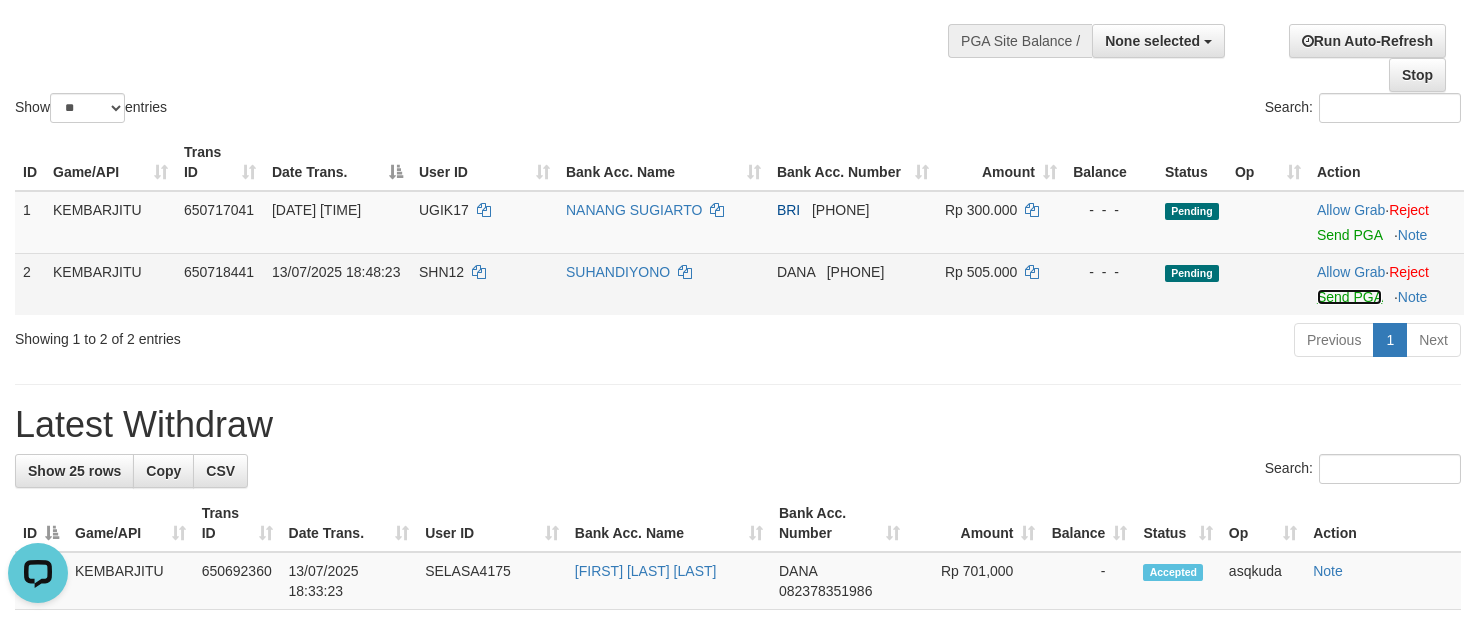 click on "Send PGA" at bounding box center [1349, 297] 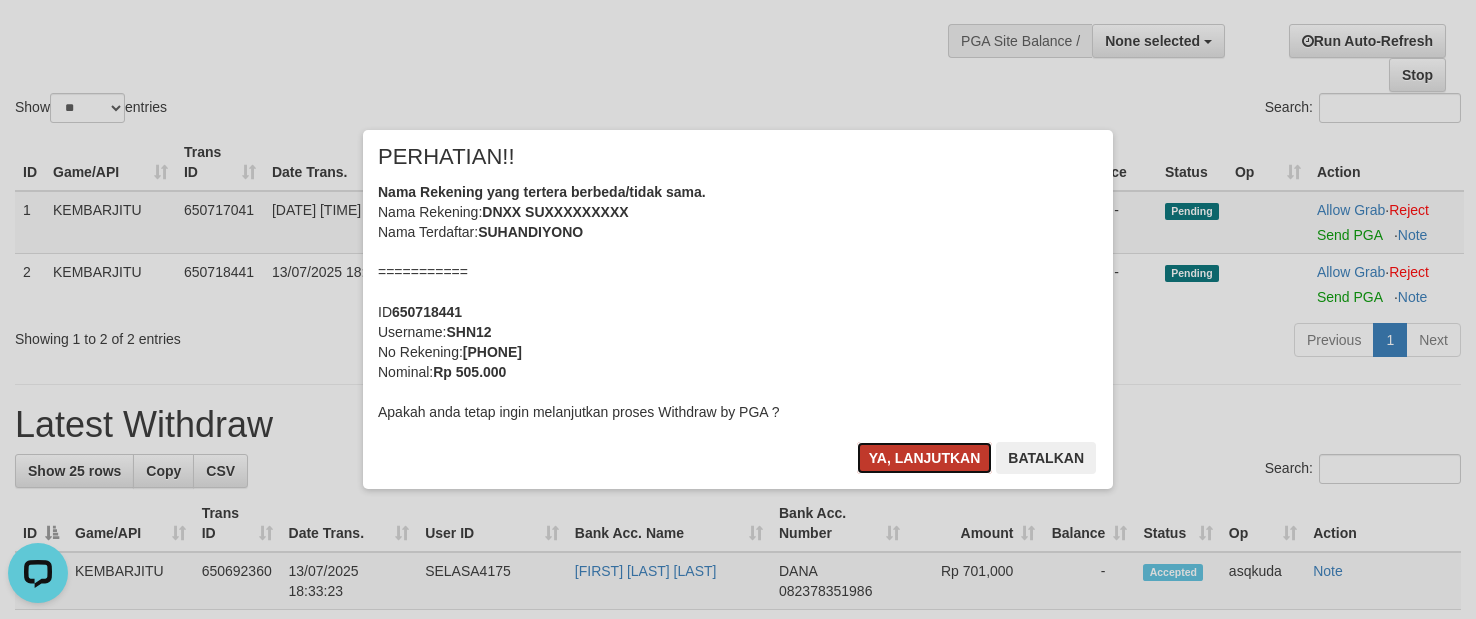 click on "Ya, lanjutkan" at bounding box center (925, 458) 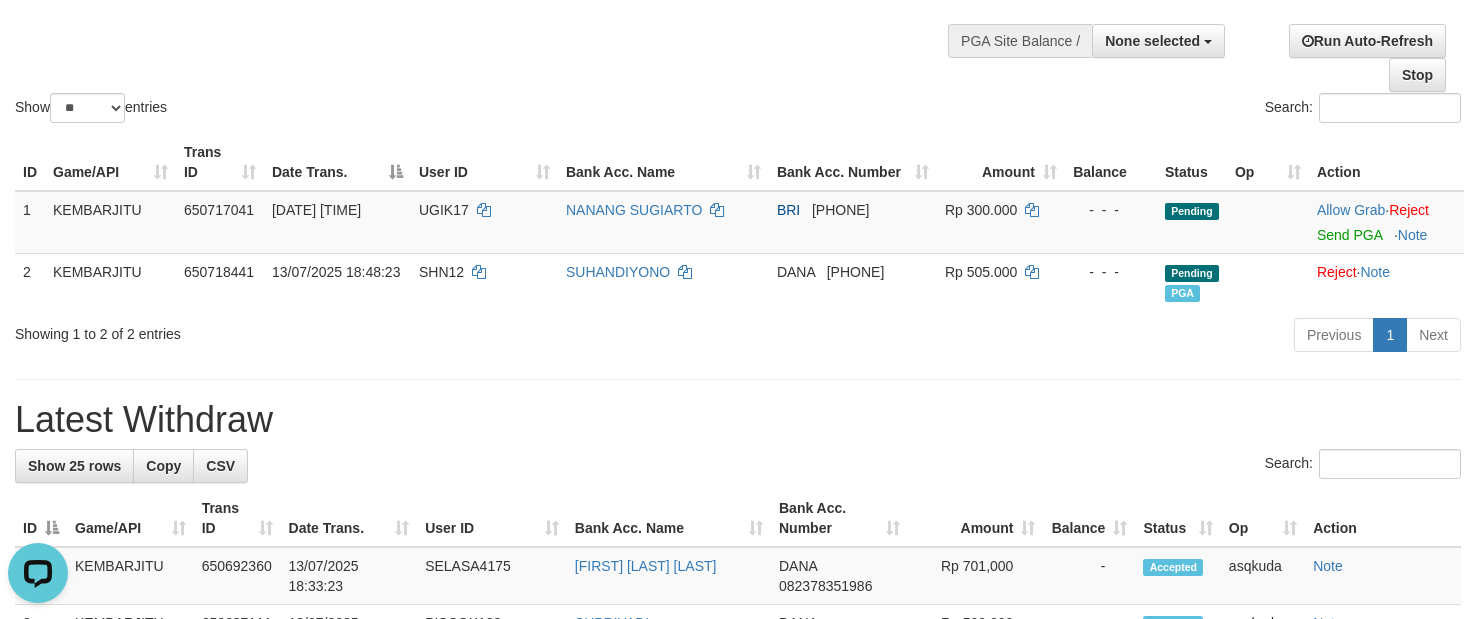 click on "Show  ** ** ** ***  entries Search:" at bounding box center [738, 17] 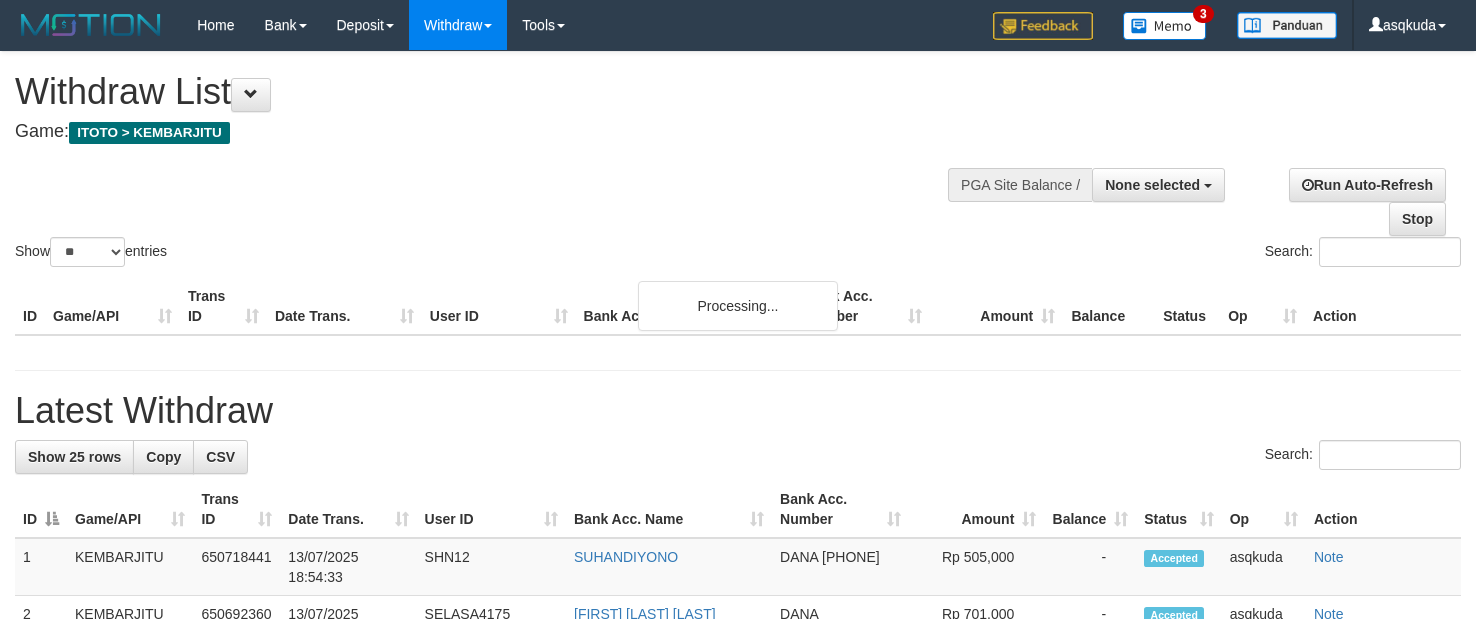 select 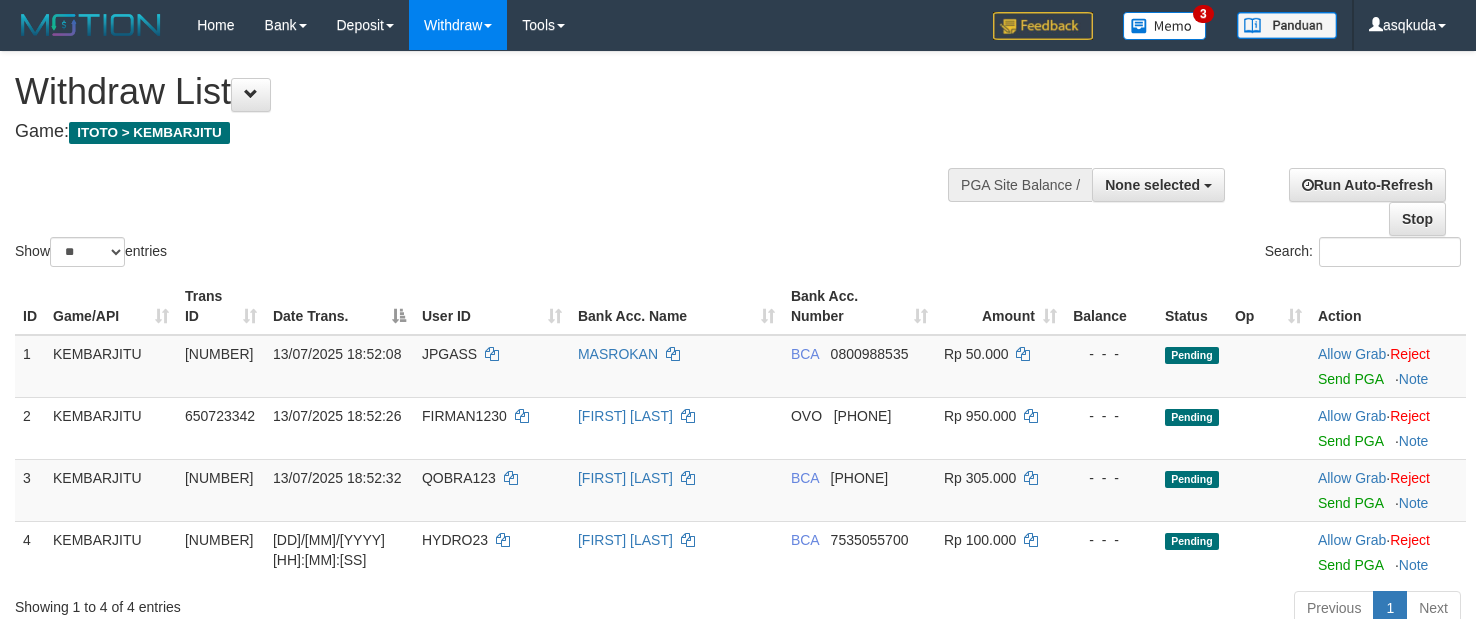 click on "Game:   ITOTO > KEMBARJITU" at bounding box center (489, 132) 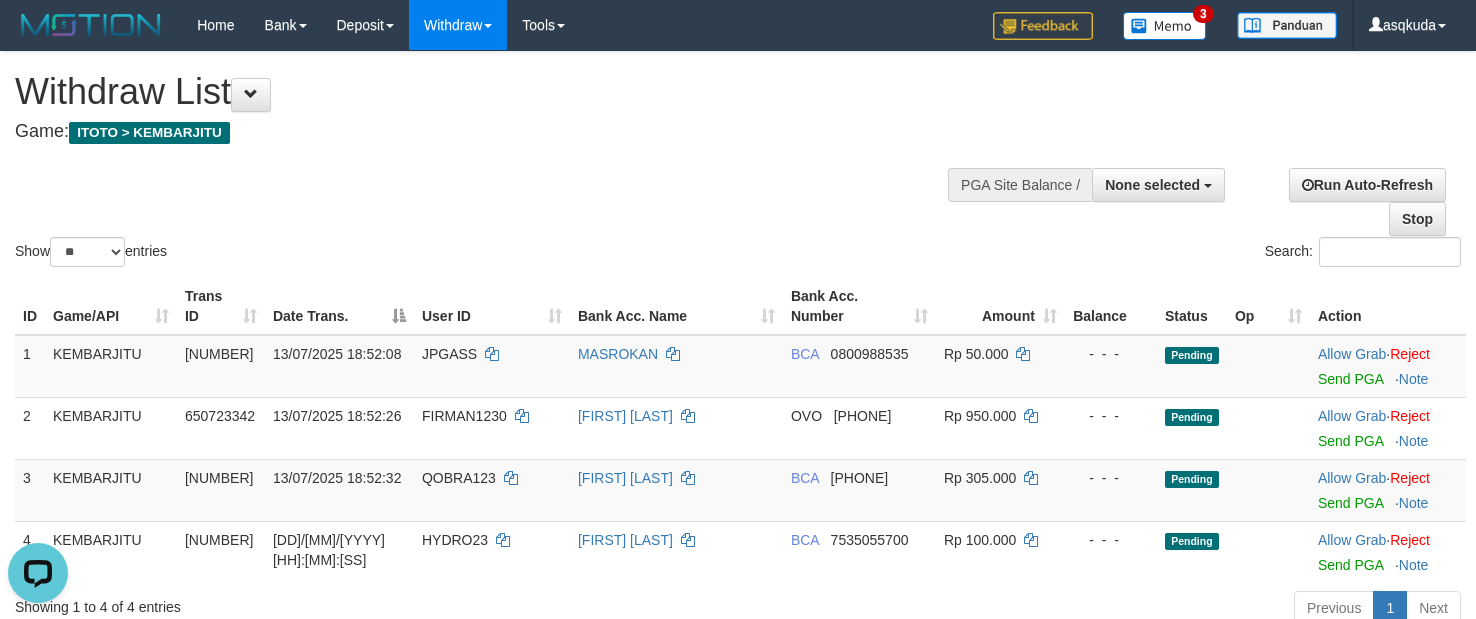 scroll, scrollTop: 0, scrollLeft: 0, axis: both 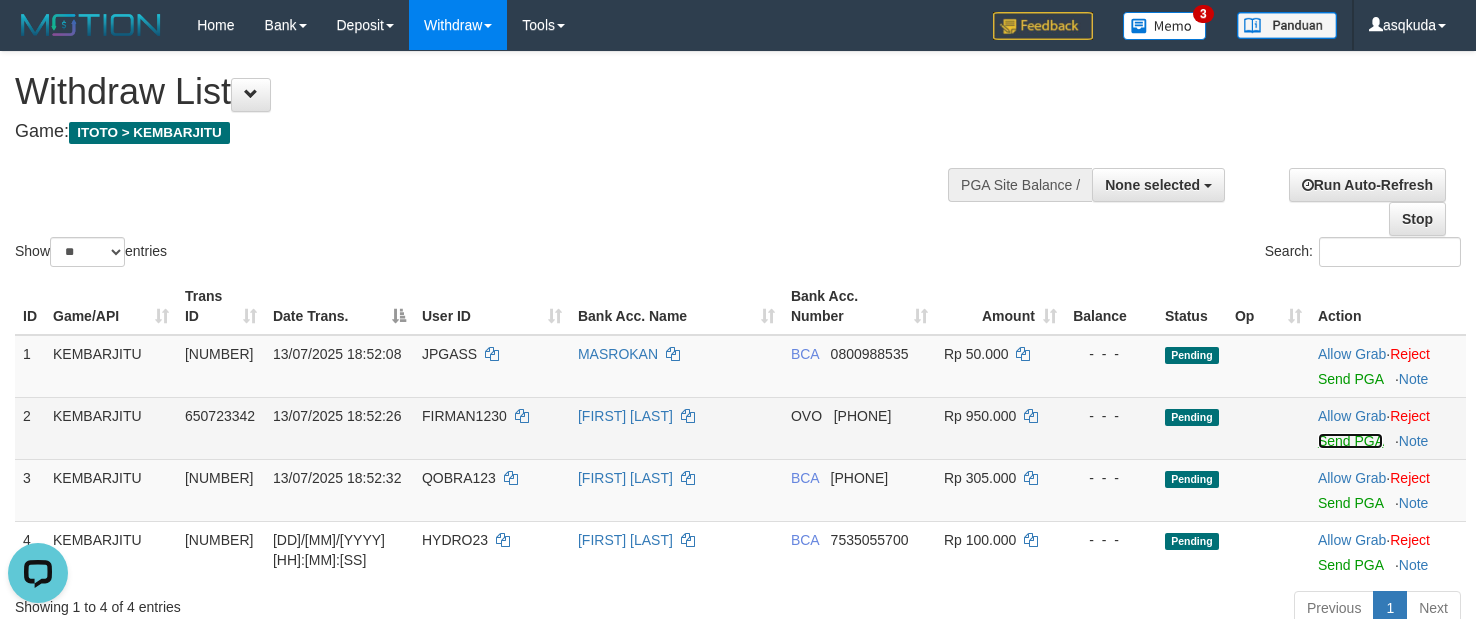 click on "Send PGA" at bounding box center (1350, 441) 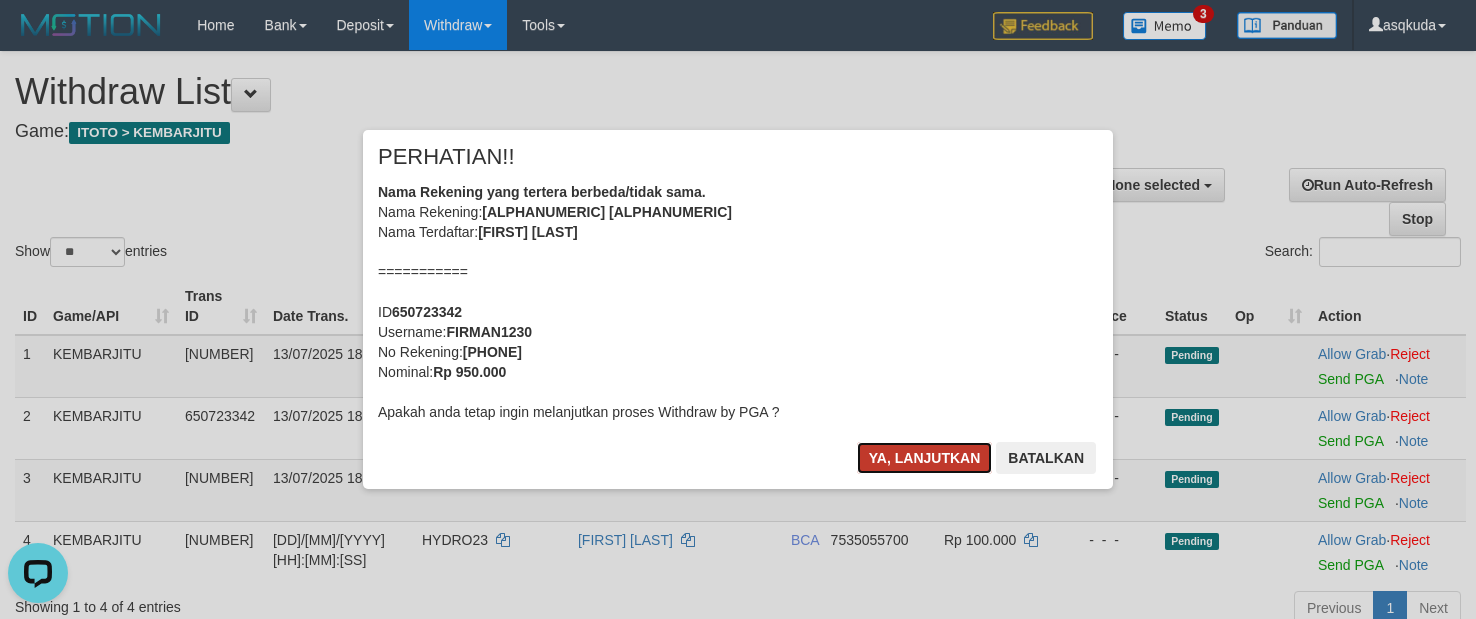 click on "Ya, lanjutkan" at bounding box center [925, 458] 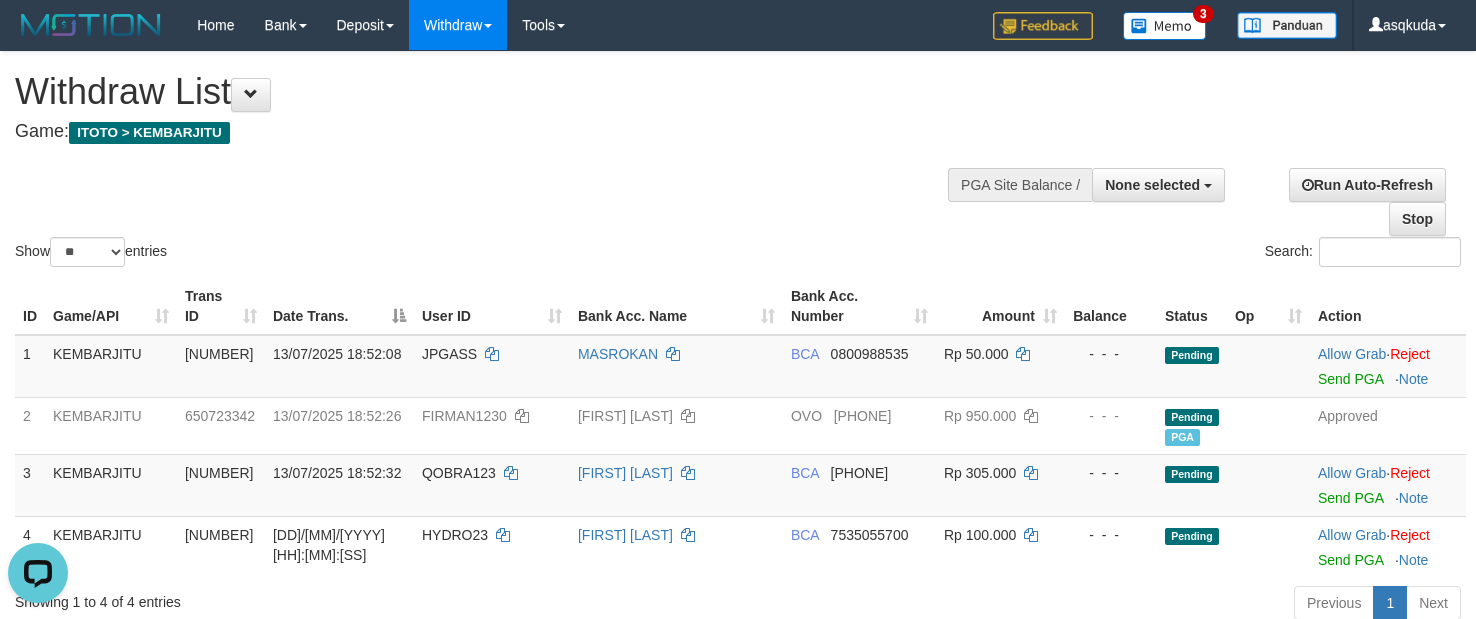 drag, startPoint x: 808, startPoint y: 156, endPoint x: 822, endPoint y: 163, distance: 15.652476 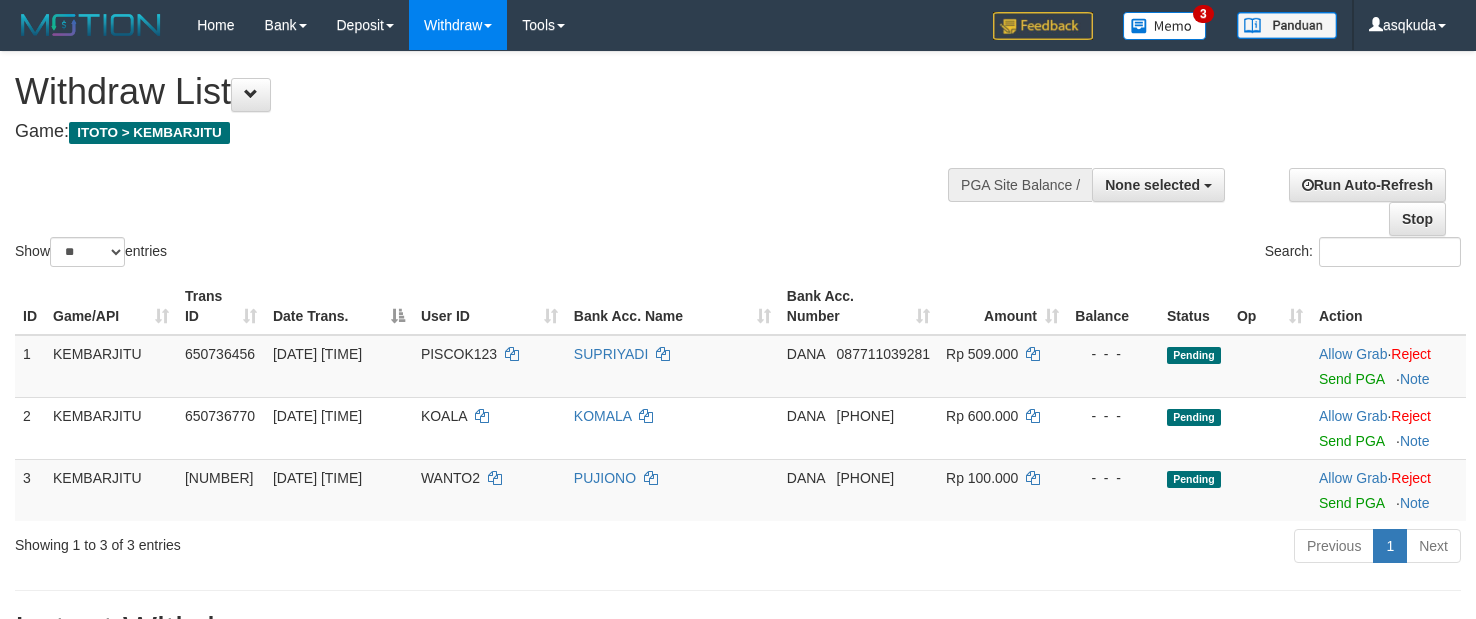 select 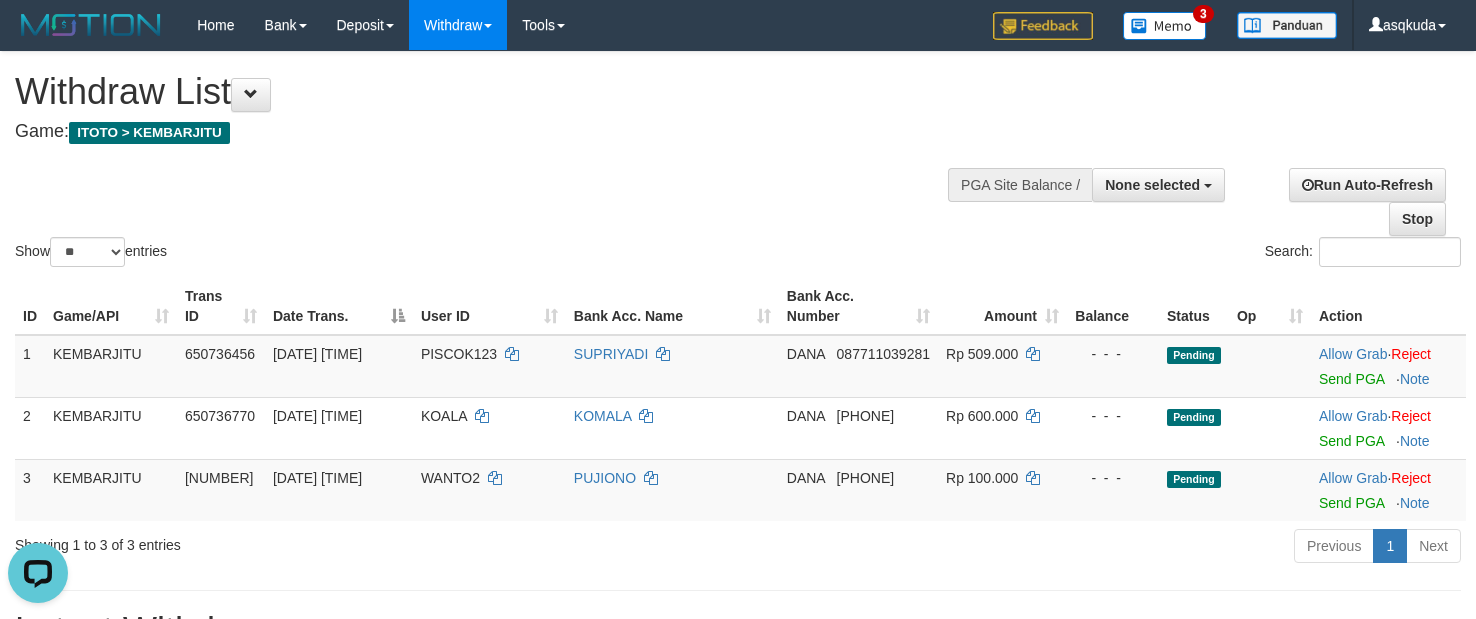 scroll, scrollTop: 0, scrollLeft: 0, axis: both 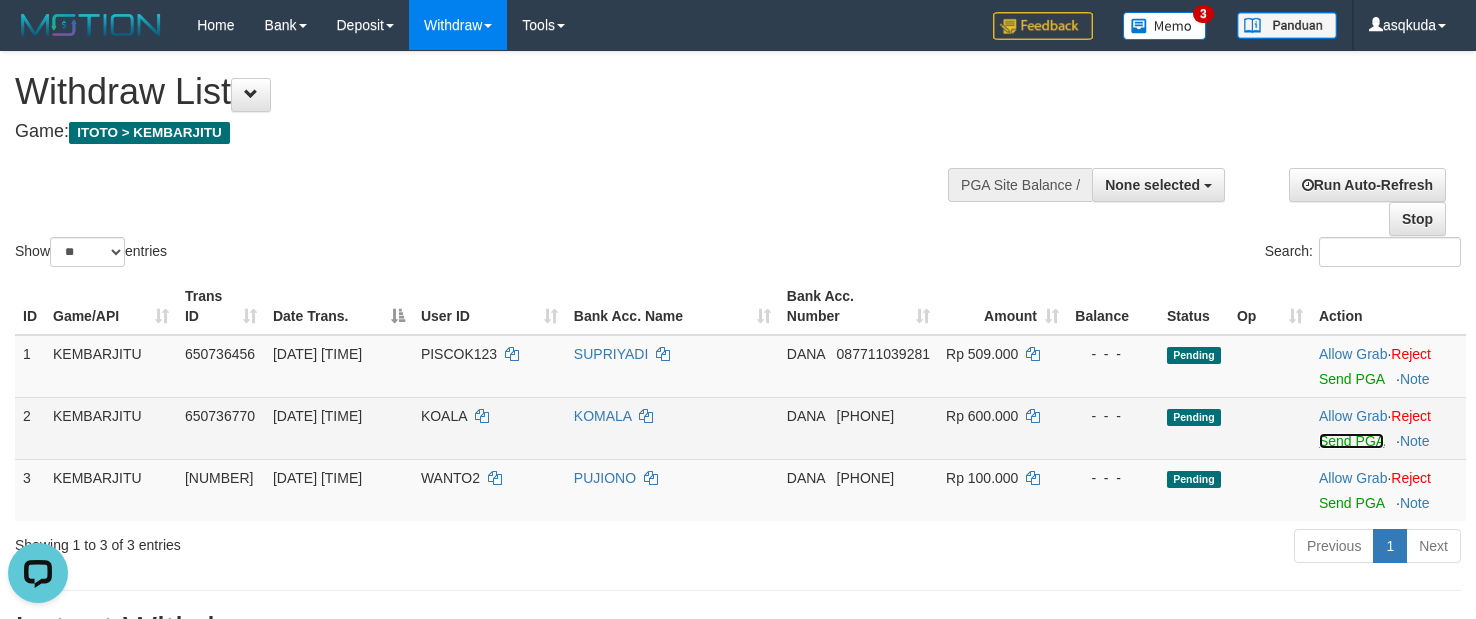 click on "Send PGA" at bounding box center (1351, 441) 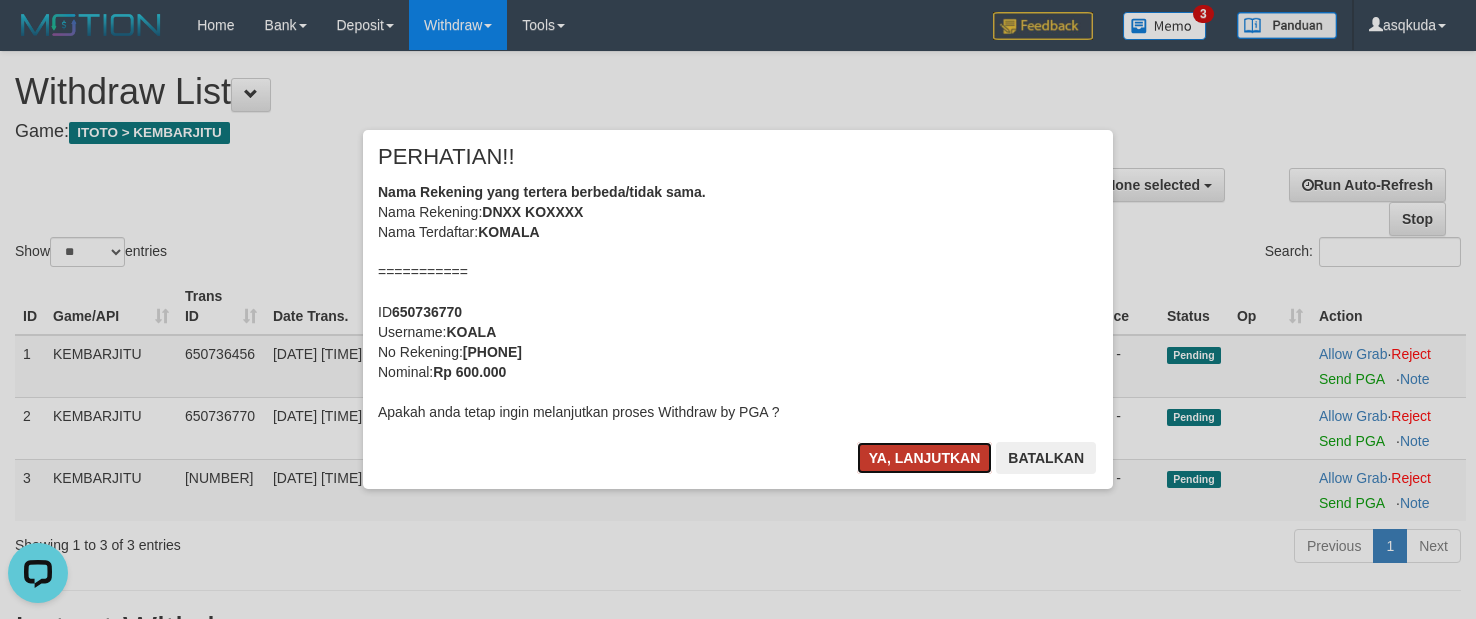 type 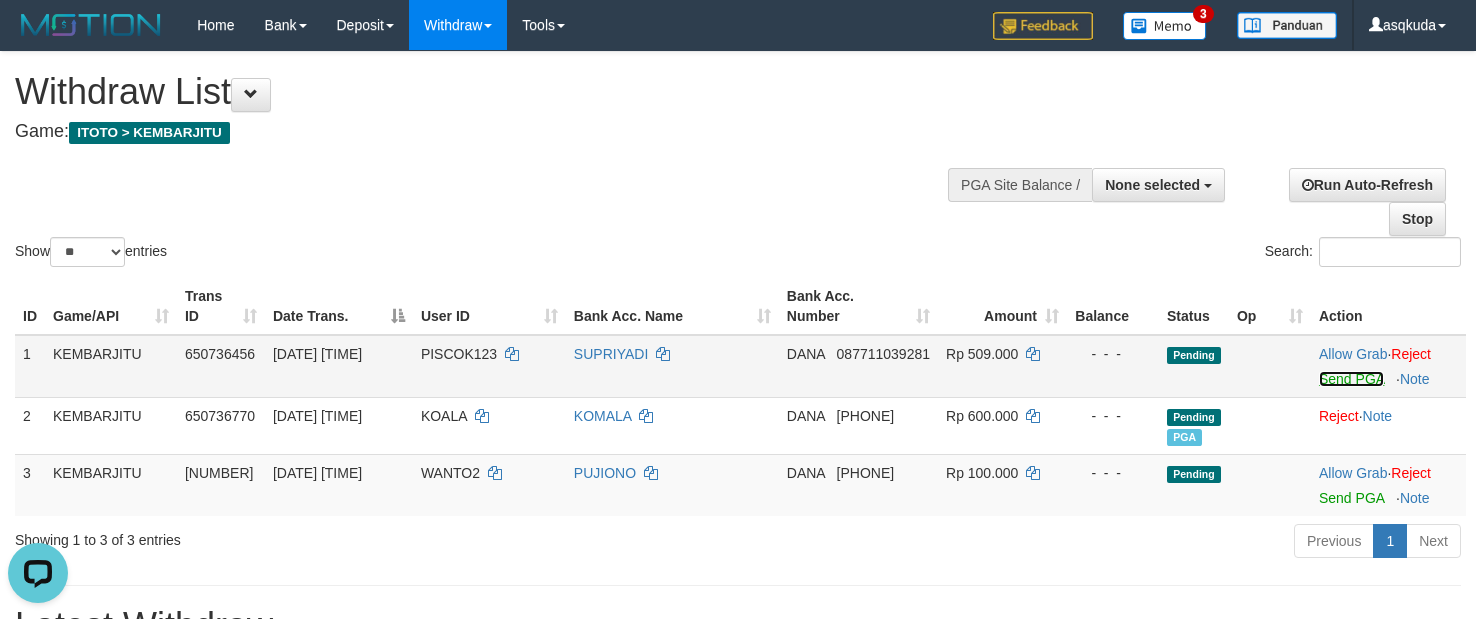 click on "Send PGA" at bounding box center (1351, 379) 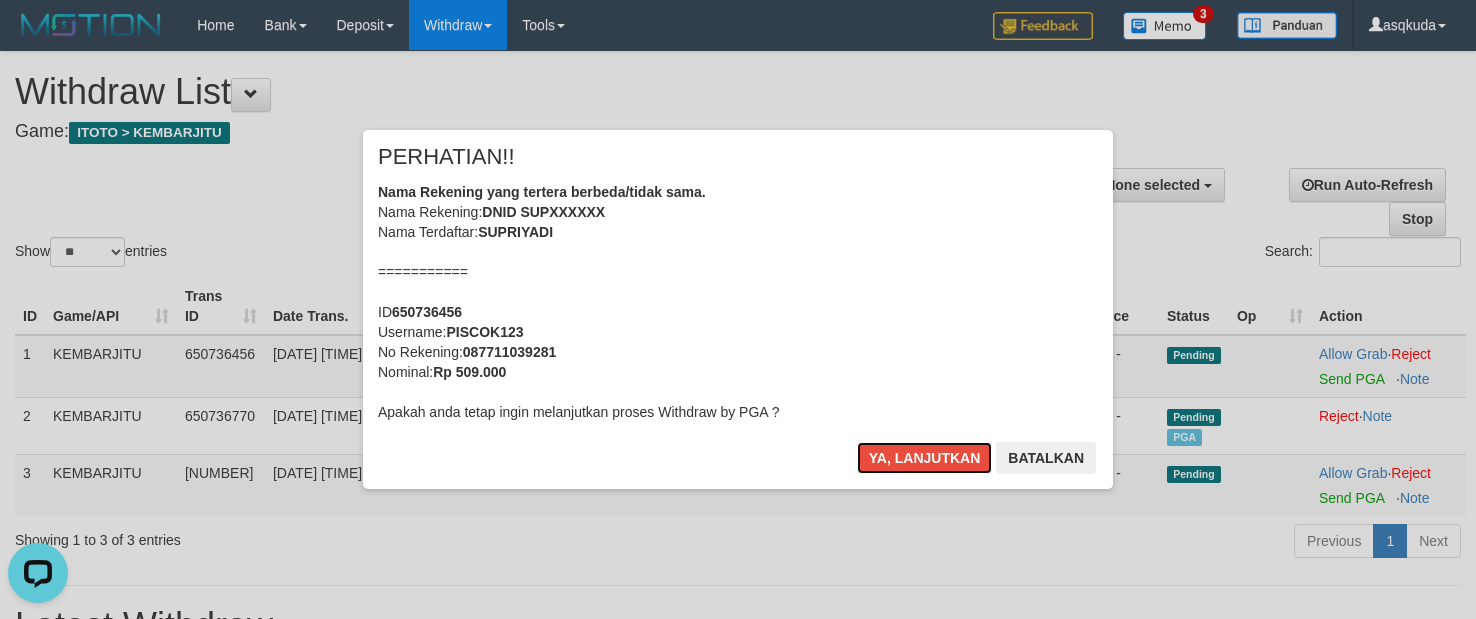 type 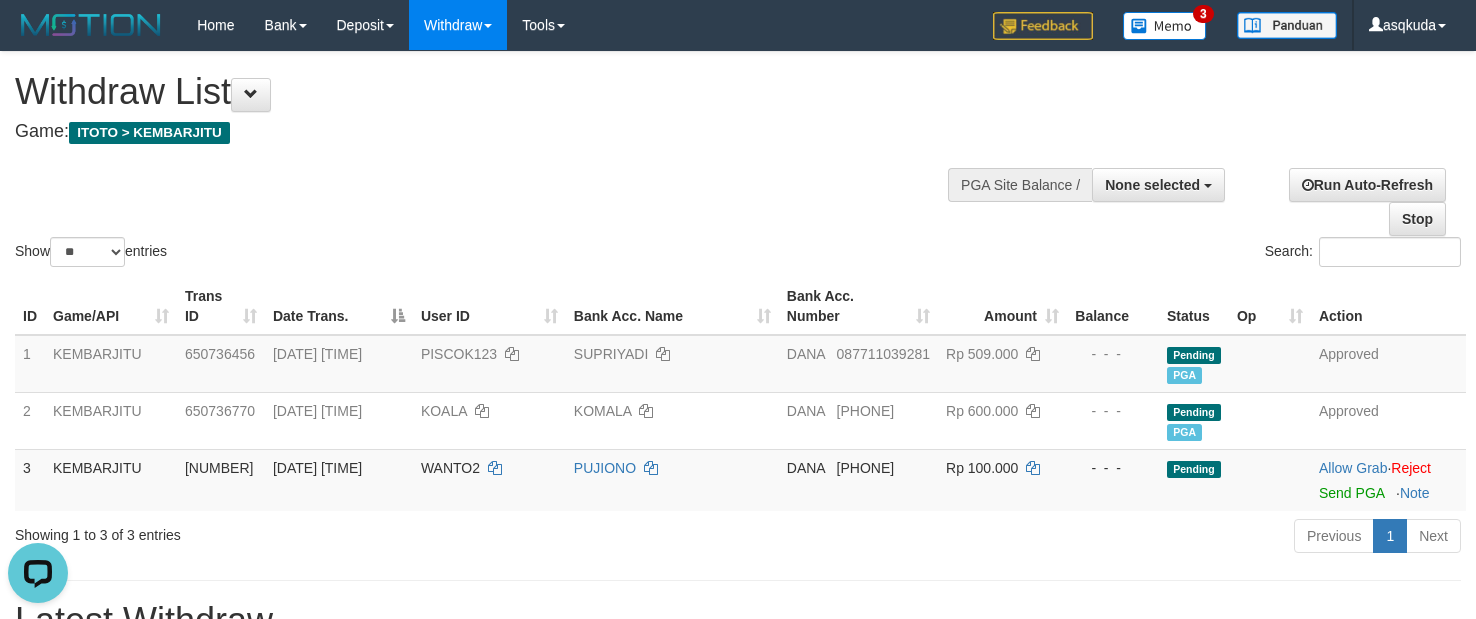 click at bounding box center [738, 152] 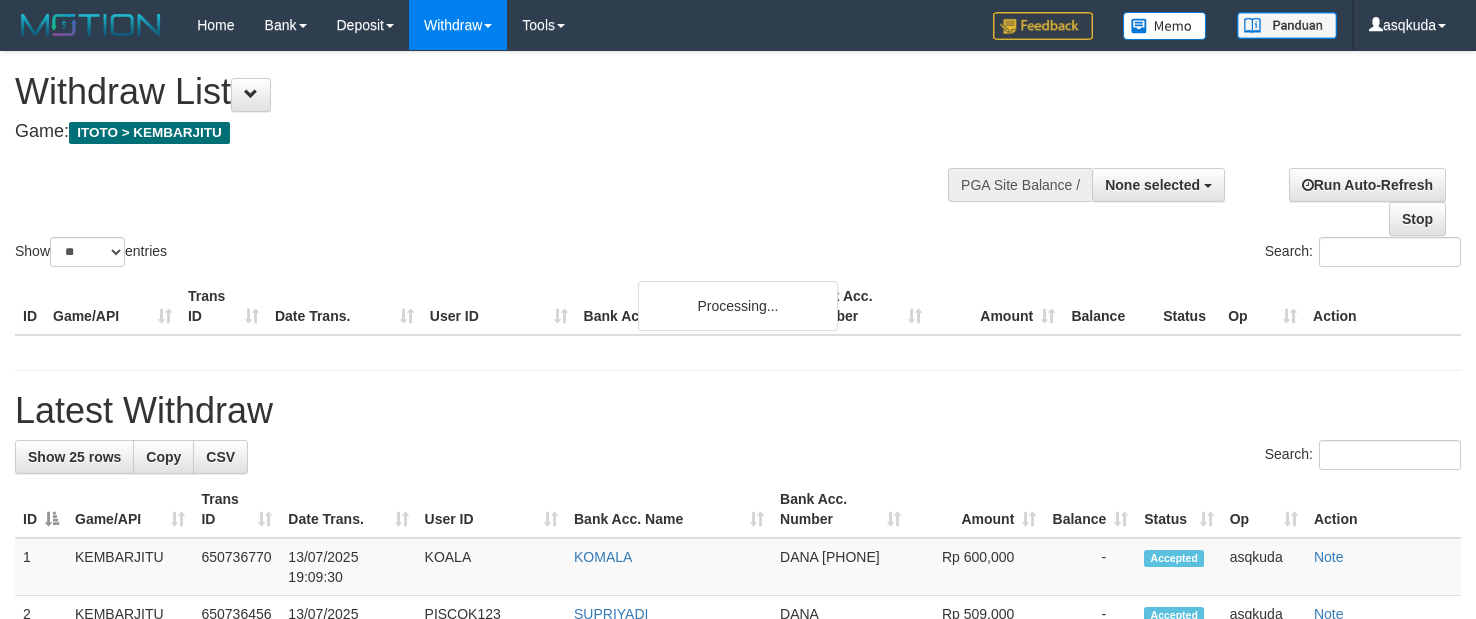 select 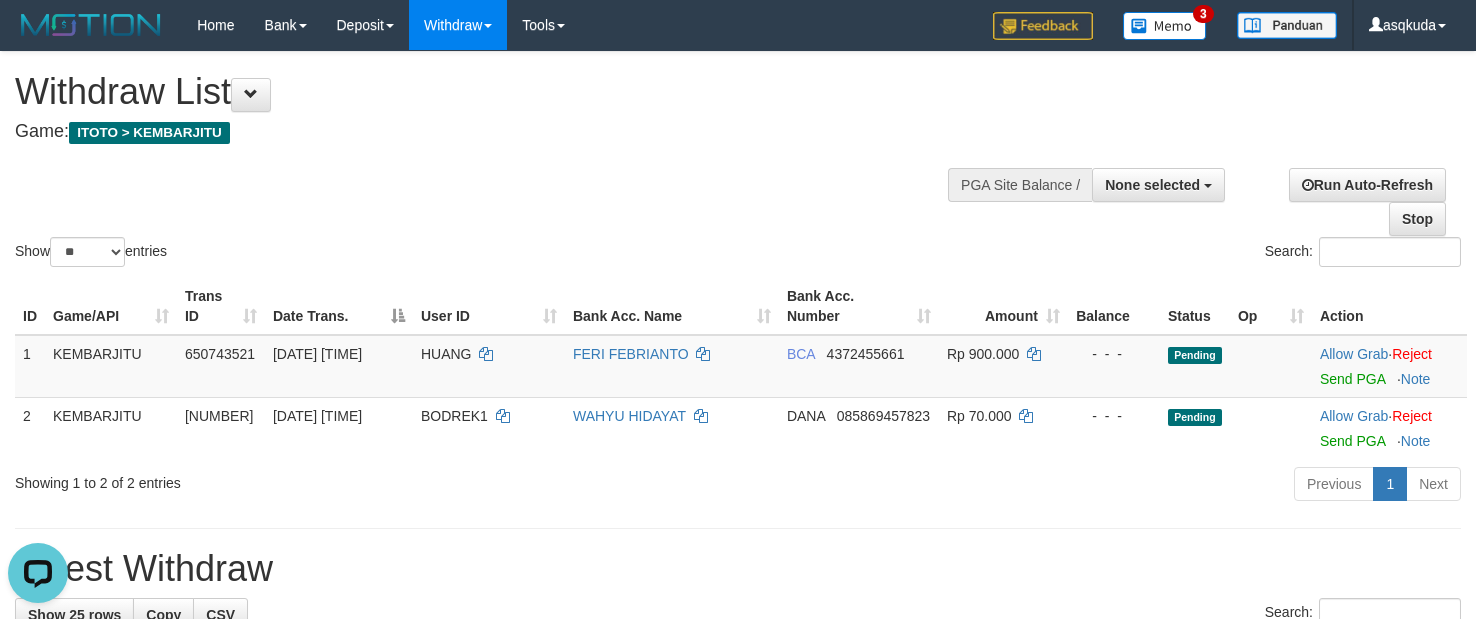 scroll, scrollTop: 0, scrollLeft: 0, axis: both 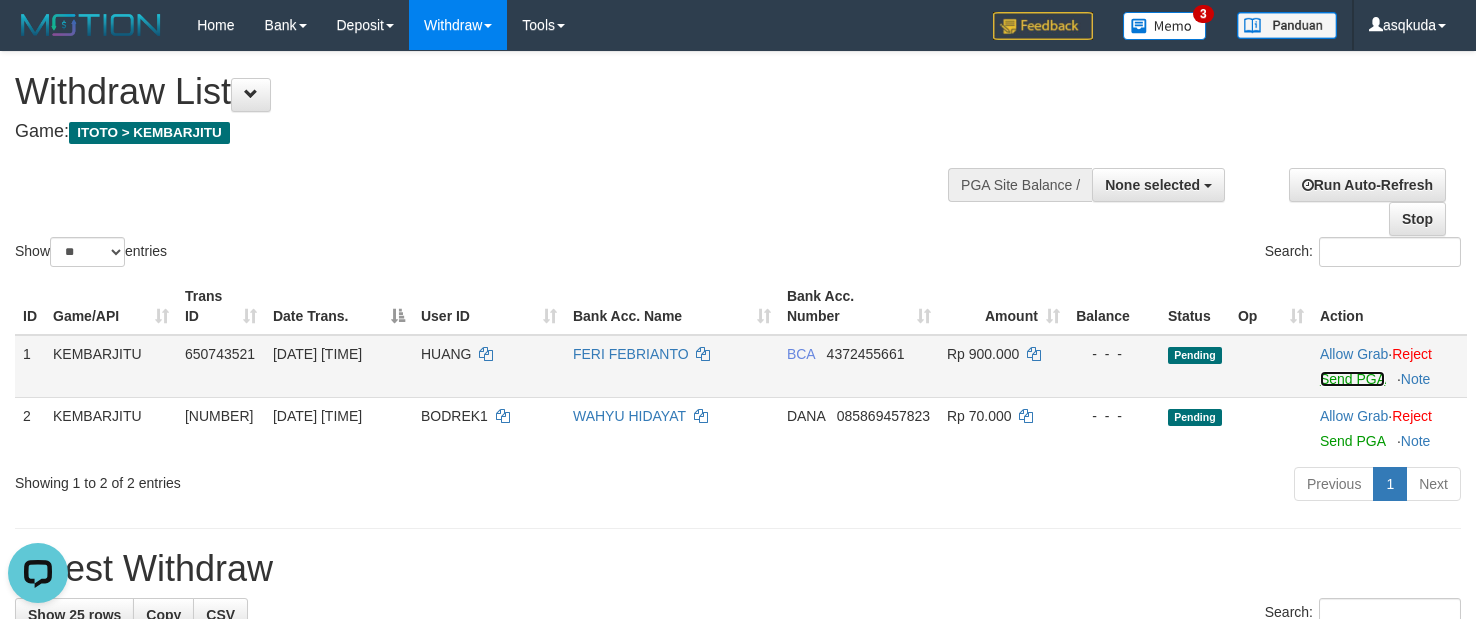 click on "Send PGA" at bounding box center [1352, 379] 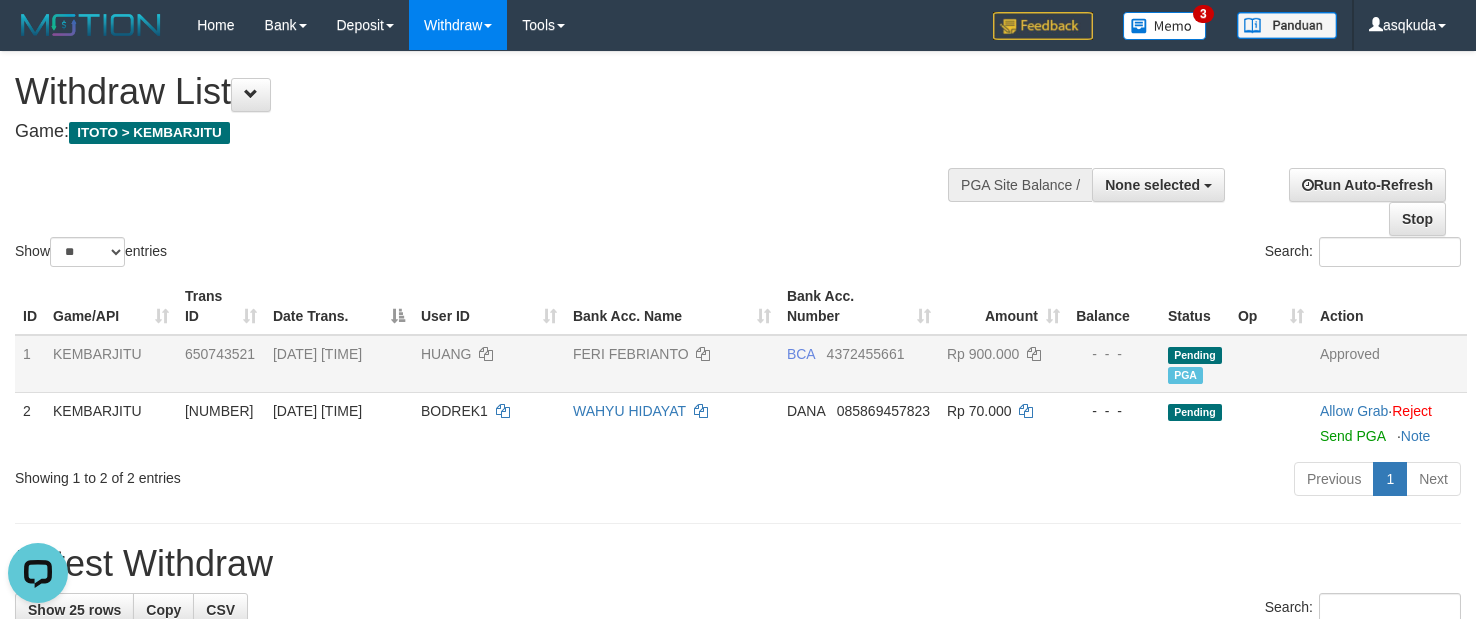 click on "Show  ** ** ** ***  entries Search:" at bounding box center (738, 161) 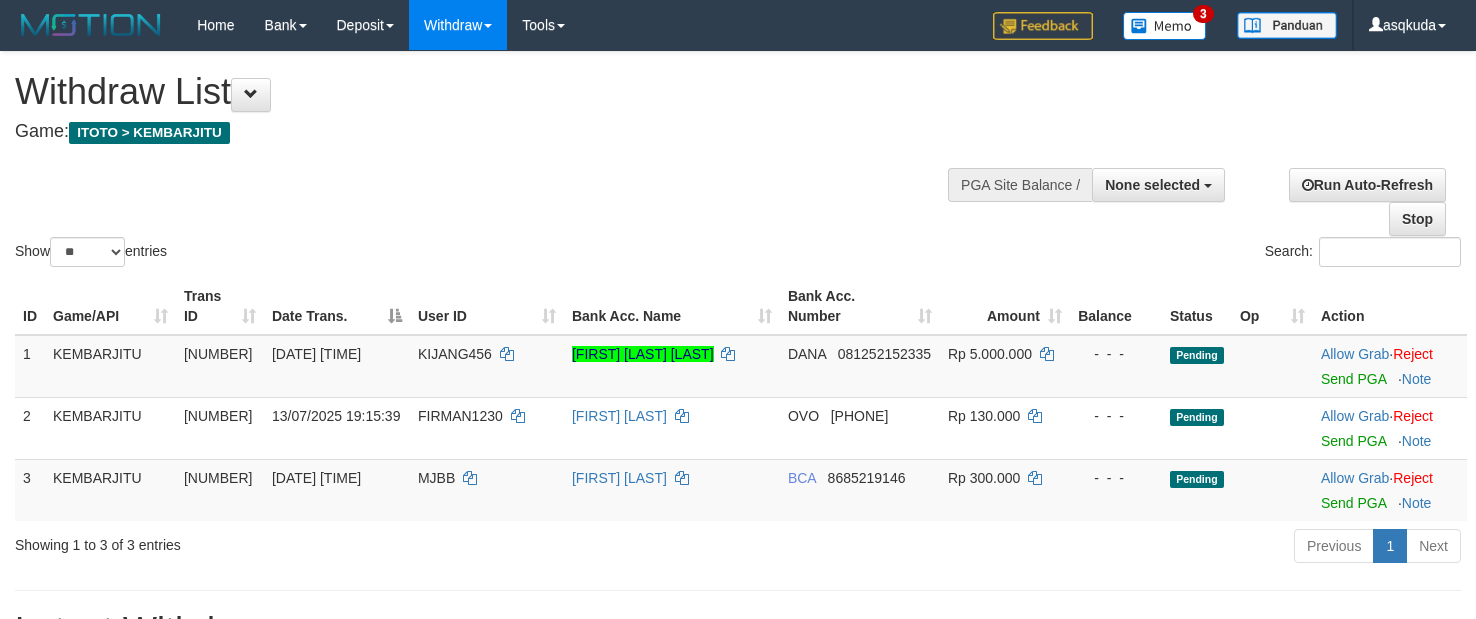 select 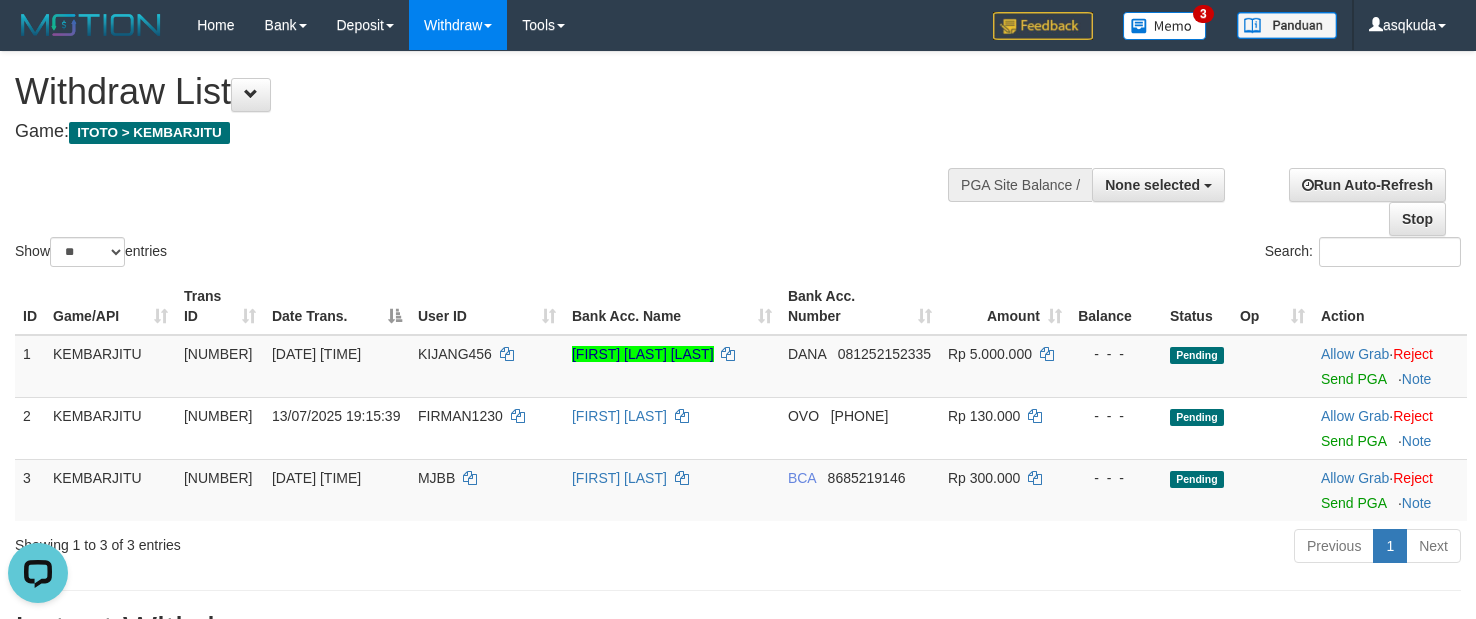 scroll, scrollTop: 0, scrollLeft: 0, axis: both 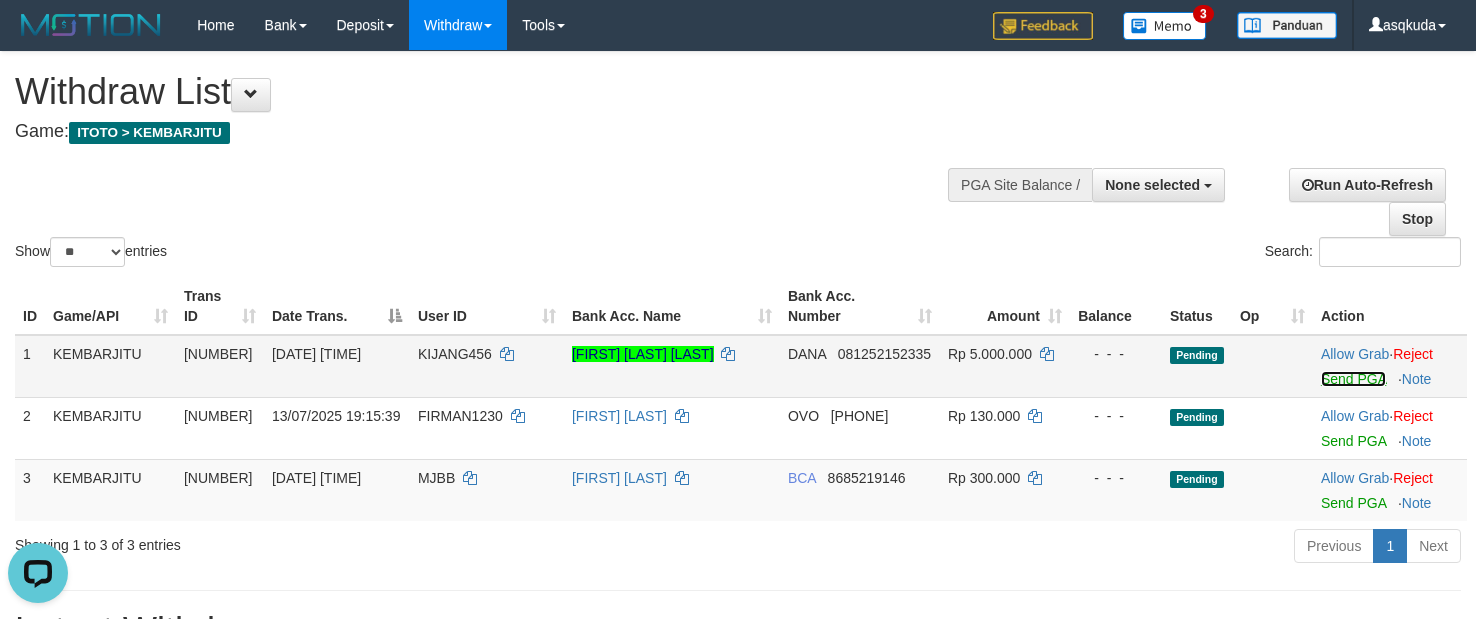 click on "Send PGA" at bounding box center [1353, 379] 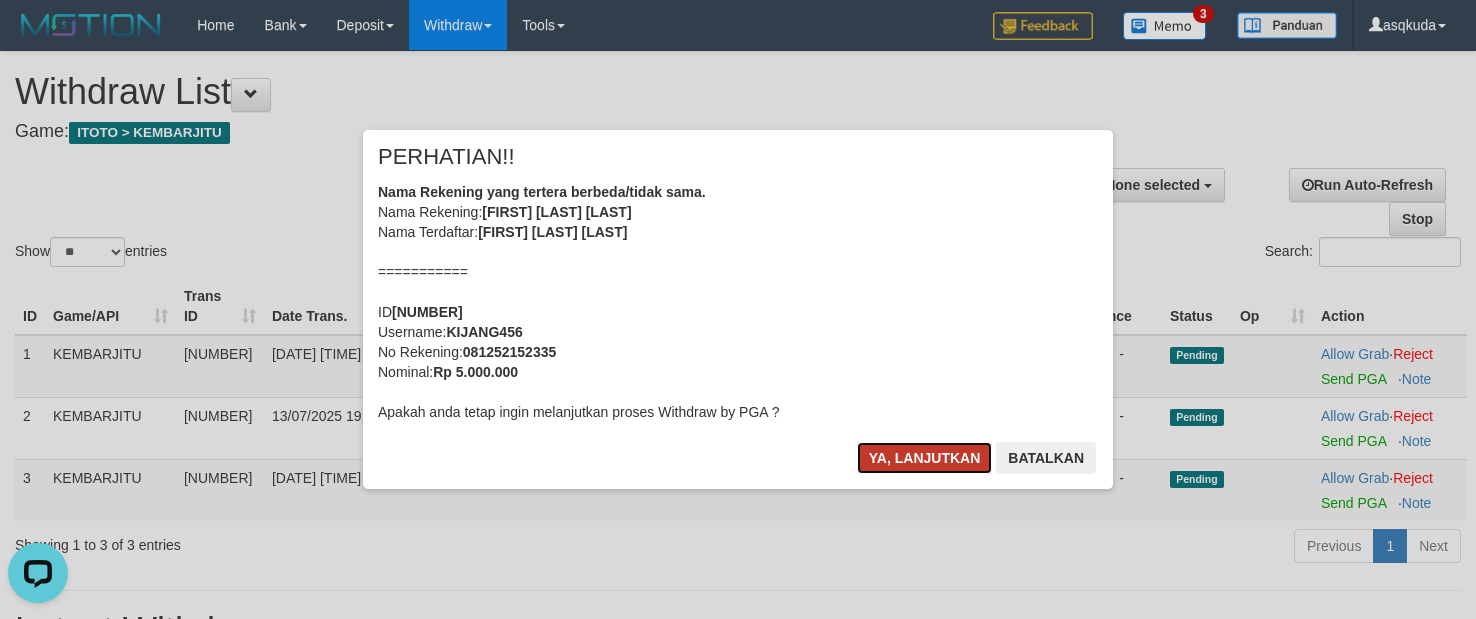 click on "Ya, lanjutkan" at bounding box center (925, 458) 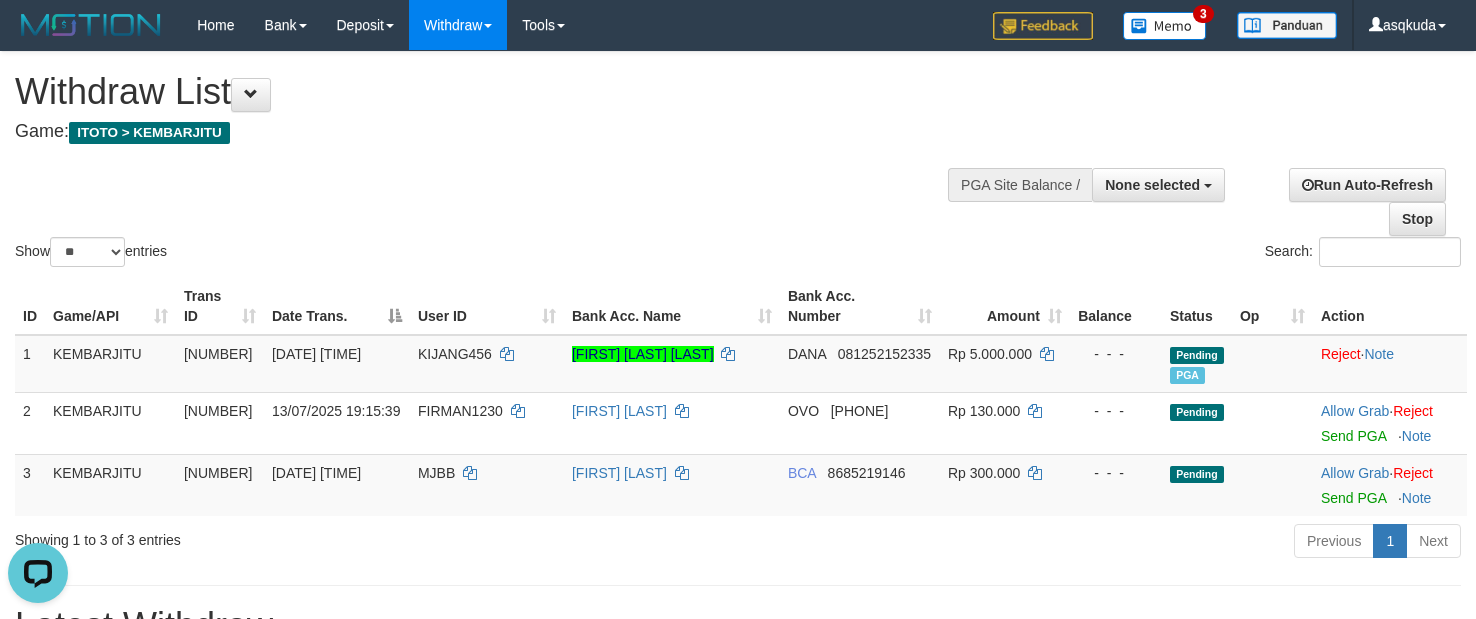 click on "Show  ** ** ** ***  entries Search:" at bounding box center (738, 161) 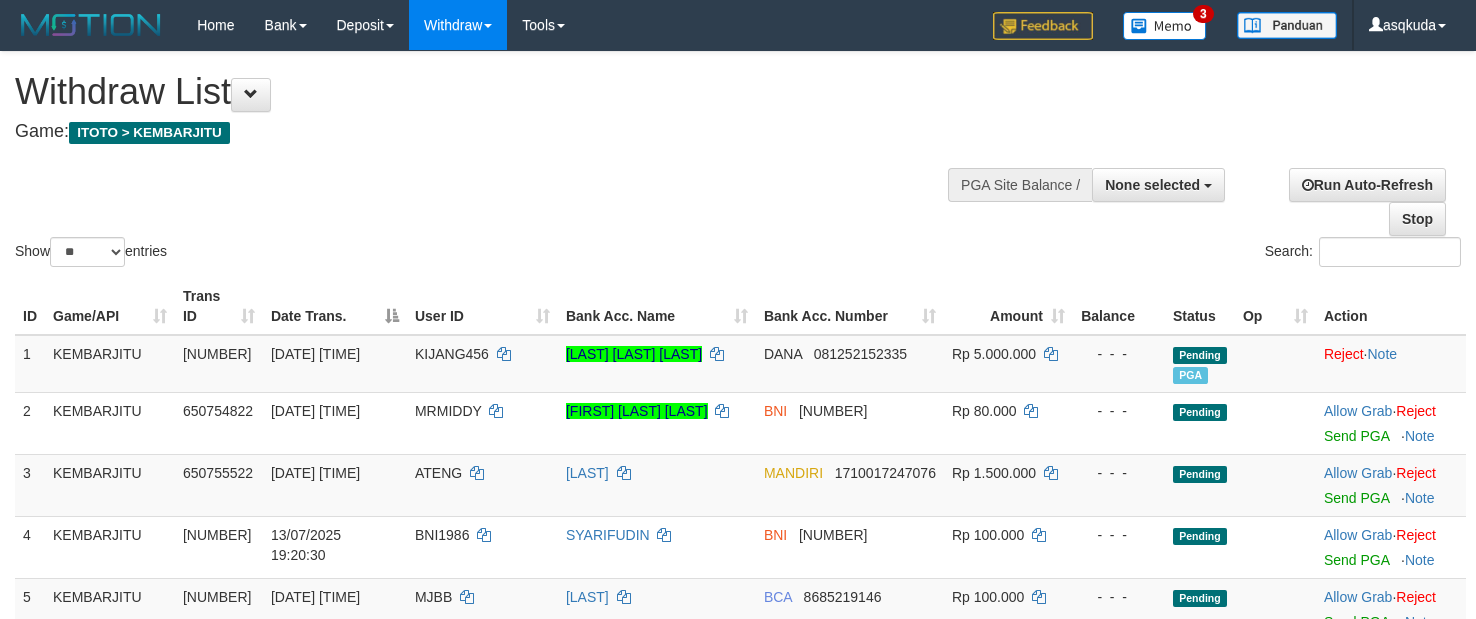 select 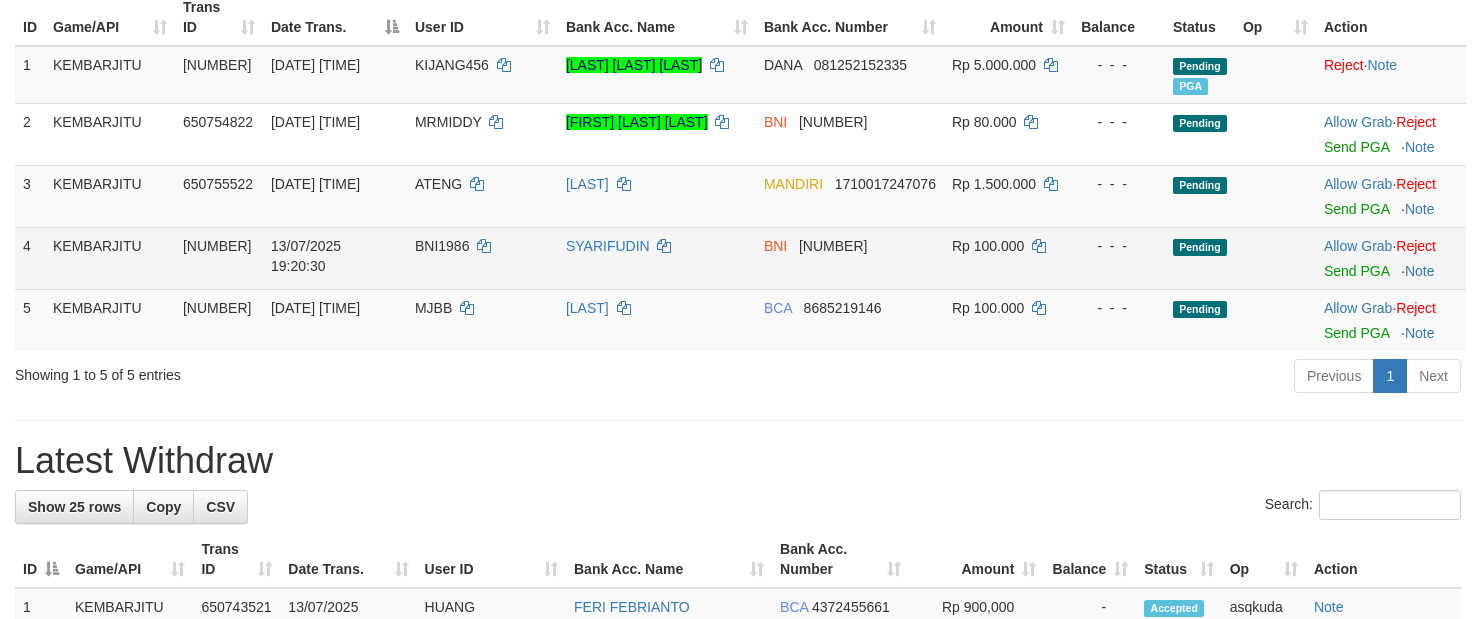 scroll, scrollTop: 300, scrollLeft: 0, axis: vertical 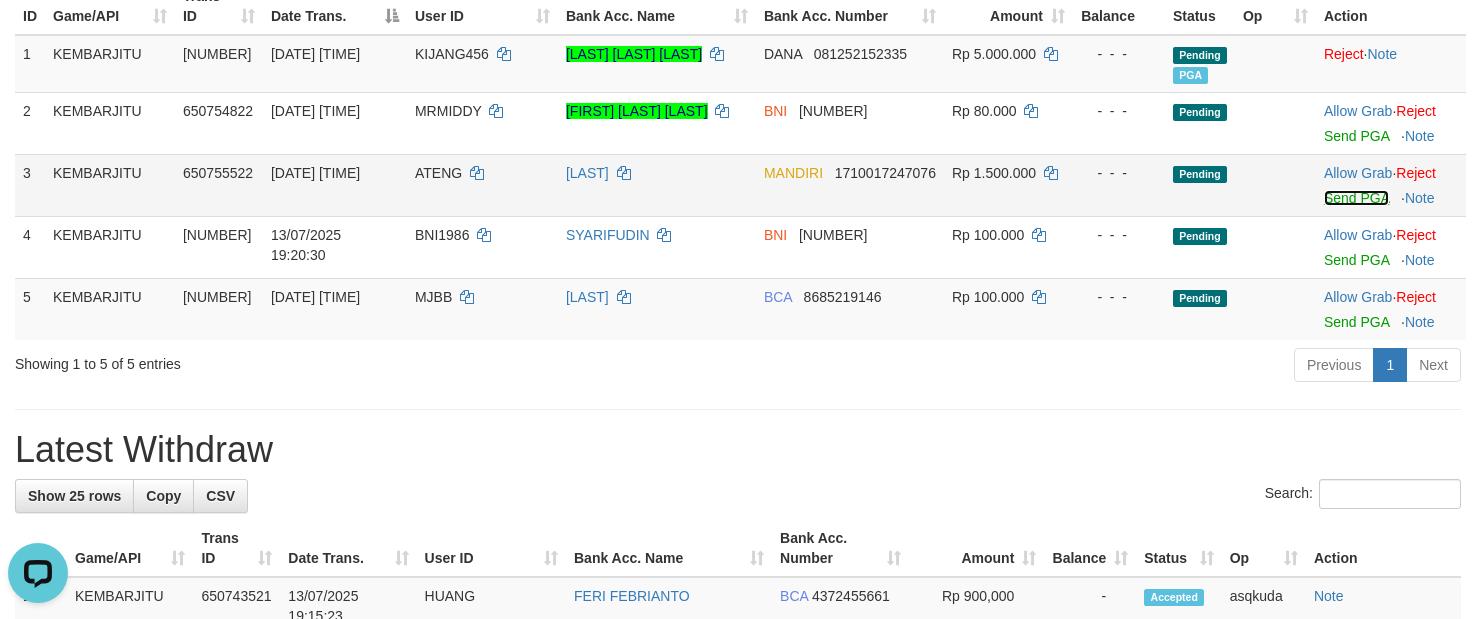 click on "Send PGA" at bounding box center (1356, 198) 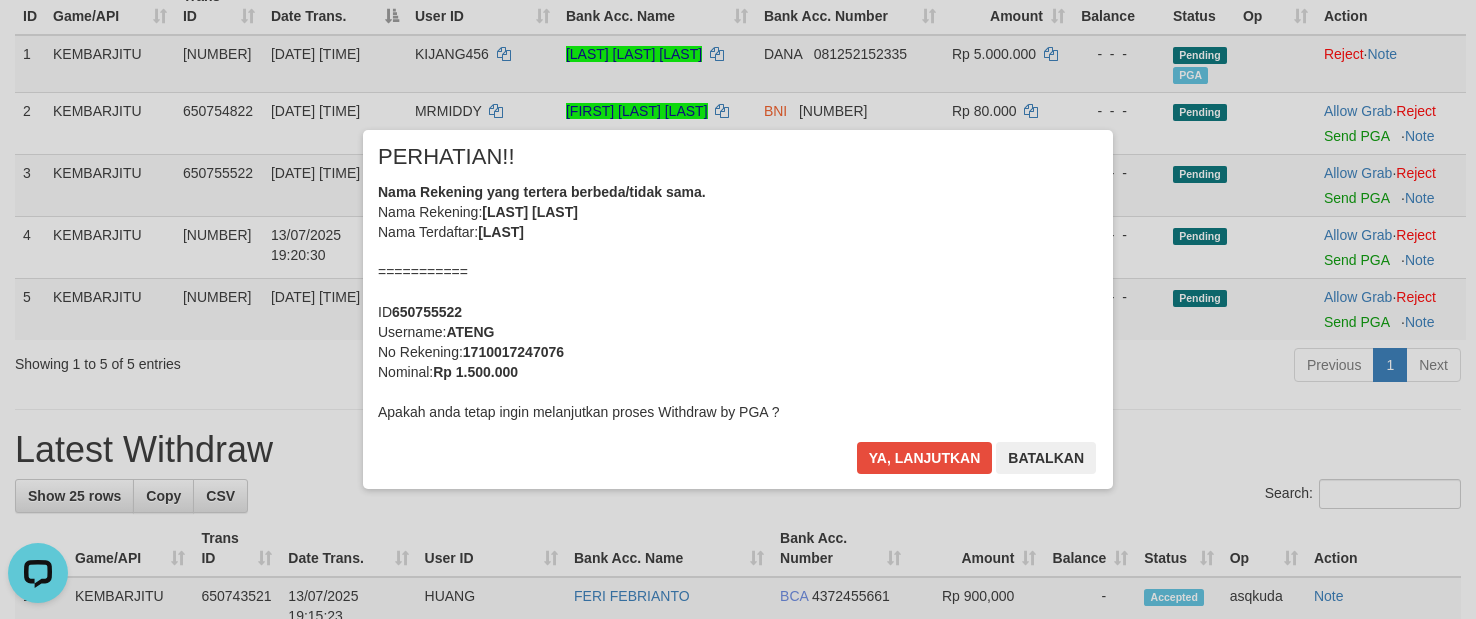 click on "Ya, lanjutkan Batalkan" at bounding box center (976, 465) 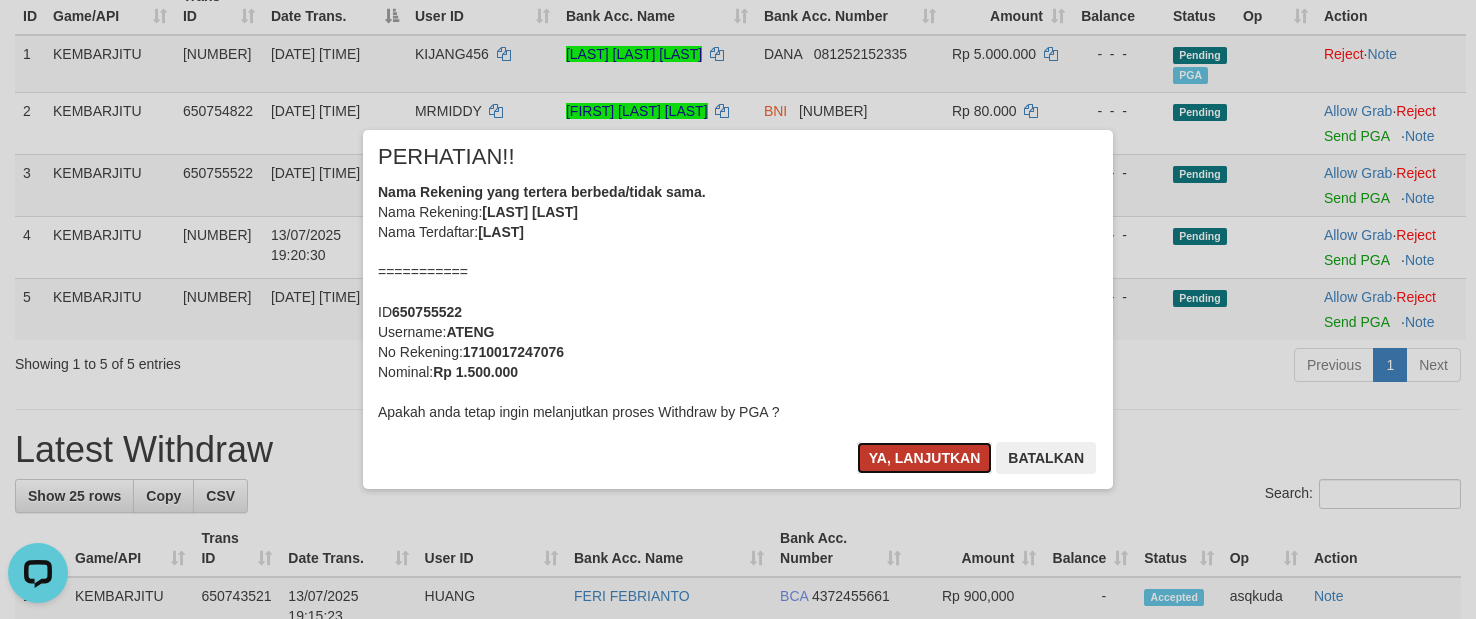 click on "Ya, lanjutkan" at bounding box center [925, 458] 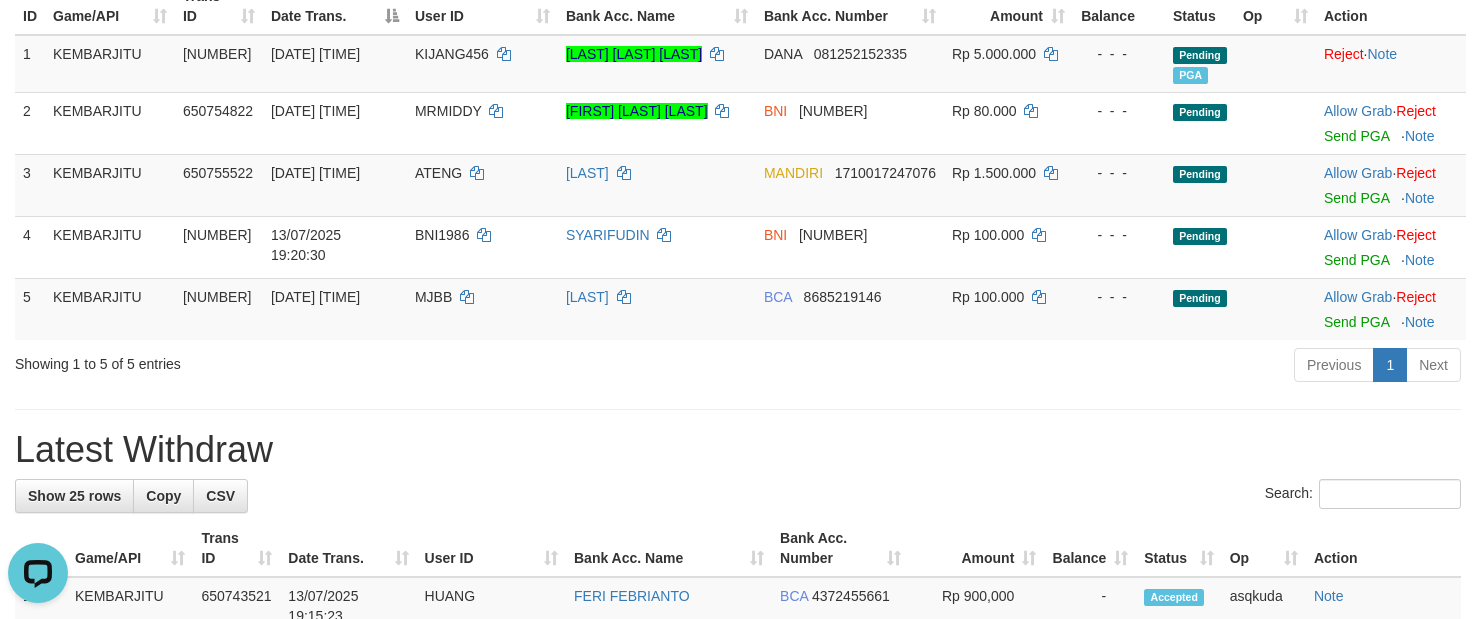 click on "Latest Withdraw" at bounding box center [738, 450] 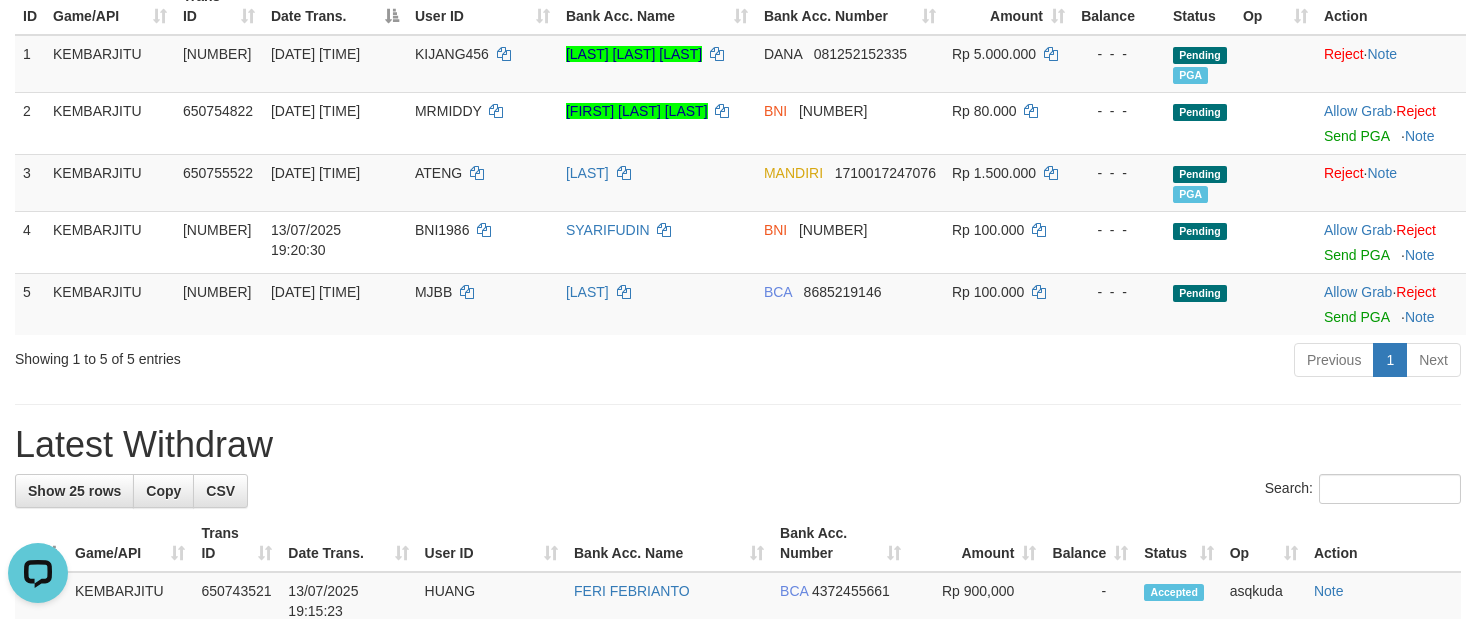click on "Latest Withdraw" at bounding box center [738, 445] 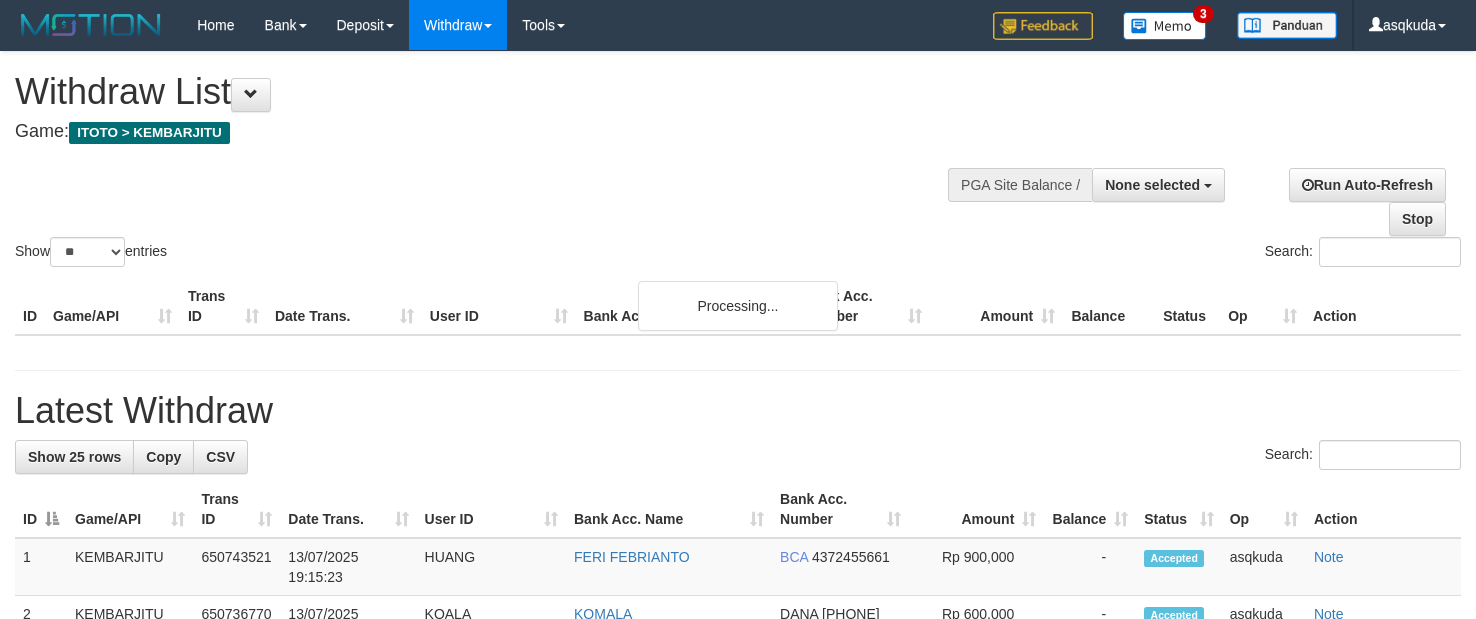 select 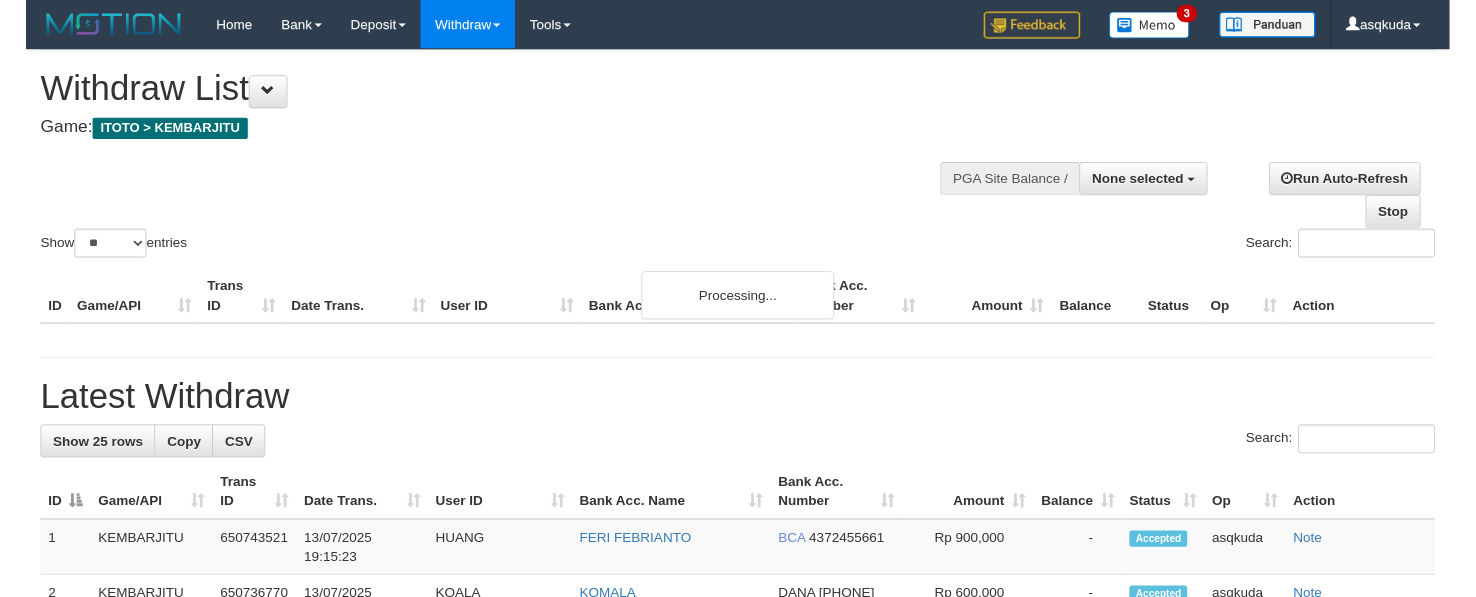 scroll, scrollTop: 0, scrollLeft: 0, axis: both 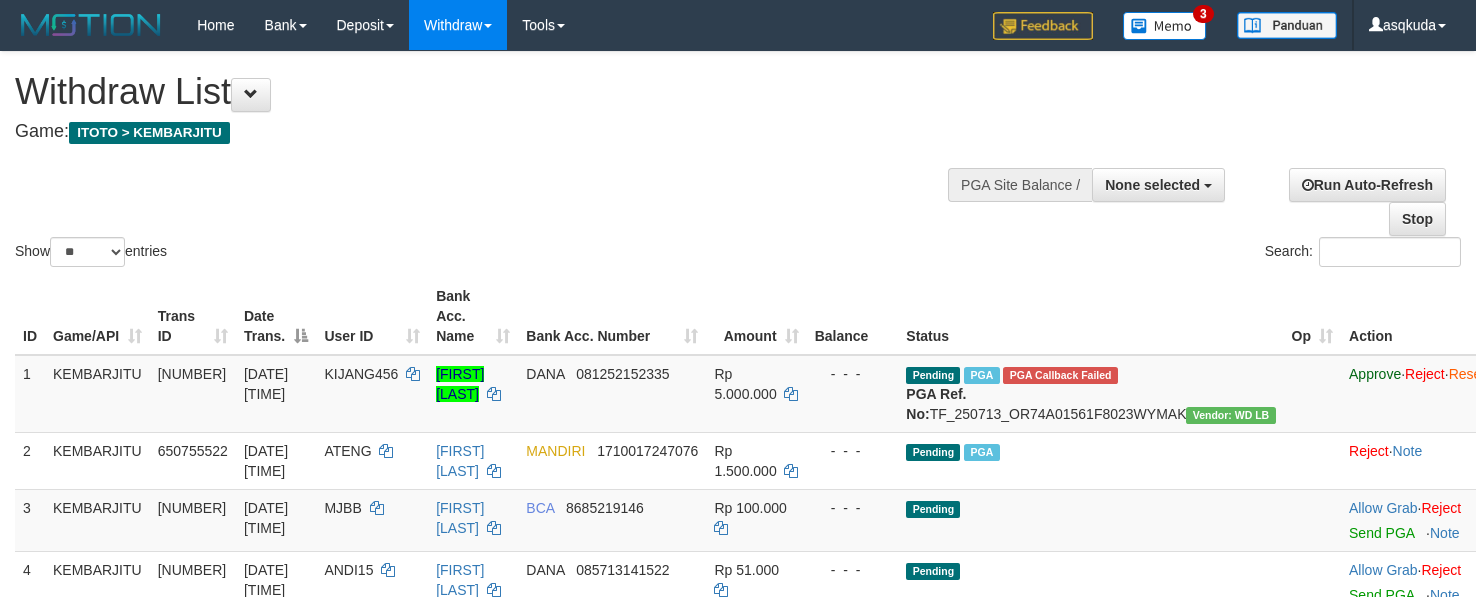 click on "Game:   ITOTO > KEMBARJITU" at bounding box center (489, 132) 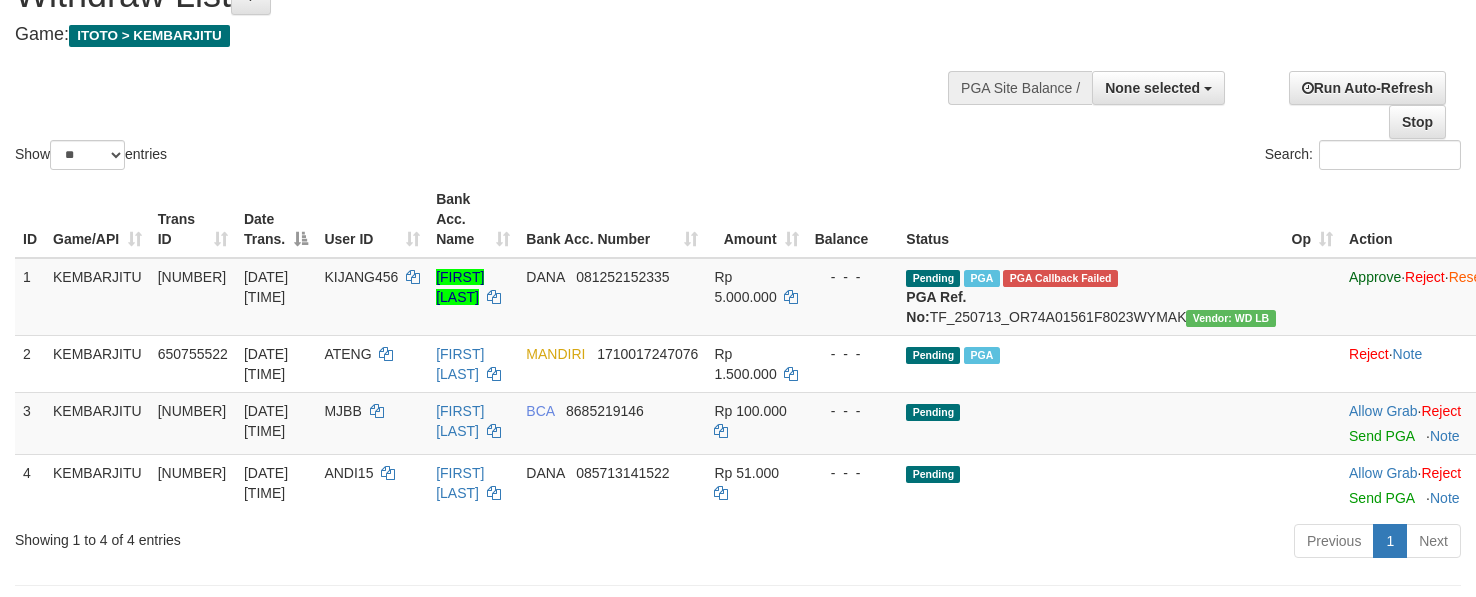 scroll, scrollTop: 150, scrollLeft: 0, axis: vertical 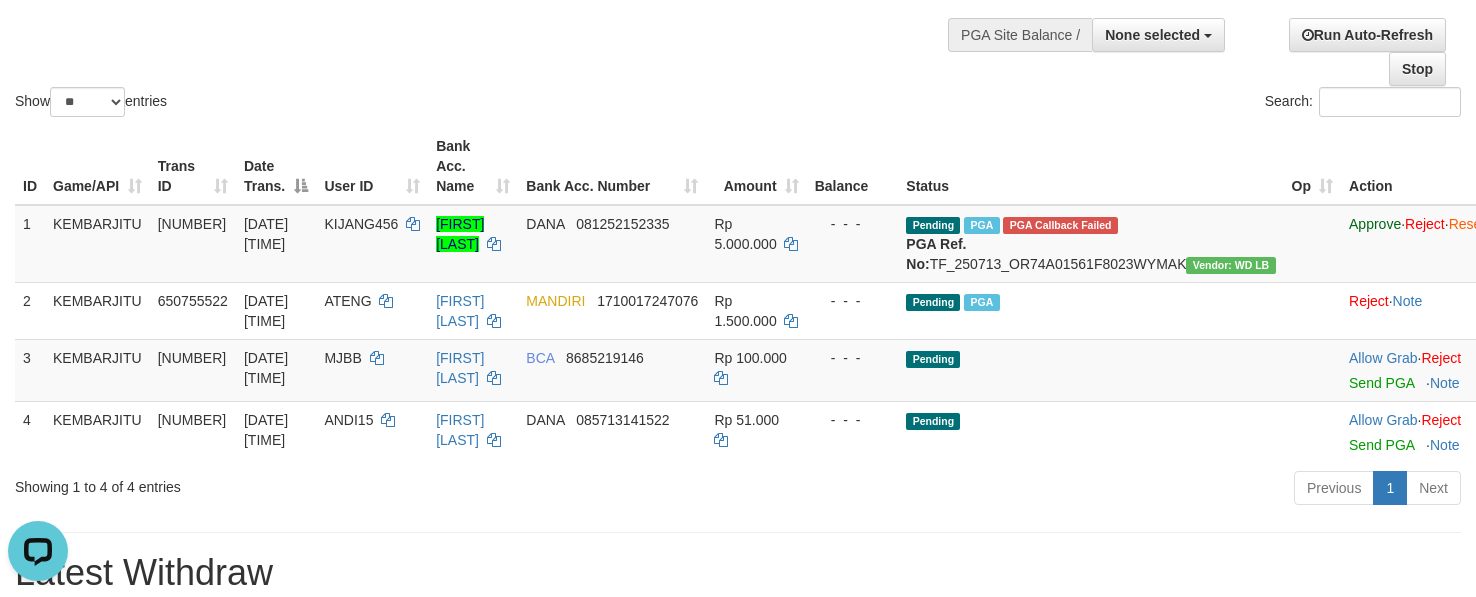 click on "Show  ** ** ** ***  entries Search:" at bounding box center [738, 11] 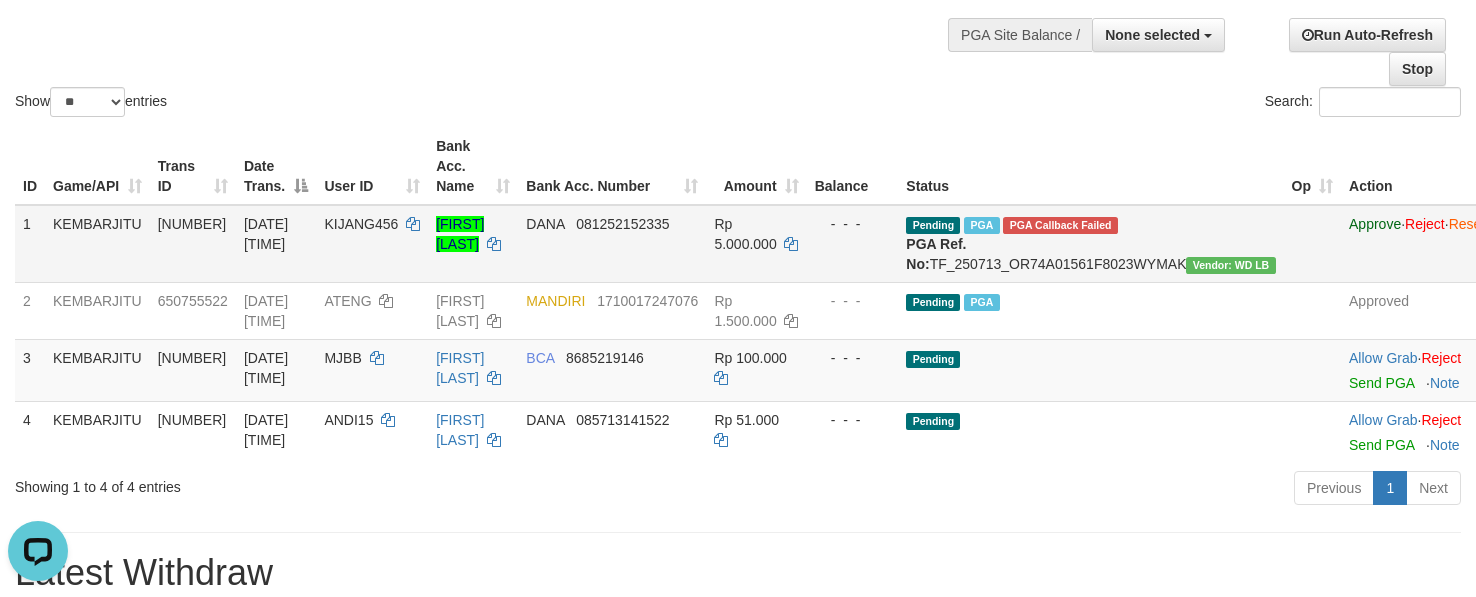 click on "KIJANG456" at bounding box center [372, 244] 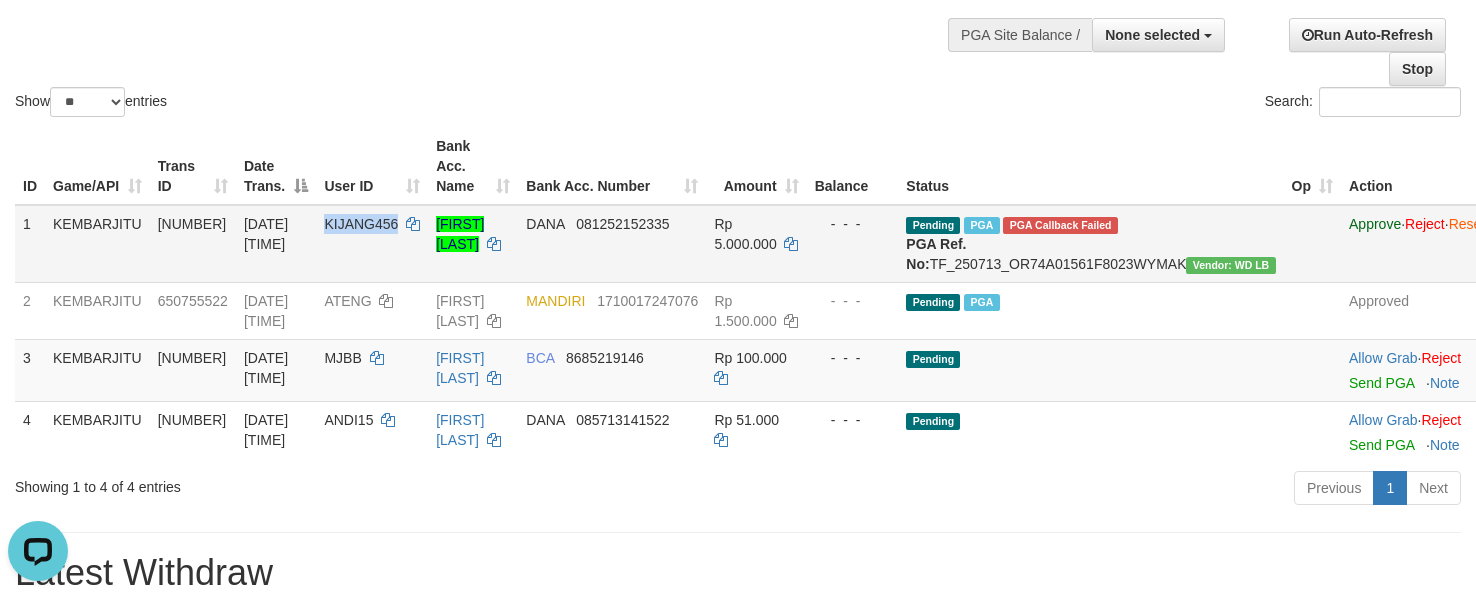 drag, startPoint x: 358, startPoint y: 213, endPoint x: 333, endPoint y: 199, distance: 28.653097 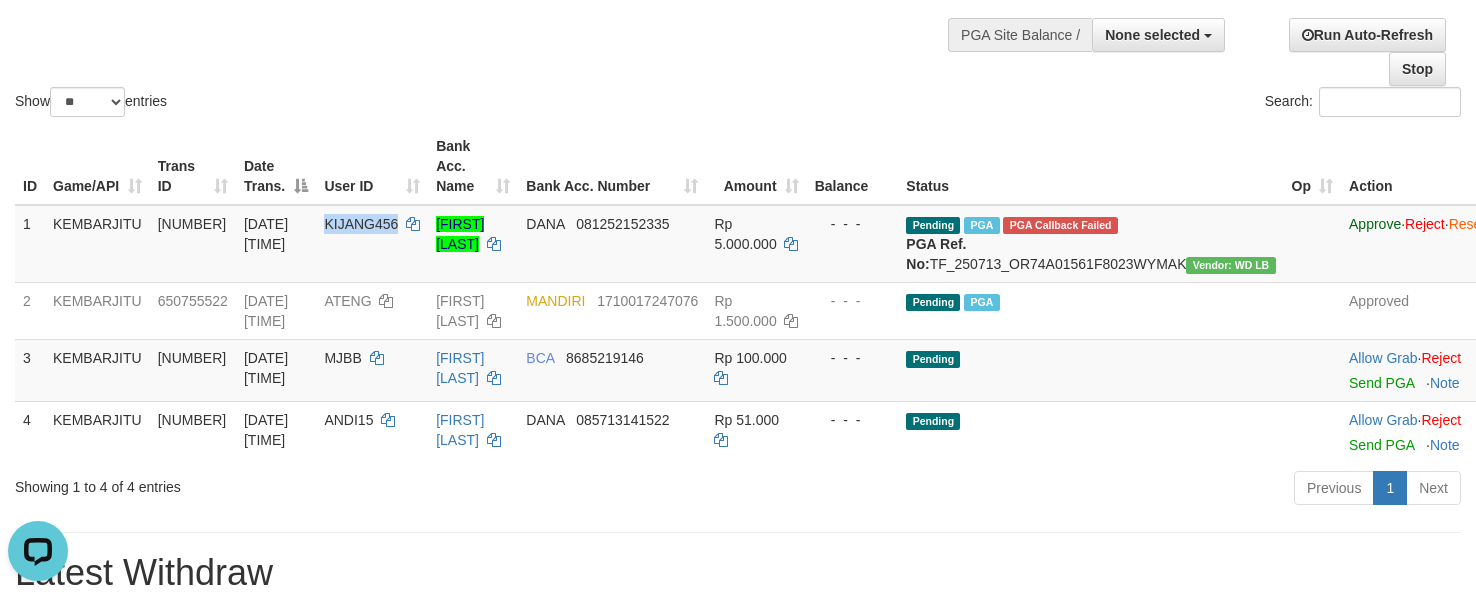 copy on "KIJANG456" 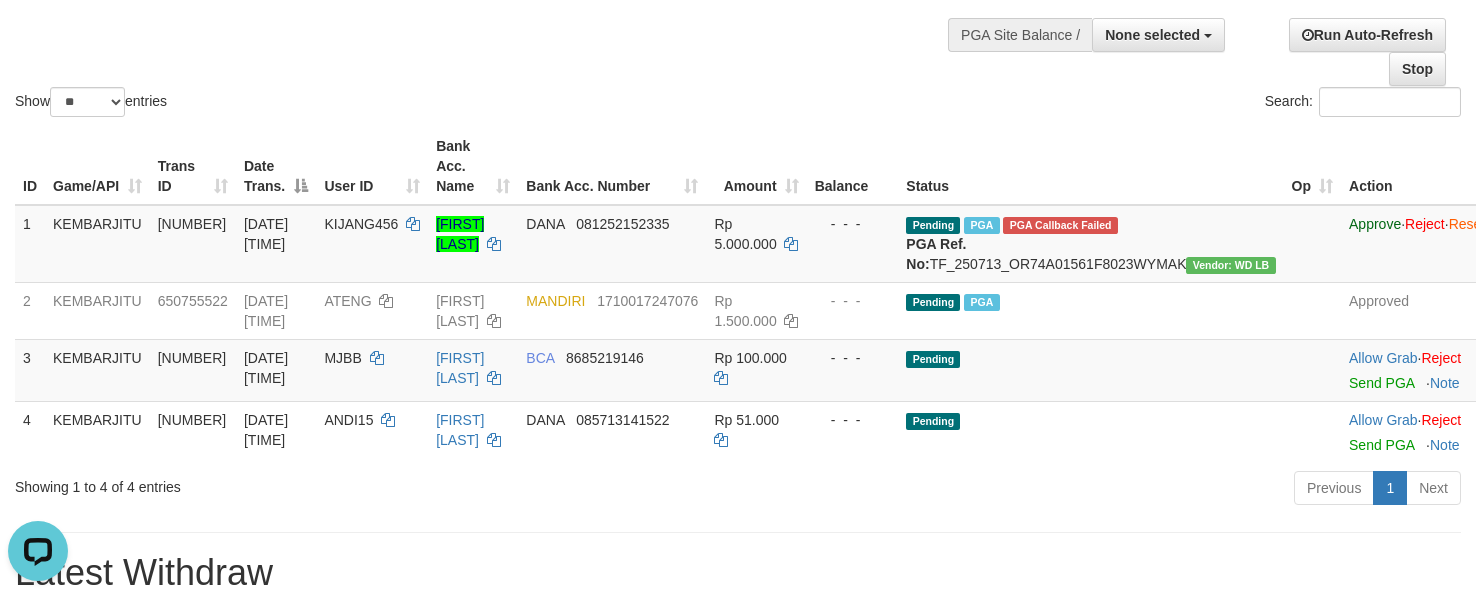 click on "Show  ** ** ** ***  entries Search:" at bounding box center (738, 11) 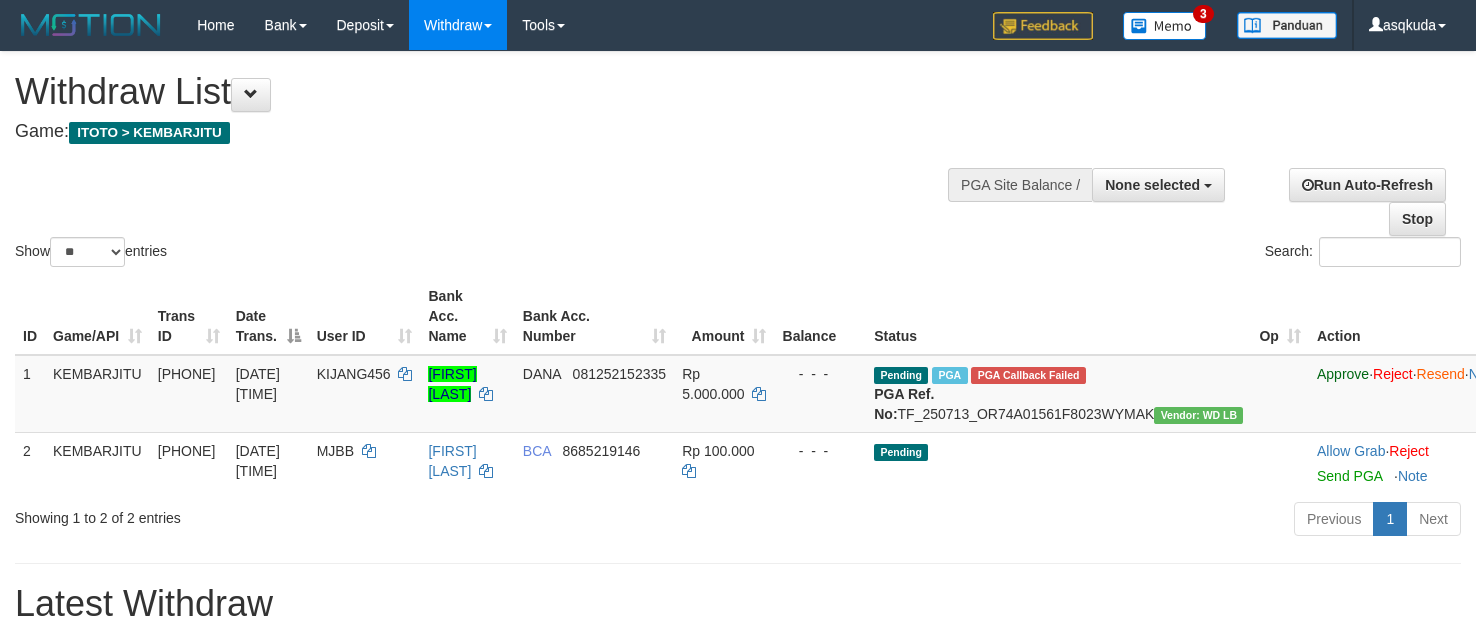 select 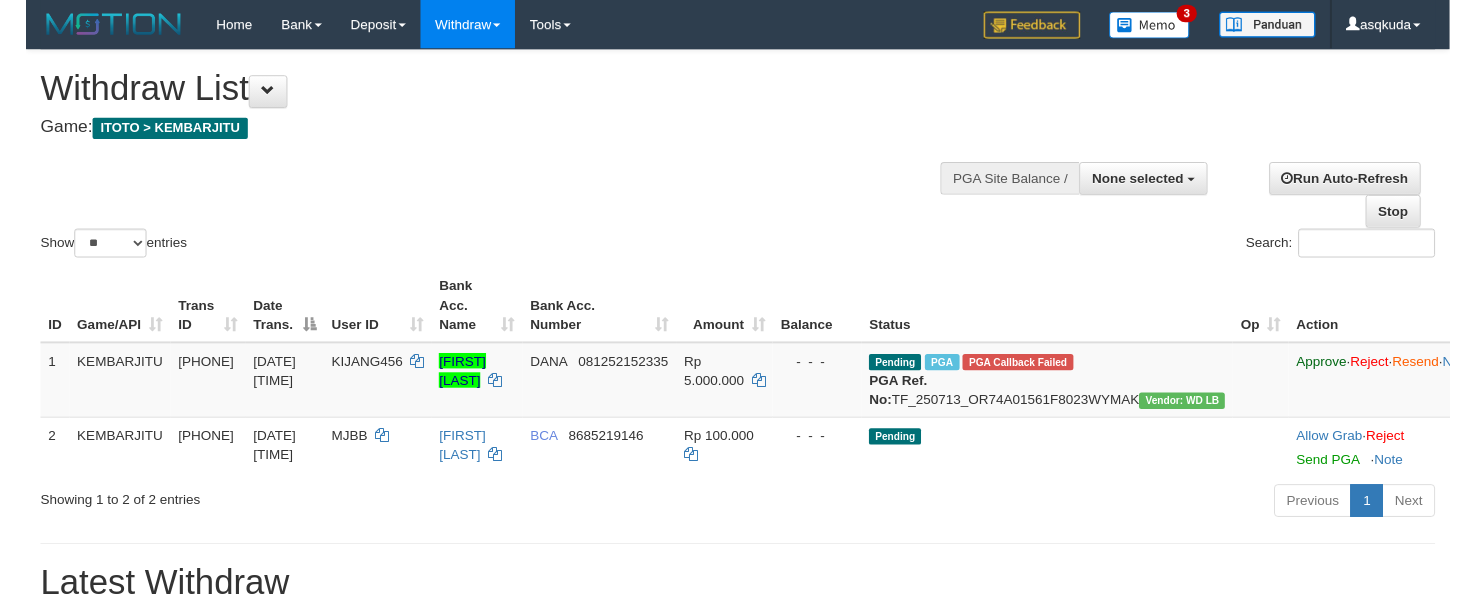scroll, scrollTop: 150, scrollLeft: 0, axis: vertical 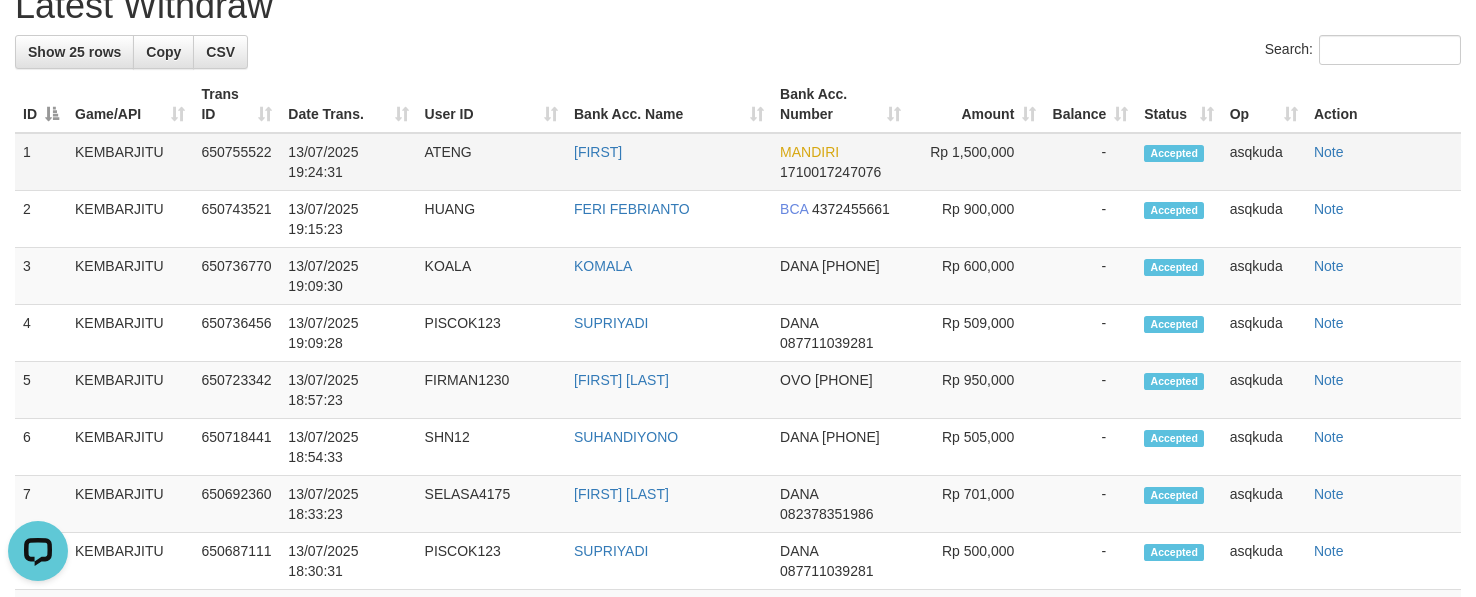 click on "ATENG" at bounding box center [491, 162] 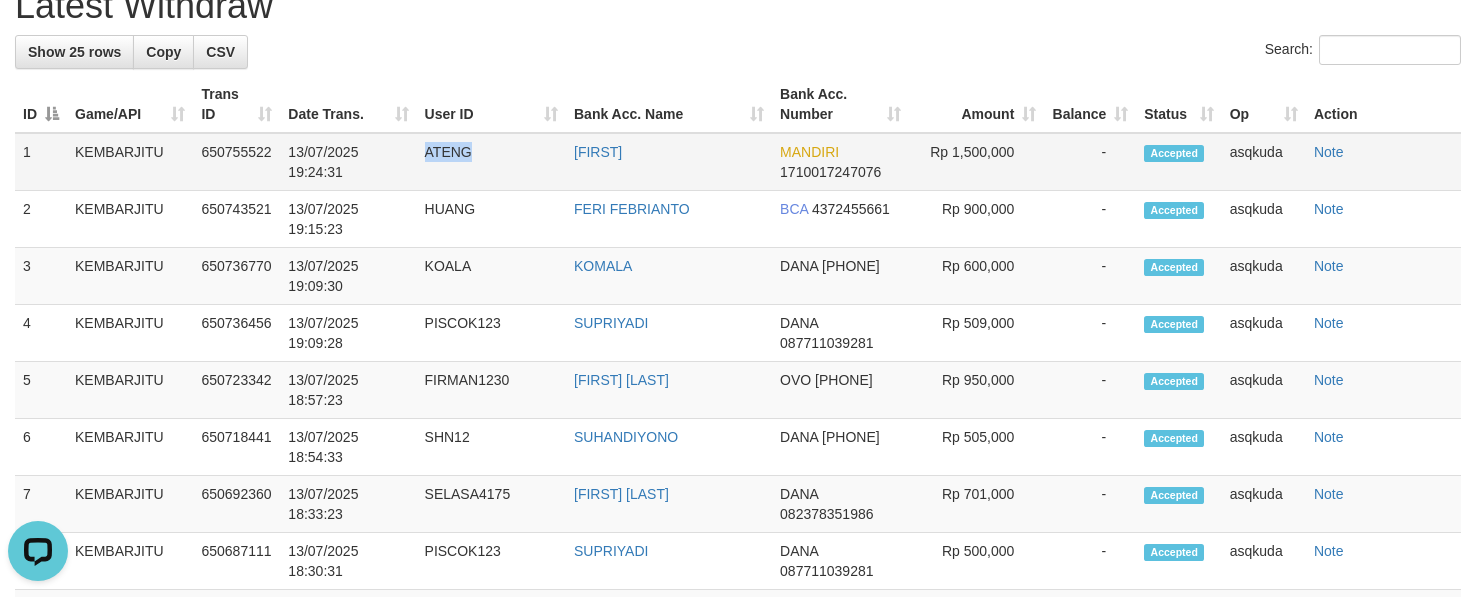 copy on "ATENG" 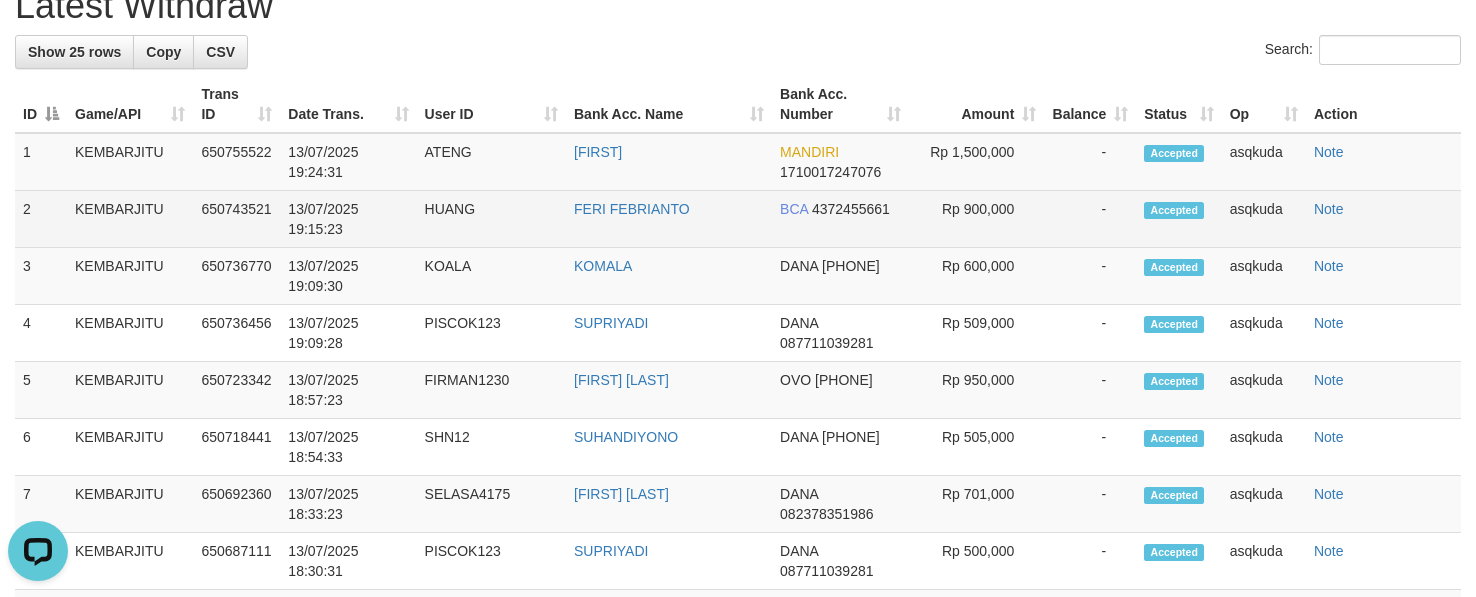 click on "HUANG" at bounding box center [491, 219] 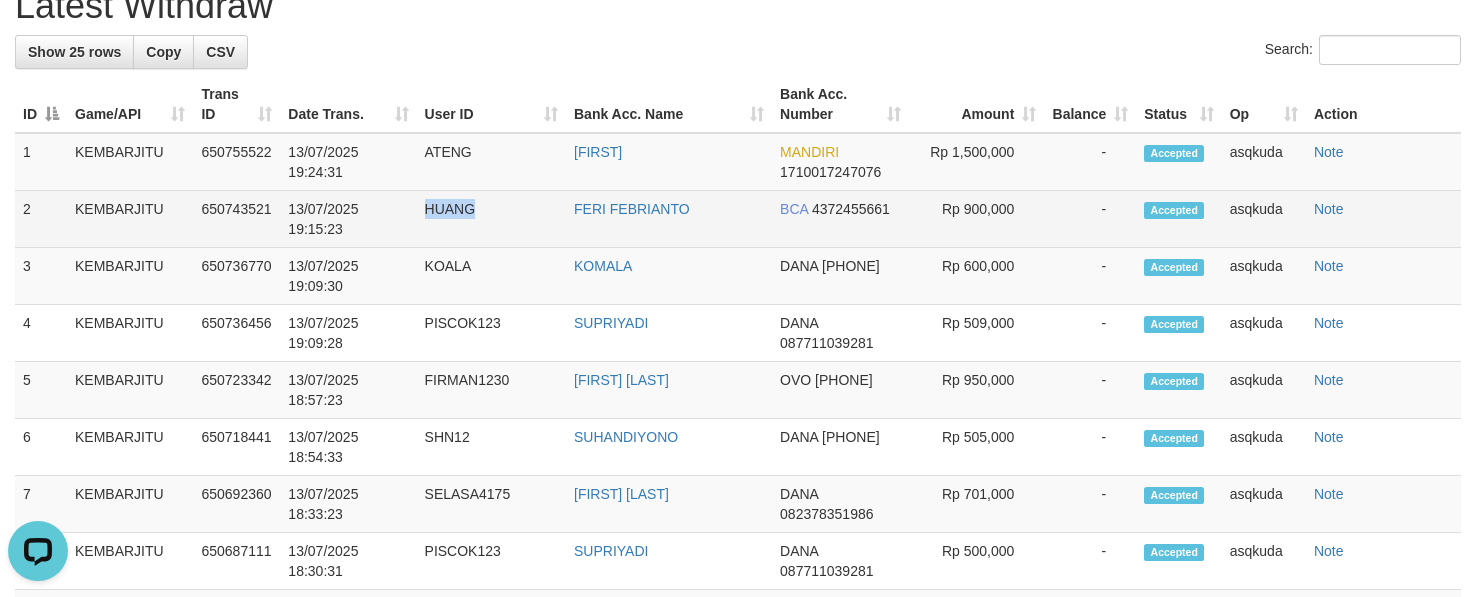copy on "HUANG" 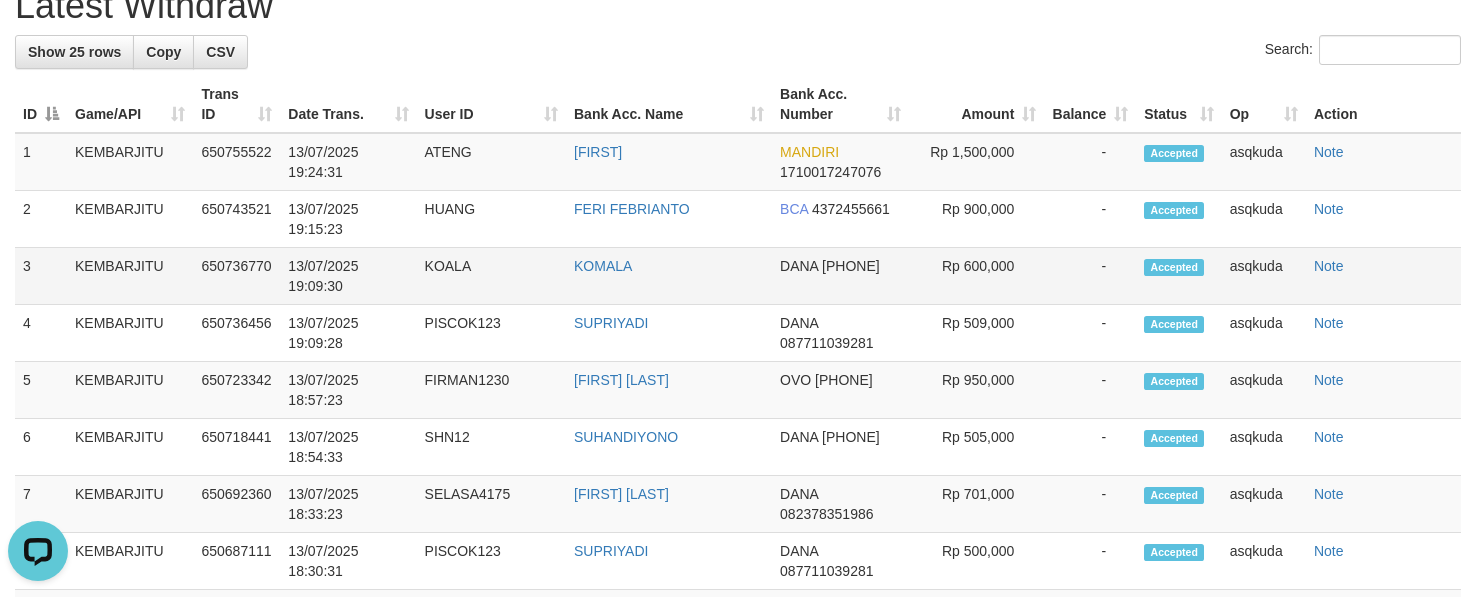 click on "KOALA" at bounding box center [491, 276] 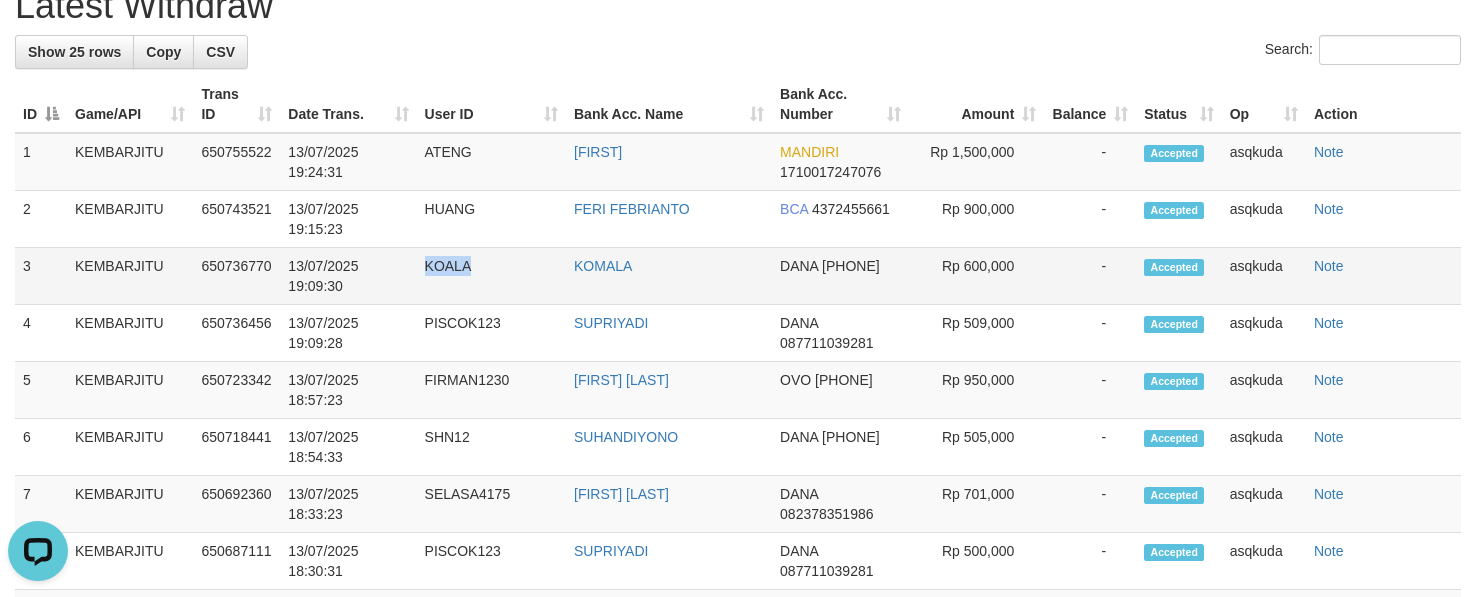 copy on "KOALA" 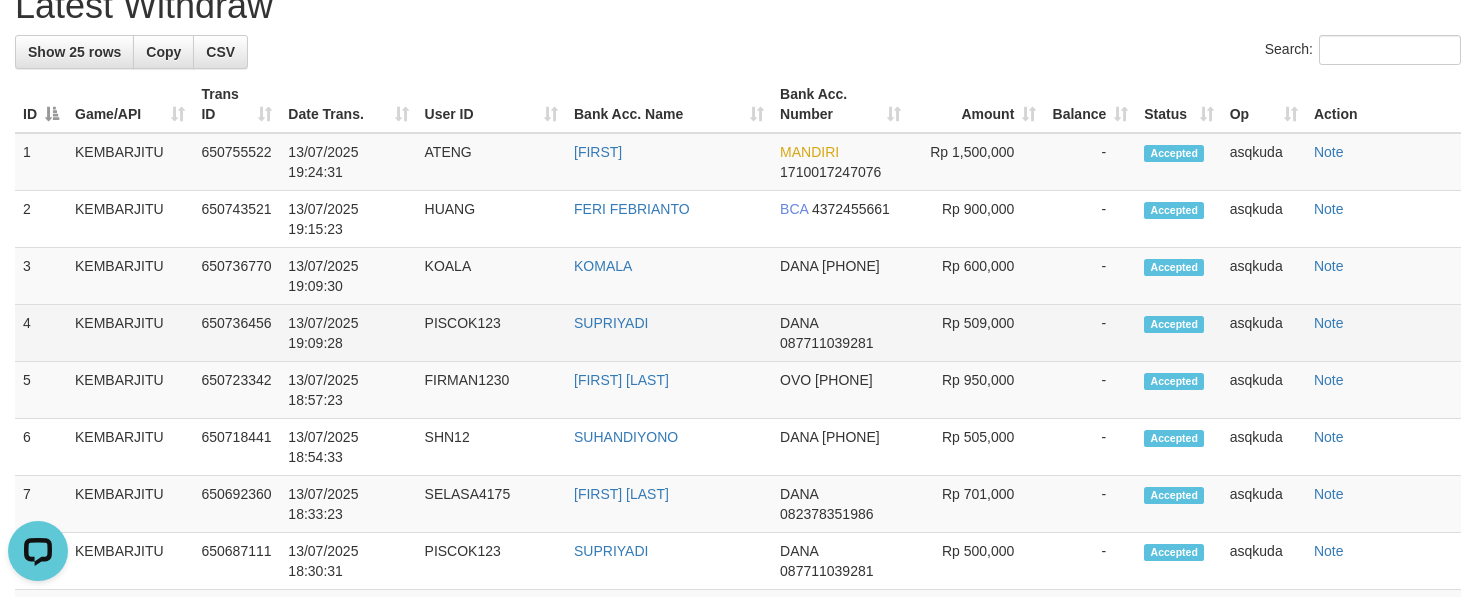 click on "PISCOK123" at bounding box center [491, 333] 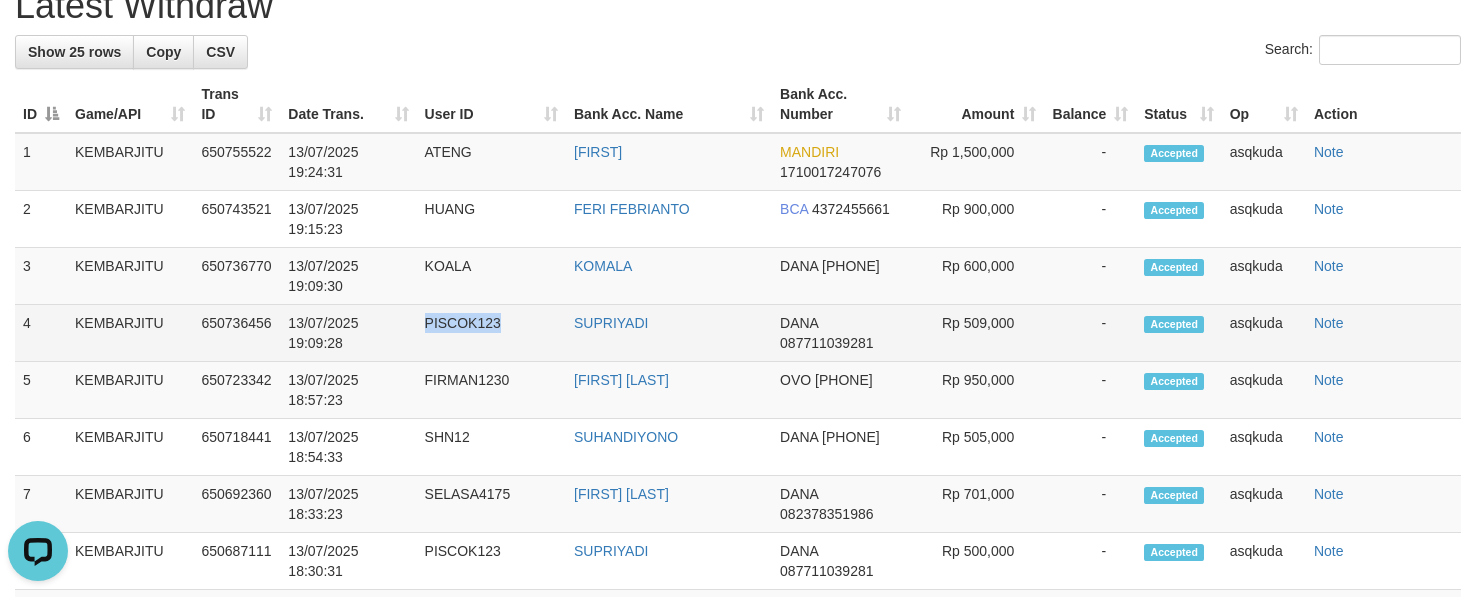 copy on "PISCOK123" 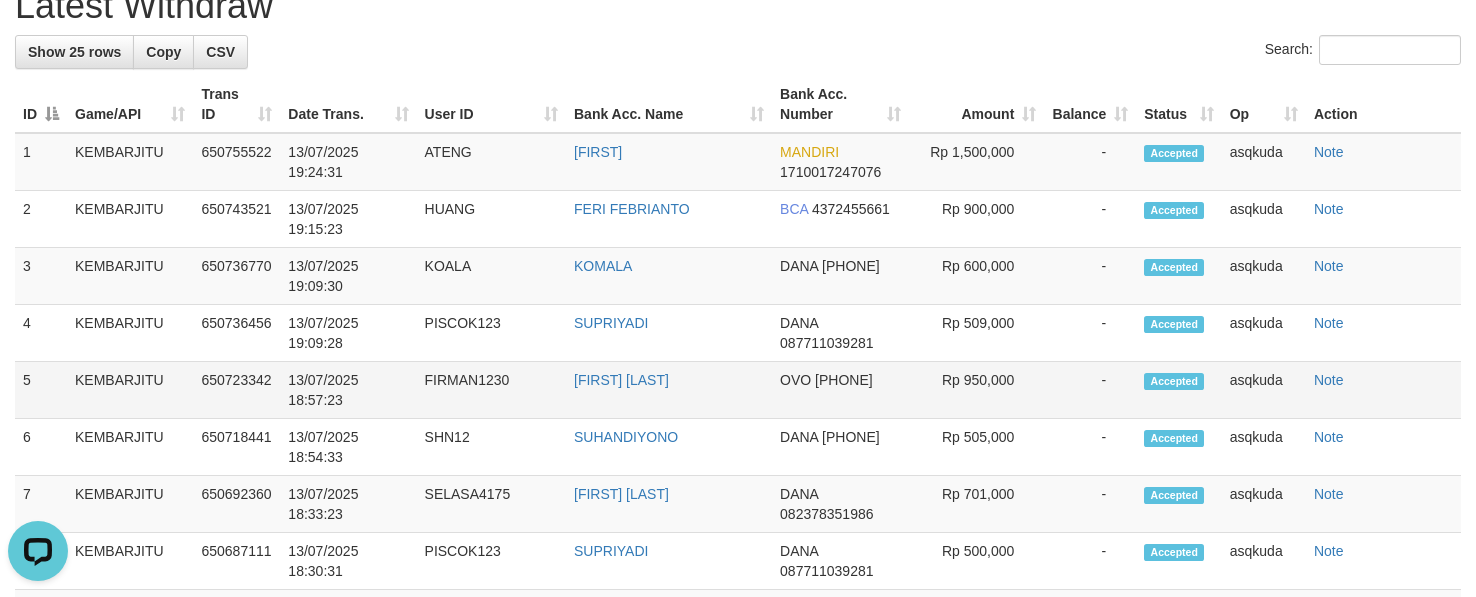 click on "FIRMAN1230" at bounding box center (491, 390) 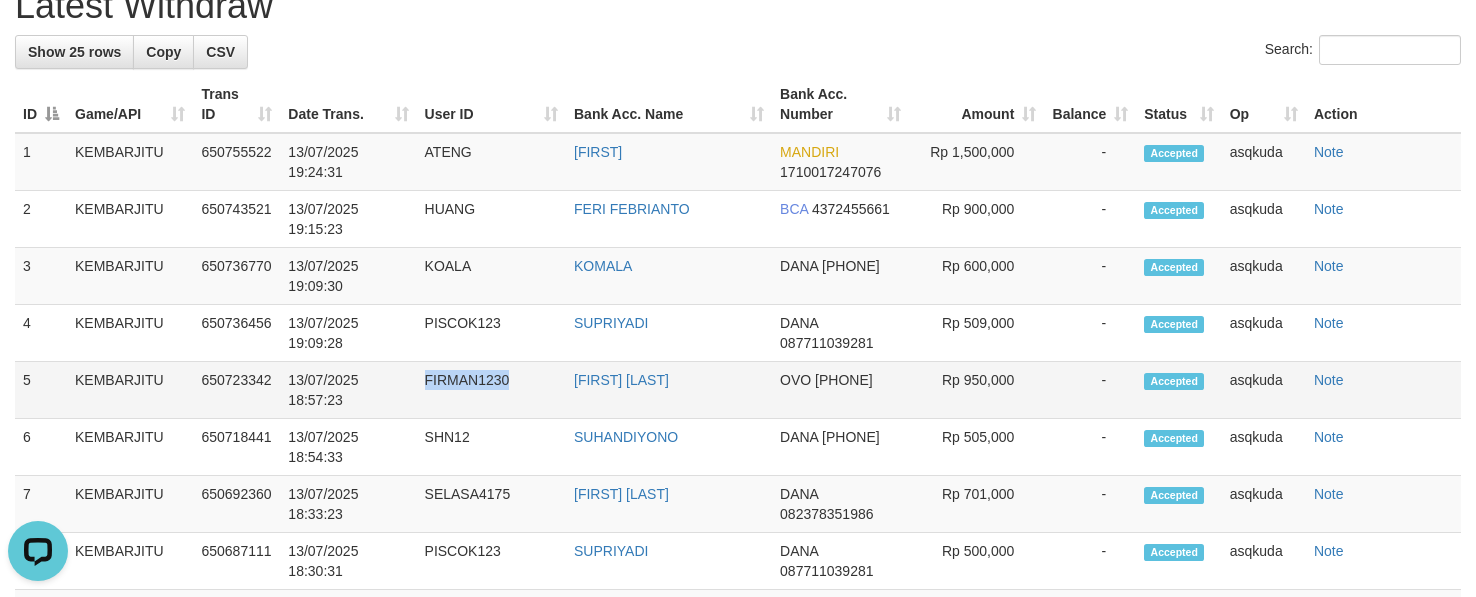 copy on "FIRMAN1230" 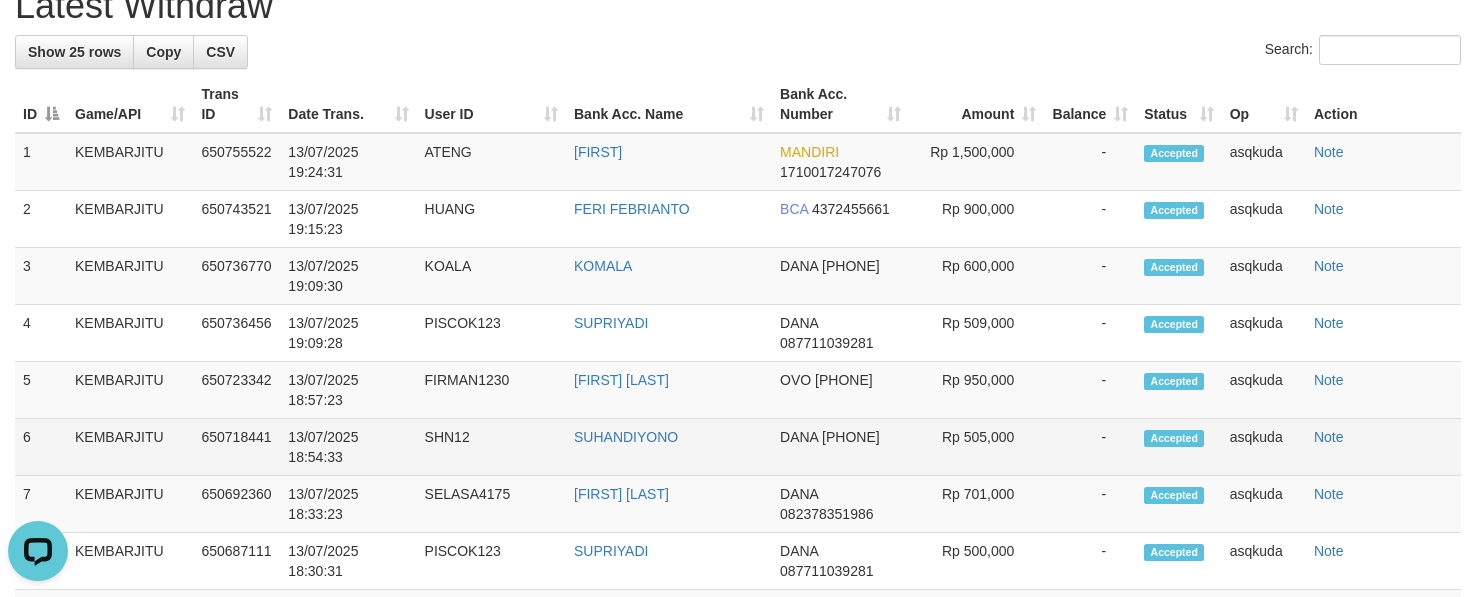 click on "SHN12" at bounding box center [491, 447] 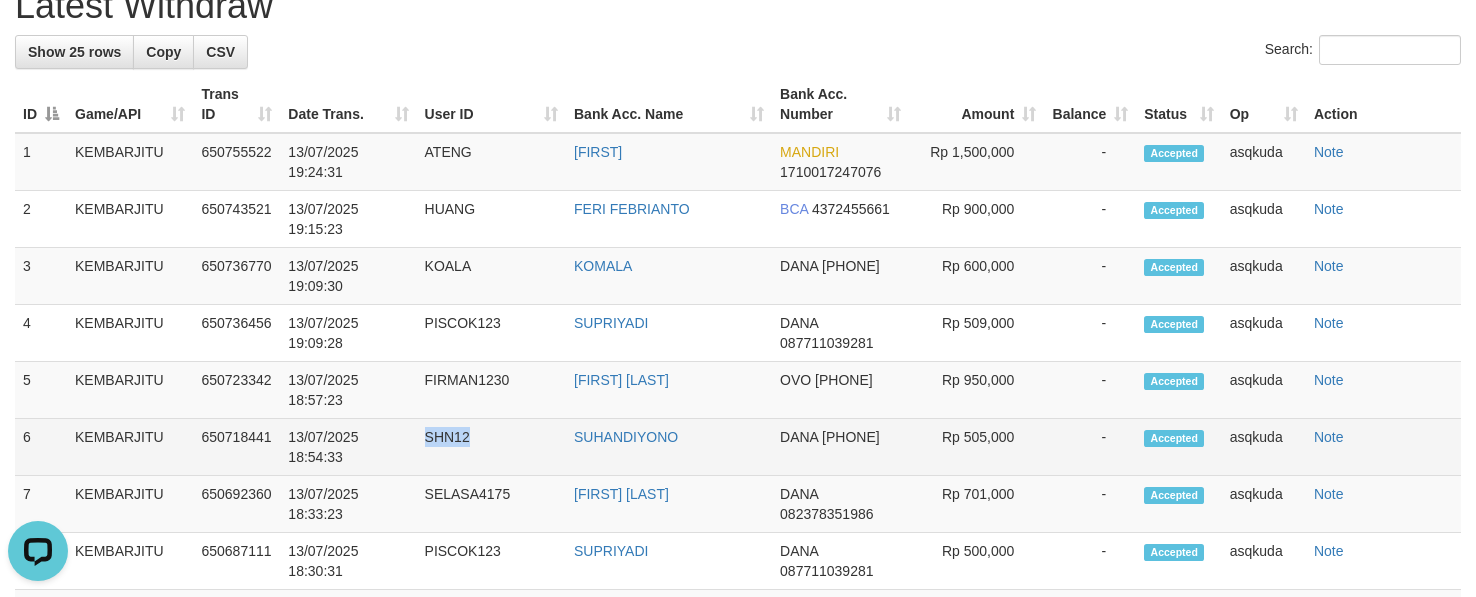 click on "SHN12" at bounding box center (491, 447) 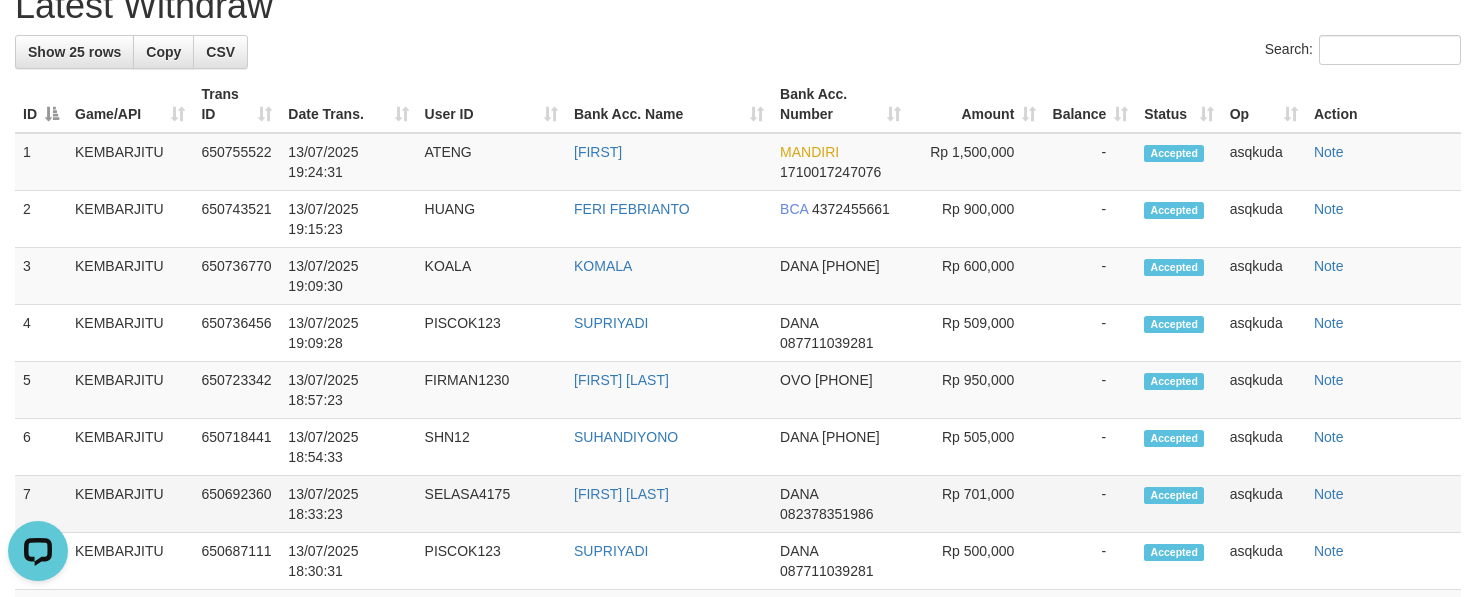 click on "SELASA4175" at bounding box center [491, 504] 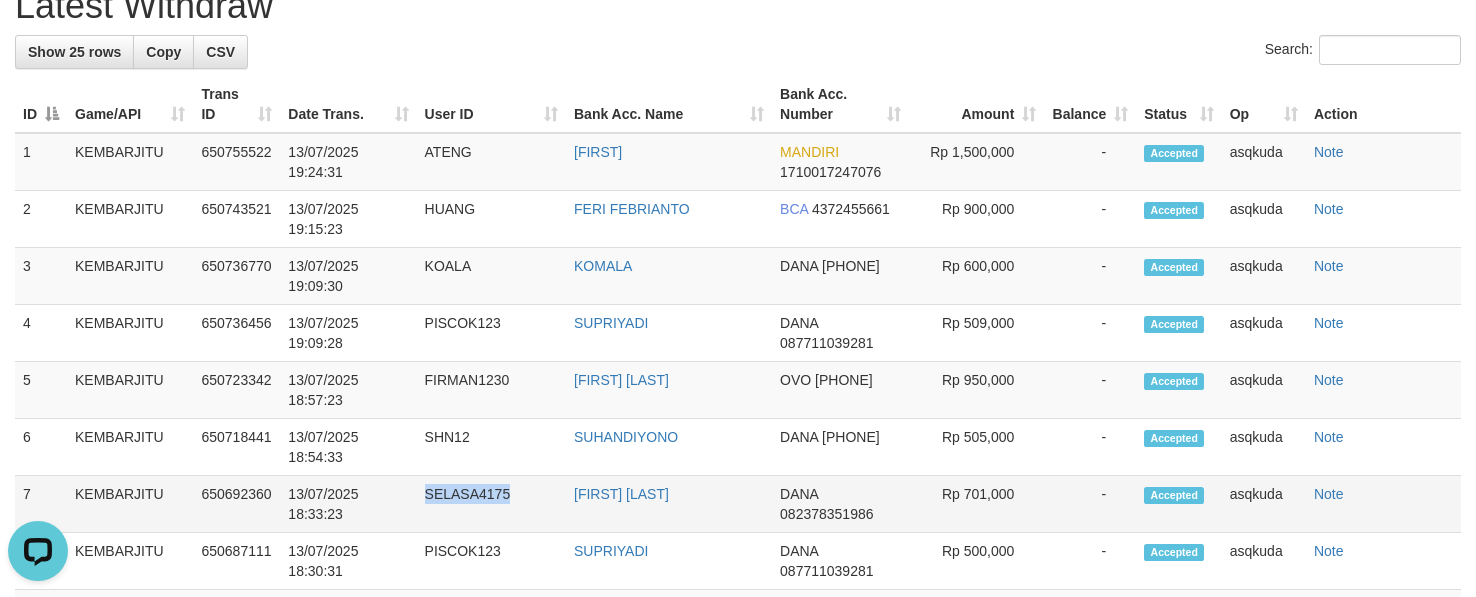 copy on "SELASA4175" 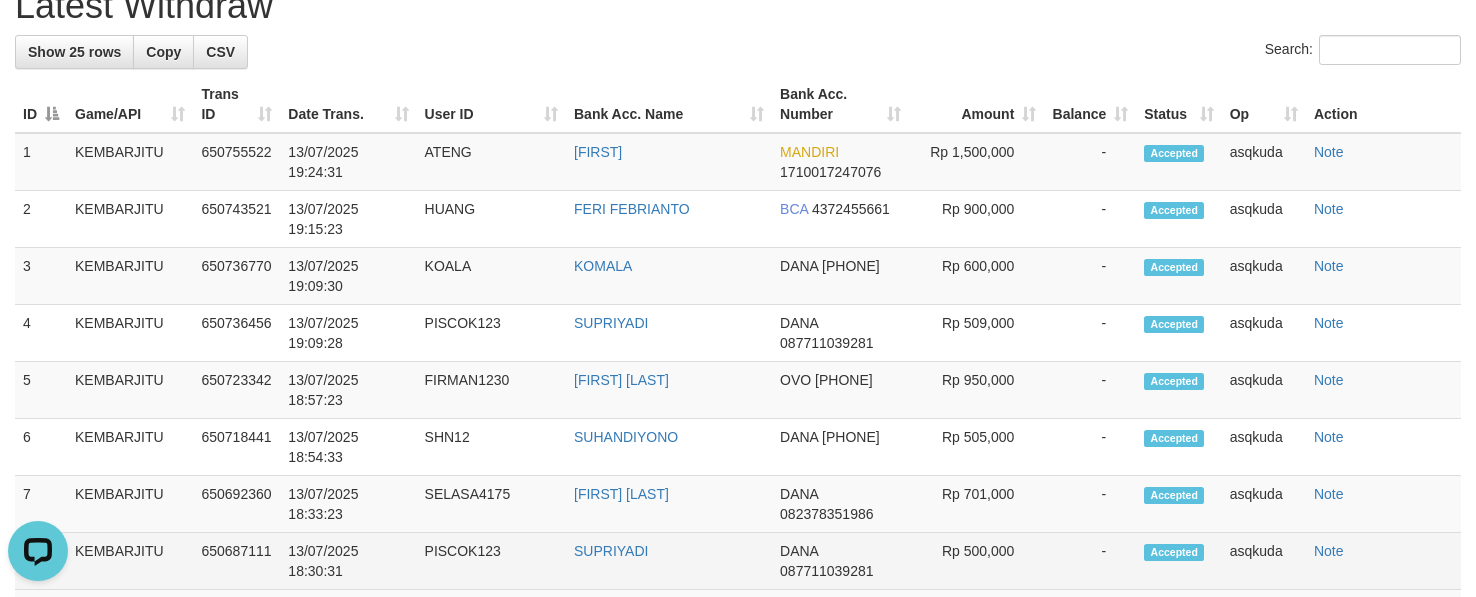 click on "PISCOK123" at bounding box center [491, 561] 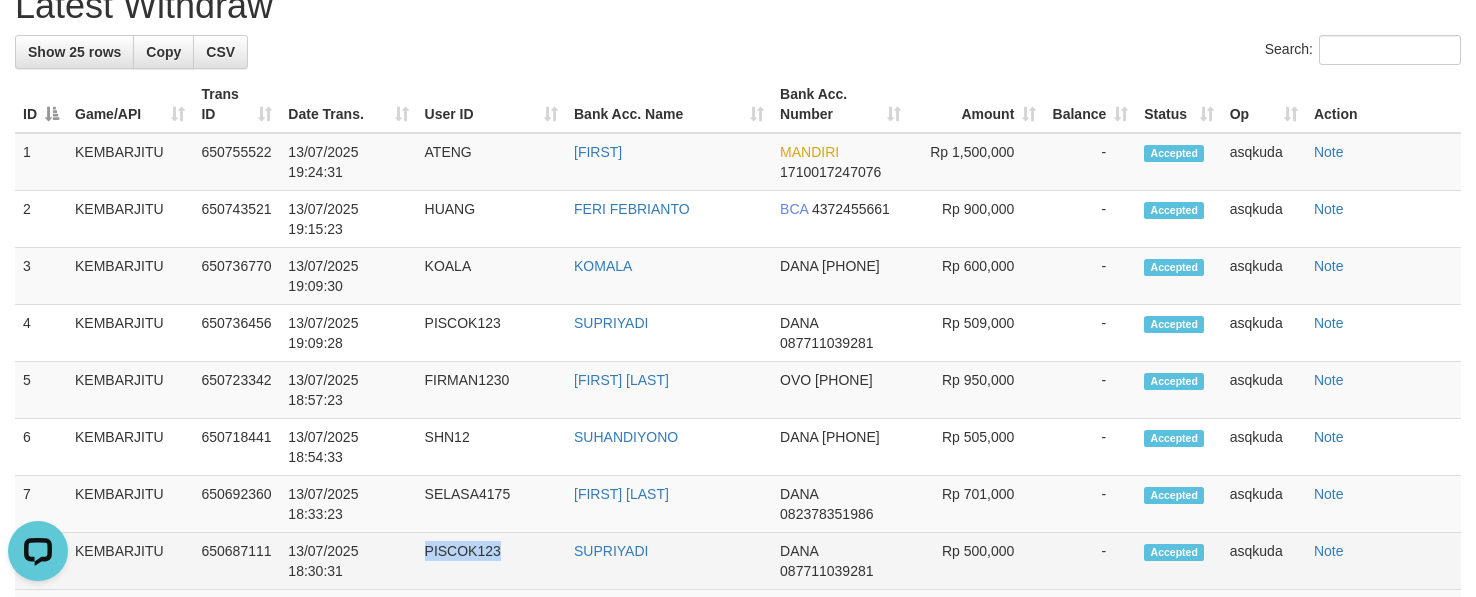 copy on "PISCOK123" 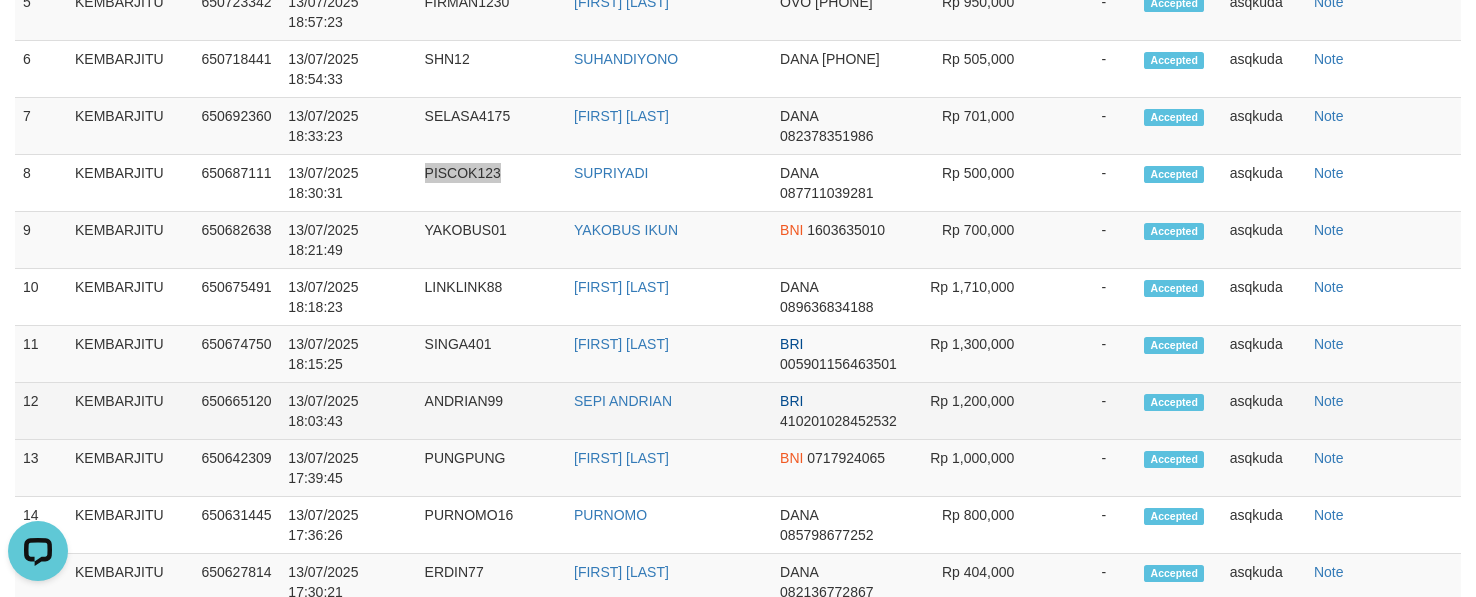 scroll, scrollTop: 1048, scrollLeft: 0, axis: vertical 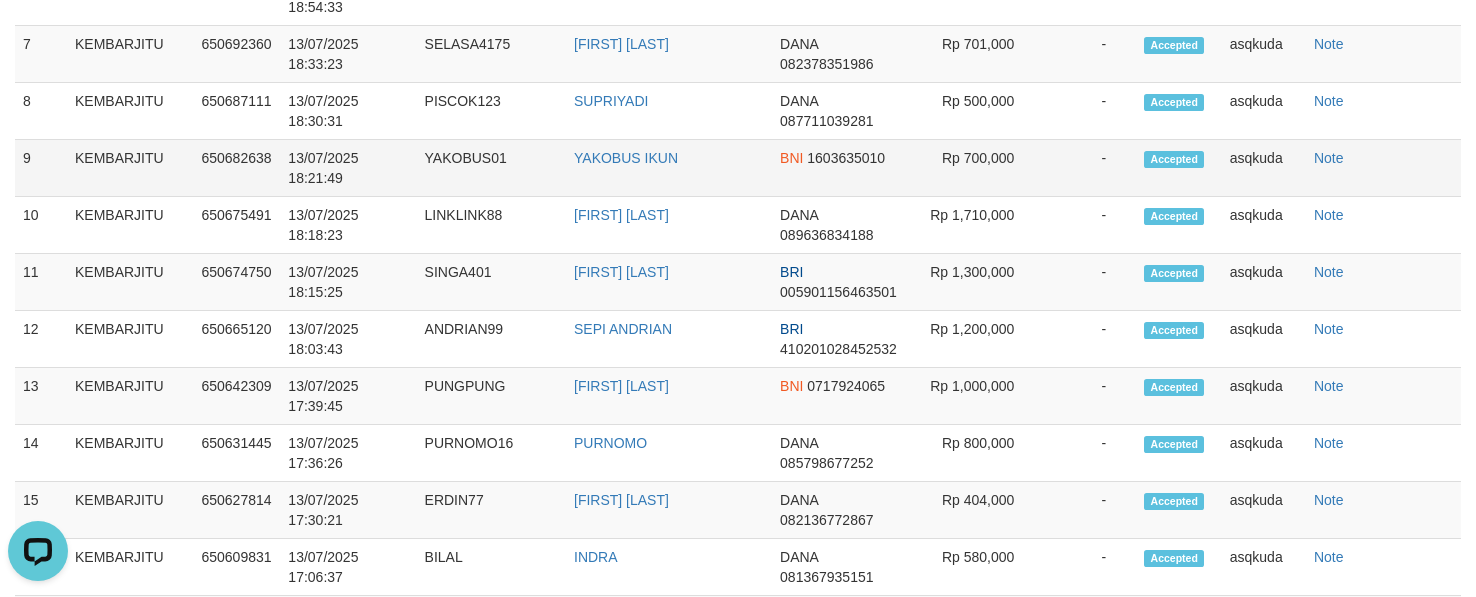 click on "YAKOBUS01" at bounding box center (491, 168) 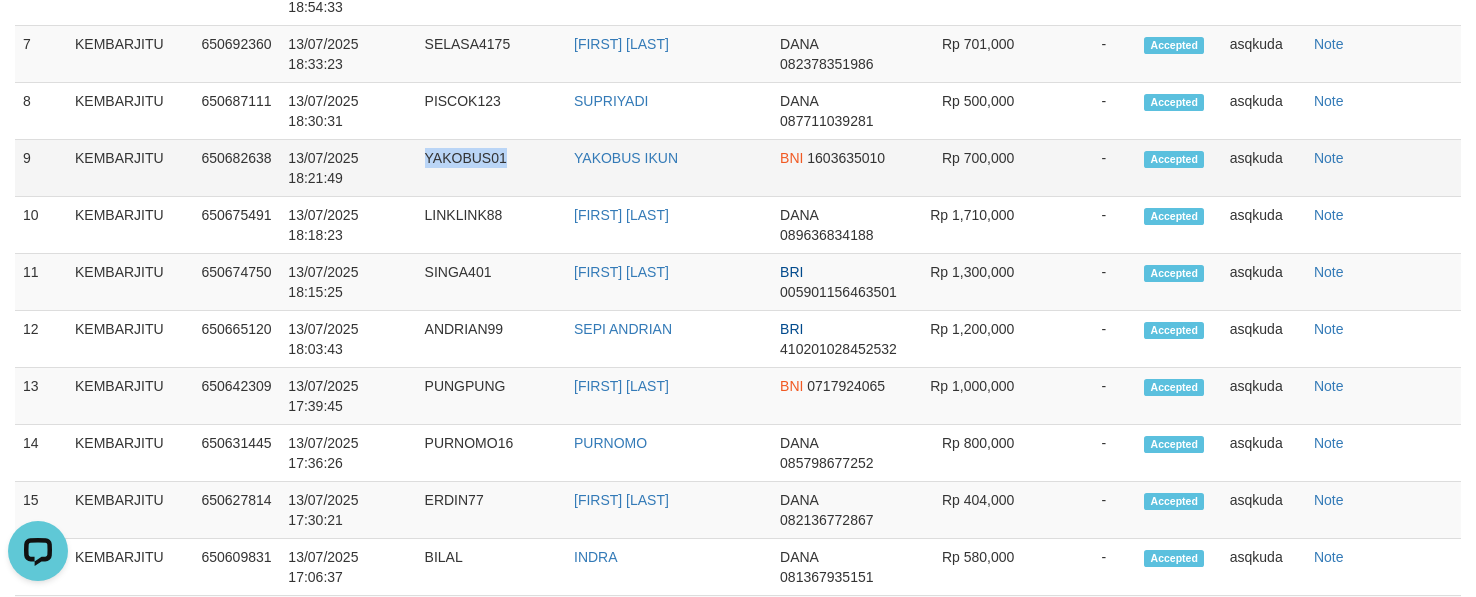 copy on "YAKOBUS01" 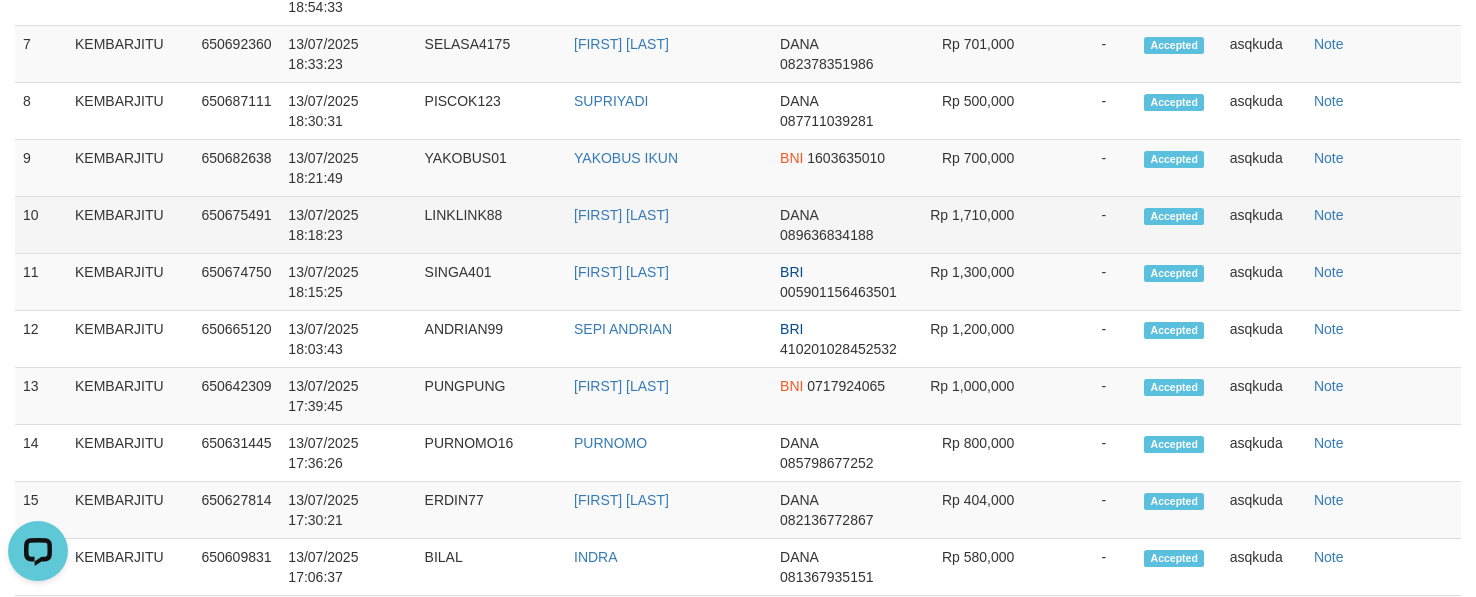 click on "LINKLINK88" at bounding box center (491, 225) 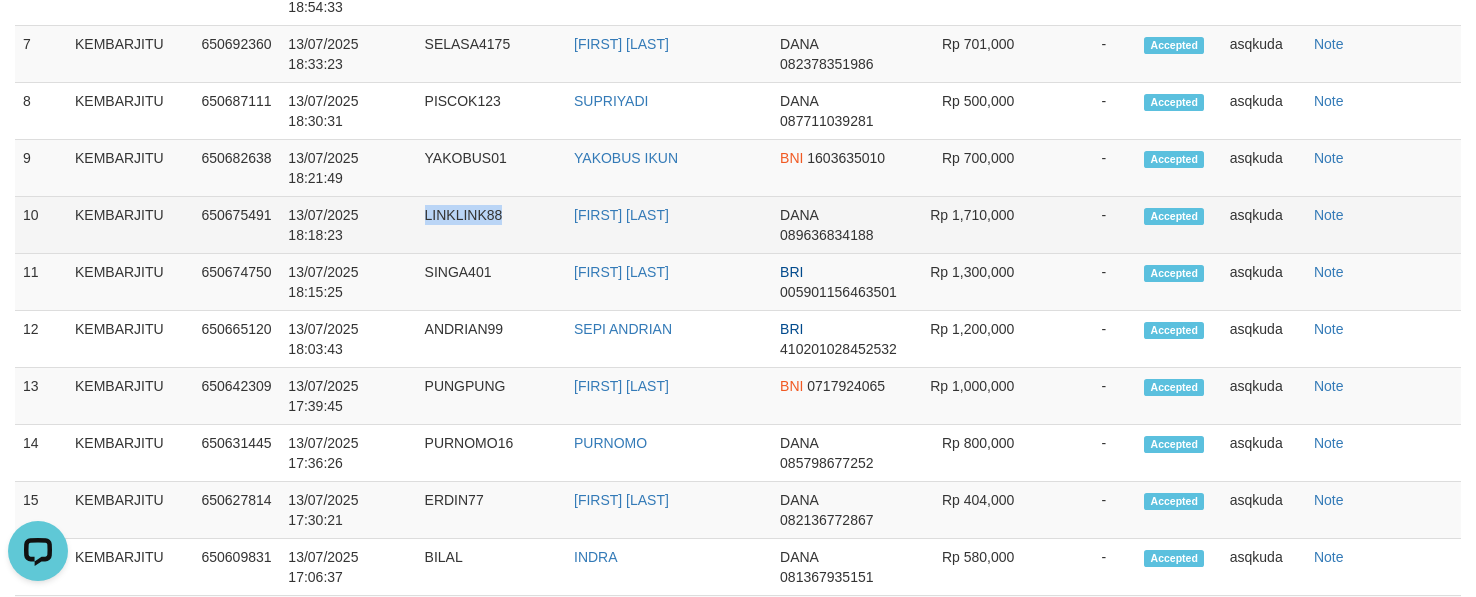 copy on "LINKLINK88" 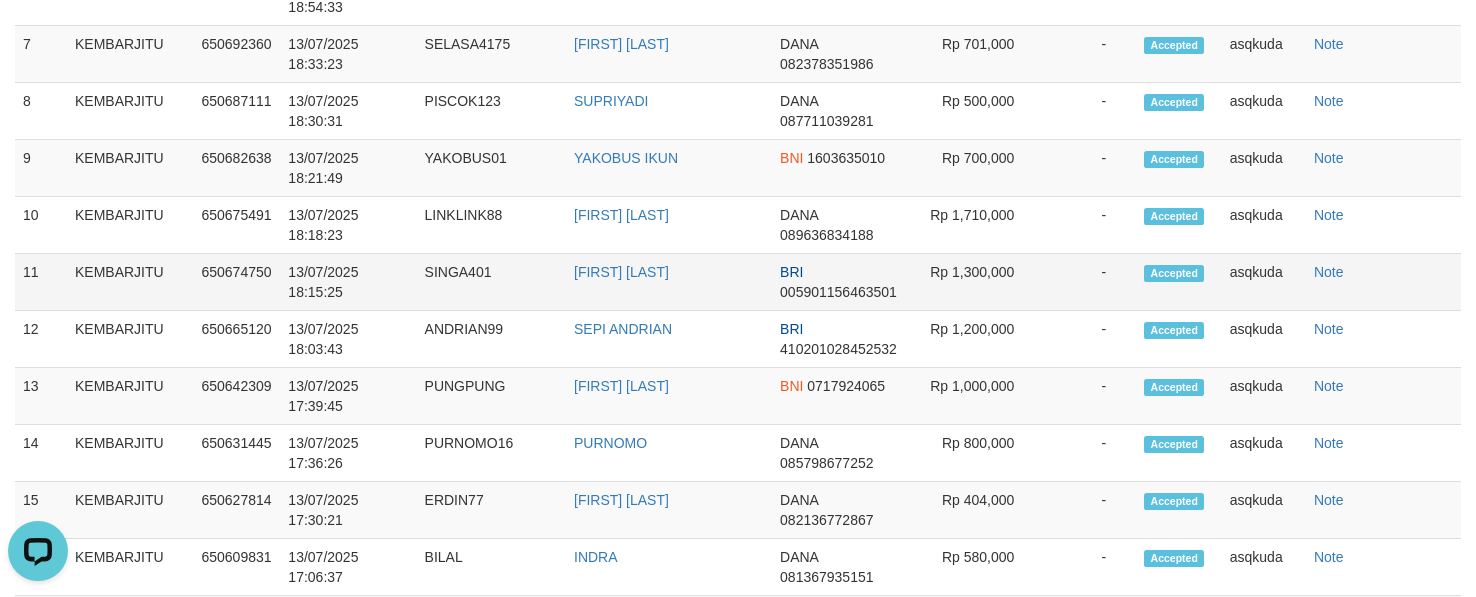 click on "SINGA401" at bounding box center (491, 282) 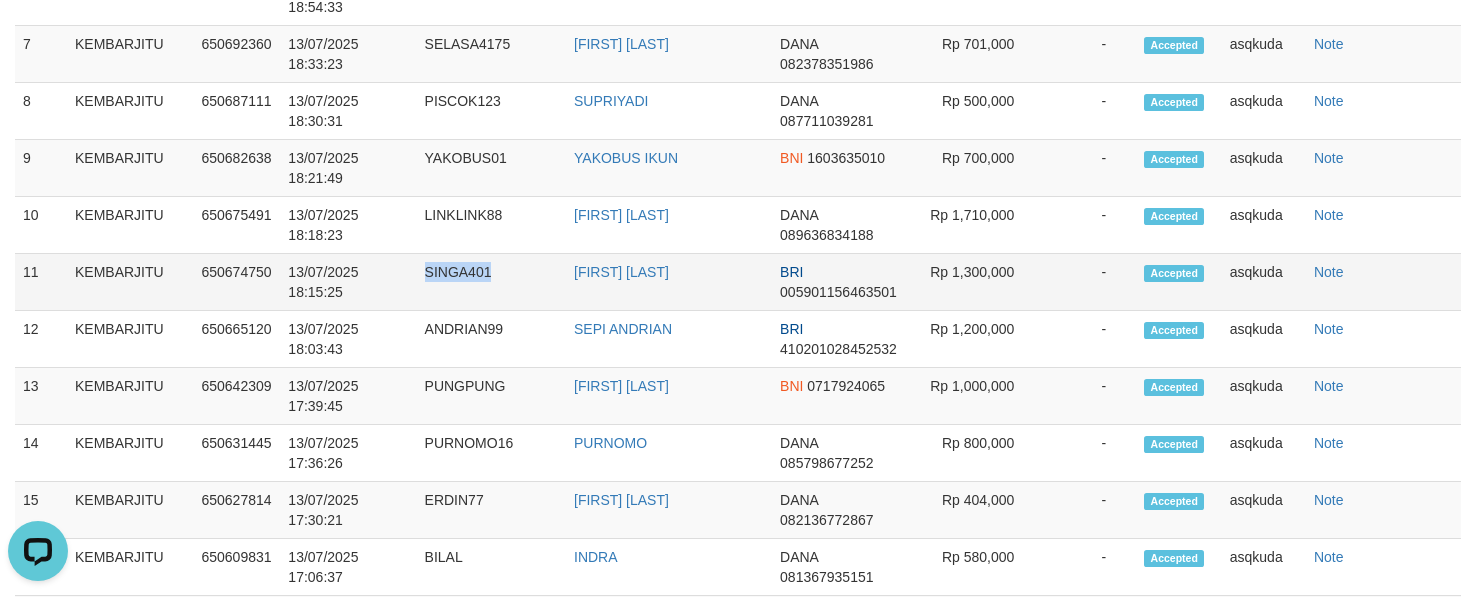 click on "SINGA401" at bounding box center (491, 282) 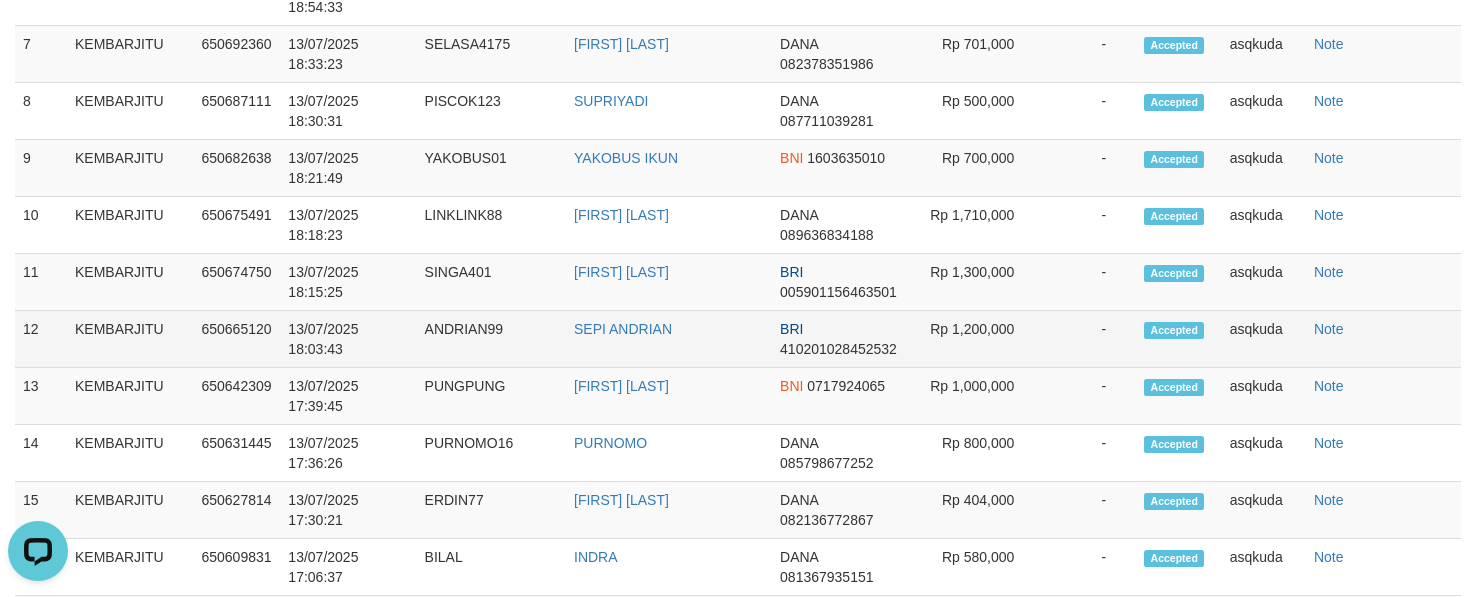 click on "ANDRIAN99" at bounding box center (491, 339) 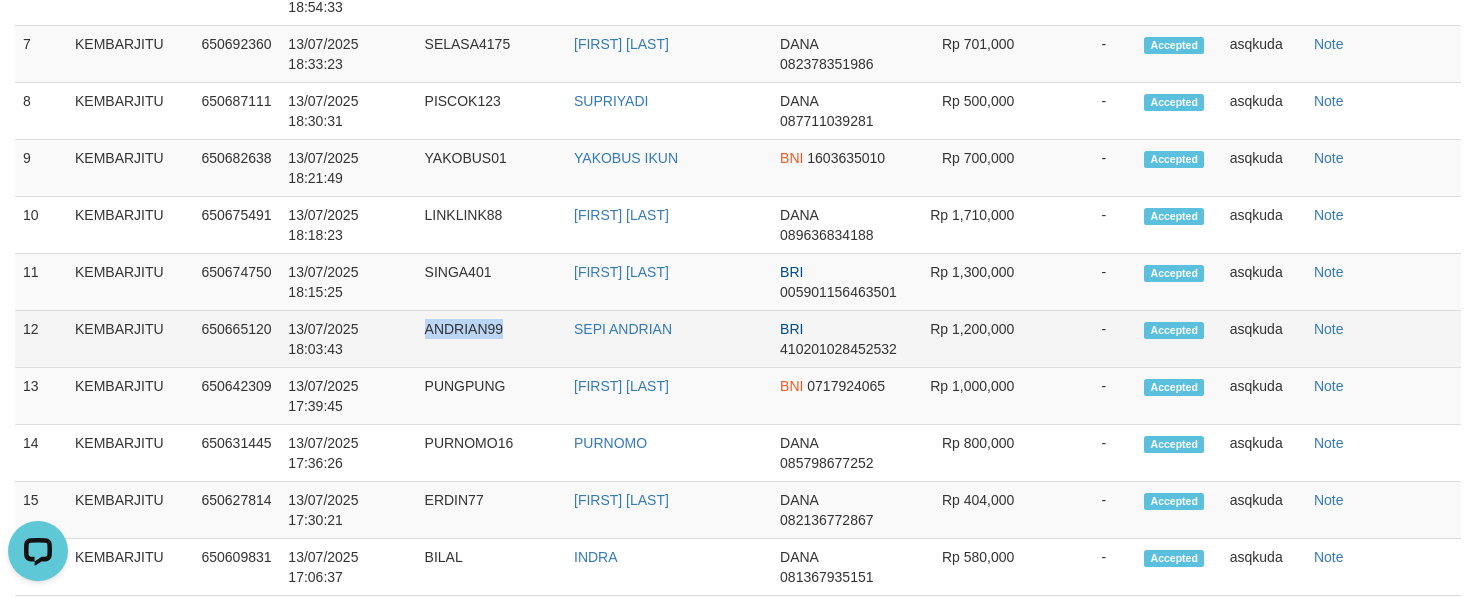 click on "ANDRIAN99" at bounding box center [491, 339] 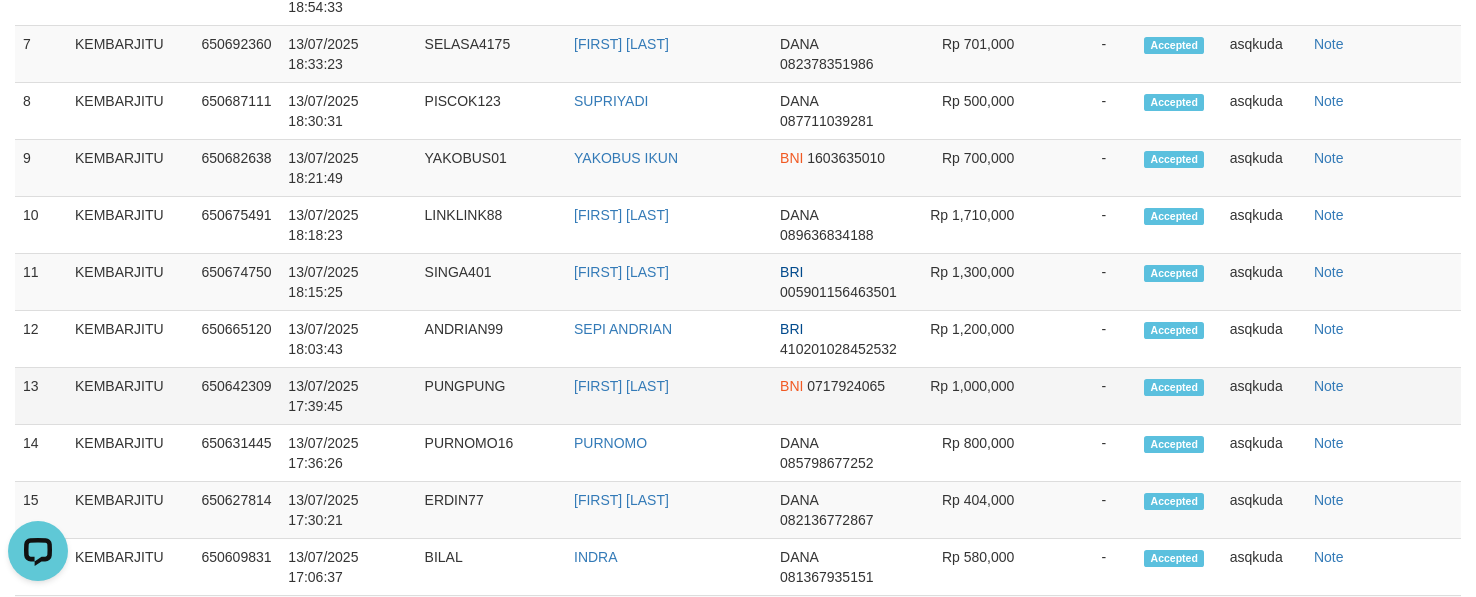 click on "PUNGPUNG" at bounding box center (491, 396) 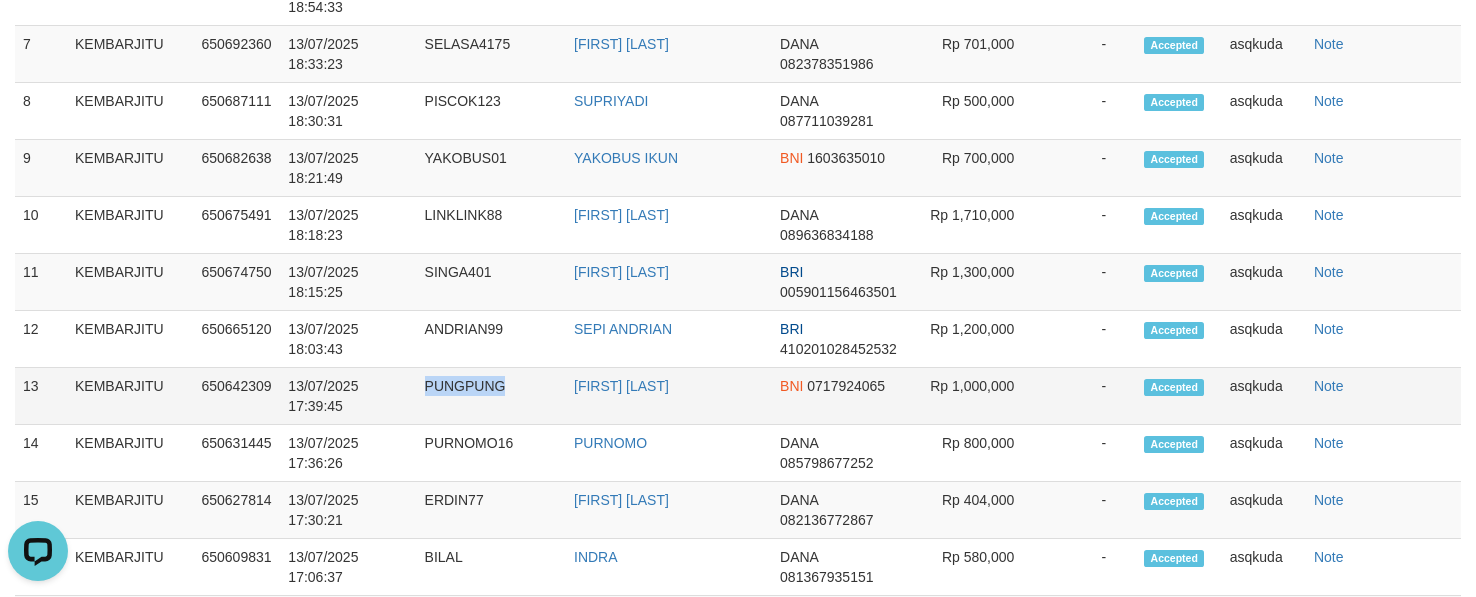 click on "PUNGPUNG" at bounding box center (491, 396) 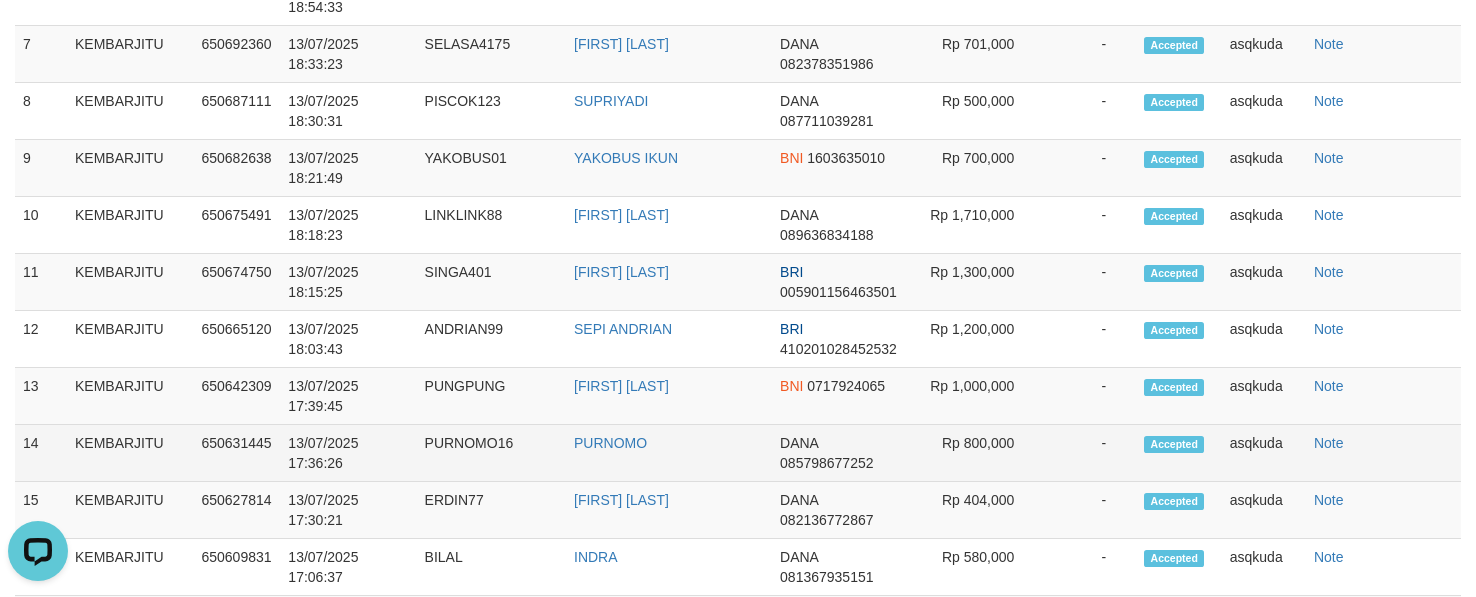 click on "PURNOMO16" at bounding box center (491, 453) 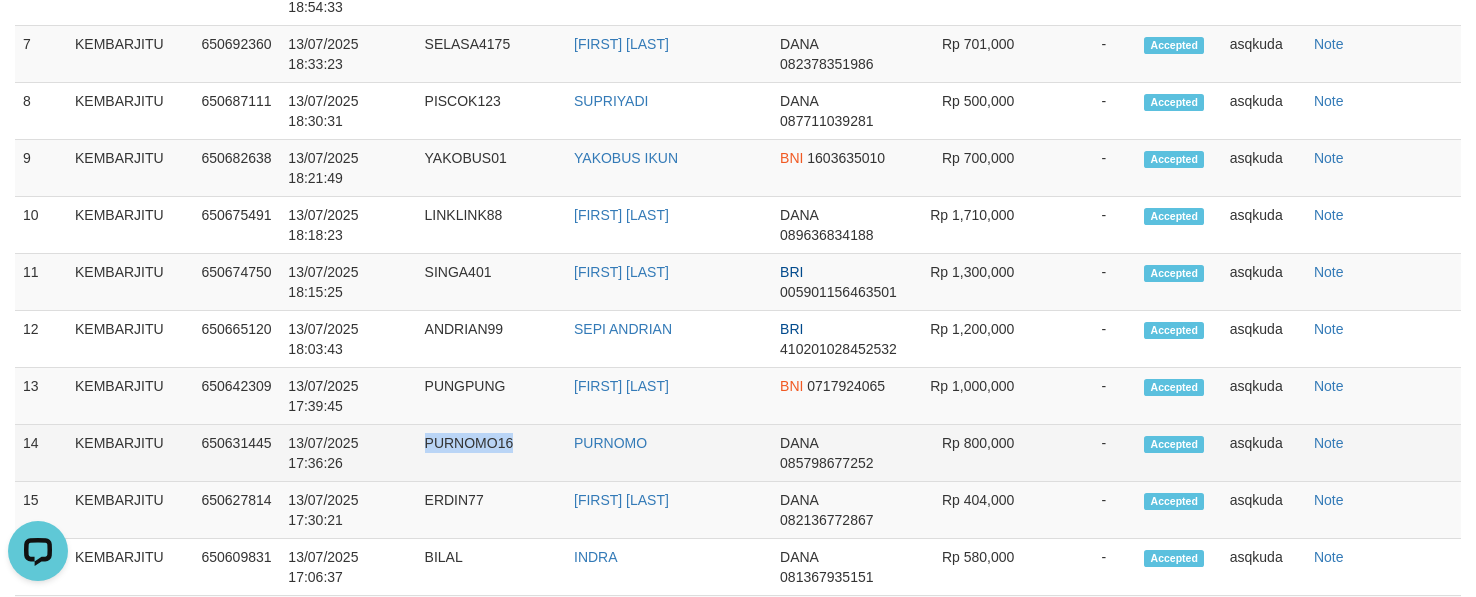 click on "PURNOMO16" at bounding box center (491, 453) 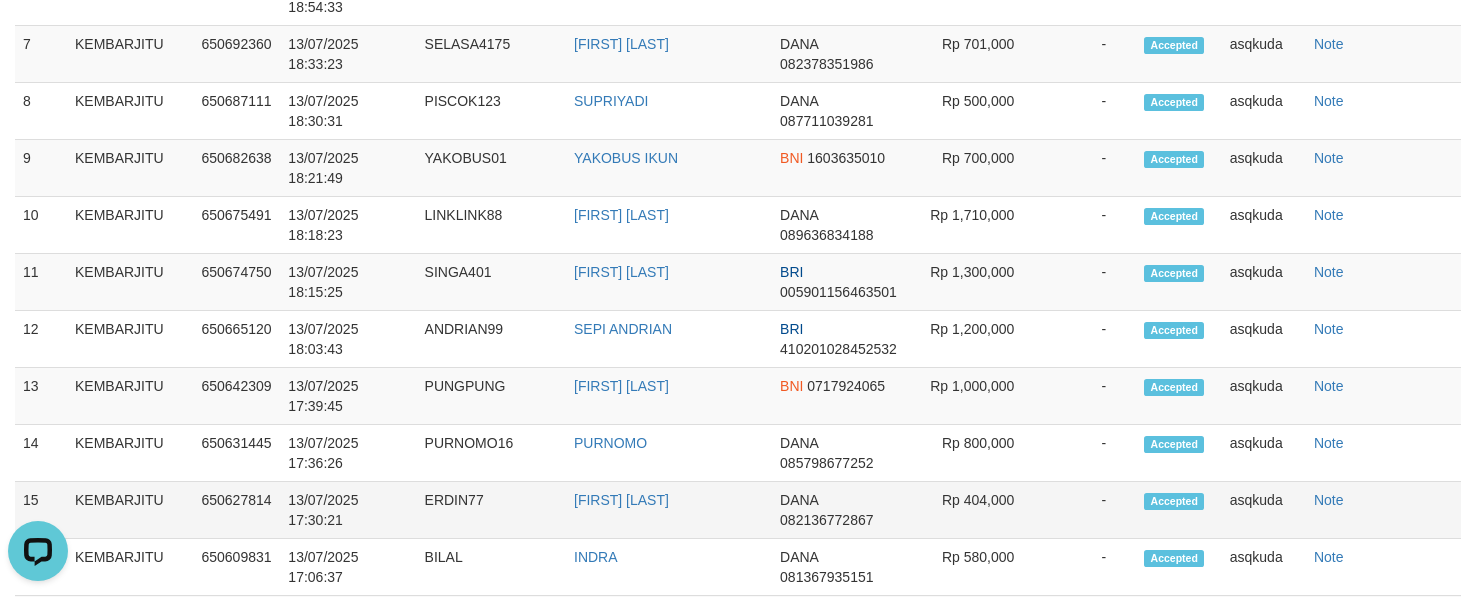 click on "ERDIN77" at bounding box center [491, 510] 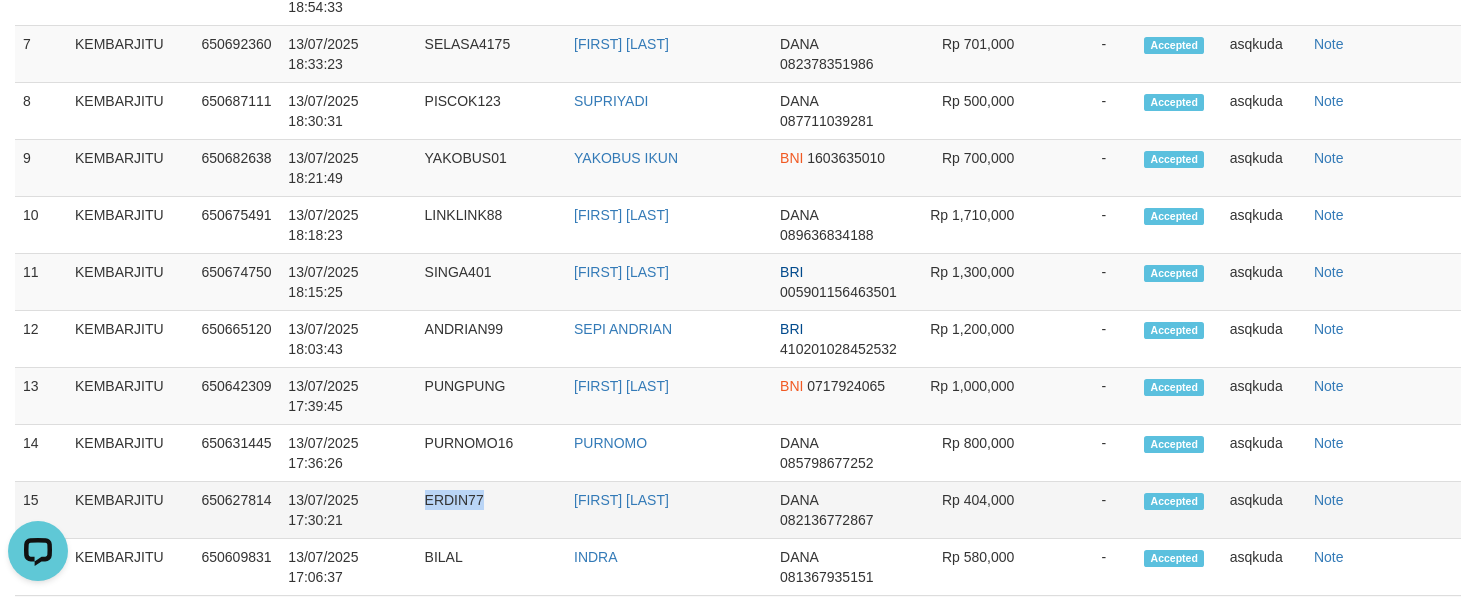 click on "ERDIN77" at bounding box center (491, 510) 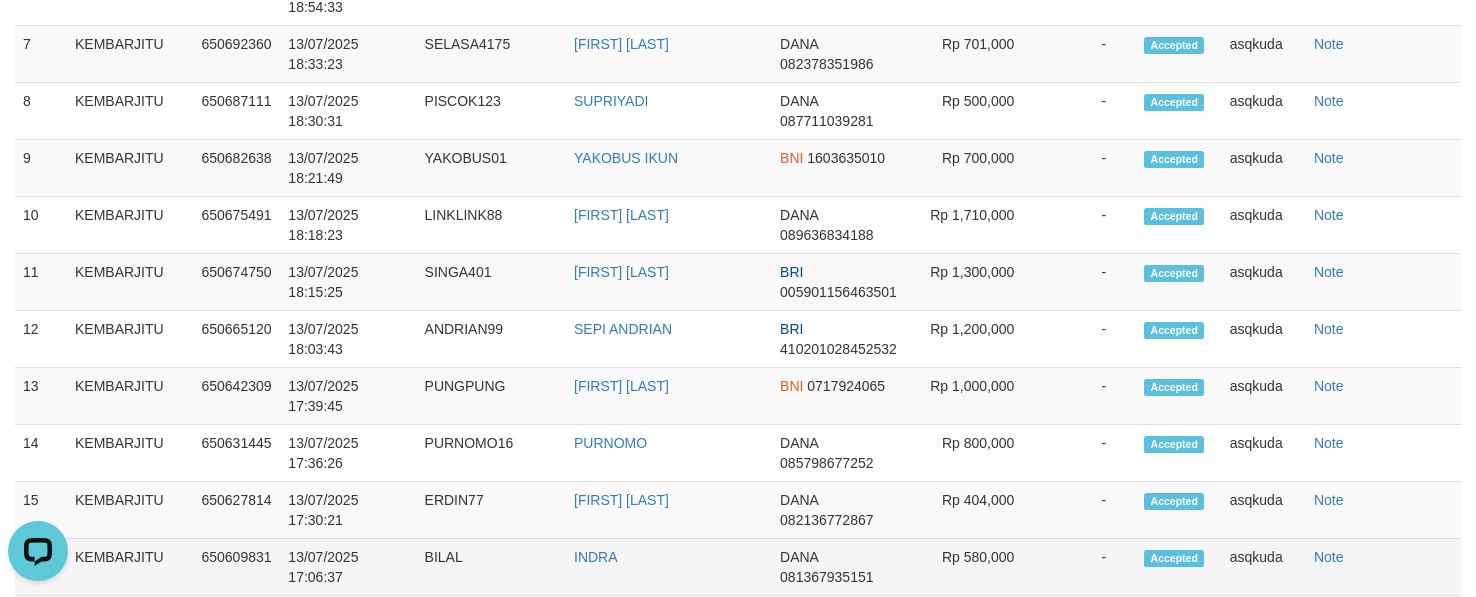click on "BILAL" at bounding box center (491, 567) 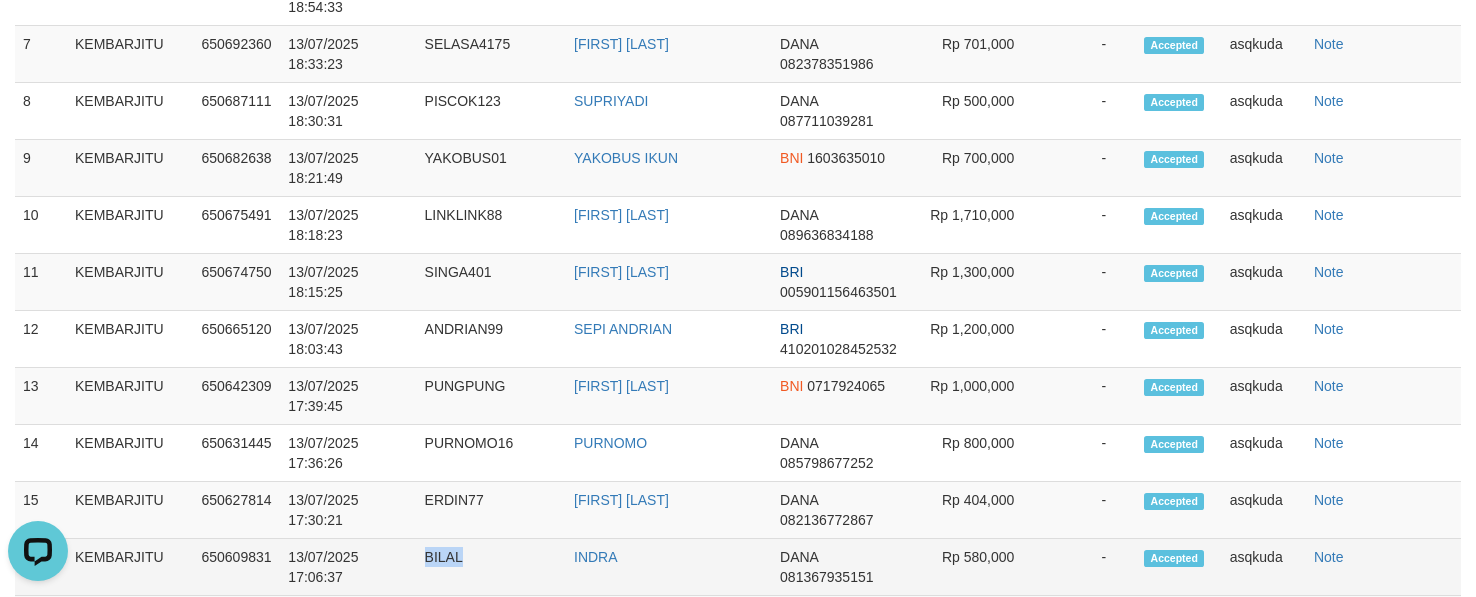 click on "BILAL" at bounding box center [491, 567] 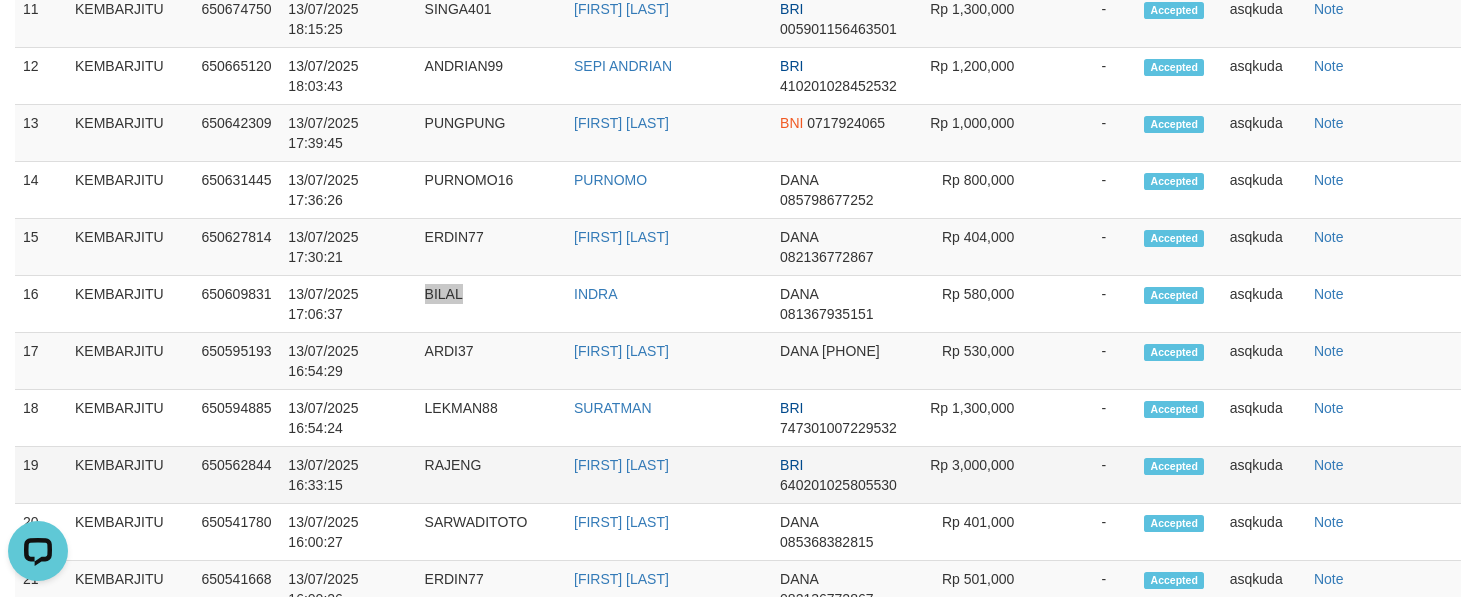 scroll, scrollTop: 1348, scrollLeft: 0, axis: vertical 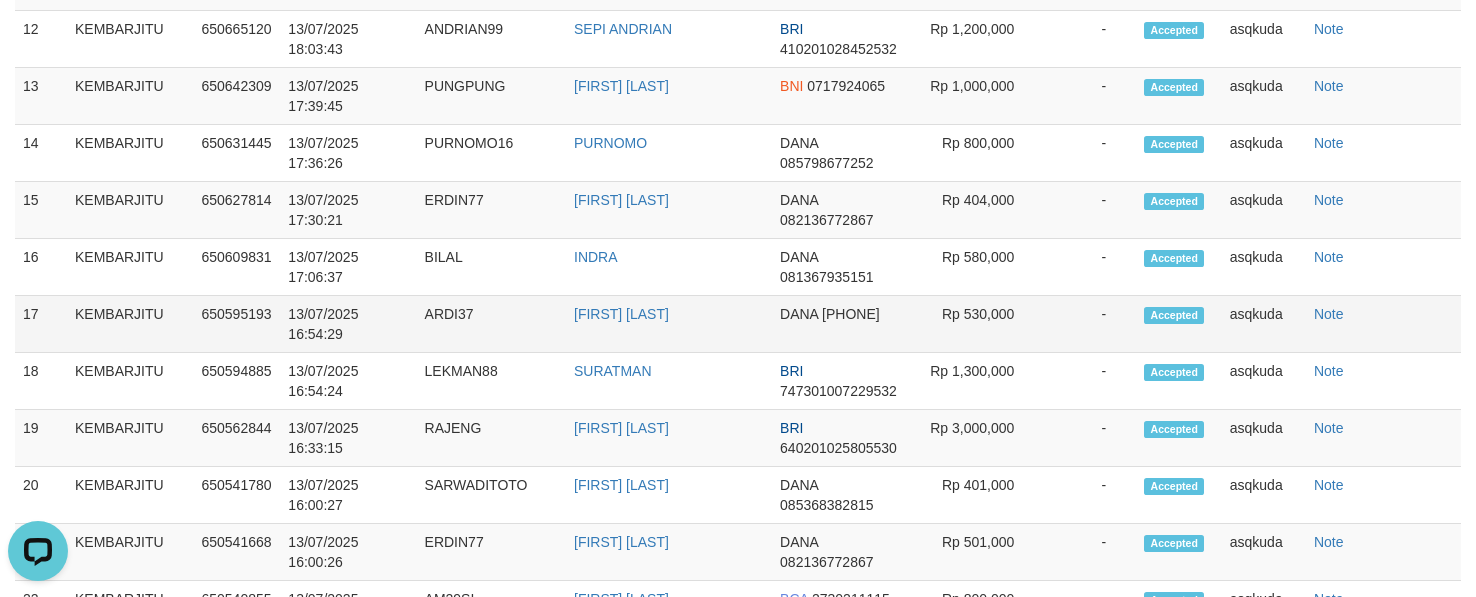 click on "ARDI37" at bounding box center (491, 324) 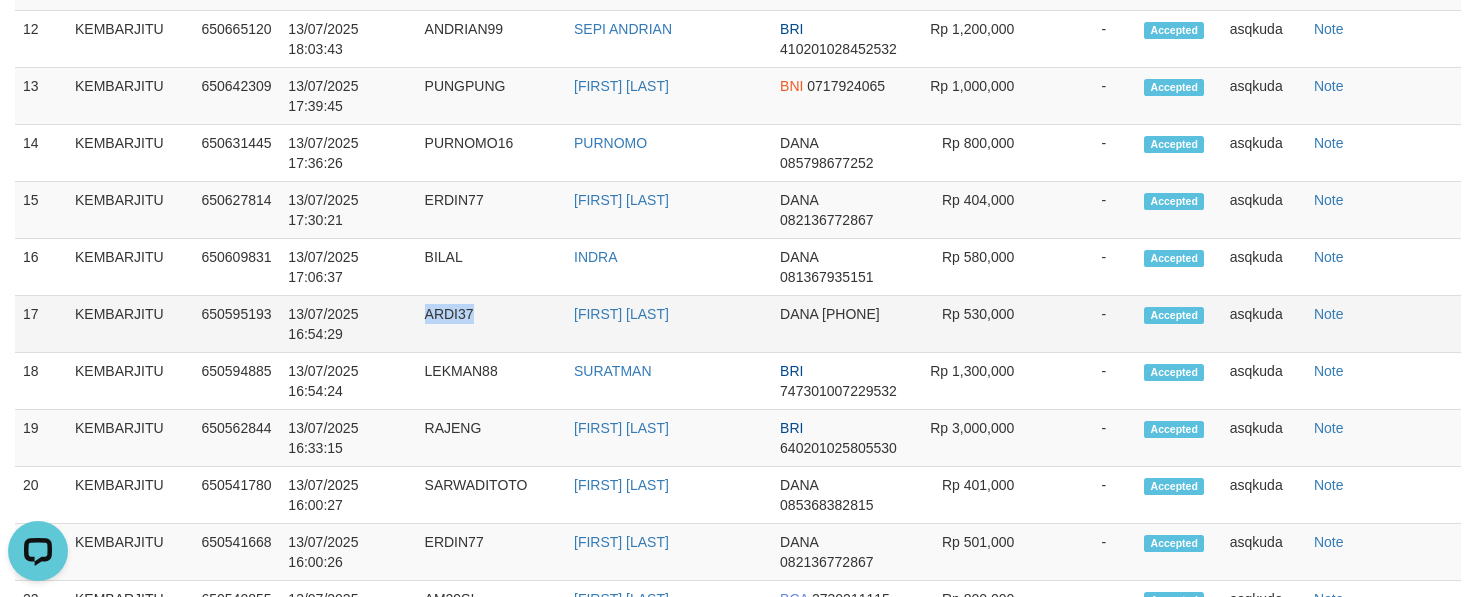 click on "ARDI37" at bounding box center [491, 324] 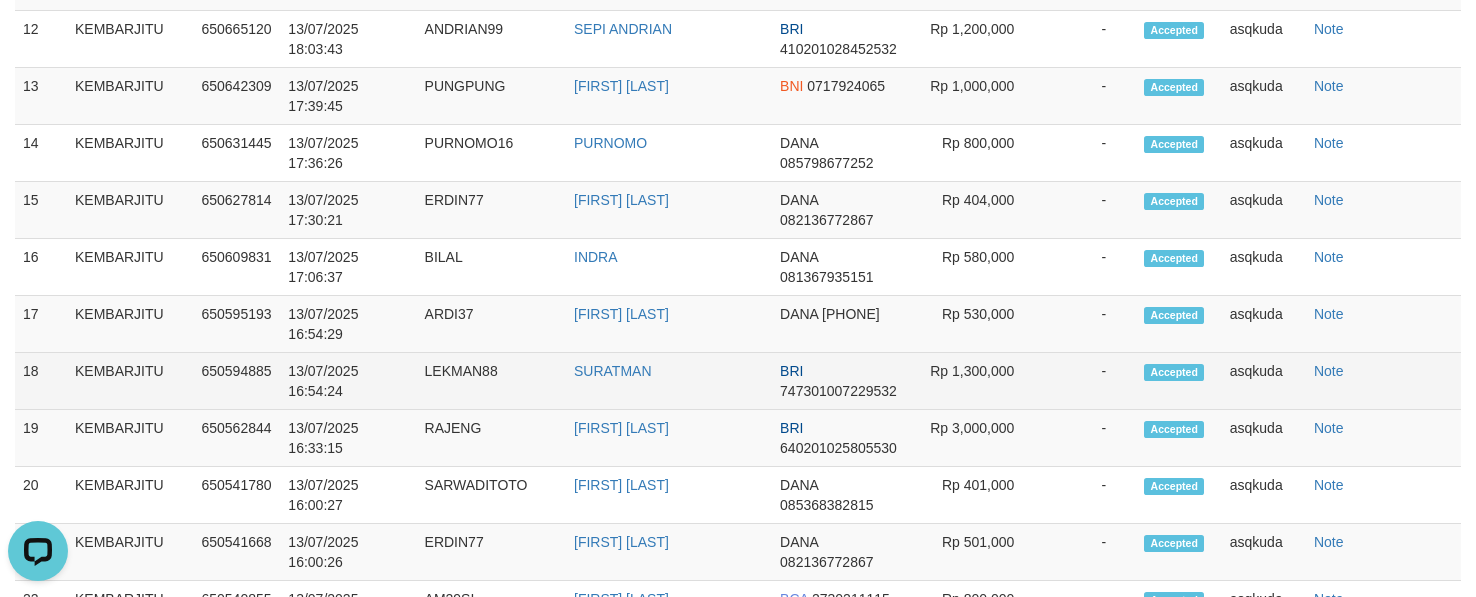 click on "LEKMAN88" at bounding box center [491, 381] 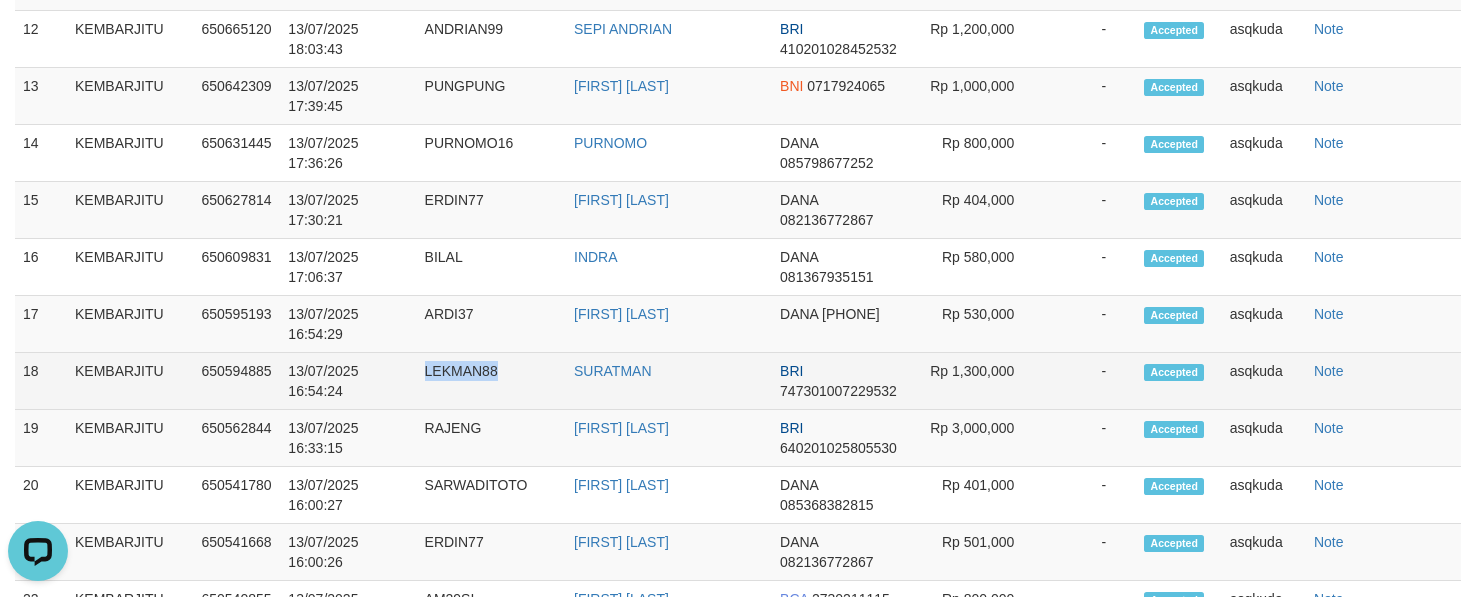 click on "LEKMAN88" at bounding box center (491, 381) 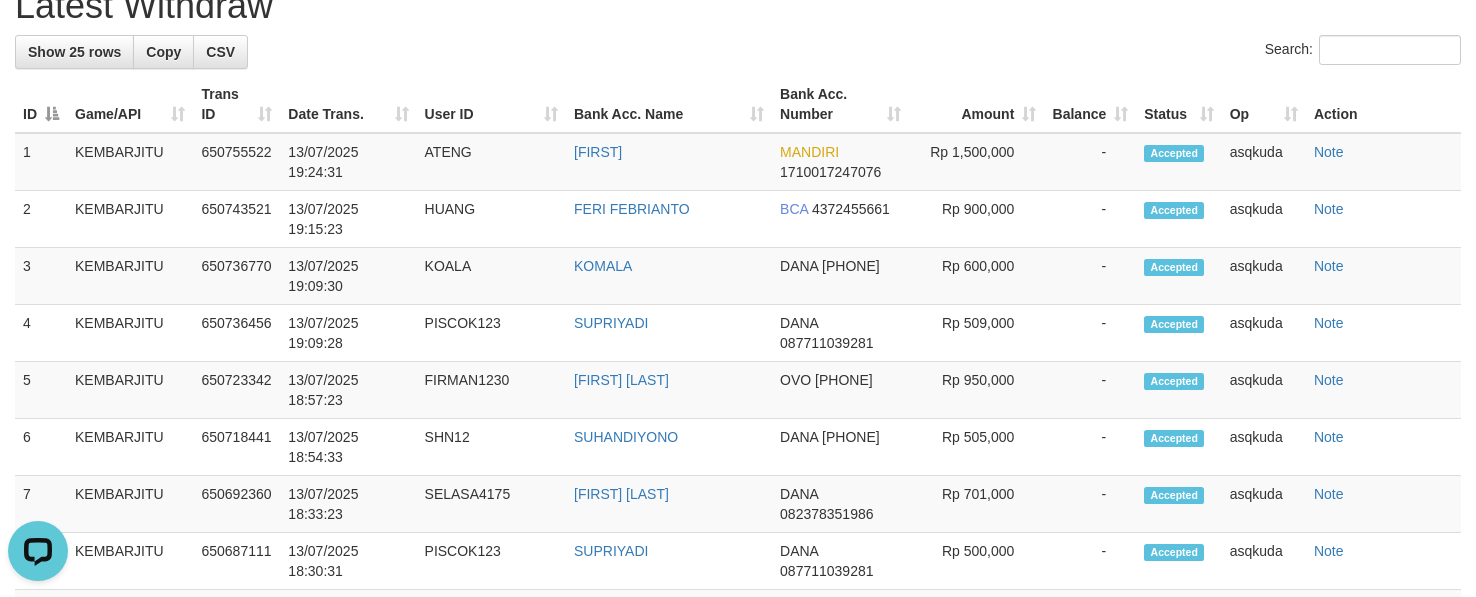 scroll, scrollTop: 0, scrollLeft: 0, axis: both 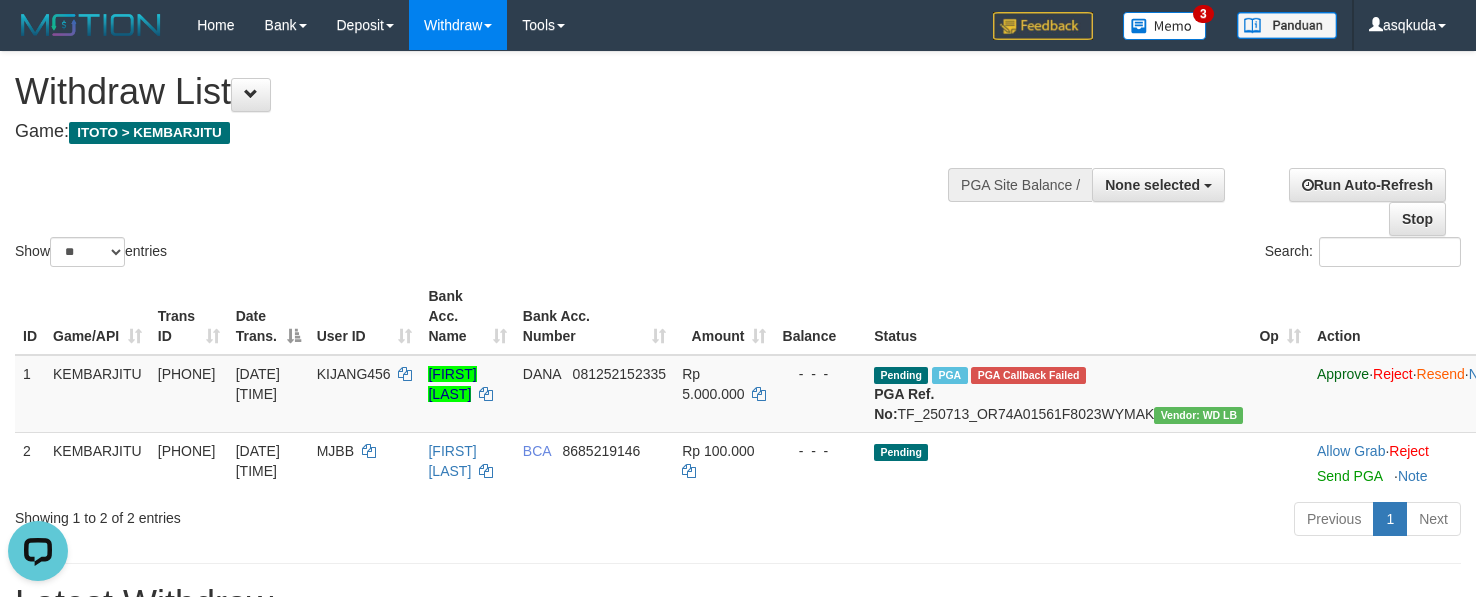 click on "**********" at bounding box center [497, 101] 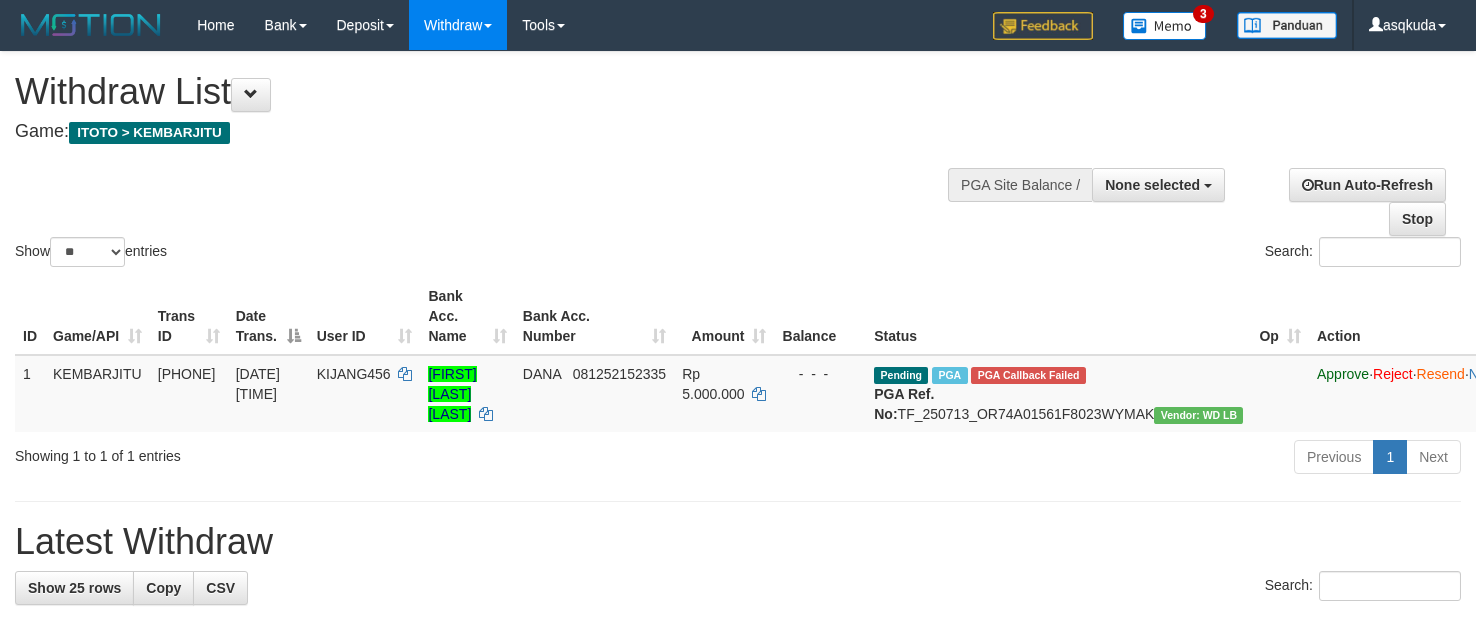 select 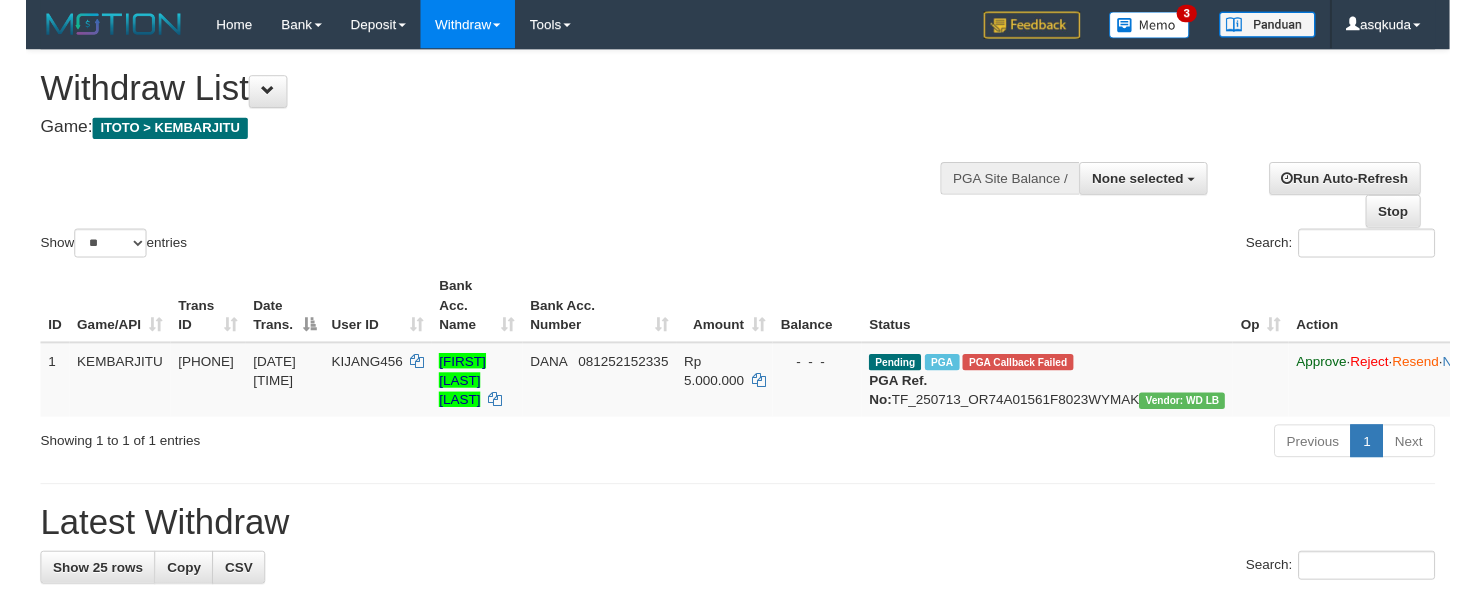 scroll, scrollTop: 0, scrollLeft: 0, axis: both 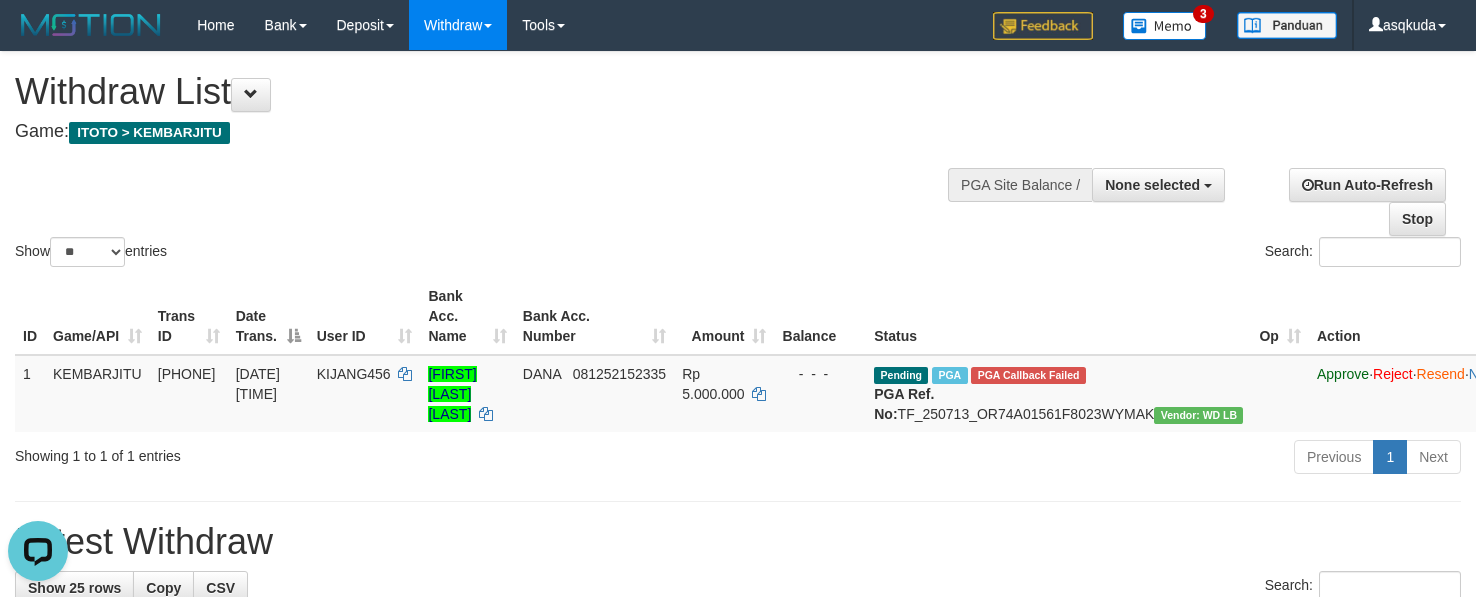 drag, startPoint x: 466, startPoint y: 199, endPoint x: 484, endPoint y: 160, distance: 42.953465 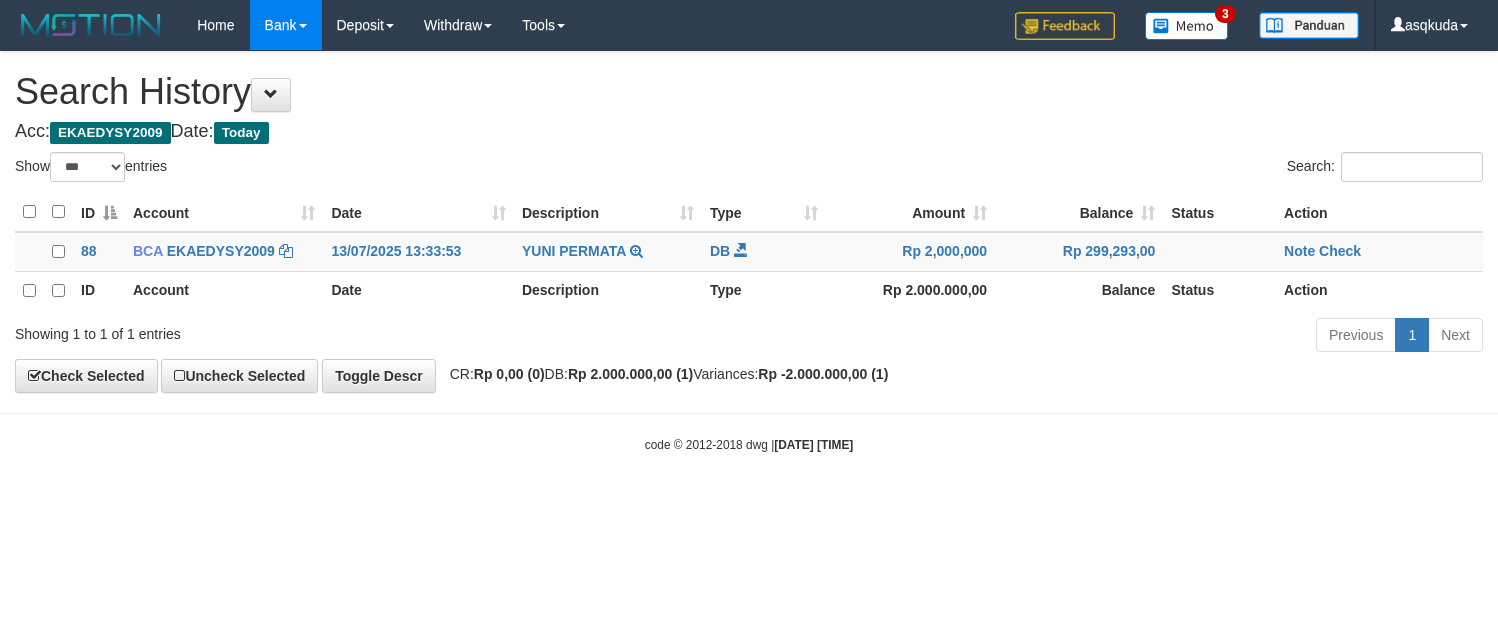 select on "***" 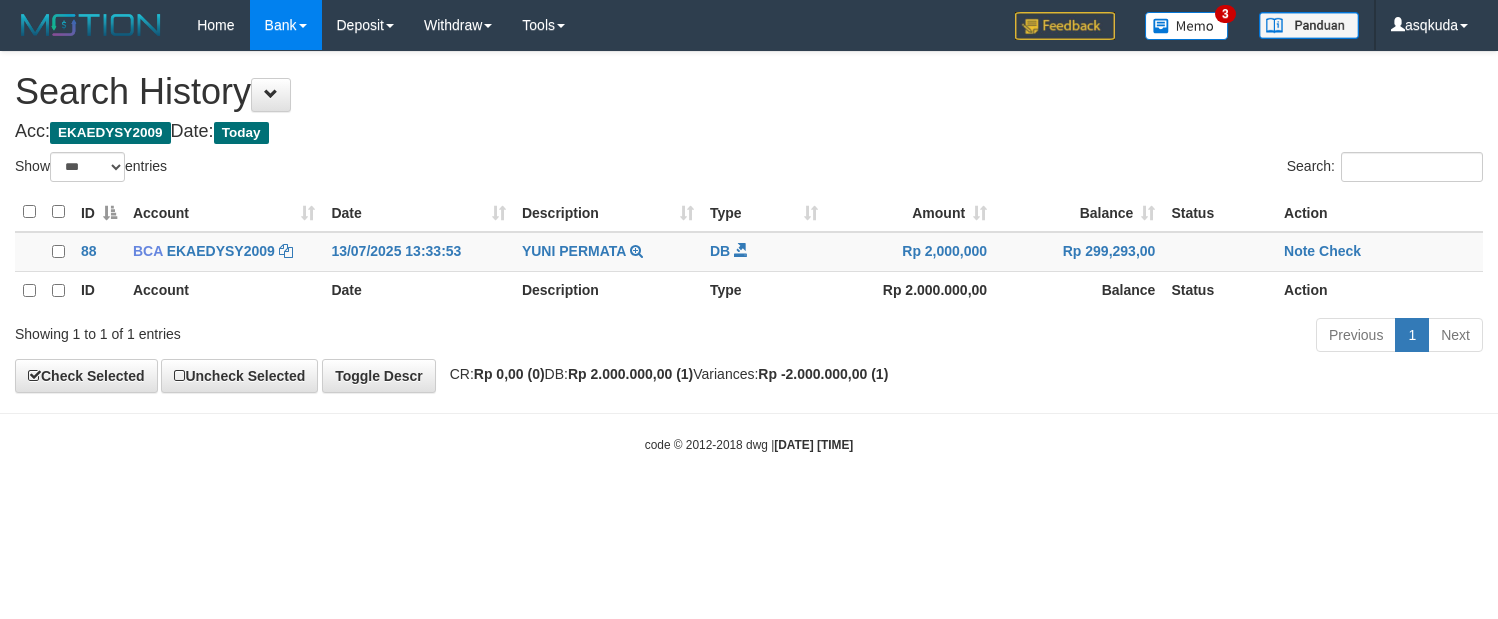 scroll, scrollTop: 0, scrollLeft: 0, axis: both 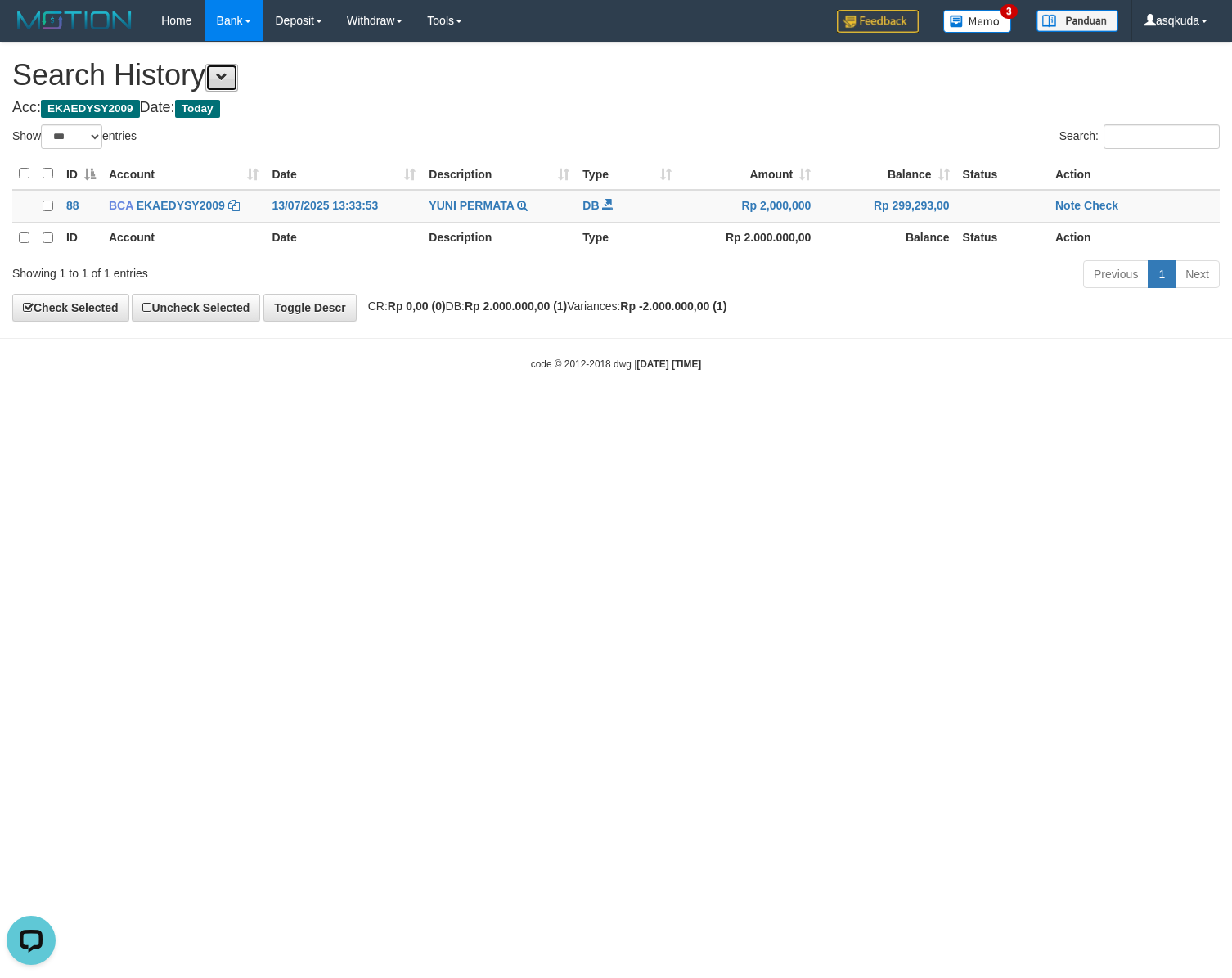 drag, startPoint x: 214, startPoint y: 65, endPoint x: 224, endPoint y: 74, distance: 13.45362 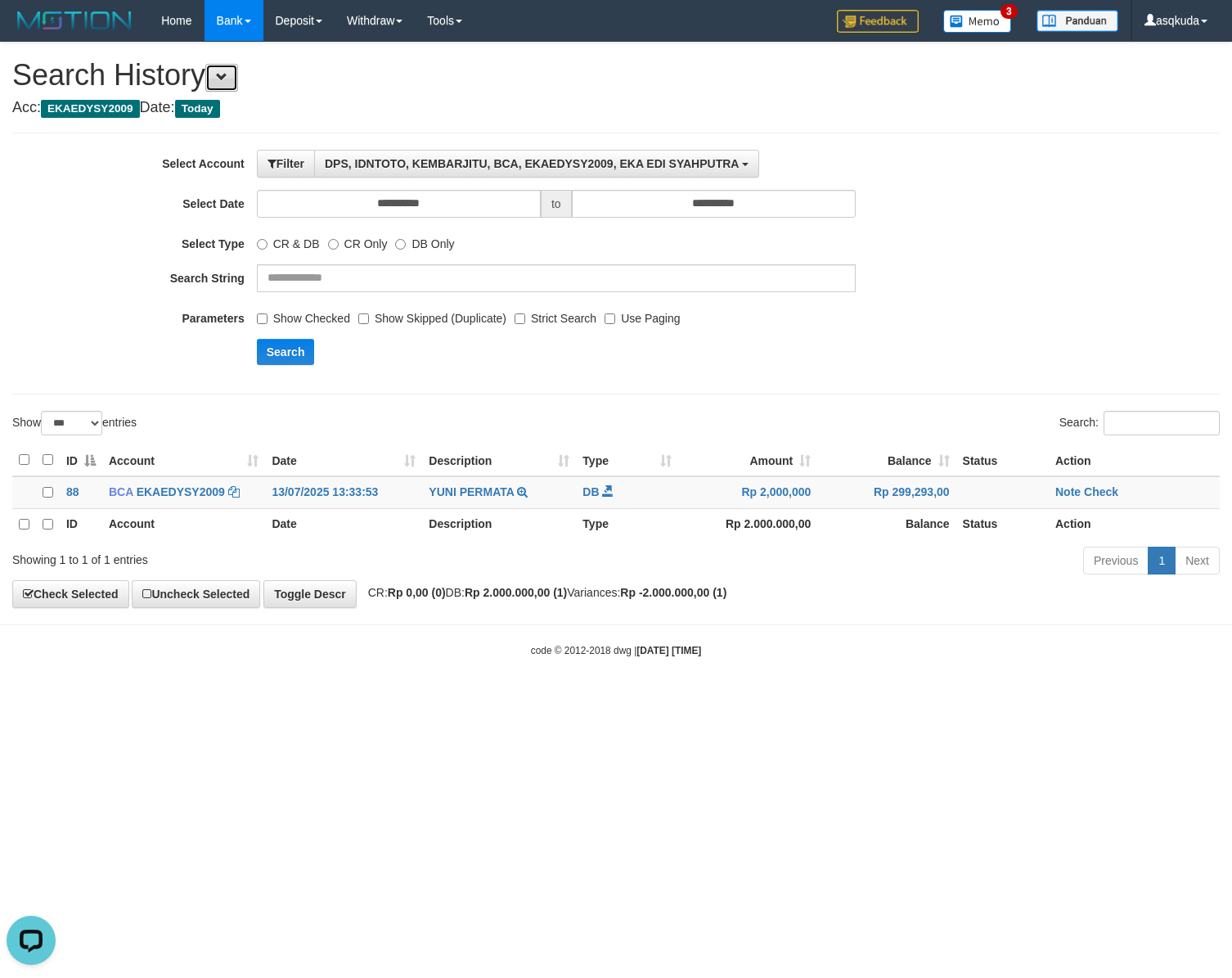 click at bounding box center [222, 77] 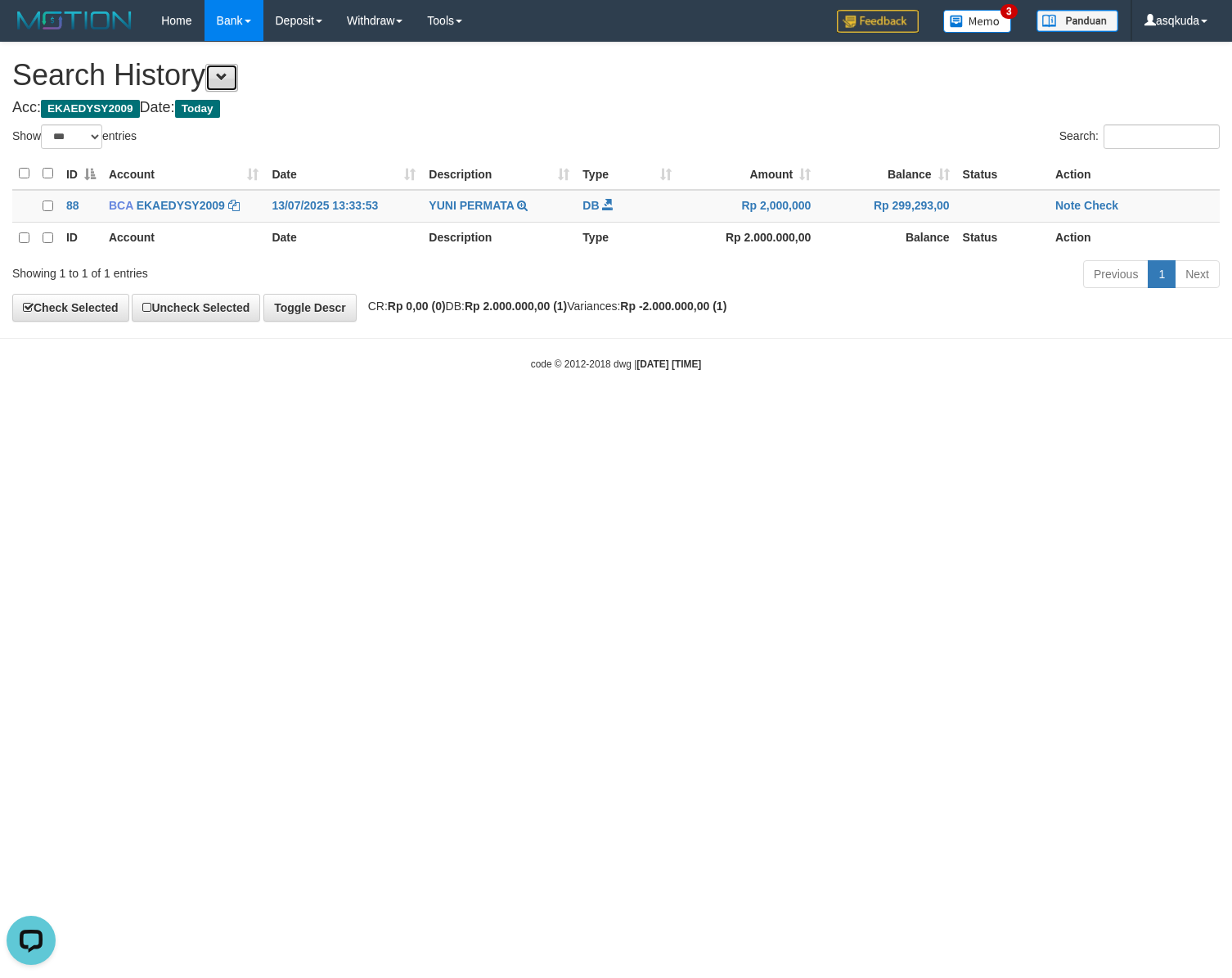 click at bounding box center [222, 77] 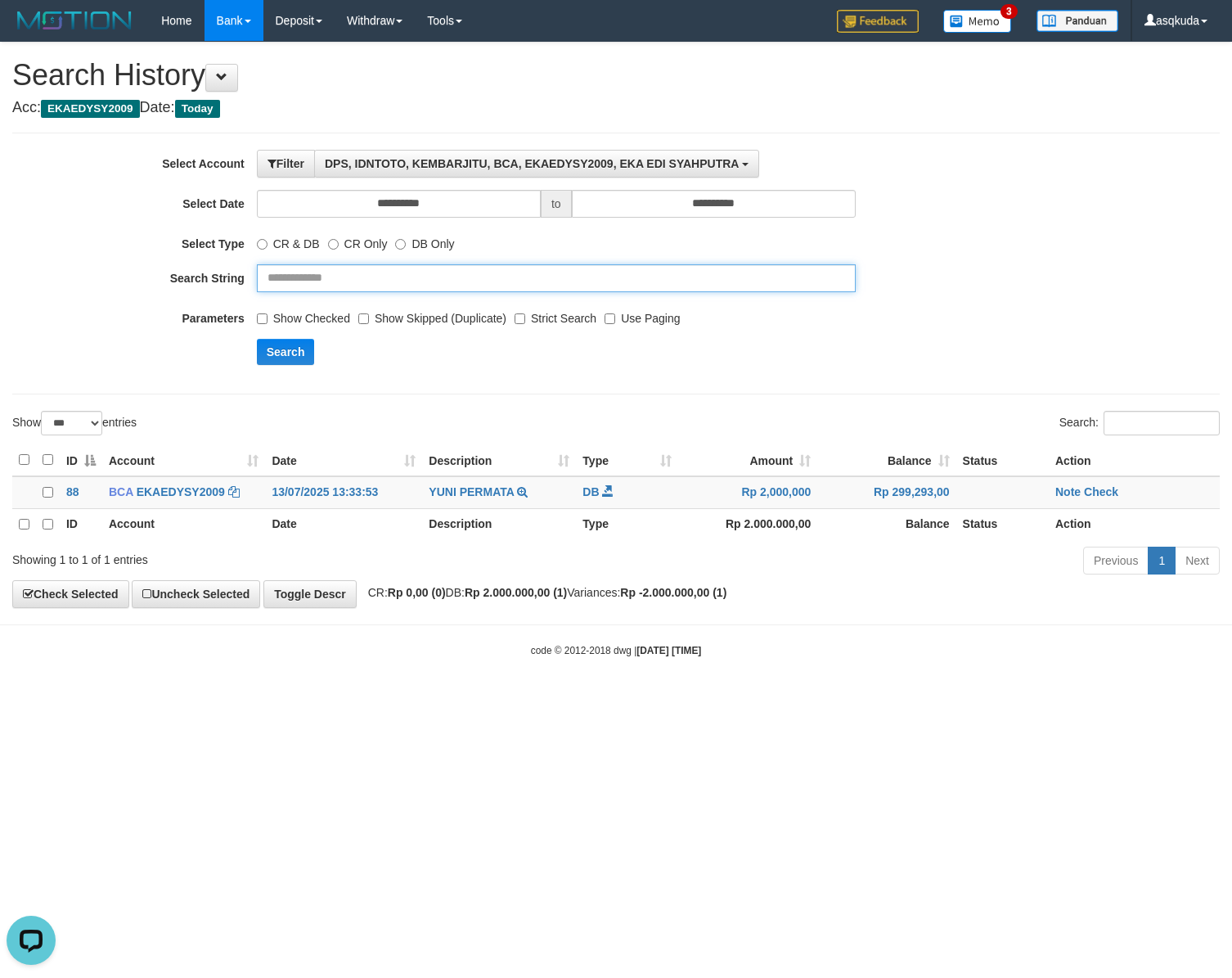 drag, startPoint x: 347, startPoint y: 293, endPoint x: 356, endPoint y: 292, distance: 9.055385 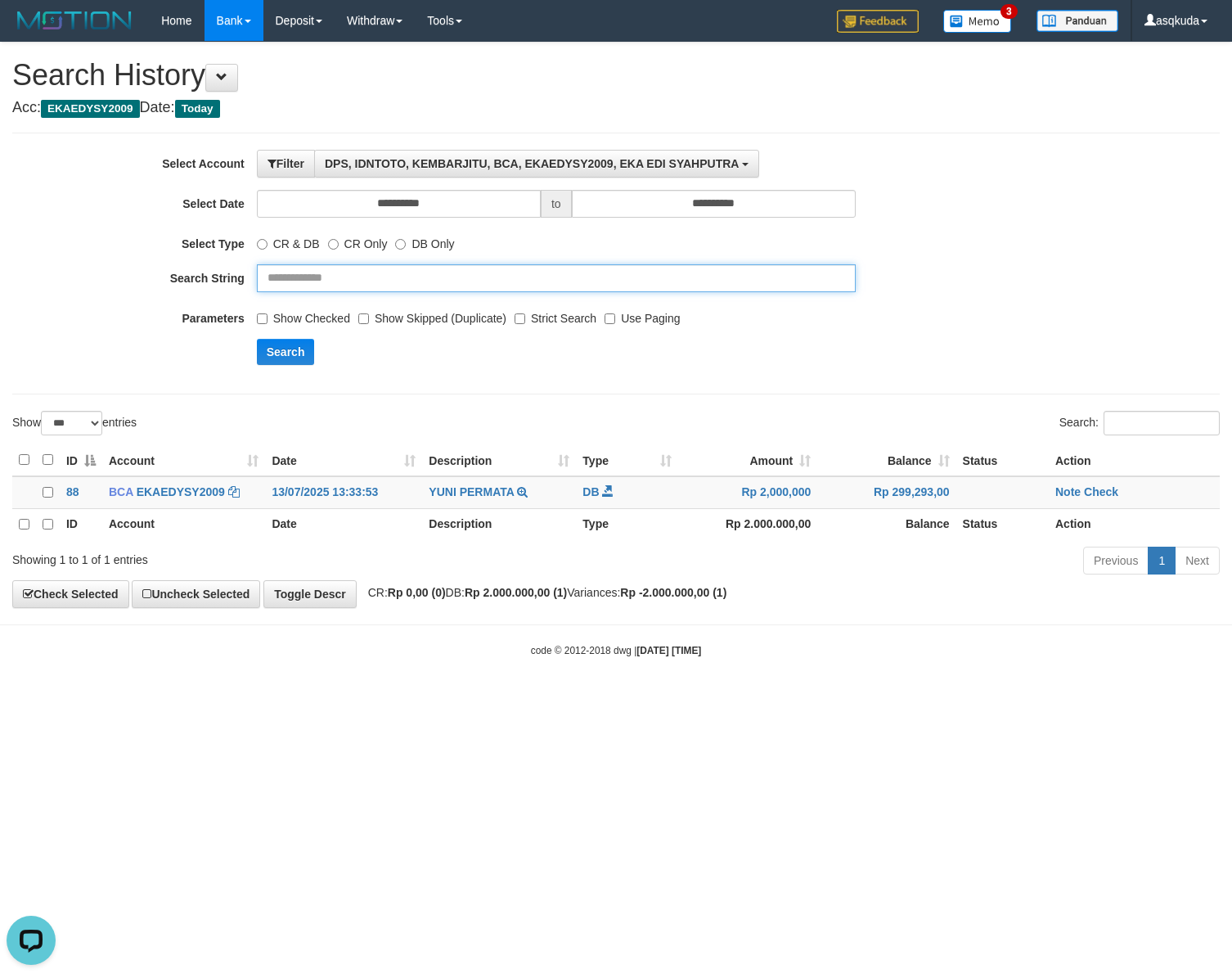 click at bounding box center [556, 278] 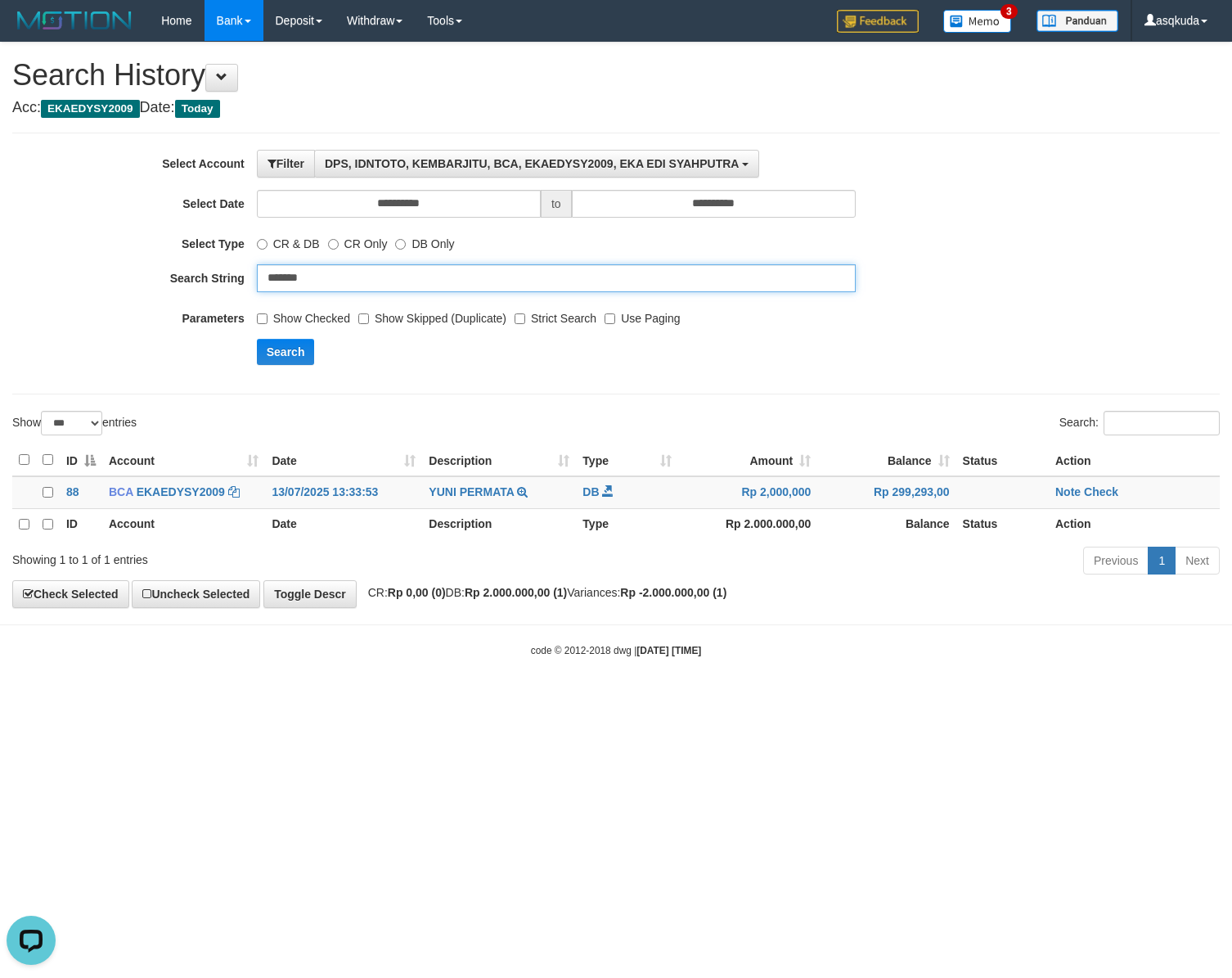 type on "*******" 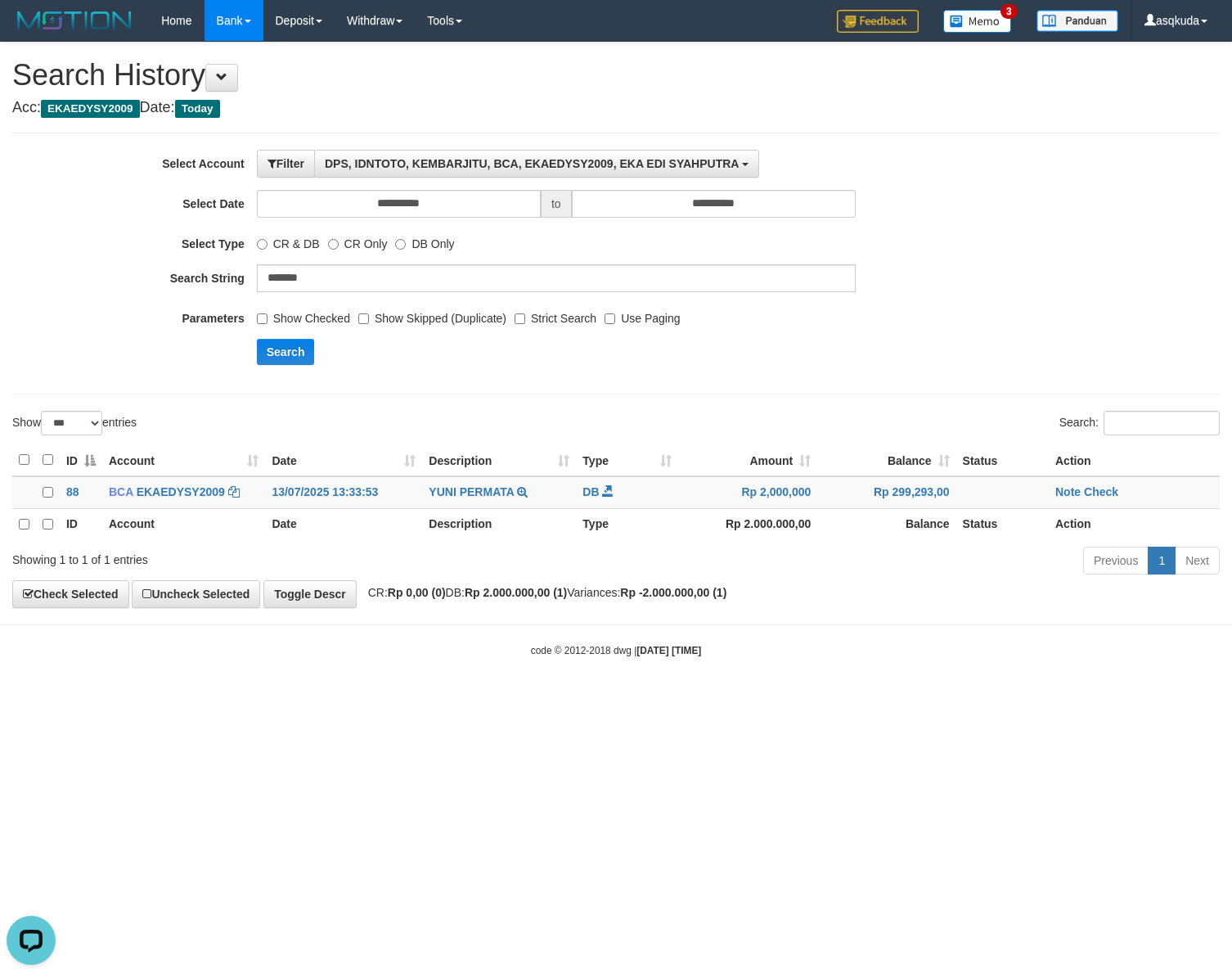 click on "Show Checked" at bounding box center (304, 315) 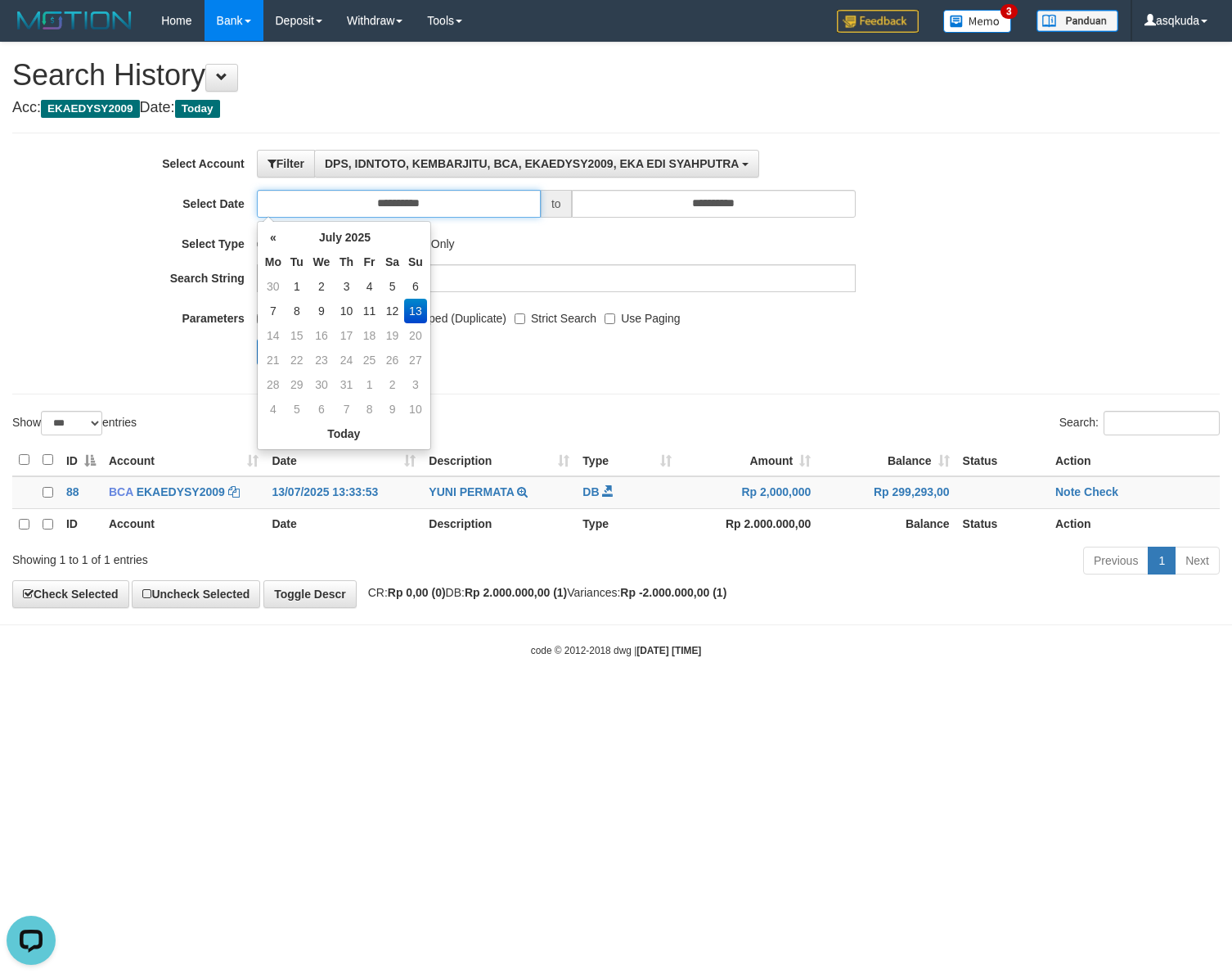 click on "**********" at bounding box center [398, 204] 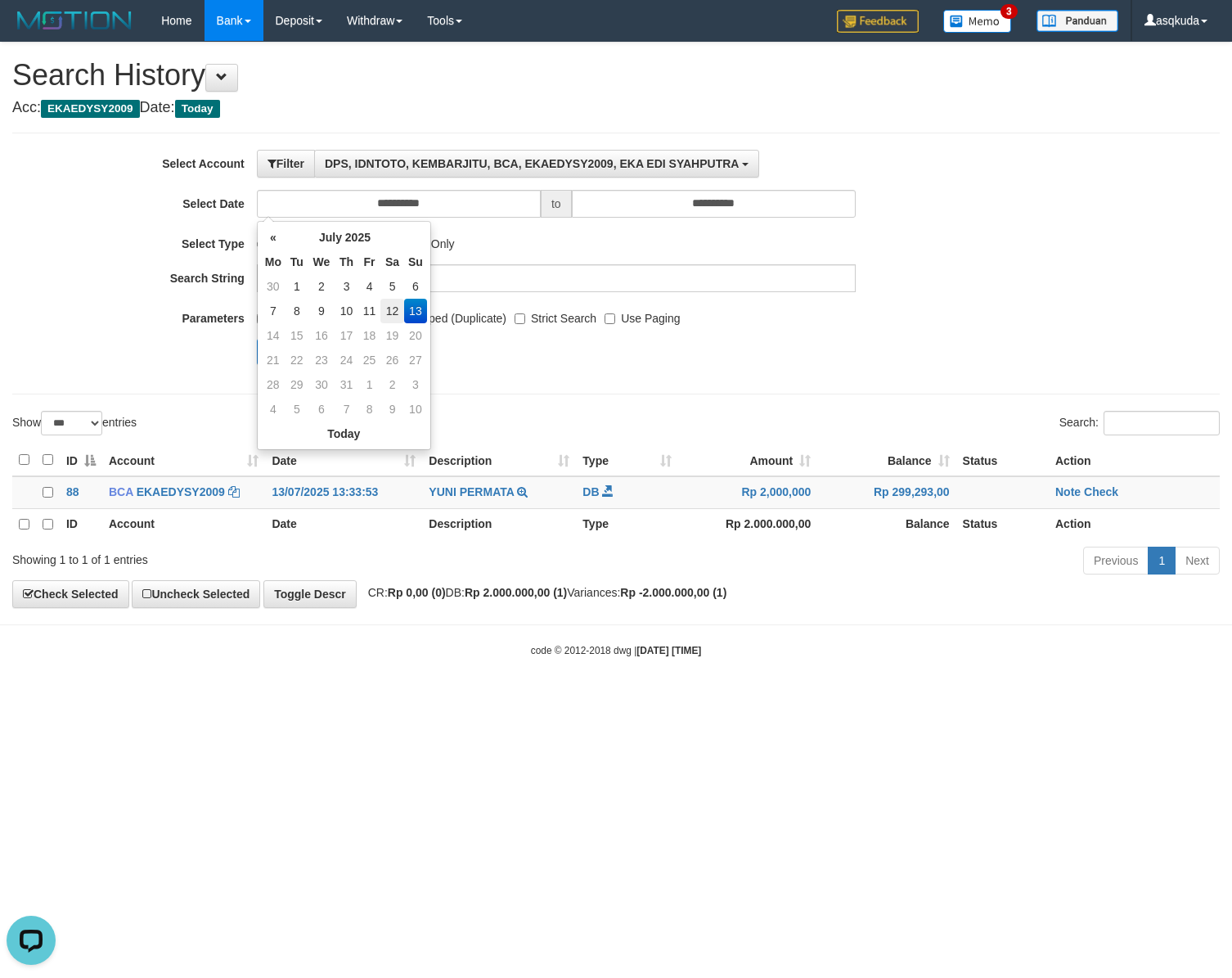 click on "12" at bounding box center [392, 311] 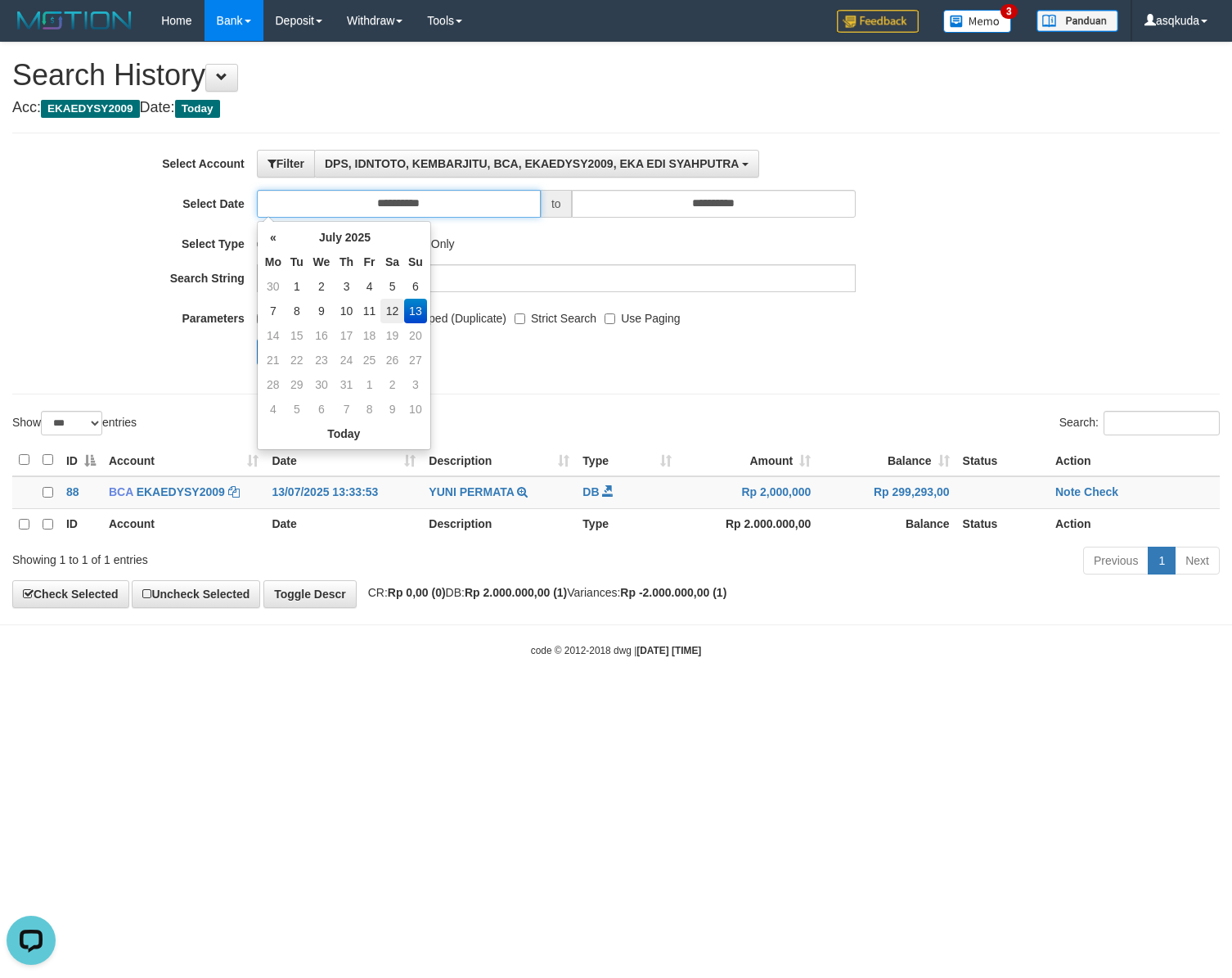 type on "**********" 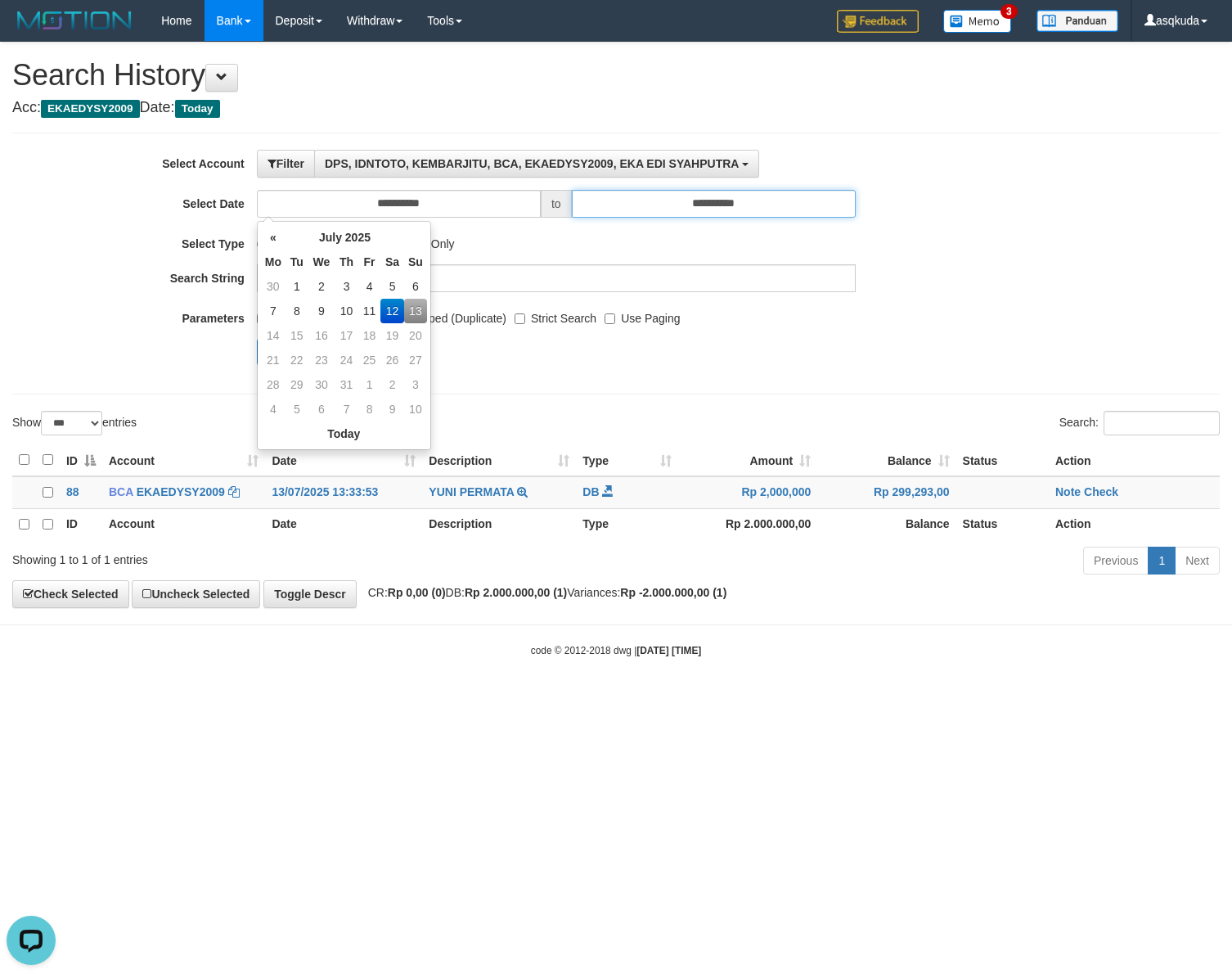 click on "**********" at bounding box center (713, 204) 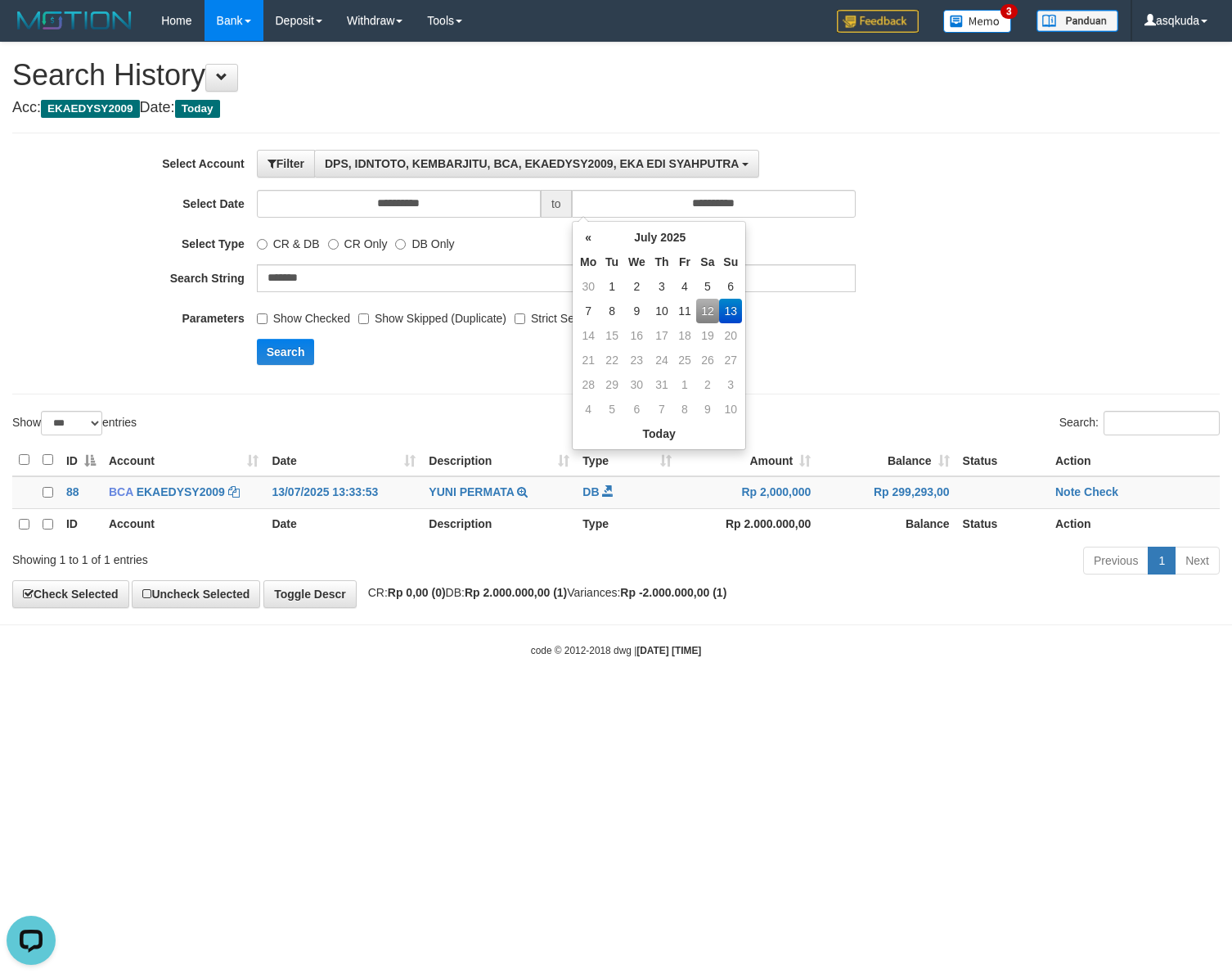 click on "12" at bounding box center [708, 311] 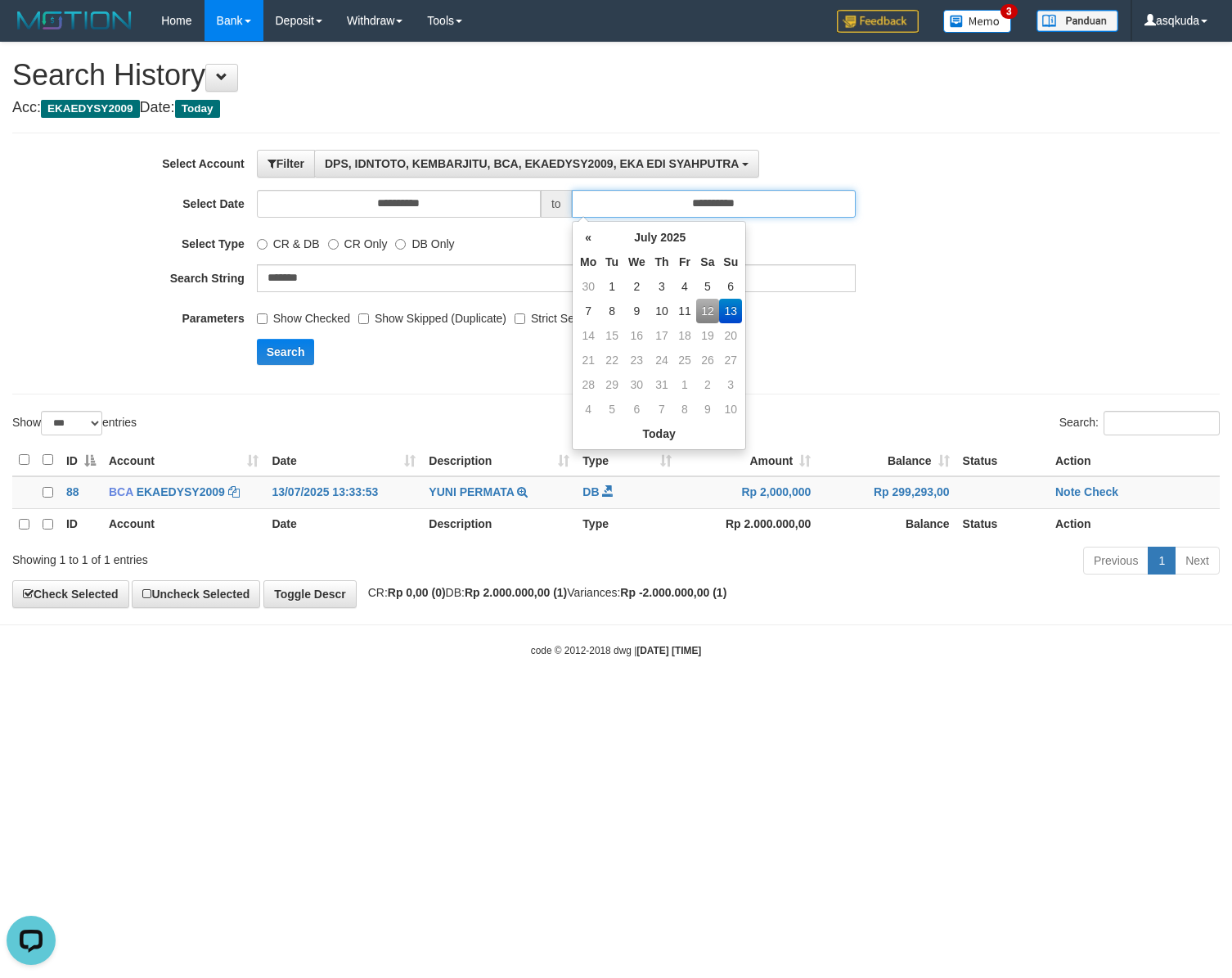 type on "**********" 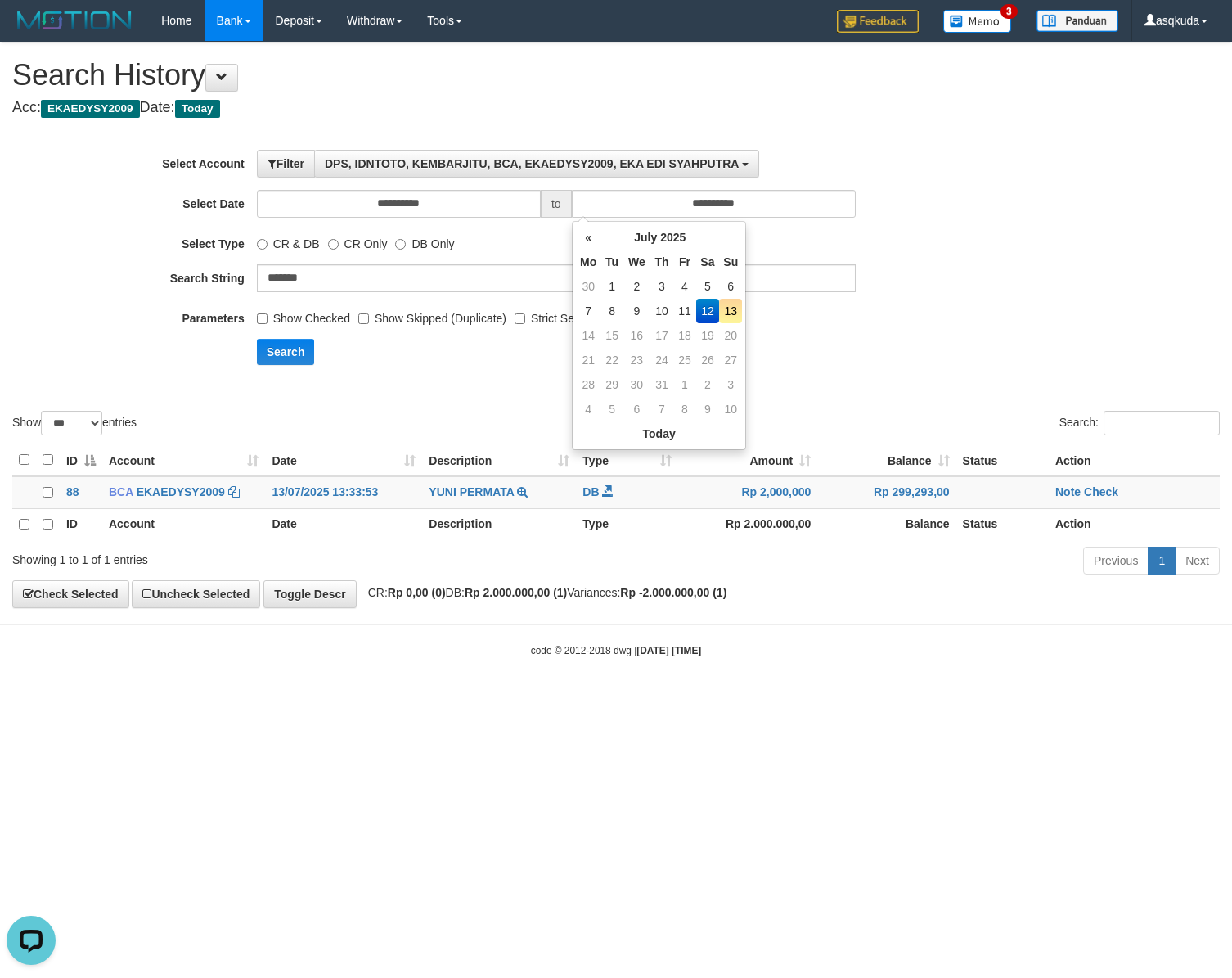 click on "Search" at bounding box center [641, 352] 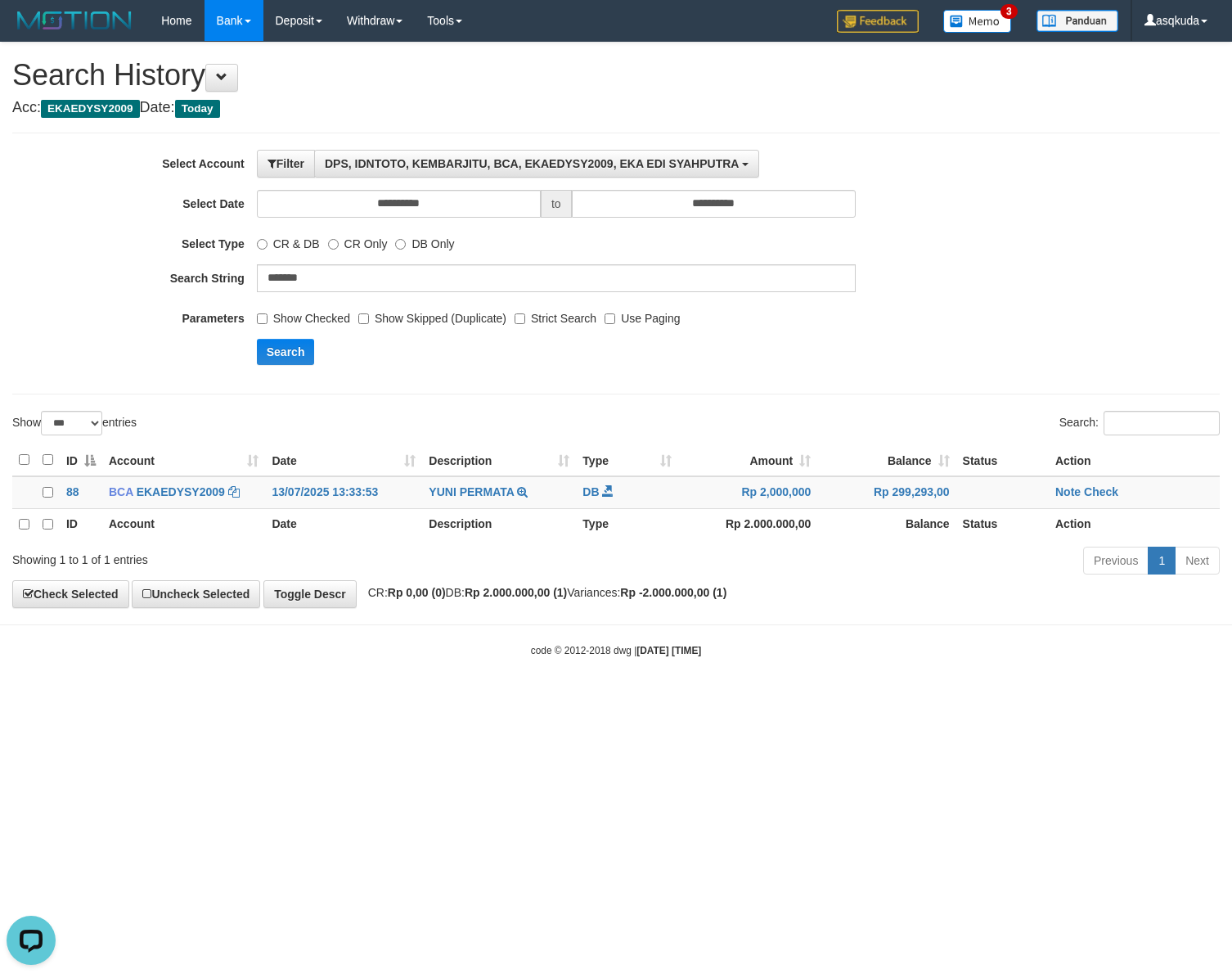 click on "Search" at bounding box center (641, 352) 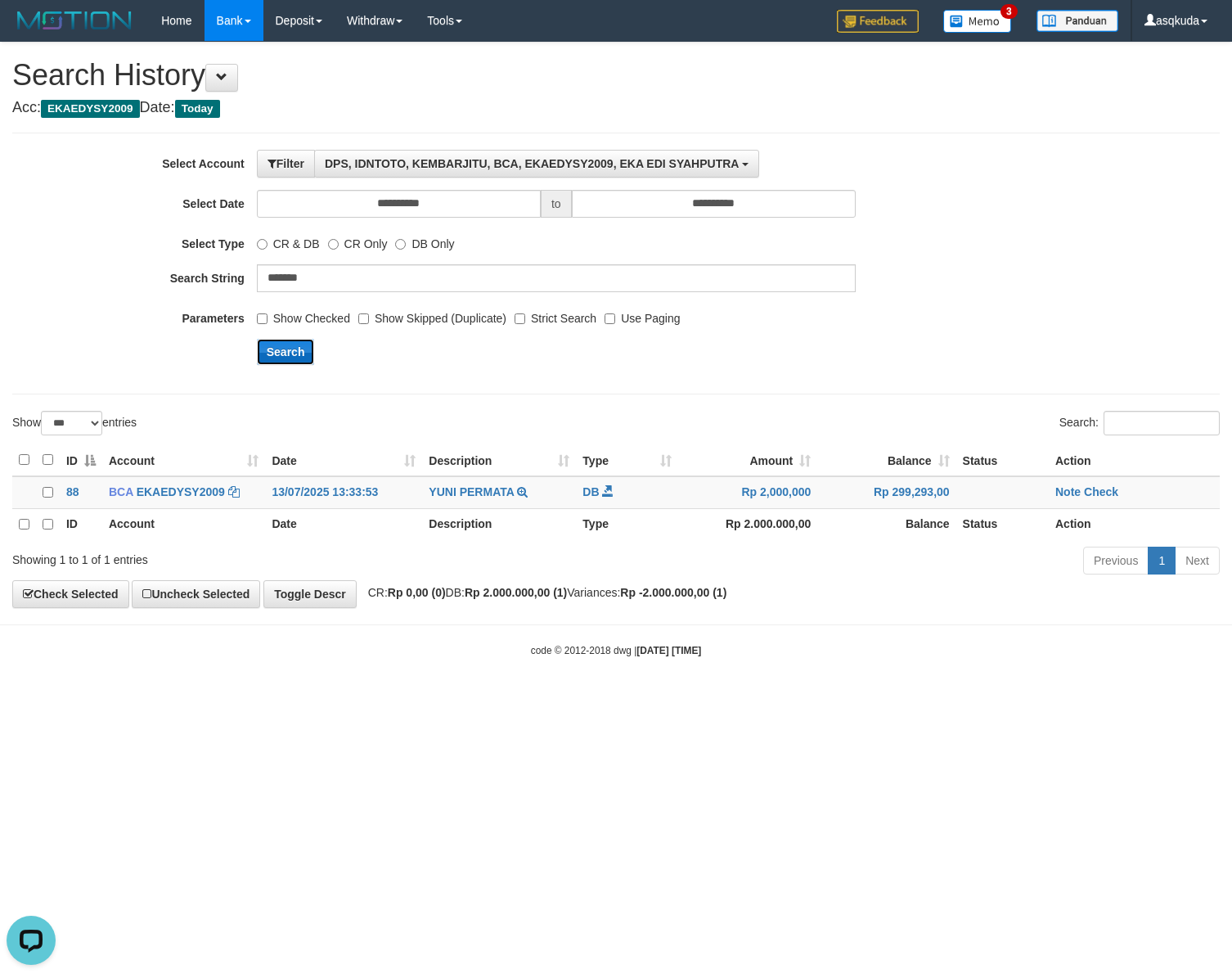 click on "Search" at bounding box center [286, 352] 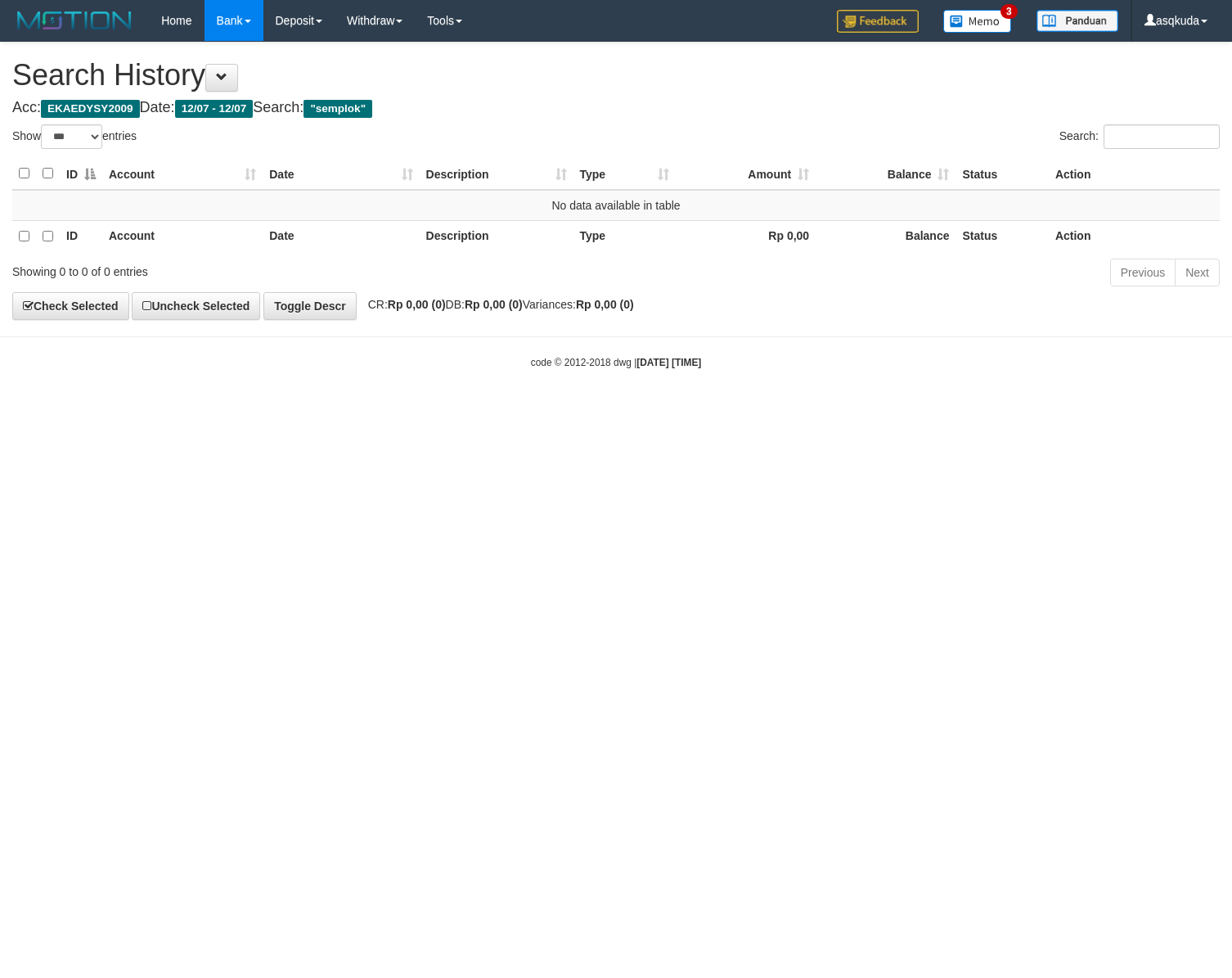 select on "***" 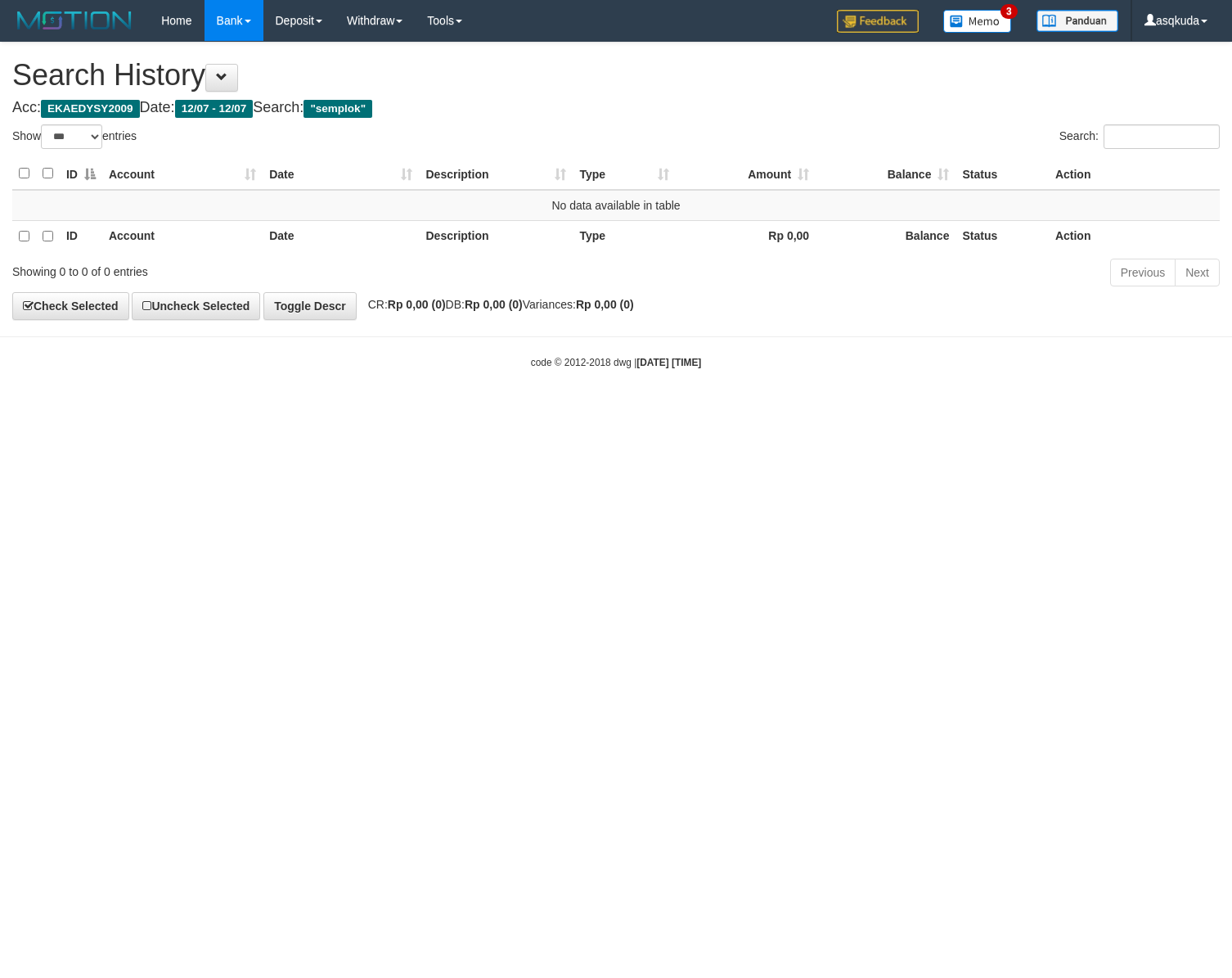 scroll, scrollTop: 0, scrollLeft: 0, axis: both 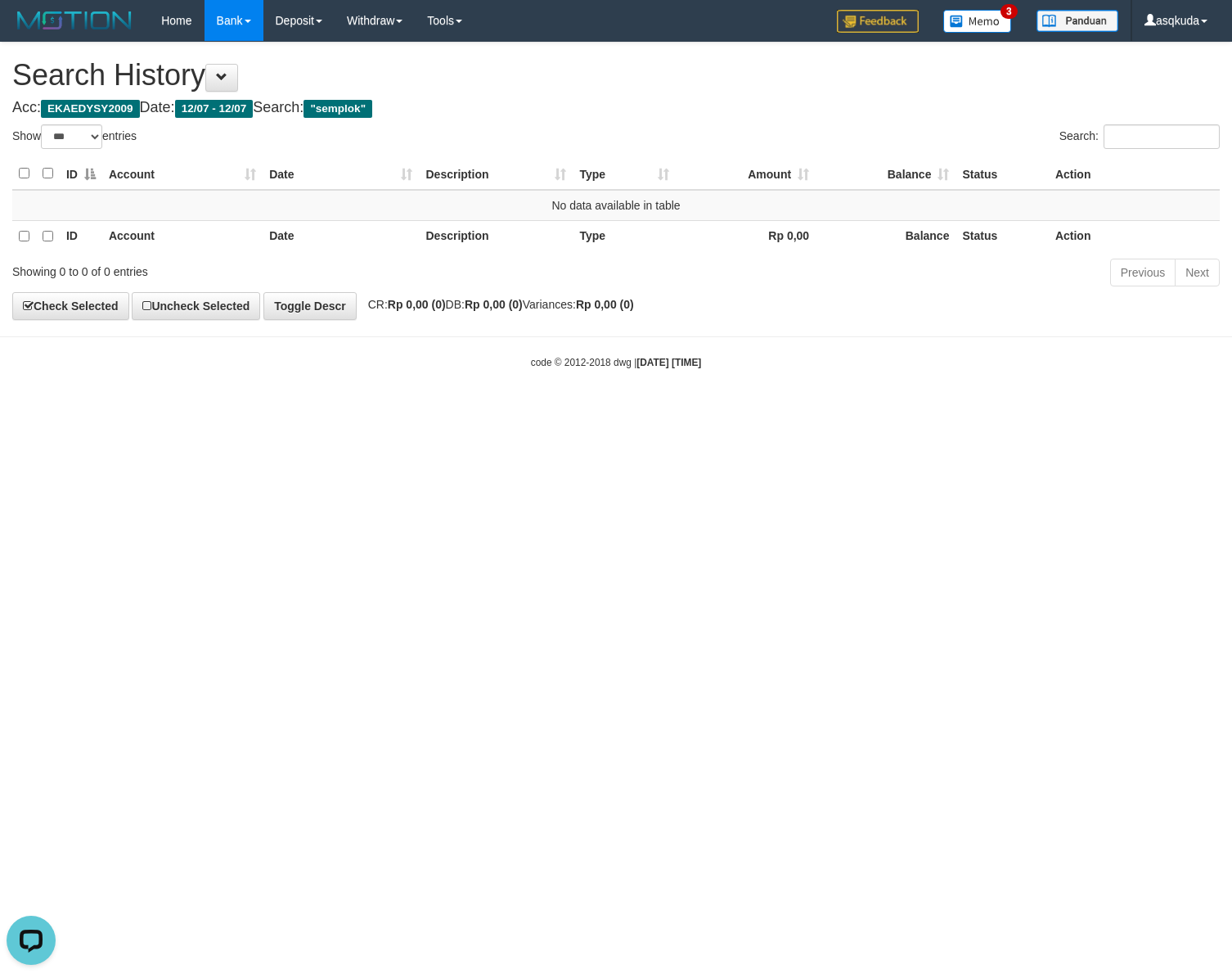 drag, startPoint x: 327, startPoint y: 720, endPoint x: 308, endPoint y: 376, distance: 344.52431 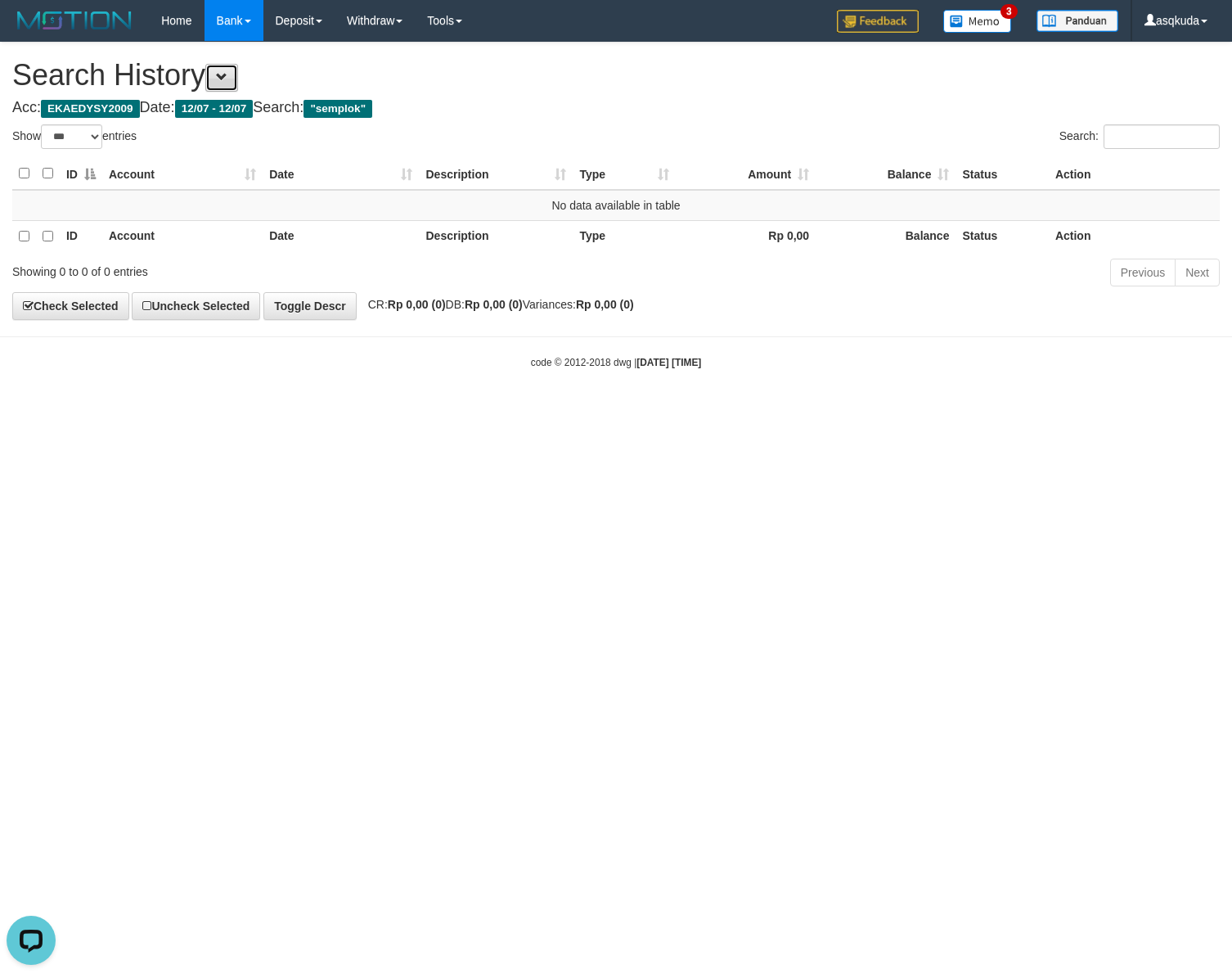 click at bounding box center [222, 78] 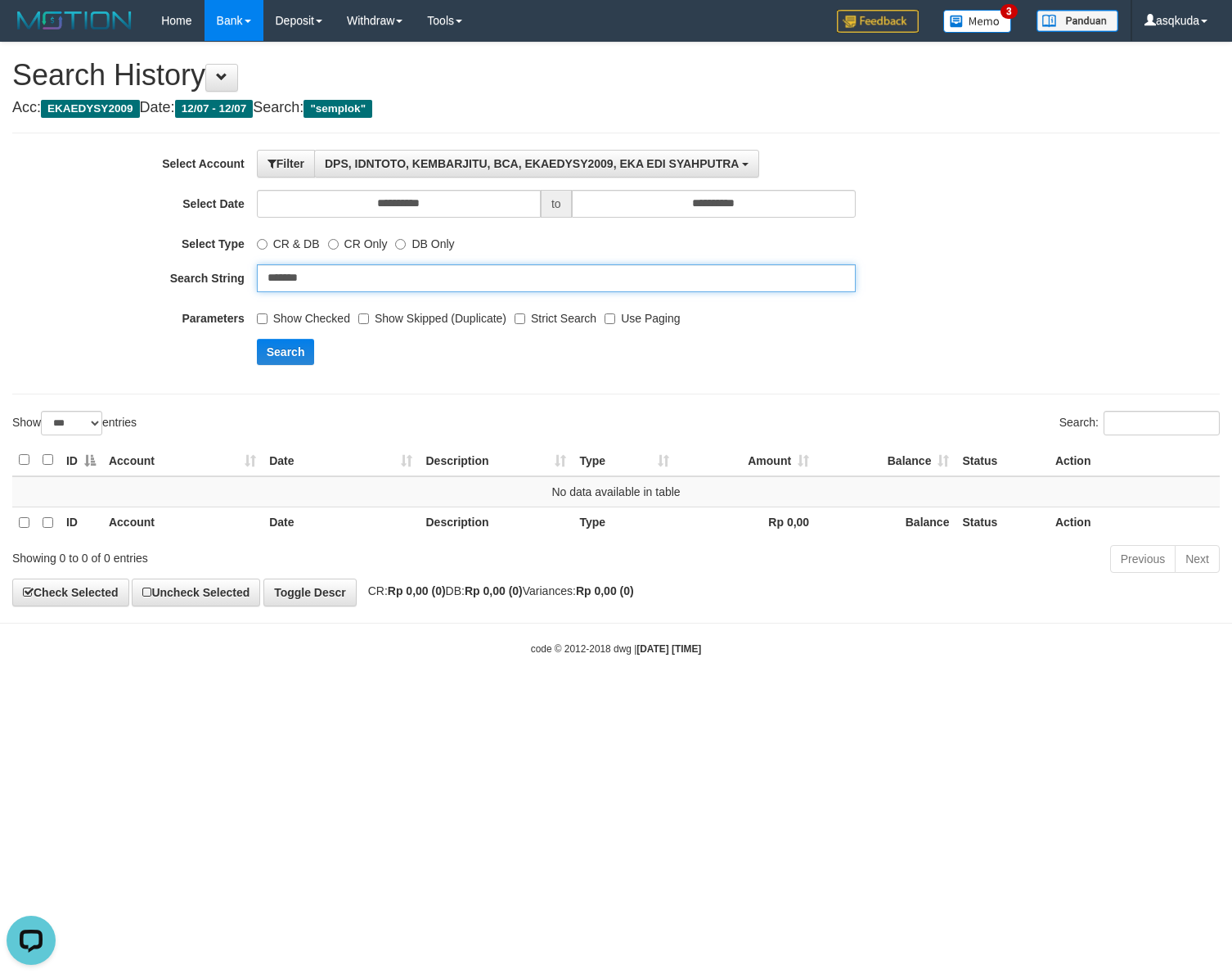 drag, startPoint x: 364, startPoint y: 268, endPoint x: 359, endPoint y: 280, distance: 13 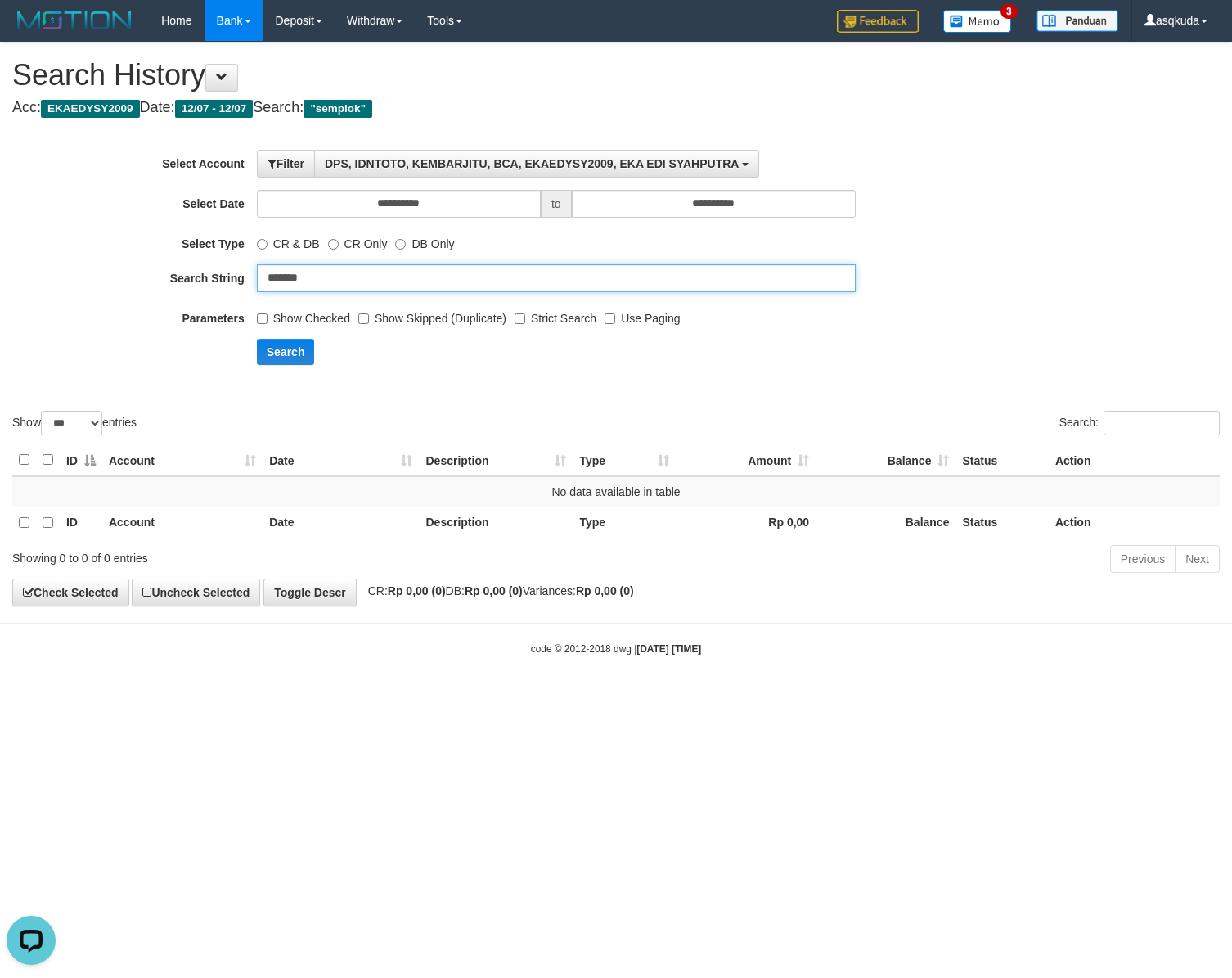click on "*******" at bounding box center (556, 278) 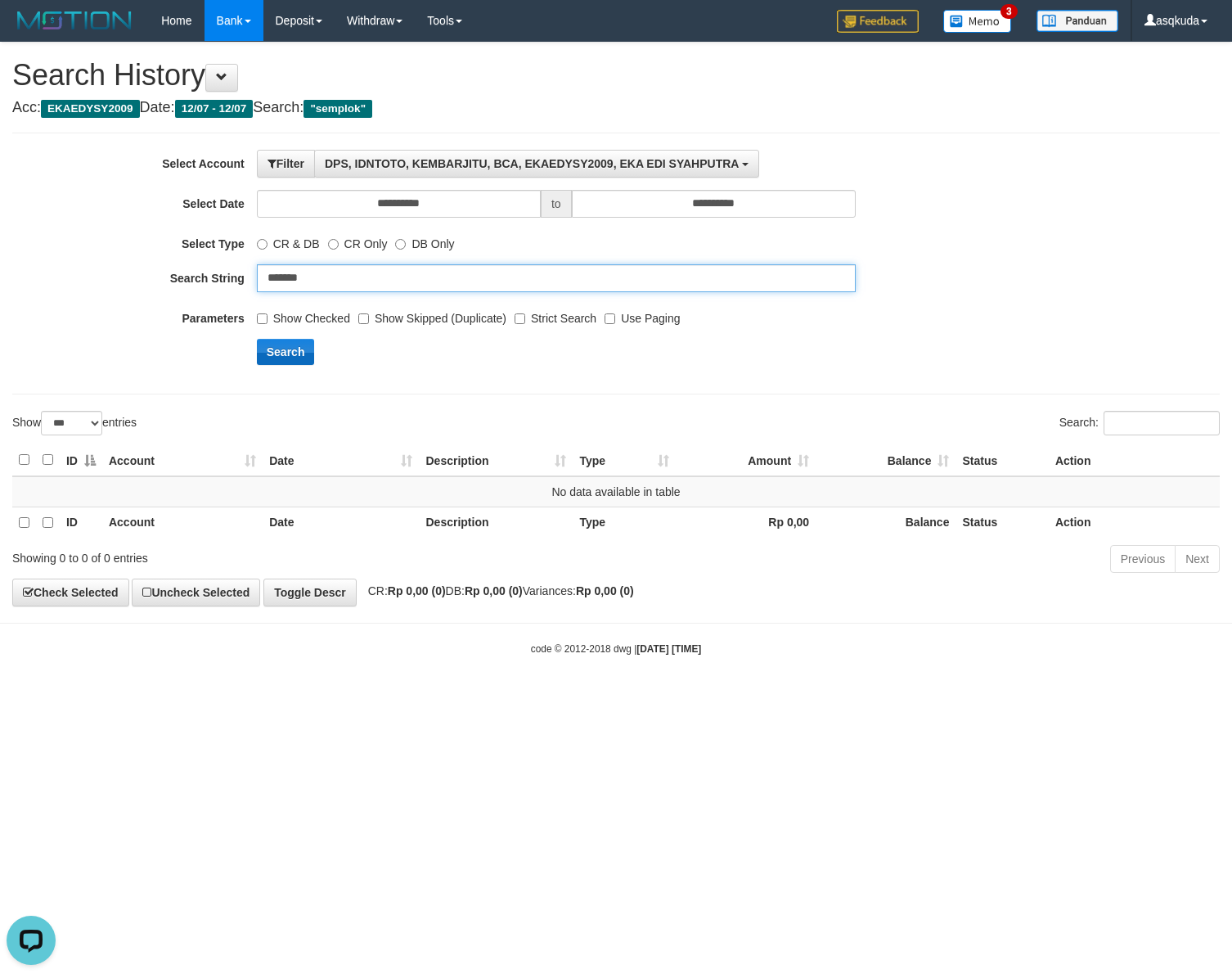 paste 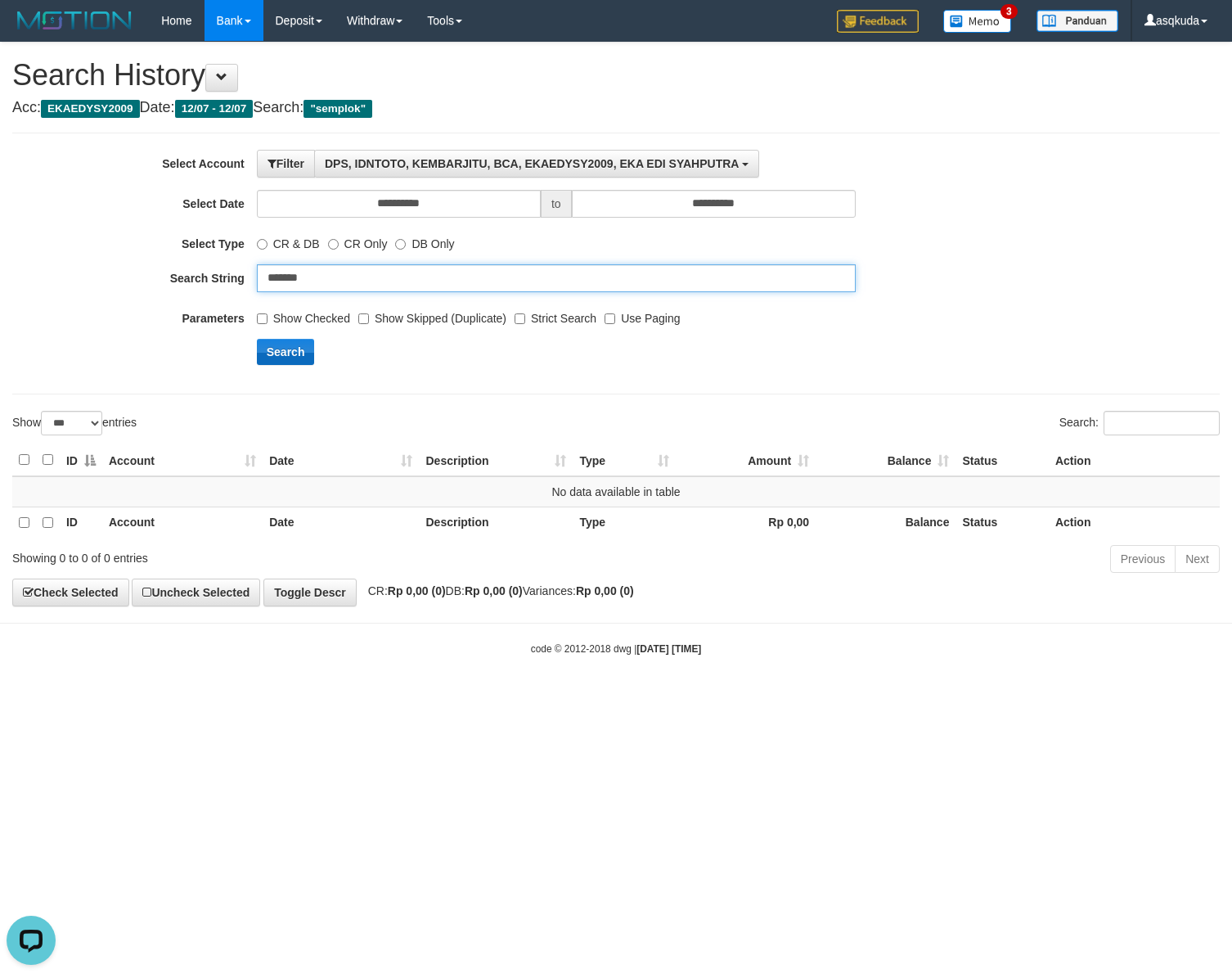 type on "*******" 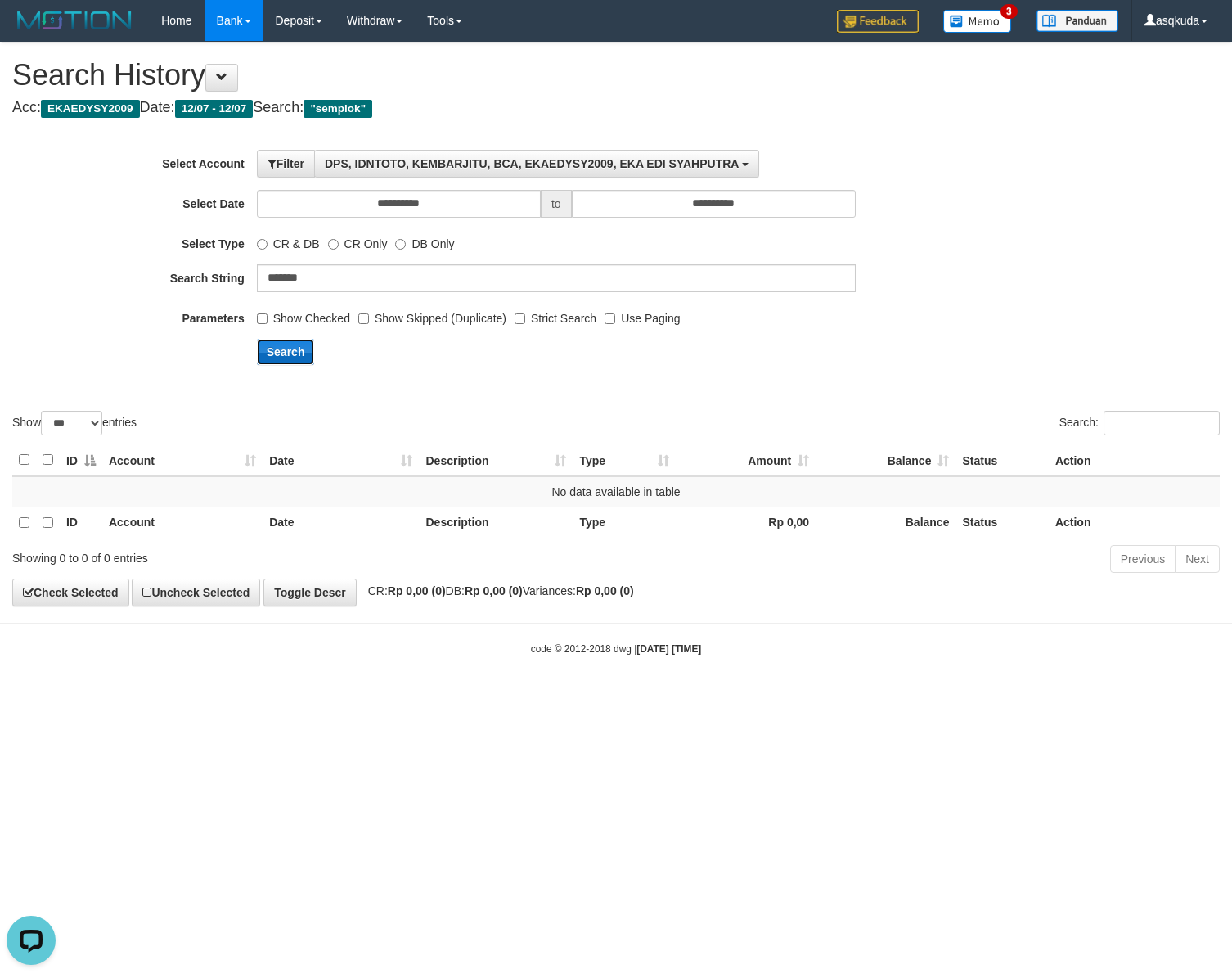 click on "Search" at bounding box center (286, 352) 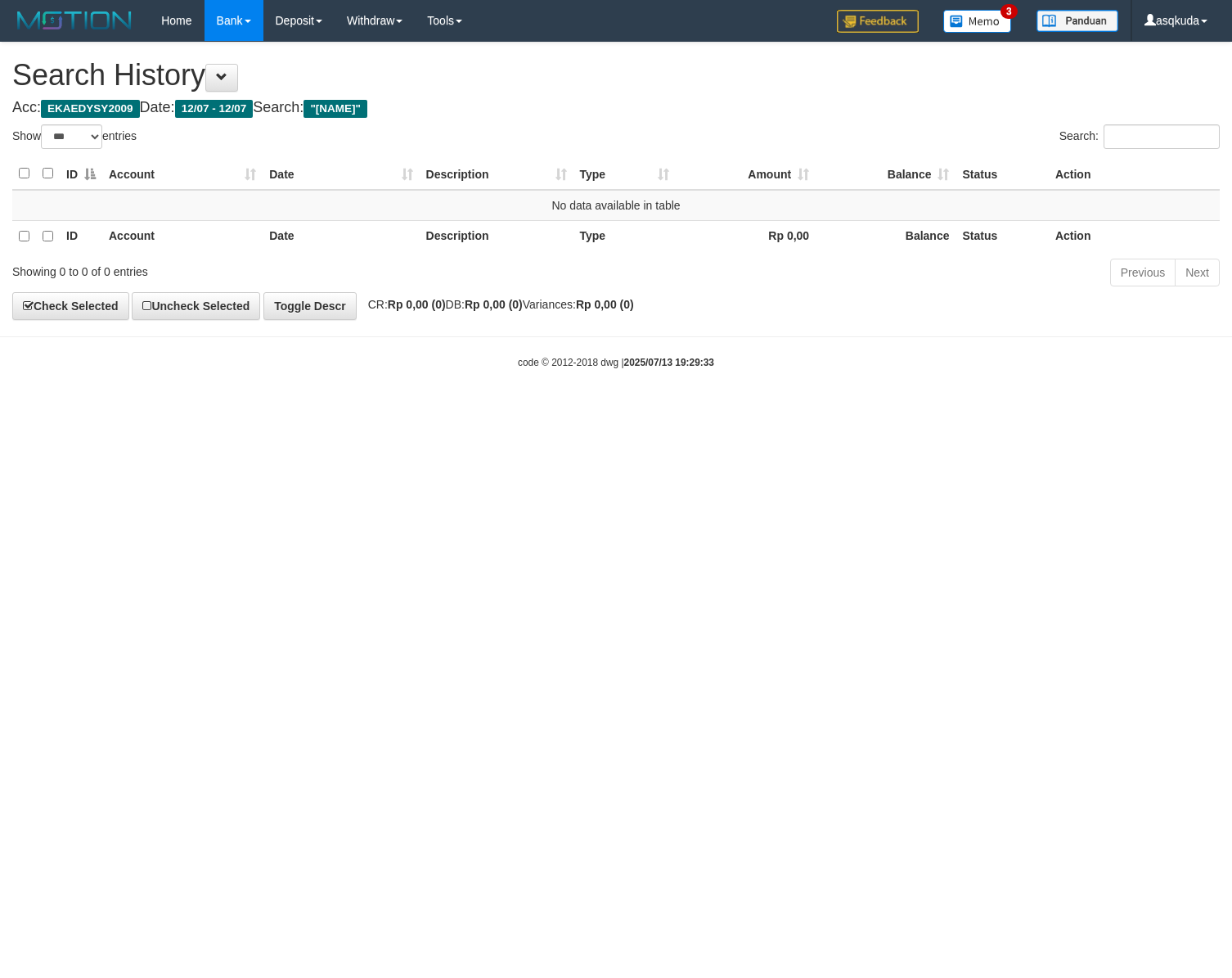 select on "***" 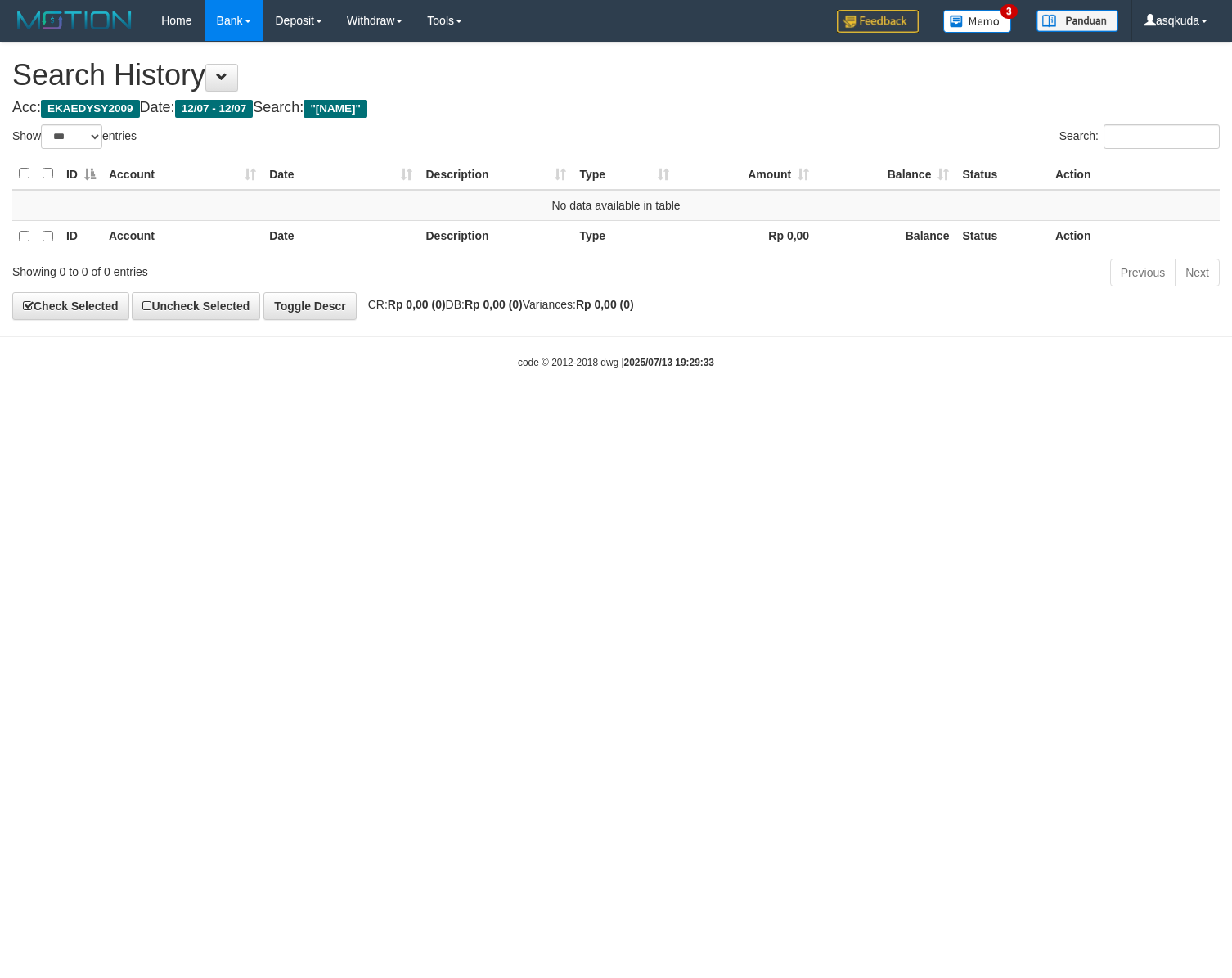 scroll, scrollTop: 0, scrollLeft: 0, axis: both 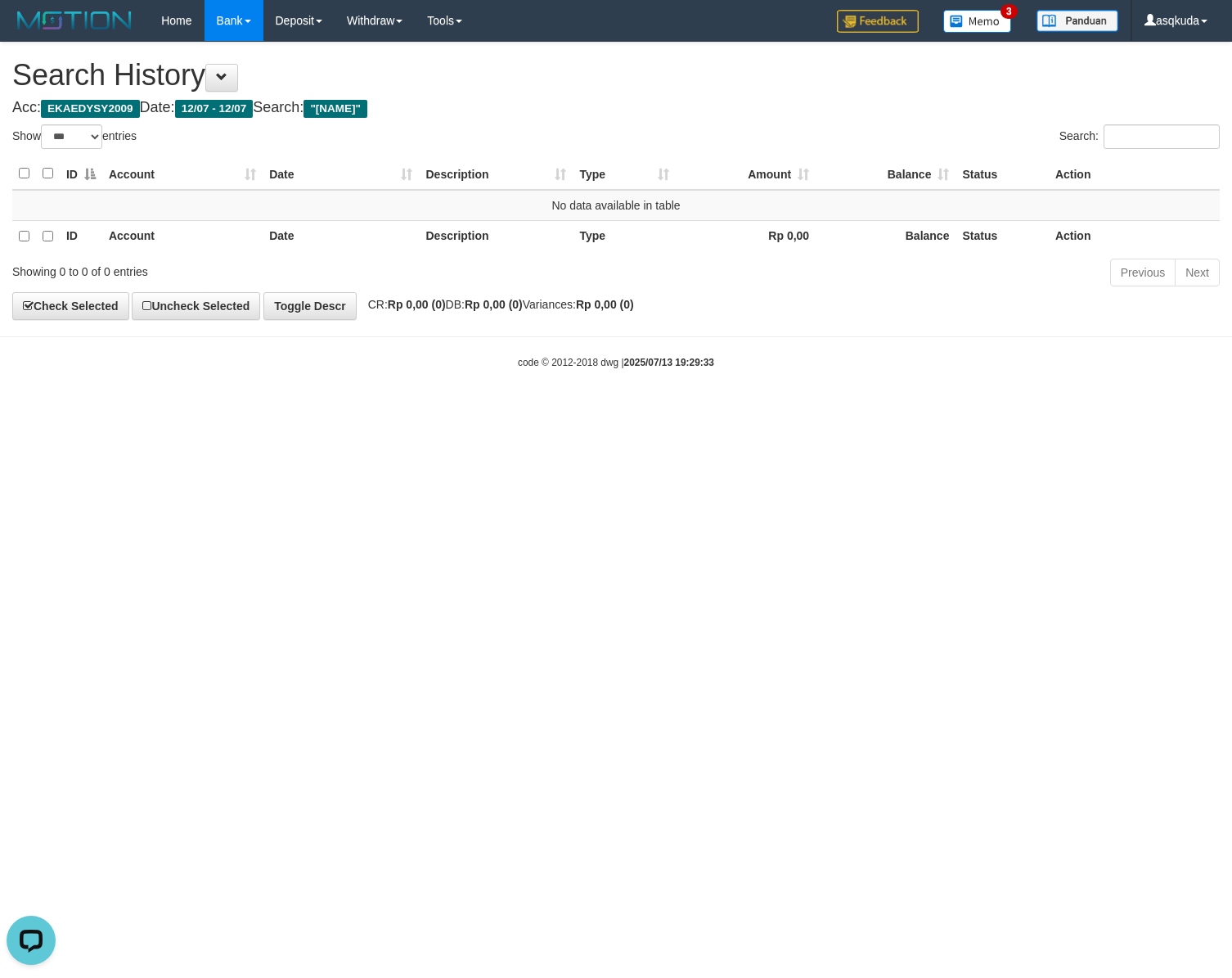 click on "Toggle navigation
Home
Bank
Account List
Load
By Website
Group
[ITOTO]													KEMBARJITU
By Load Group (DPS)
Group asq-1
Group asq-2
Group asq-3
Mutasi Bank
Search 3" at bounding box center [616, 205] 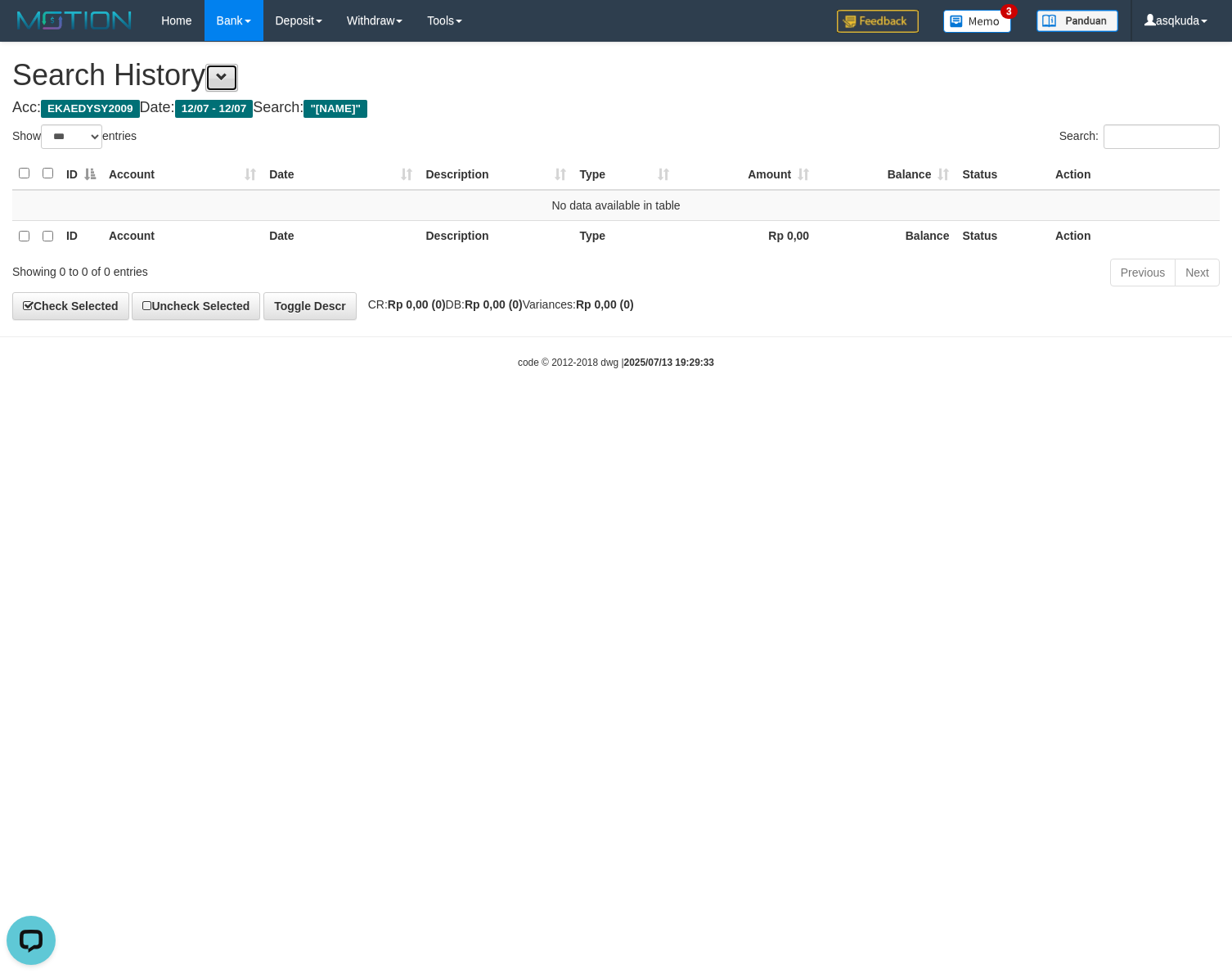 drag, startPoint x: 234, startPoint y: 76, endPoint x: 259, endPoint y: 118, distance: 48.8774 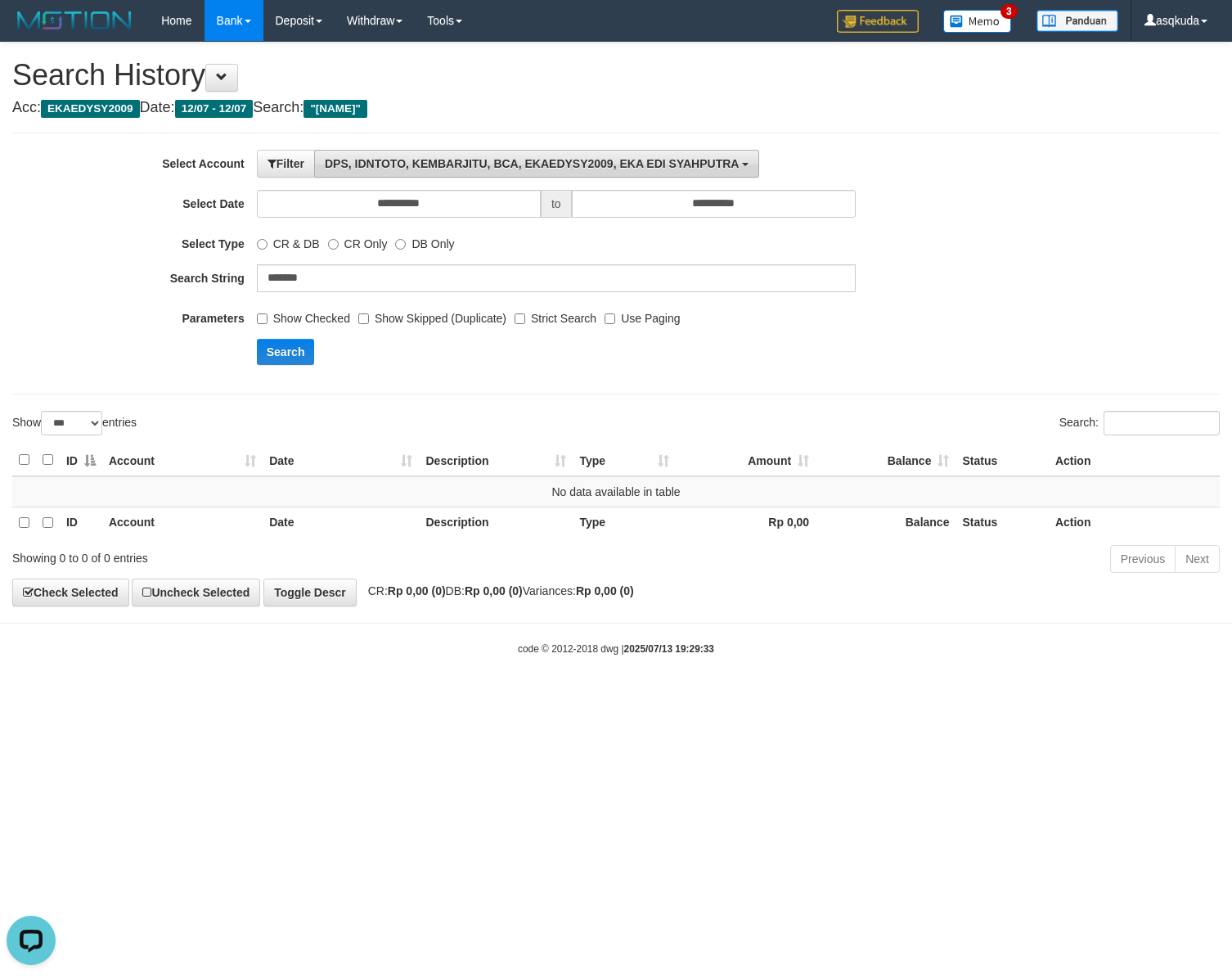 click on "DPS, IDNTOTO, KEMBARJITU, BCA, EKAEDYSY2009, EKA EDI SYAHPUTRA" at bounding box center (537, 164) 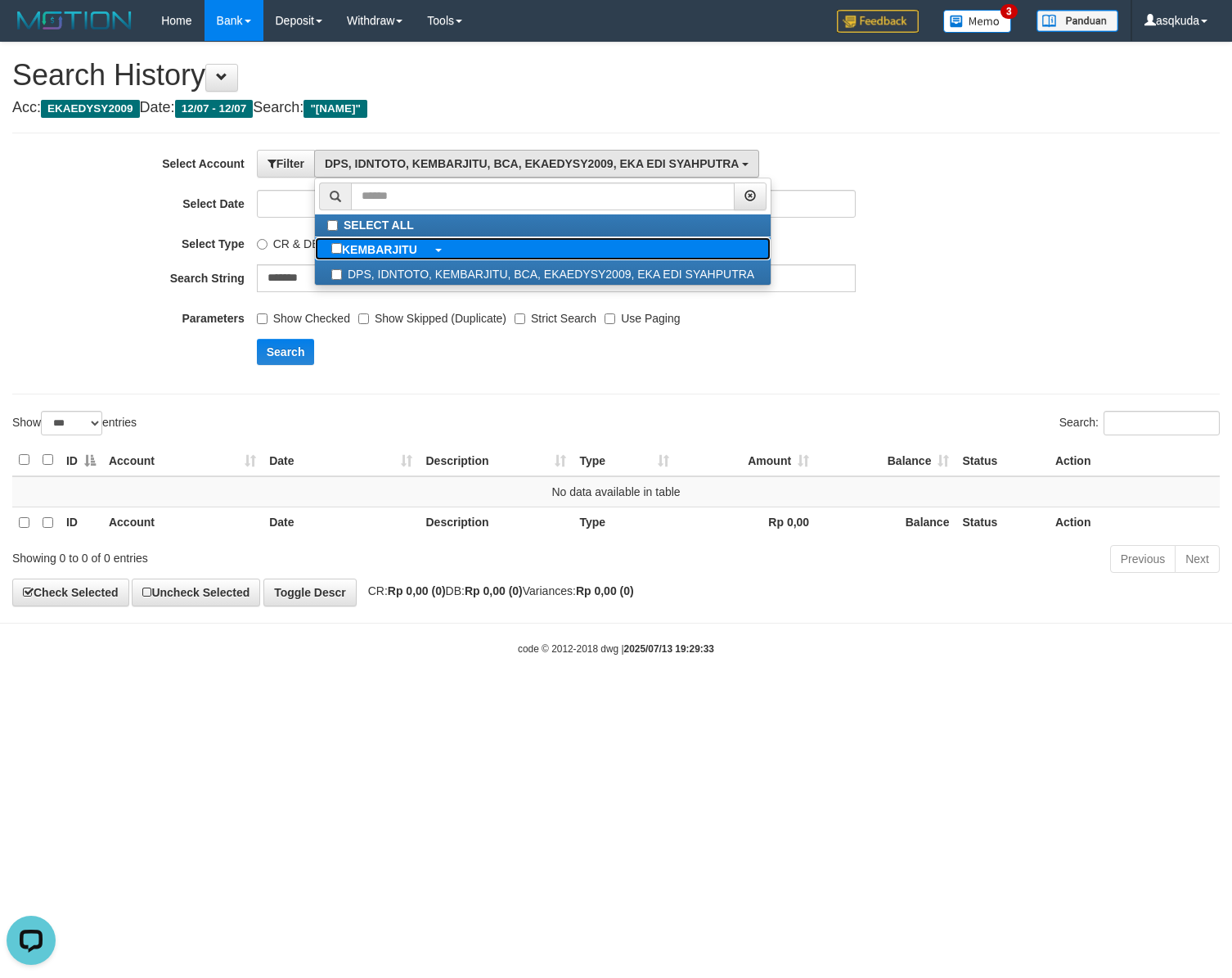 click on "KEMBARJITU" at bounding box center (542, 249) 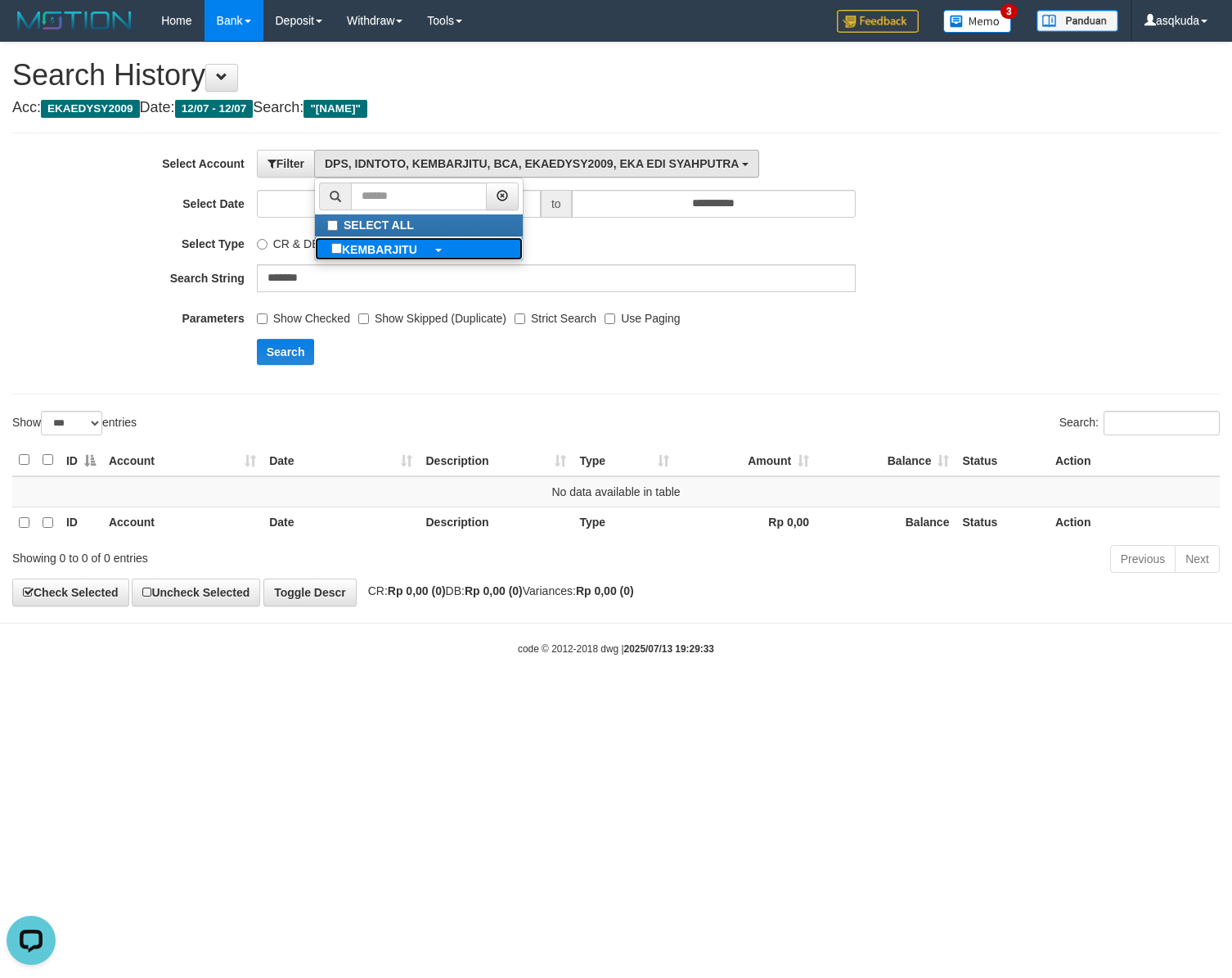 click at bounding box center [438, 250] 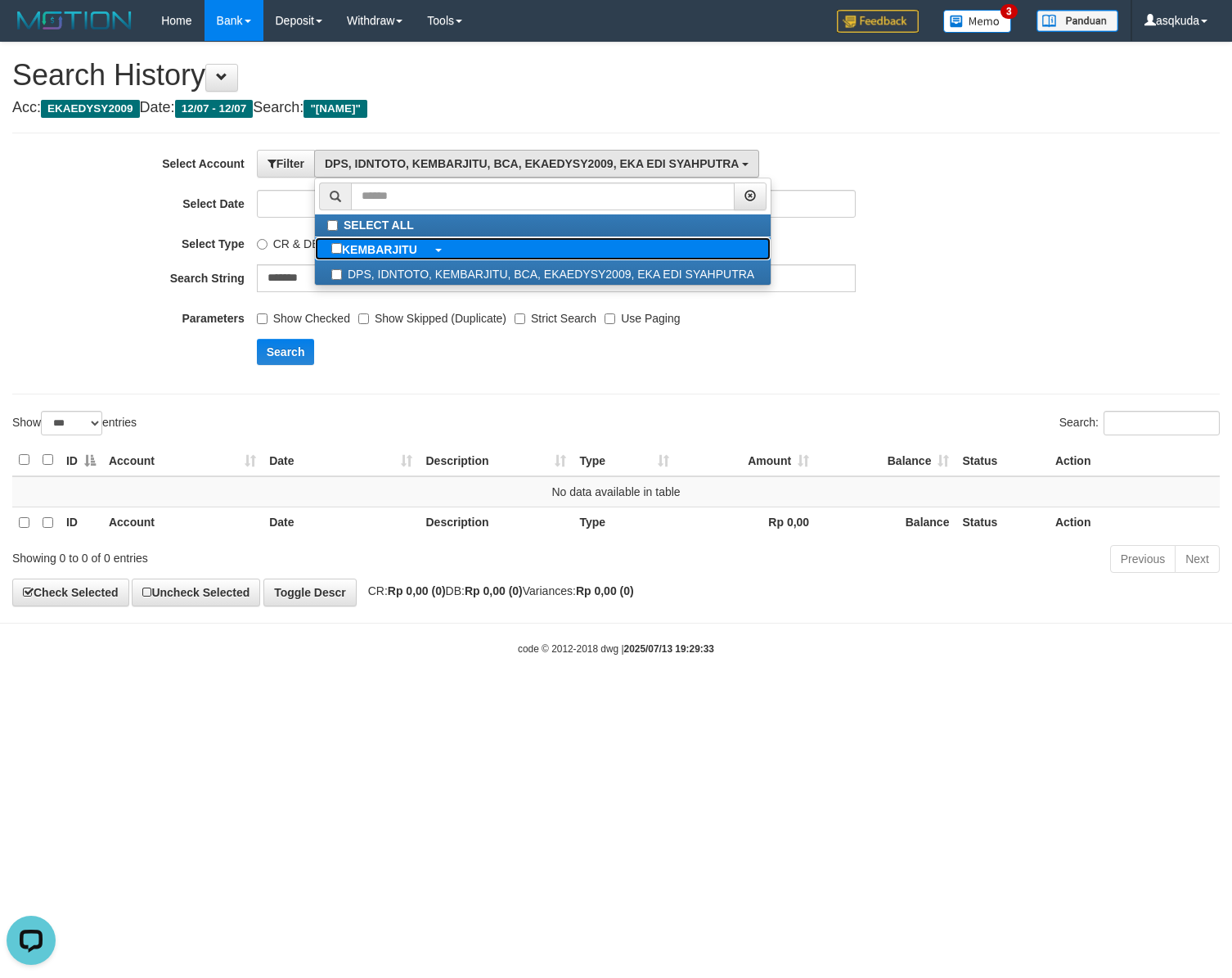 click at bounding box center (438, 250) 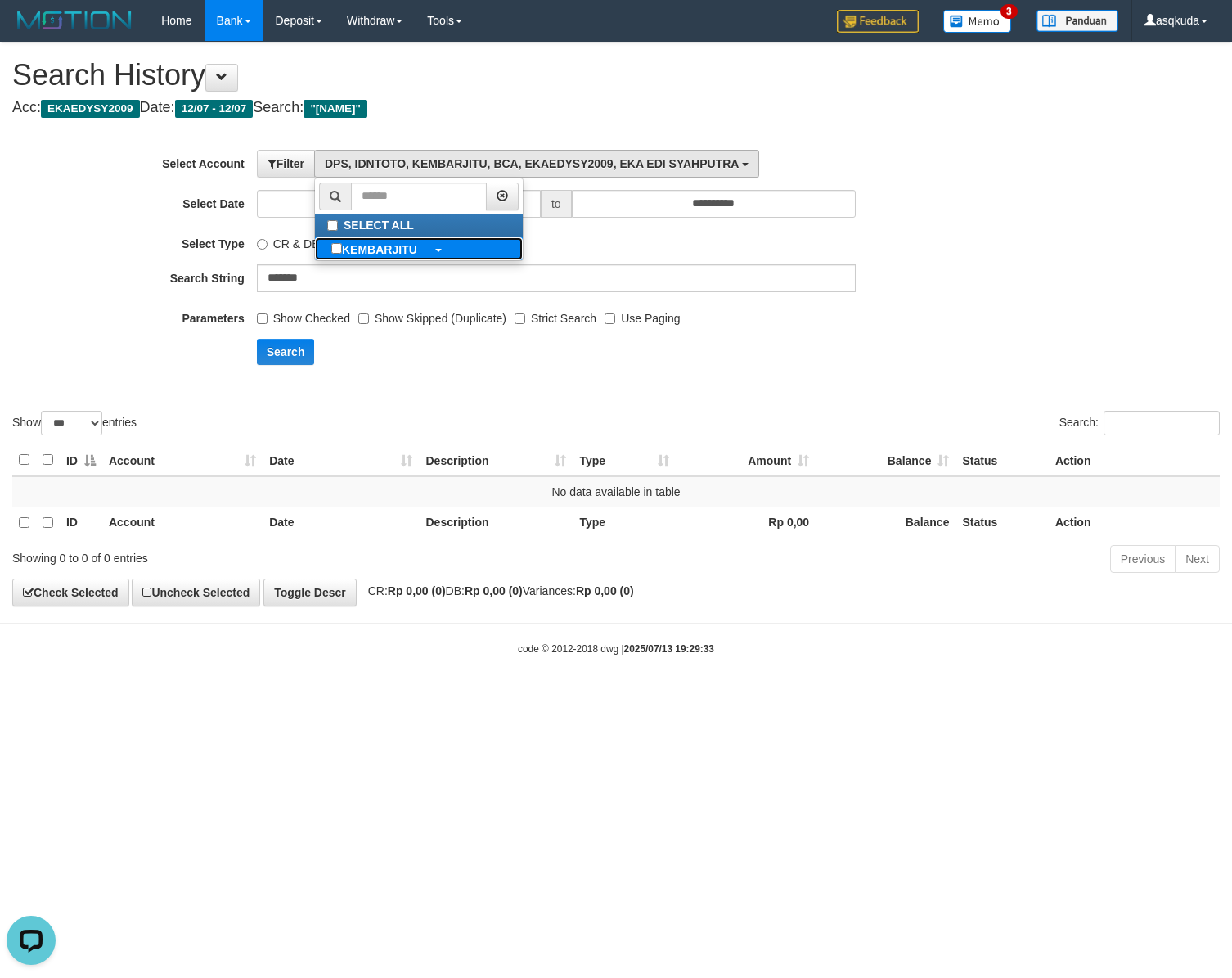 click at bounding box center [438, 250] 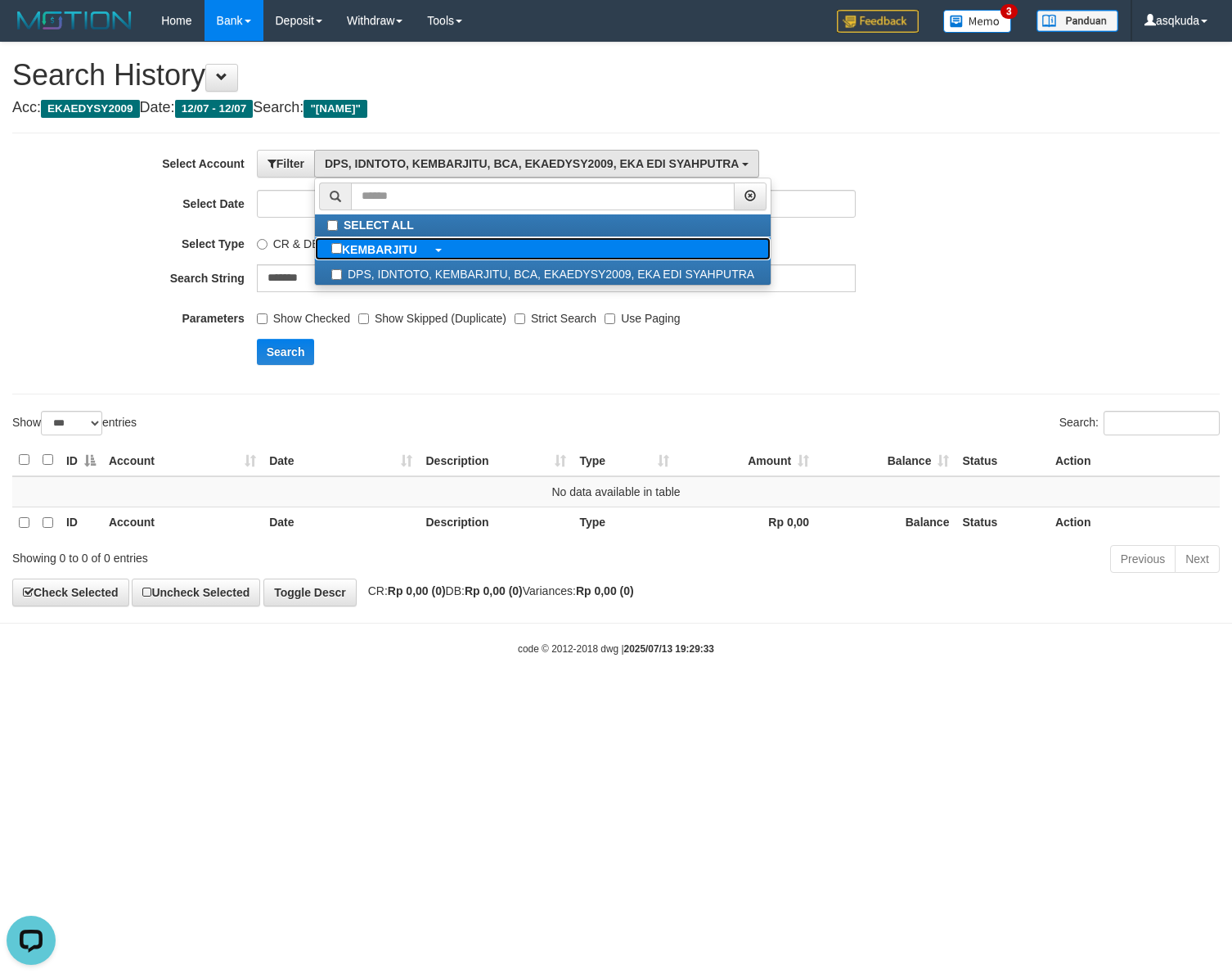 click on "KEMBARJITU" at bounding box center [380, 250] 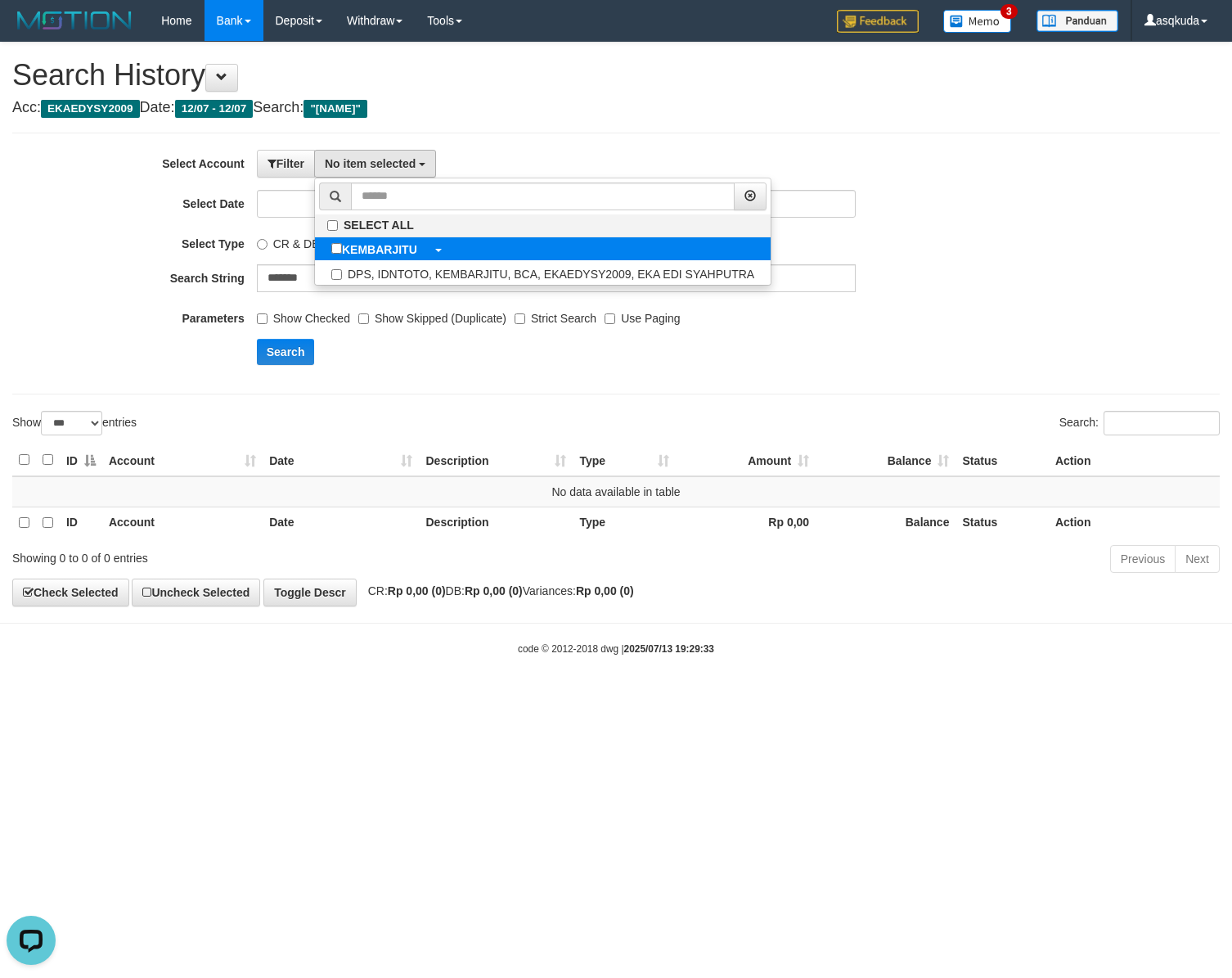 scroll, scrollTop: 15, scrollLeft: 0, axis: vertical 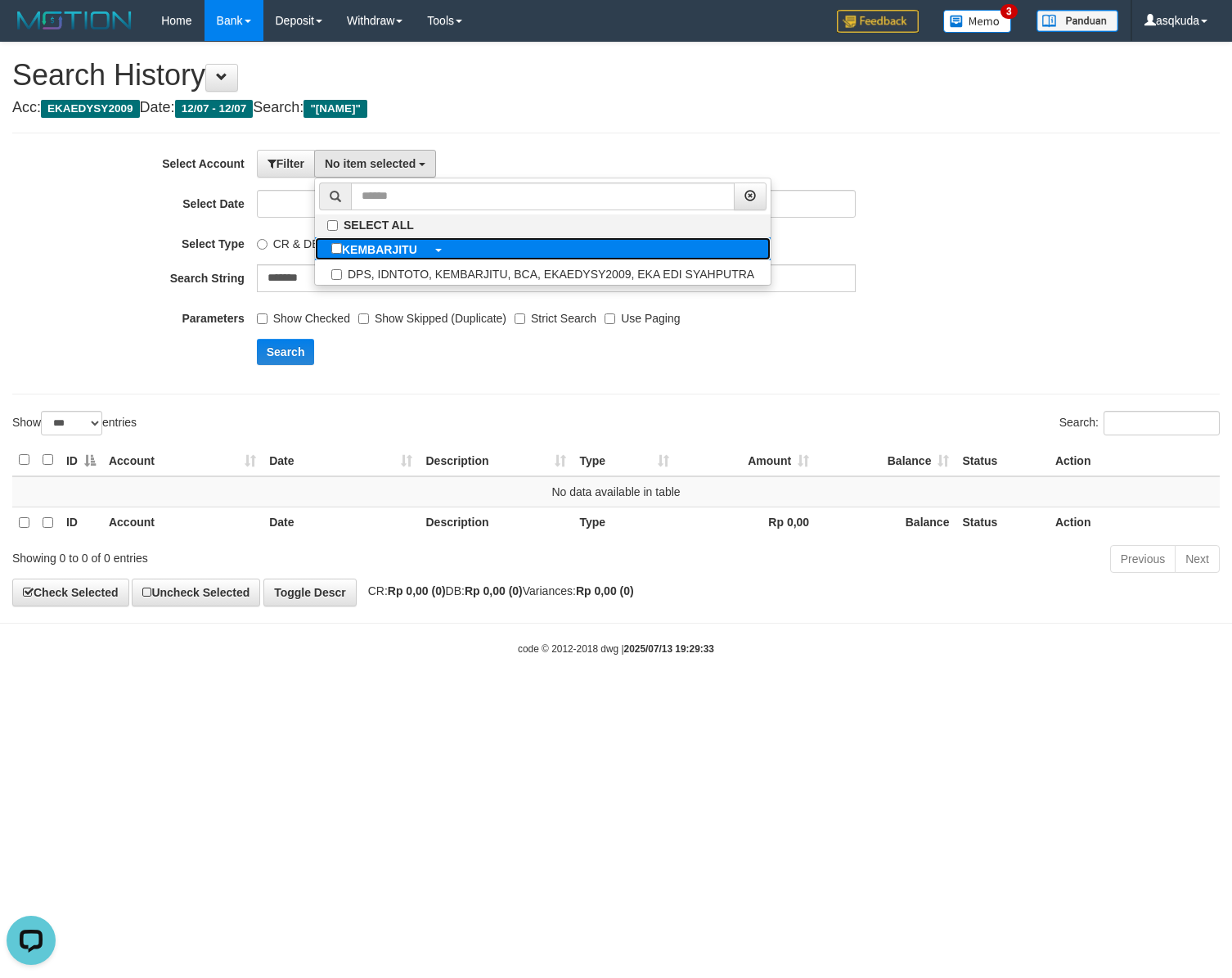 click on "KEMBARJITU" at bounding box center (374, 249) 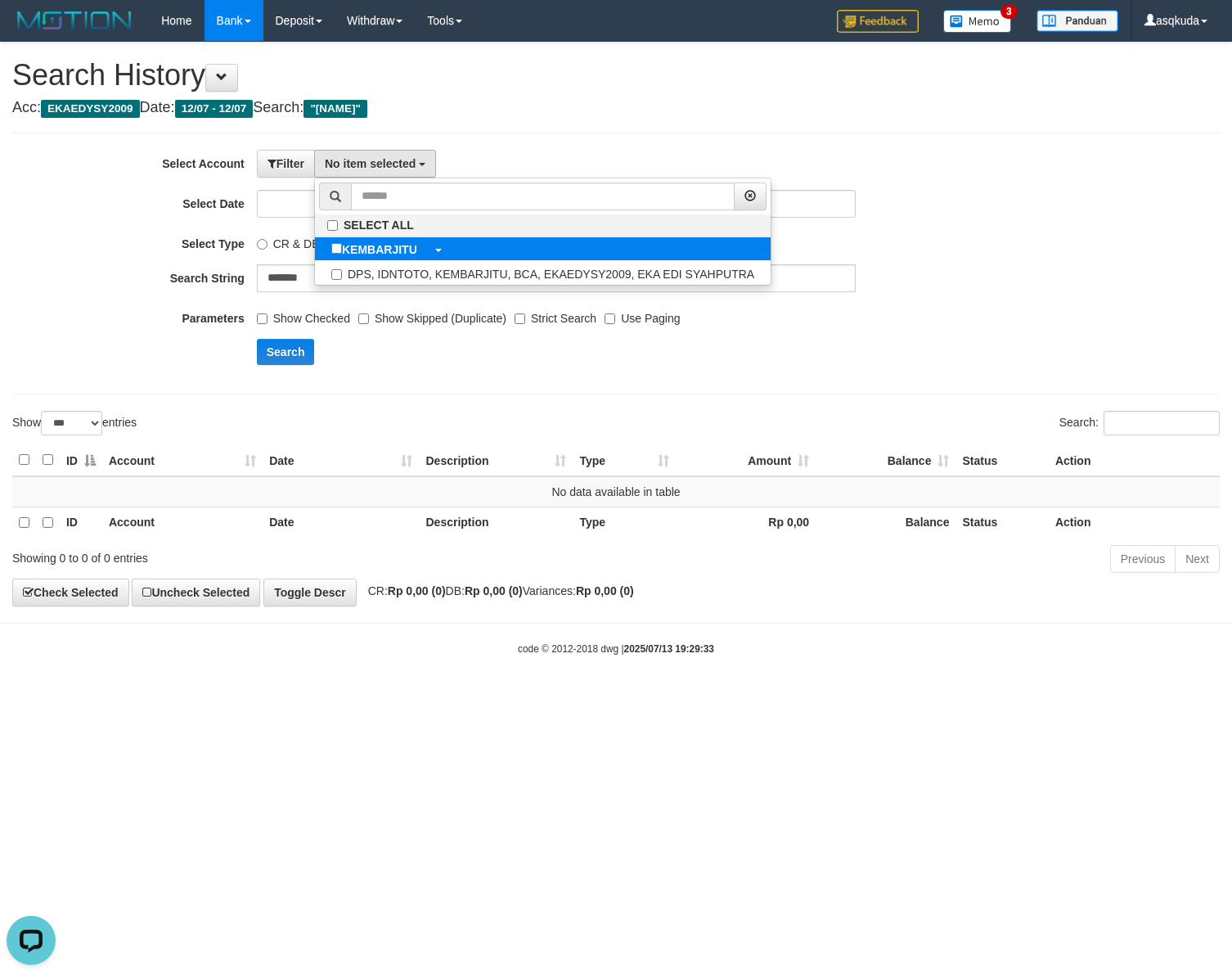 select on "****" 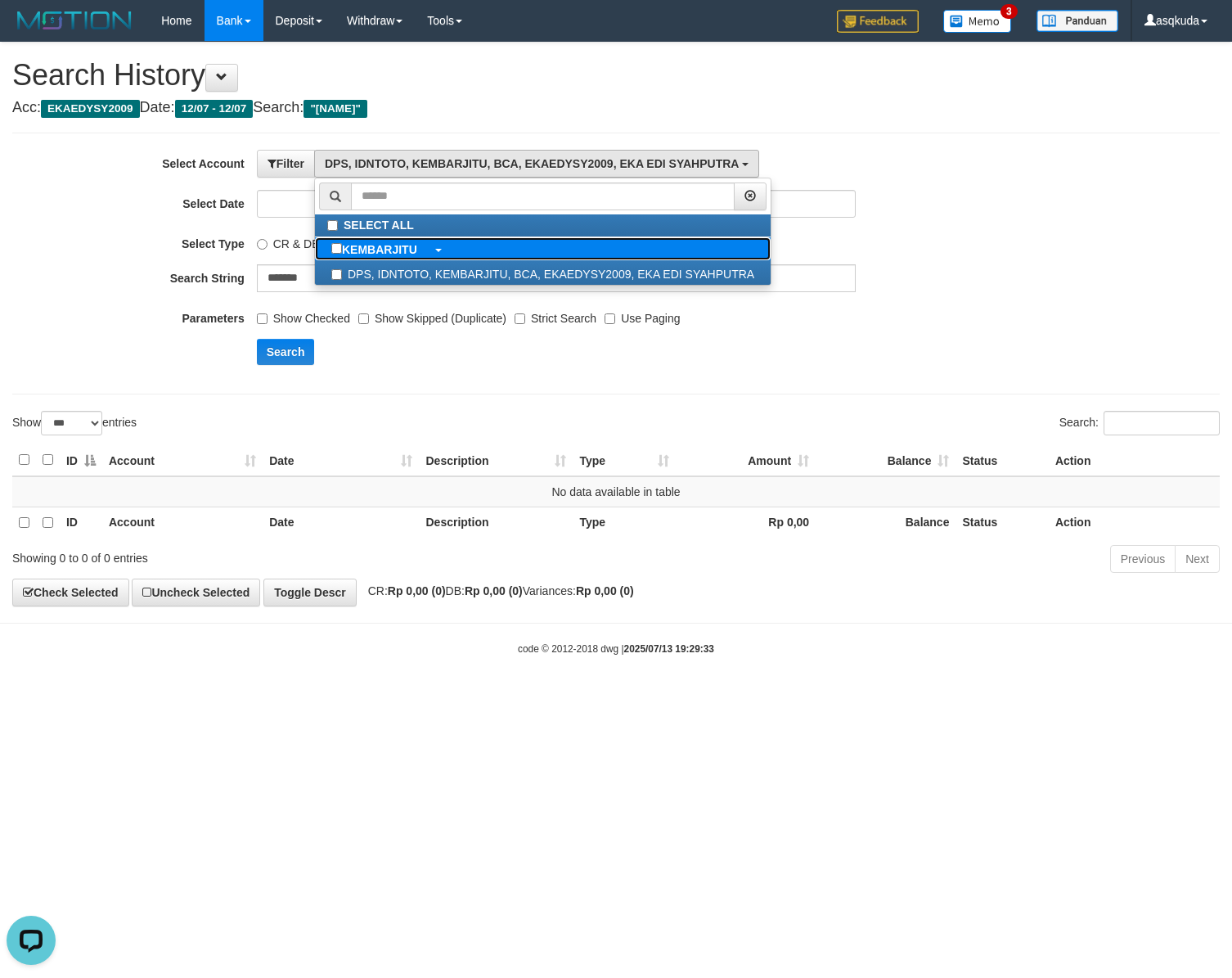 click at bounding box center [438, 250] 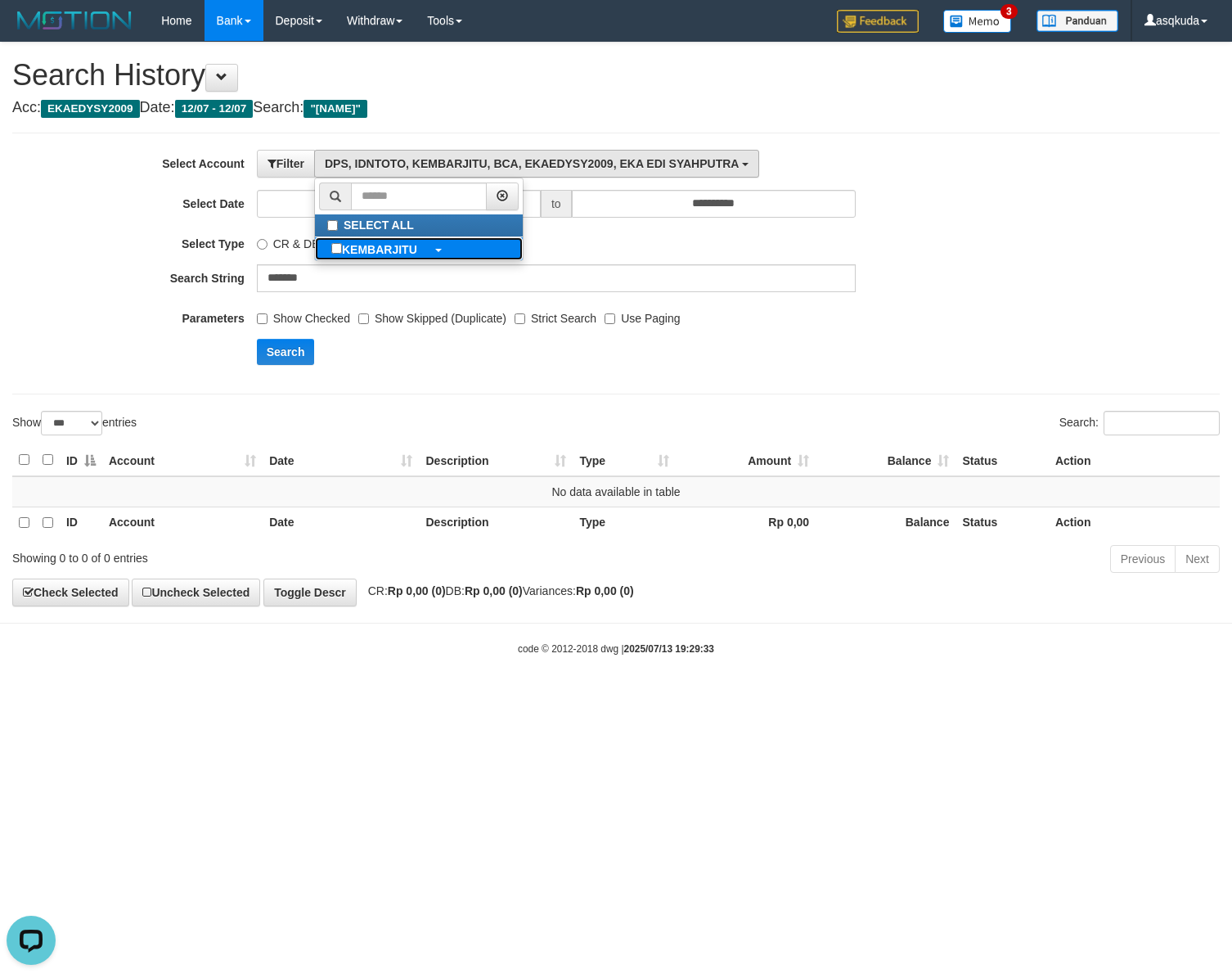click on "KEMBARJITU" at bounding box center [380, 250] 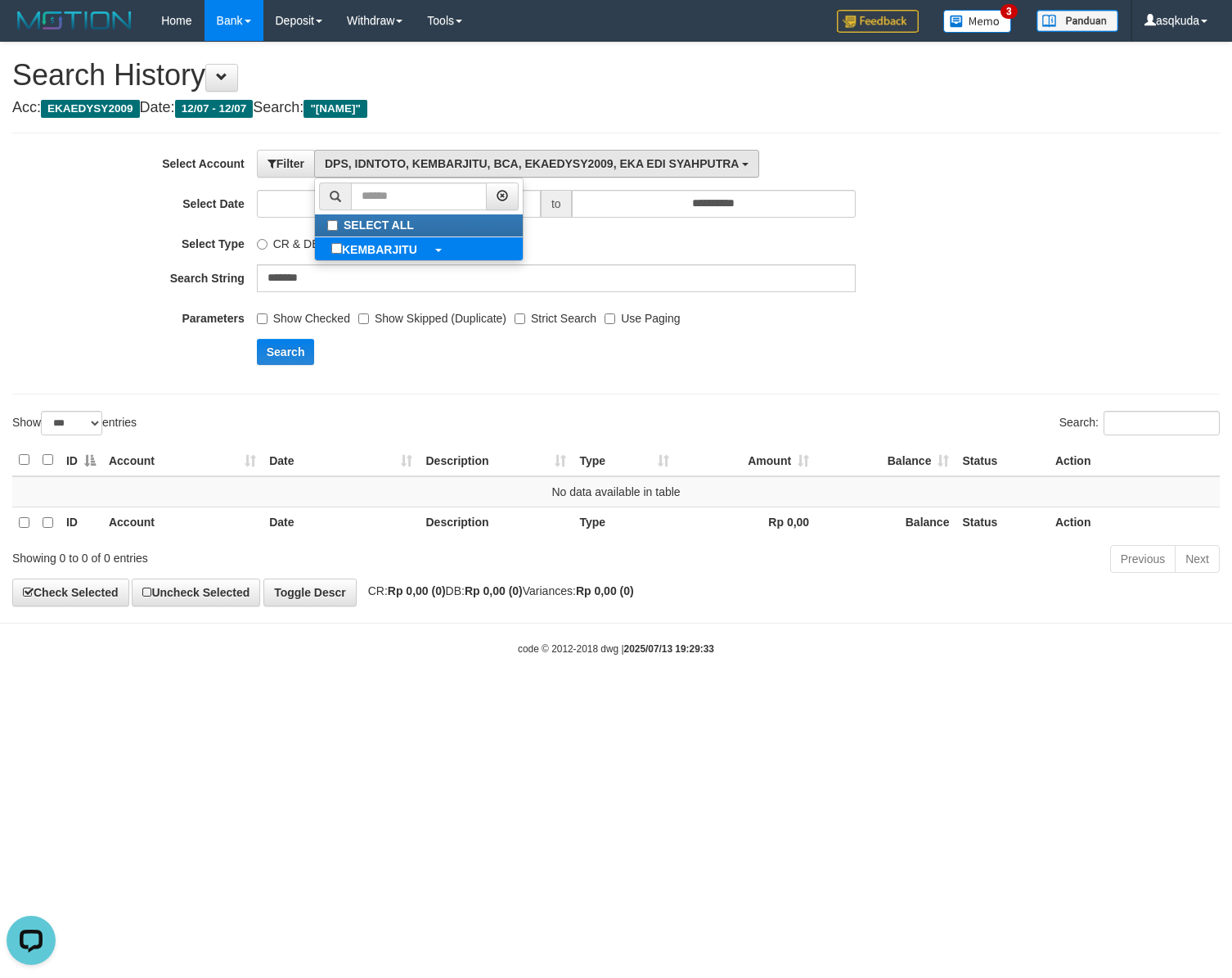 select 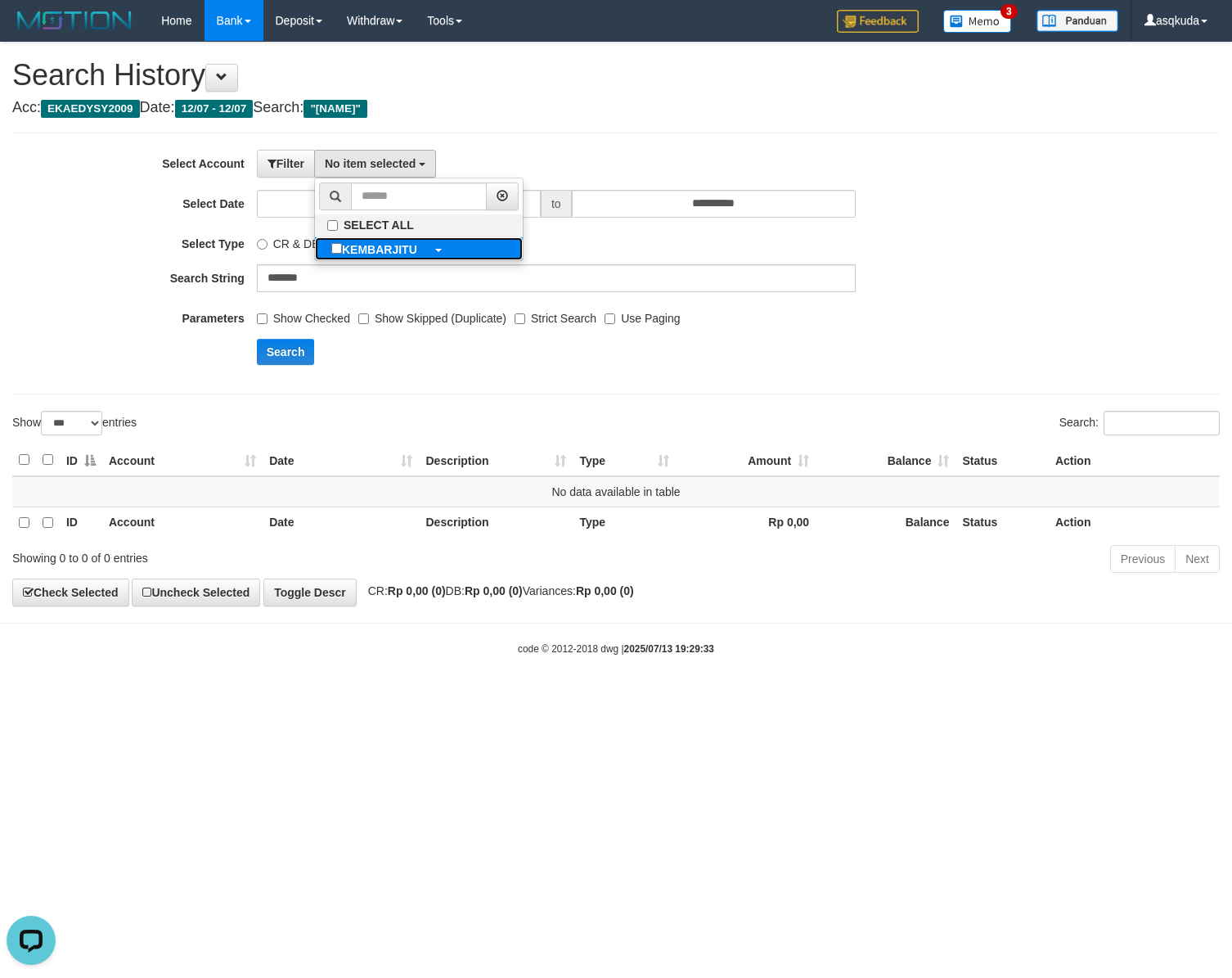 click at bounding box center [438, 250] 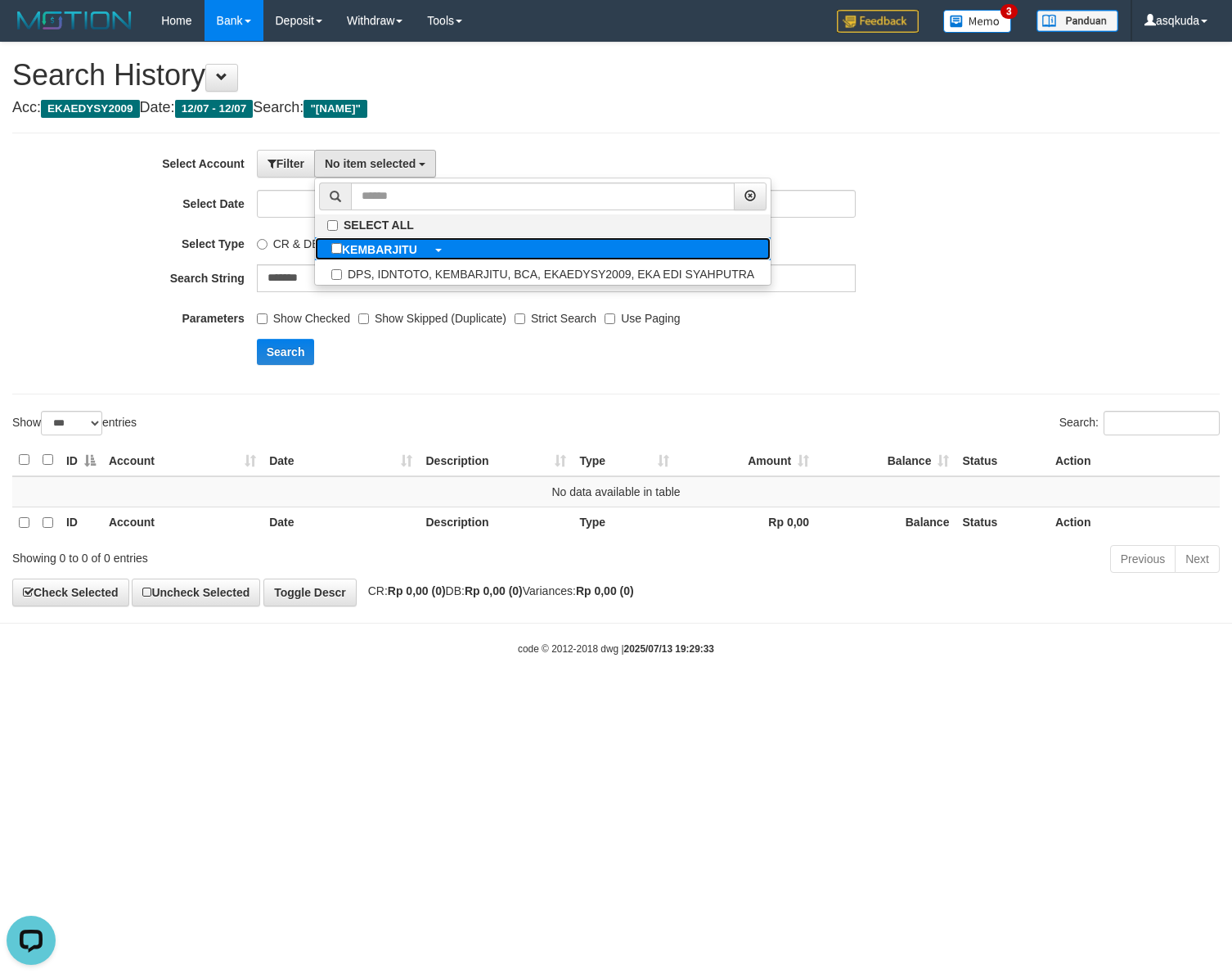 click at bounding box center [438, 250] 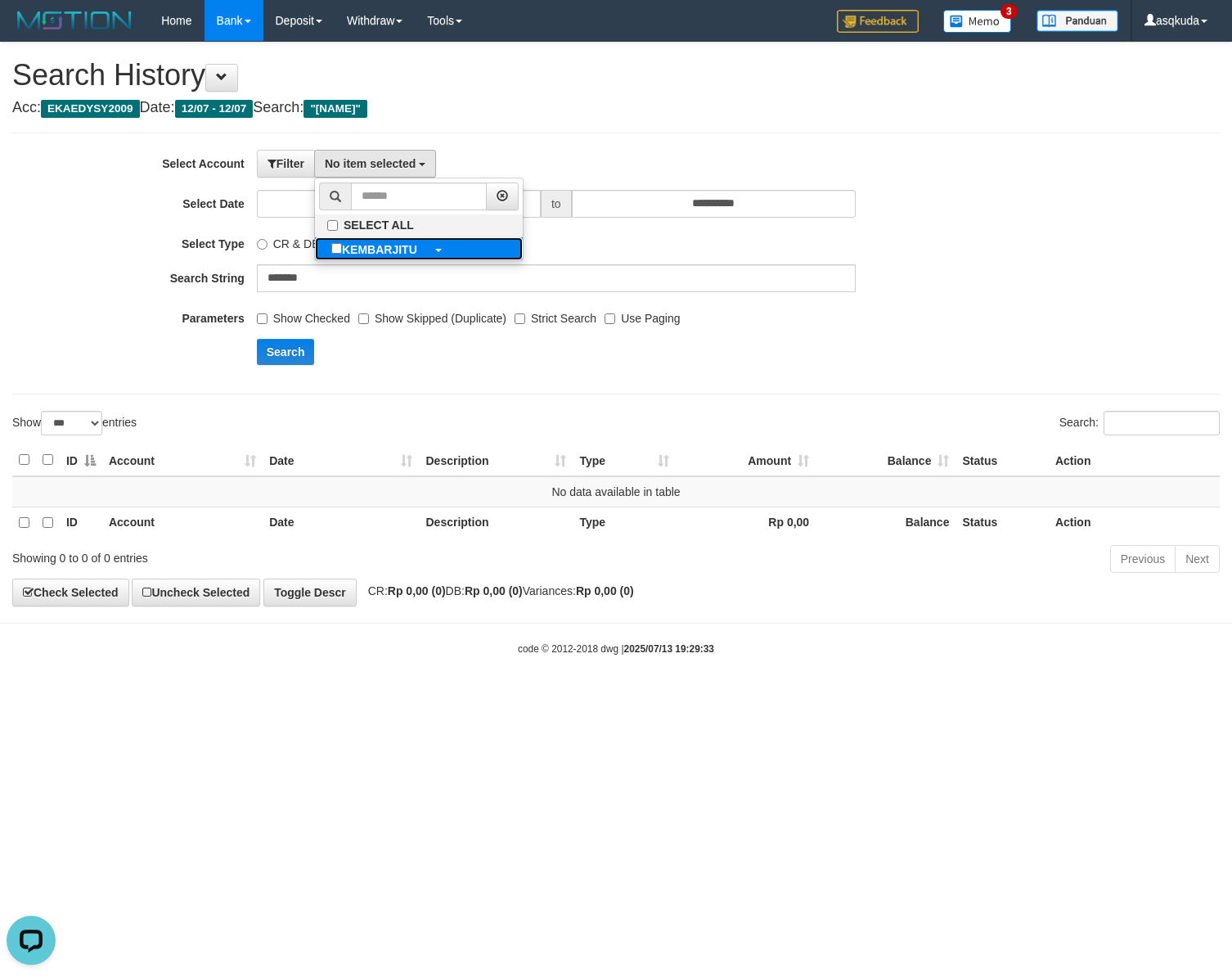 click at bounding box center (438, 250) 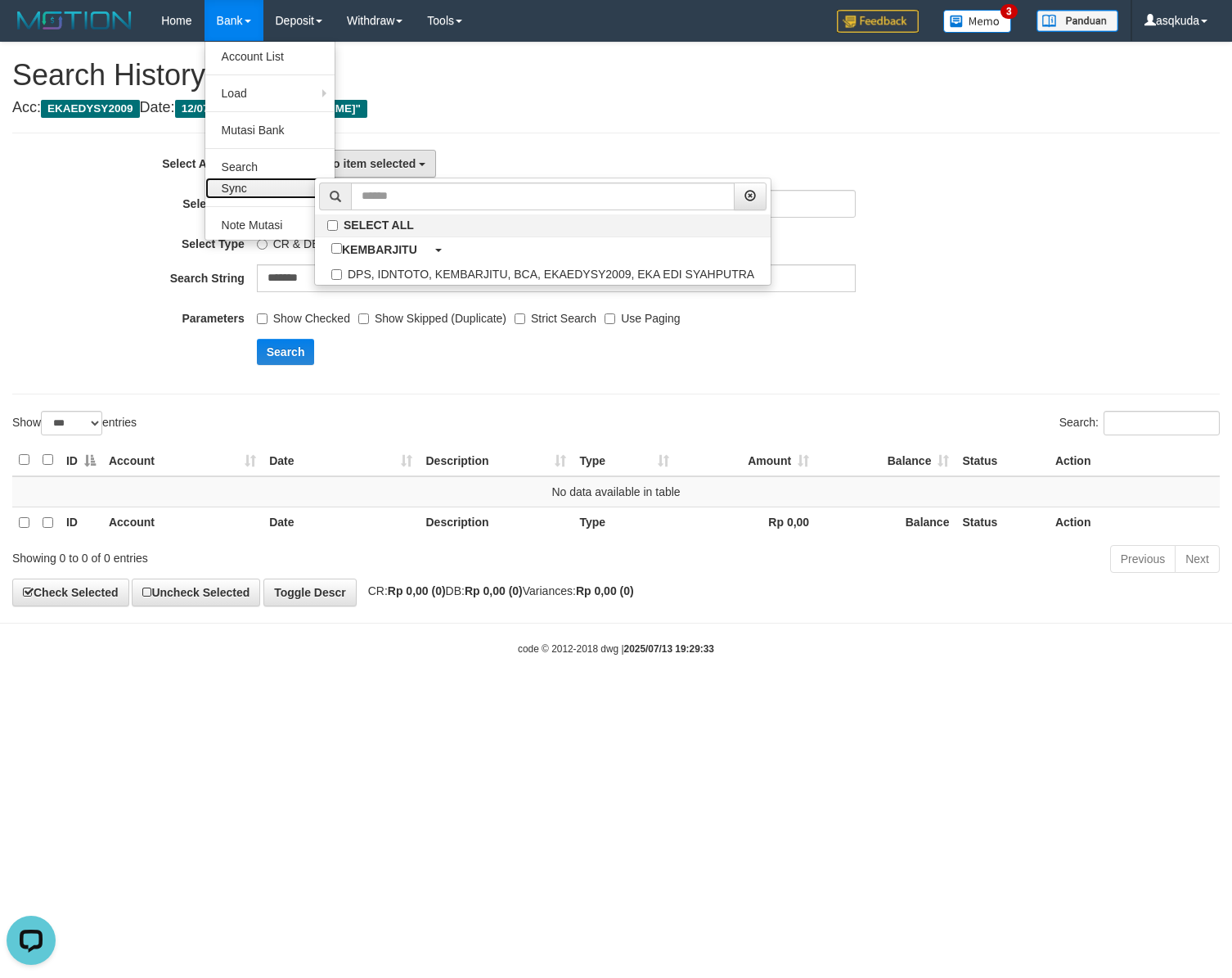 click on "Sync" at bounding box center [270, 188] 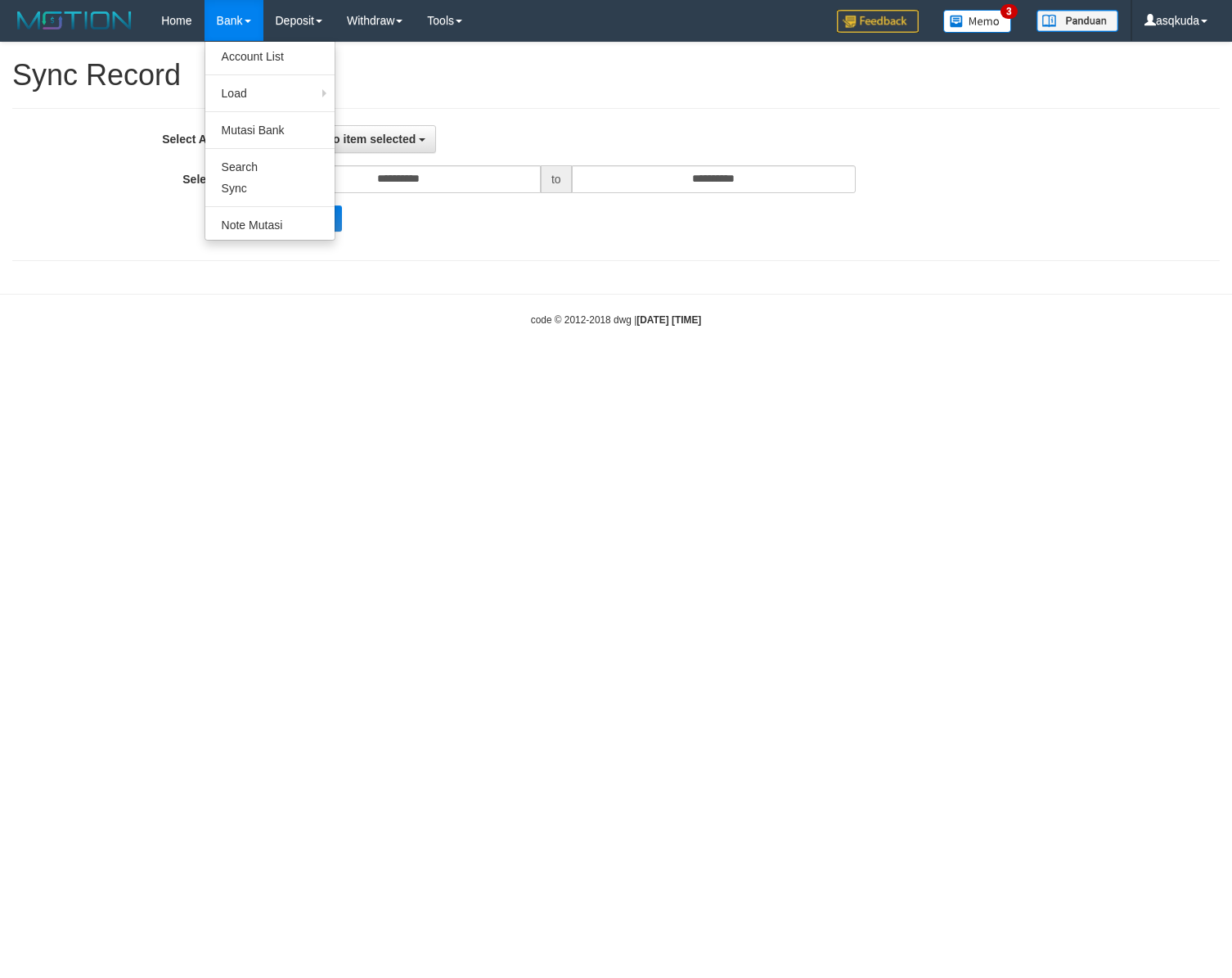 select 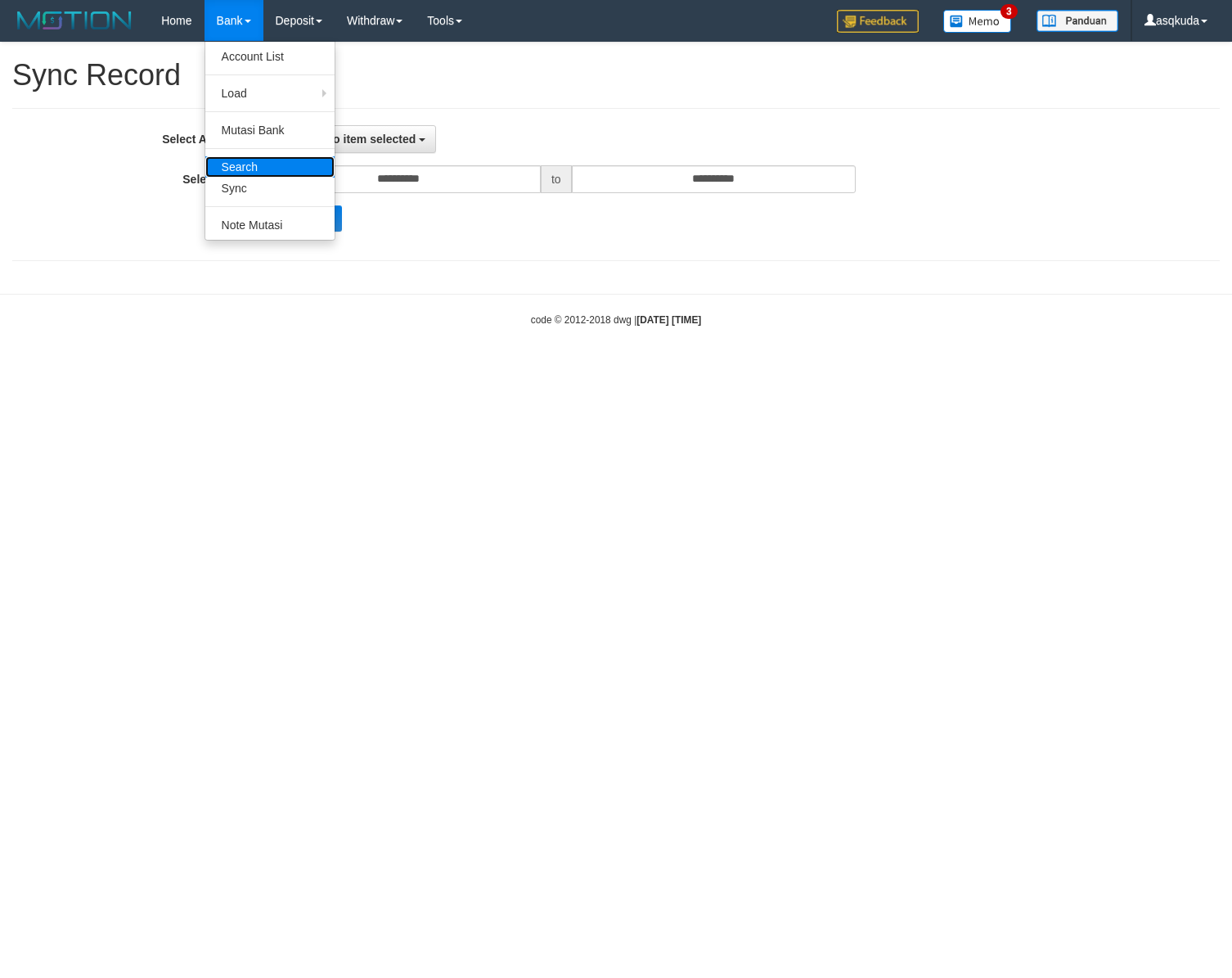 click on "Search" at bounding box center (270, 167) 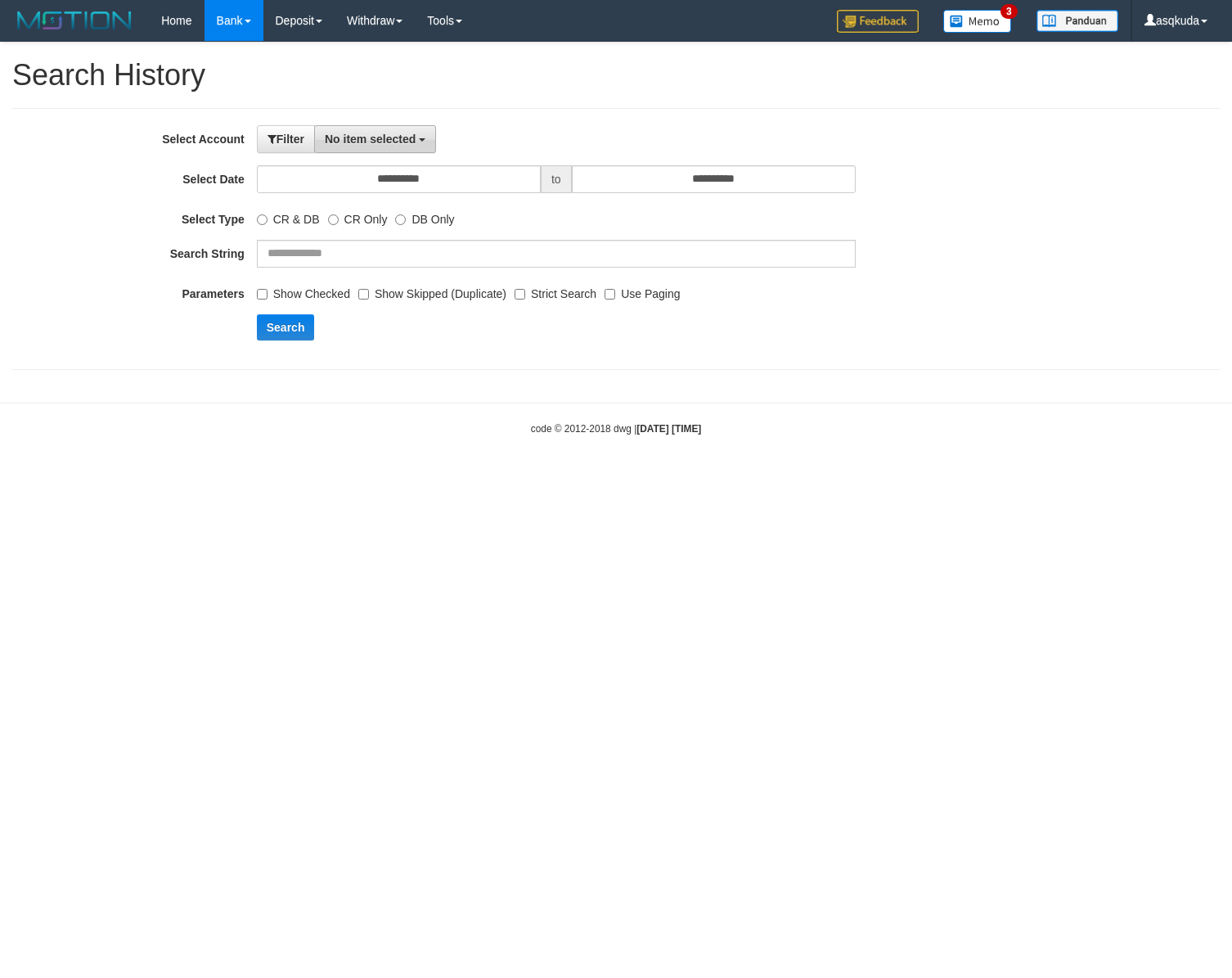 scroll, scrollTop: 0, scrollLeft: 0, axis: both 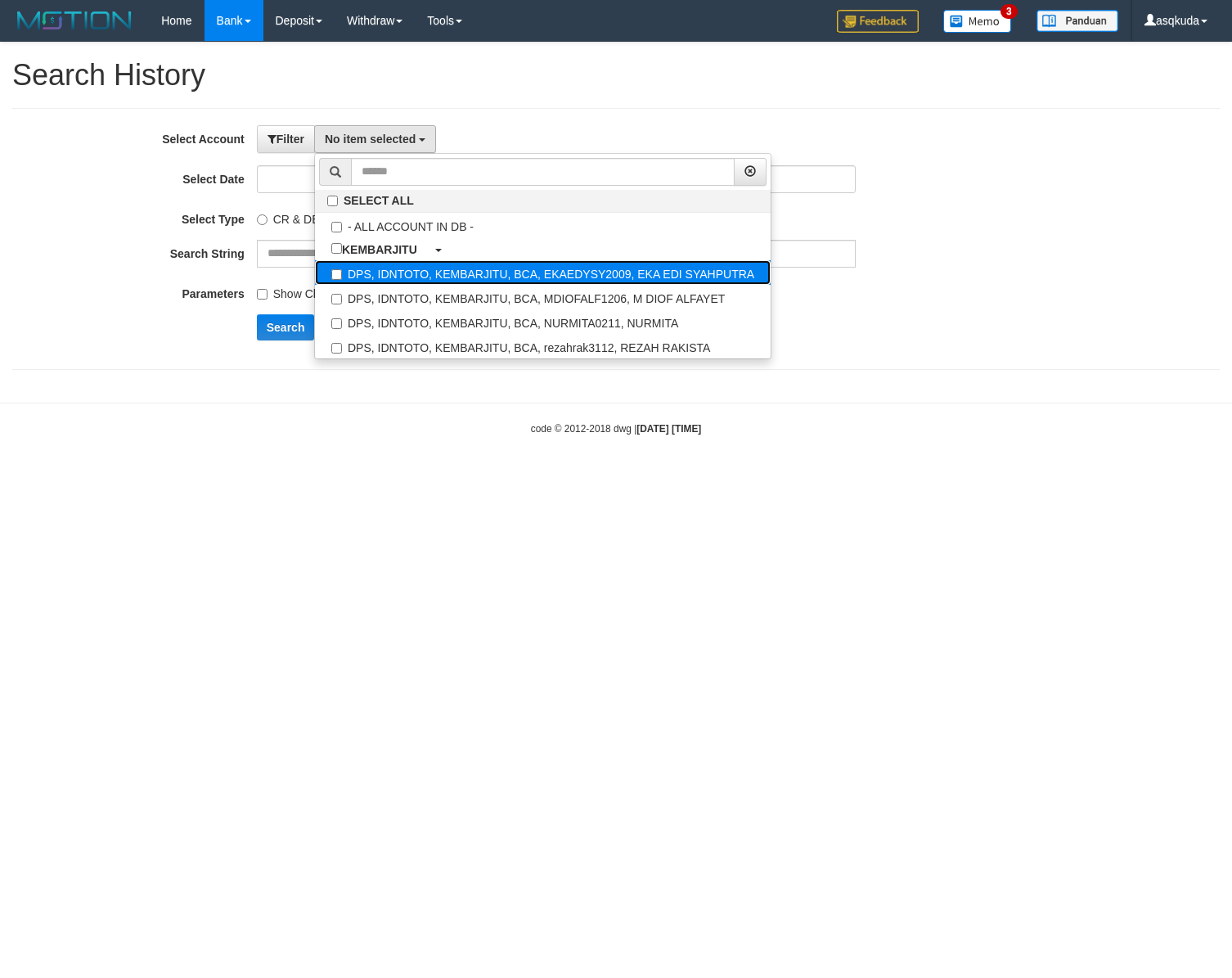 click on "DPS, IDNTOTO, KEMBARJITU, BCA, EKAEDYSY2009, EKA EDI SYAHPUTRA" at bounding box center (542, 273) 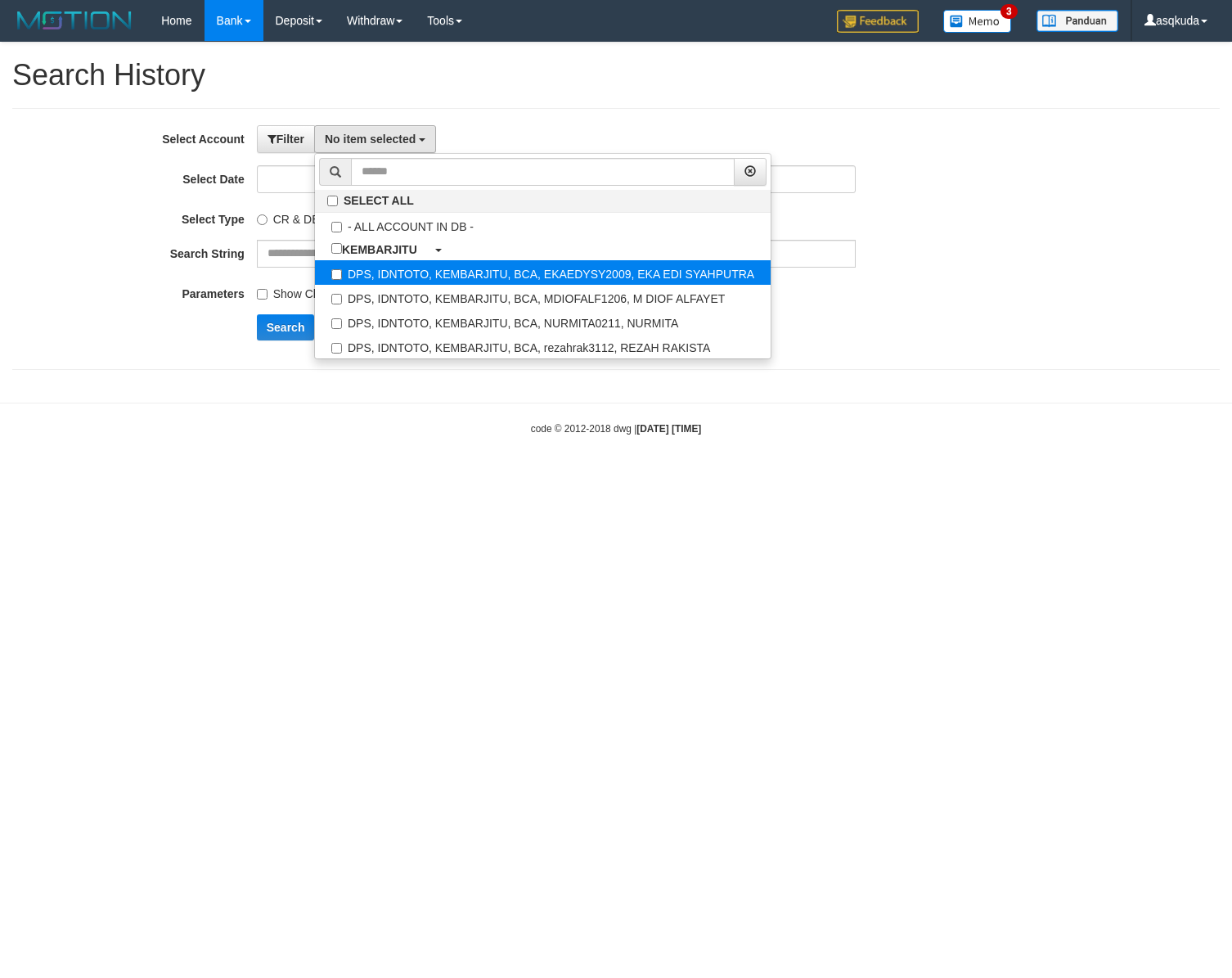 select on "****" 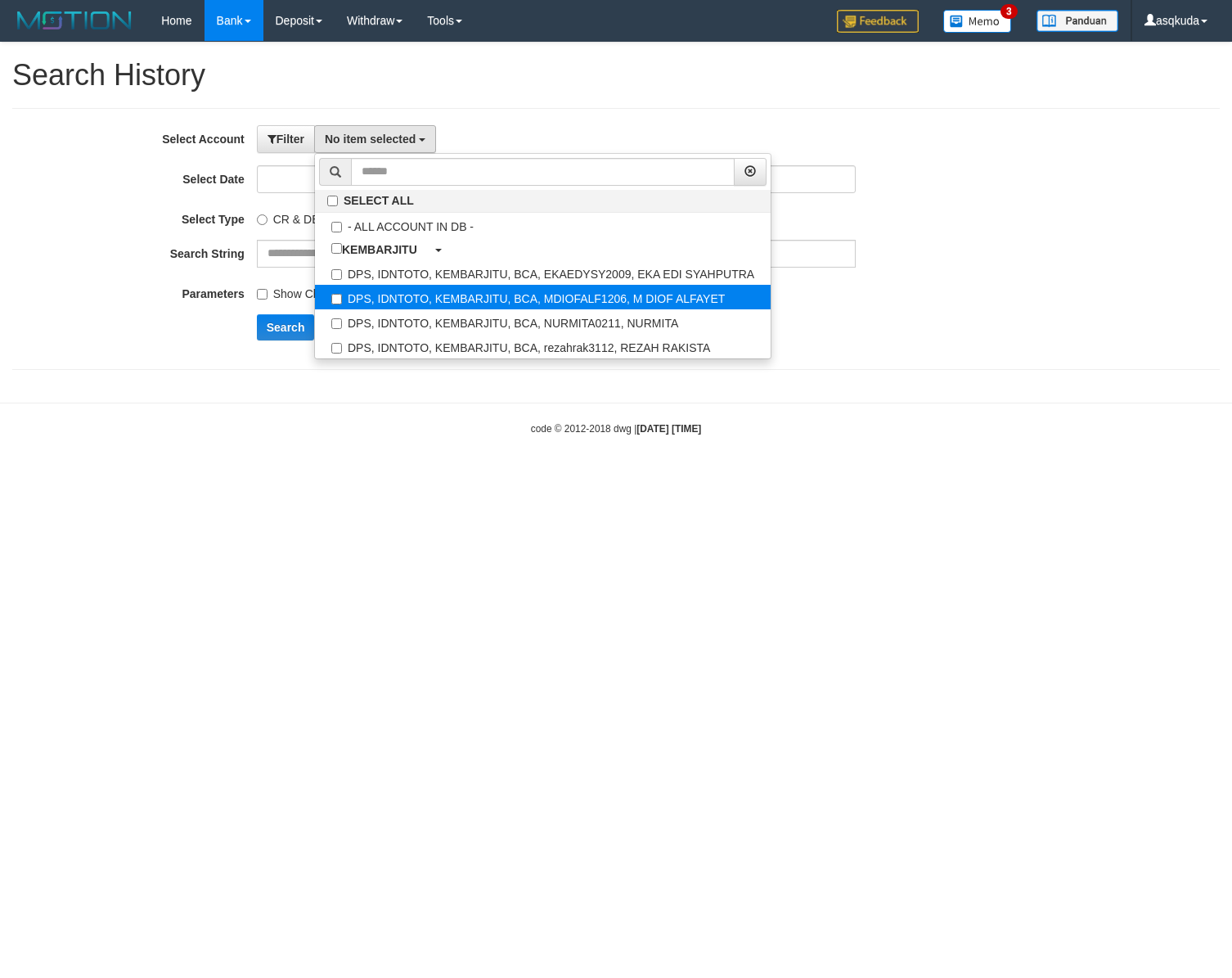 scroll, scrollTop: 28, scrollLeft: 0, axis: vertical 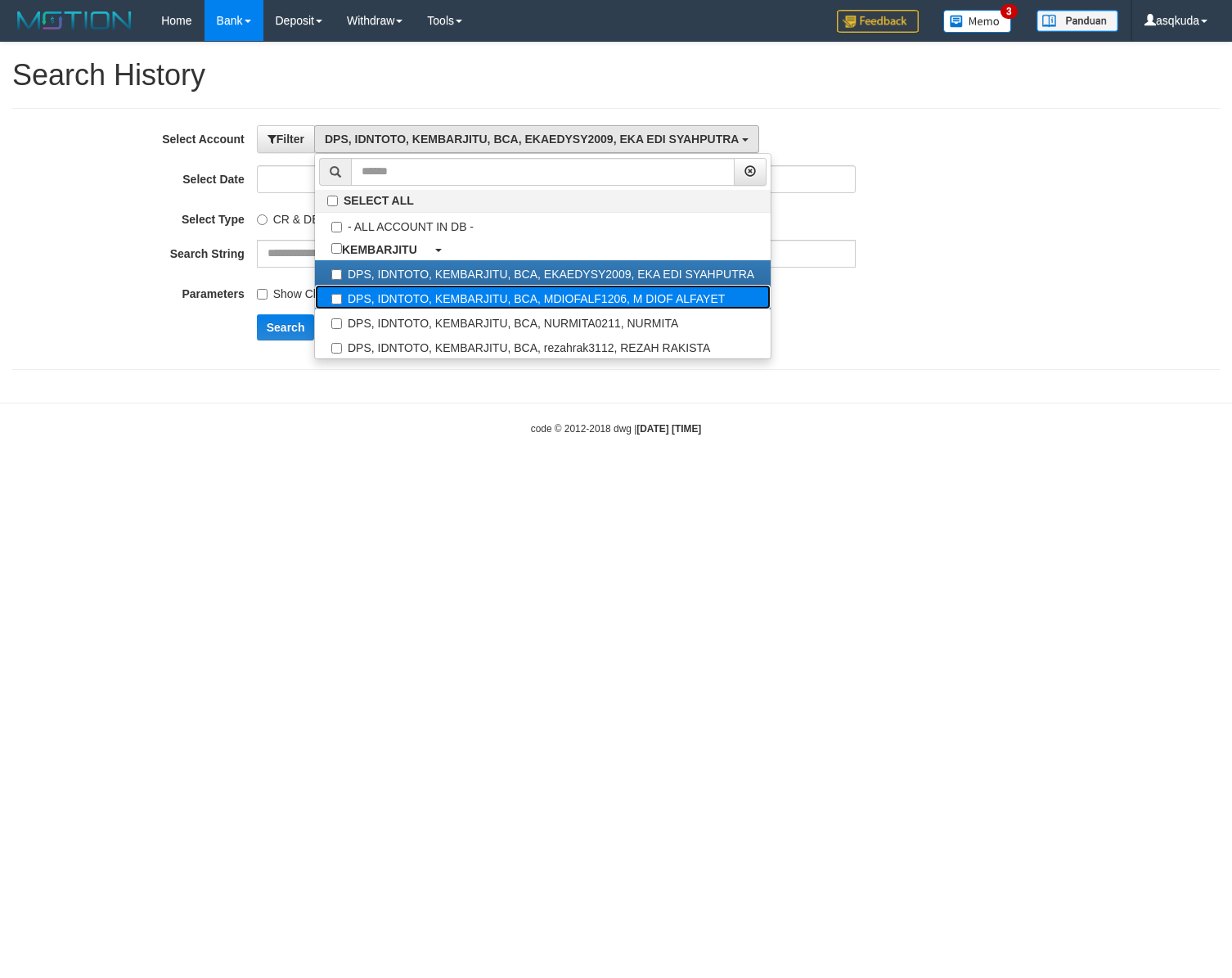 click on "DPS, IDNTOTO, KEMBARJITU, BCA, MDIOFALF1206, M DIOF ALFAYET" at bounding box center (542, 297) 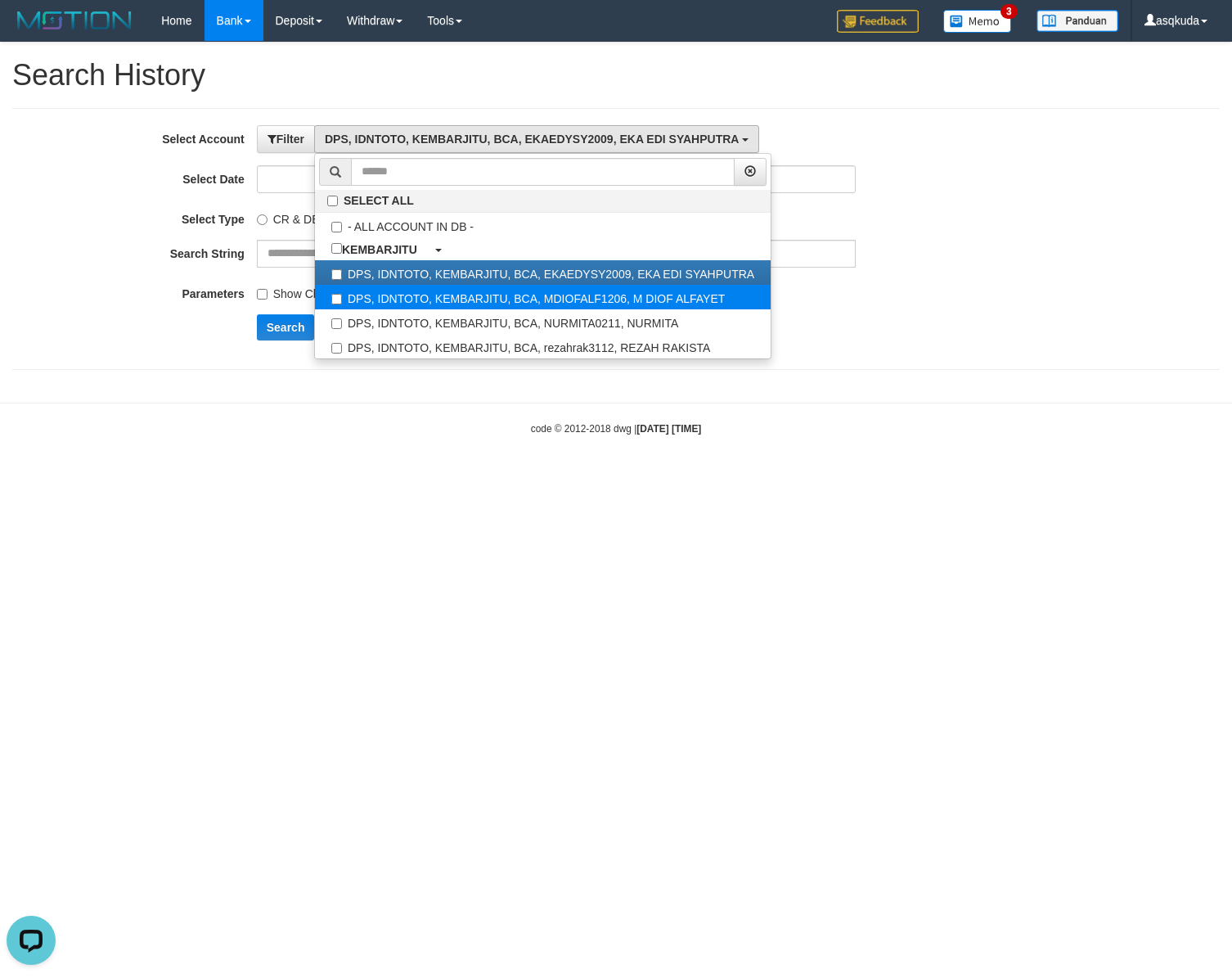 scroll, scrollTop: 0, scrollLeft: 0, axis: both 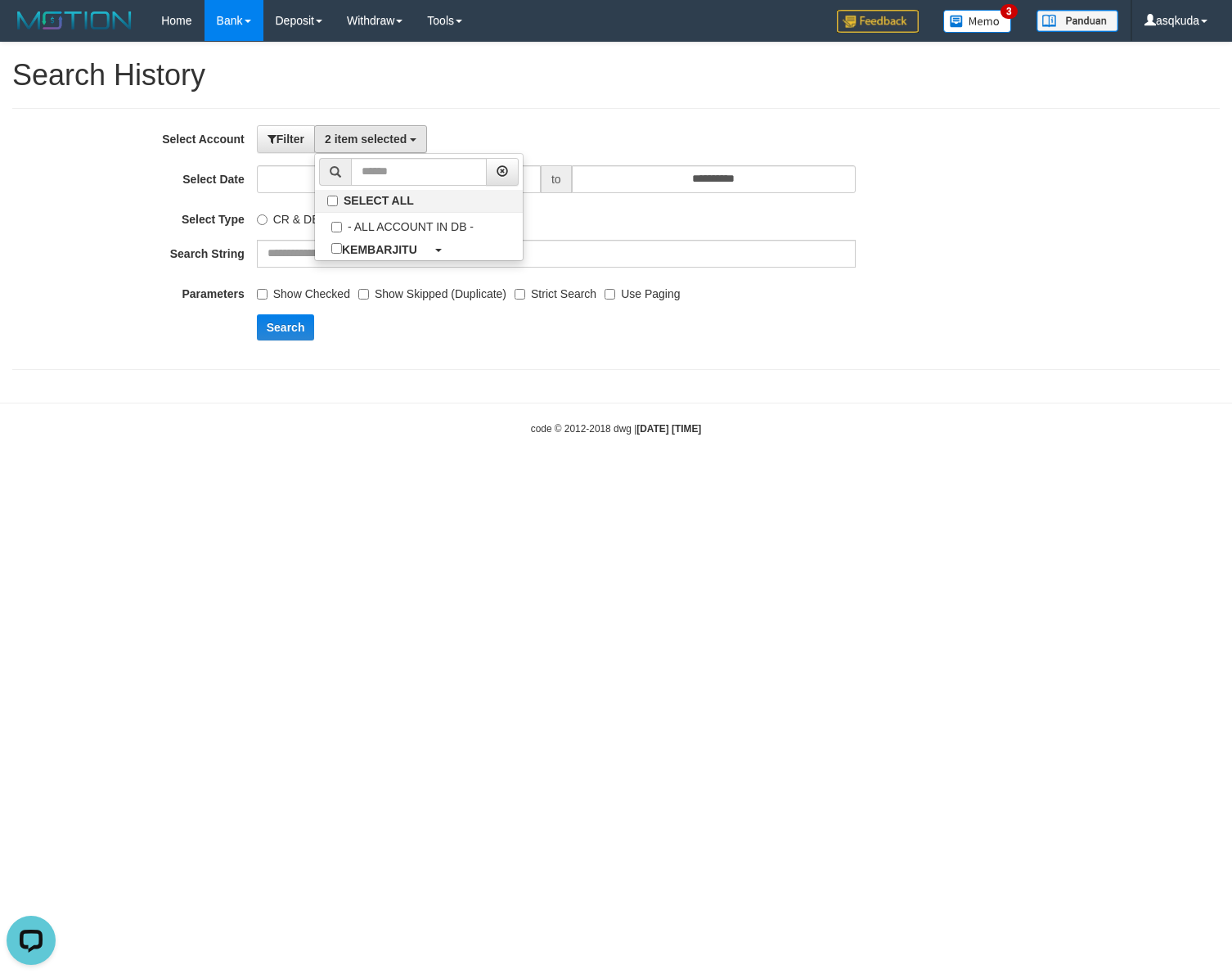 click on "Toggle navigation
Home
Bank
Account List
Load
By Website
Group
[ITOTO]													KEMBARJITU
By Load Group (DPS)
Group asq-1
Group asq-2
Group asq-3
Mutasi Bank
Search Sync" at bounding box center [616, 238] 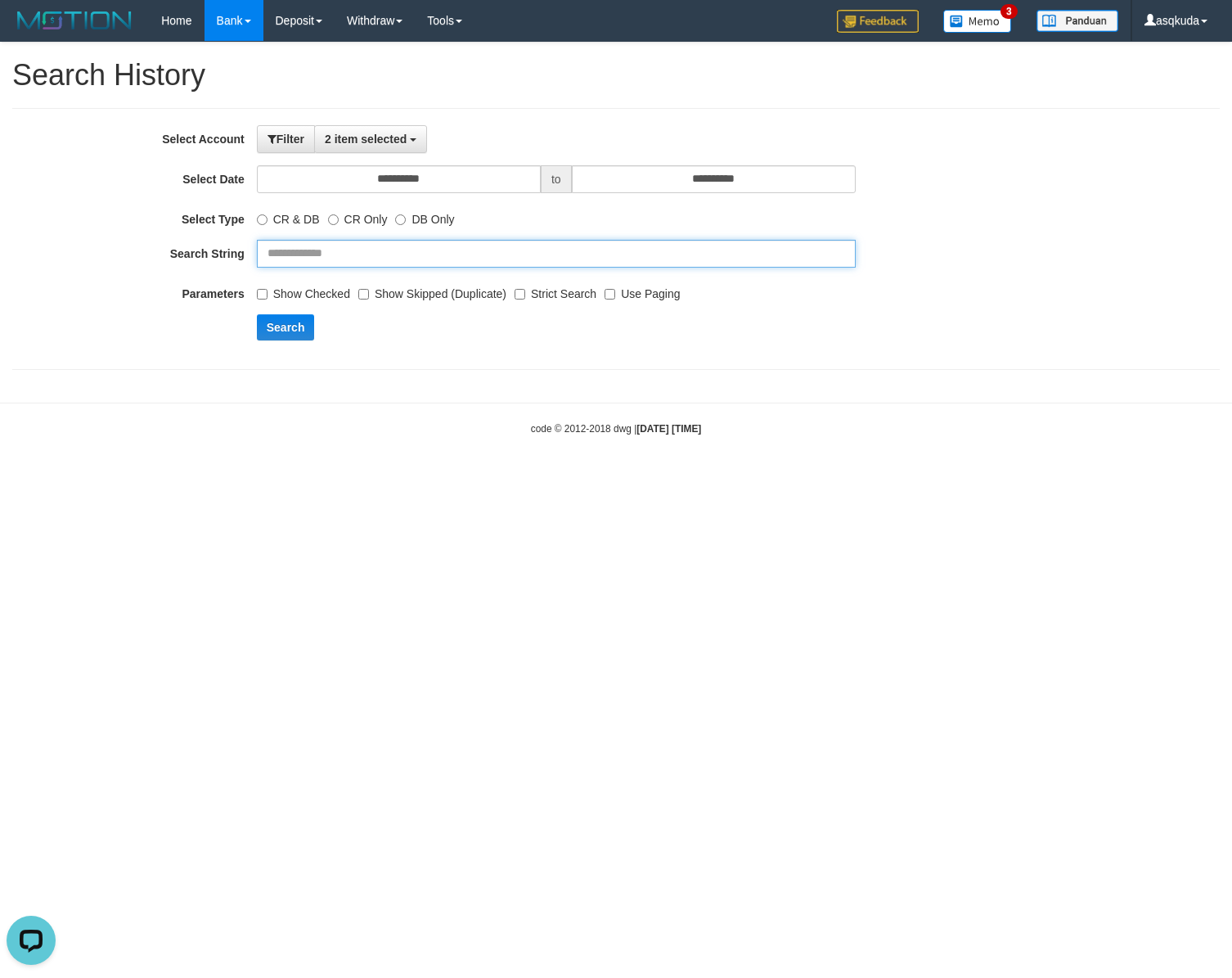 click at bounding box center [556, 254] 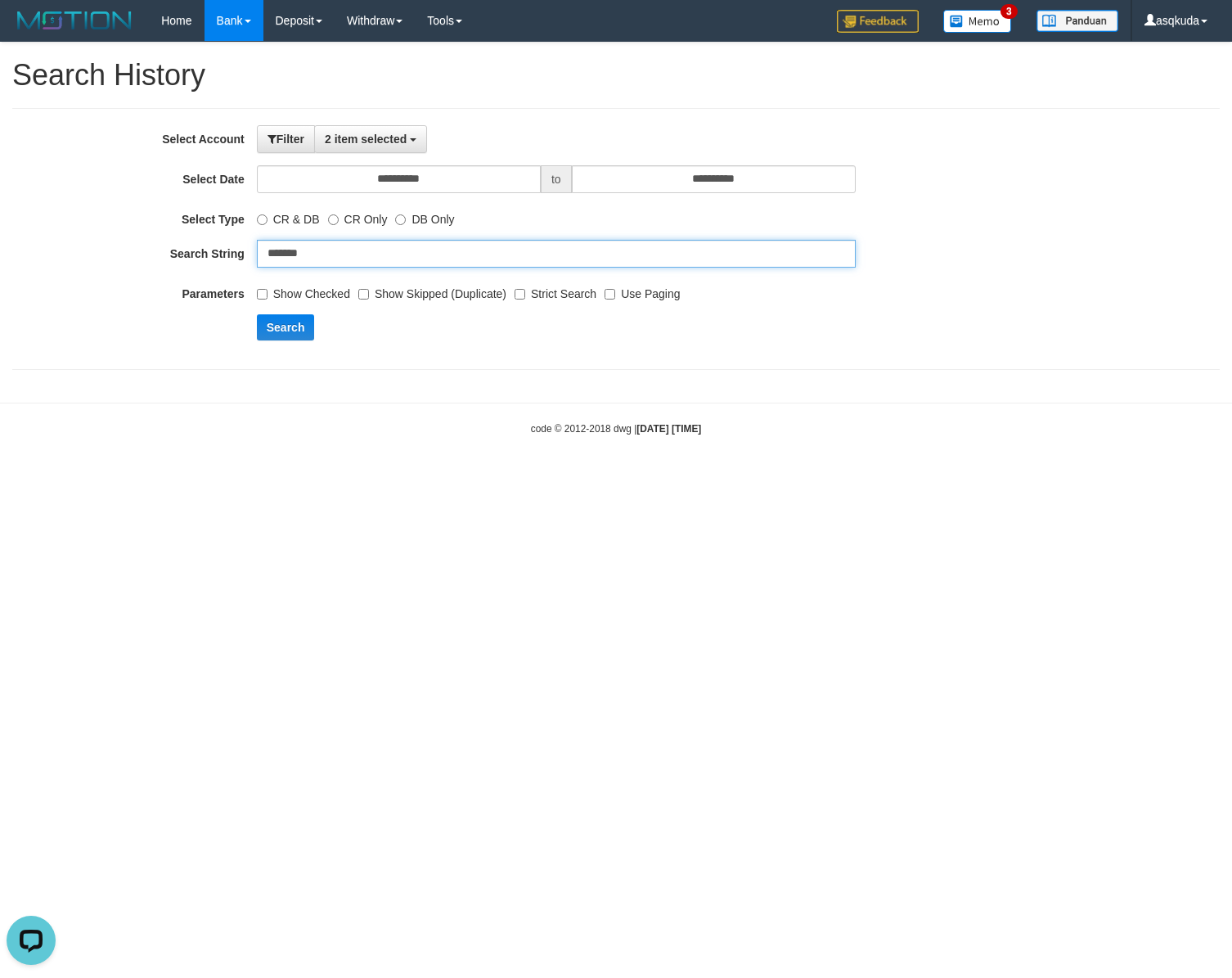 type on "*******" 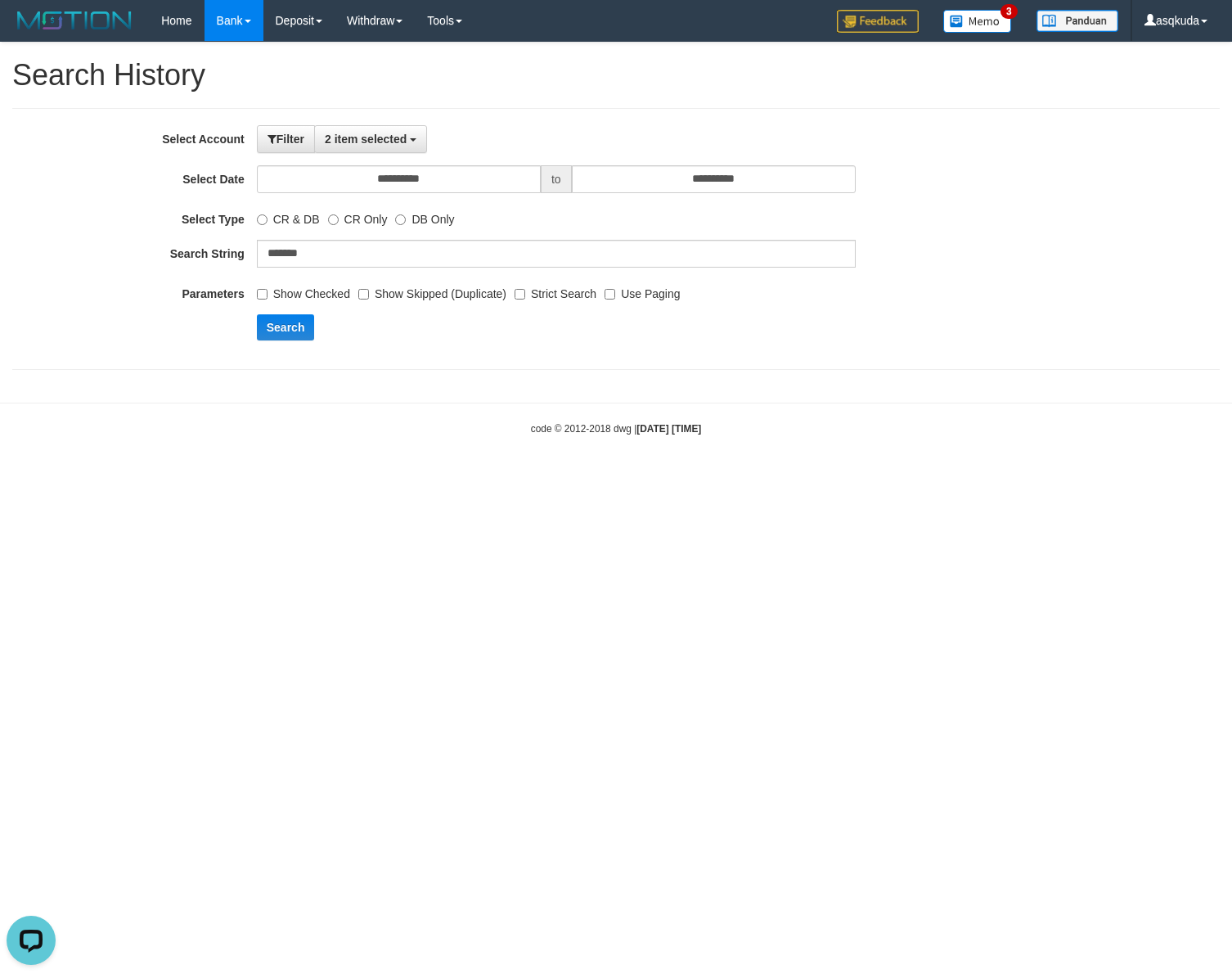 click on "**********" at bounding box center [513, 239] 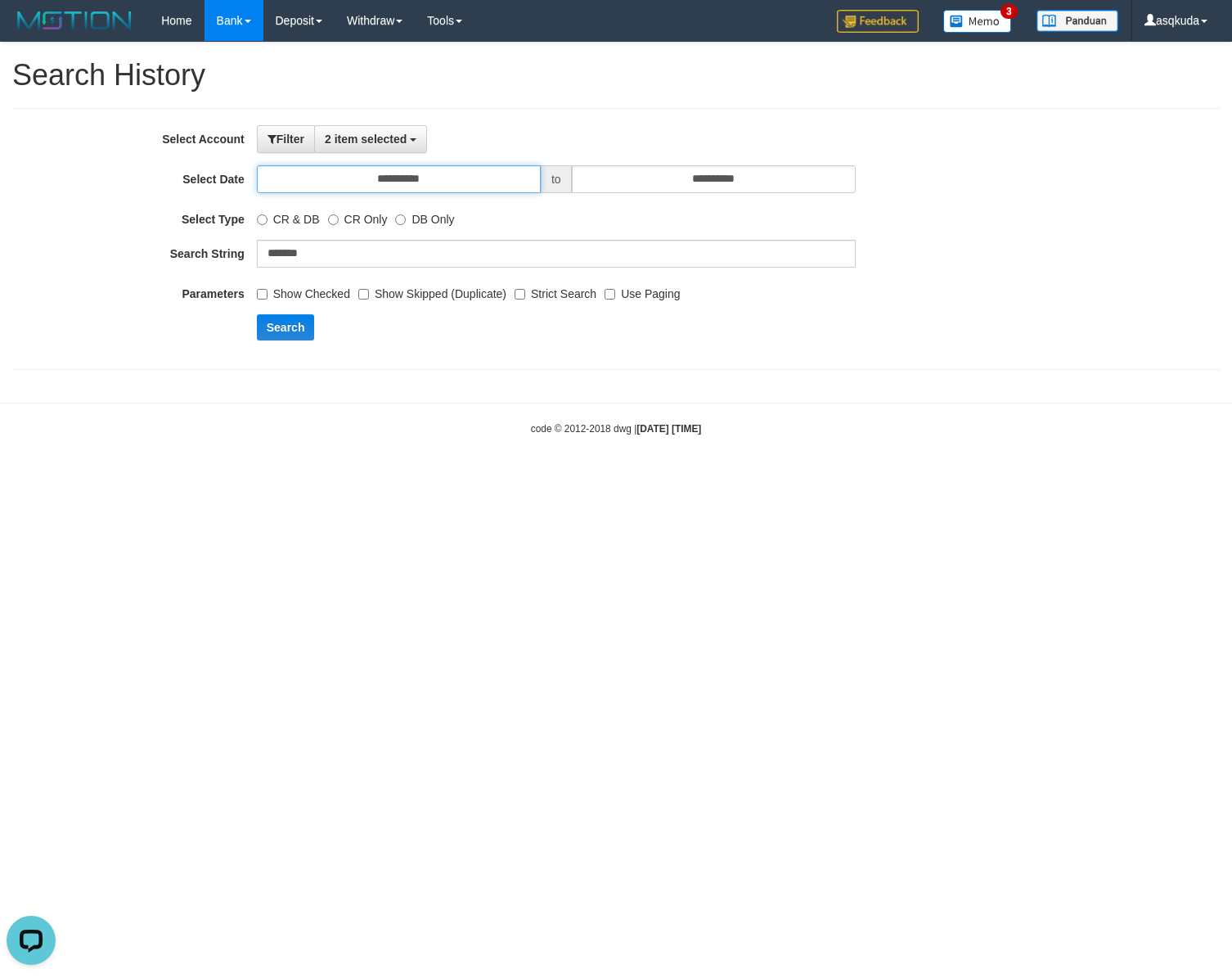 click on "**********" at bounding box center [398, 179] 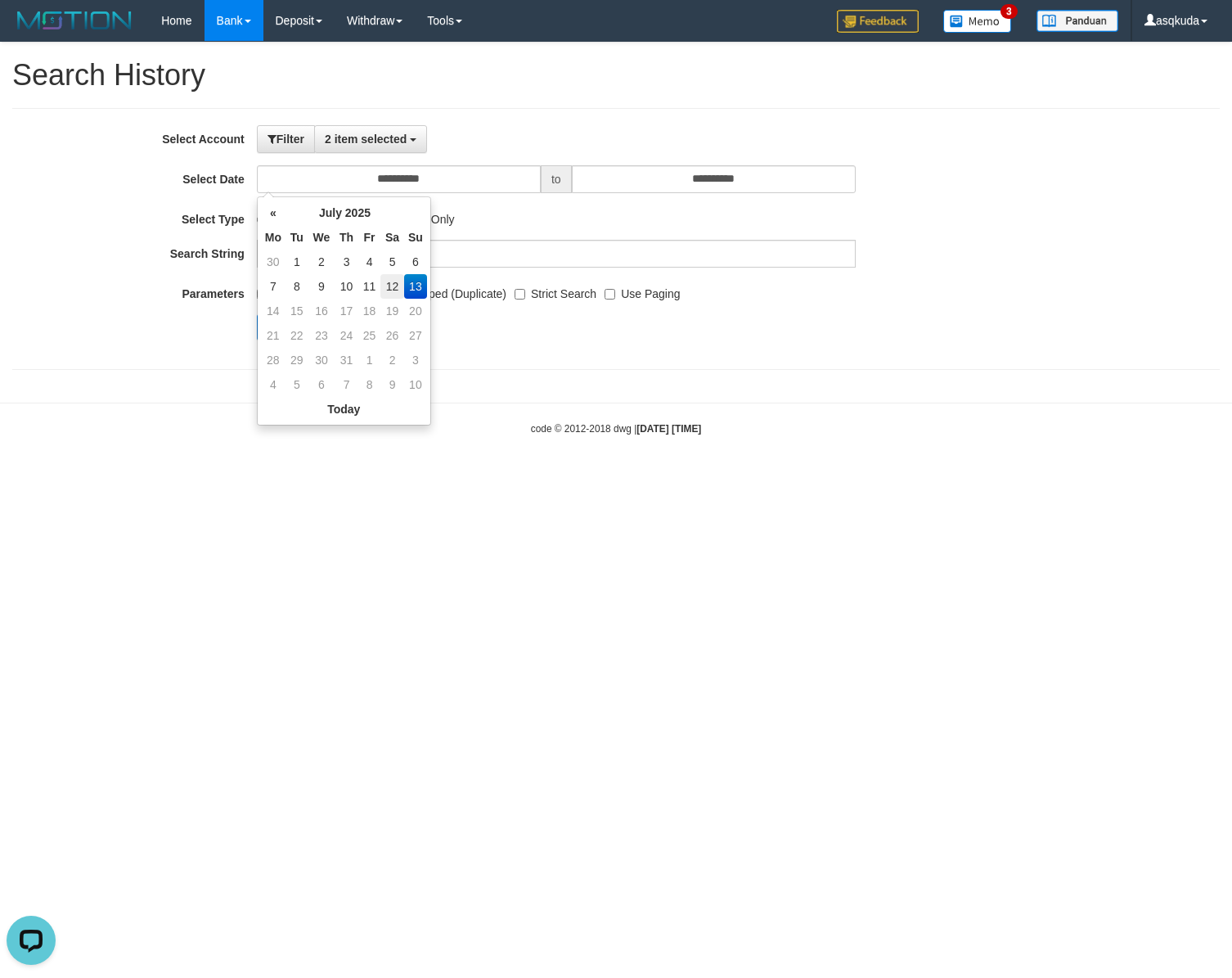 click on "12" at bounding box center [392, 286] 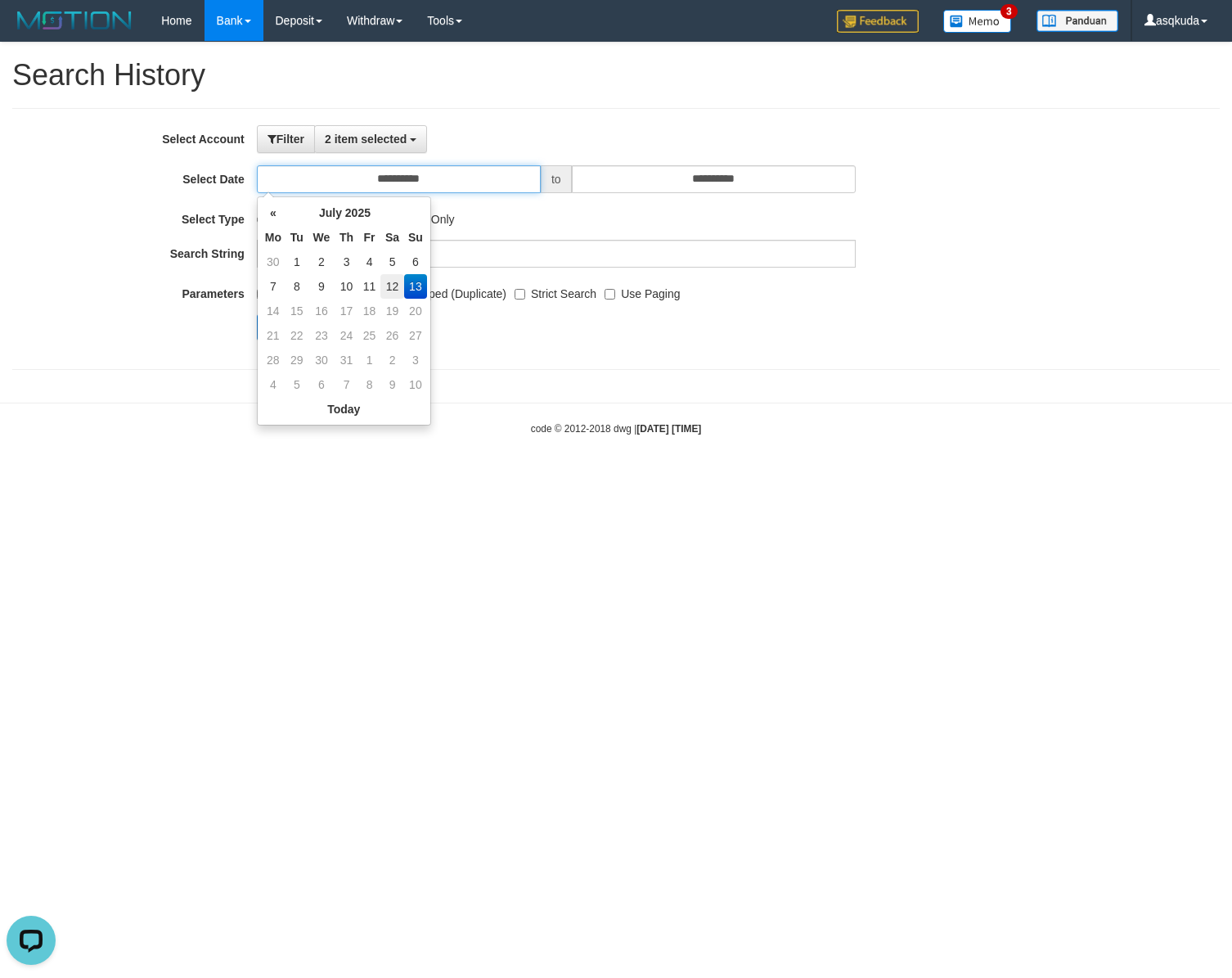 type on "**********" 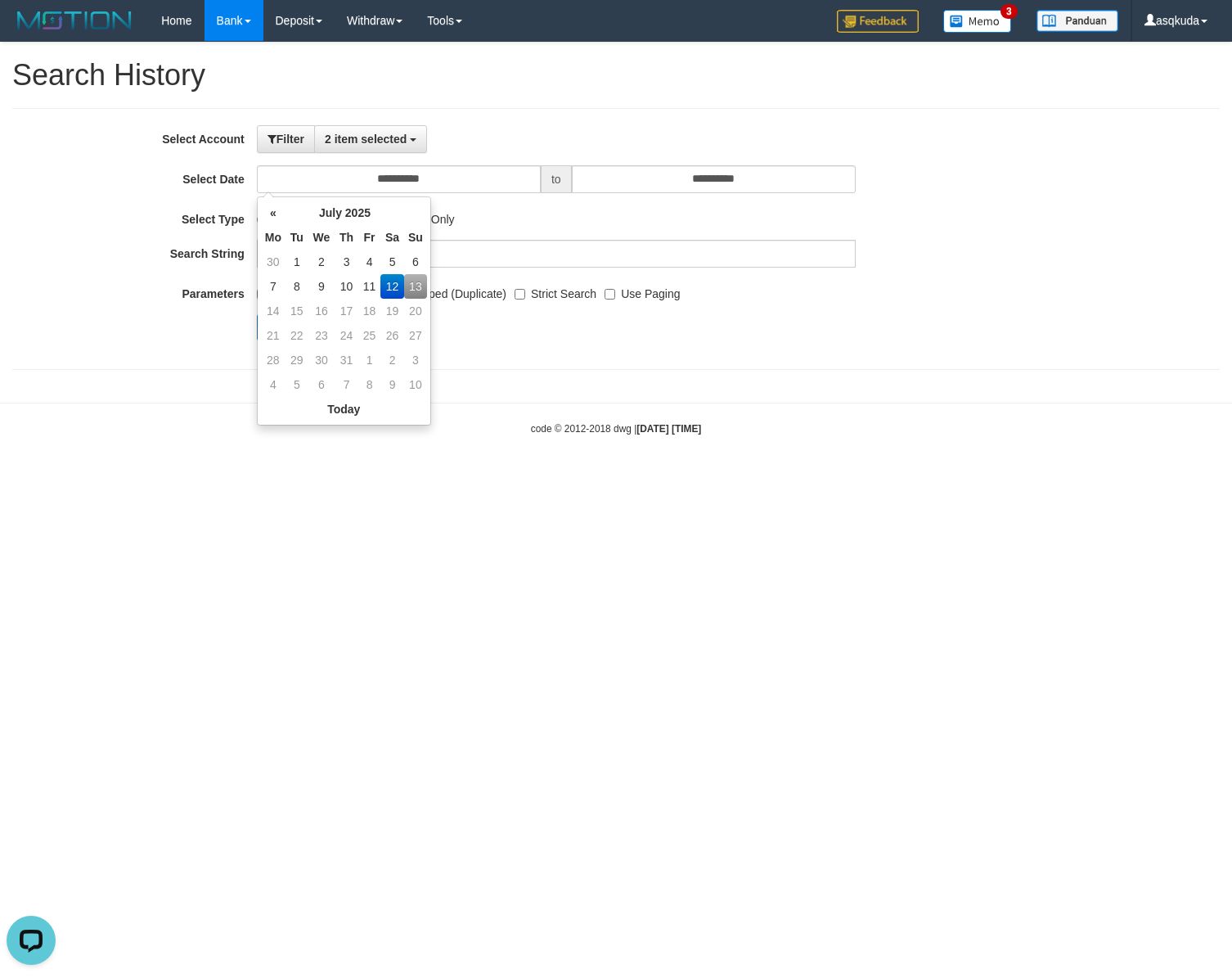 click on "**********" at bounding box center (513, 239) 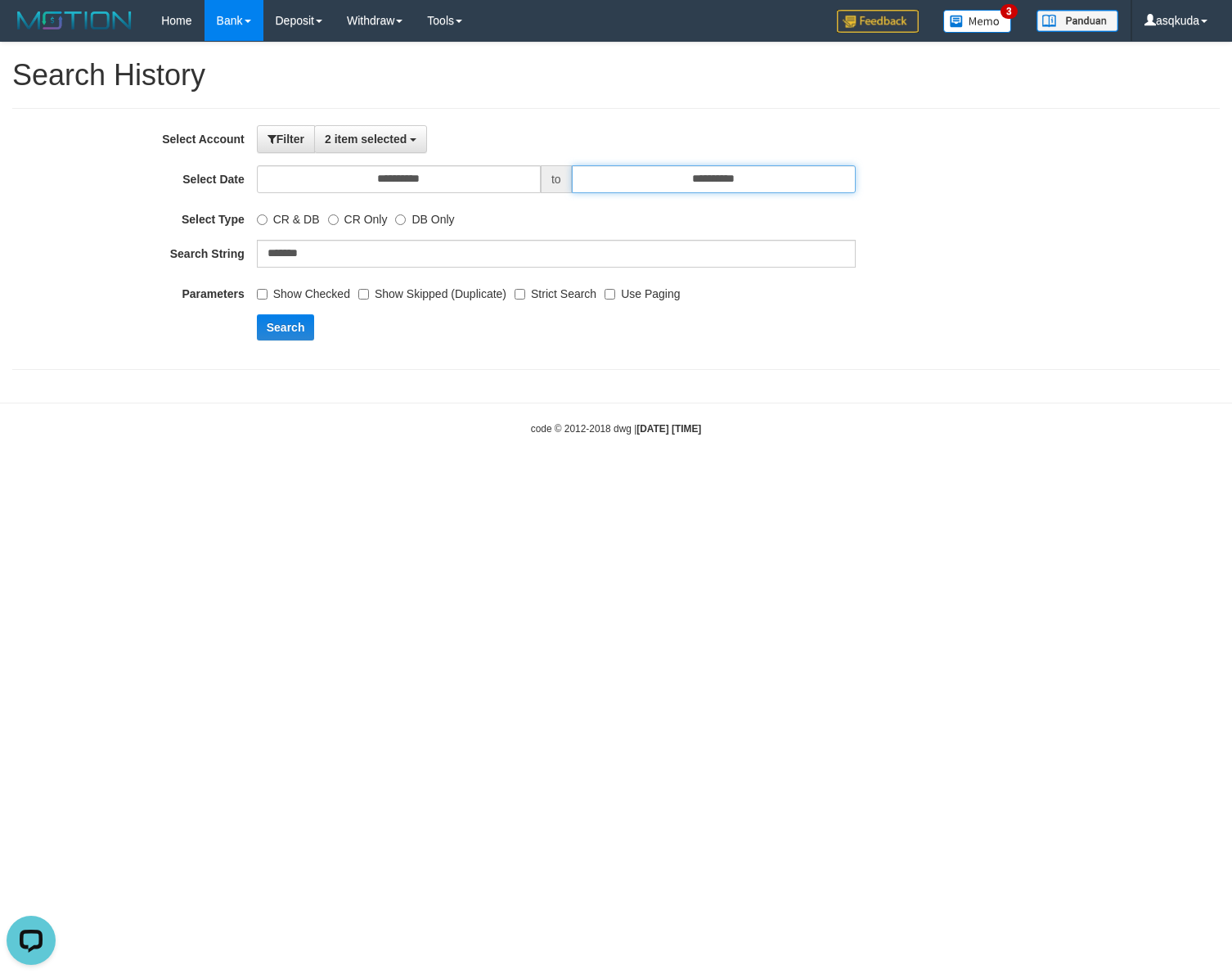 click on "**********" at bounding box center [713, 179] 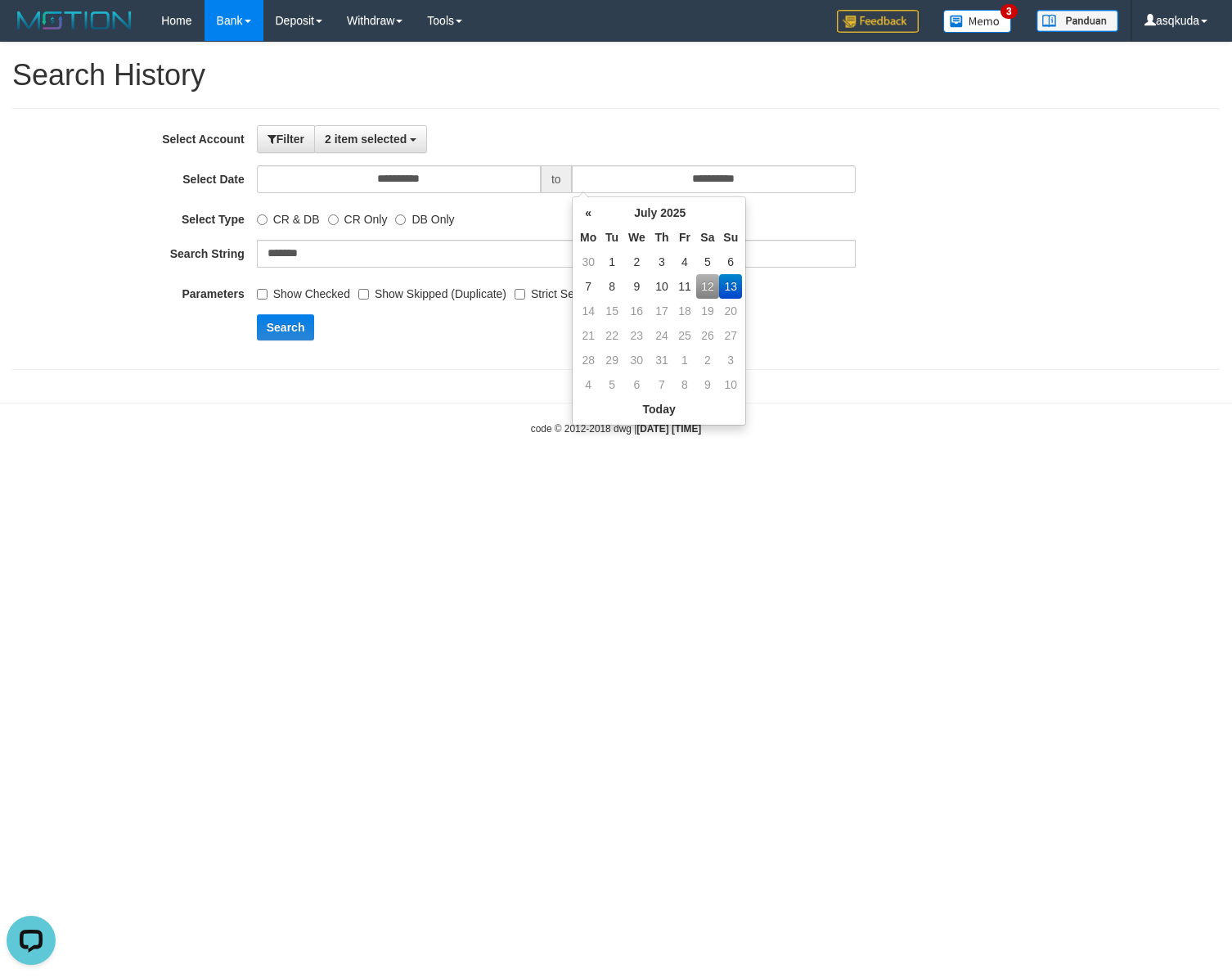 click on "12" at bounding box center [708, 286] 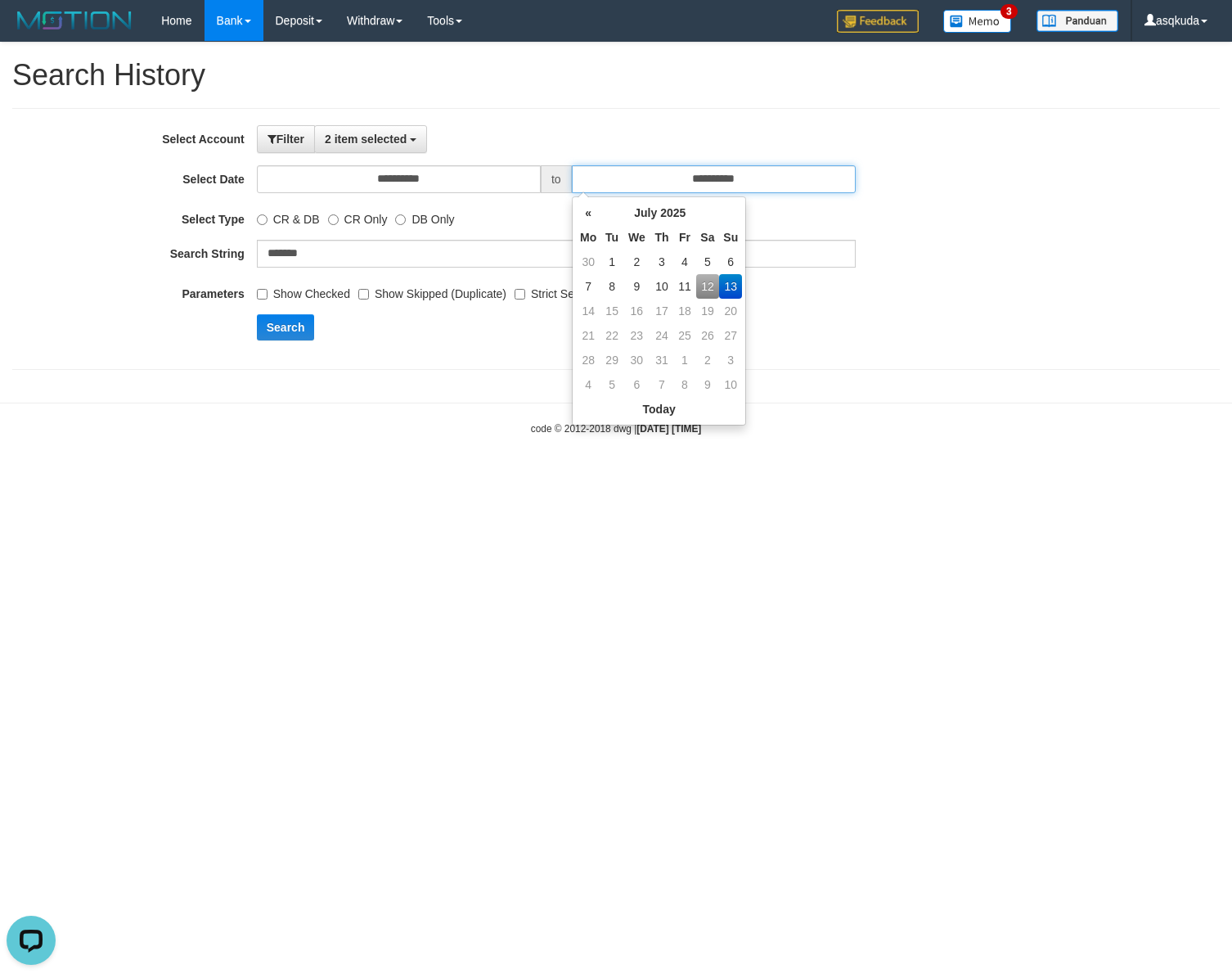 type on "**********" 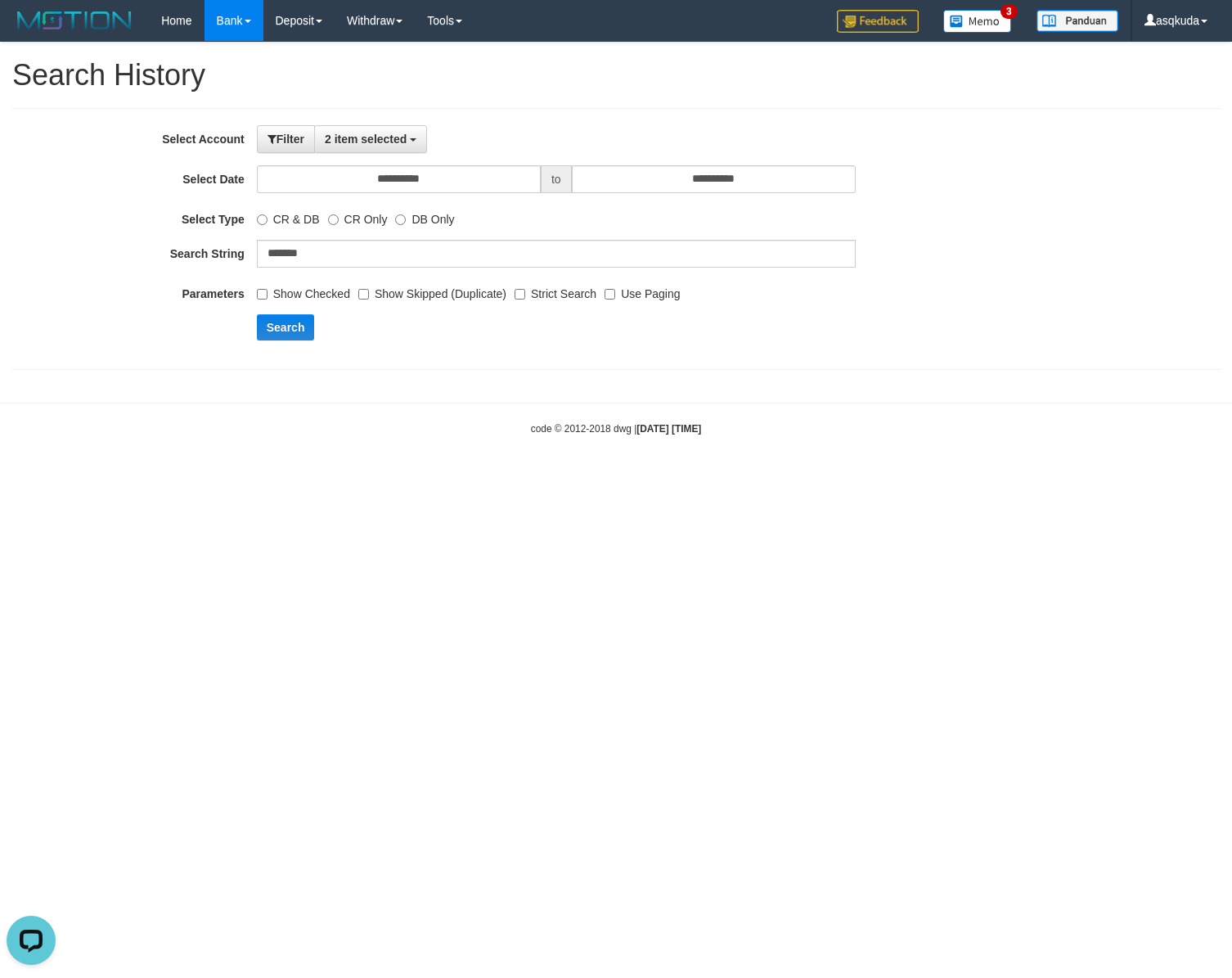click on "**********" at bounding box center [616, 214] 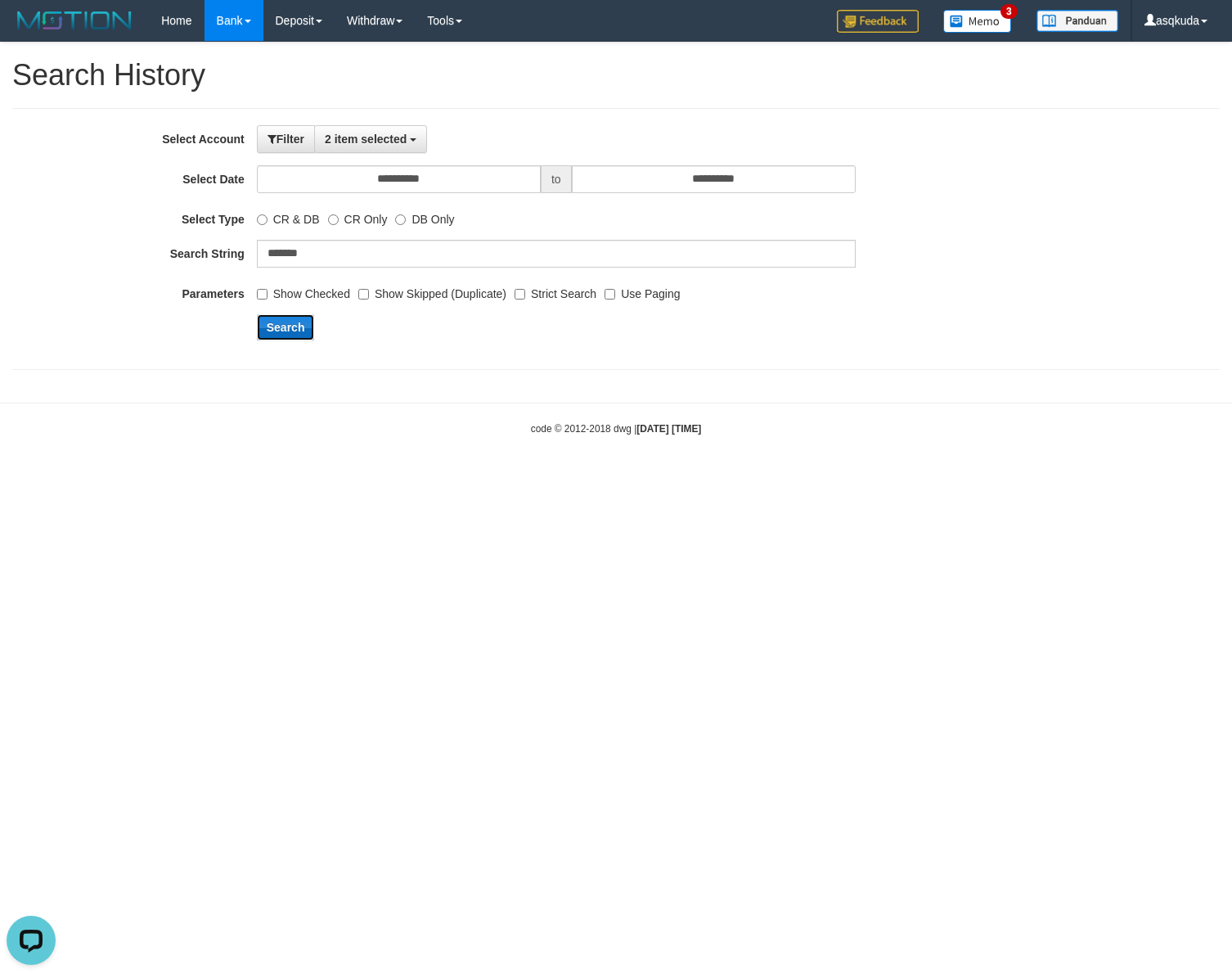 click on "Search" at bounding box center (286, 327) 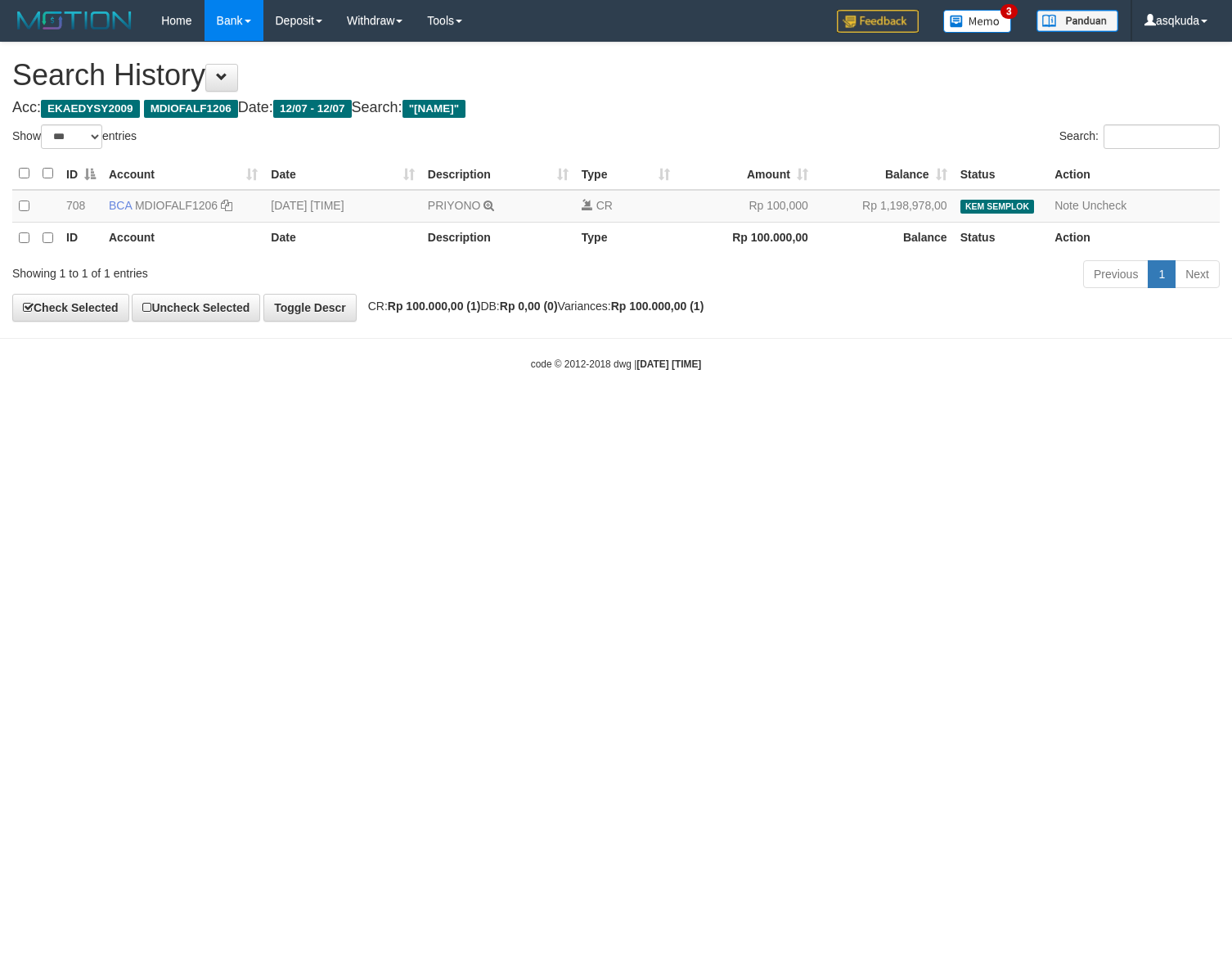 select on "***" 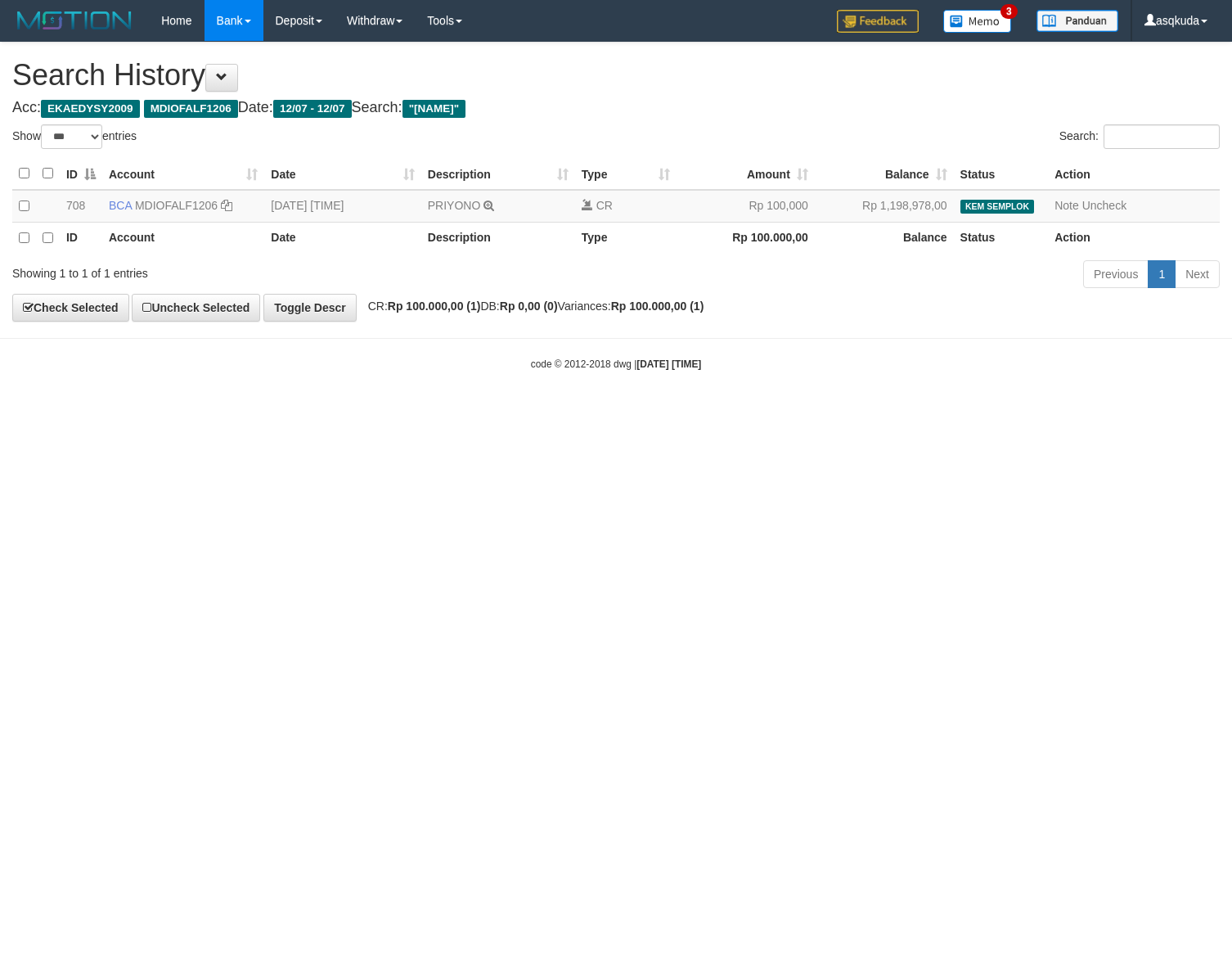 scroll, scrollTop: 0, scrollLeft: 0, axis: both 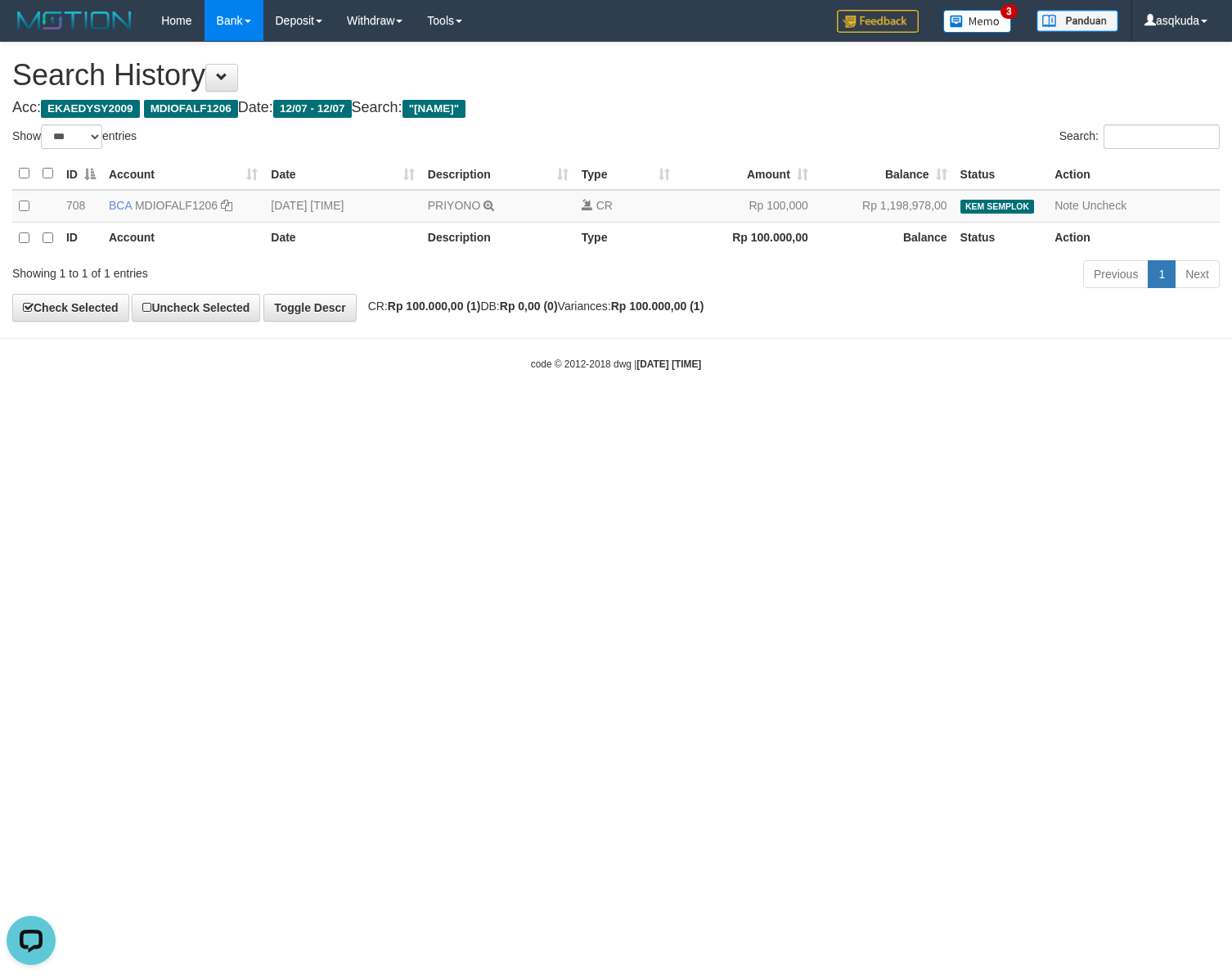 click on "Toggle navigation
Home
Bank
Account List
Load
By Website
Group
[ITOTO]													KEMBARJITU
By Load Group (DPS)
Group asq-1
Group asq-2
Group asq-3
Mutasi Bank
Search 3" at bounding box center (616, 206) 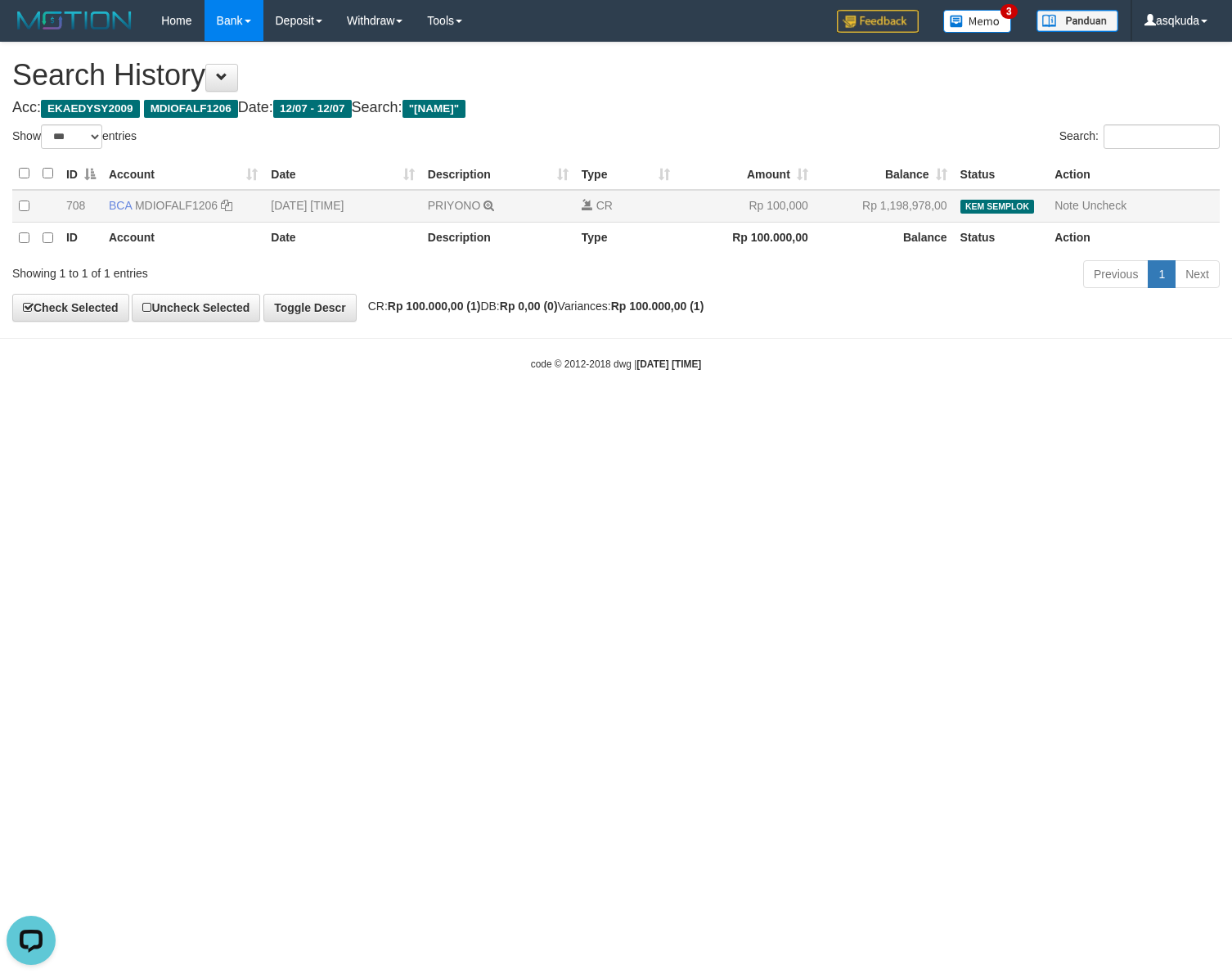 click on "KEM SEMPLOK" at bounding box center (997, 206) 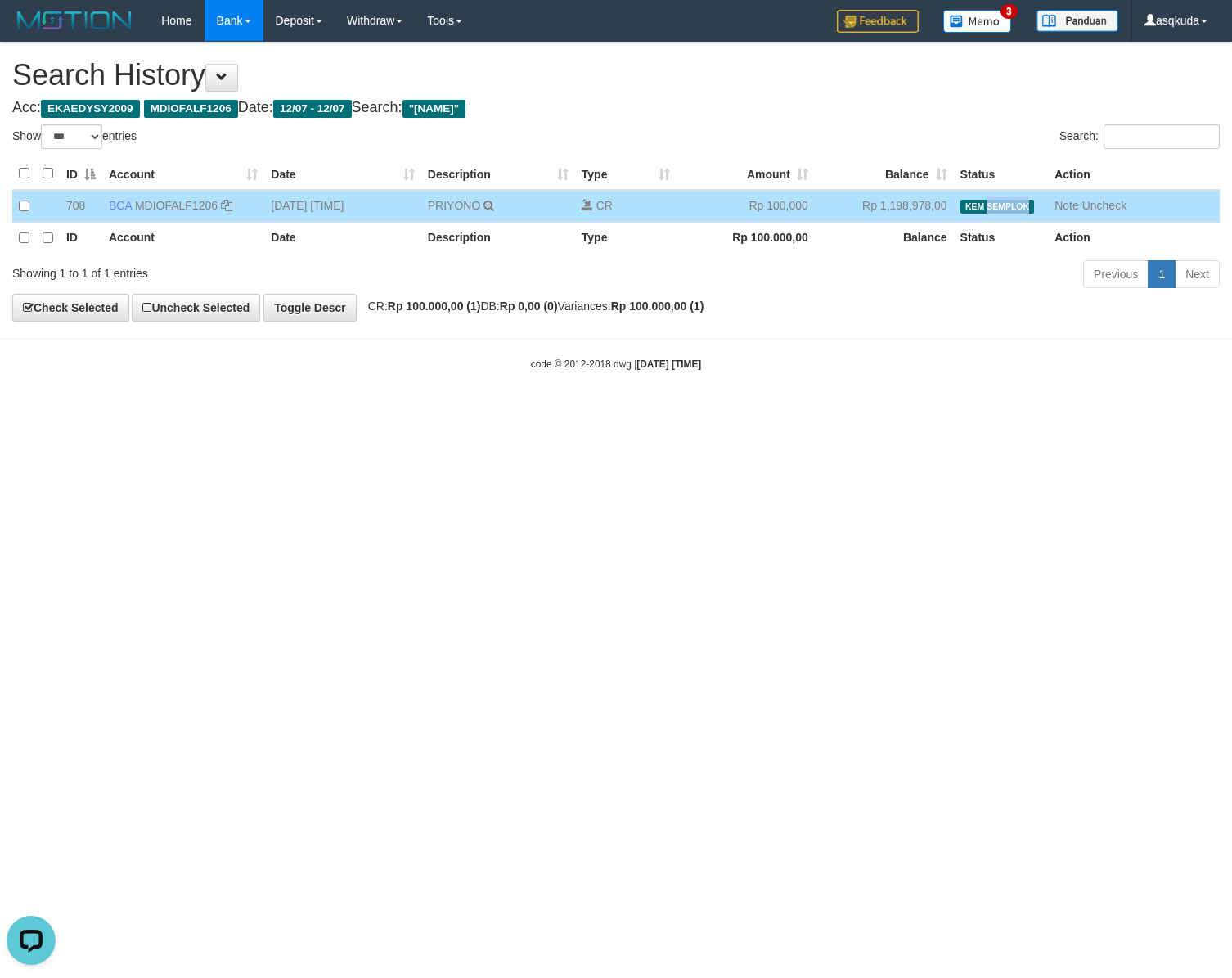 click on "KEM SEMPLOK" at bounding box center (997, 206) 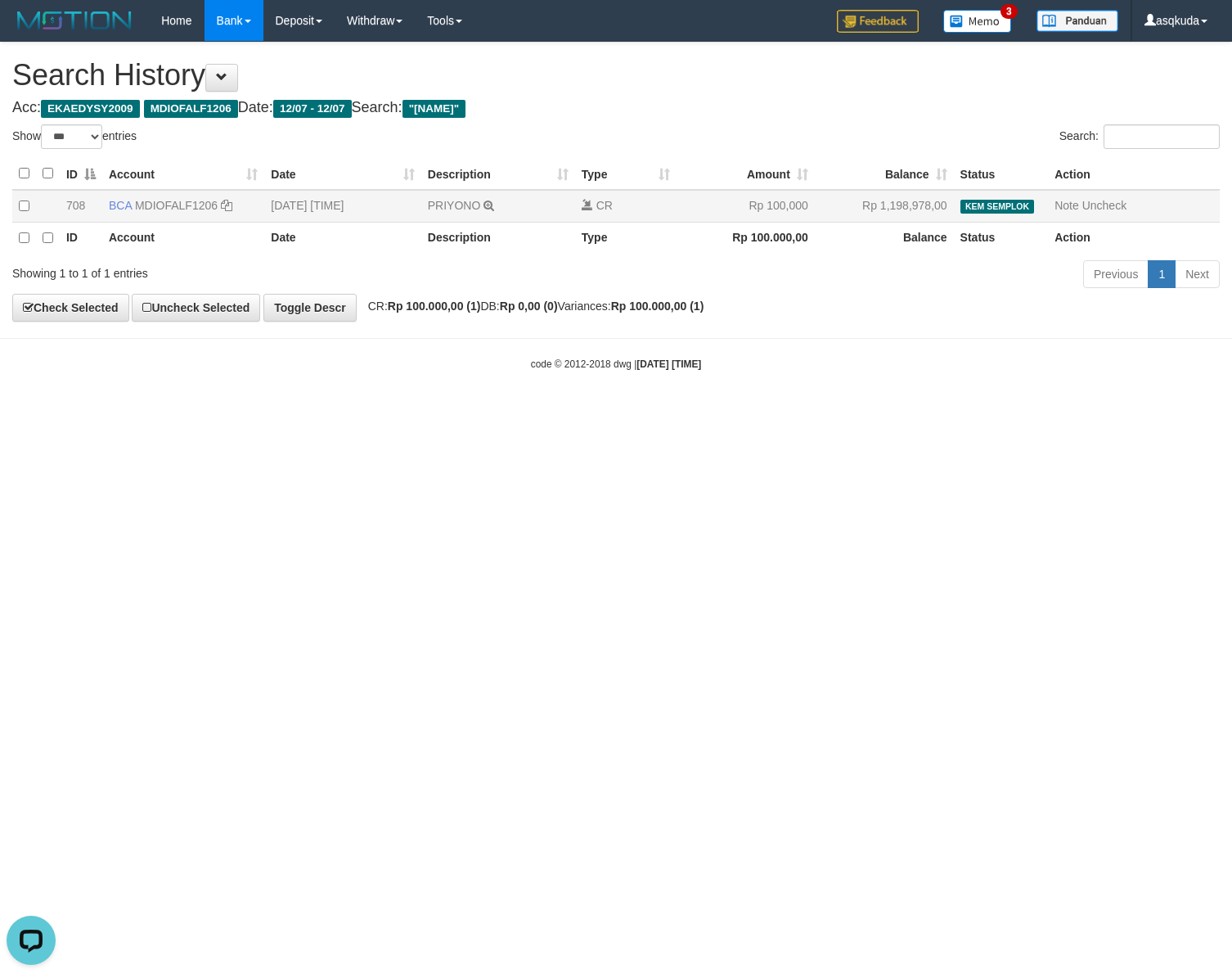 click on "Note
Uncheck" at bounding box center (1134, 205) 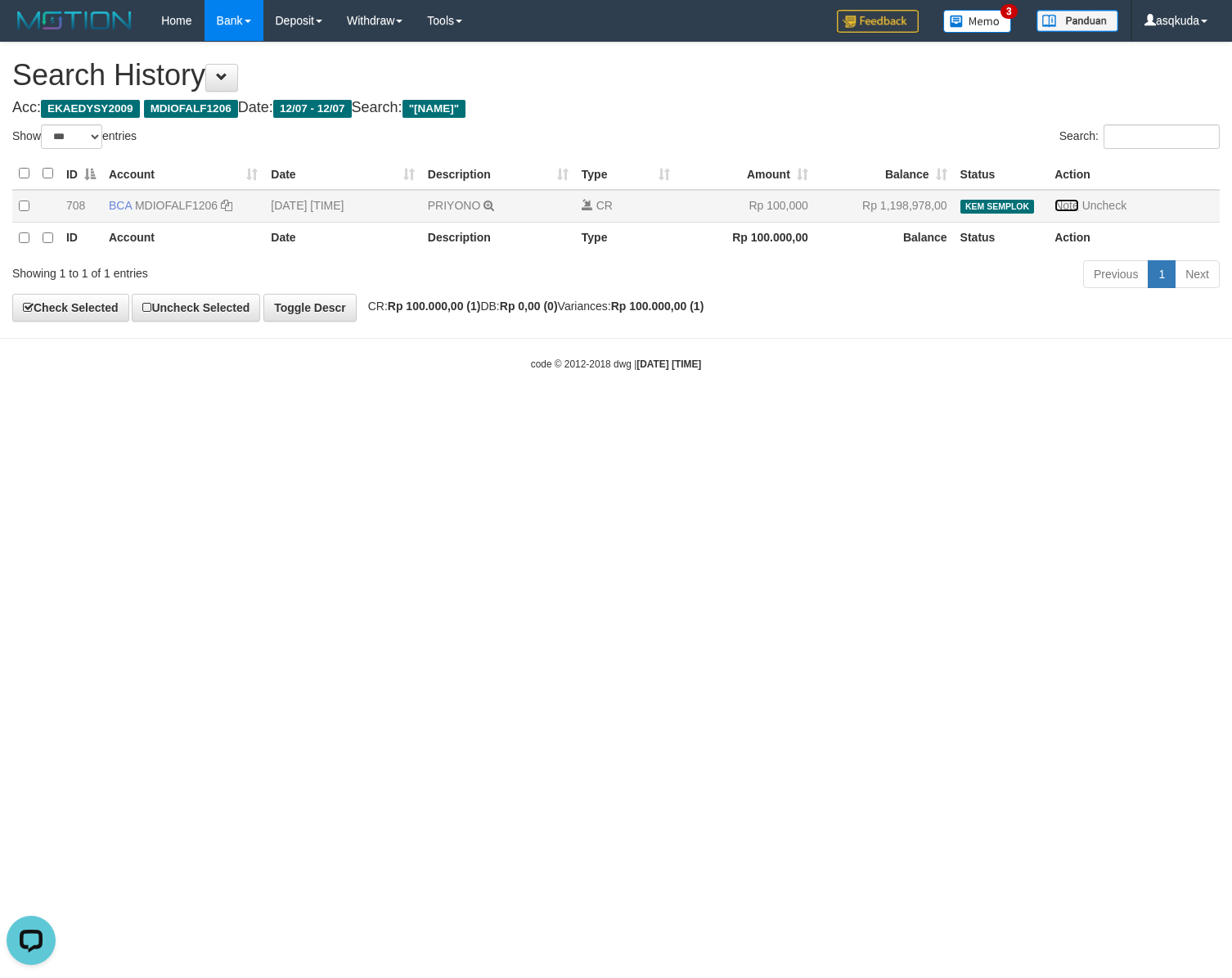 click on "Note" at bounding box center (1067, 205) 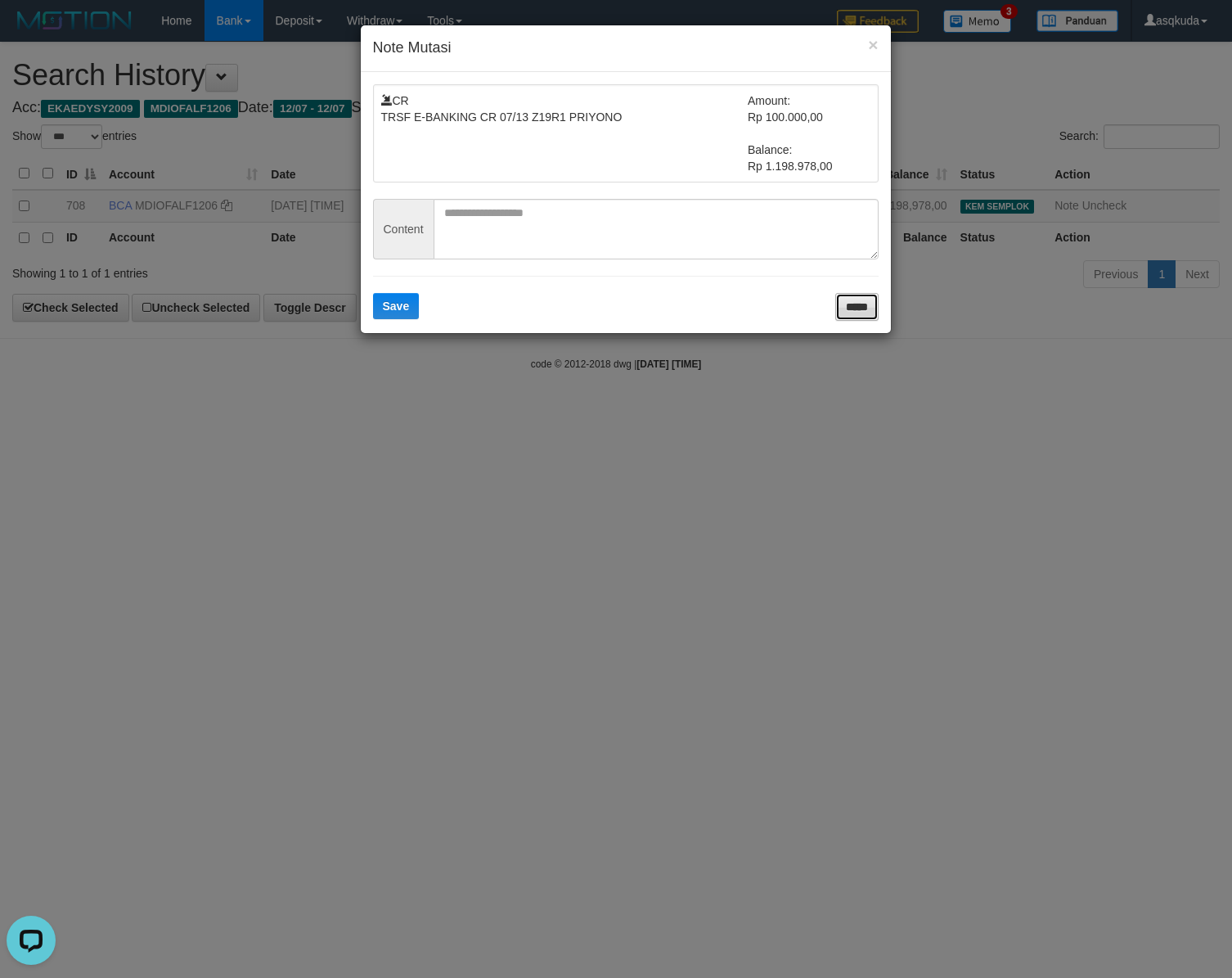 click on "*****" at bounding box center (857, 307) 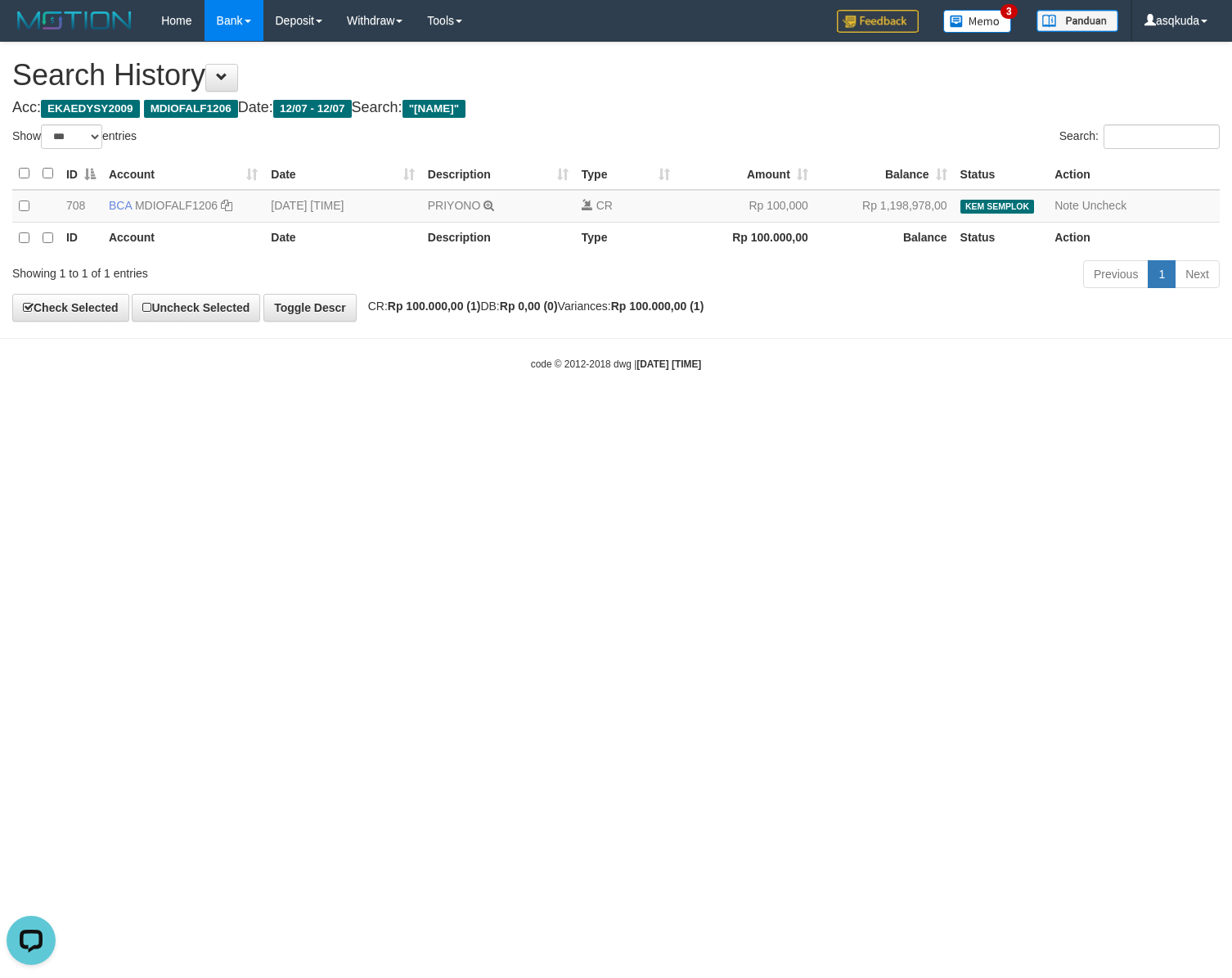 click on "Showing 1 to 1 of 1 entries Previous 1 Next" at bounding box center (616, 276) 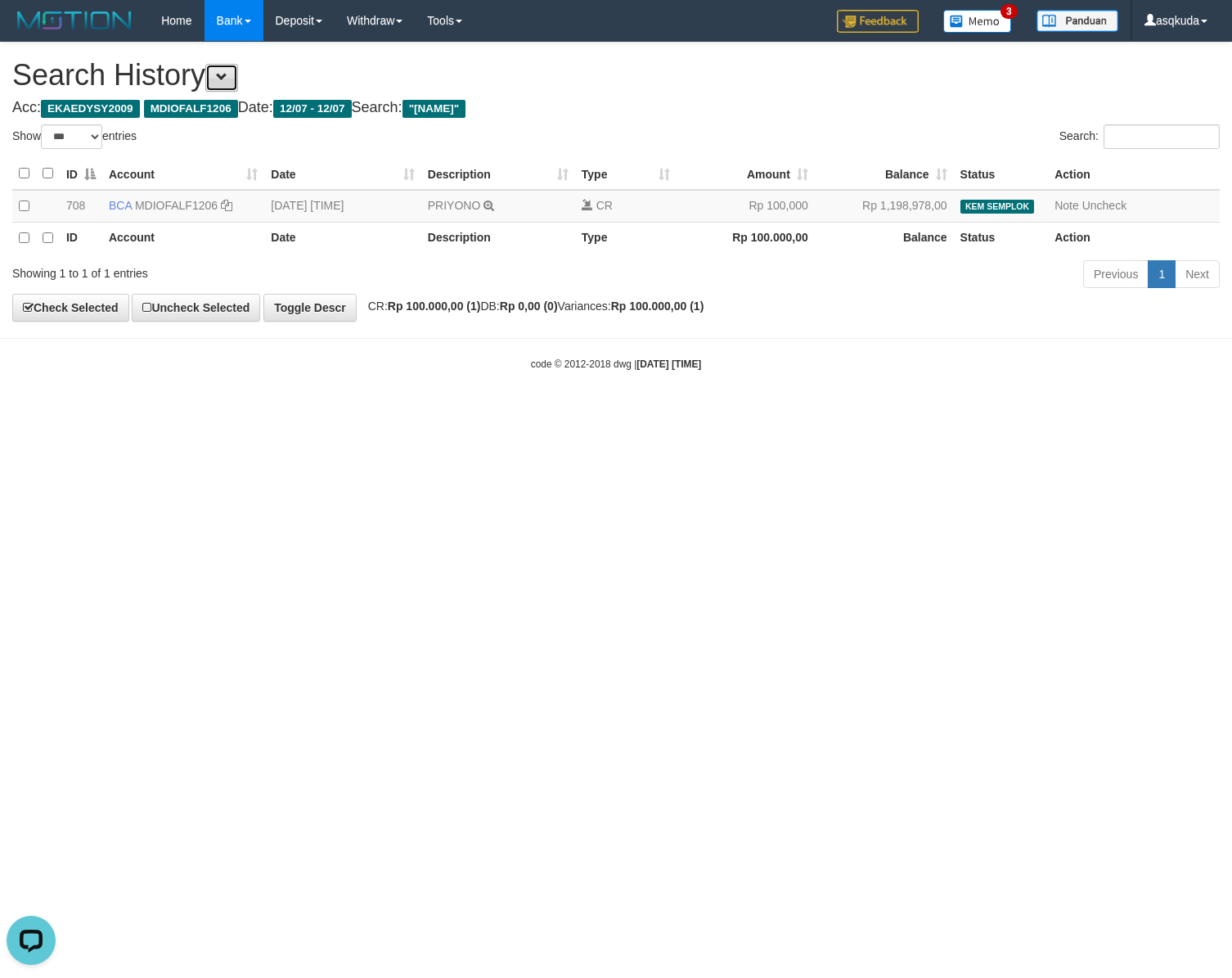click 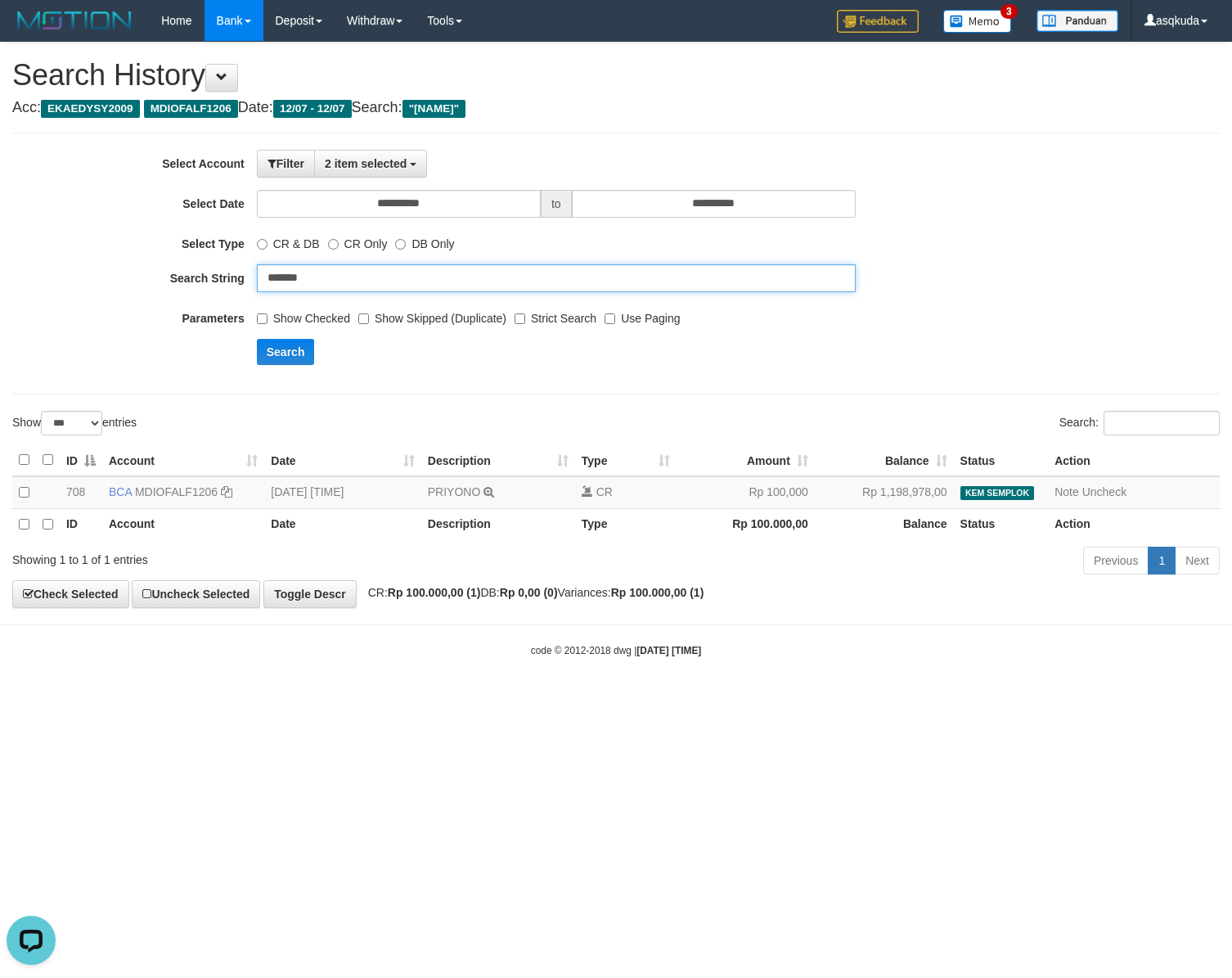 click on "*******" 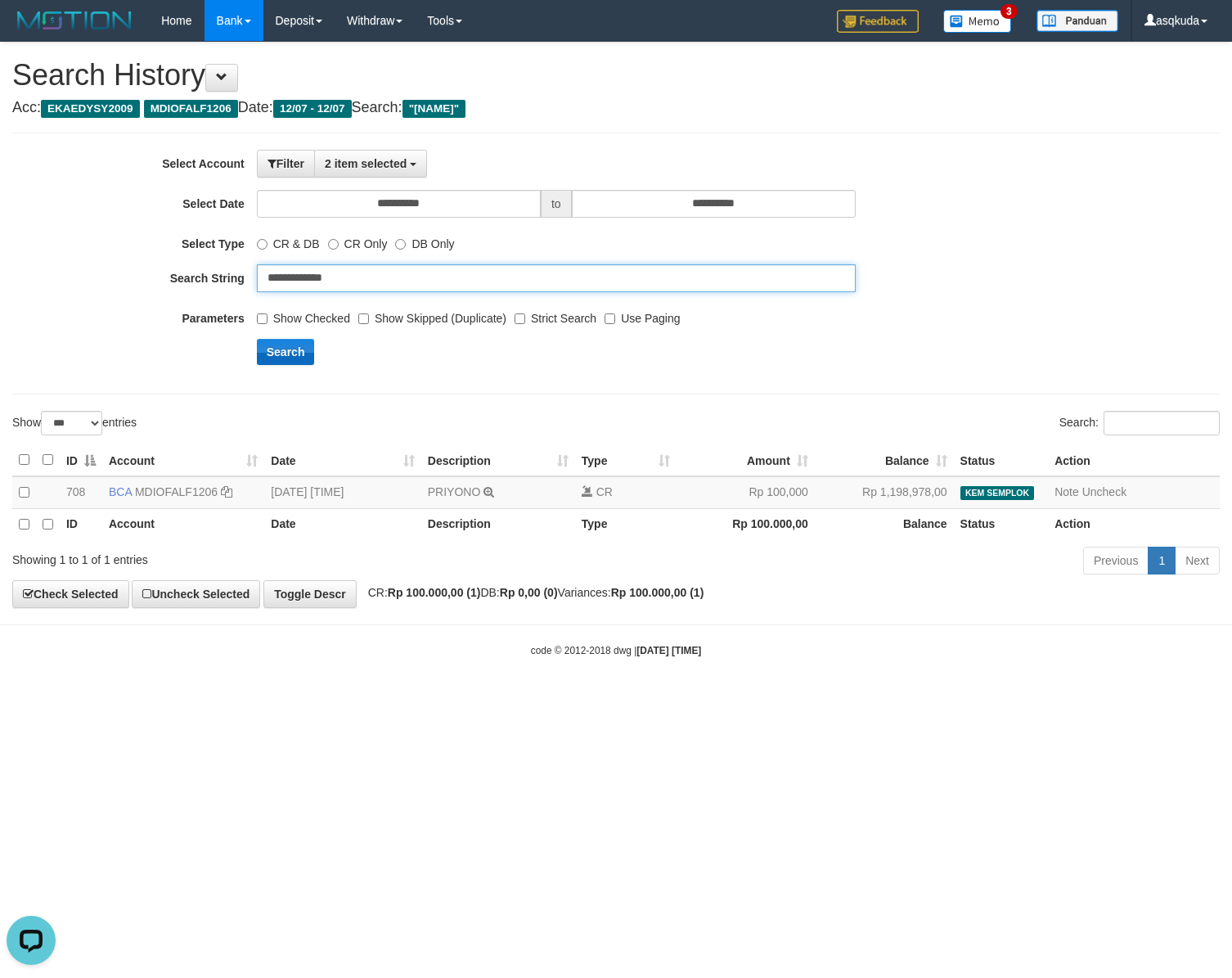 type on "**********" 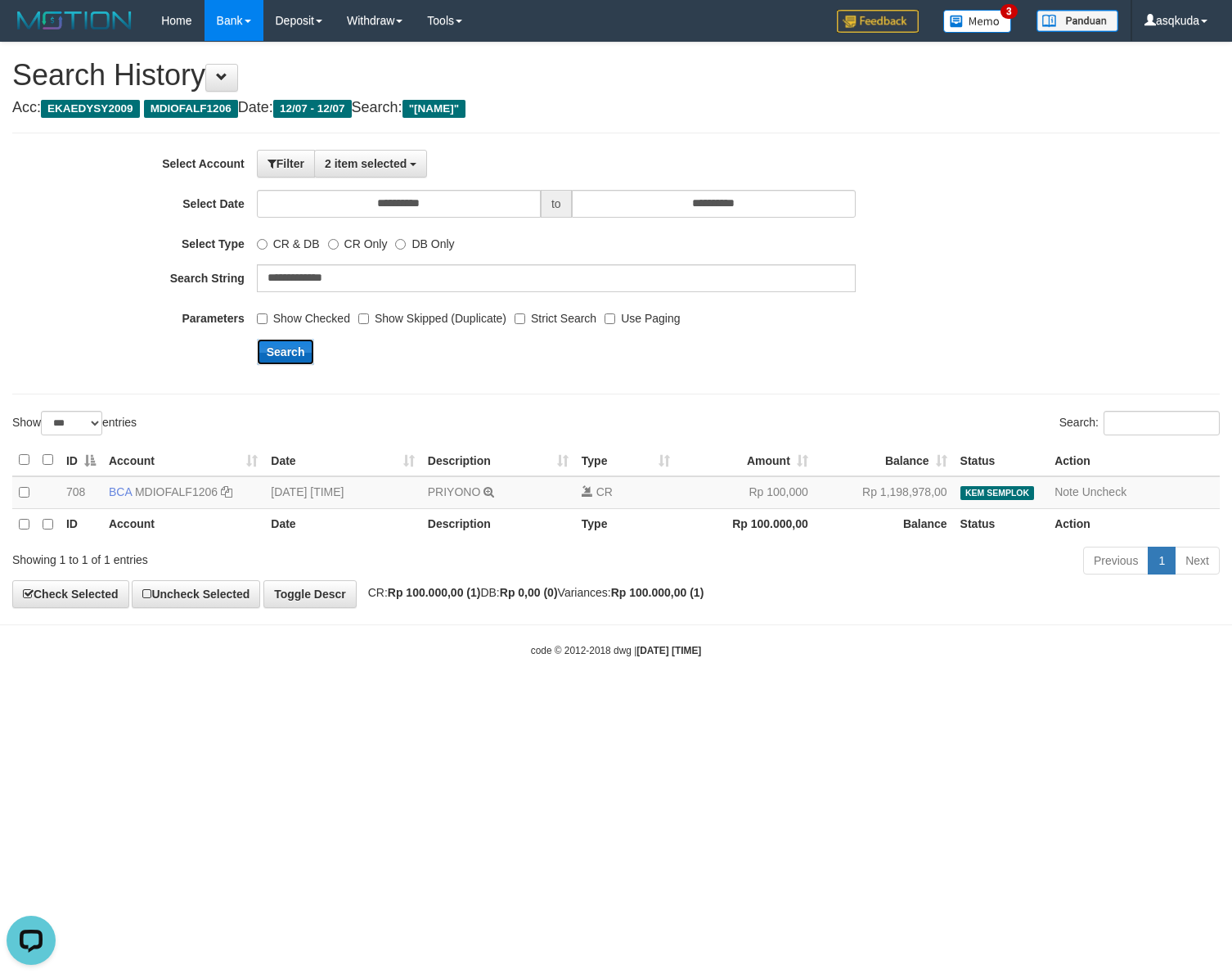click on "Search" 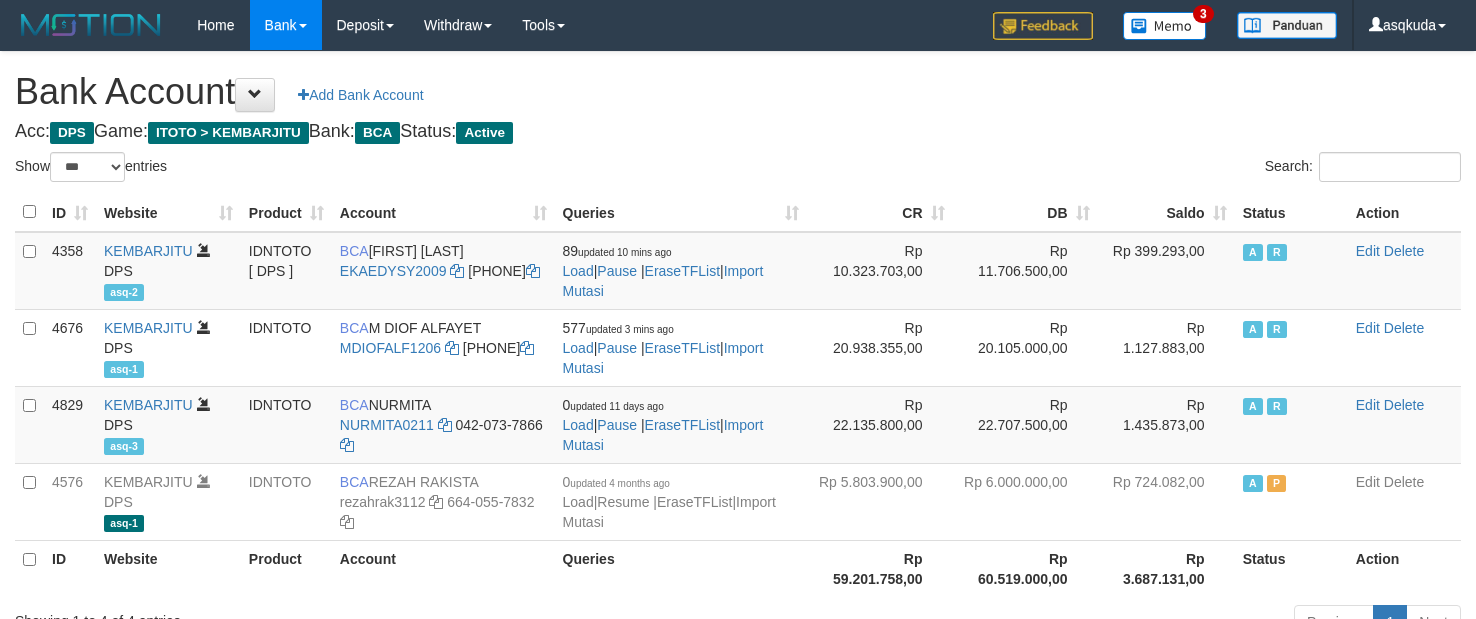 select on "***" 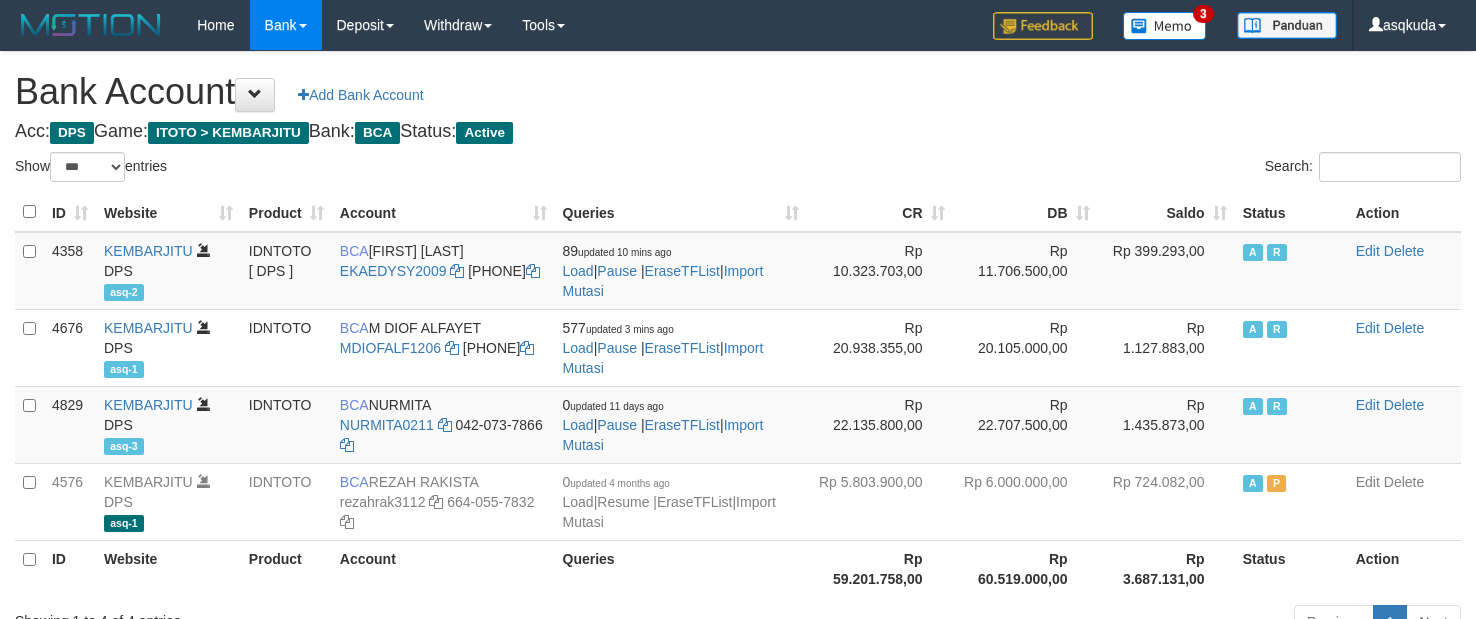 scroll, scrollTop: 0, scrollLeft: 0, axis: both 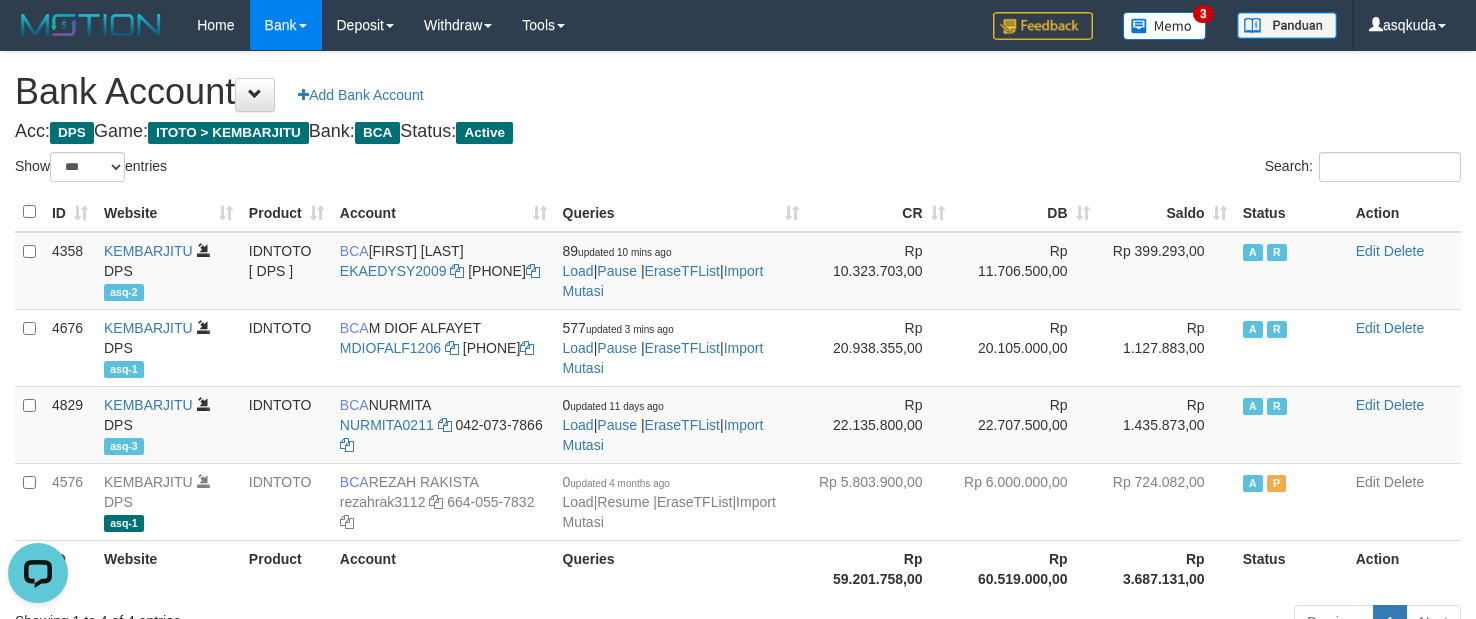 click on "Acc: 										 DPS
Game:   ITOTO > KEMBARJITU    		Bank:   BCA    		Status:  Active" at bounding box center (738, 132) 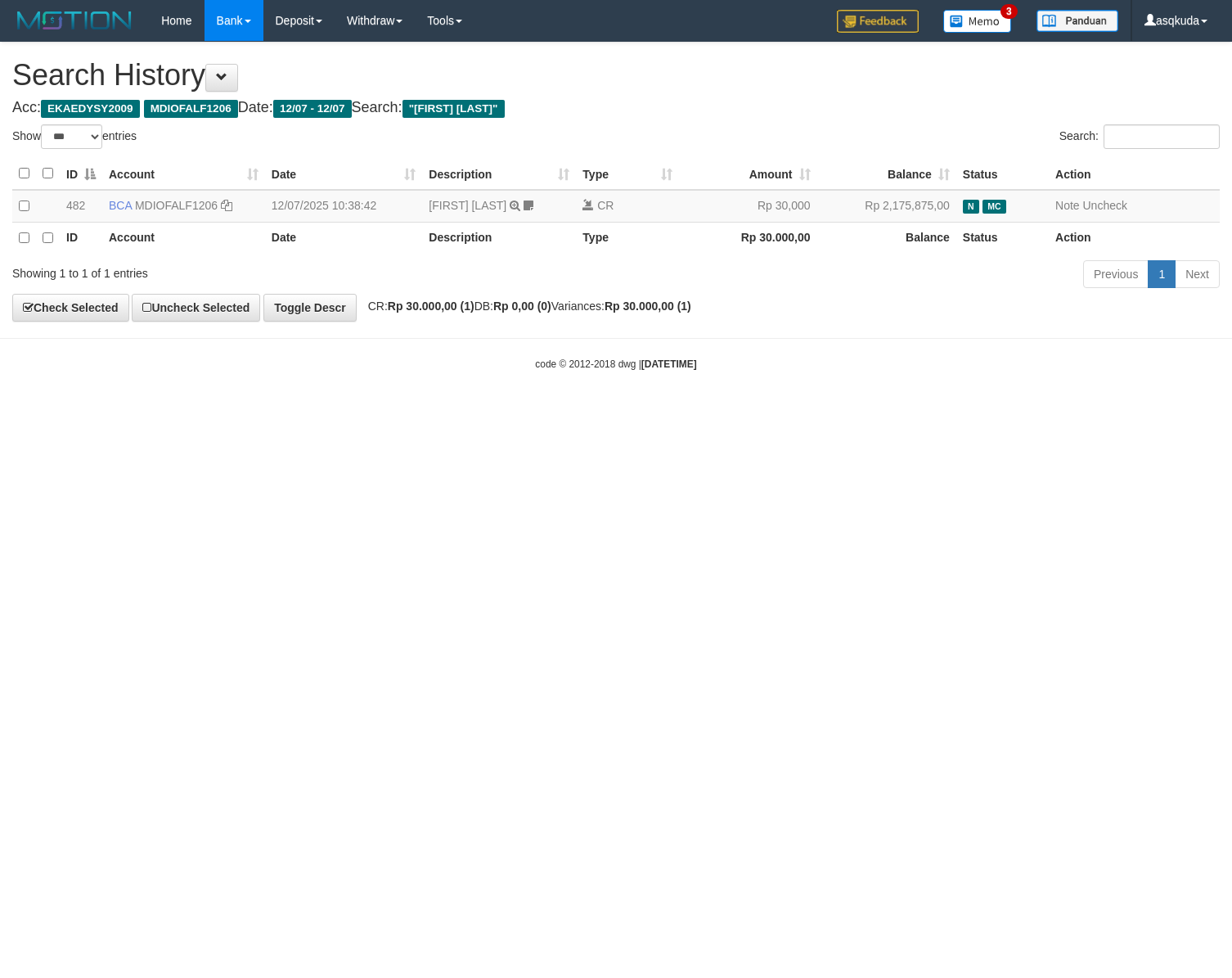 select on "***" 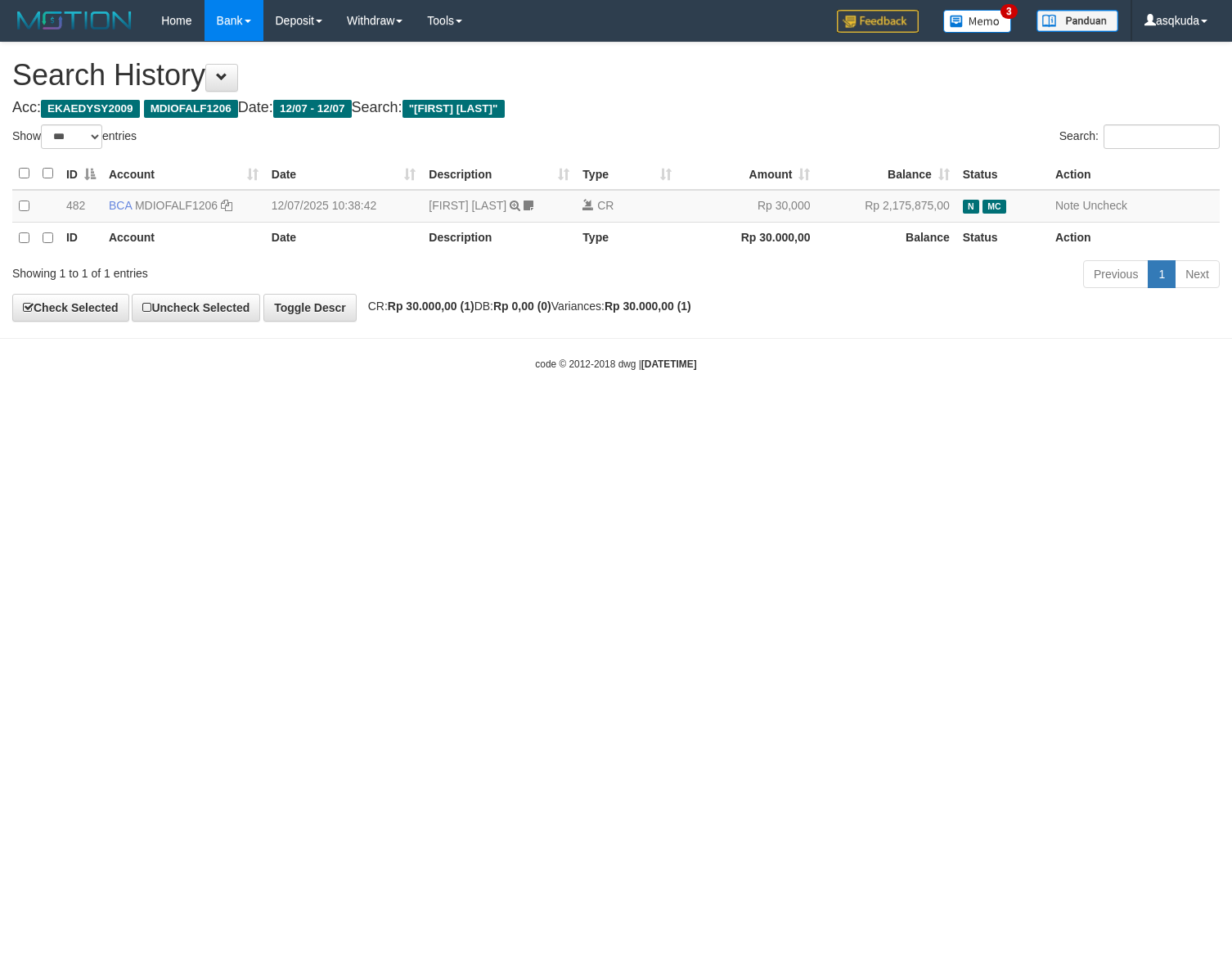 scroll, scrollTop: 0, scrollLeft: 0, axis: both 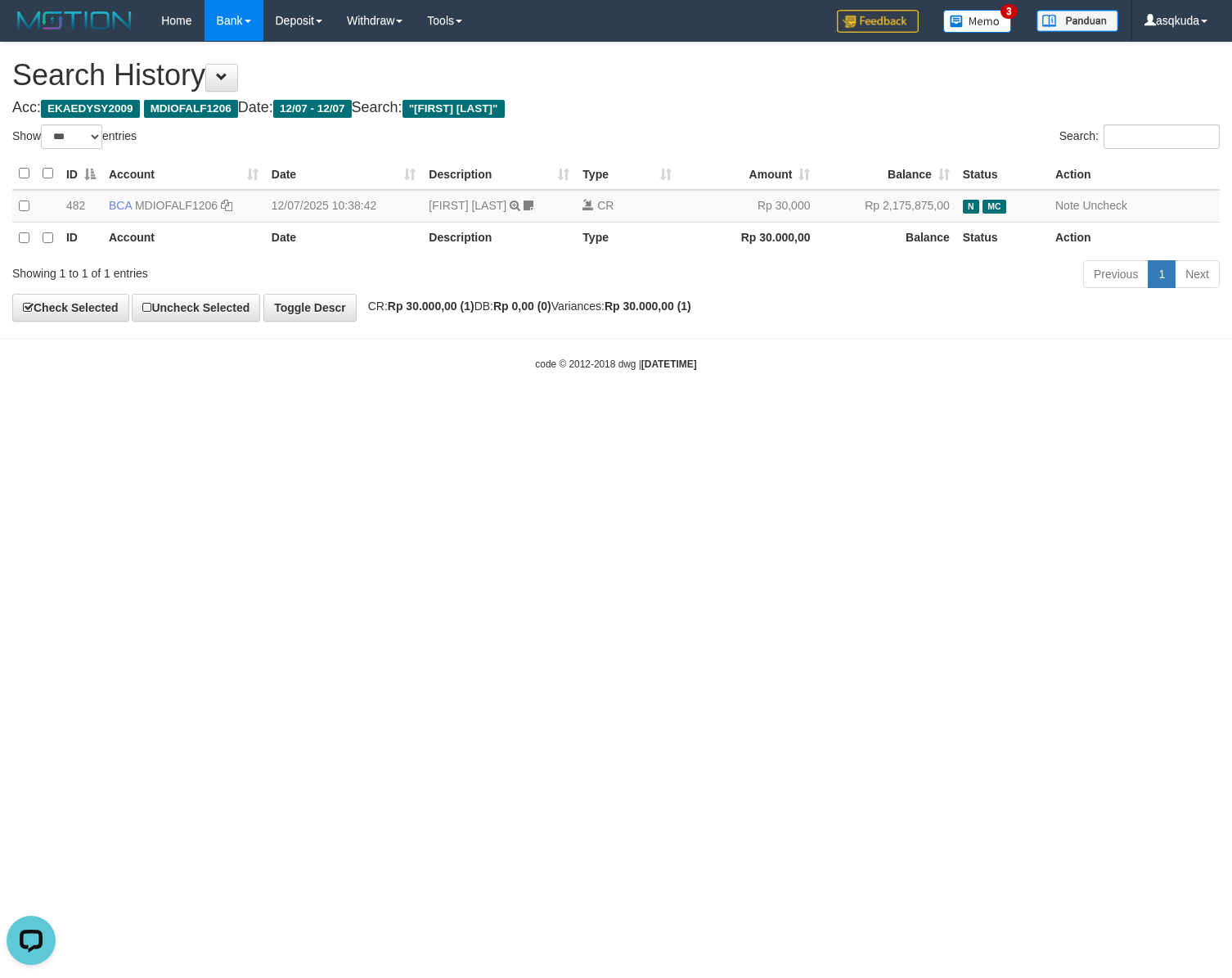 click on "Toggle navigation
Home
Bank
Account List
Load
By Website
Group
[ITOTO]													KEMBARJITU
By Load Group (DPS)
Group asq-1
Group asq-2
Group asq-3
Mutasi Bank
Search 3" at bounding box center (616, 206) 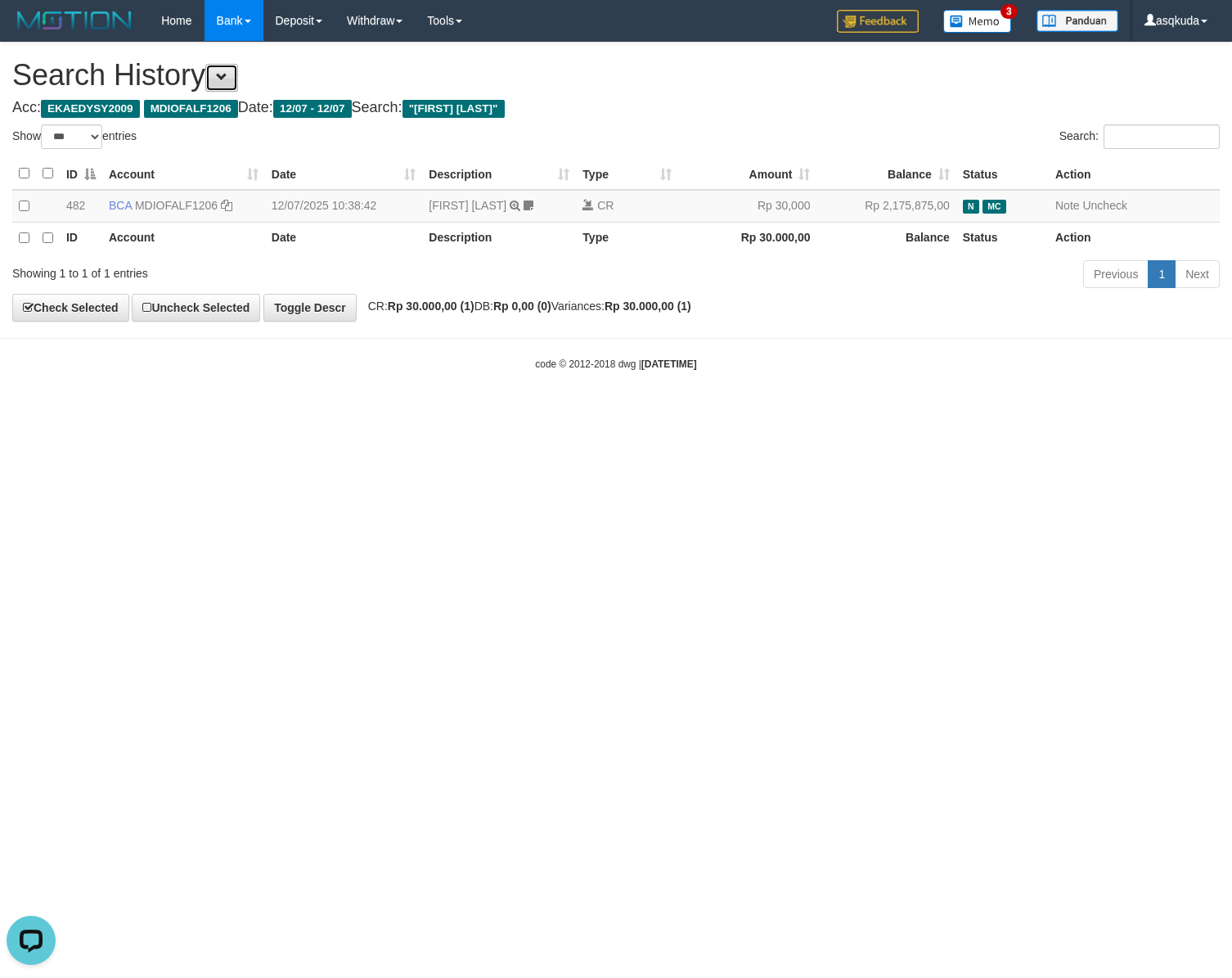 click at bounding box center (222, 78) 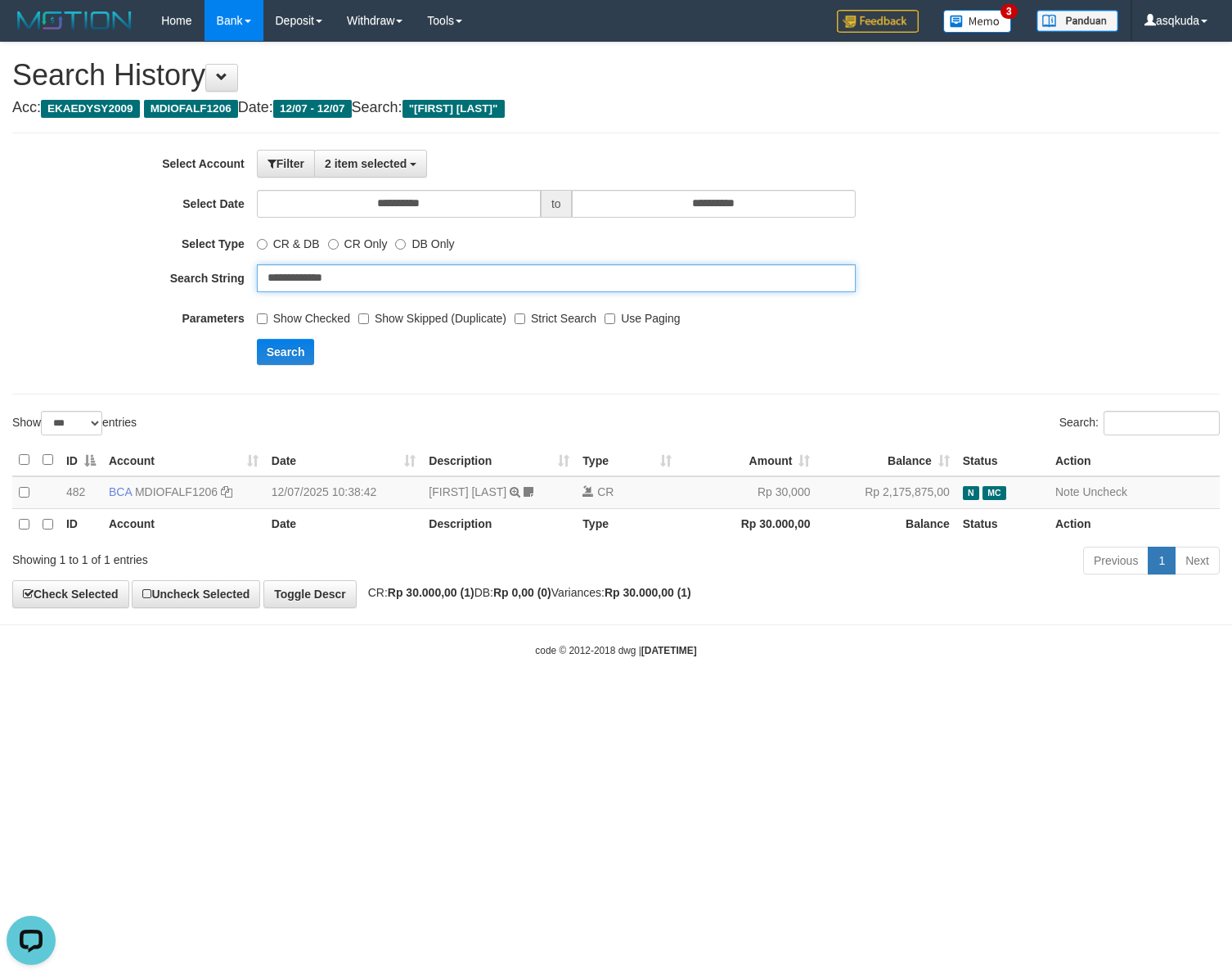 click on "**********" at bounding box center (556, 278) 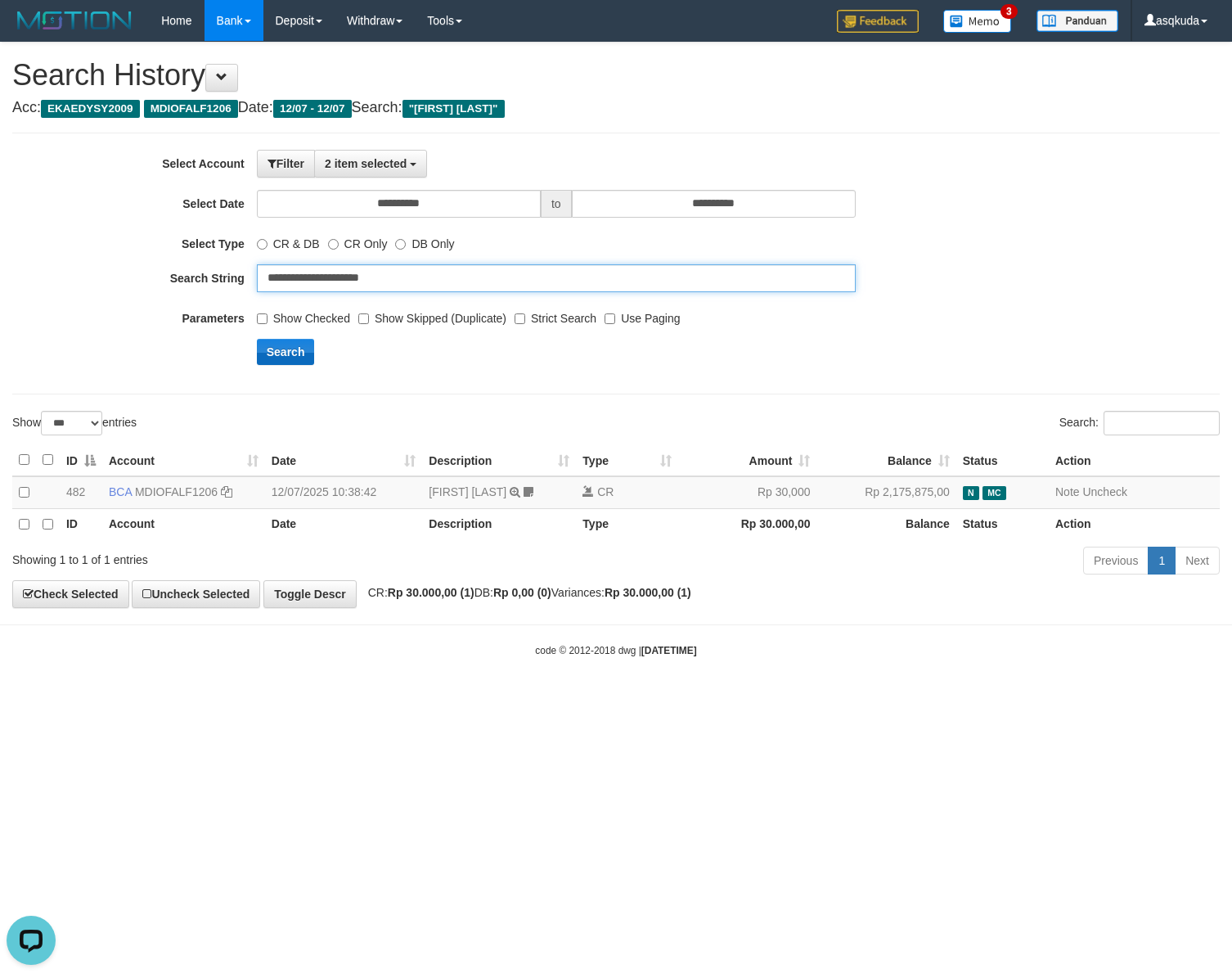type on "**********" 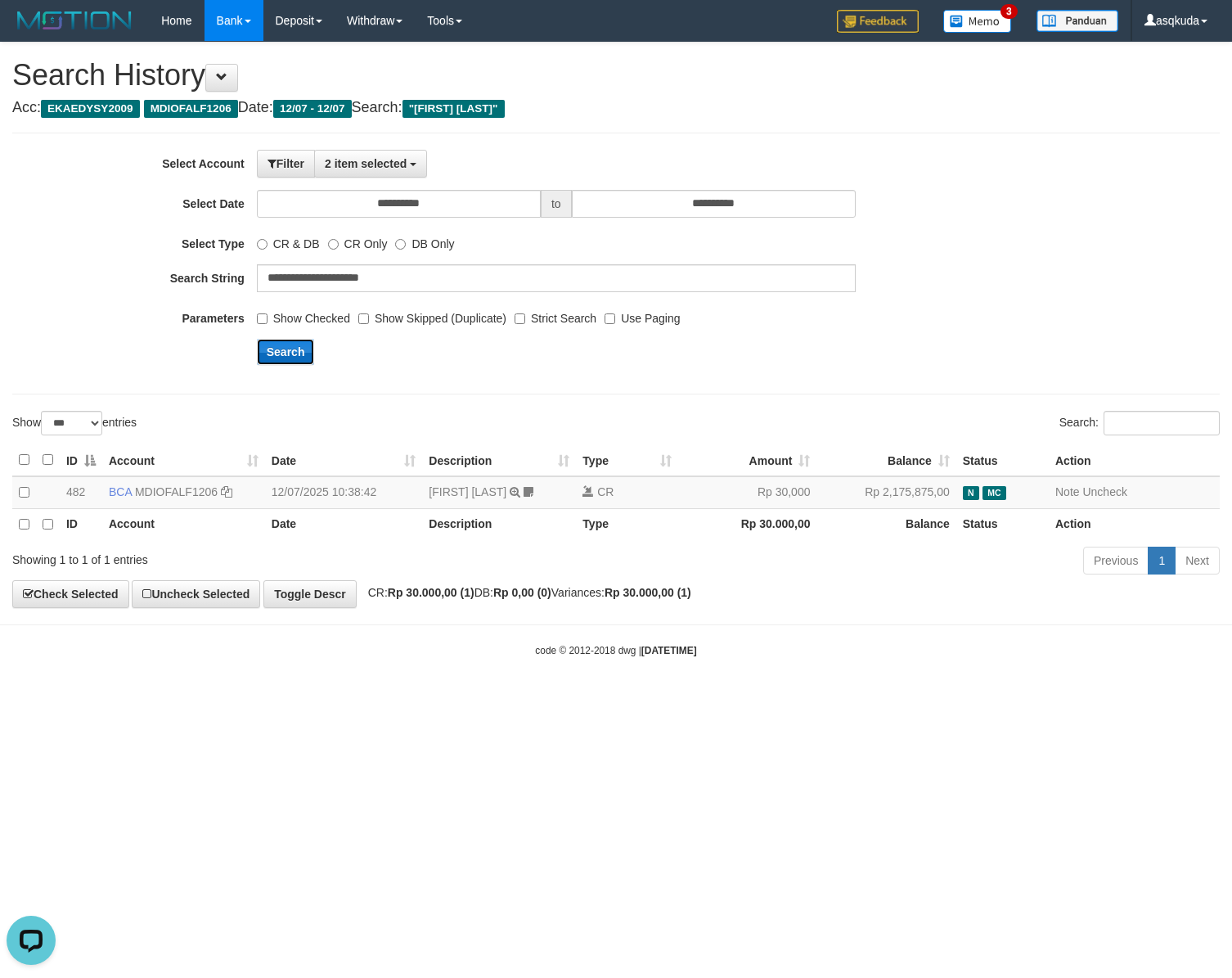 click on "Search" at bounding box center (286, 352) 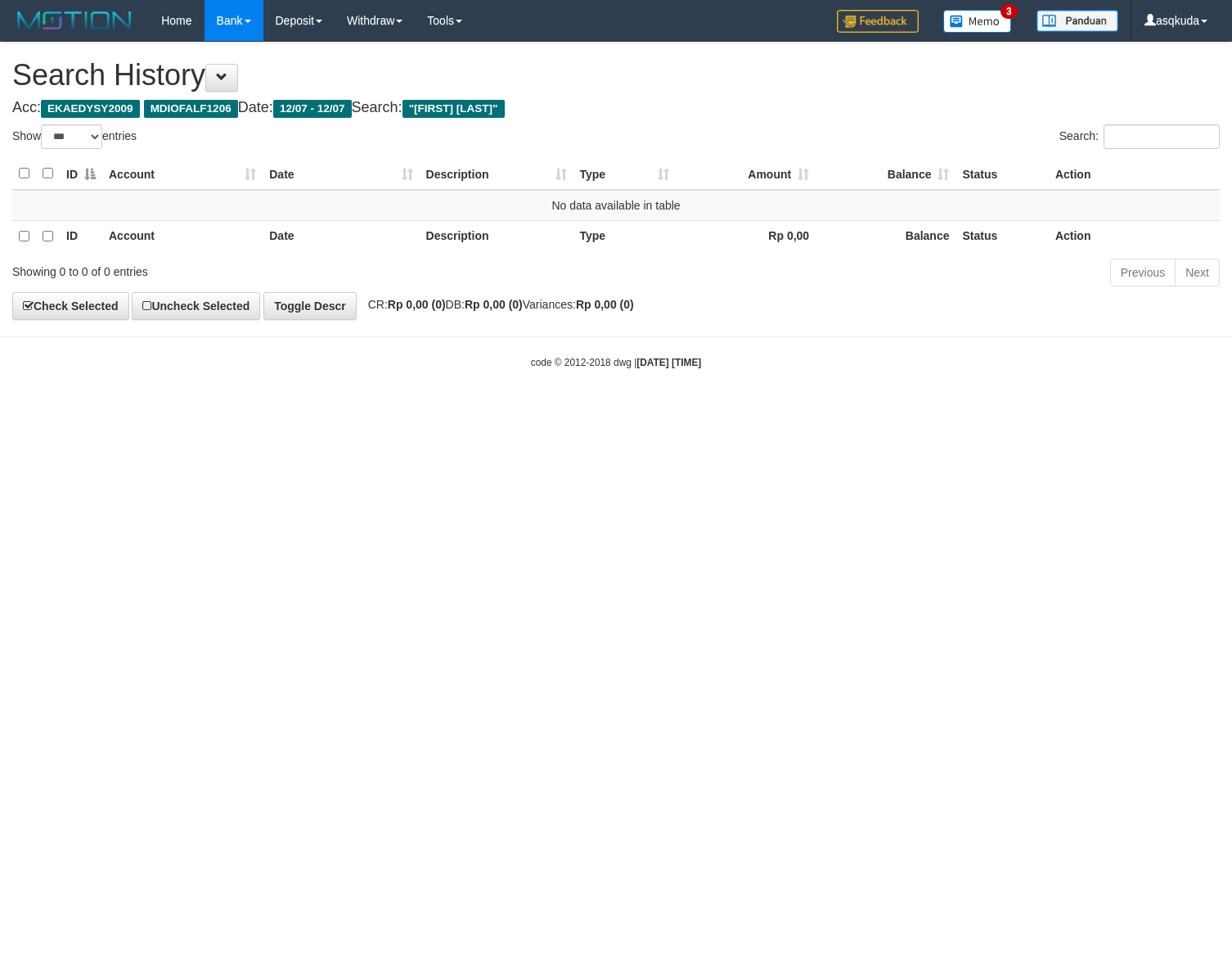 select on "***" 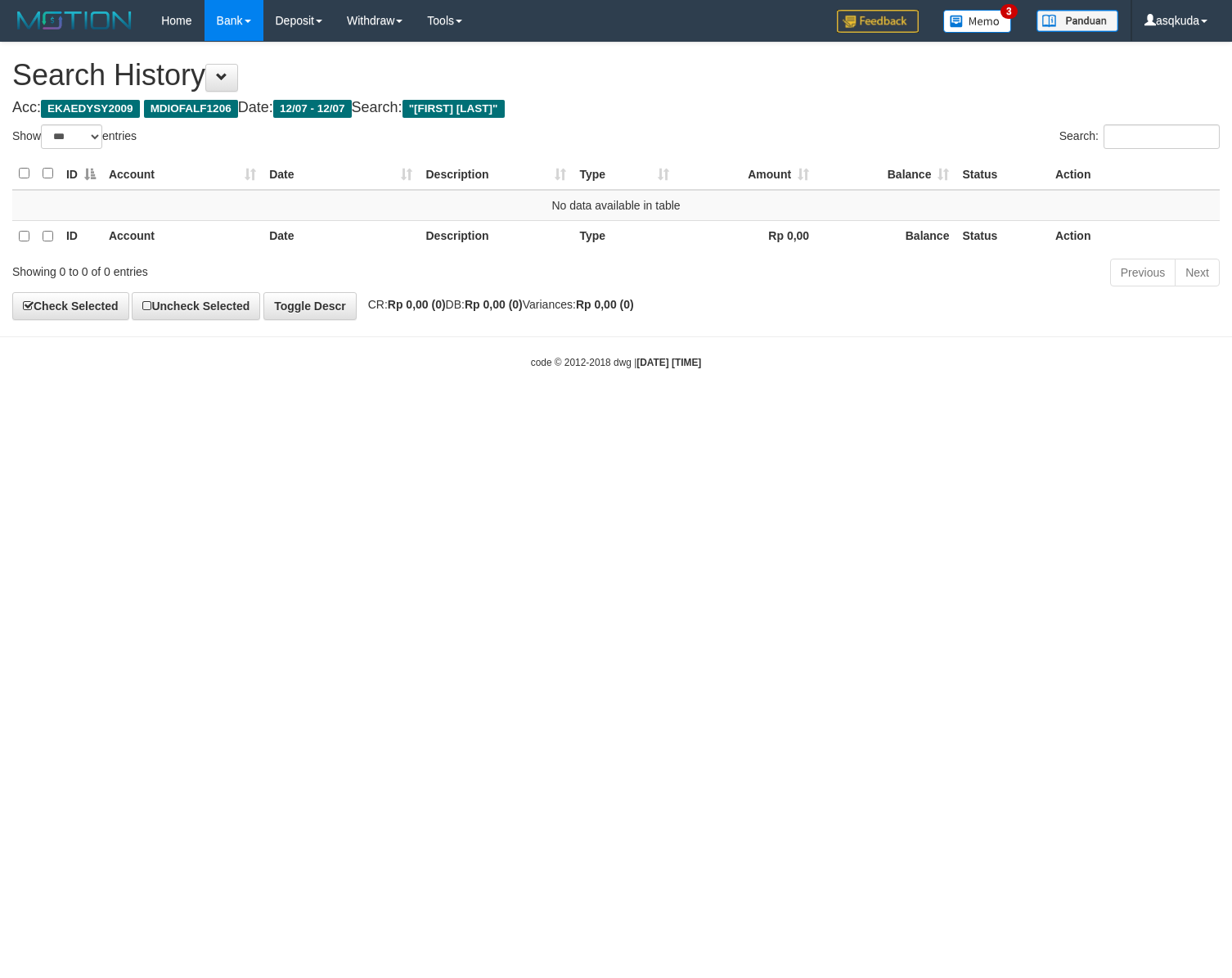 scroll, scrollTop: 0, scrollLeft: 0, axis: both 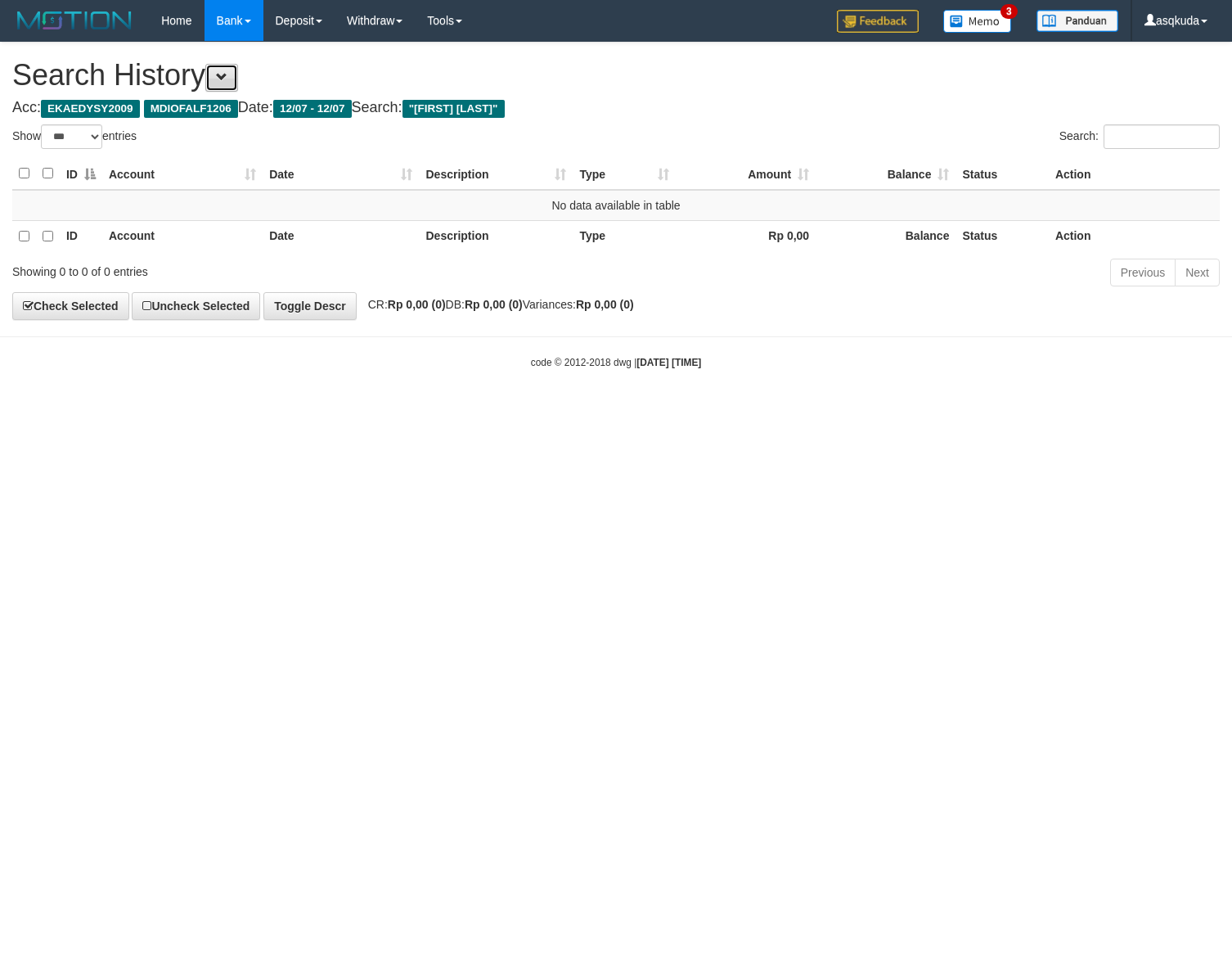 click at bounding box center [222, 78] 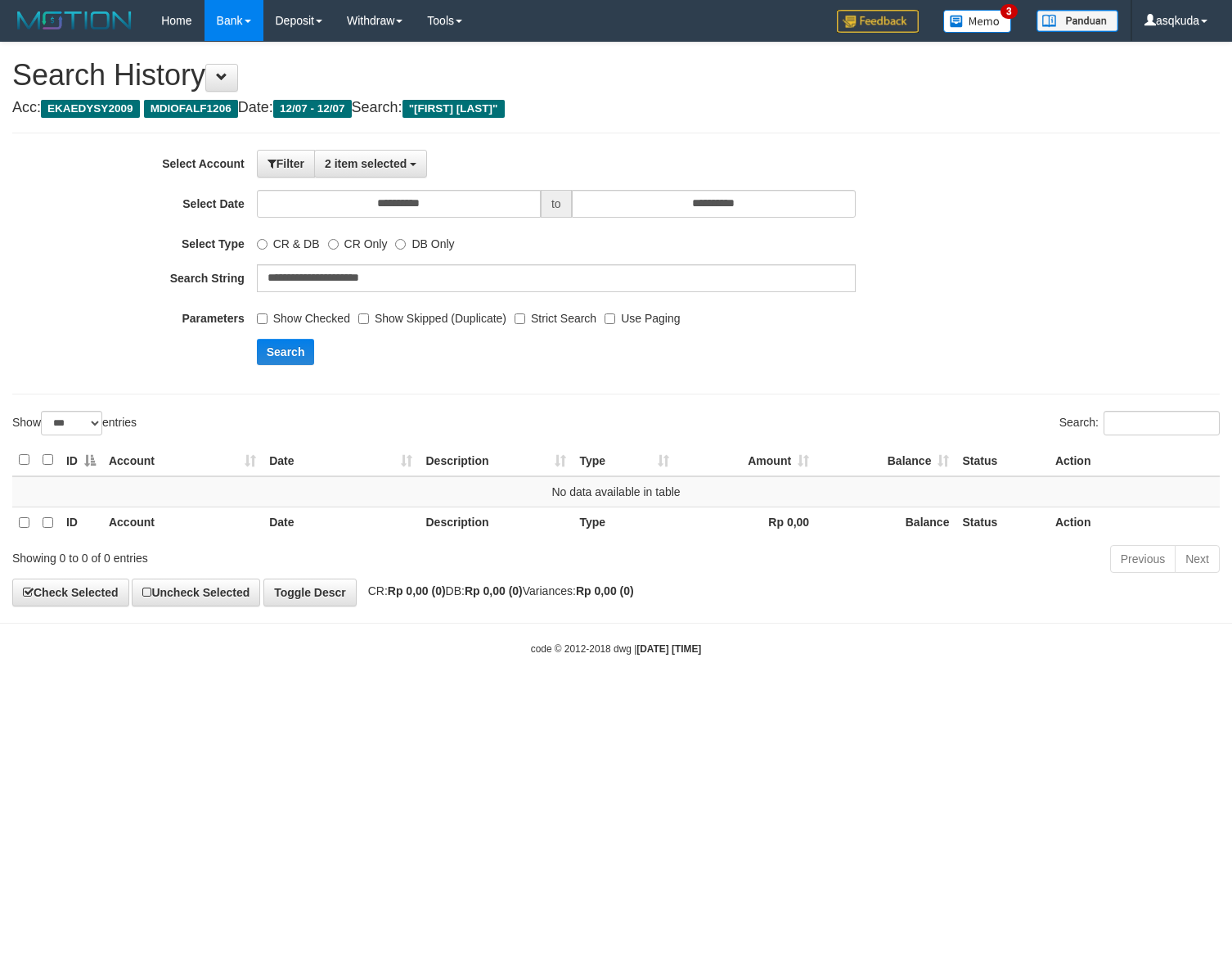 click on "**********" at bounding box center [513, 264] 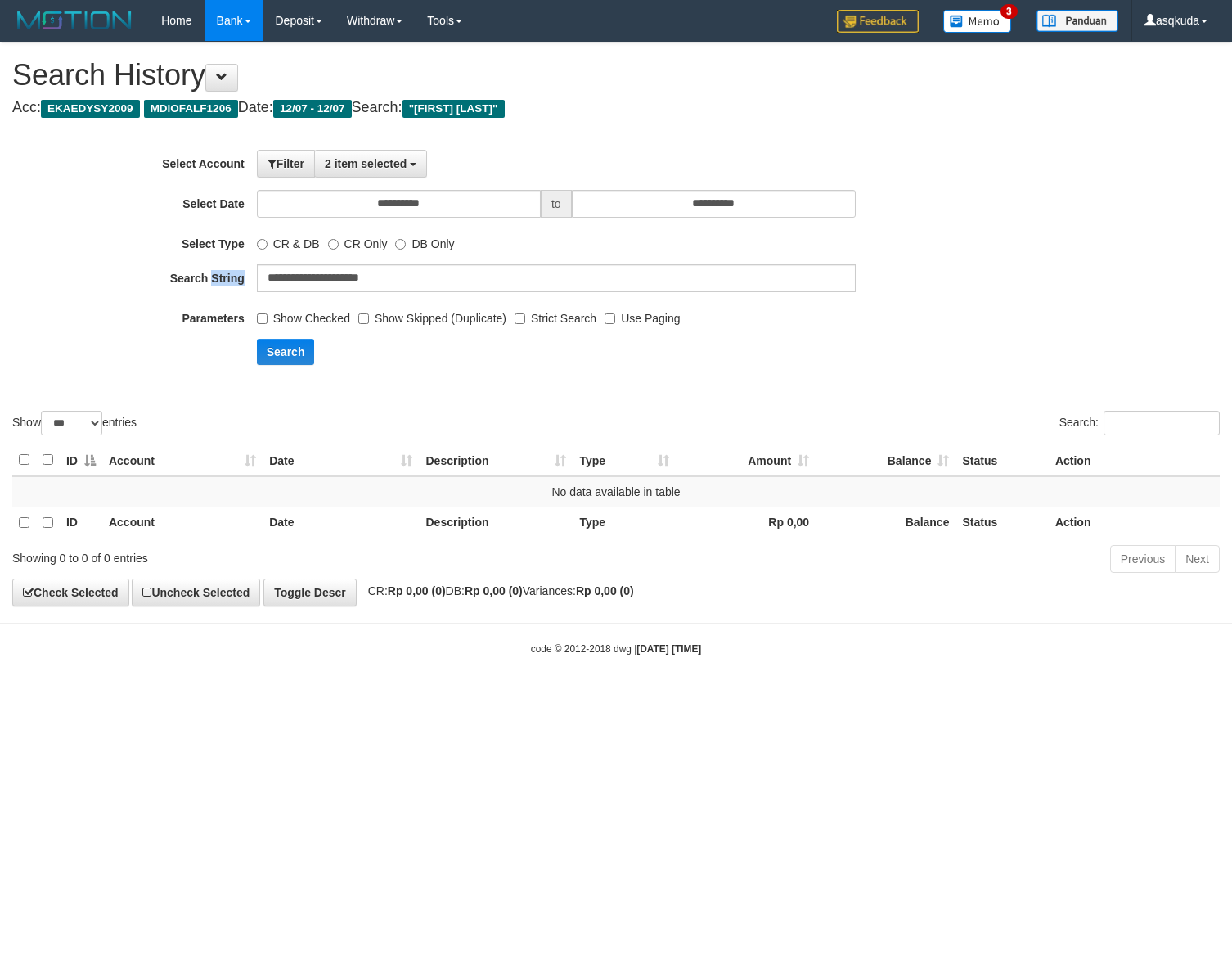 click on "**********" at bounding box center (513, 264) 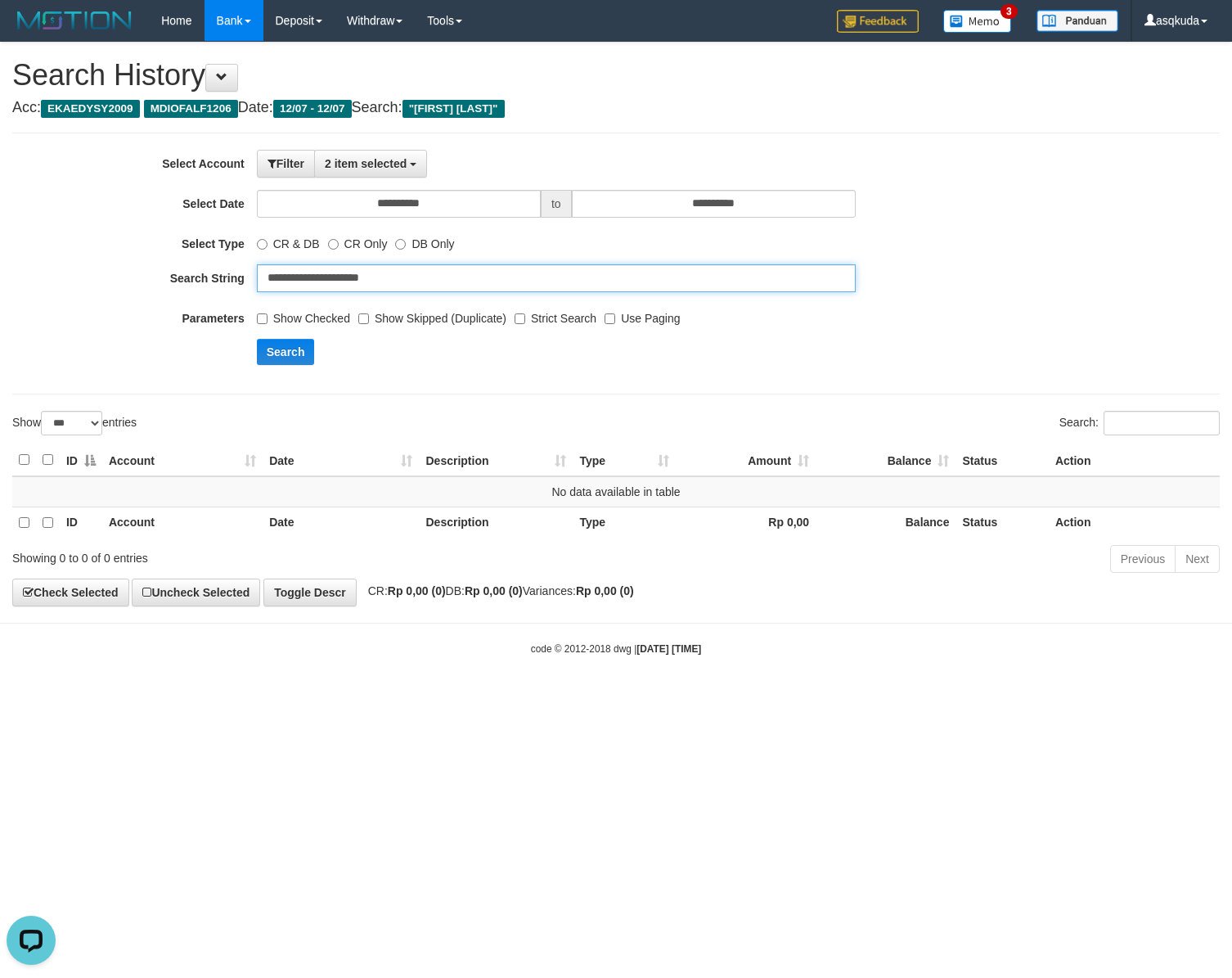 click on "**********" at bounding box center [556, 278] 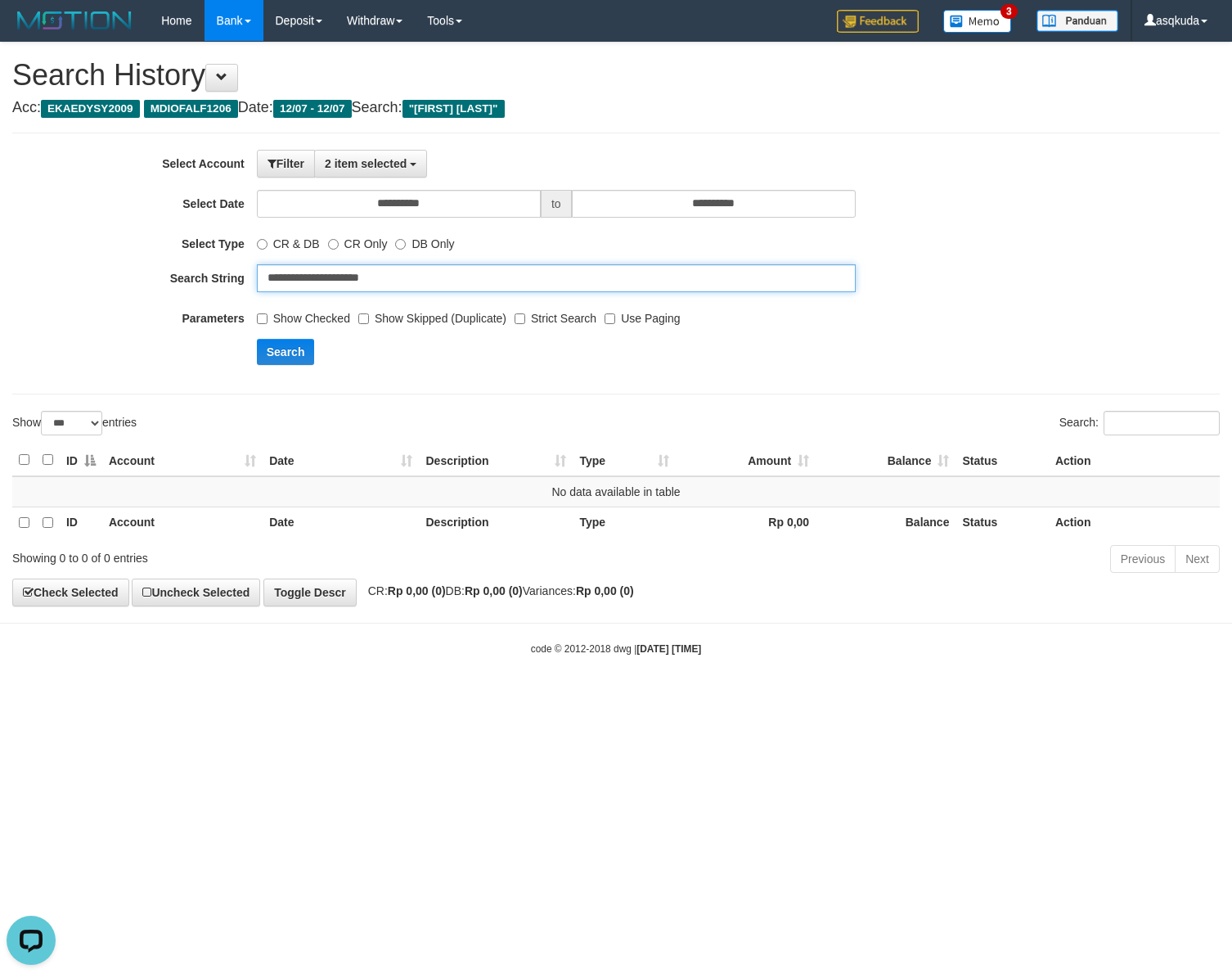 paste 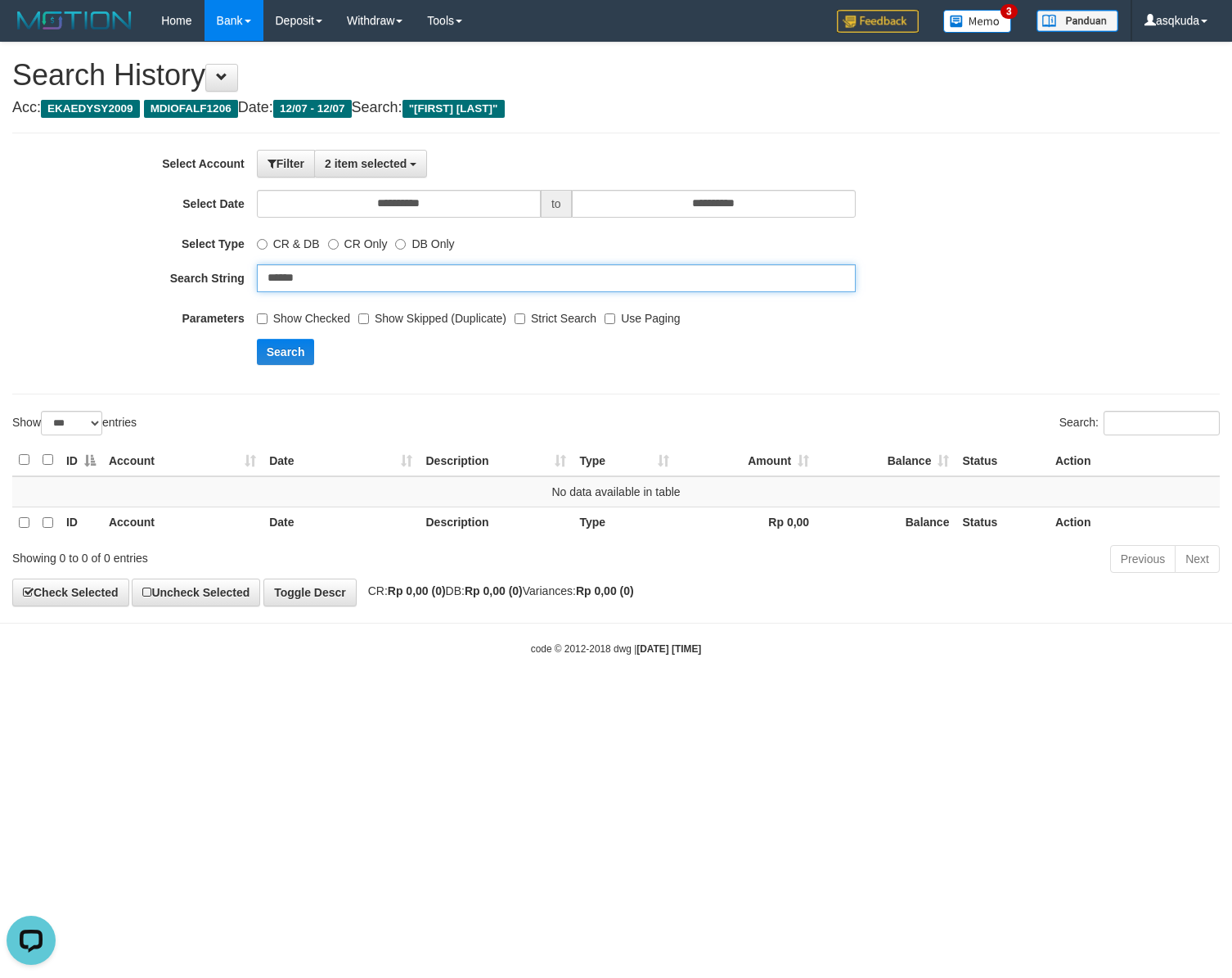 type on "******" 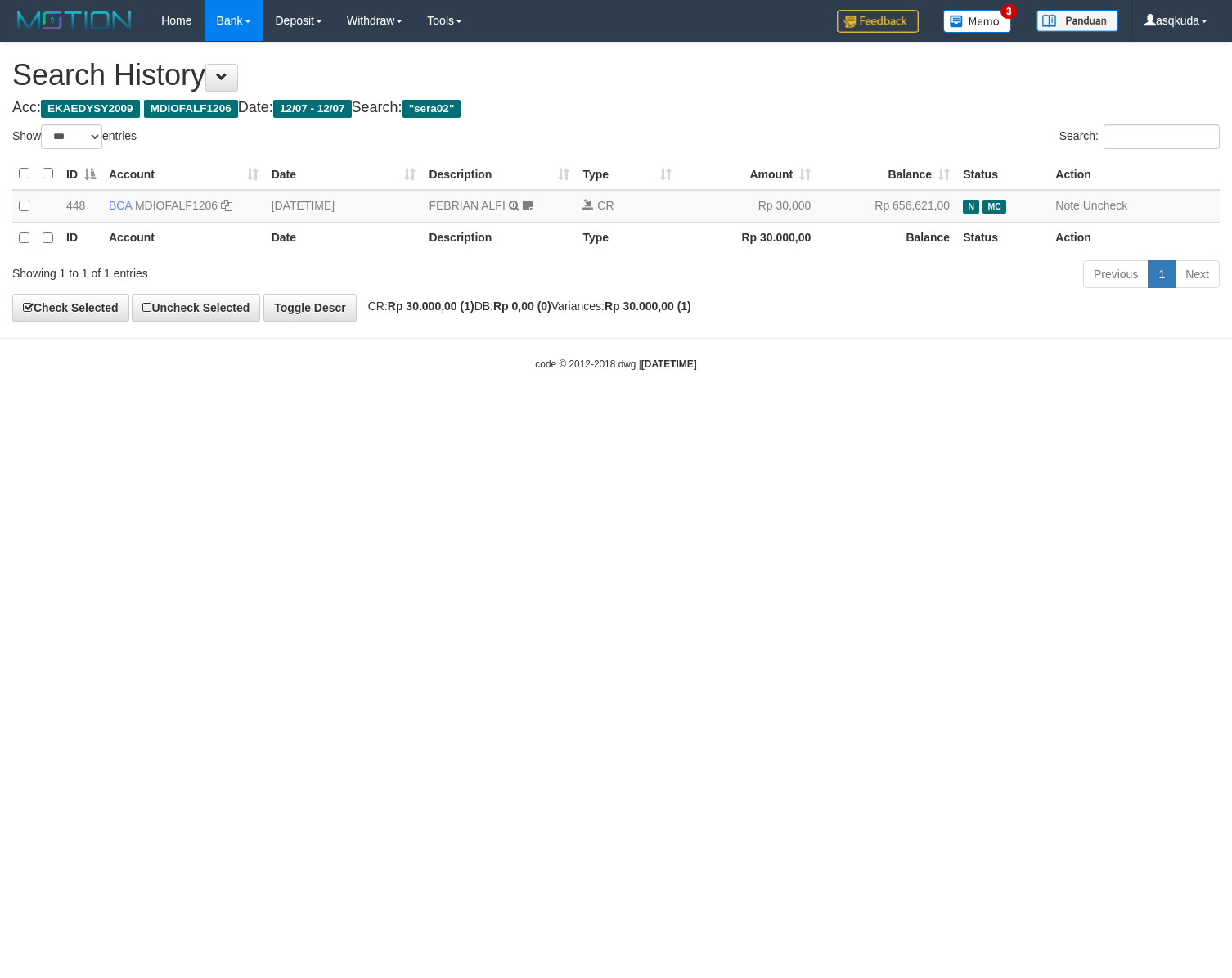 select on "***" 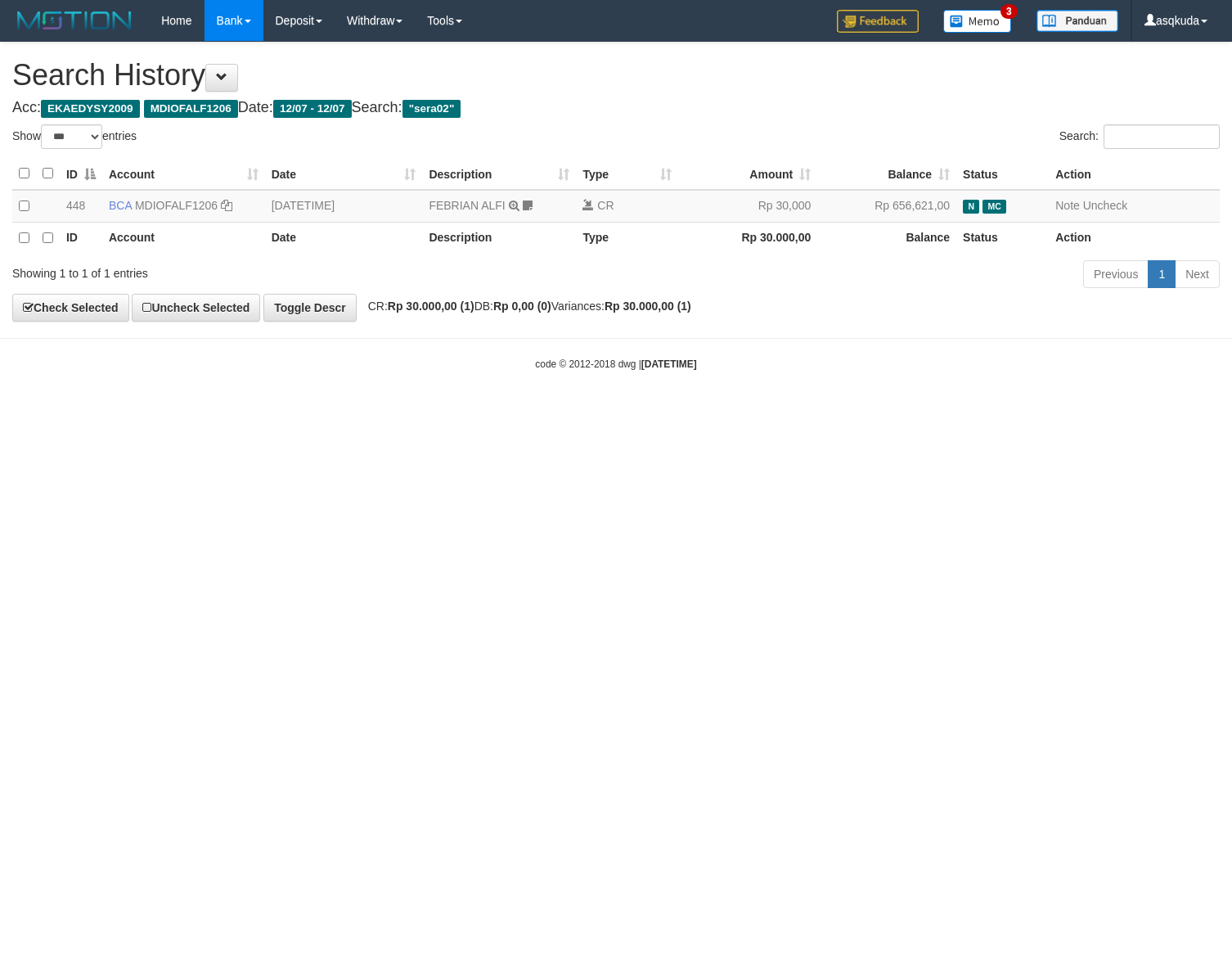 scroll, scrollTop: 0, scrollLeft: 0, axis: both 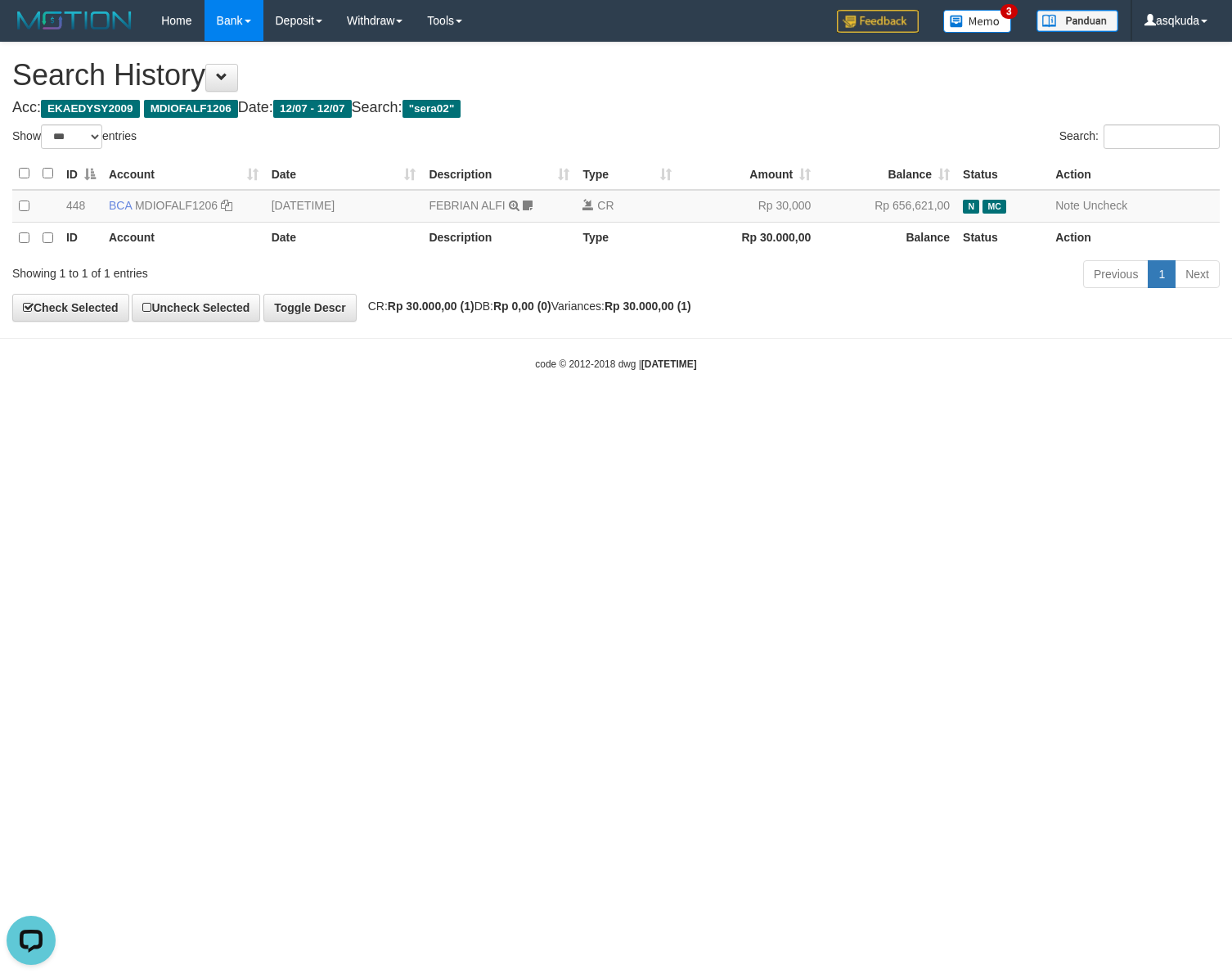 click on "Toggle navigation
Home
Bank
Account List
Load
By Website
Group
[ITOTO]													KEMBARJITU
By Load Group (DPS)
Group asq-1
Group asq-2
Group asq-3
Mutasi Bank
Search 3" at bounding box center [616, 206] 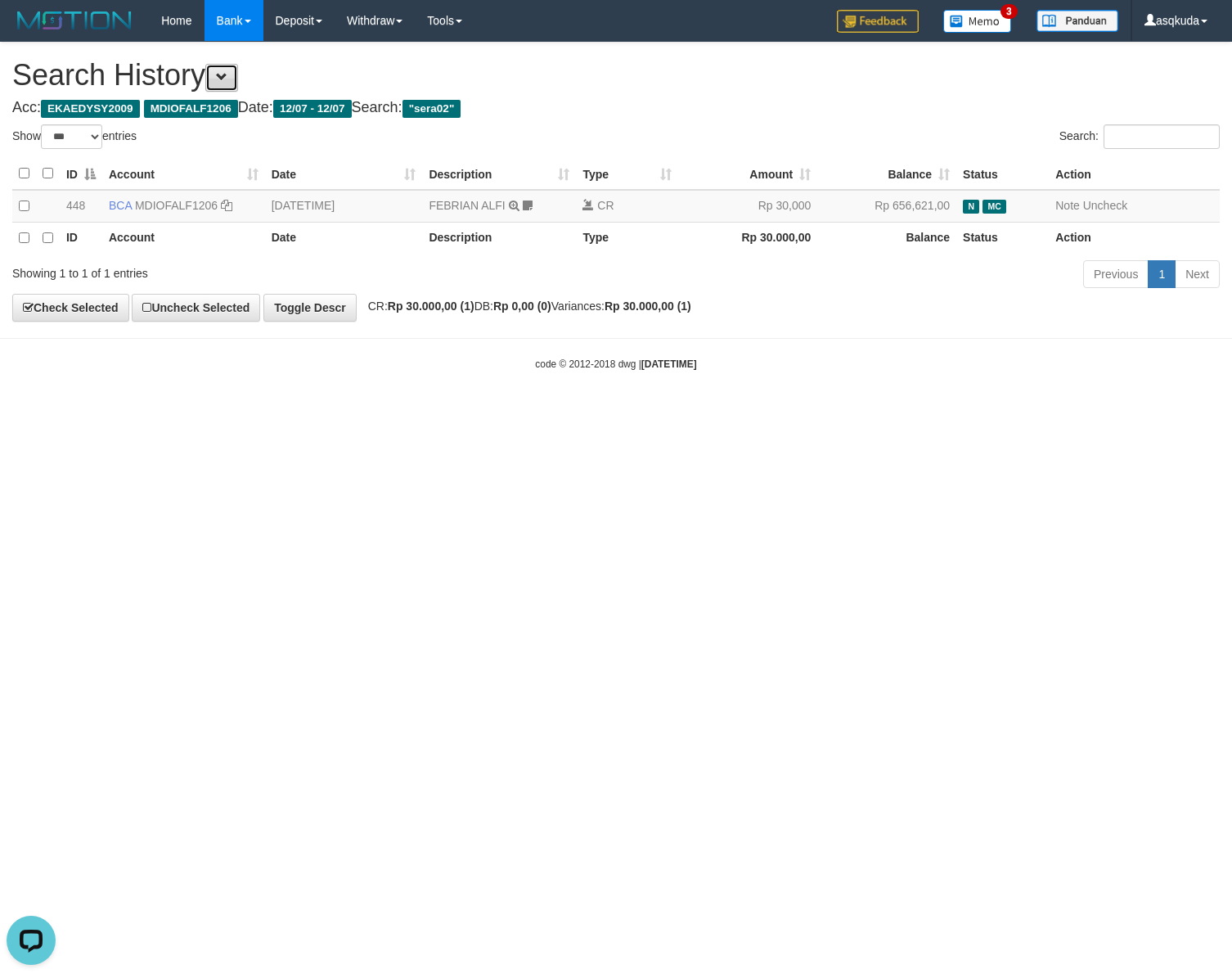 click at bounding box center (222, 78) 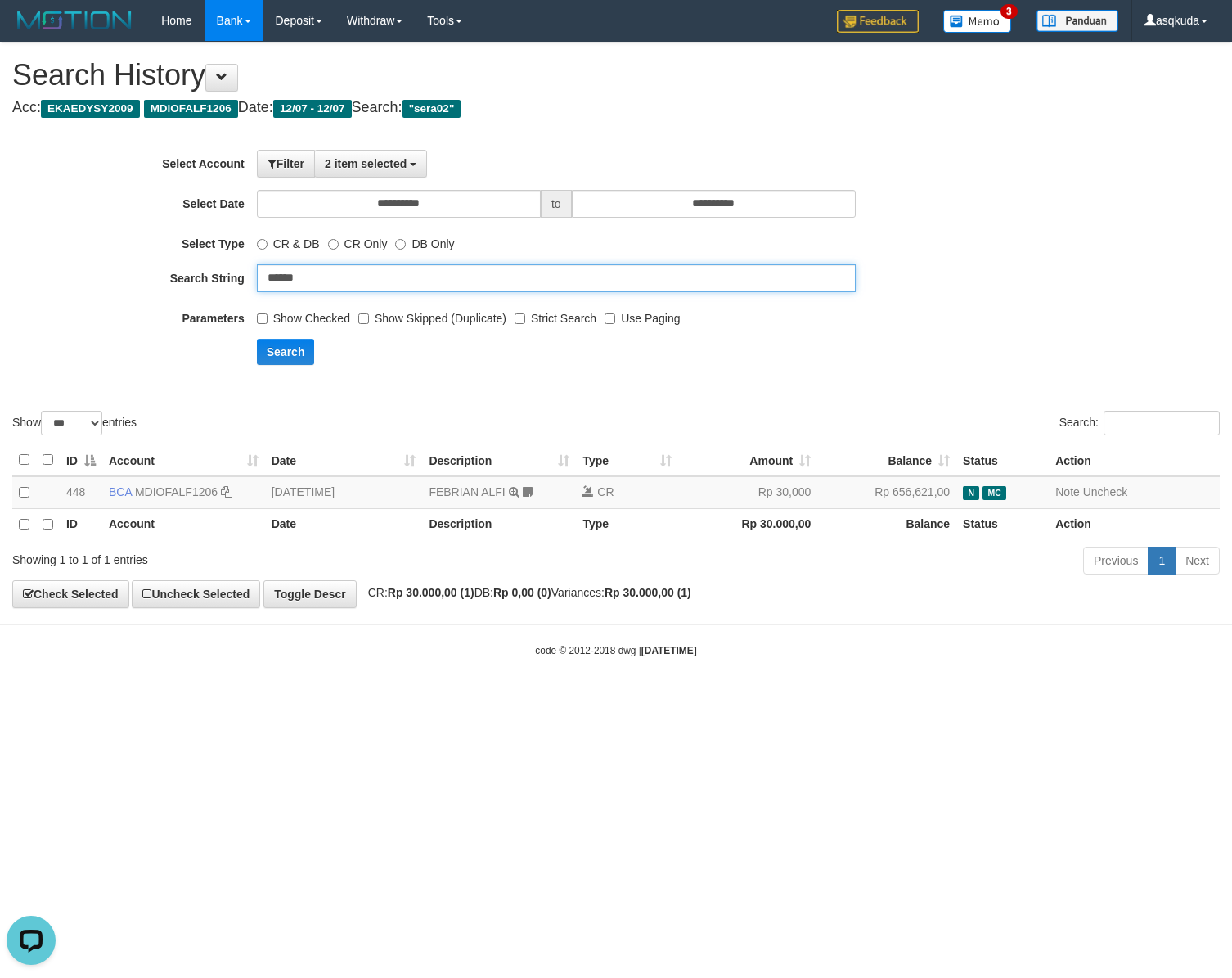 click on "******" at bounding box center (556, 278) 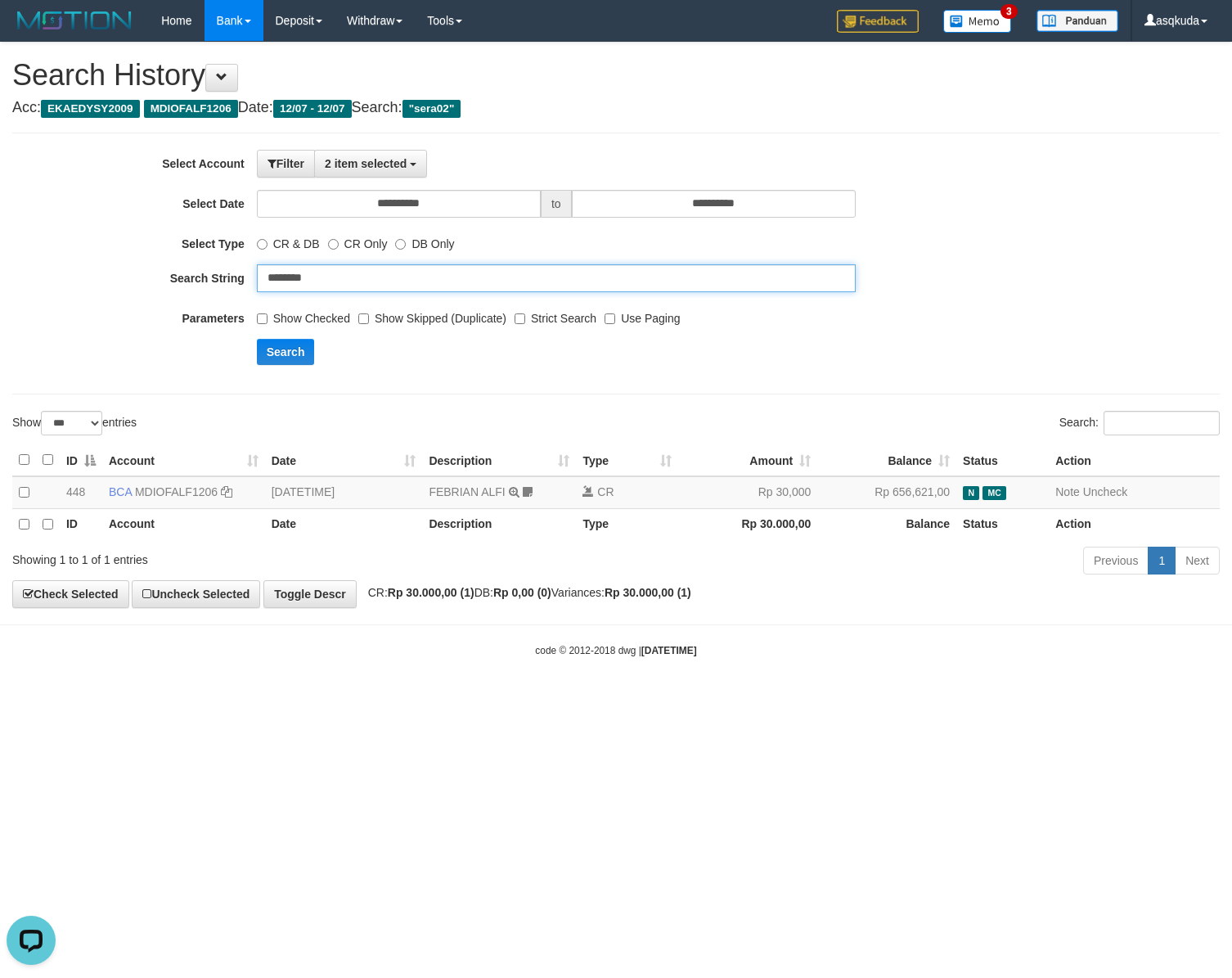 type on "********" 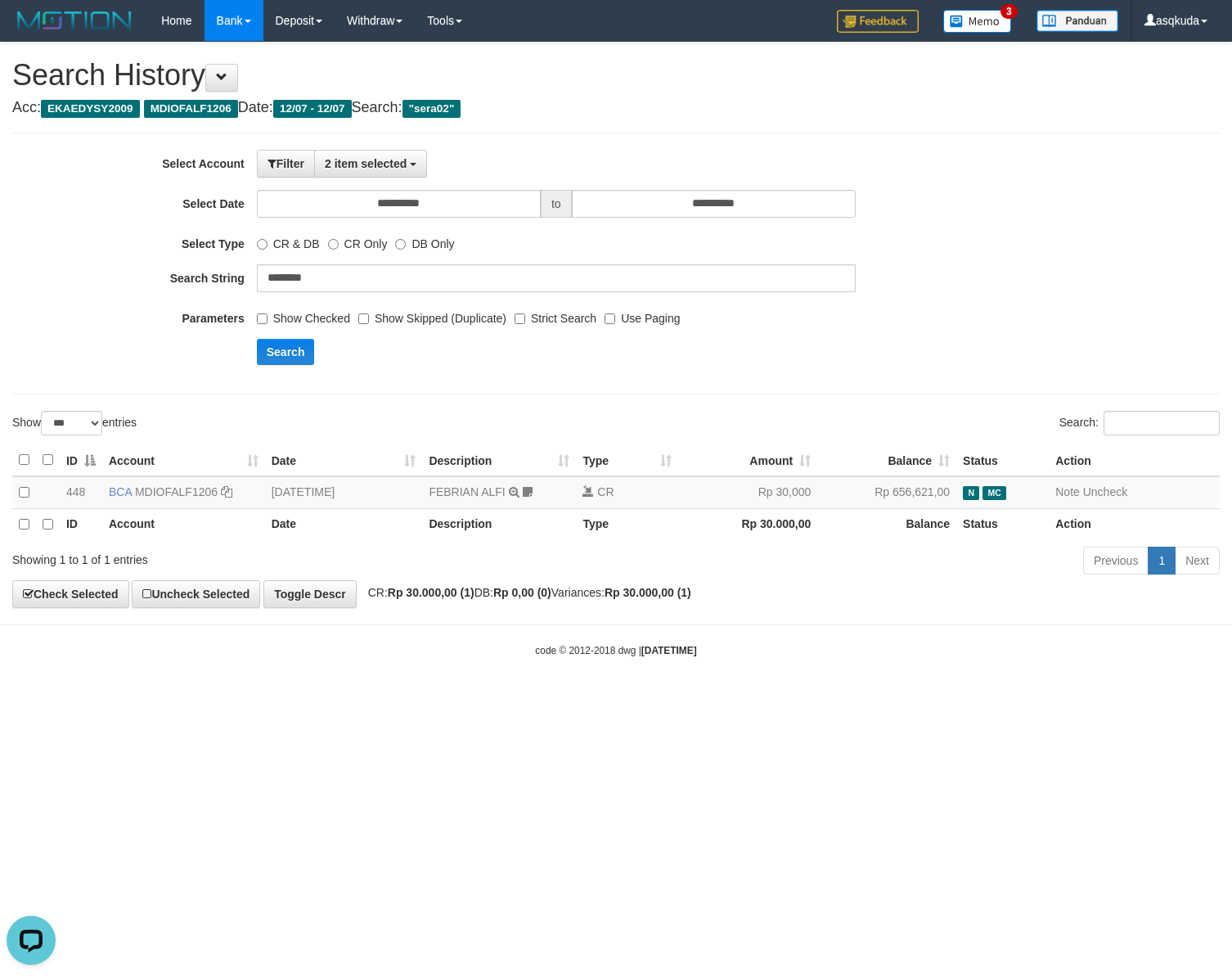 click on "**********" at bounding box center (513, 264) 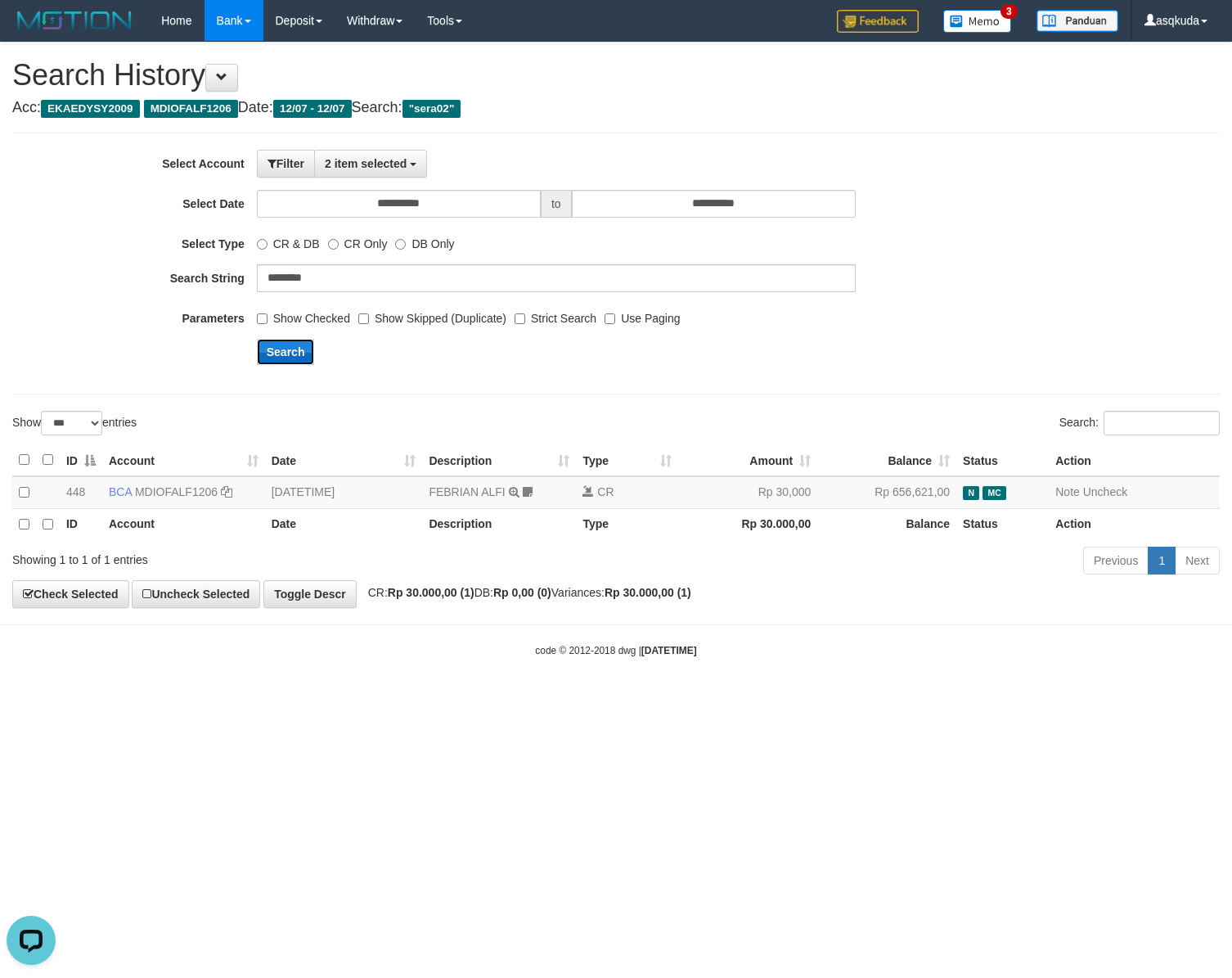 click on "Search" at bounding box center [286, 352] 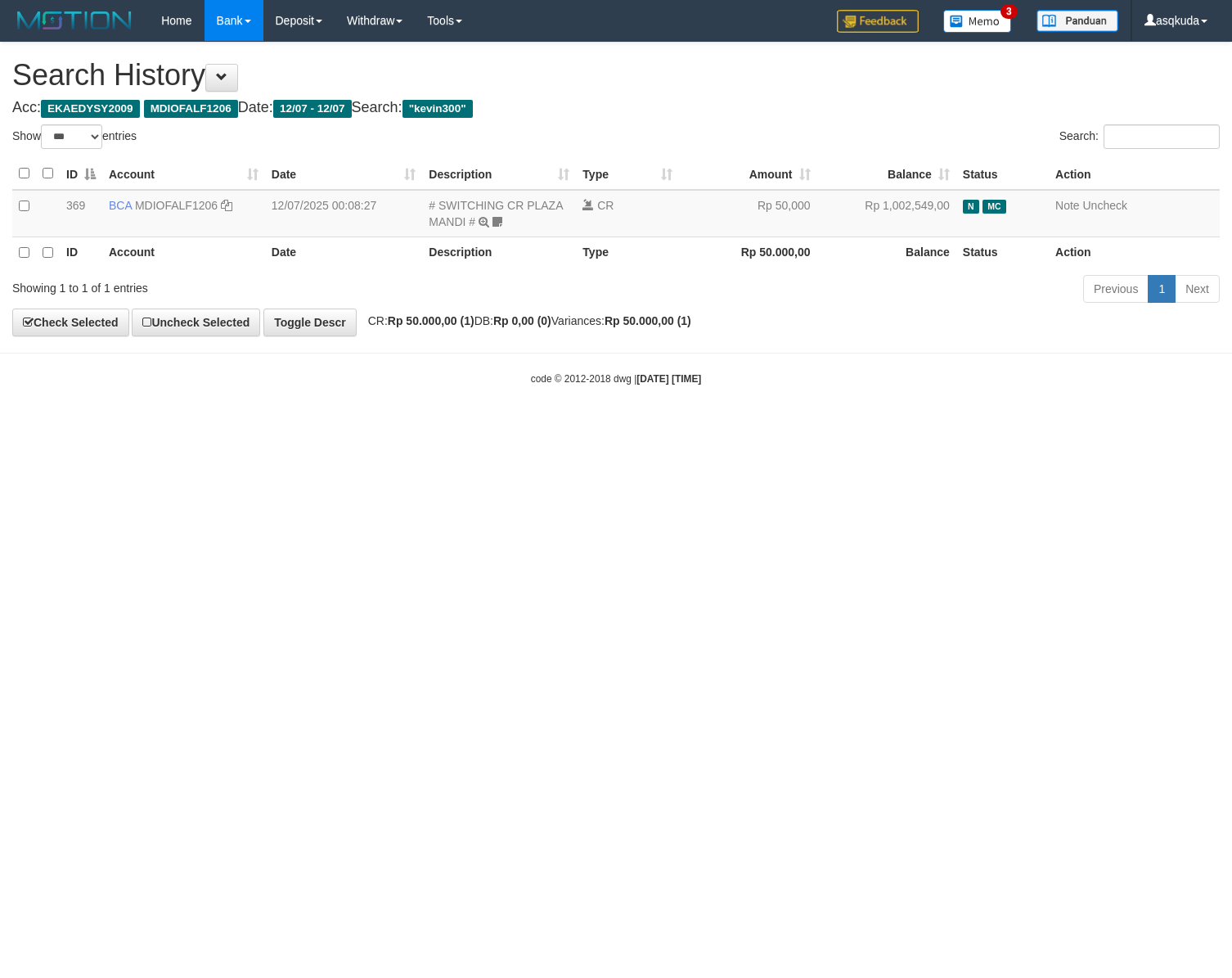select on "***" 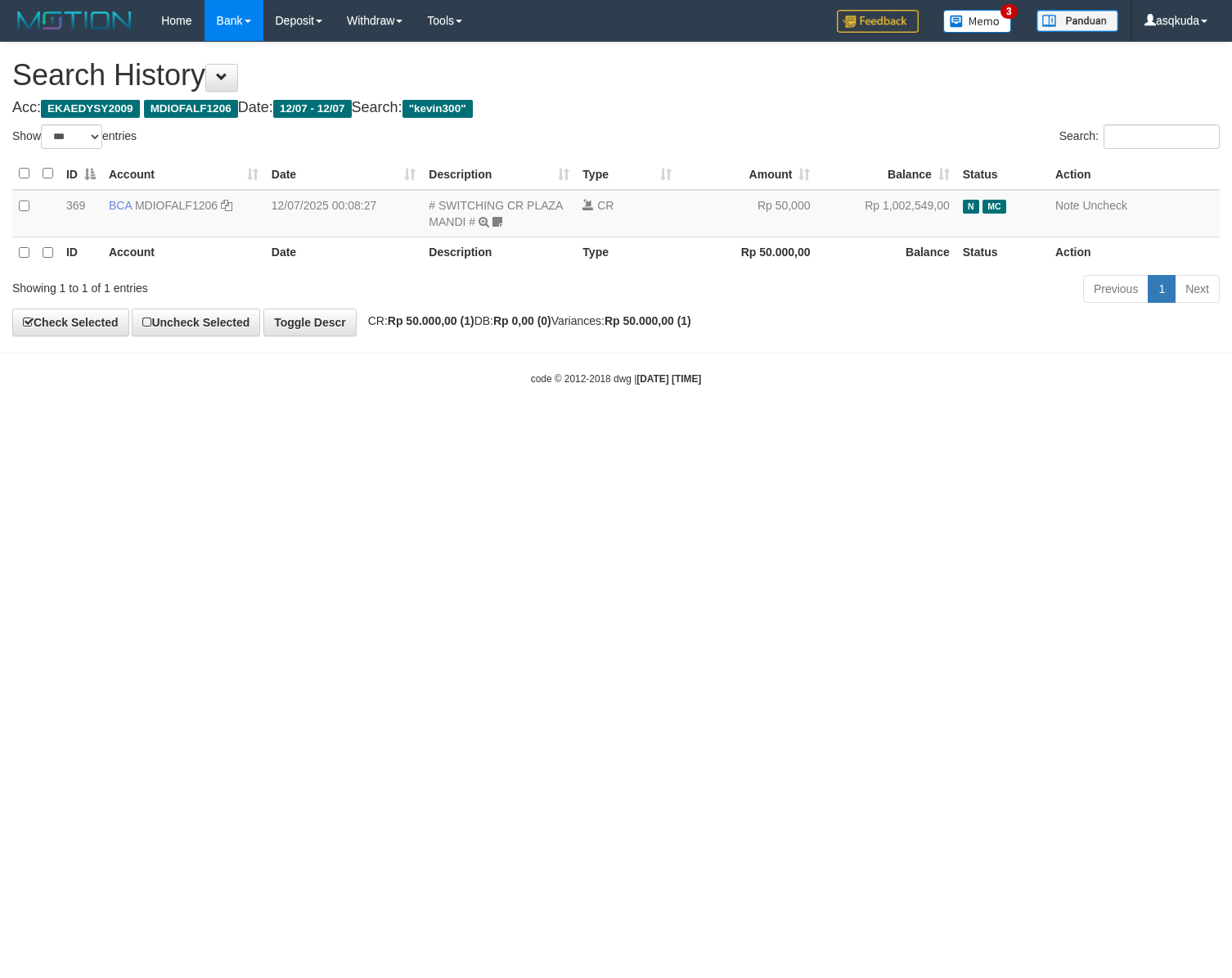 scroll, scrollTop: 0, scrollLeft: 0, axis: both 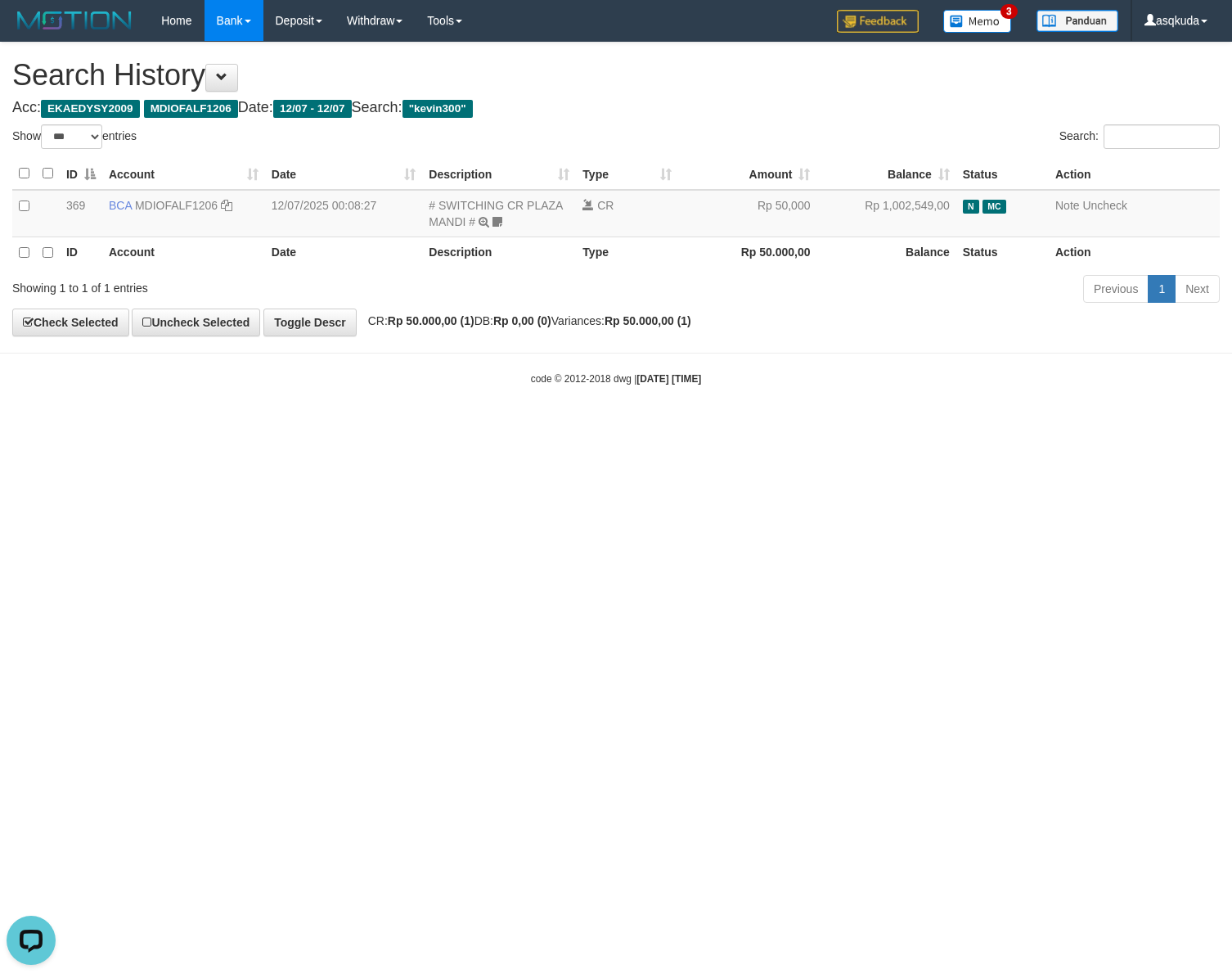 click on "Toggle navigation
Home
Bank
Account List
Load
By Website
Group
[ITOTO]													KEMBARJITU
By Load Group (DPS)
Group asq-1
Group asq-2
Group asq-3
Mutasi Bank
Search 3" at bounding box center (616, 214) 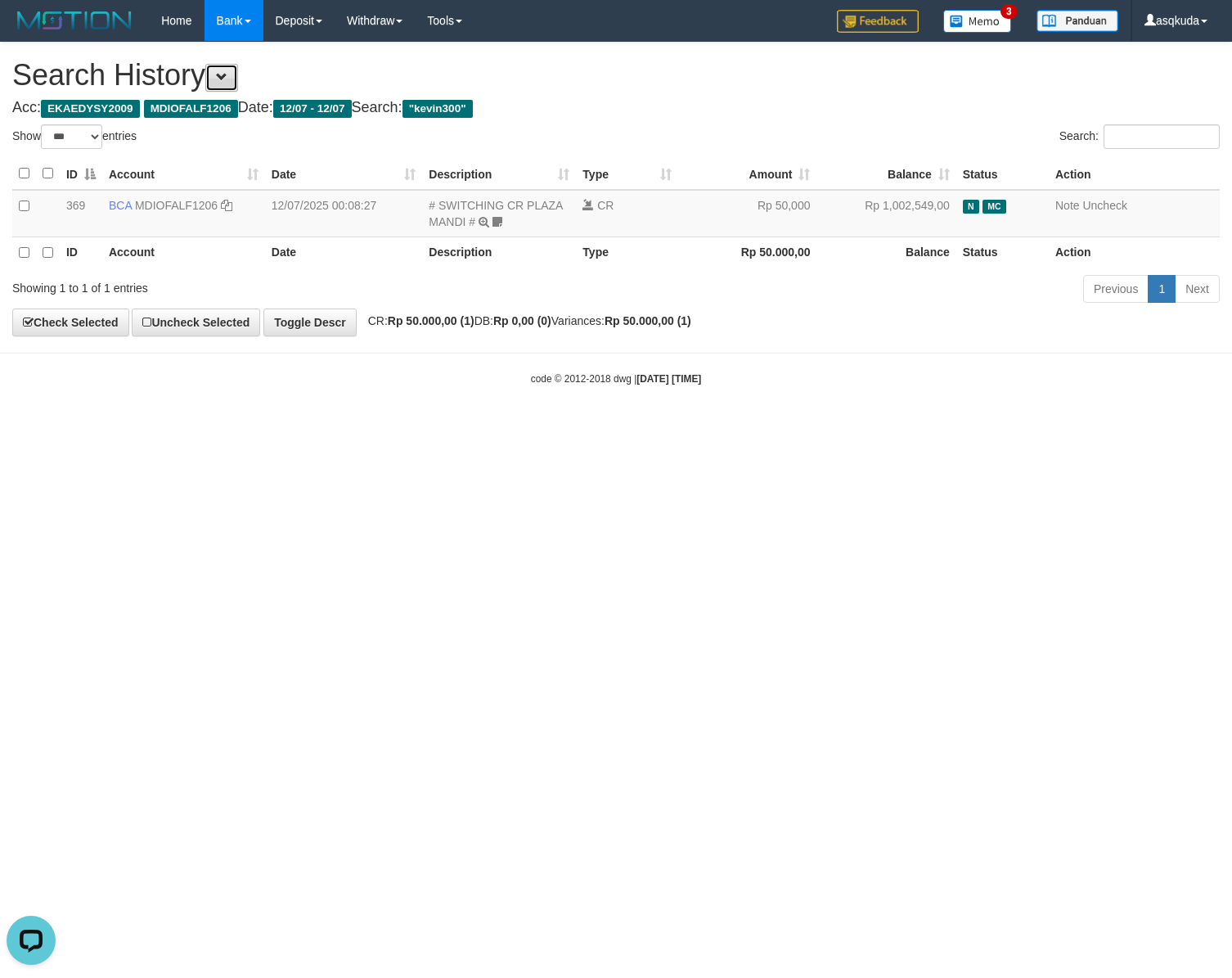 drag, startPoint x: 217, startPoint y: 67, endPoint x: 224, endPoint y: 72, distance: 8.602325 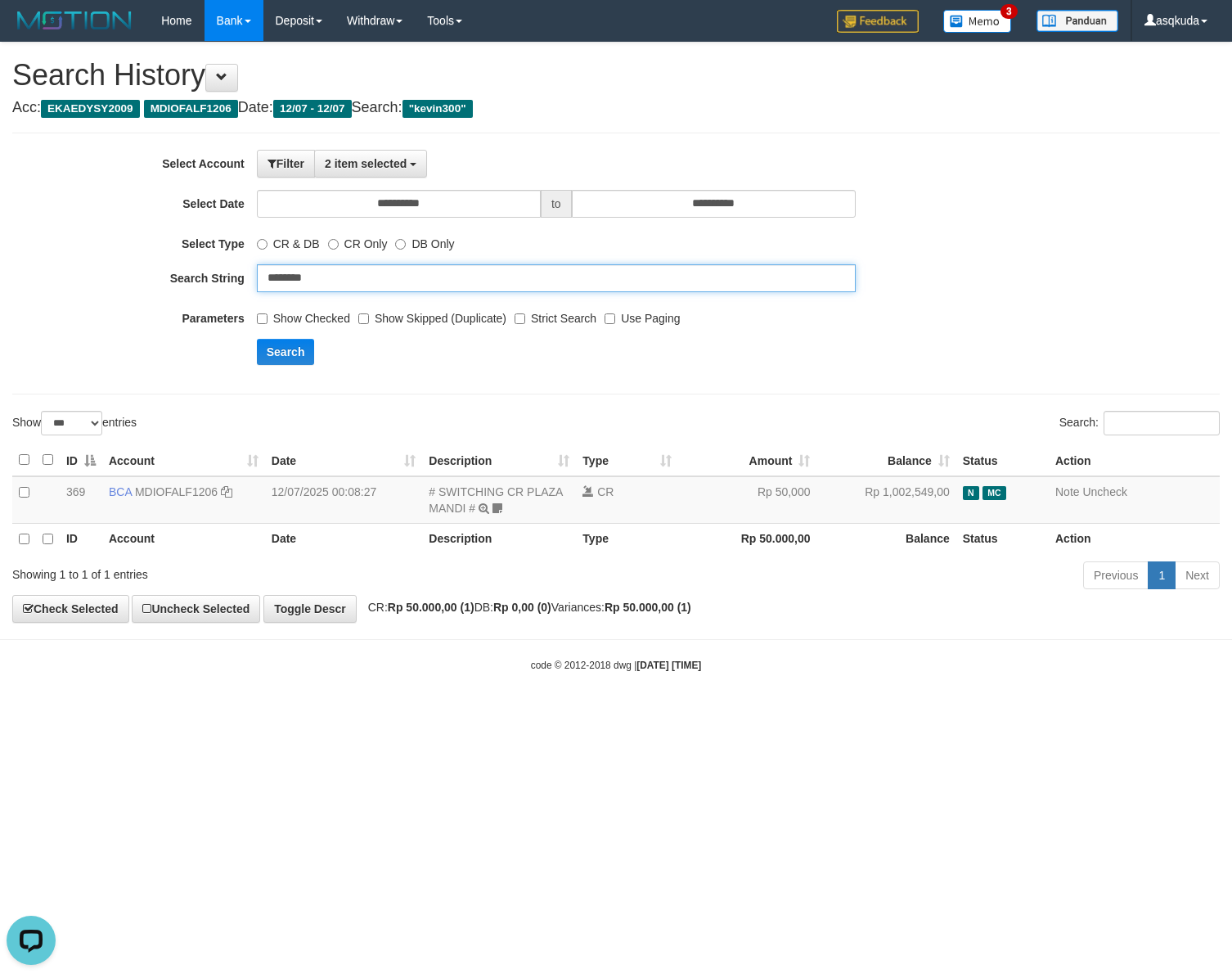 click on "********" at bounding box center (556, 278) 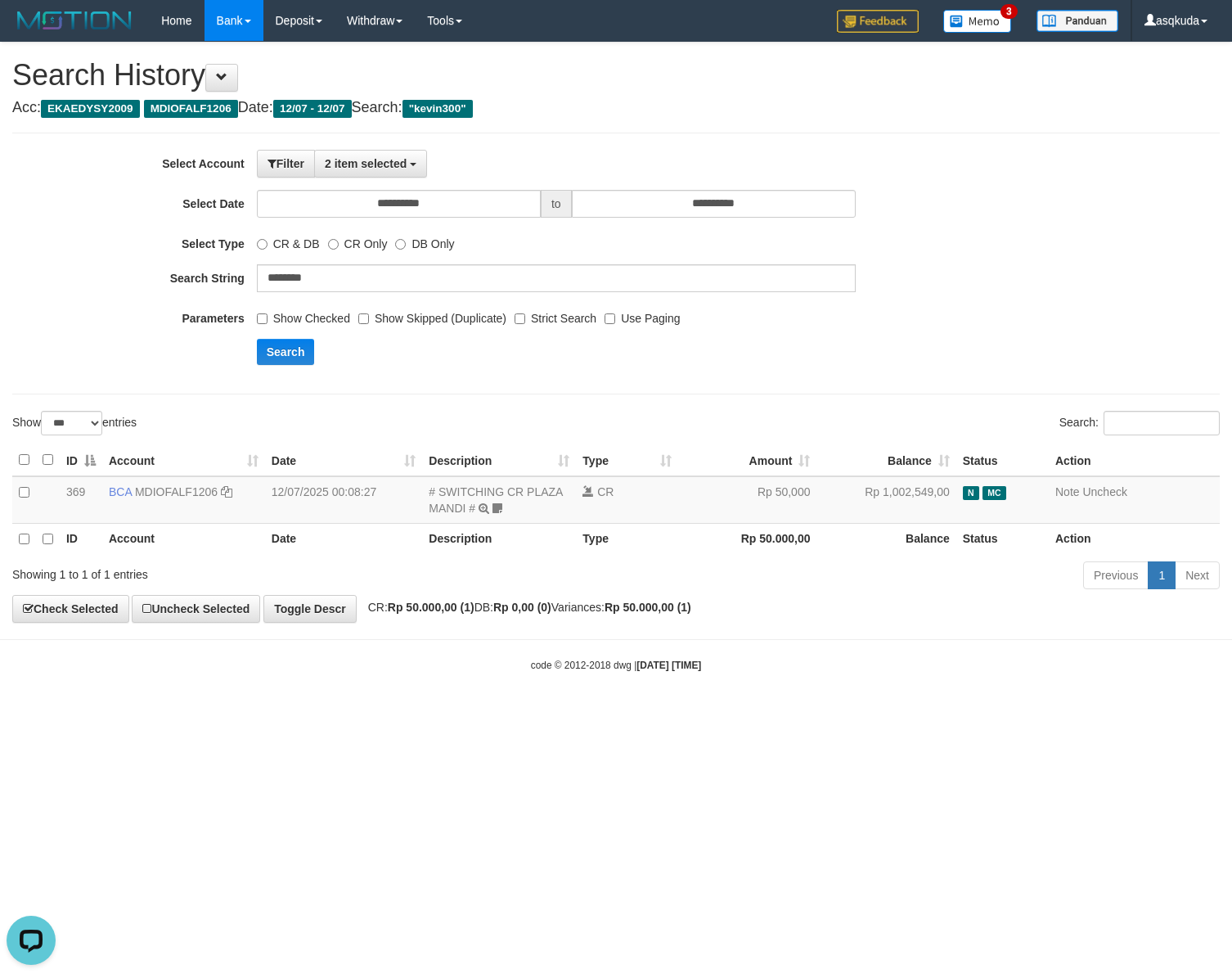 click on "**********" at bounding box center [513, 264] 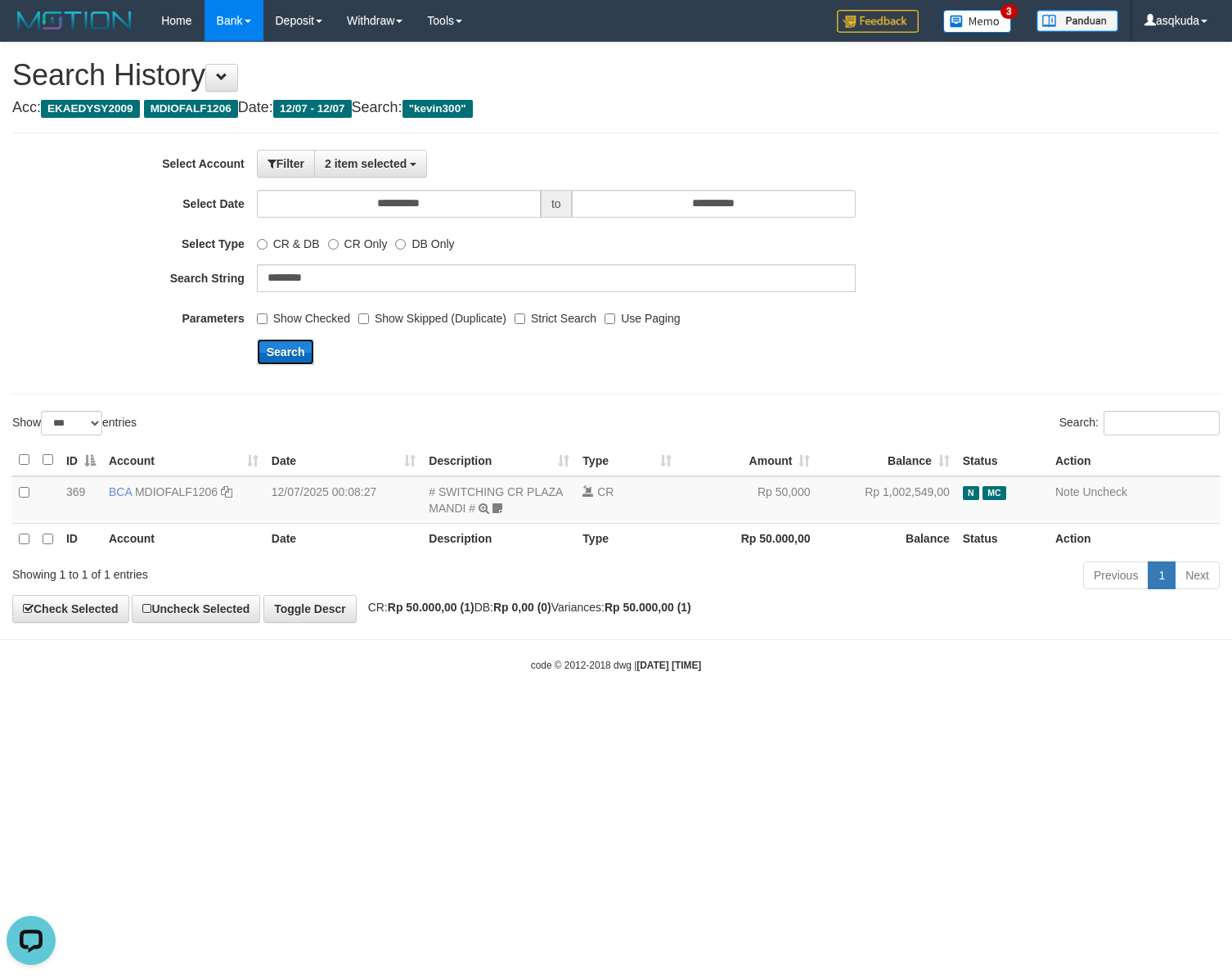 click on "Search" at bounding box center [286, 352] 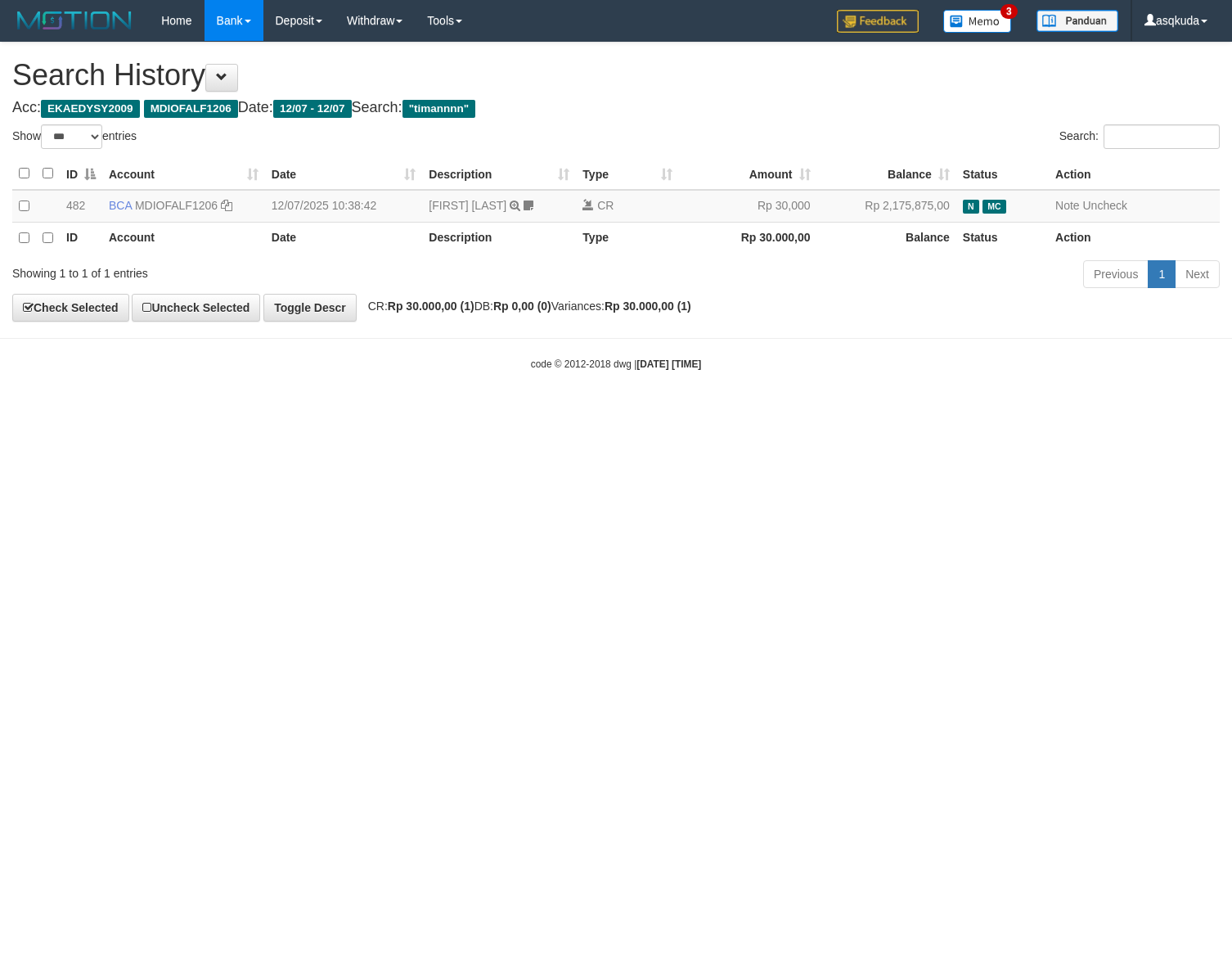 select on "***" 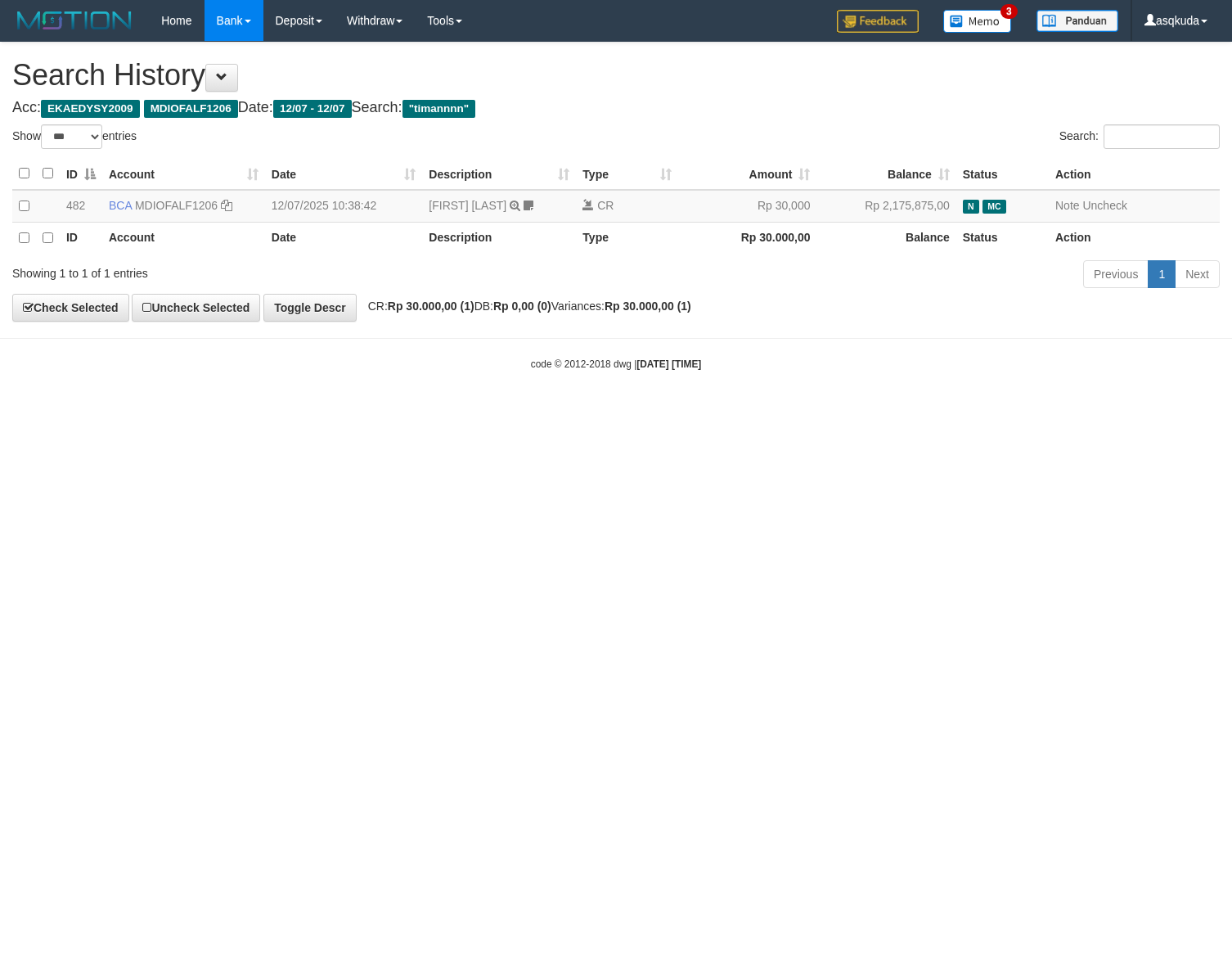 scroll, scrollTop: 0, scrollLeft: 0, axis: both 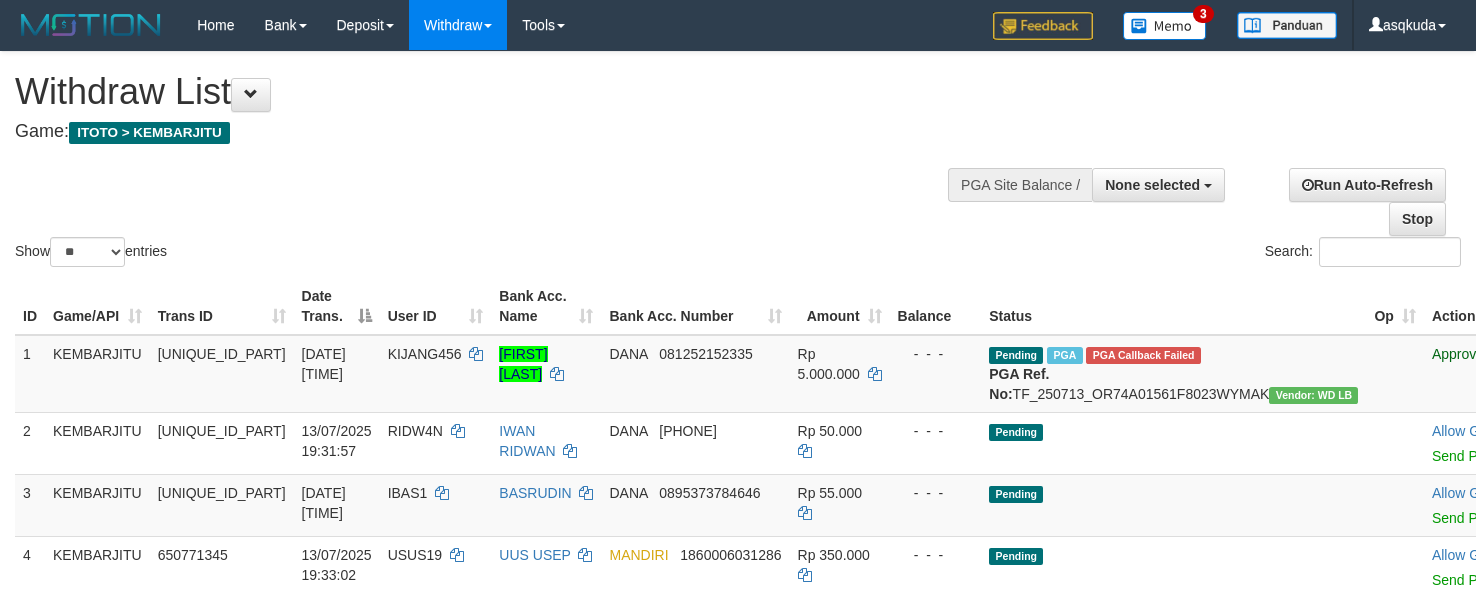 select 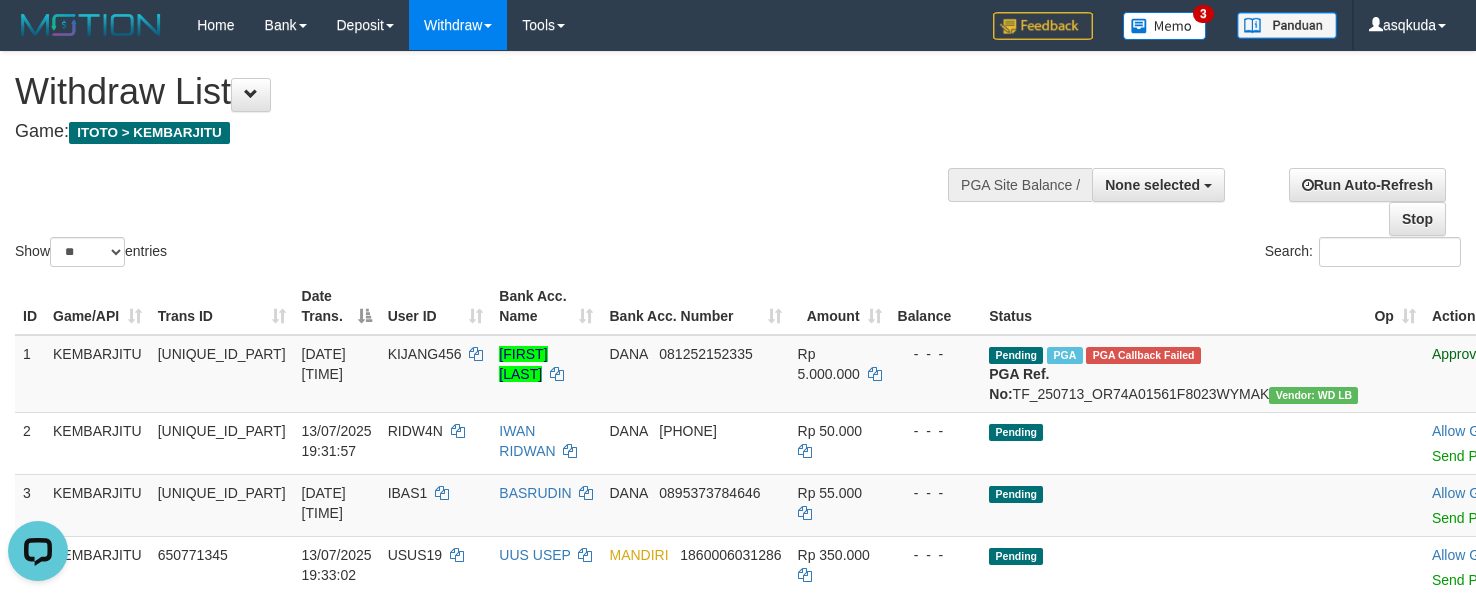 scroll, scrollTop: 0, scrollLeft: 0, axis: both 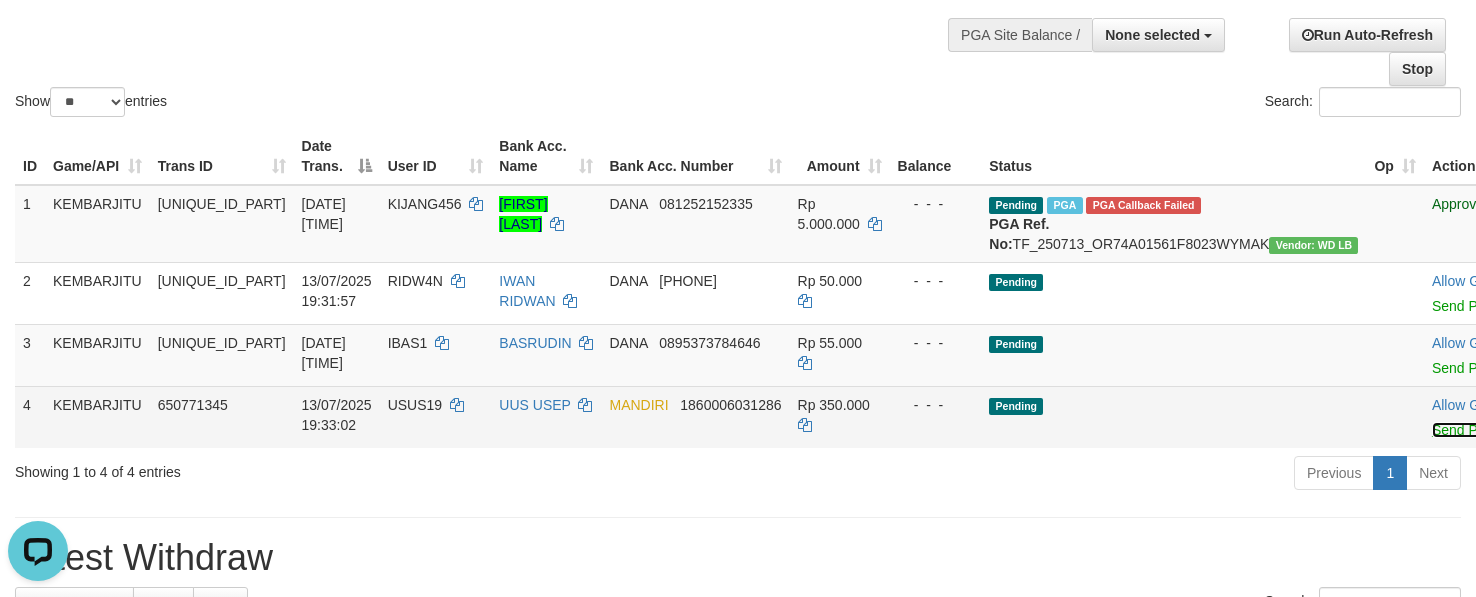 click on "Send PGA" at bounding box center (1464, 430) 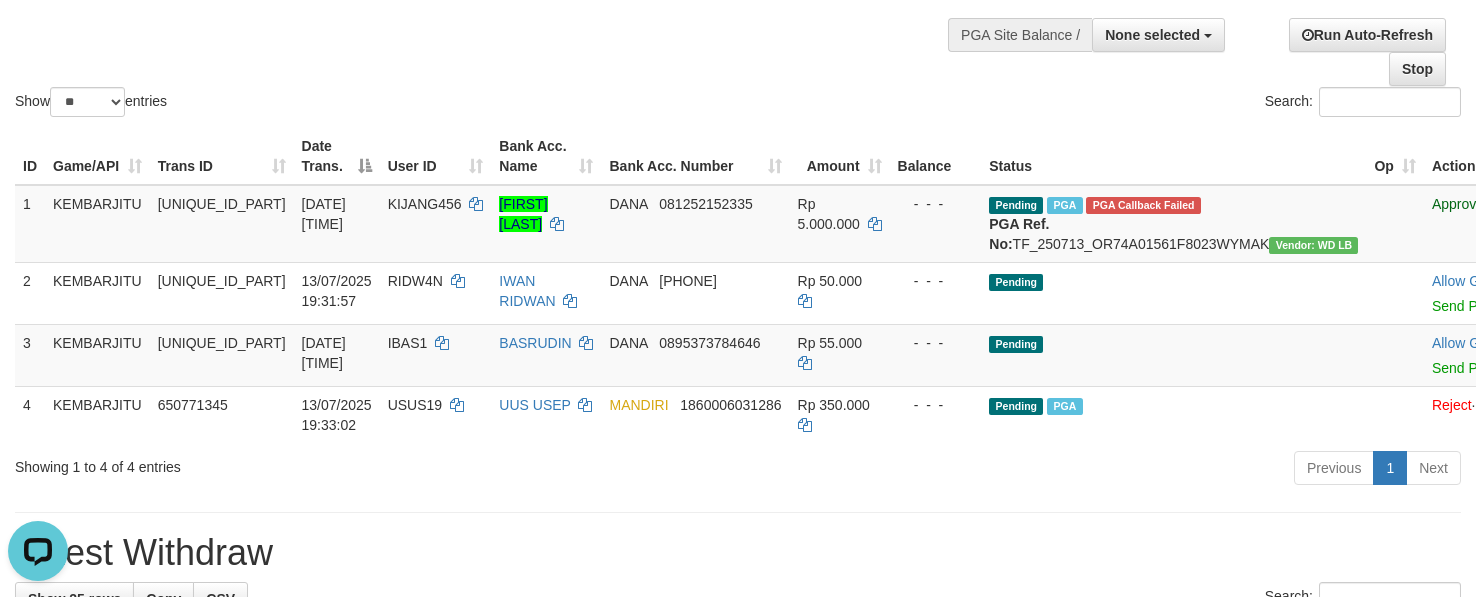 click on "Previous 1 Next" at bounding box center (1045, 470) 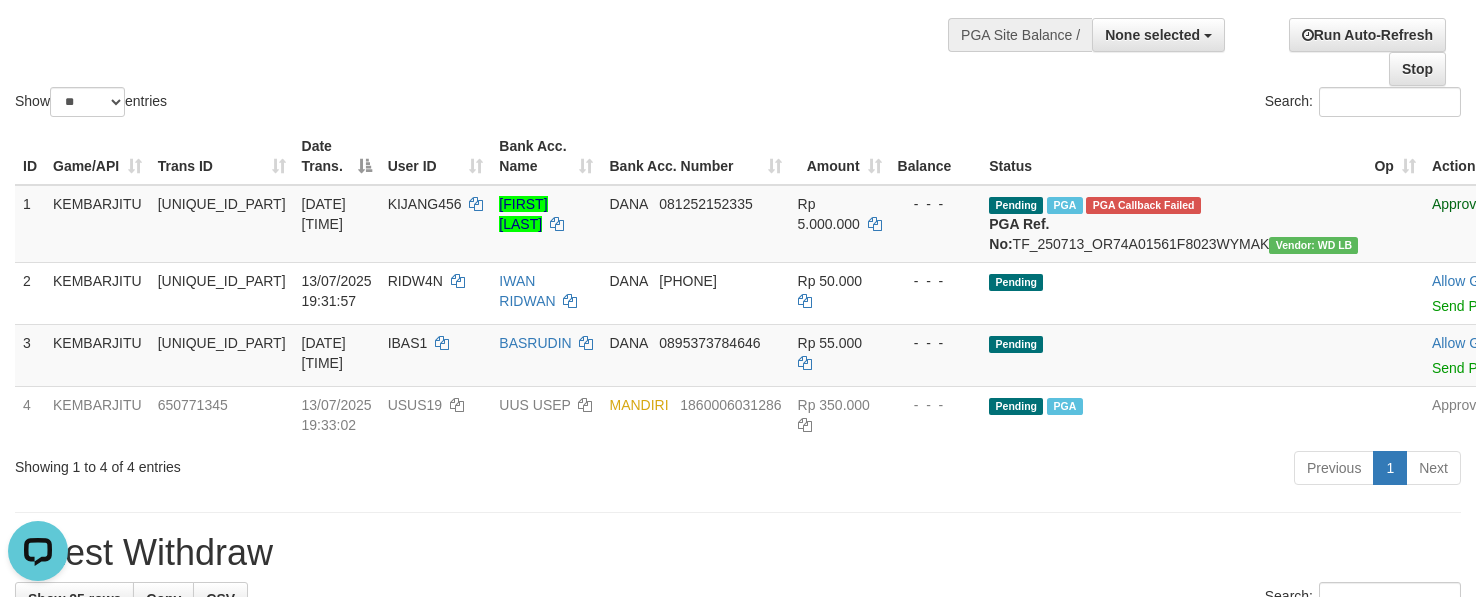 click on "Show  ** ** ** ***  entries Search:" at bounding box center [738, 11] 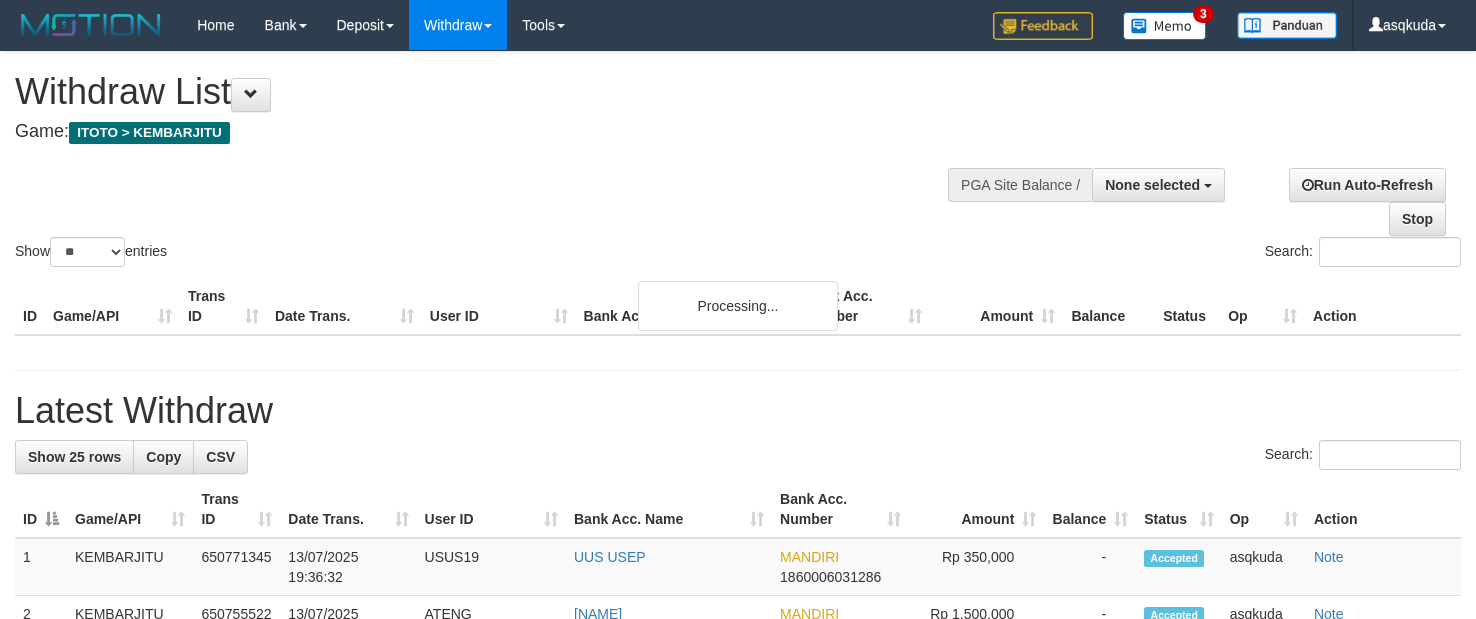 select 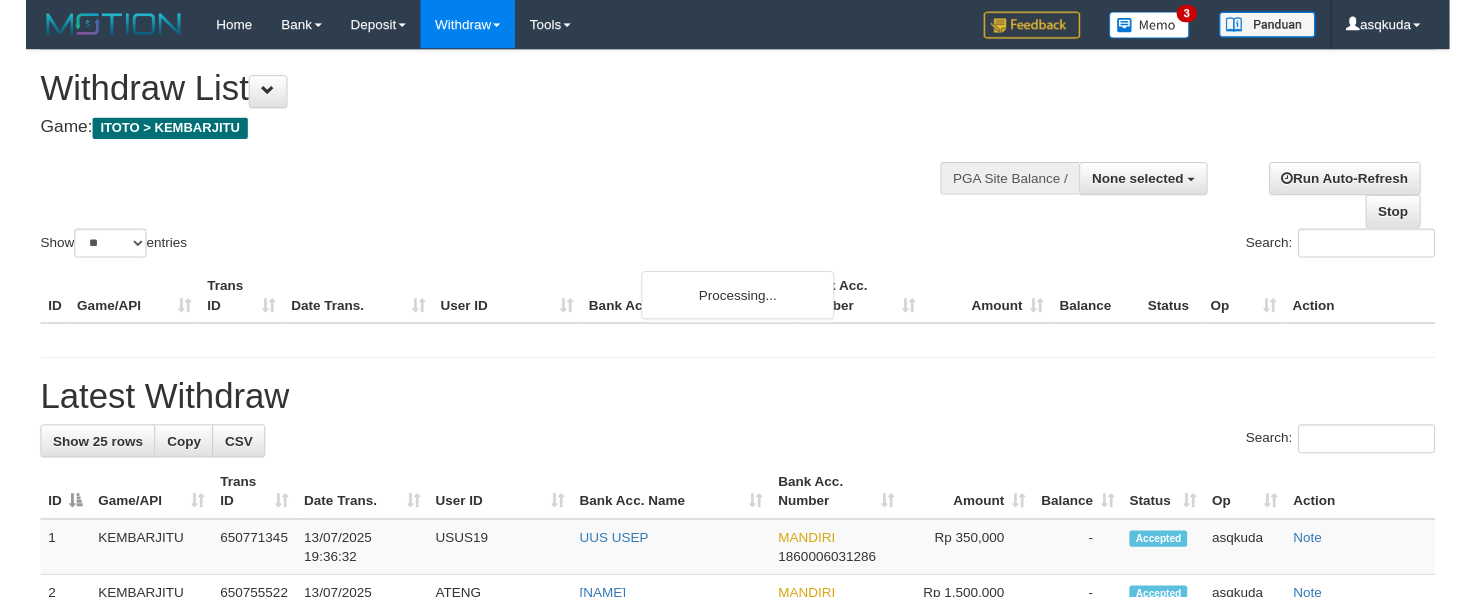 scroll, scrollTop: 150, scrollLeft: 0, axis: vertical 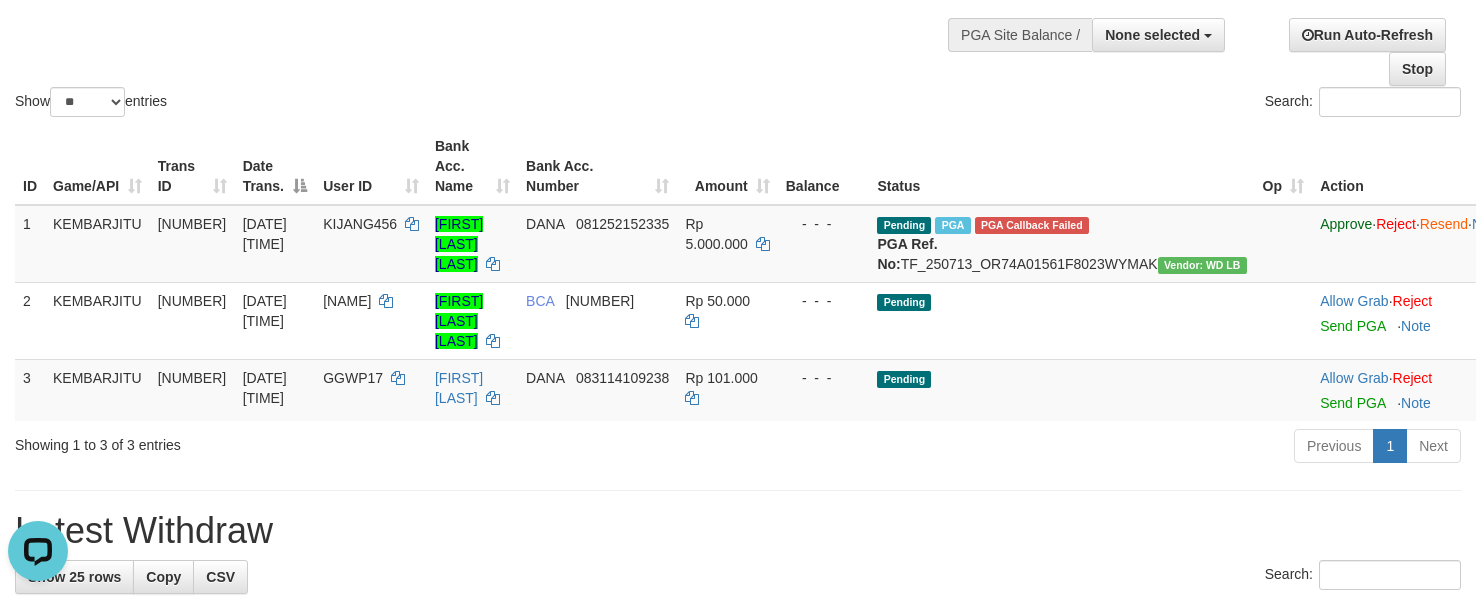 click on "Search:" at bounding box center (1107, 104) 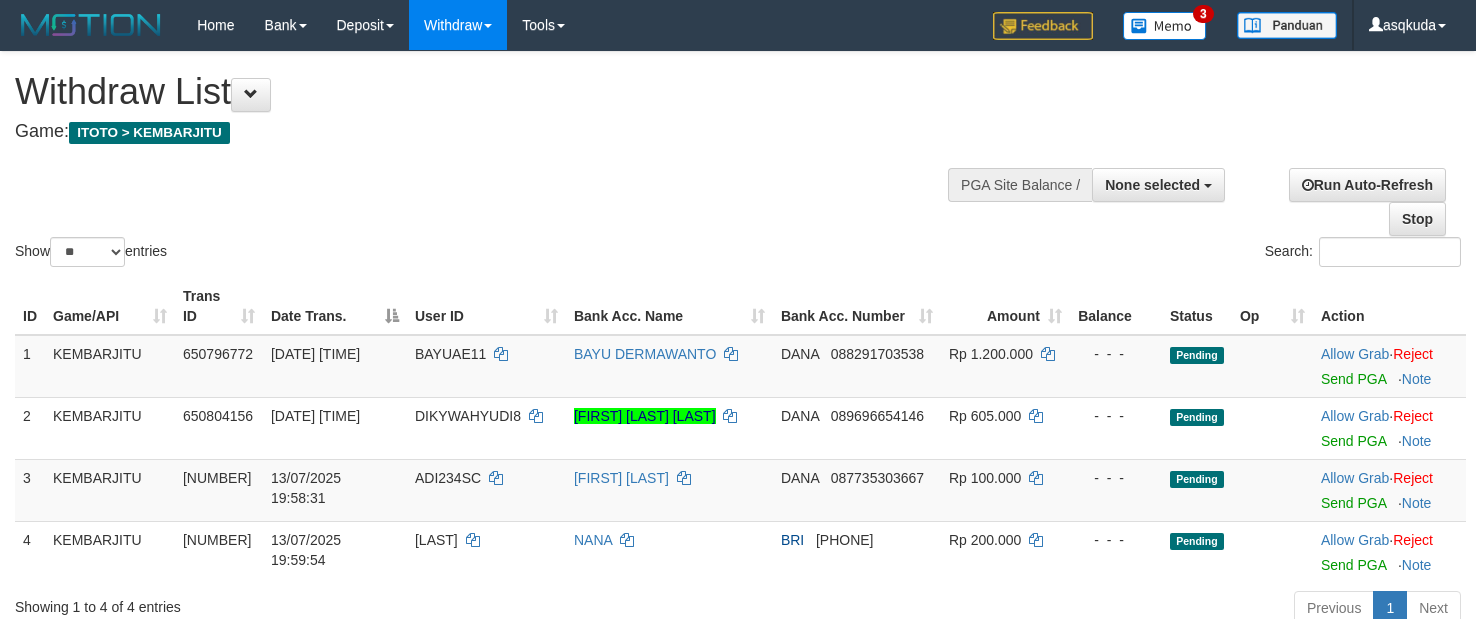select 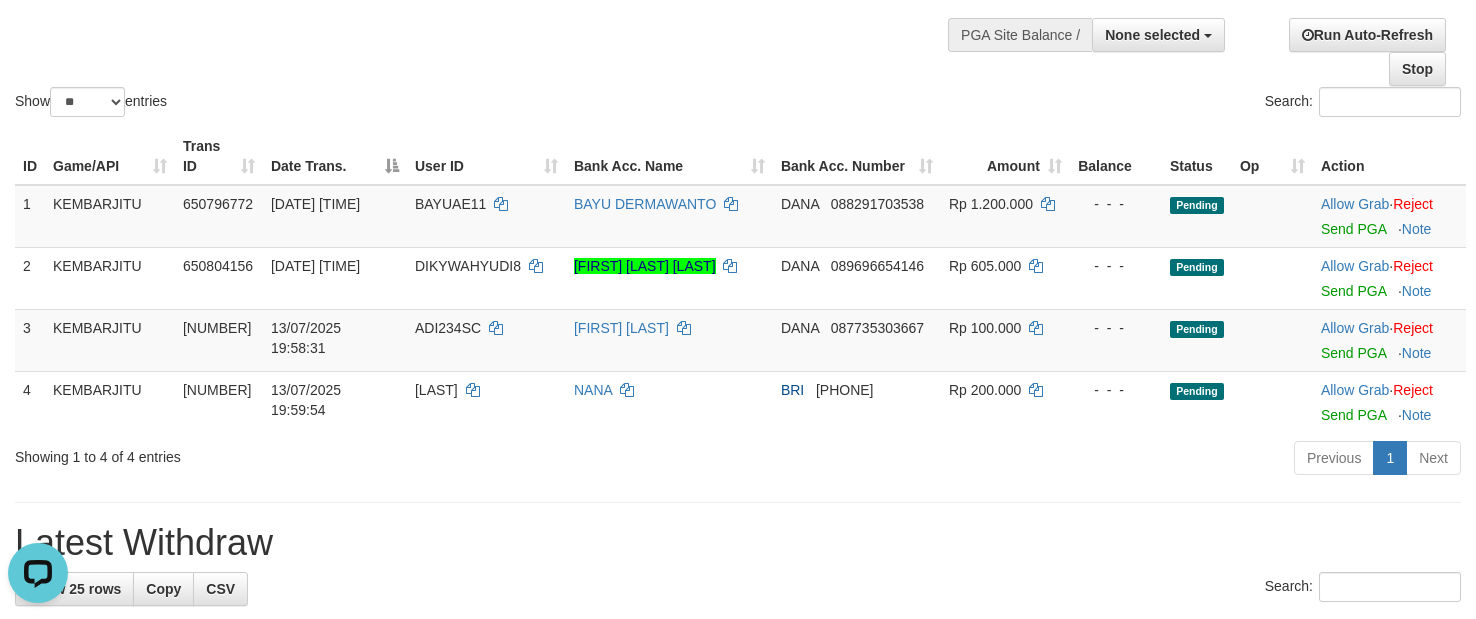 scroll, scrollTop: 0, scrollLeft: 0, axis: both 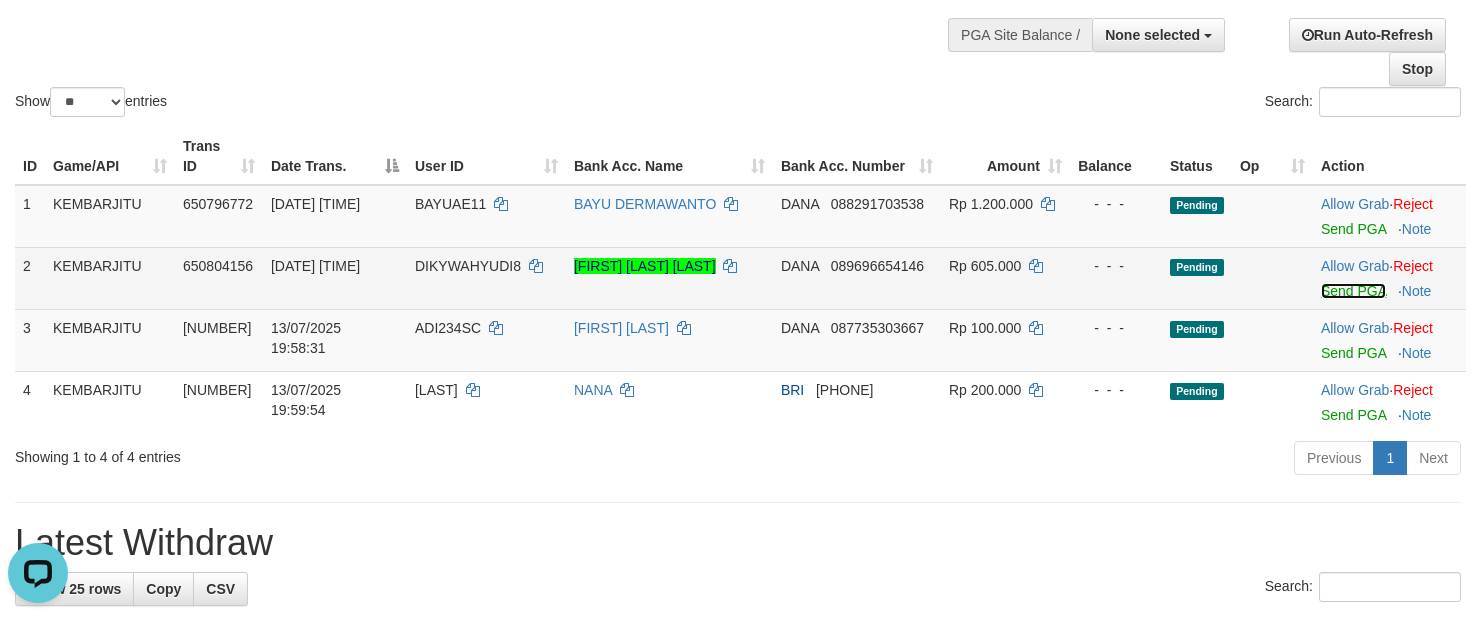 click on "Send PGA" at bounding box center (1353, 291) 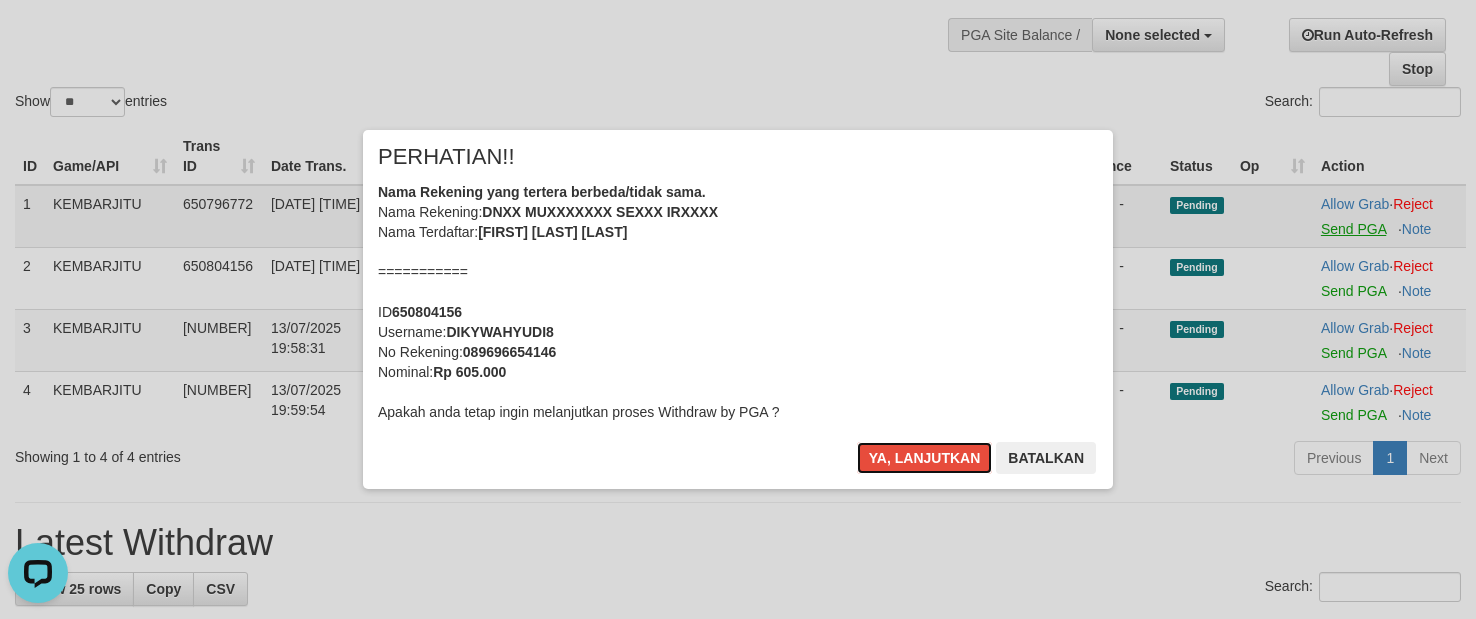 type 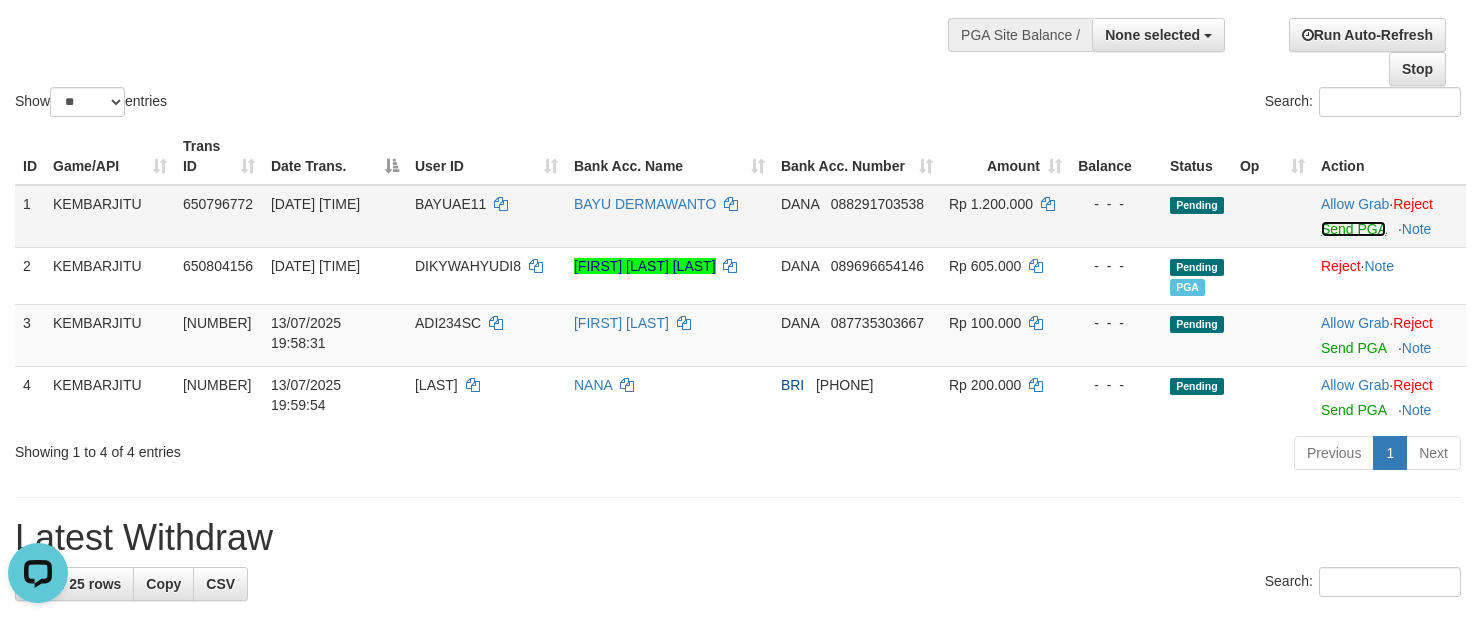 click on "Send PGA" at bounding box center (1353, 229) 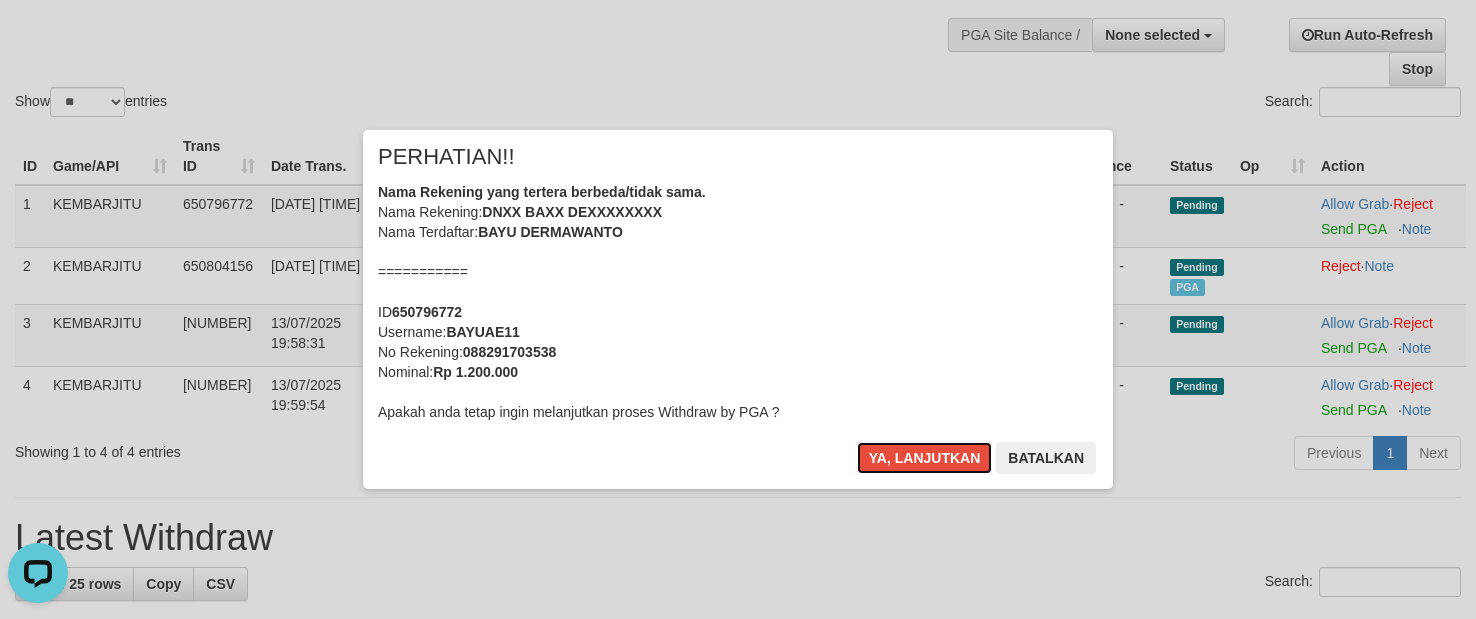 type 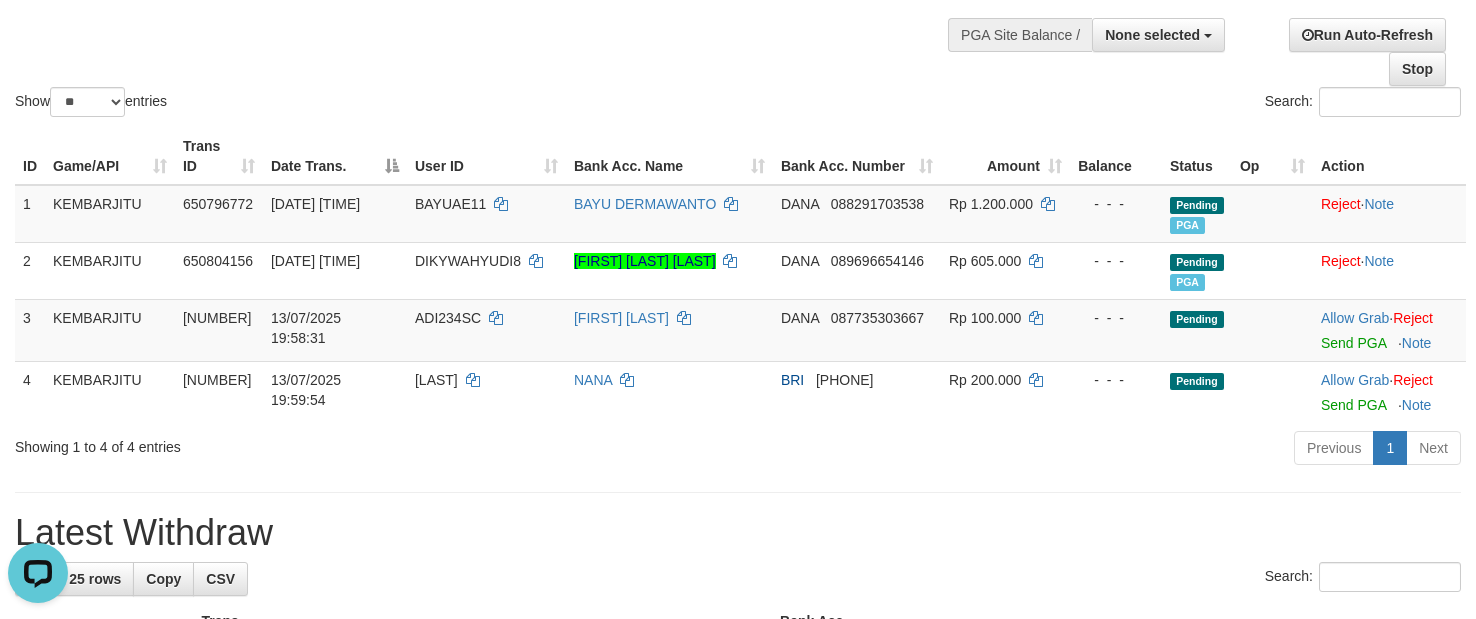 scroll, scrollTop: 145, scrollLeft: 0, axis: vertical 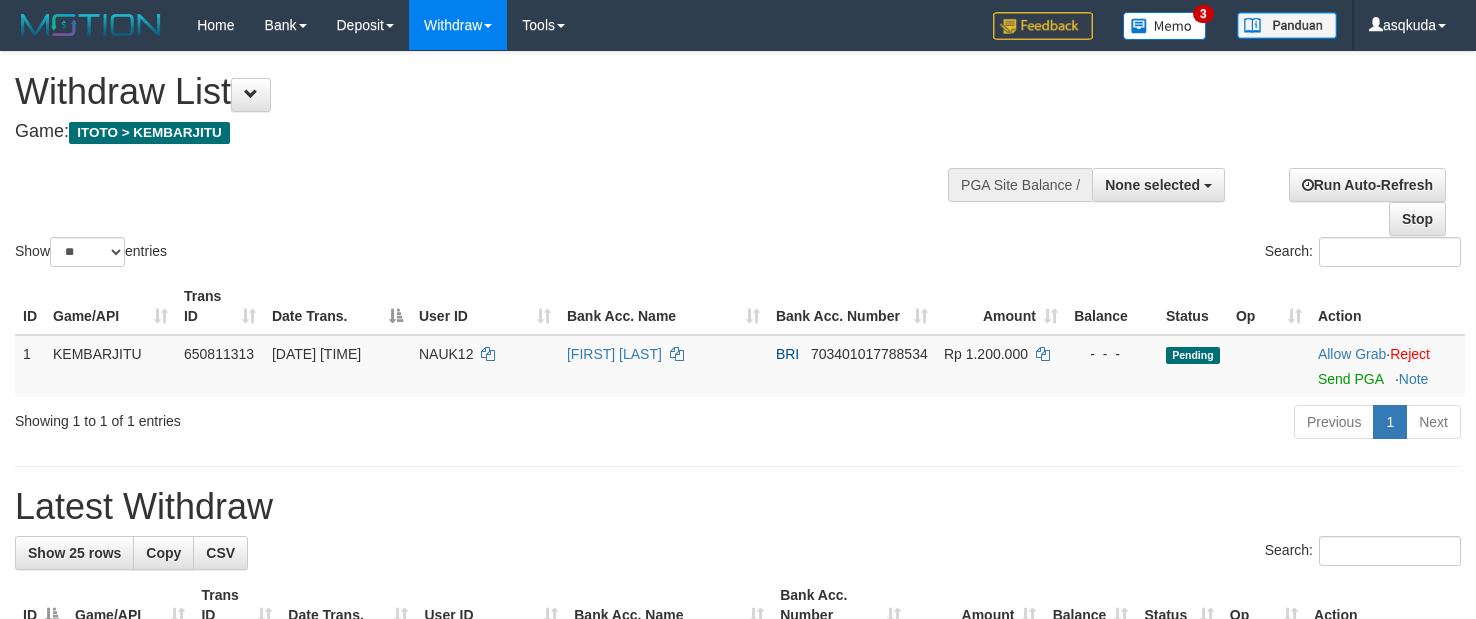 select 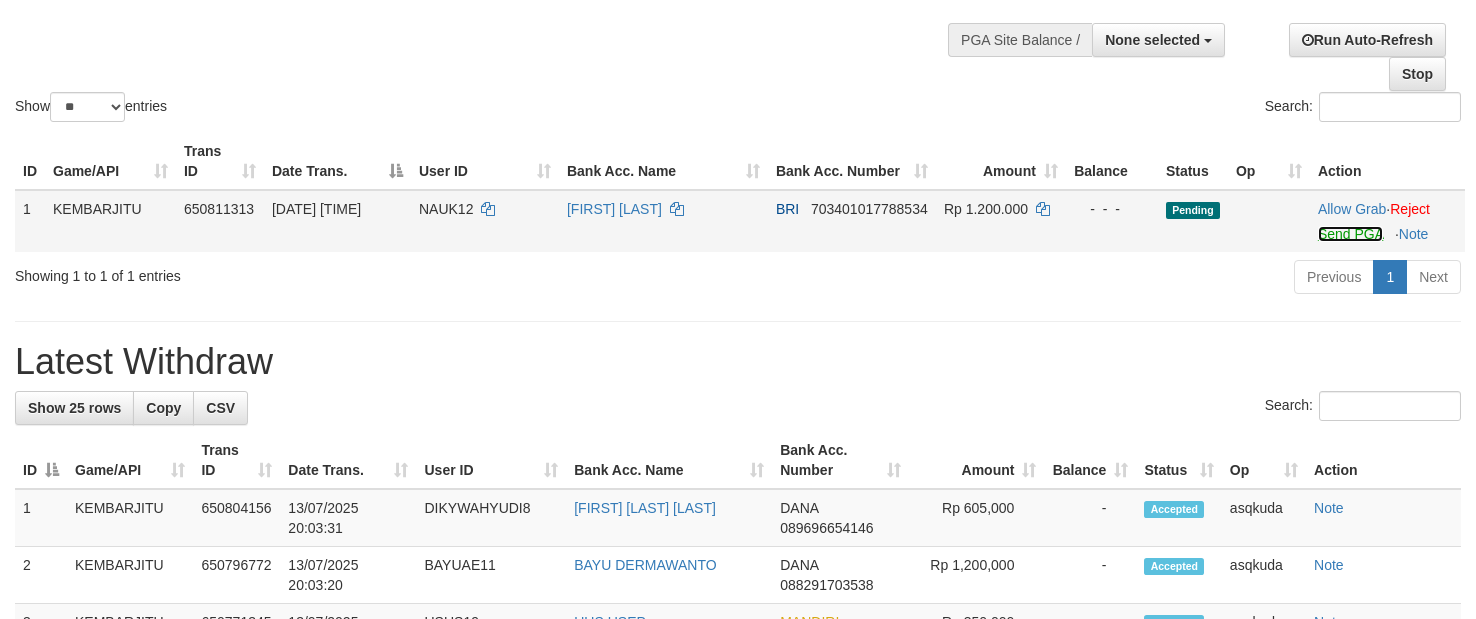 click on "Send PGA" at bounding box center [1350, 234] 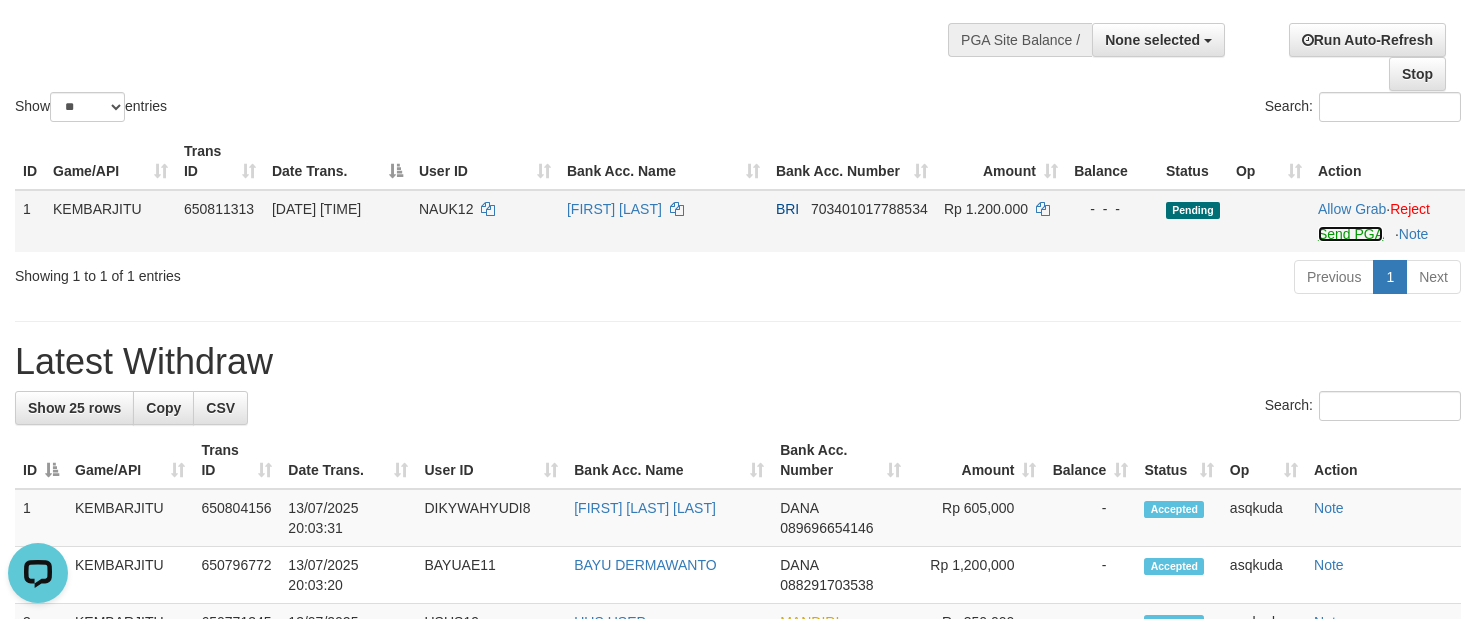 scroll, scrollTop: 0, scrollLeft: 0, axis: both 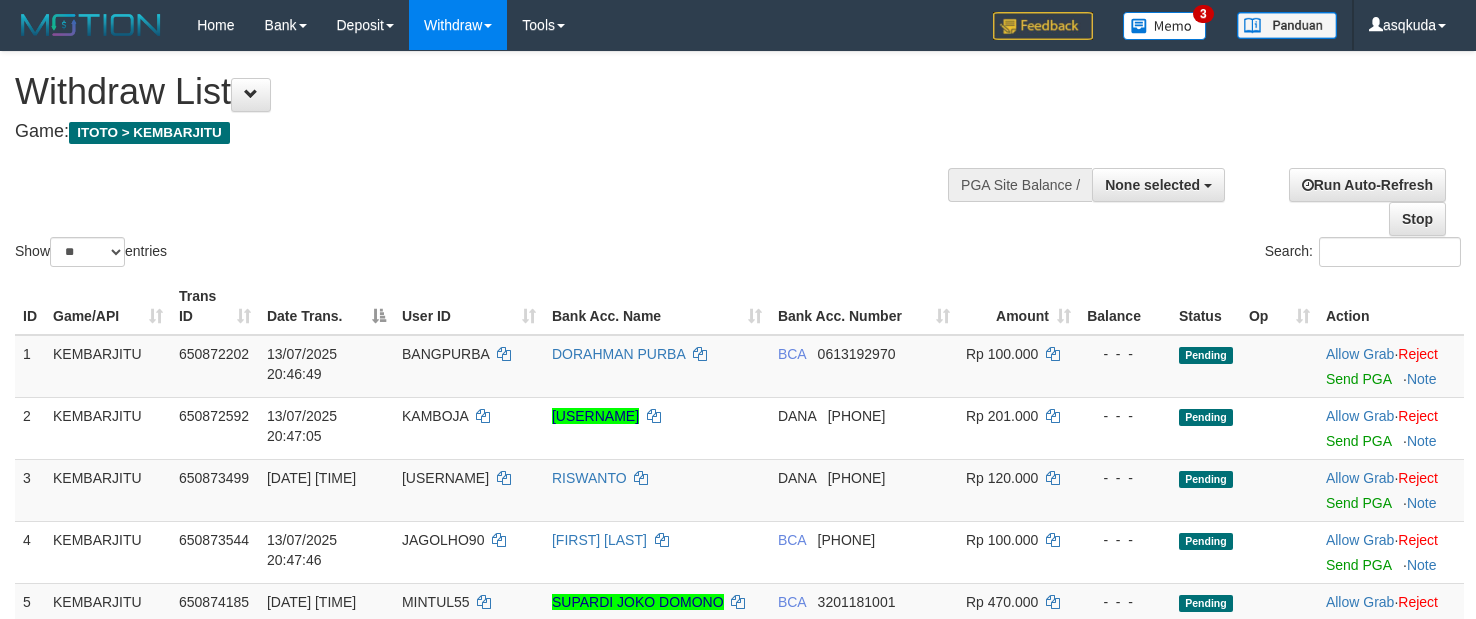select 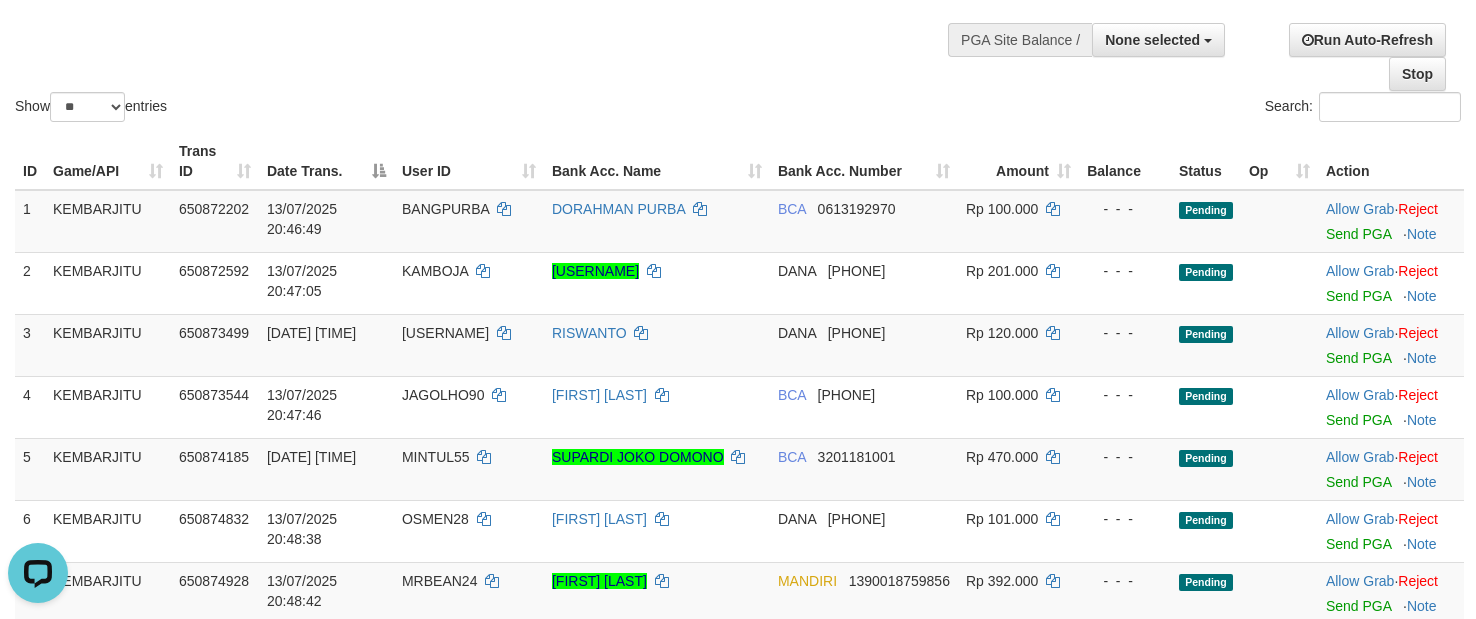 scroll, scrollTop: 0, scrollLeft: 0, axis: both 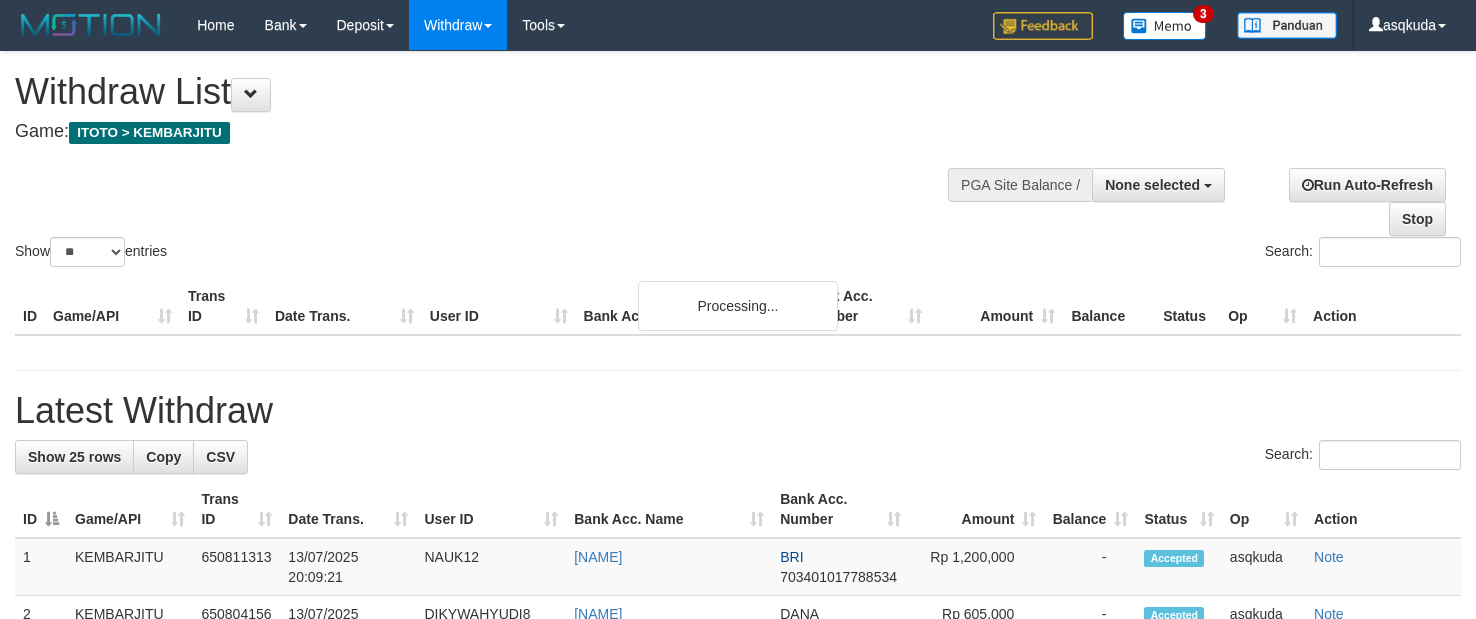 select 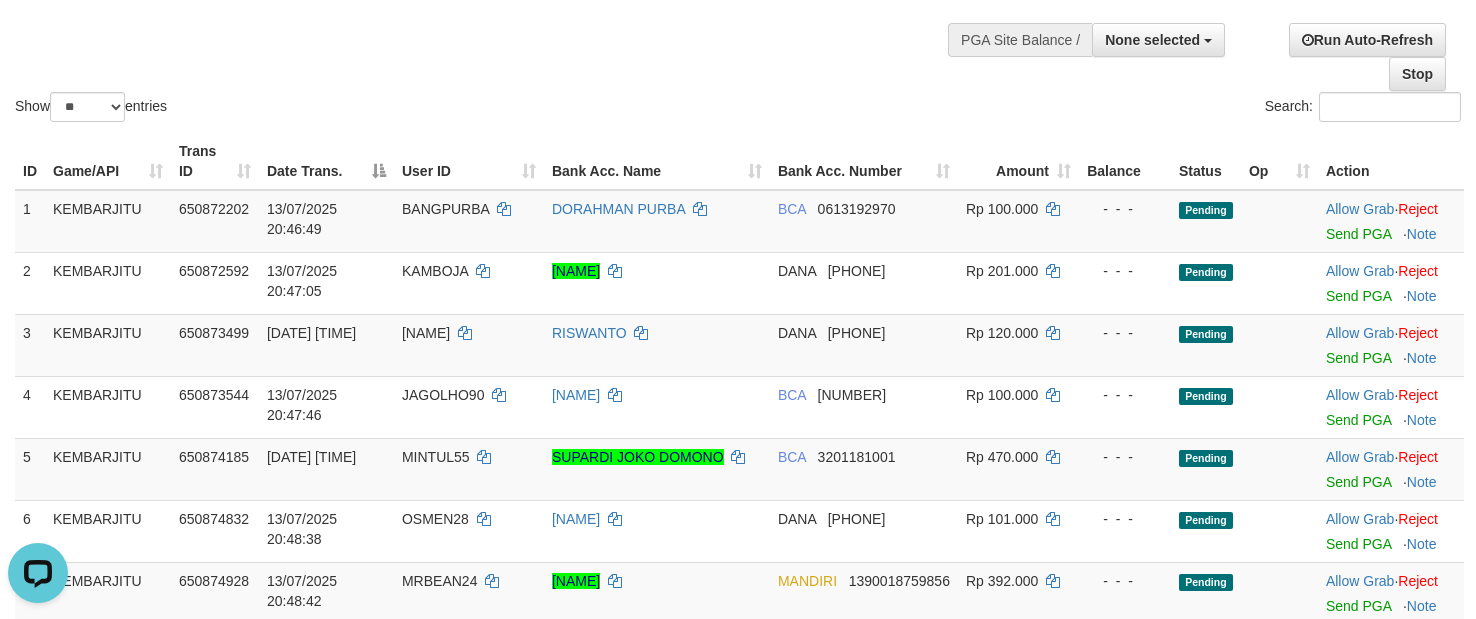 scroll, scrollTop: 0, scrollLeft: 0, axis: both 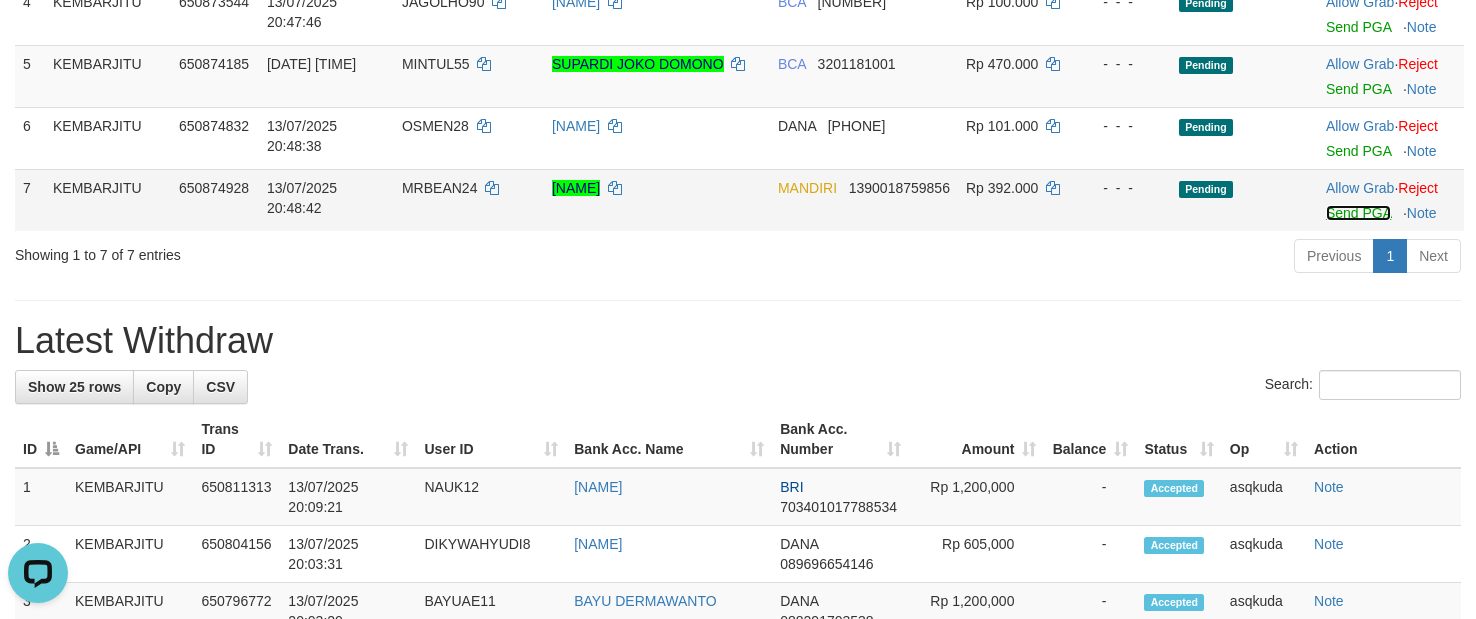 click on "Send PGA" at bounding box center [1358, 213] 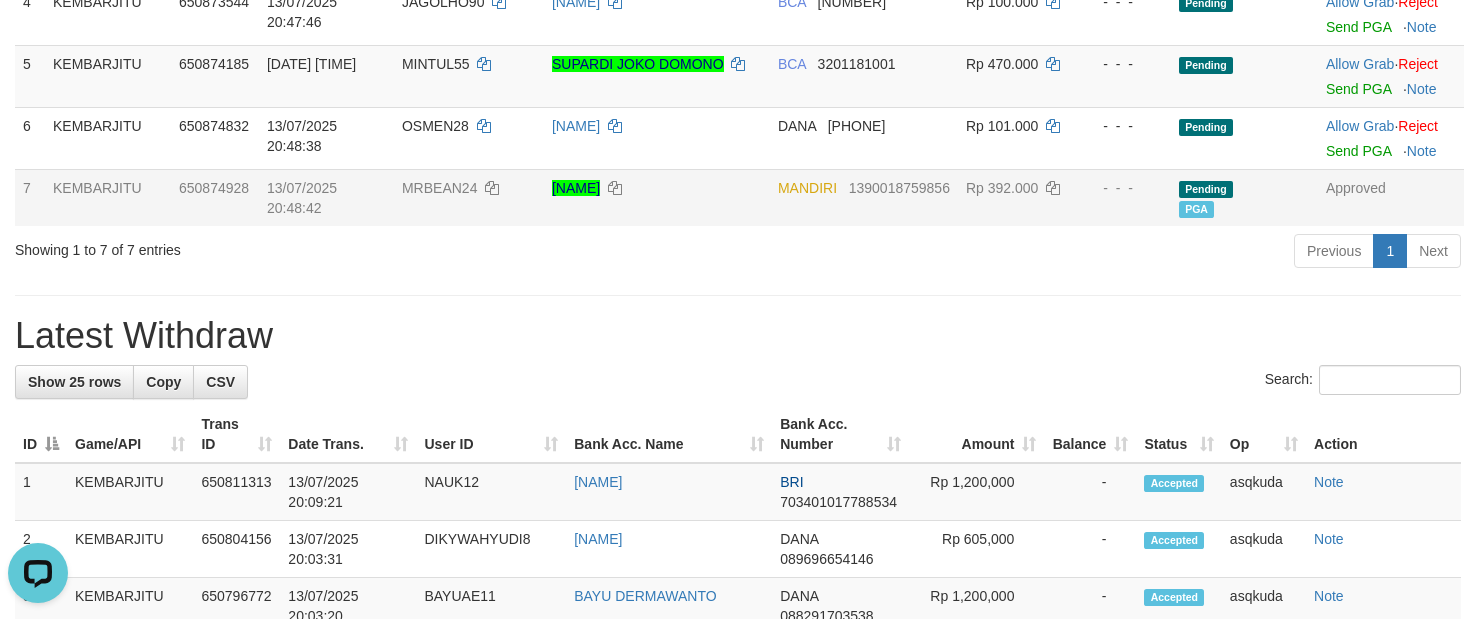 click on "Latest Withdraw" at bounding box center [738, 336] 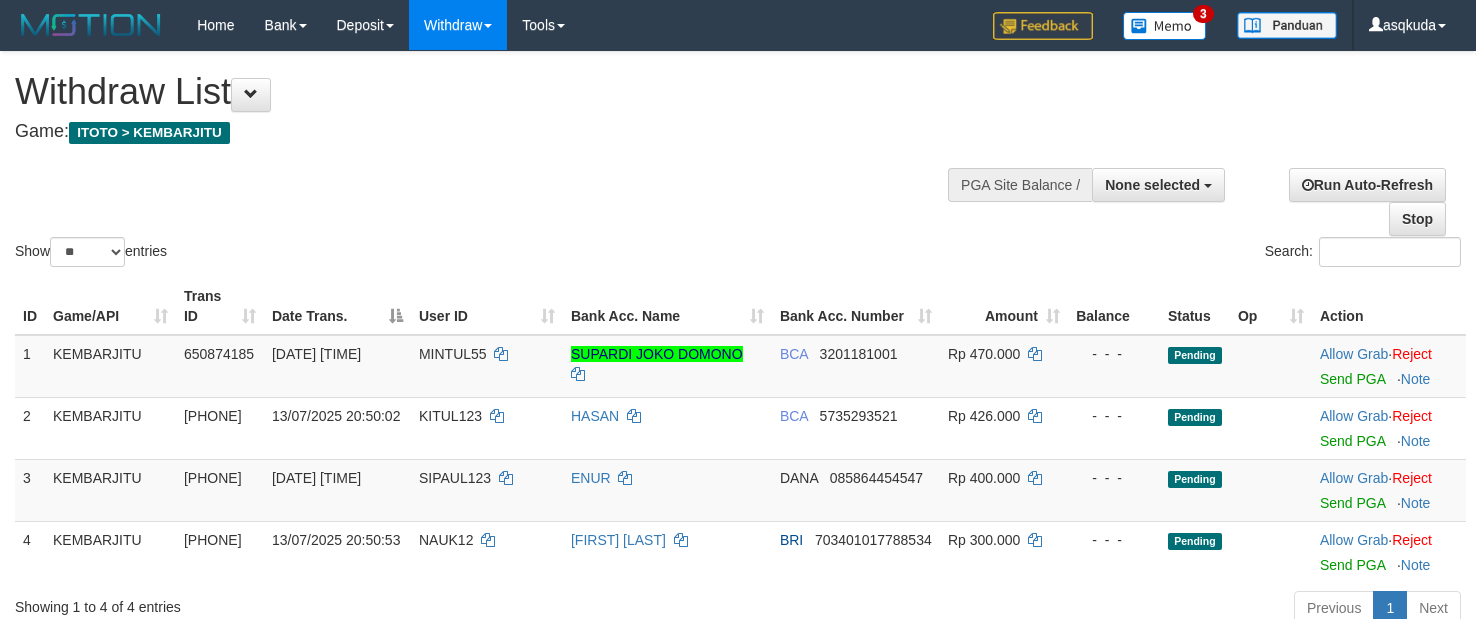 select 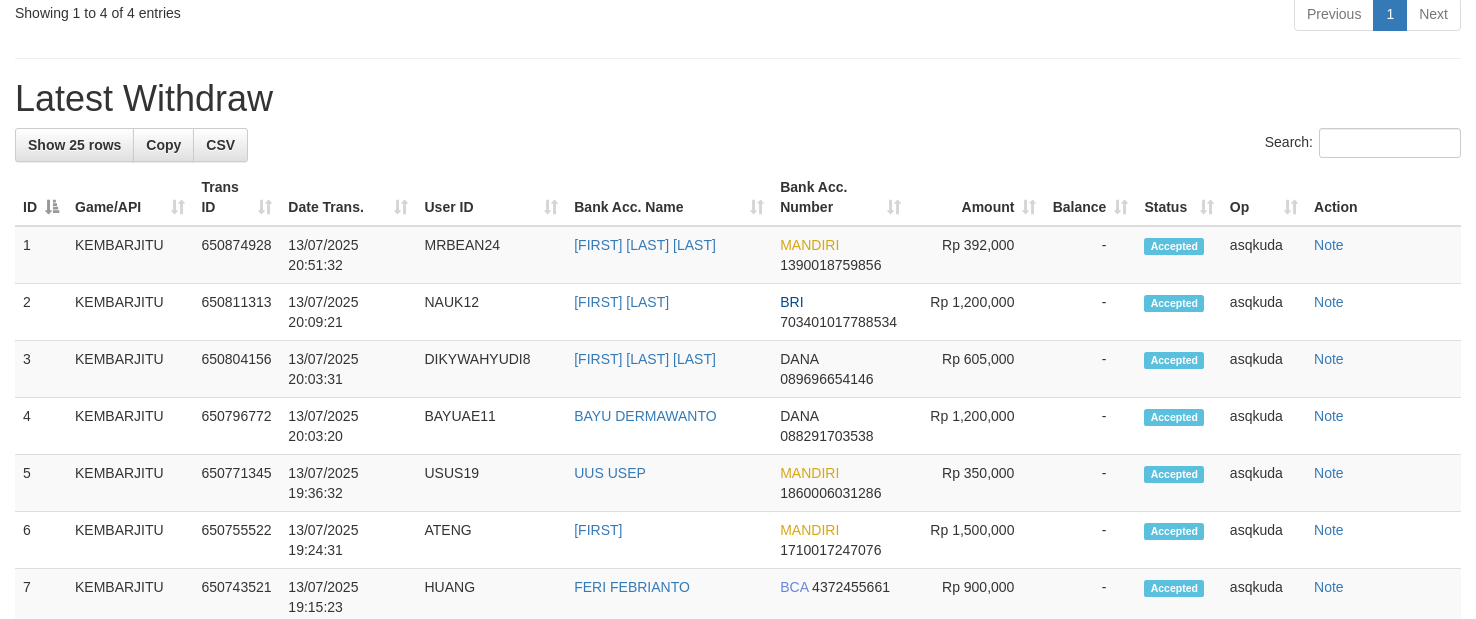 scroll, scrollTop: 538, scrollLeft: 0, axis: vertical 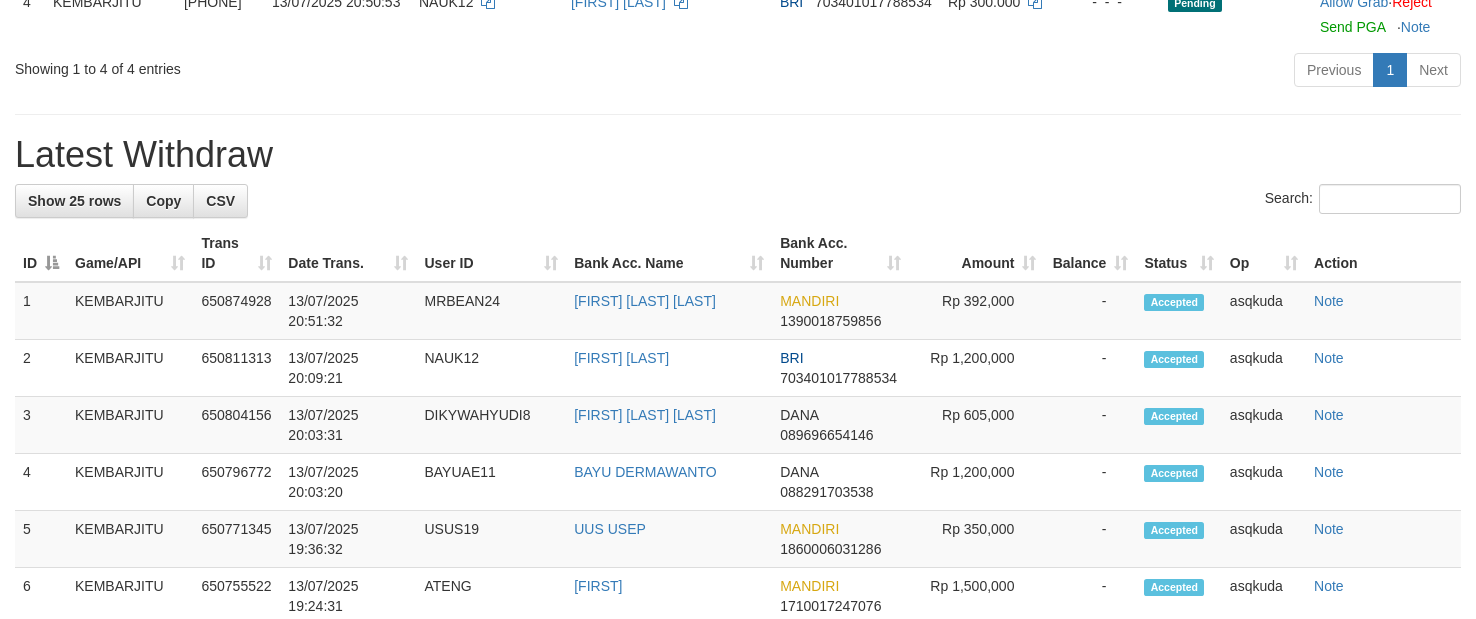 click on "[FIRST]
[PHONE]" at bounding box center [840, 425] 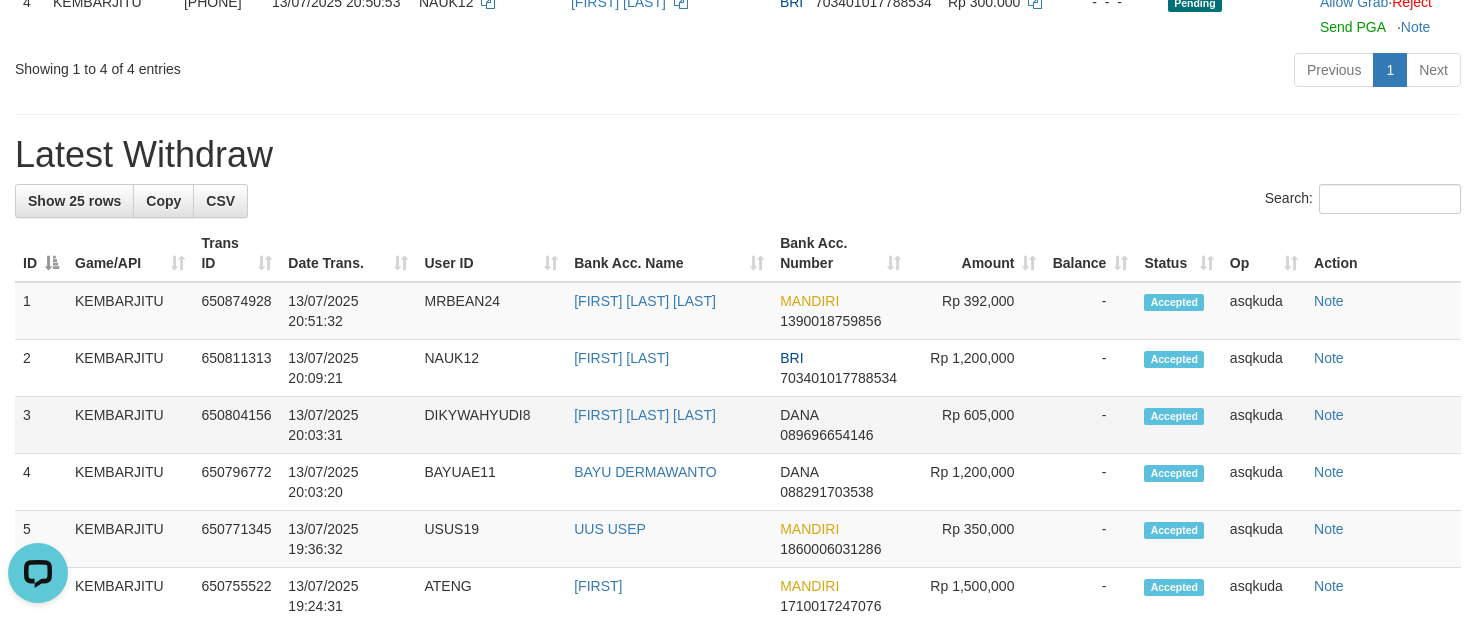 scroll, scrollTop: 0, scrollLeft: 0, axis: both 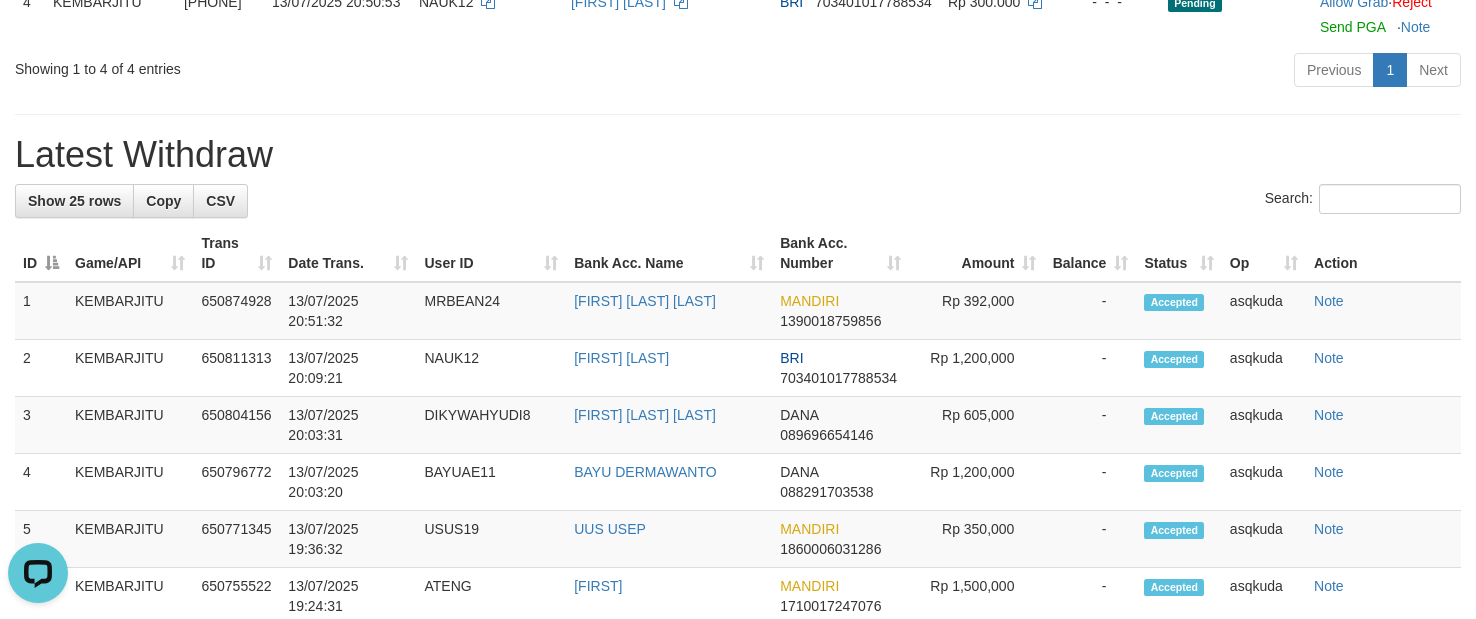 click on "Latest Withdraw" at bounding box center (738, 155) 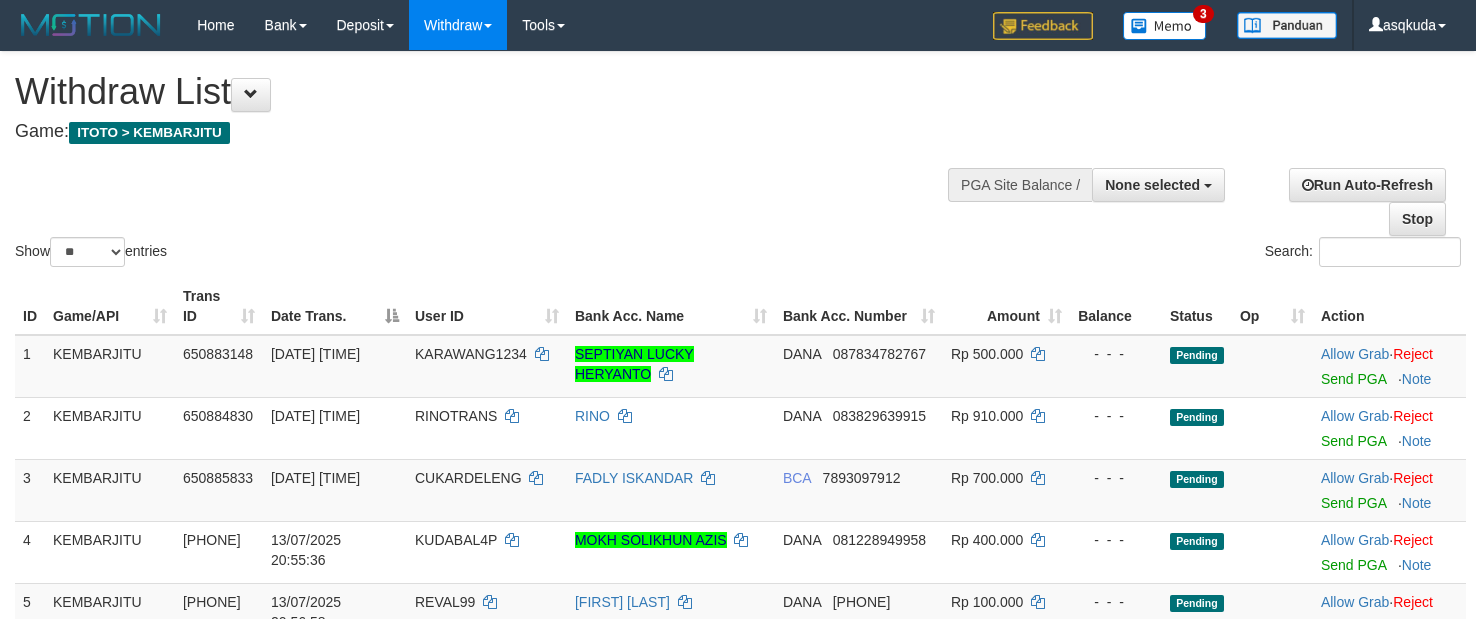 select 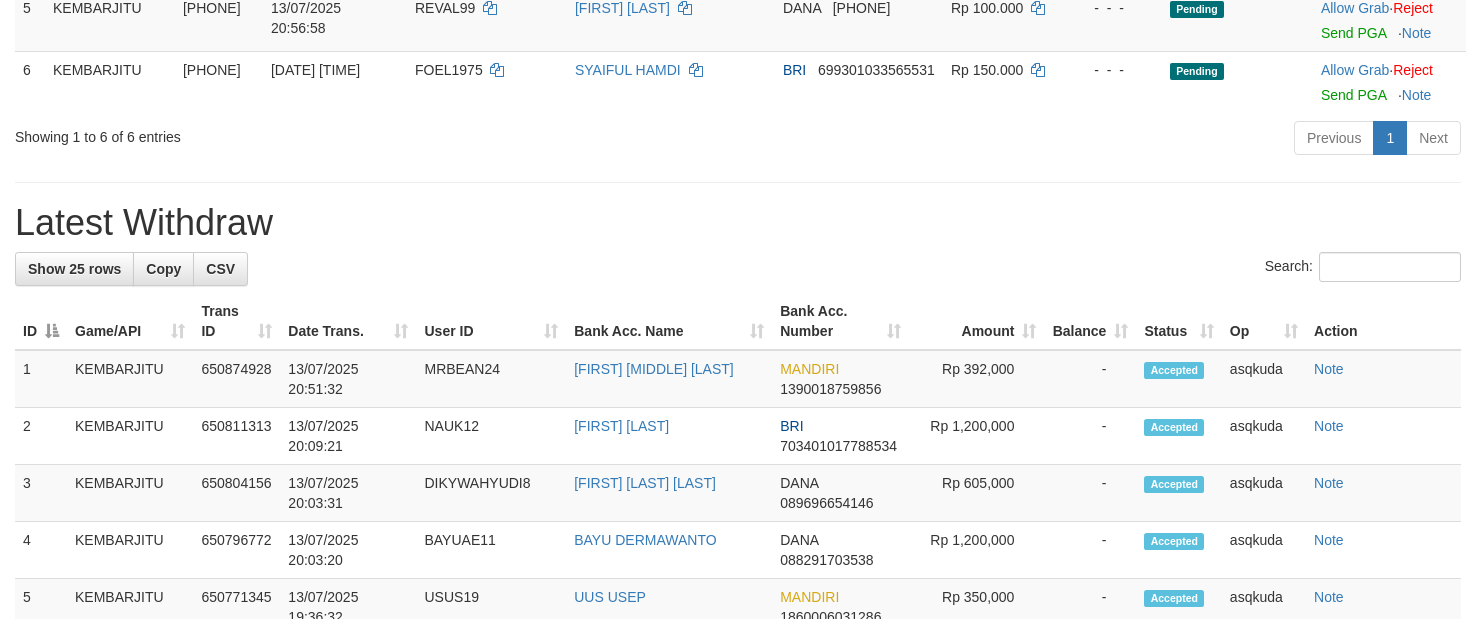 scroll, scrollTop: 538, scrollLeft: 0, axis: vertical 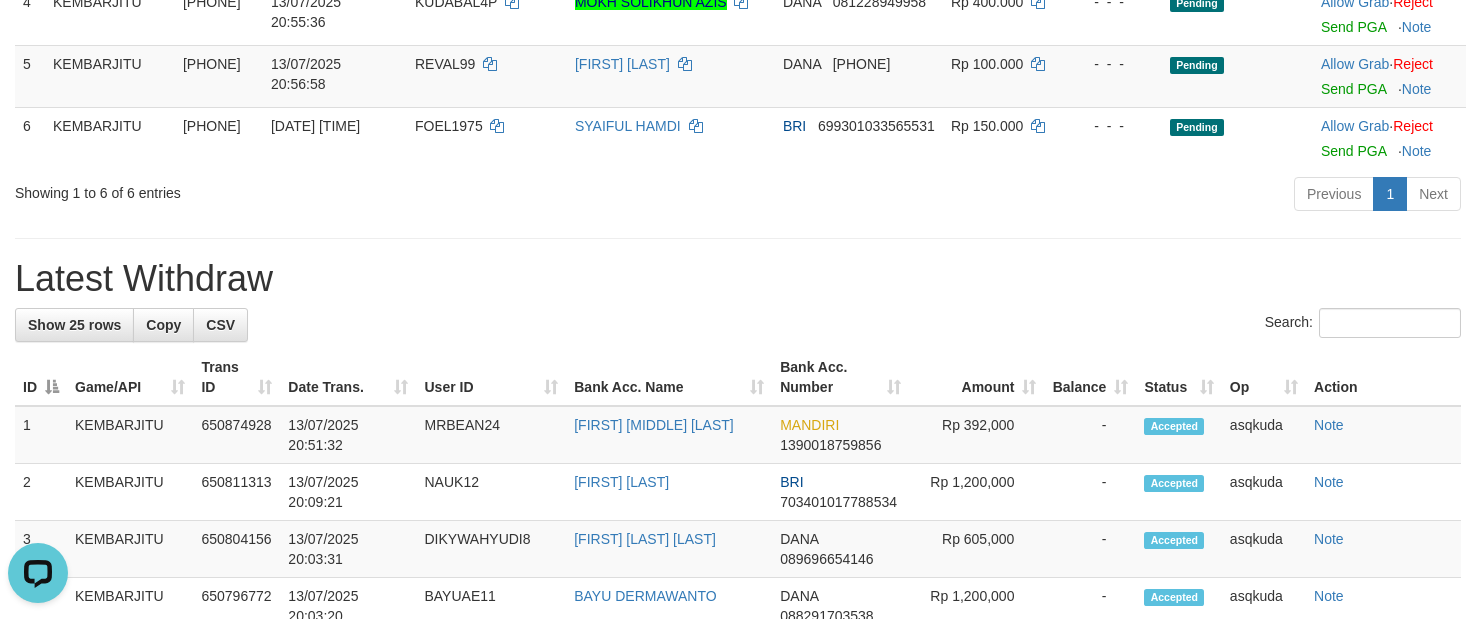 click on "**********" at bounding box center [738, 739] 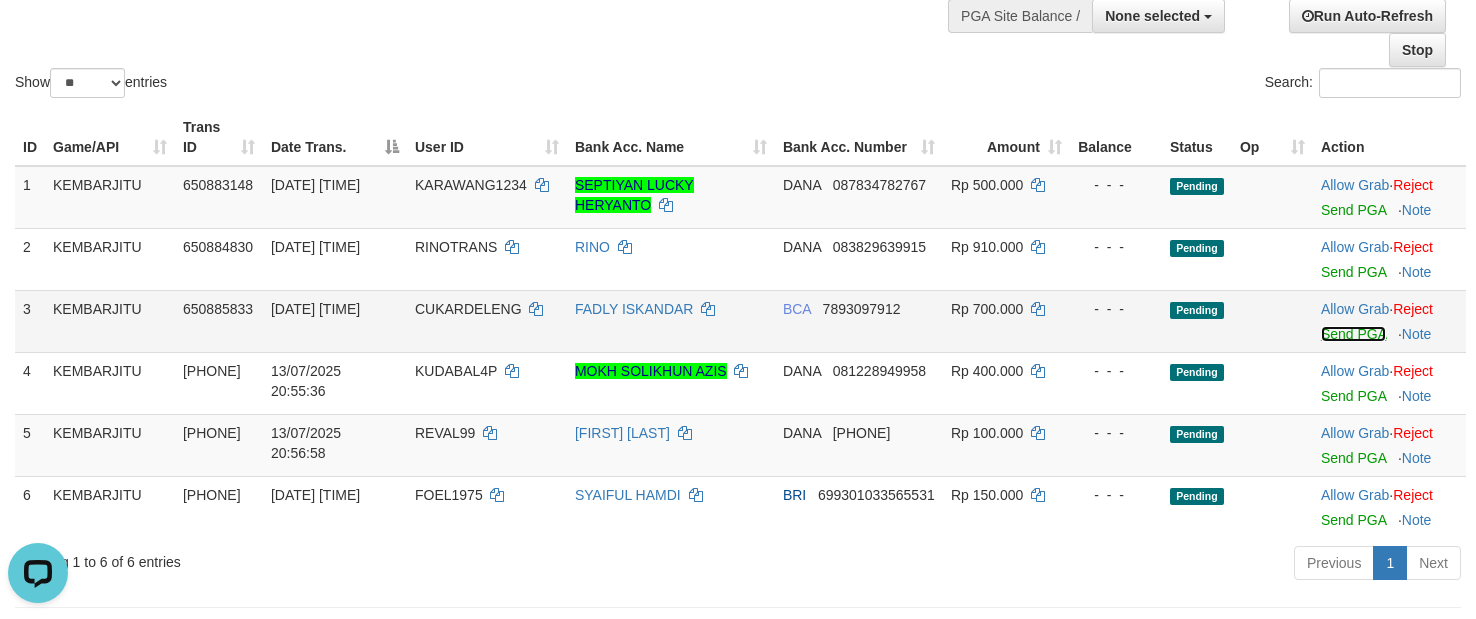 click on "Send PGA" at bounding box center [1353, 334] 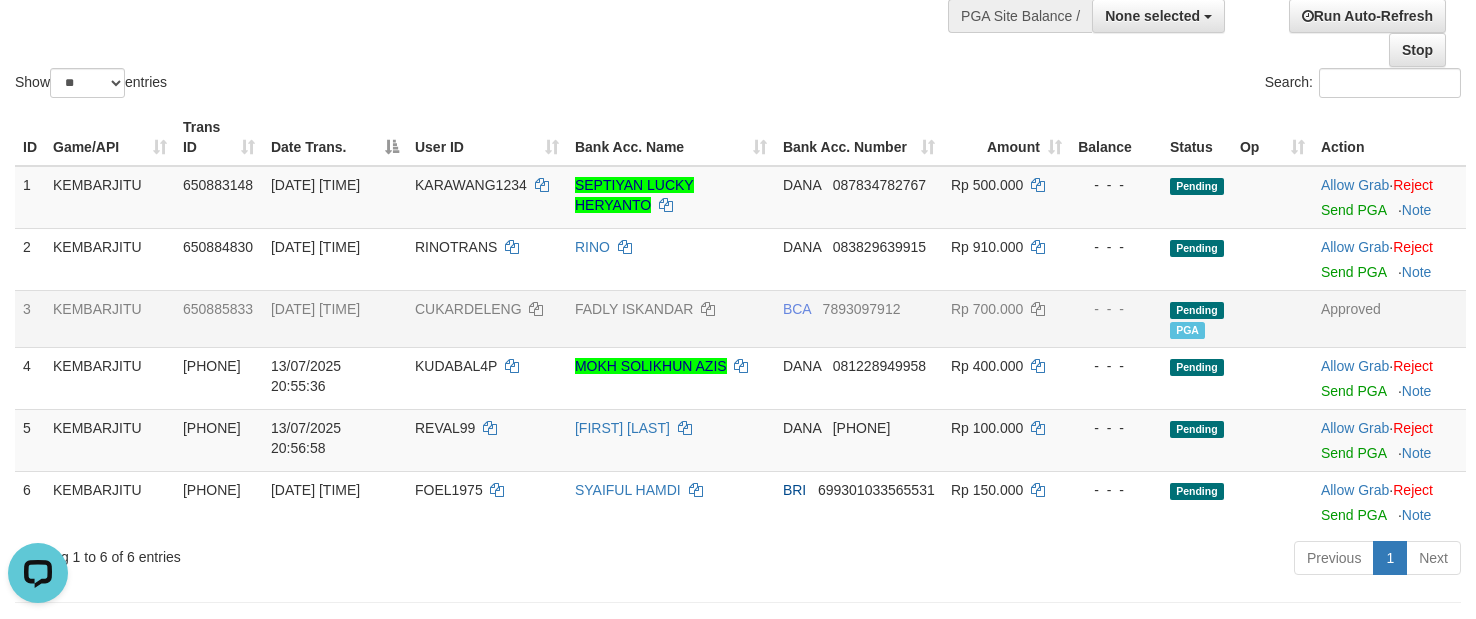 click on "Show  ** ** ** ***  entries" at bounding box center [369, 85] 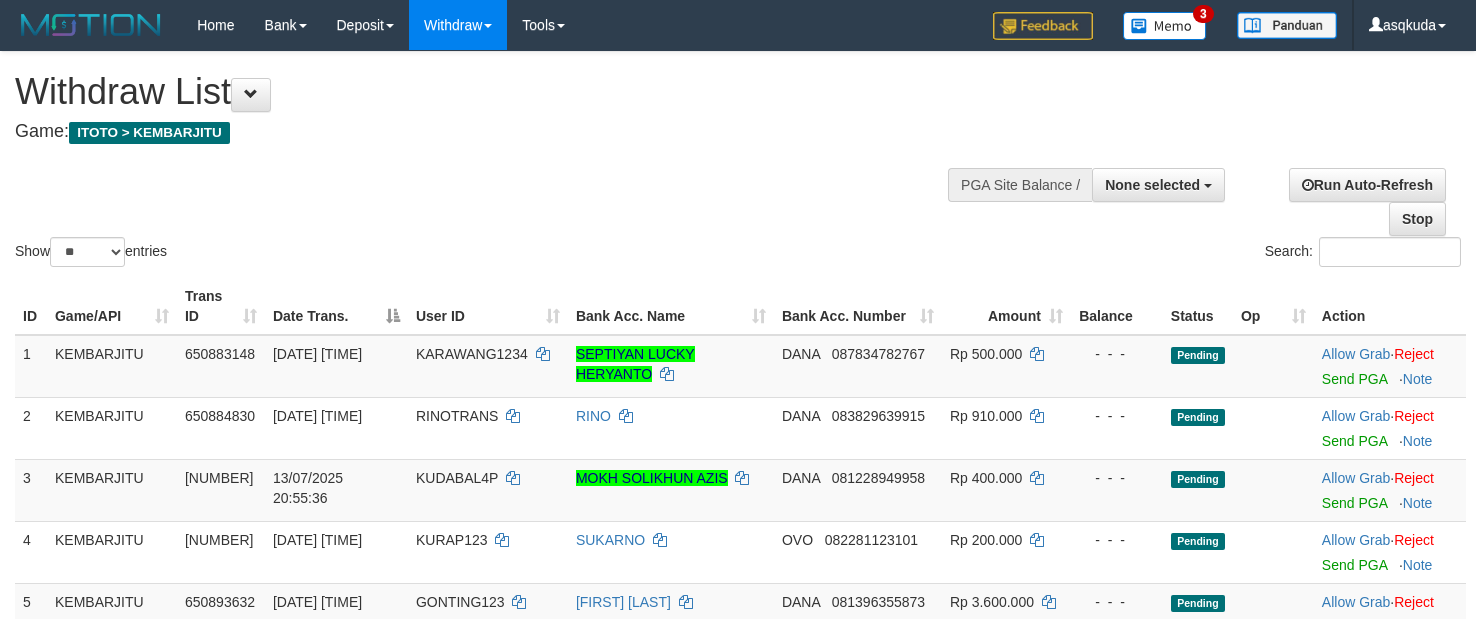 select 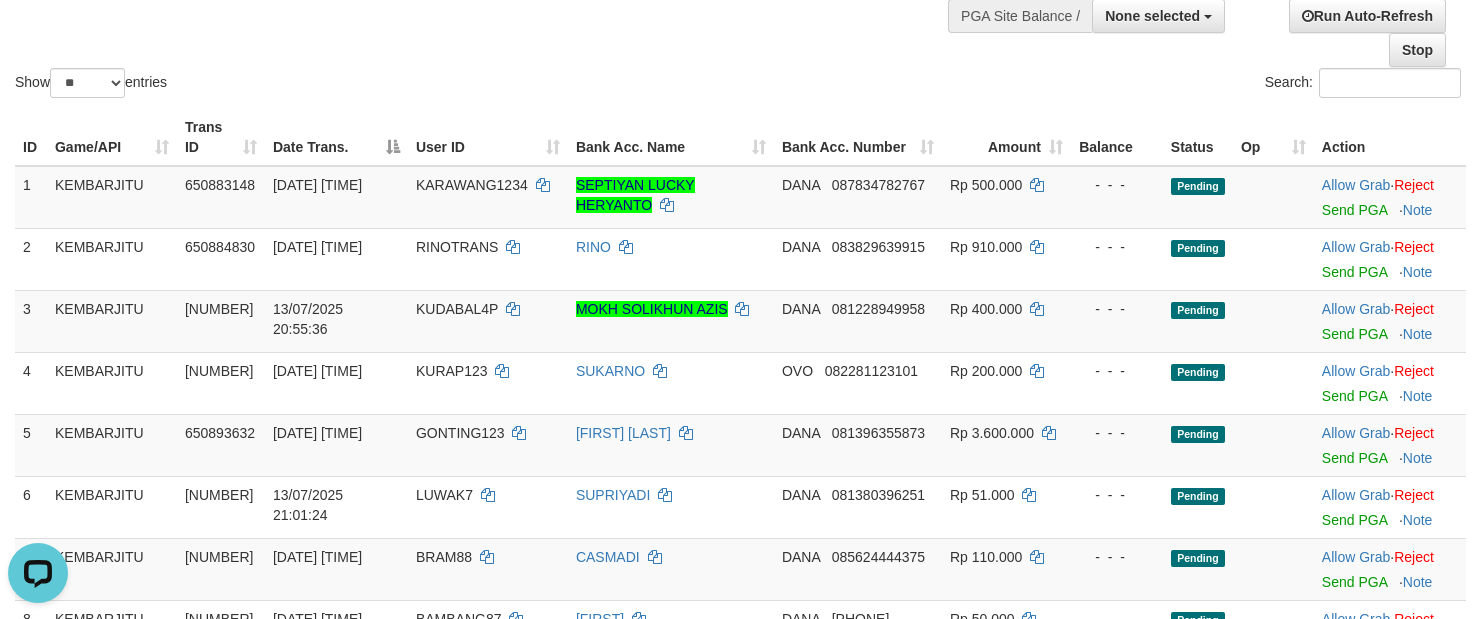 scroll, scrollTop: 0, scrollLeft: 0, axis: both 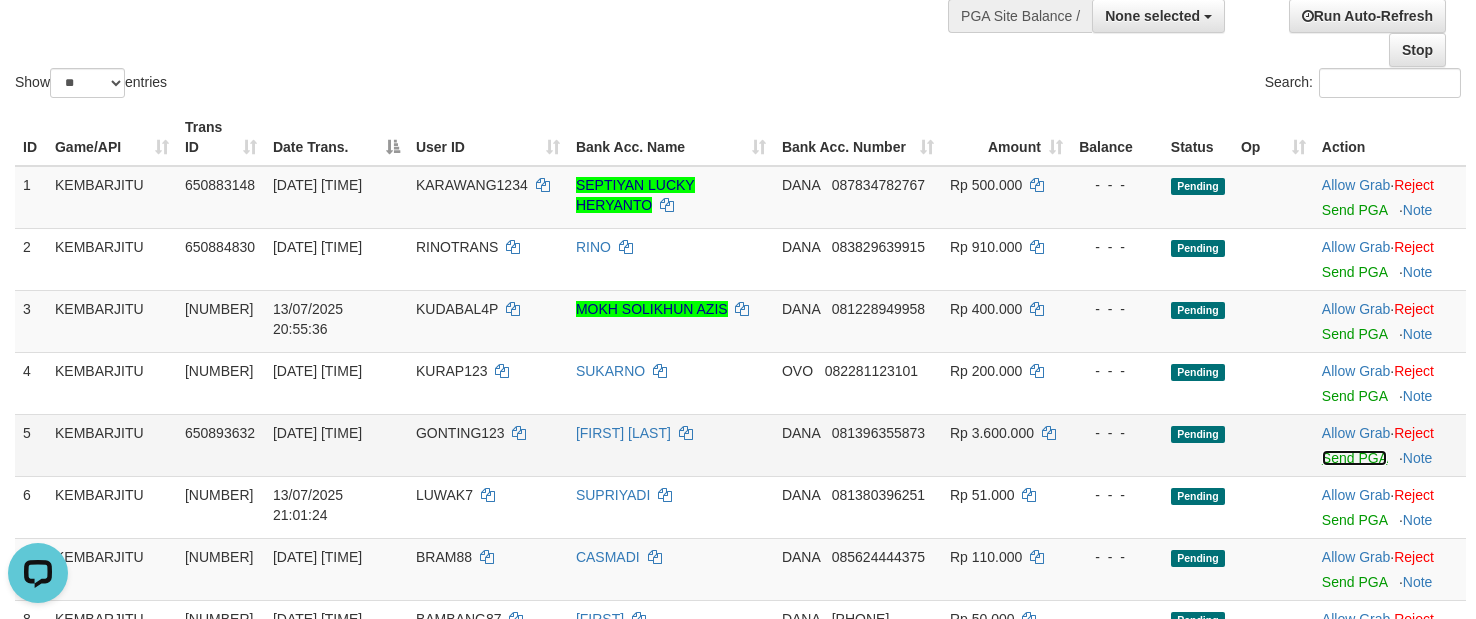 click on "Send PGA" at bounding box center [1354, 458] 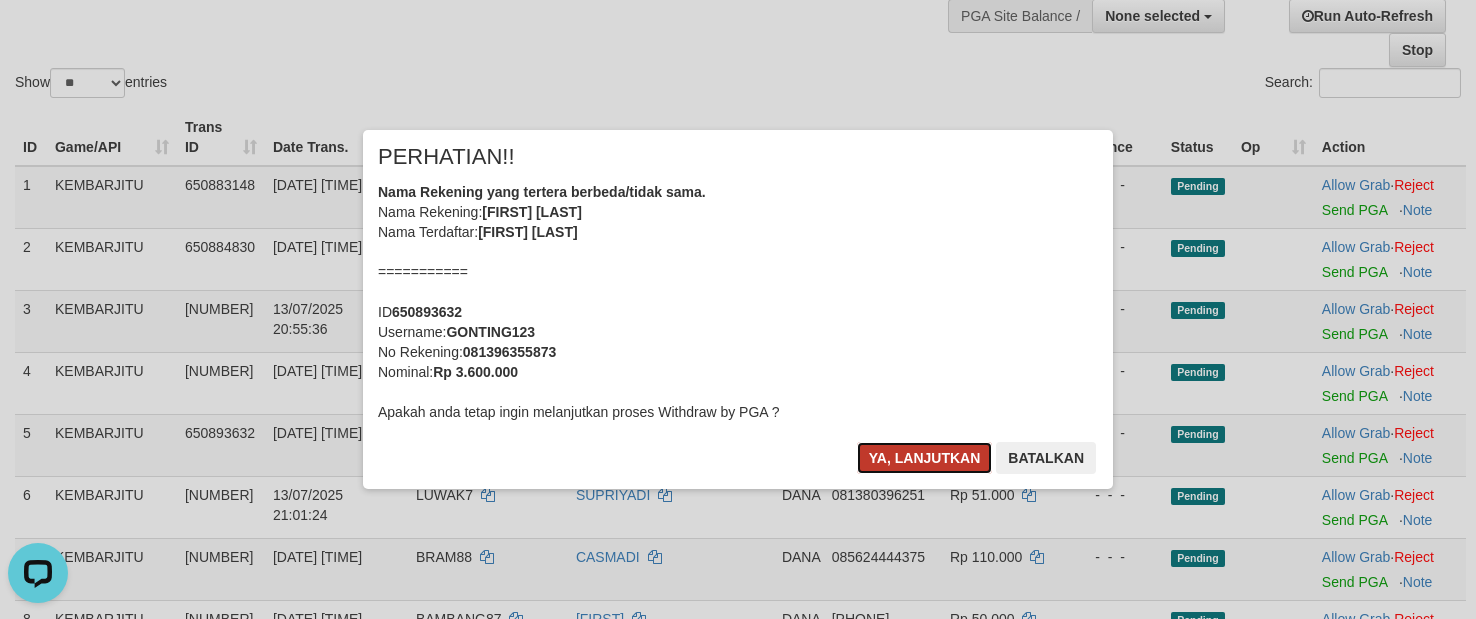 click on "Ya, lanjutkan" at bounding box center (925, 458) 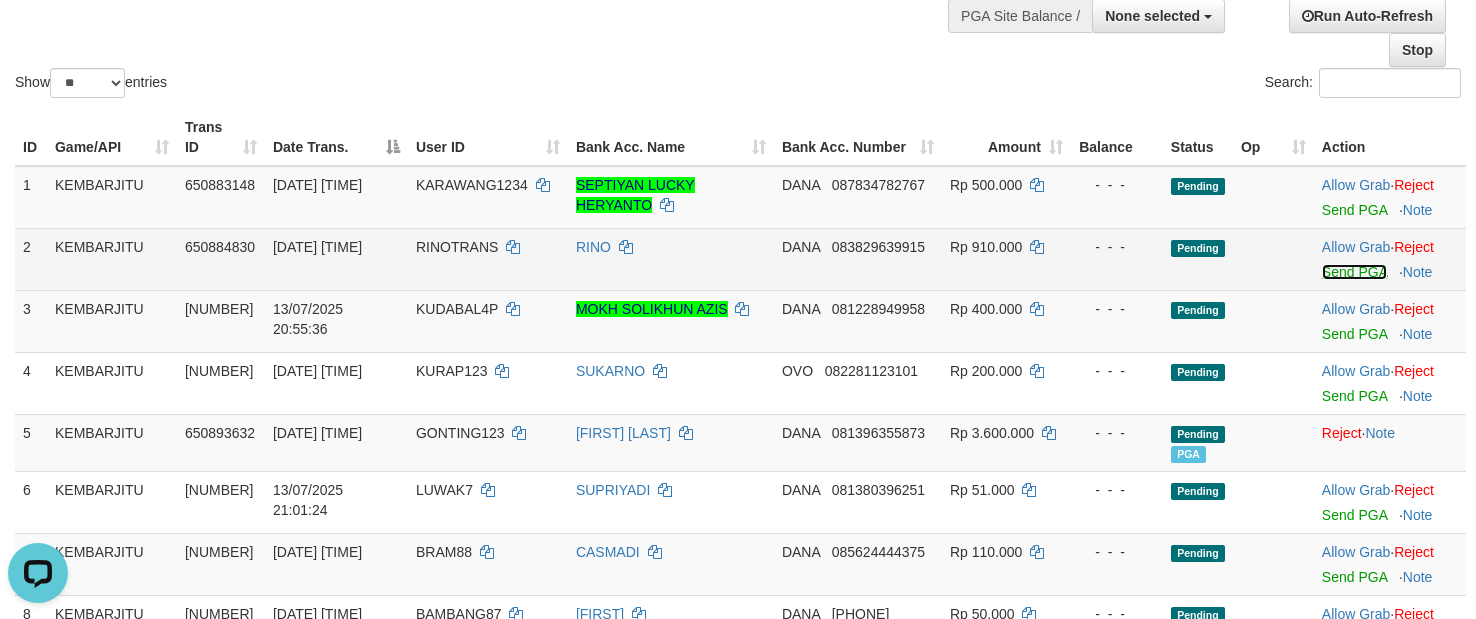 click on "Send PGA" at bounding box center [1354, 272] 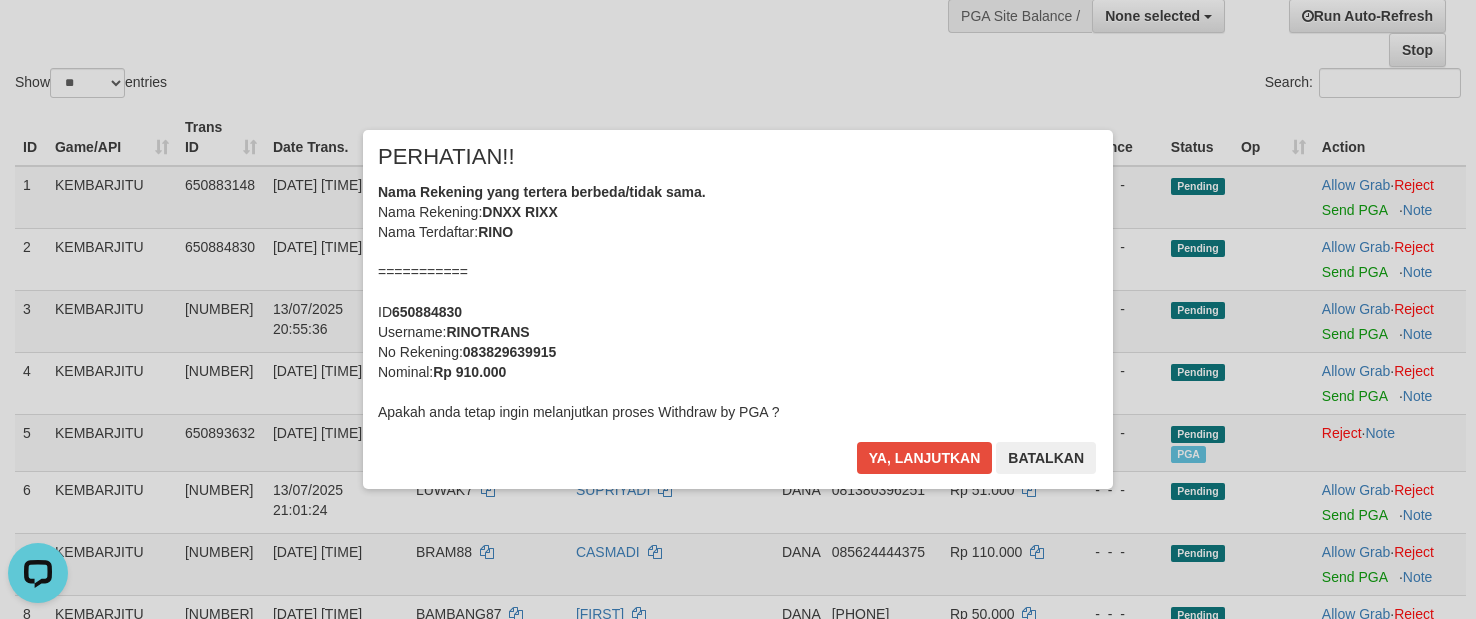 click on "× PERHATIAN!! Nama Rekening yang tertera berbeda/tidak sama. Nama Rekening:  DNXX RIXX Nama Terdaftar:  RINO =========== ID  650884830 Username:  RINOTRANS No Rekening:  083829639915 Nominal:  Rp 910.000 Apakah anda tetap ingin melanjutkan proses Withdraw by PGA ? Ya, lanjutkan Batalkan" at bounding box center (738, 309) 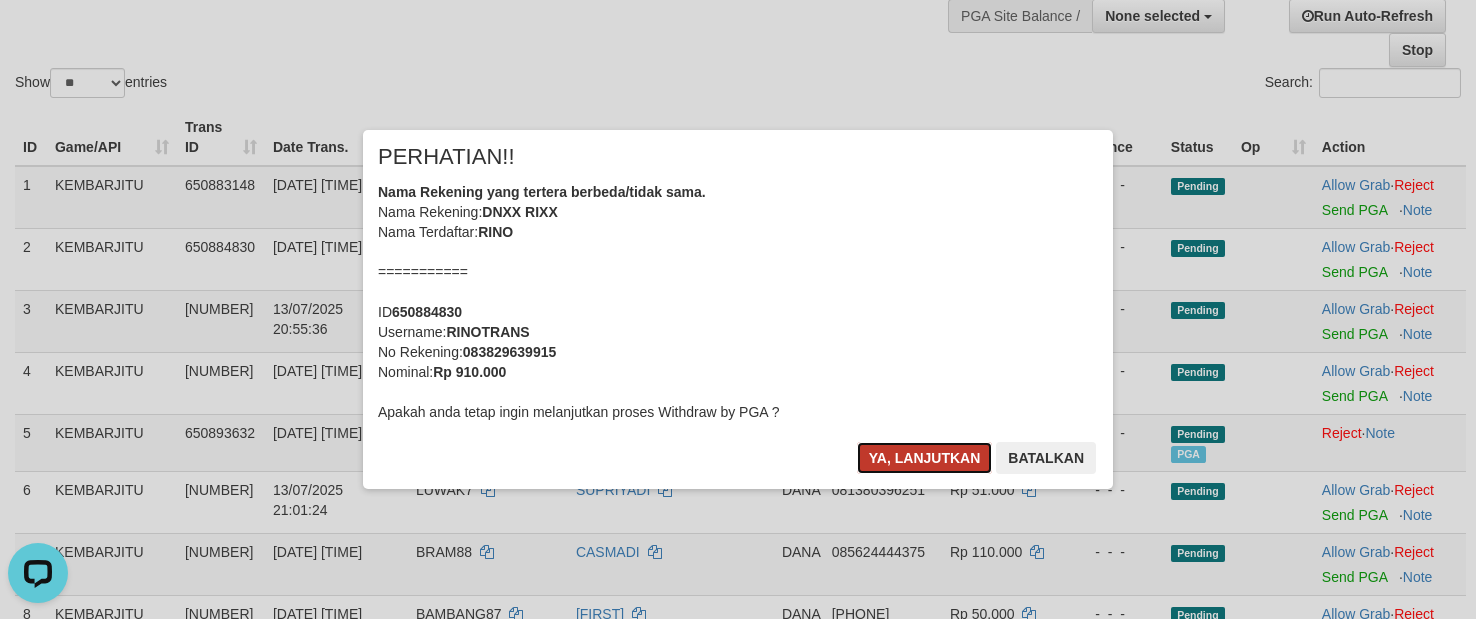 click on "Ya, lanjutkan" at bounding box center (925, 458) 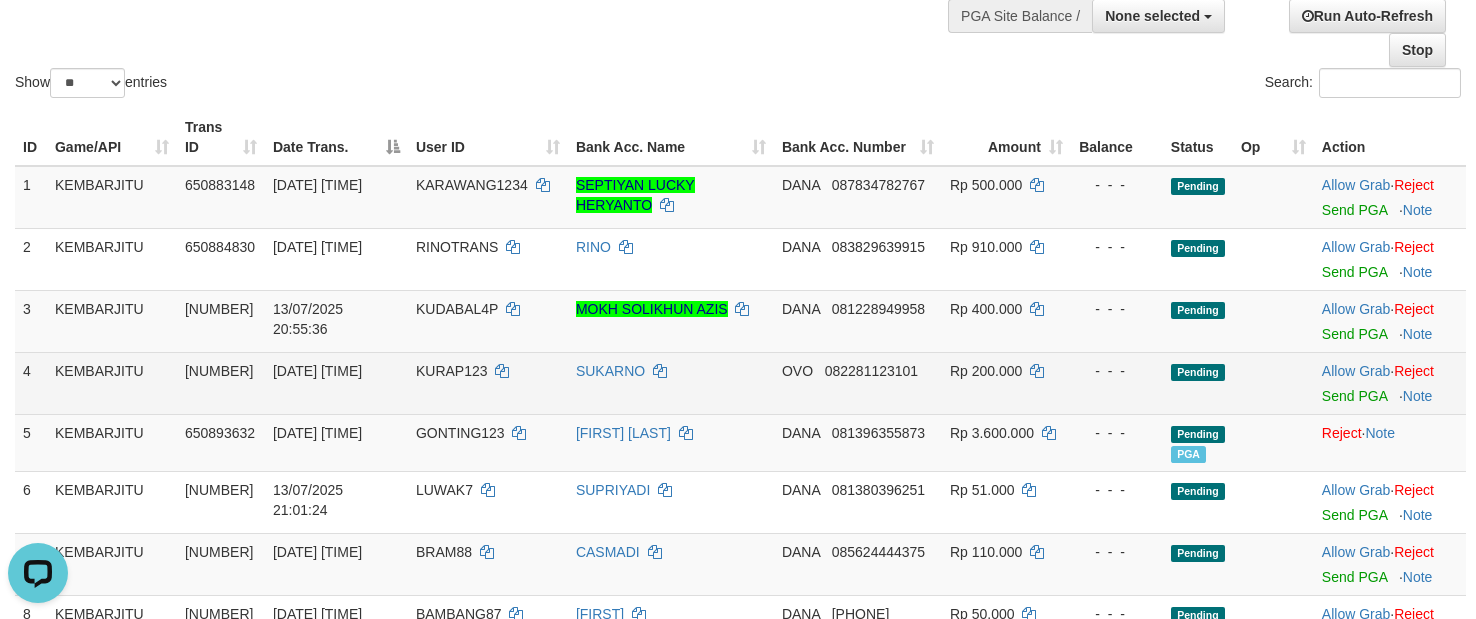 scroll, scrollTop: 165, scrollLeft: 0, axis: vertical 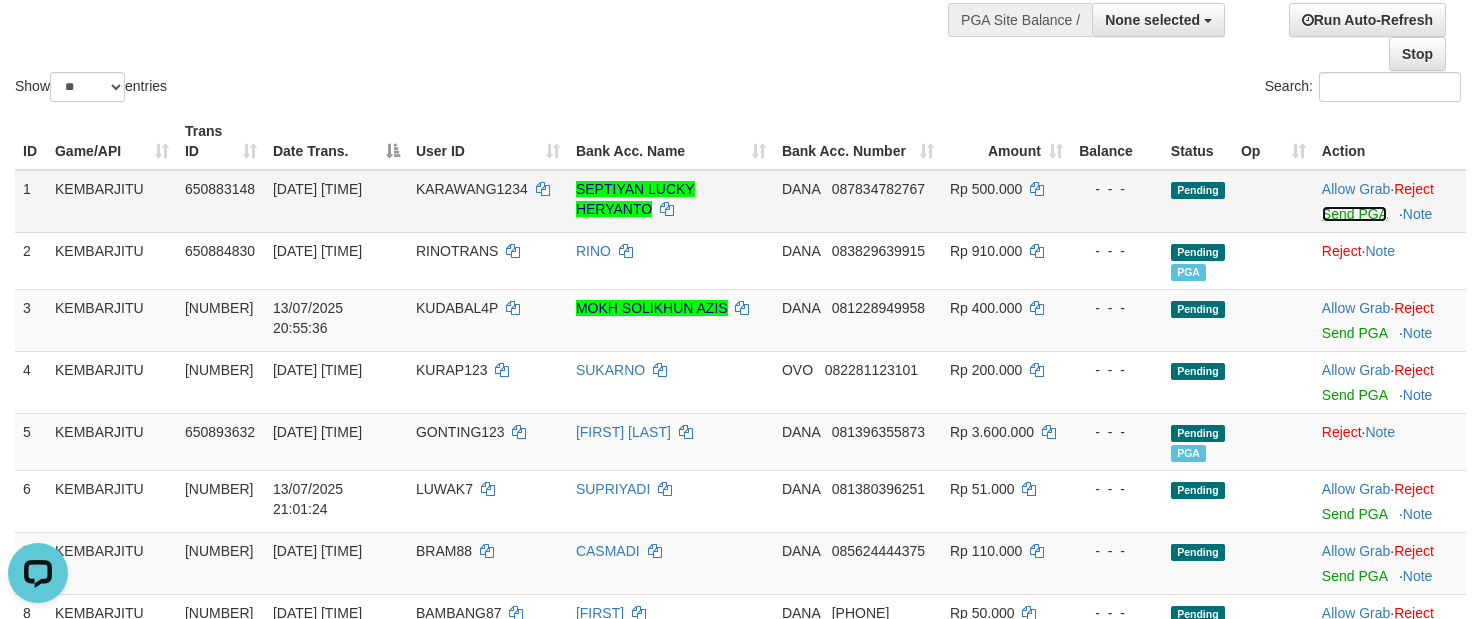 click on "Send PGA" at bounding box center (1354, 214) 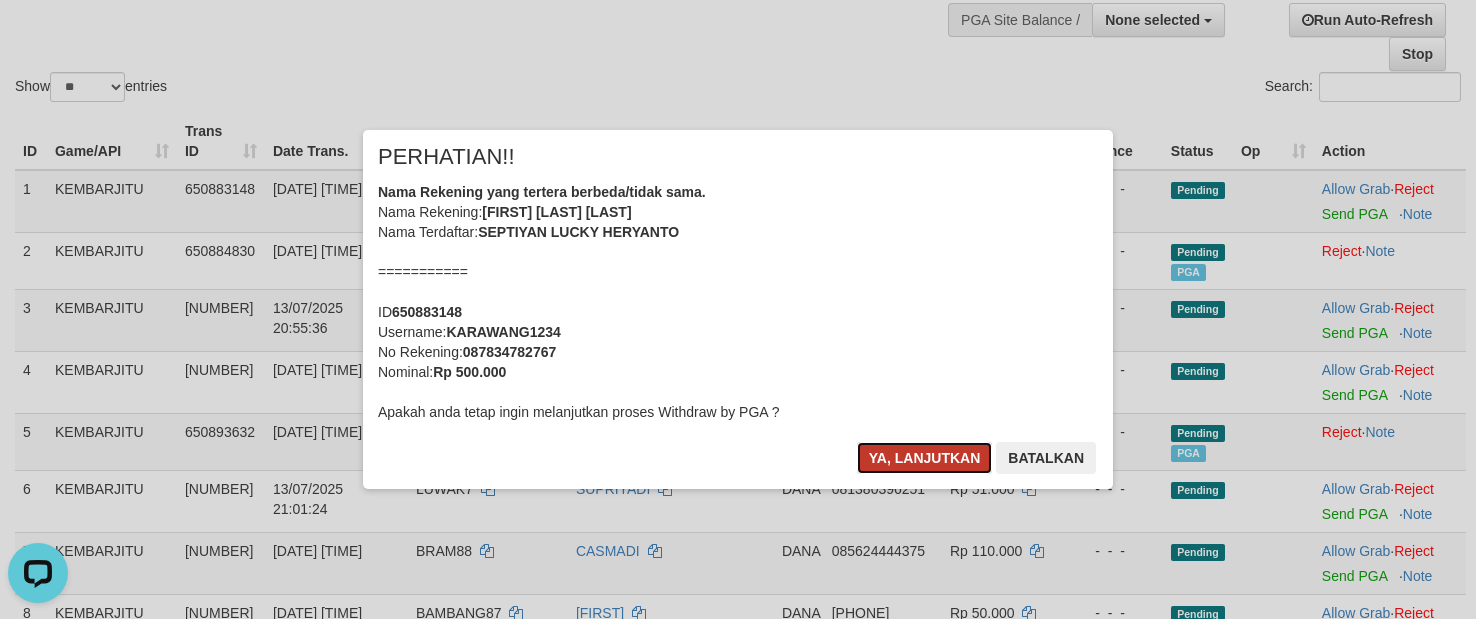 type 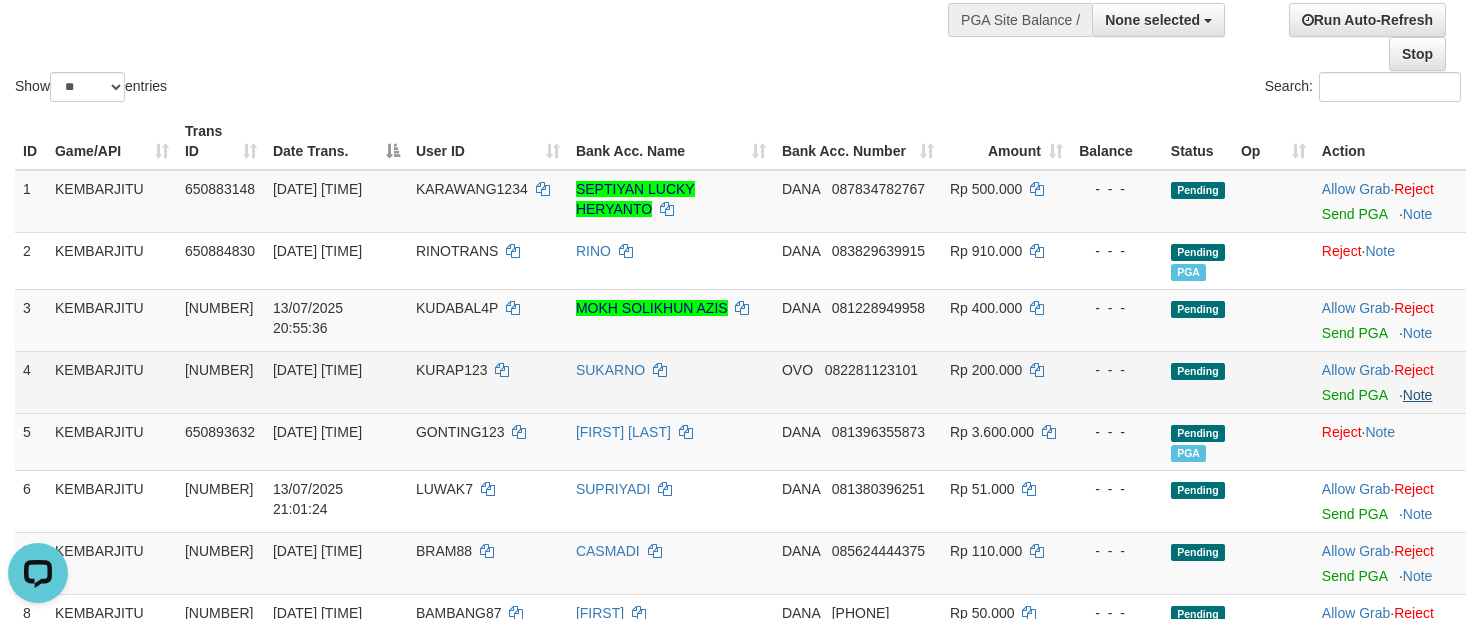 scroll, scrollTop: 159, scrollLeft: 0, axis: vertical 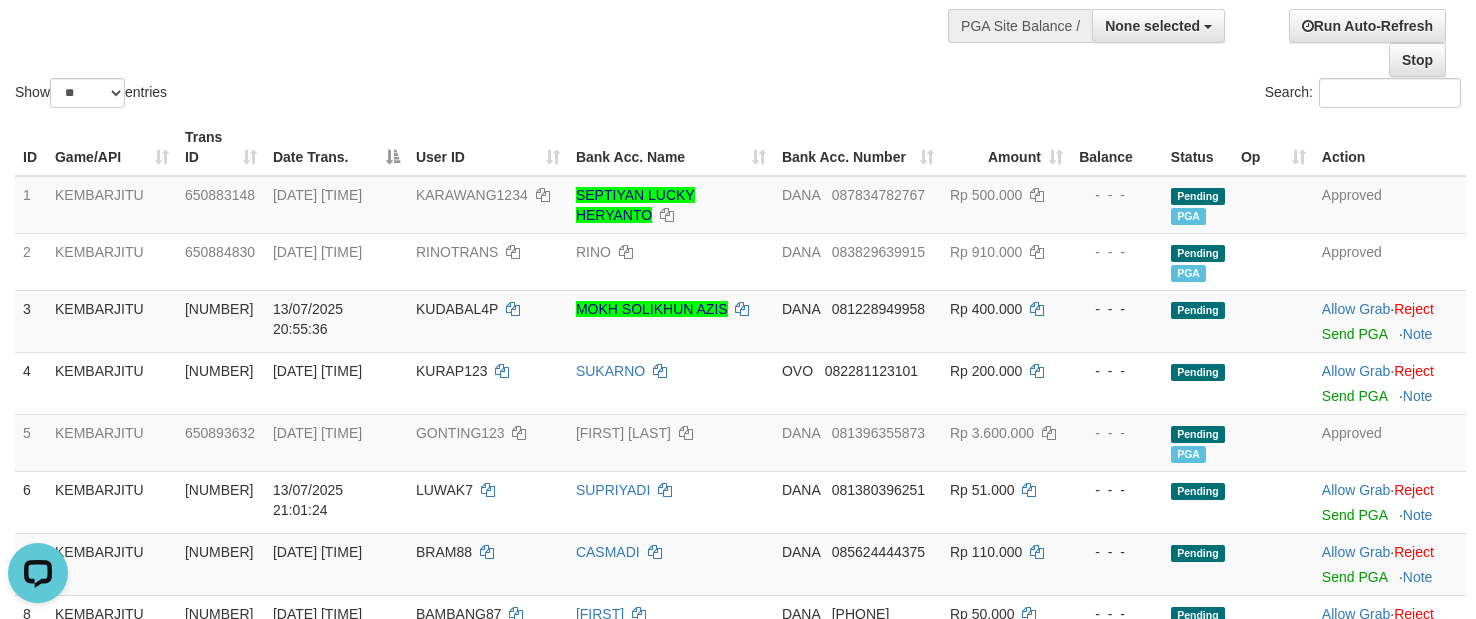 click on "Show  ** ** ** ***  entries Search:" at bounding box center (738, 2) 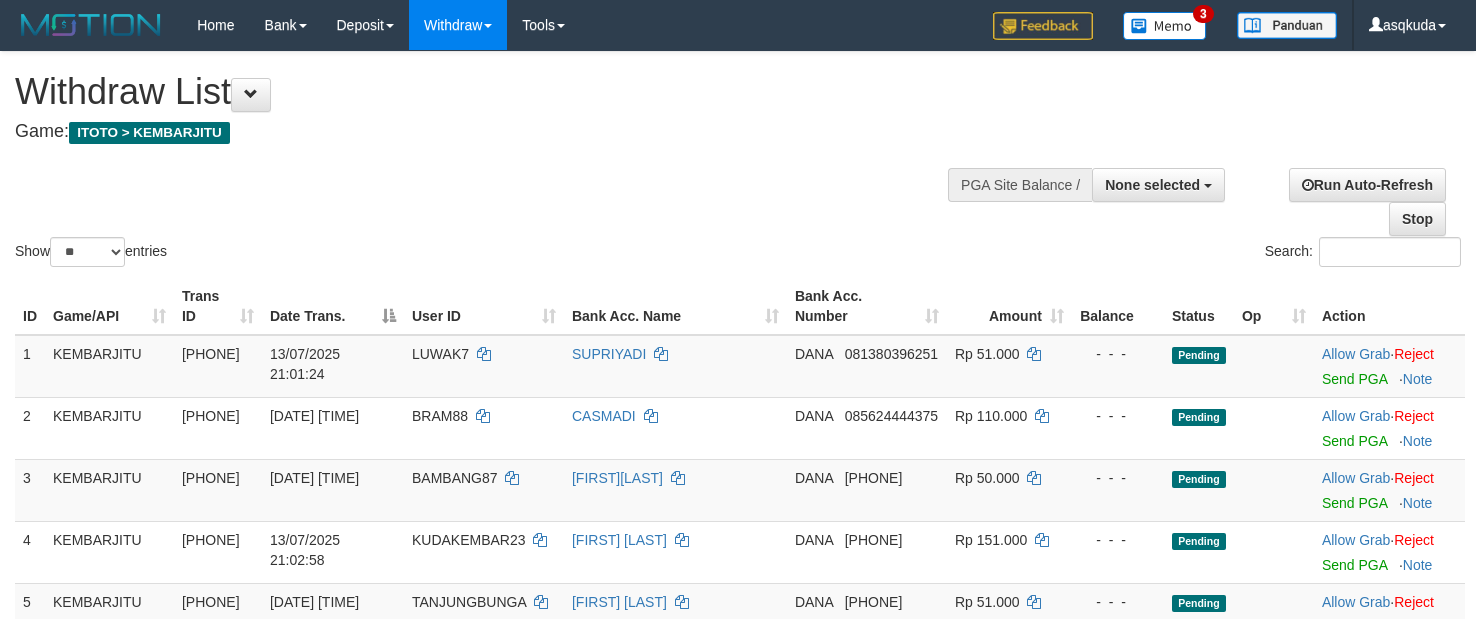 select 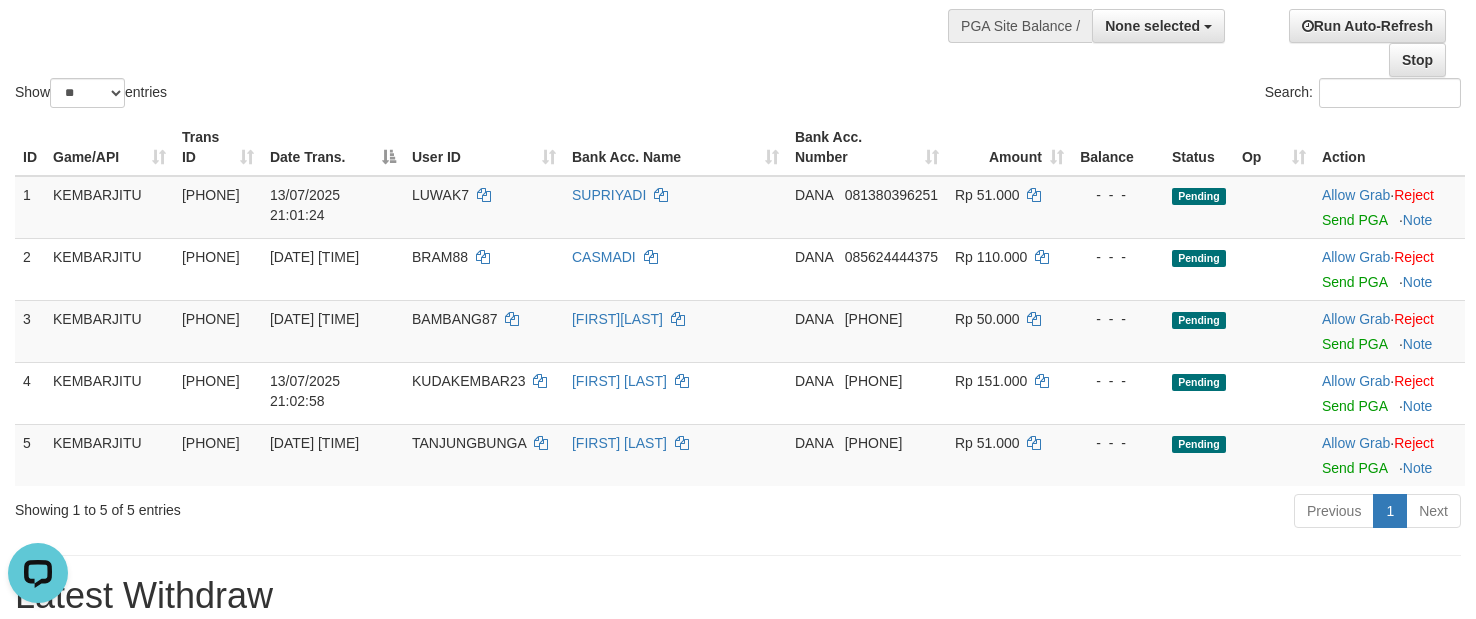 scroll, scrollTop: 0, scrollLeft: 0, axis: both 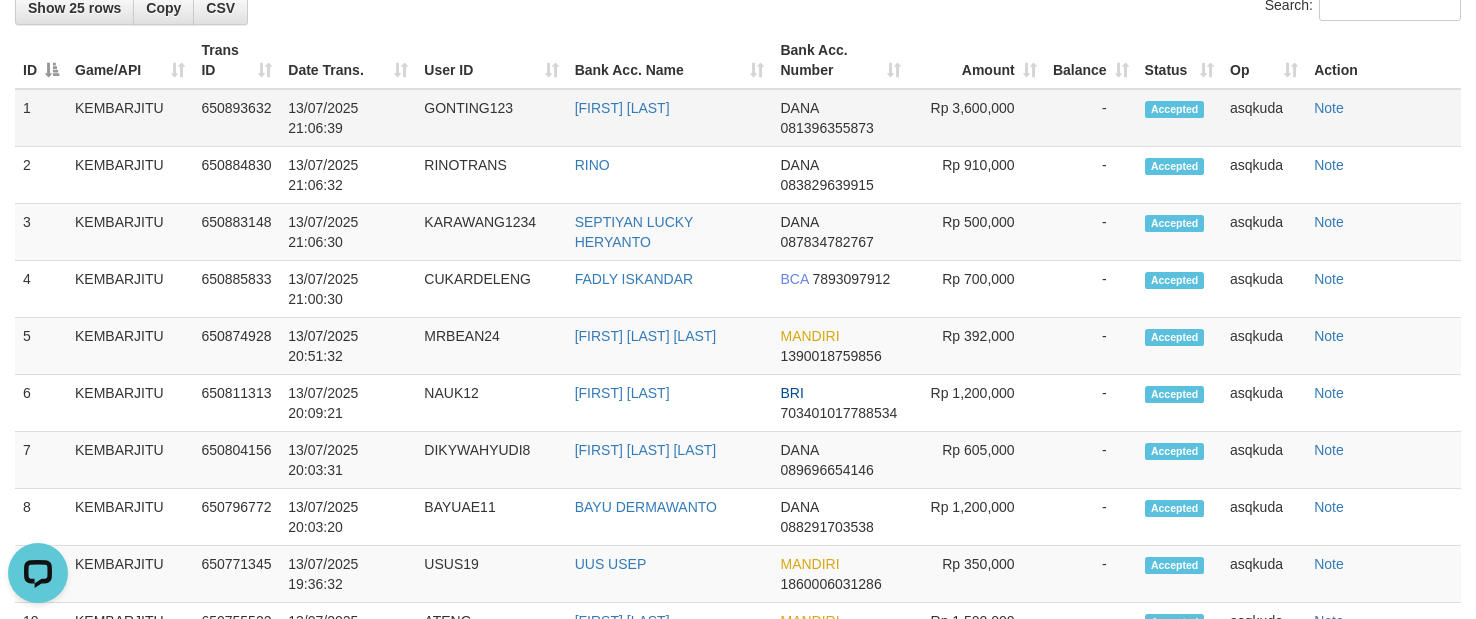 click on "GONTING123" at bounding box center [491, 118] 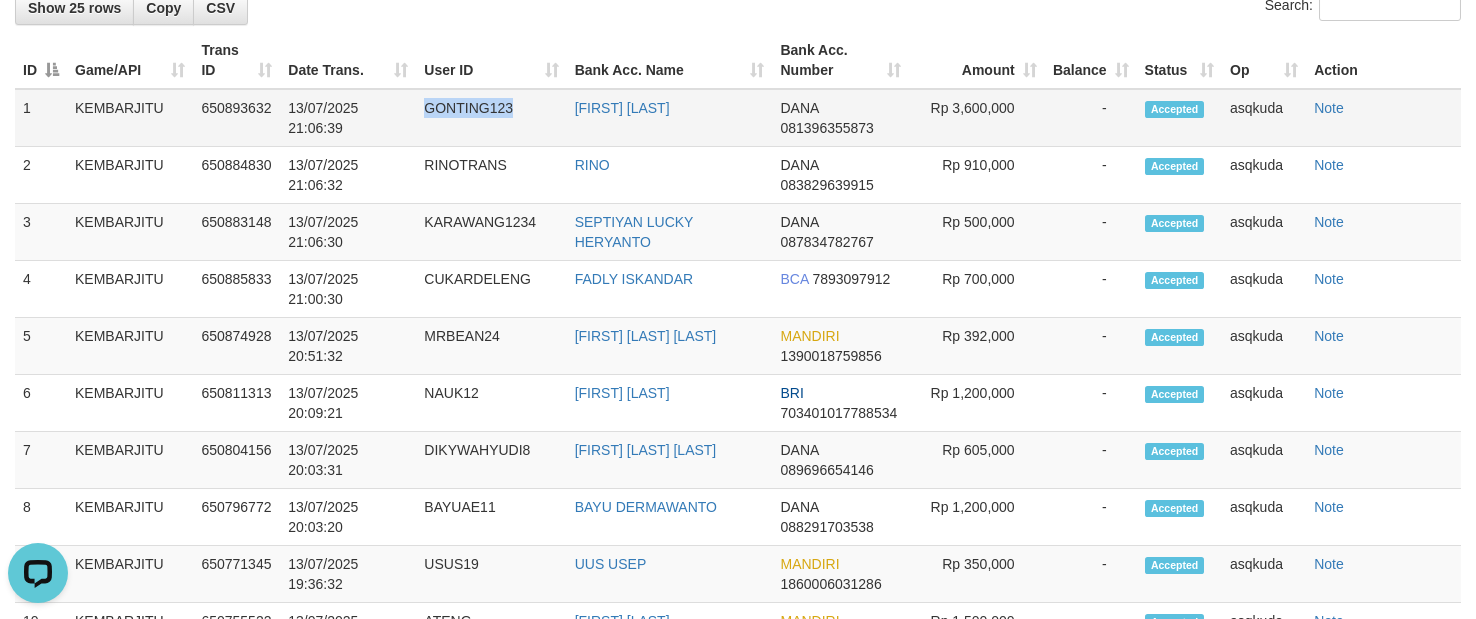 copy on "GONTING123" 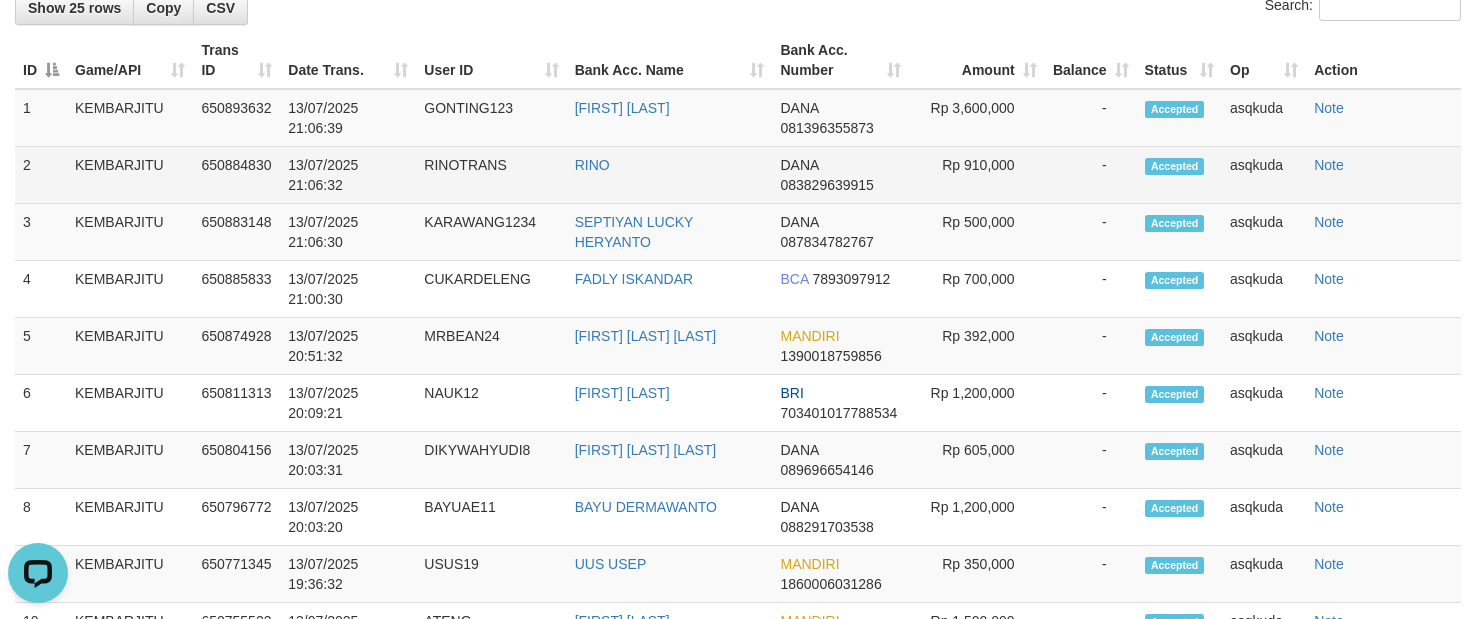 click on "RINOTRANS" at bounding box center [491, 175] 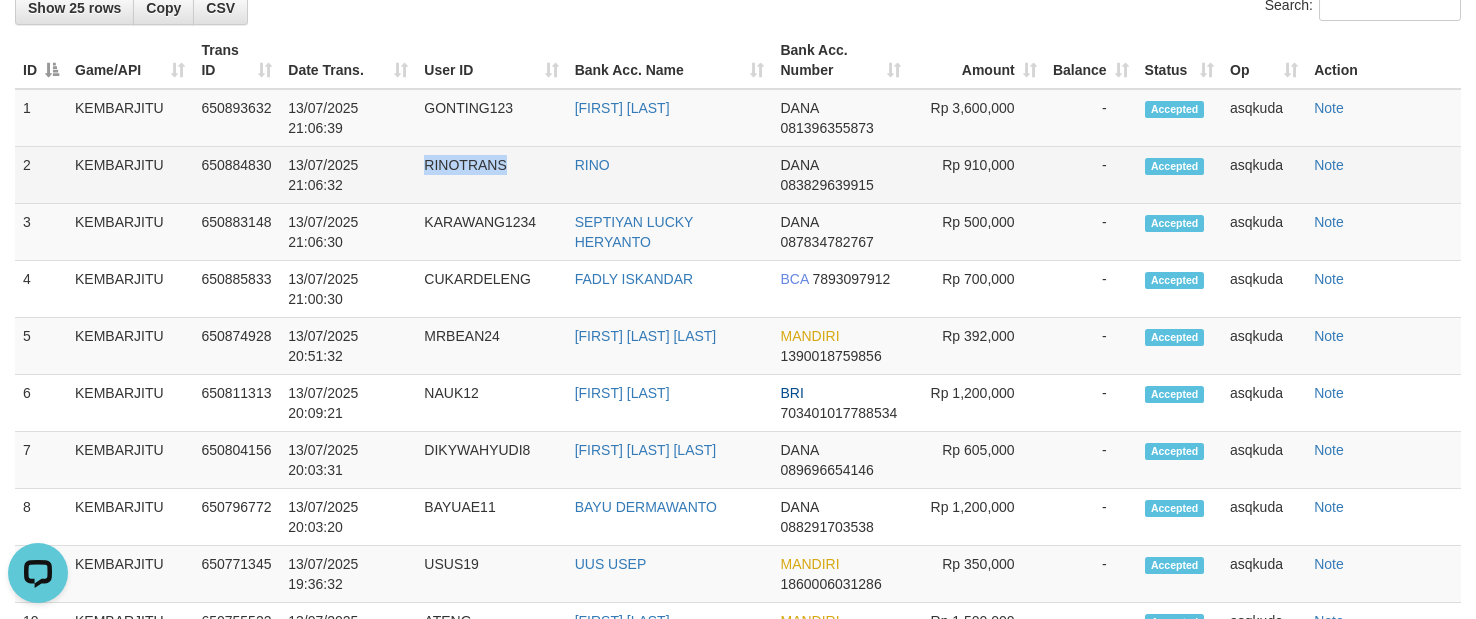 copy on "RINOTRANS" 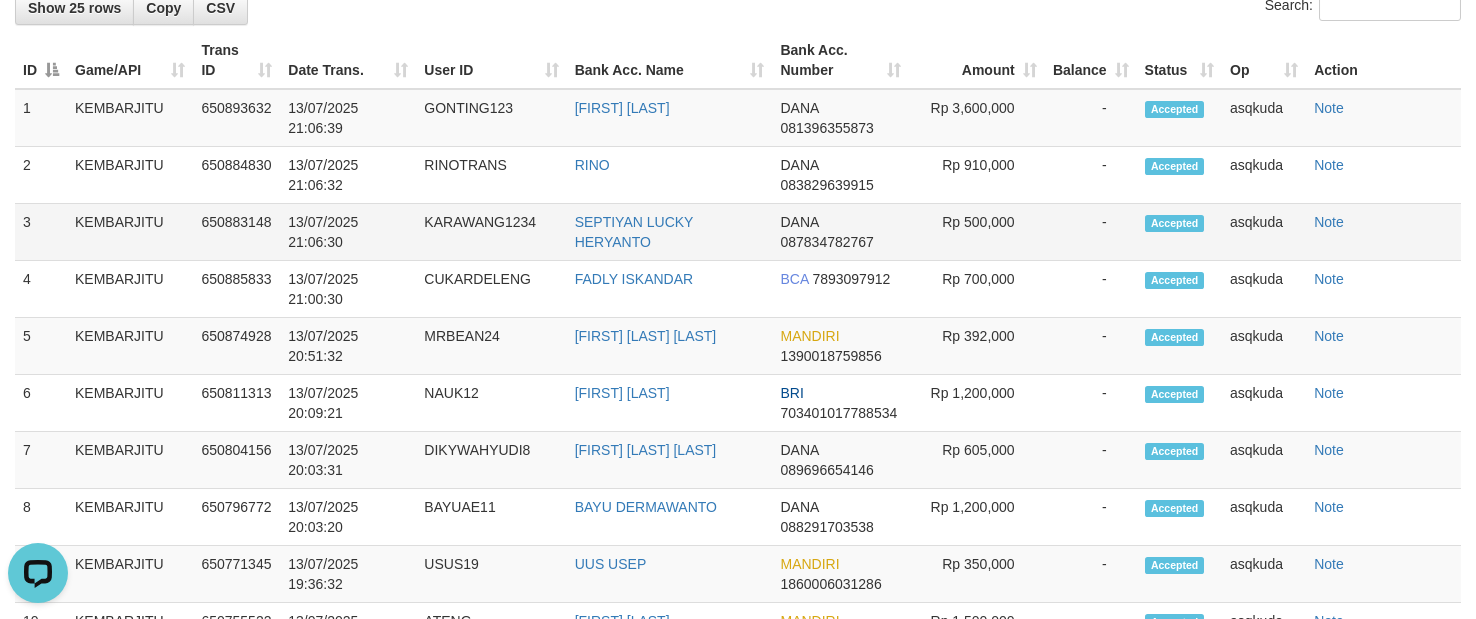click on "KARAWANG1234" at bounding box center (491, 232) 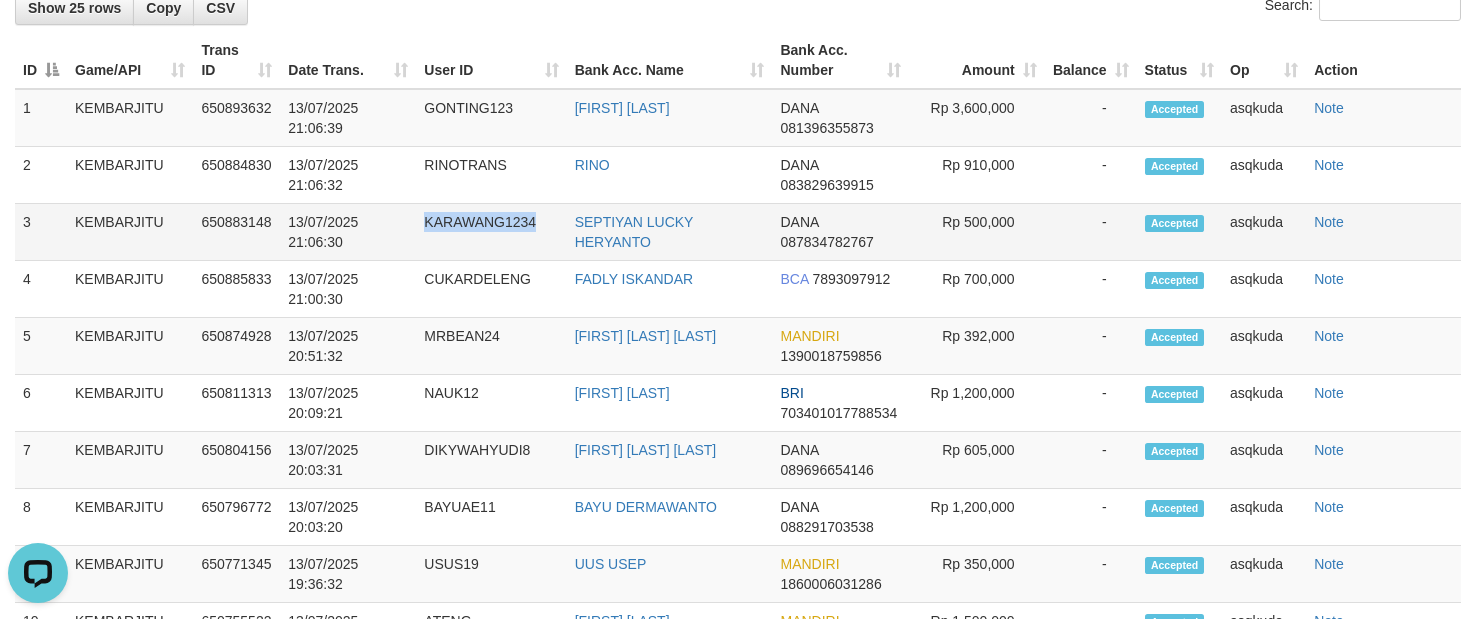 copy on "KARAWANG1234" 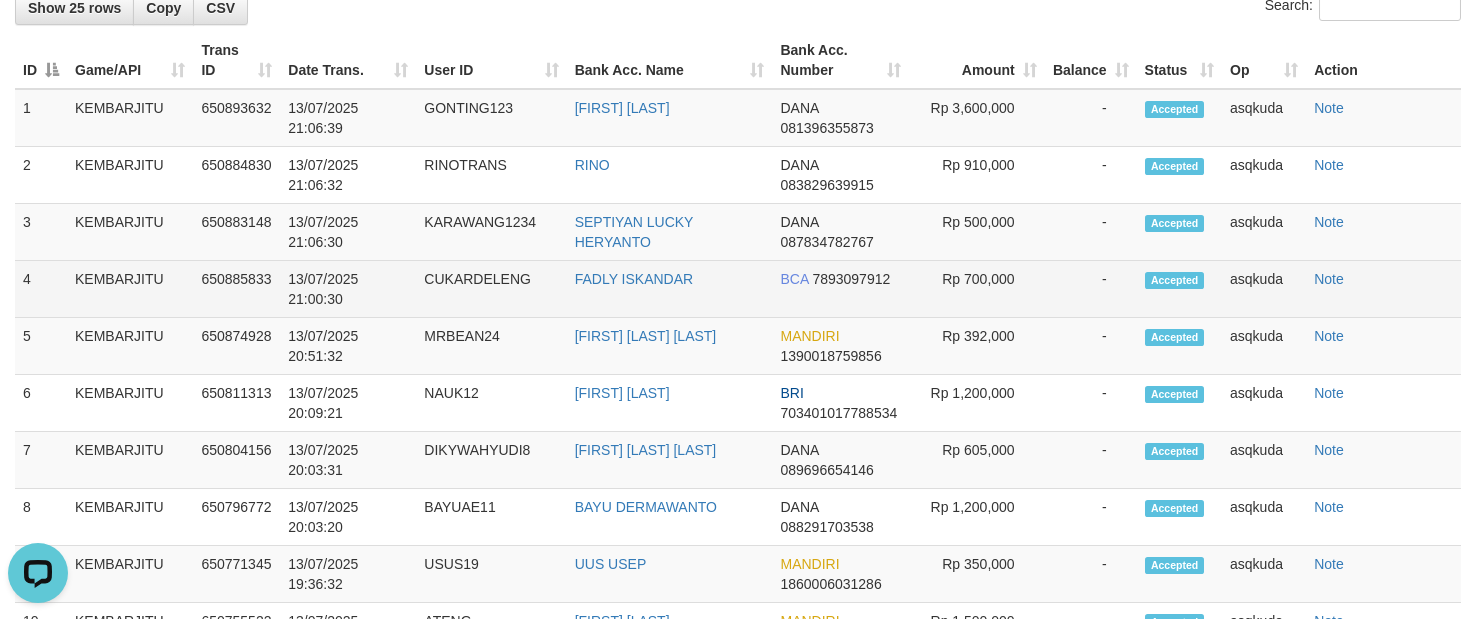 click on "CUKARDELENG" at bounding box center [491, 289] 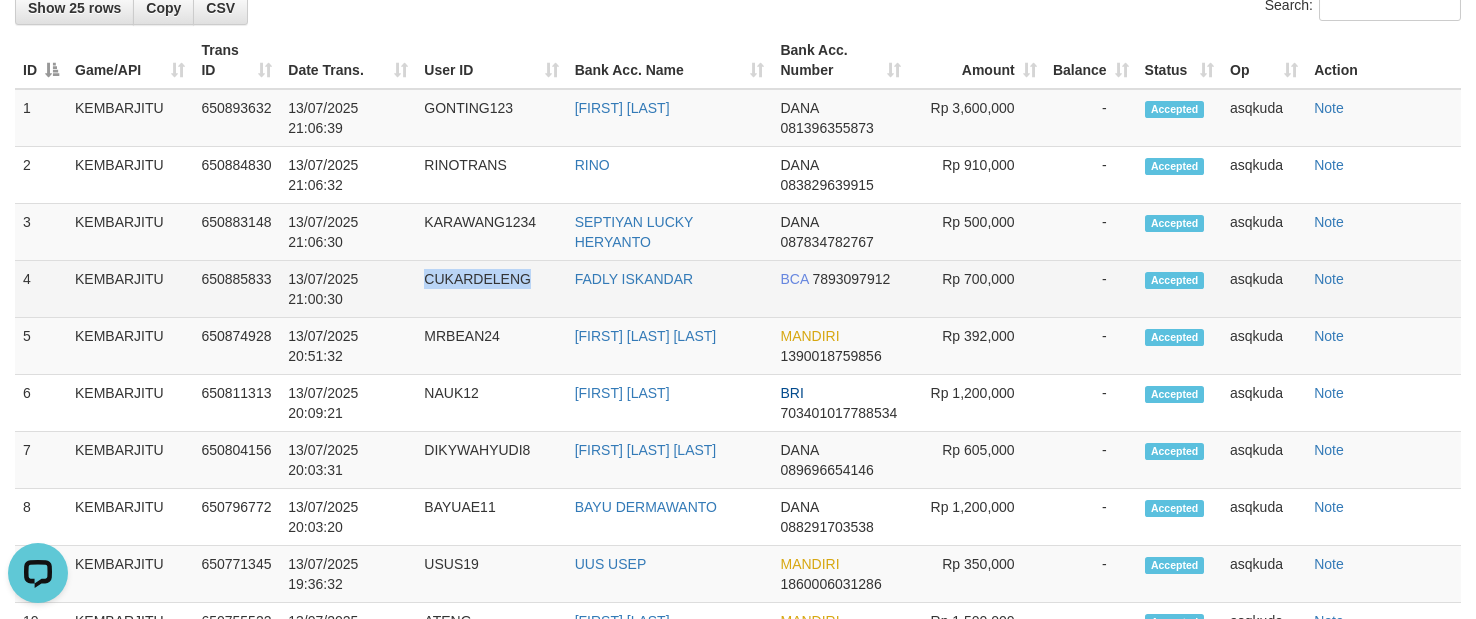 copy on "CUKARDELENG" 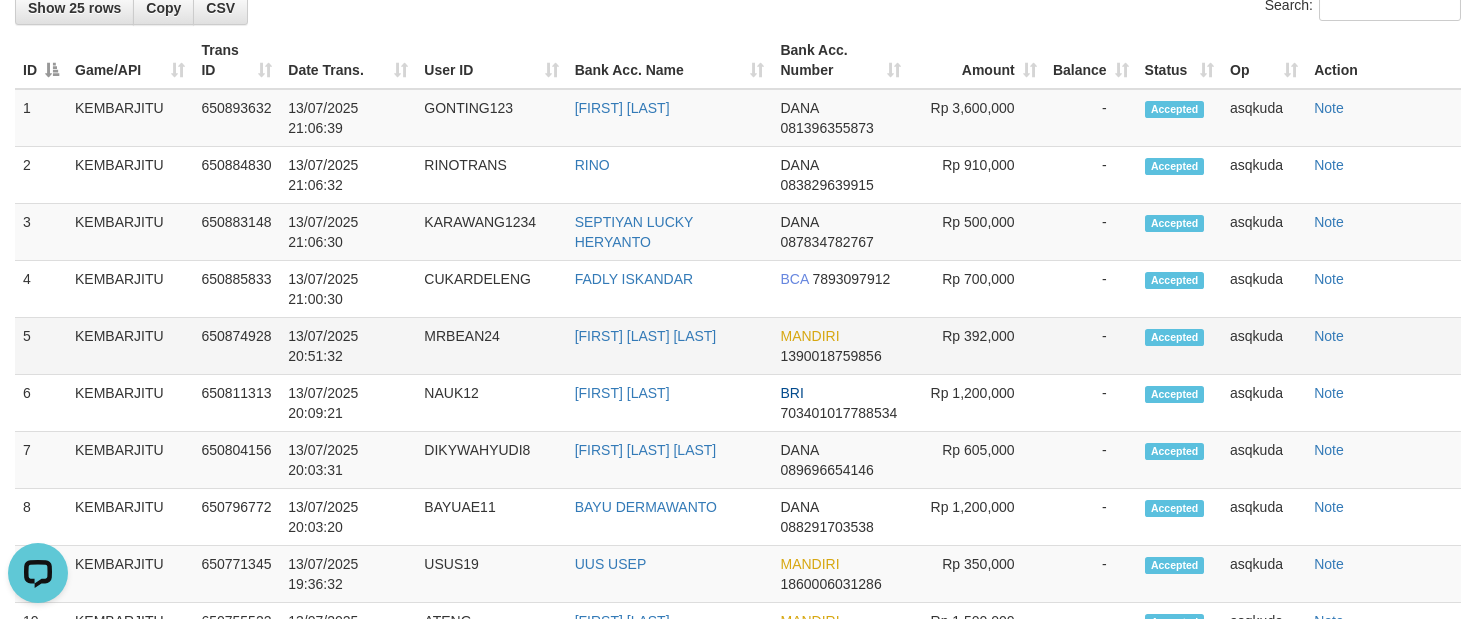 click on "MRBEAN24" at bounding box center [491, 346] 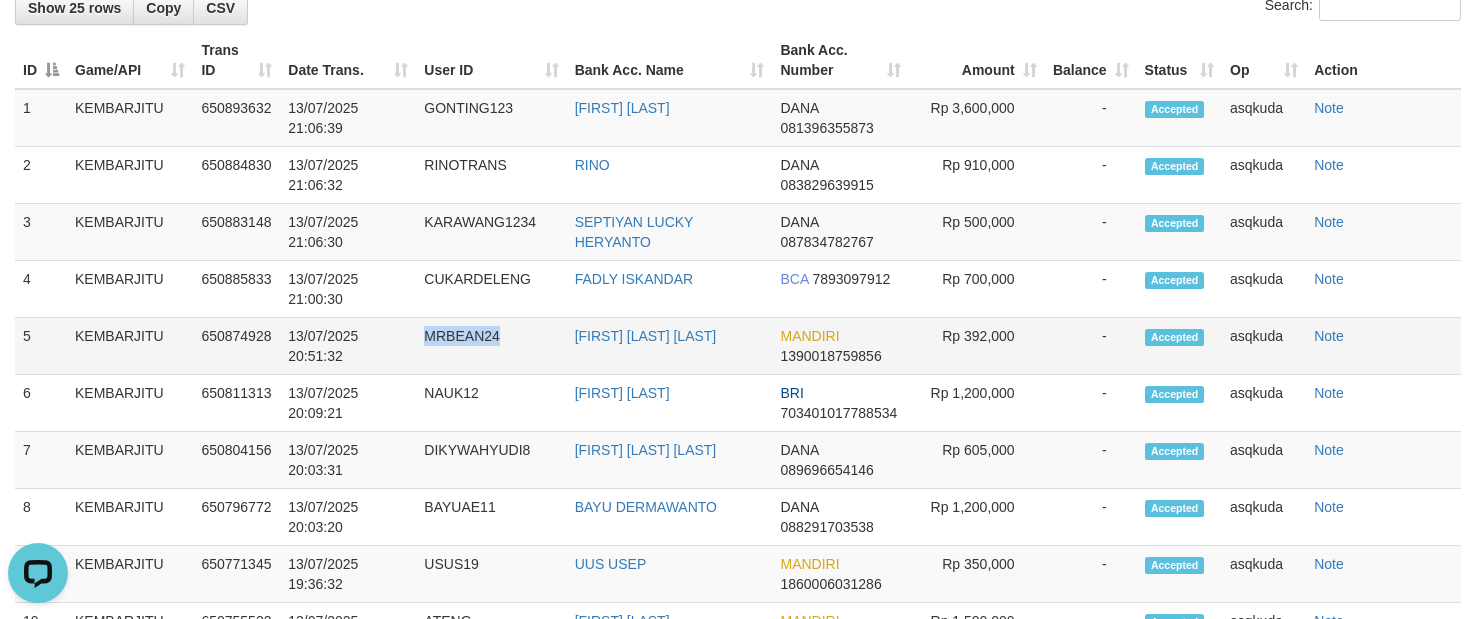 copy on "MRBEAN24" 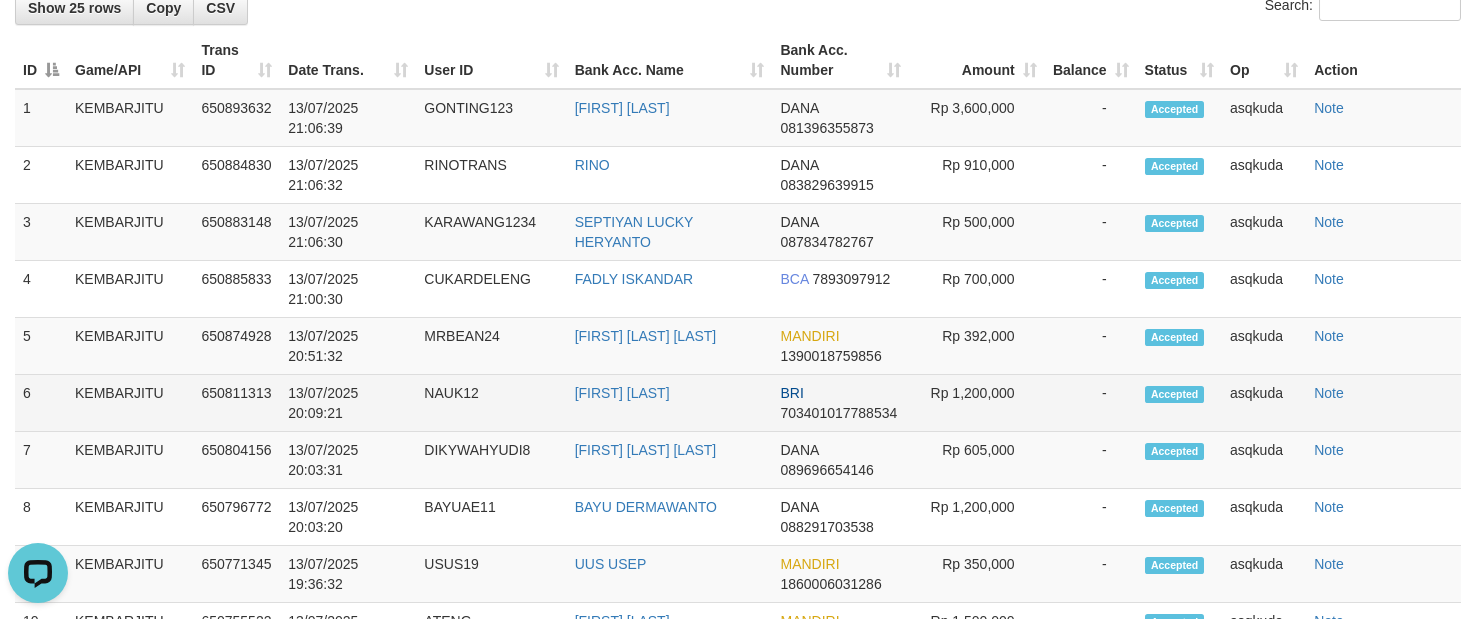 click on "NAUK12" at bounding box center (491, 403) 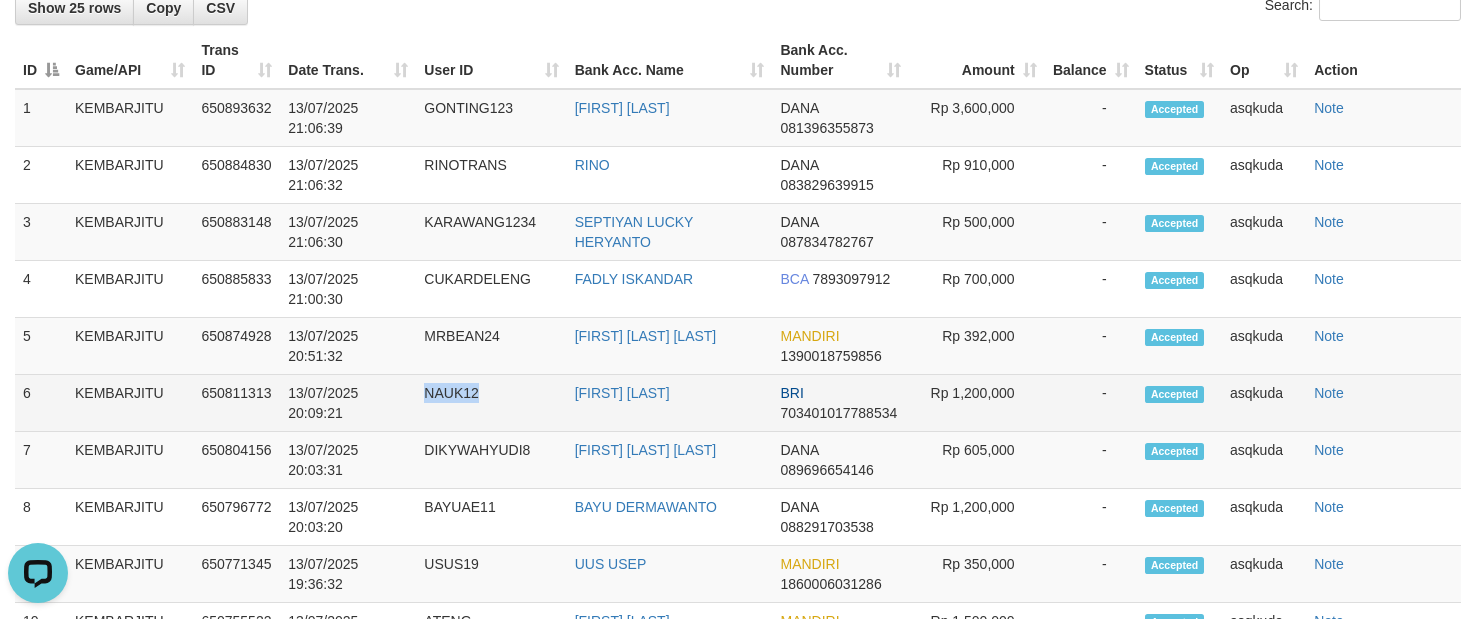 copy on "NAUK12" 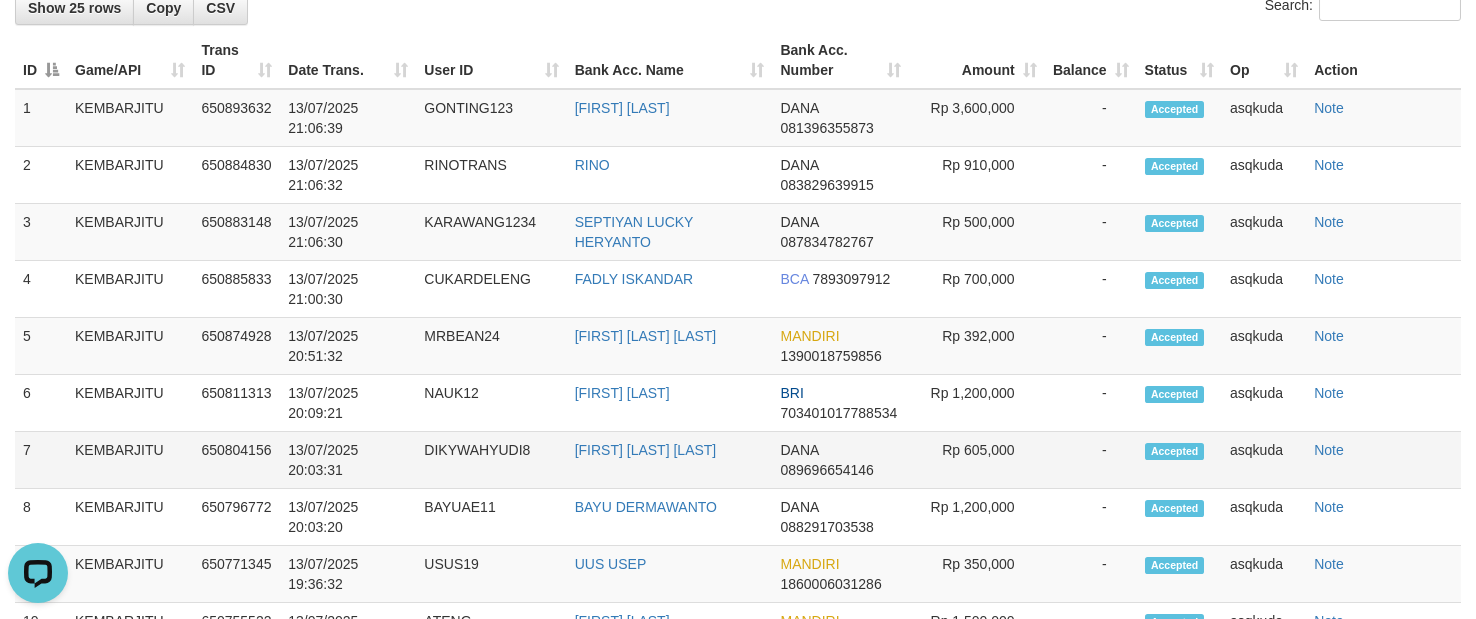 click on "DIKYWAHYUDI8" at bounding box center [491, 460] 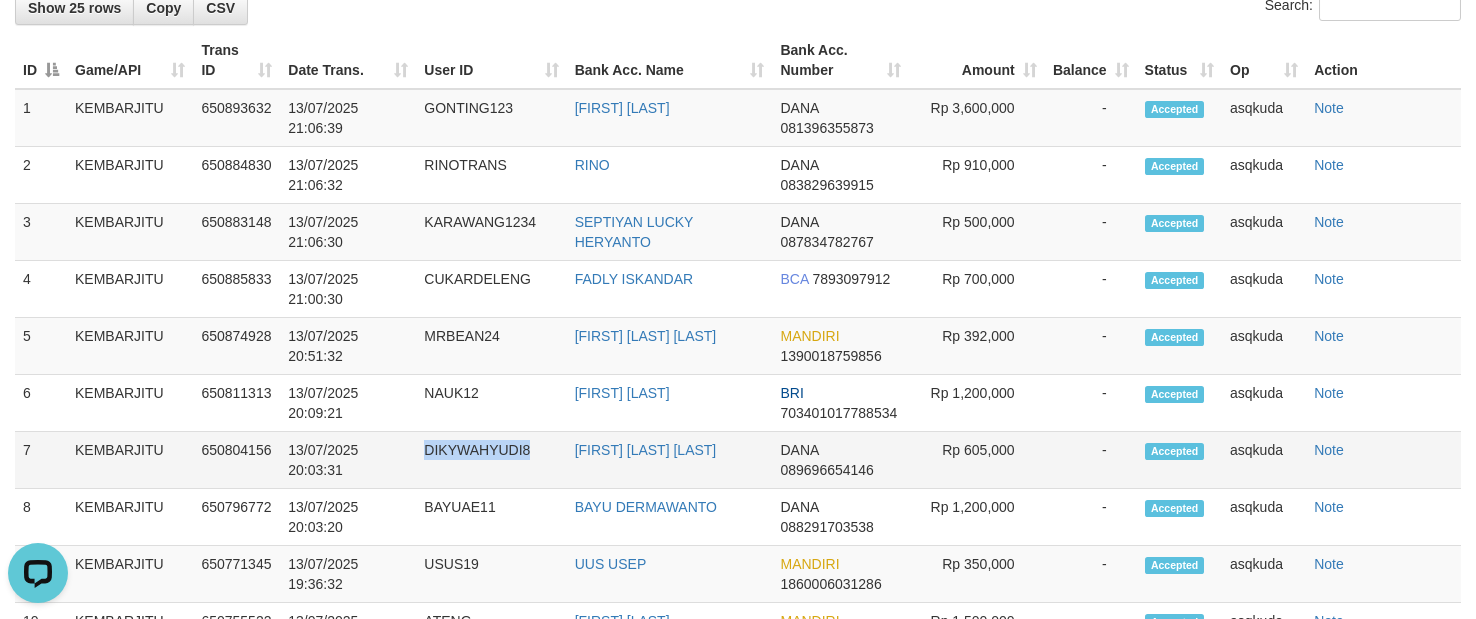 copy on "DIKYWAHYUDI8" 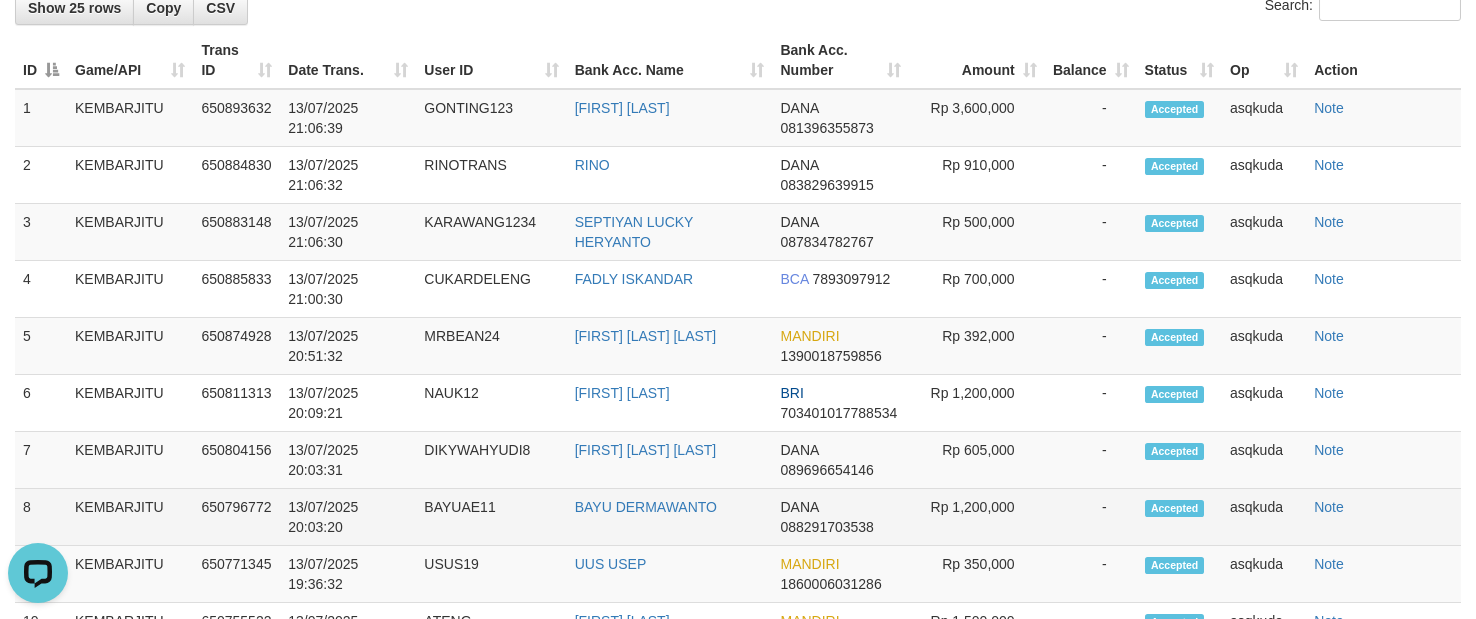 click on "BAYUAE11" at bounding box center (491, 517) 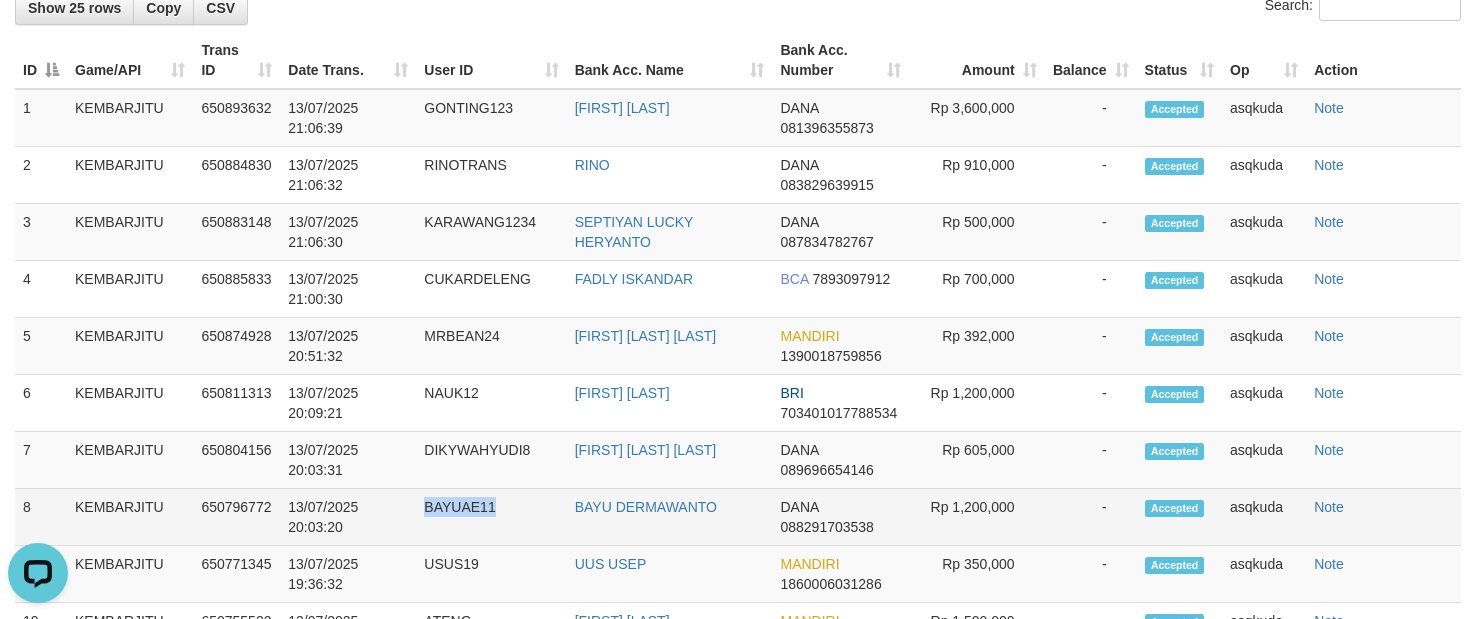 copy on "BAYUAE11" 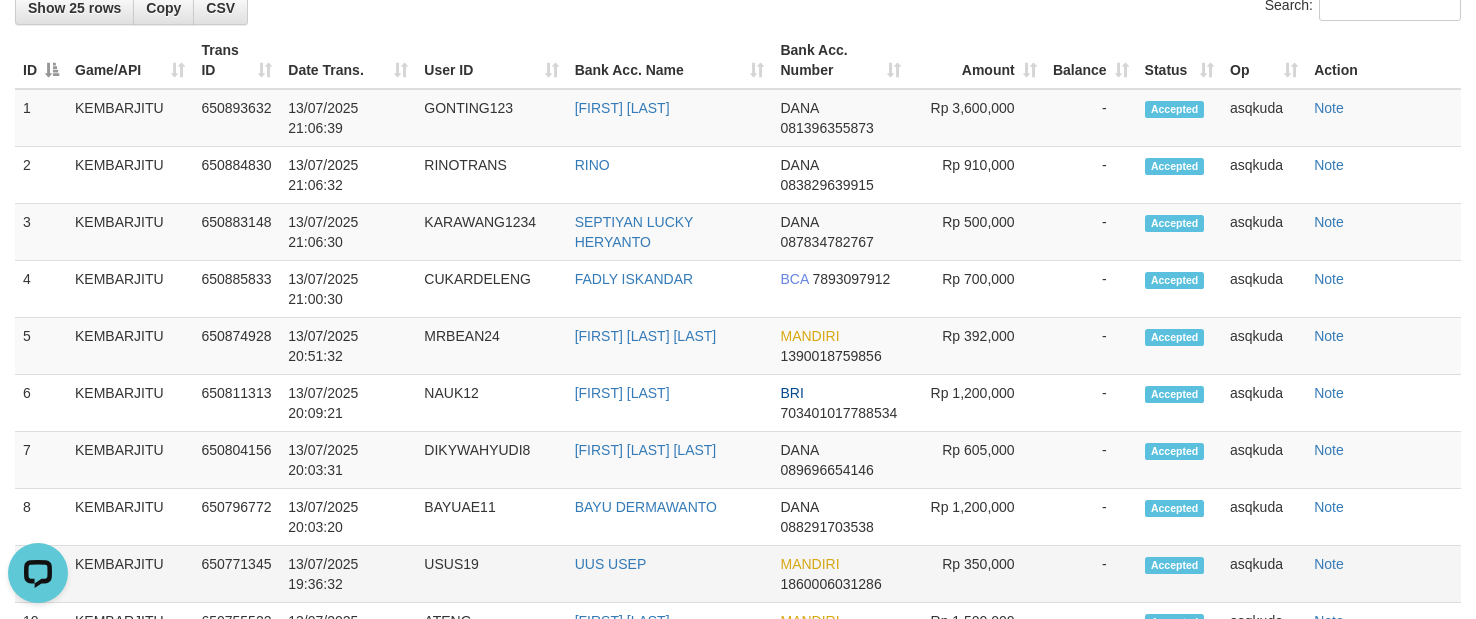 click on "USUS19" at bounding box center (491, 574) 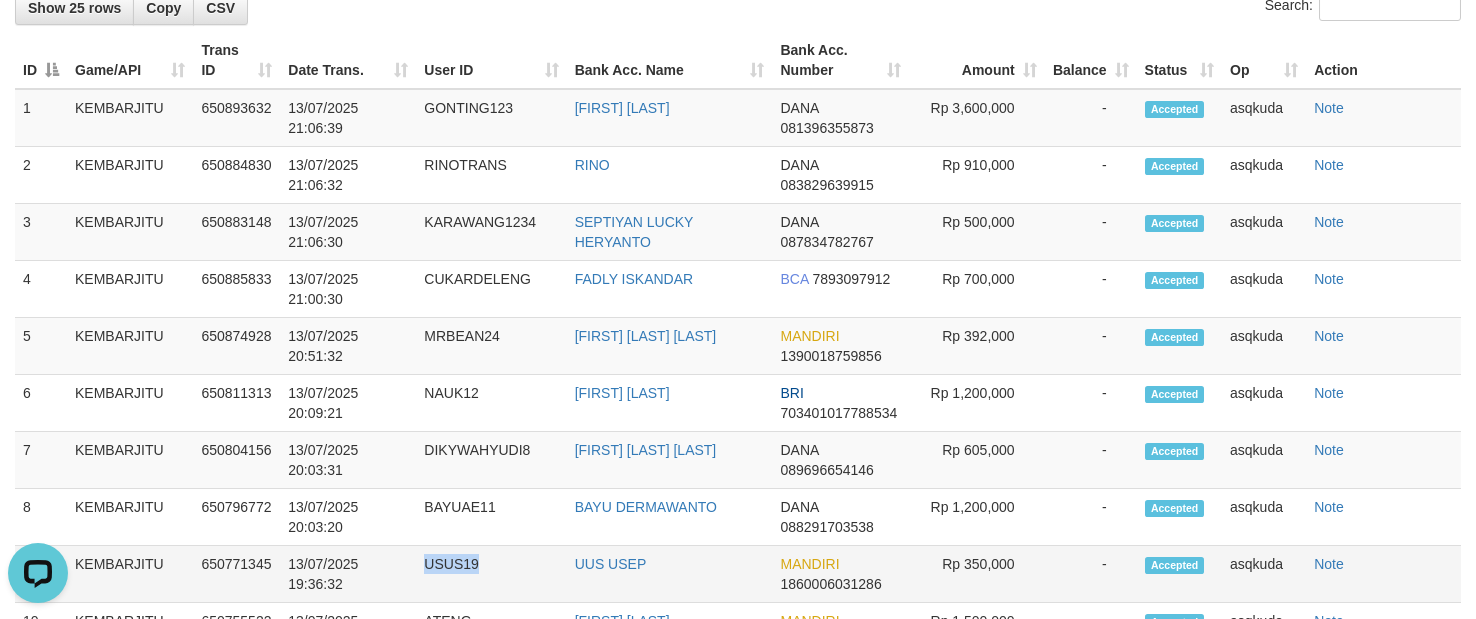 copy on "USUS19" 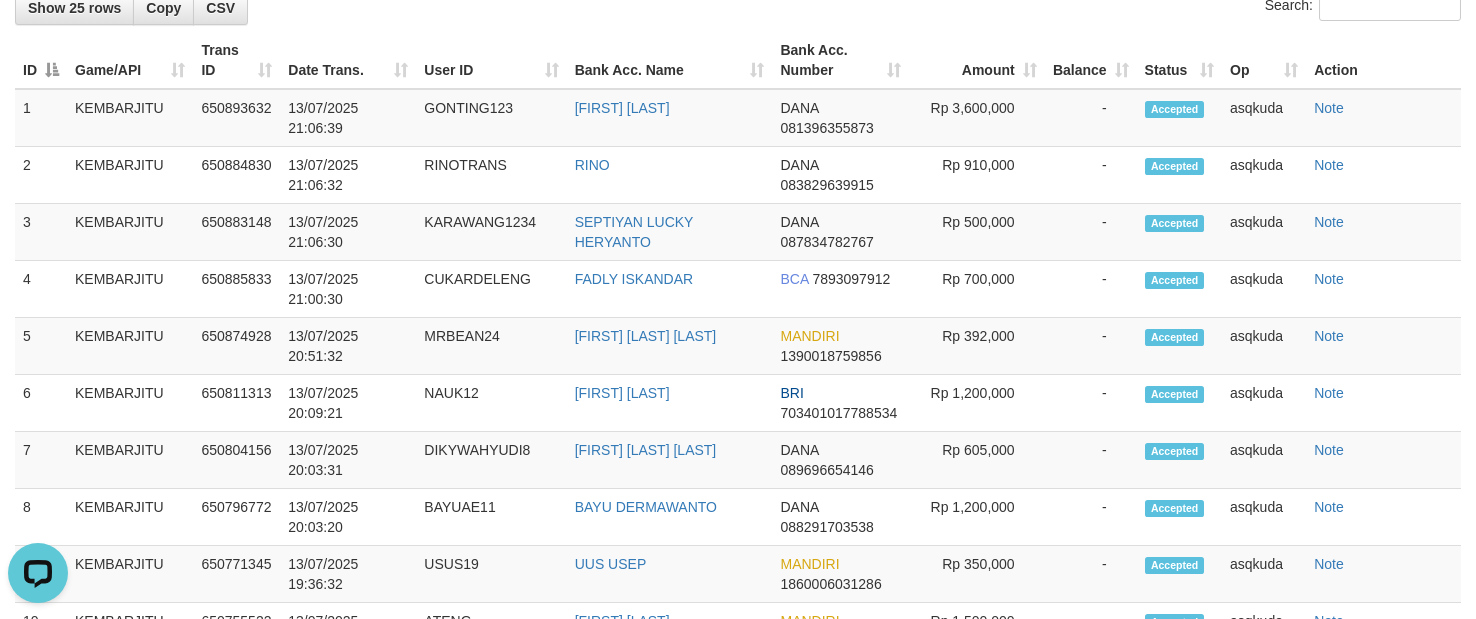 click on "Search:" at bounding box center [738, 8] 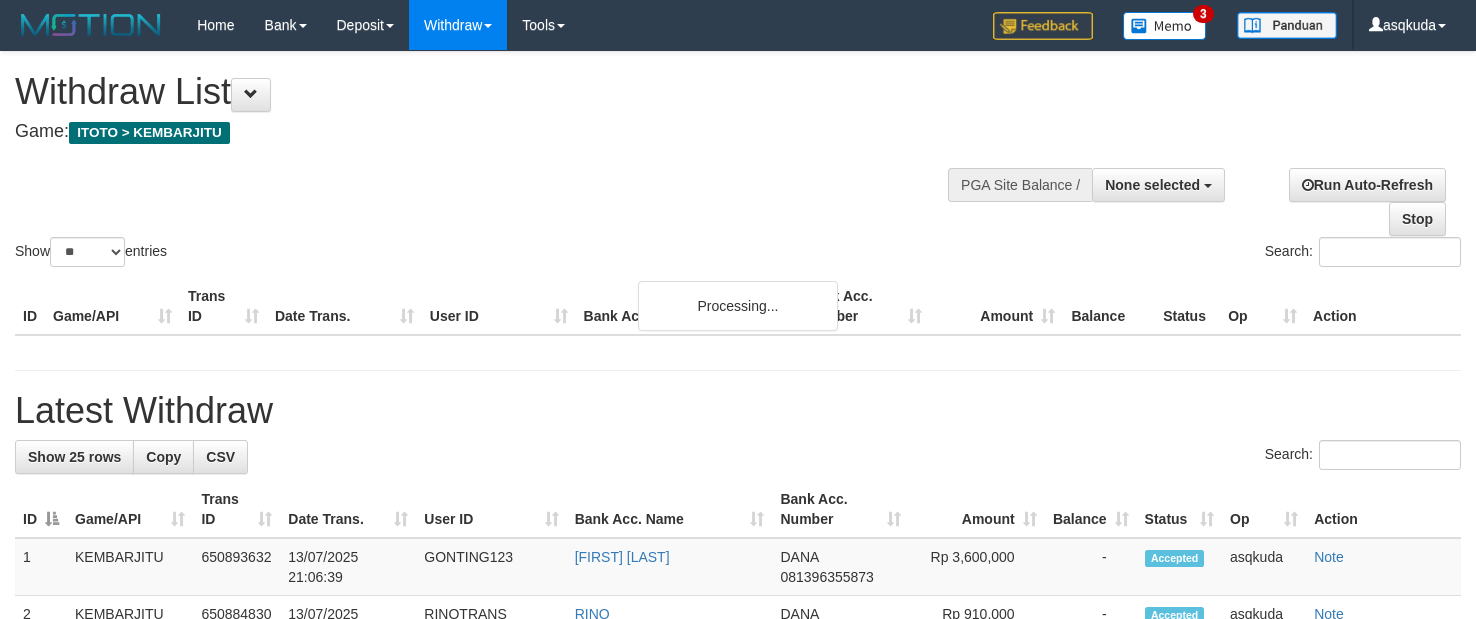 select 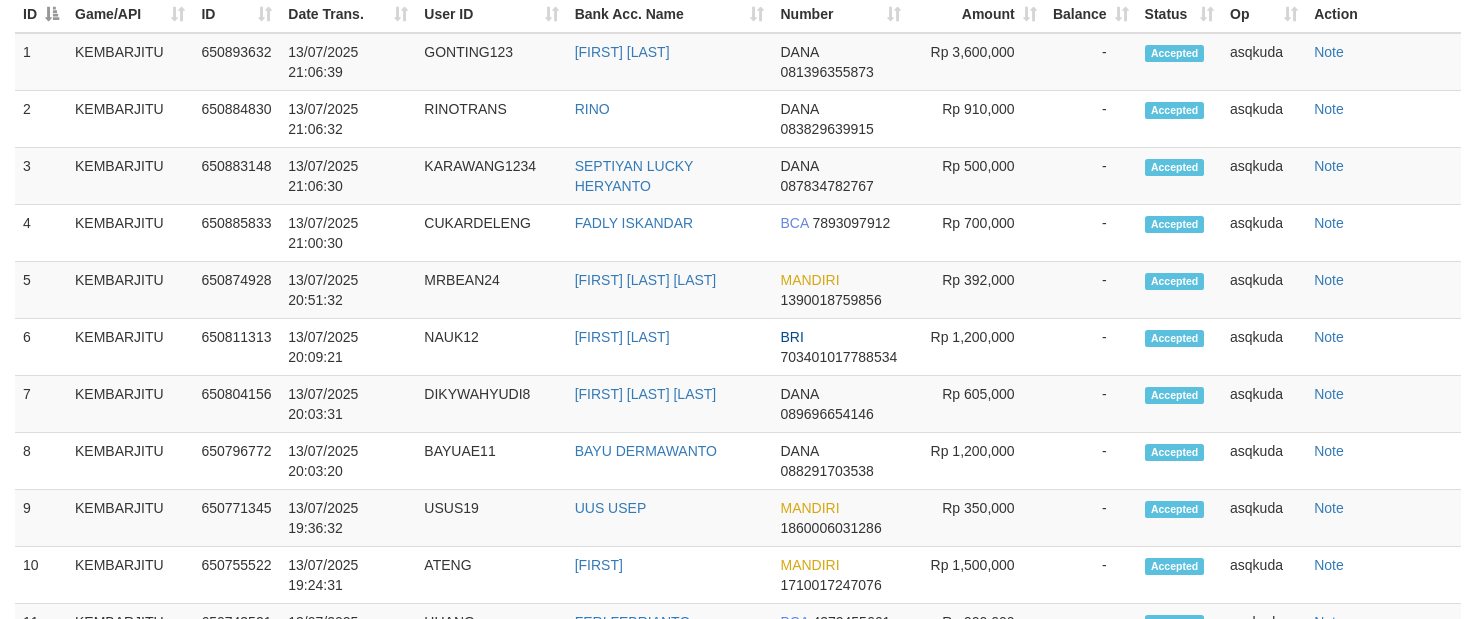 scroll, scrollTop: 232, scrollLeft: 0, axis: vertical 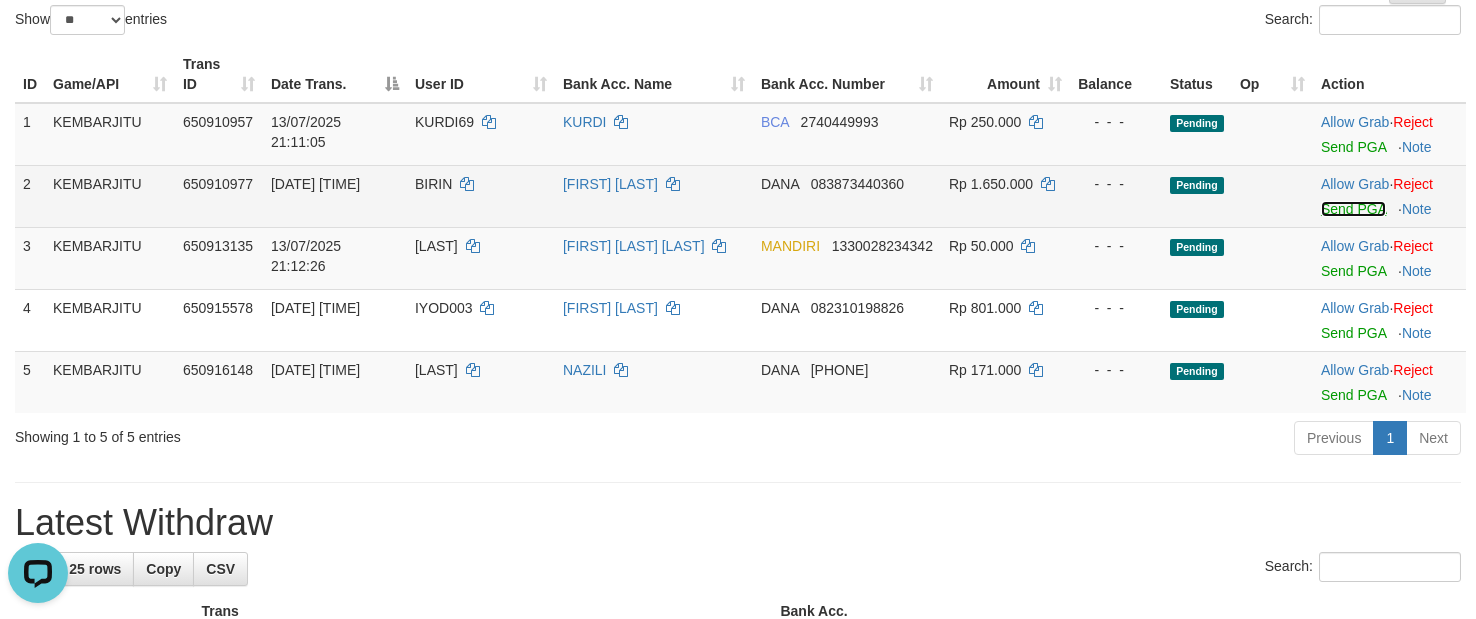 click on "Send PGA" at bounding box center [1353, 209] 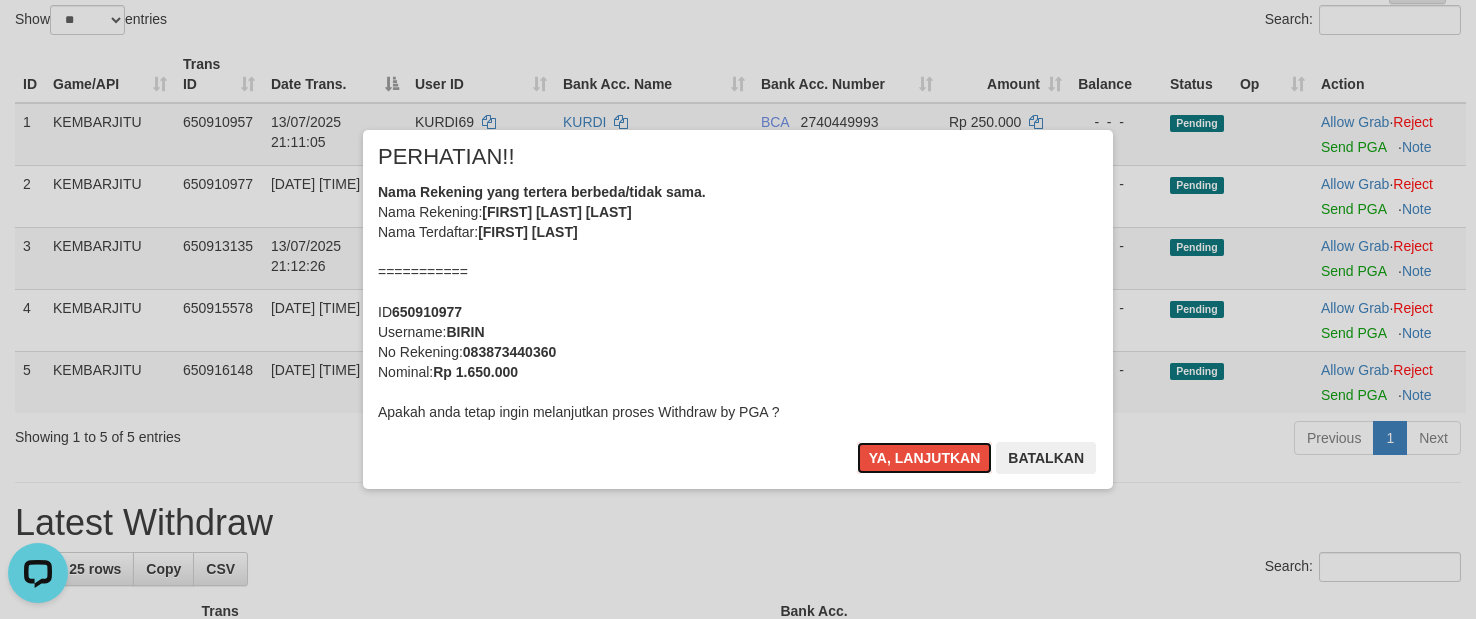 type 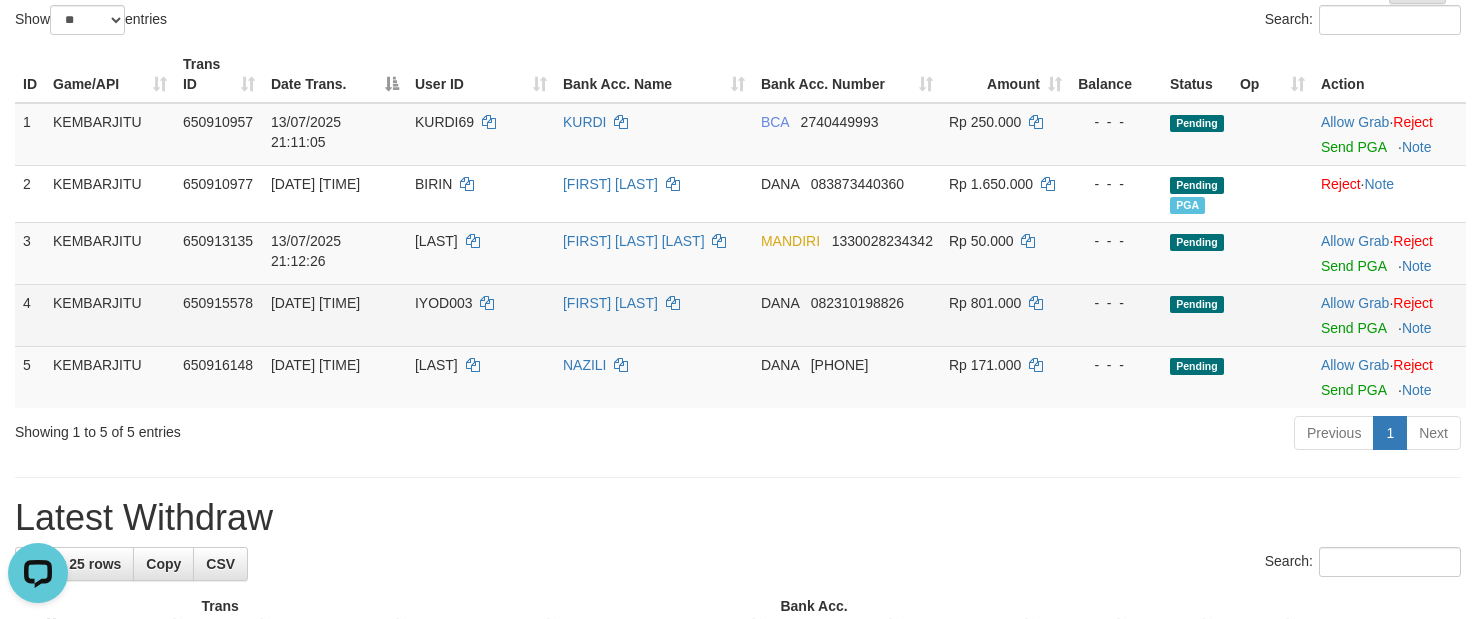 scroll, scrollTop: 228, scrollLeft: 0, axis: vertical 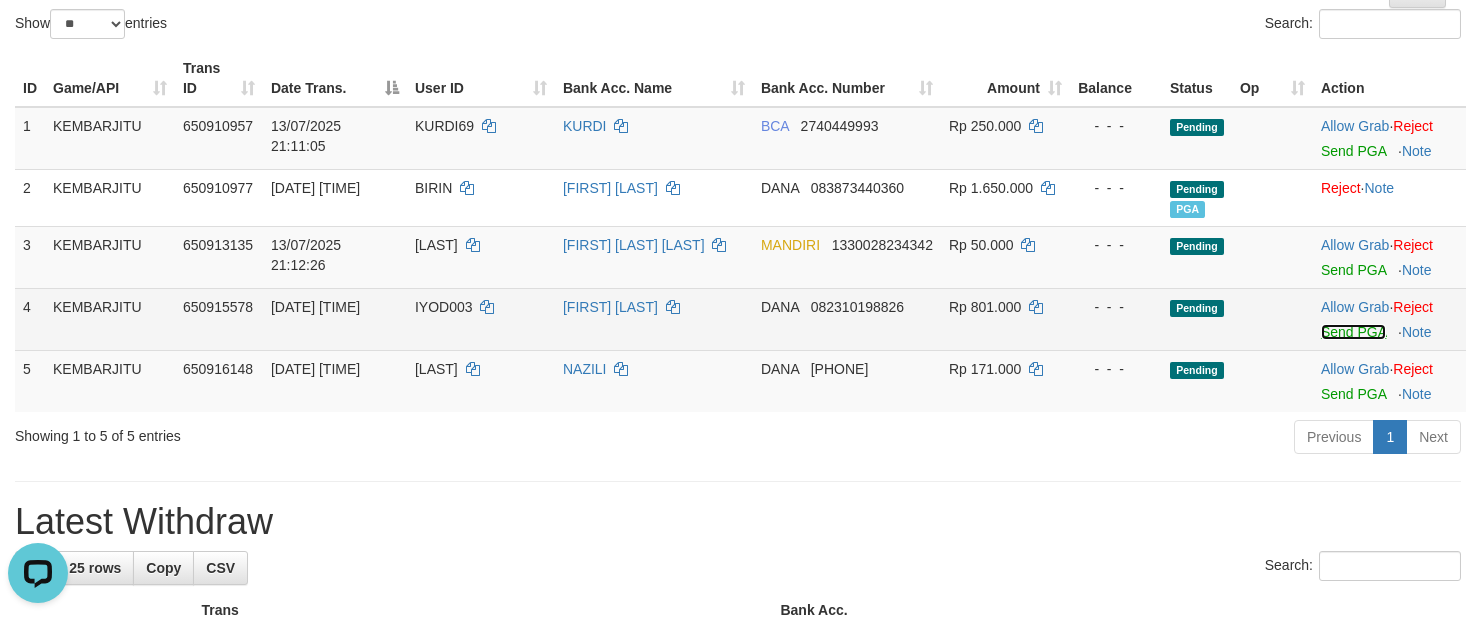 click on "Send PGA" at bounding box center [1353, 332] 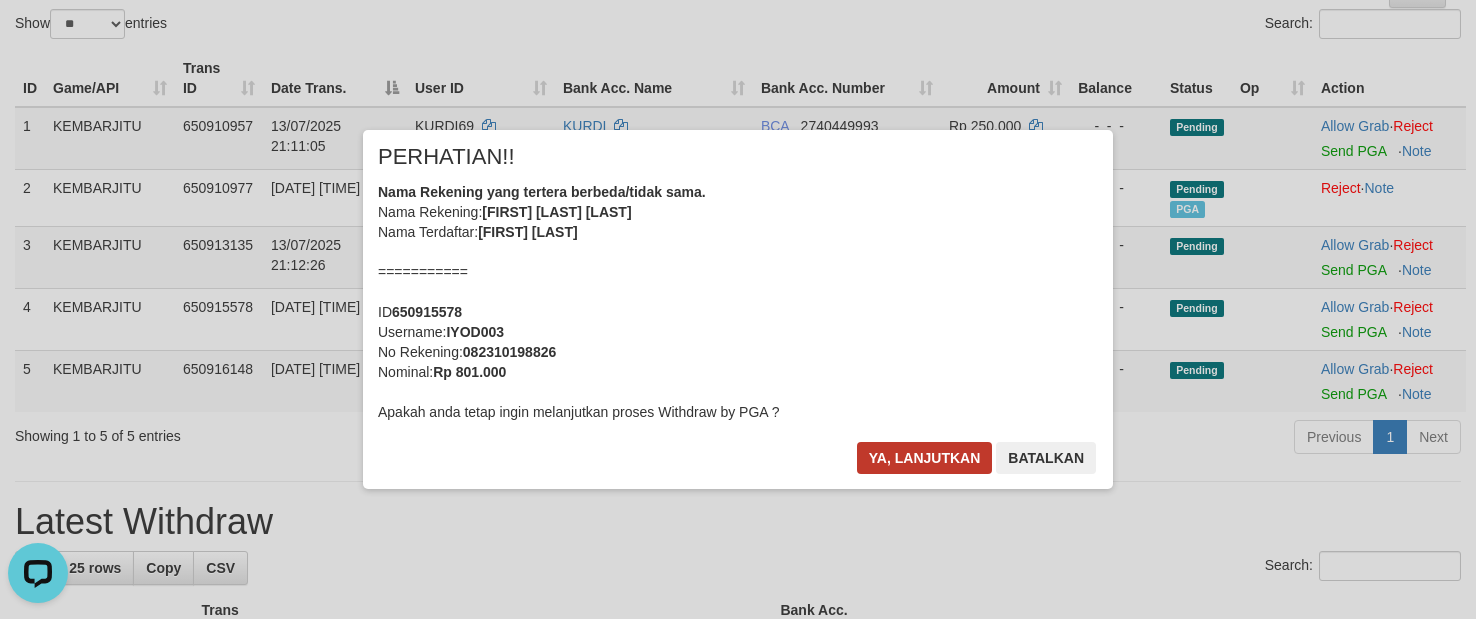 drag, startPoint x: 918, startPoint y: 477, endPoint x: 924, endPoint y: 460, distance: 18.027756 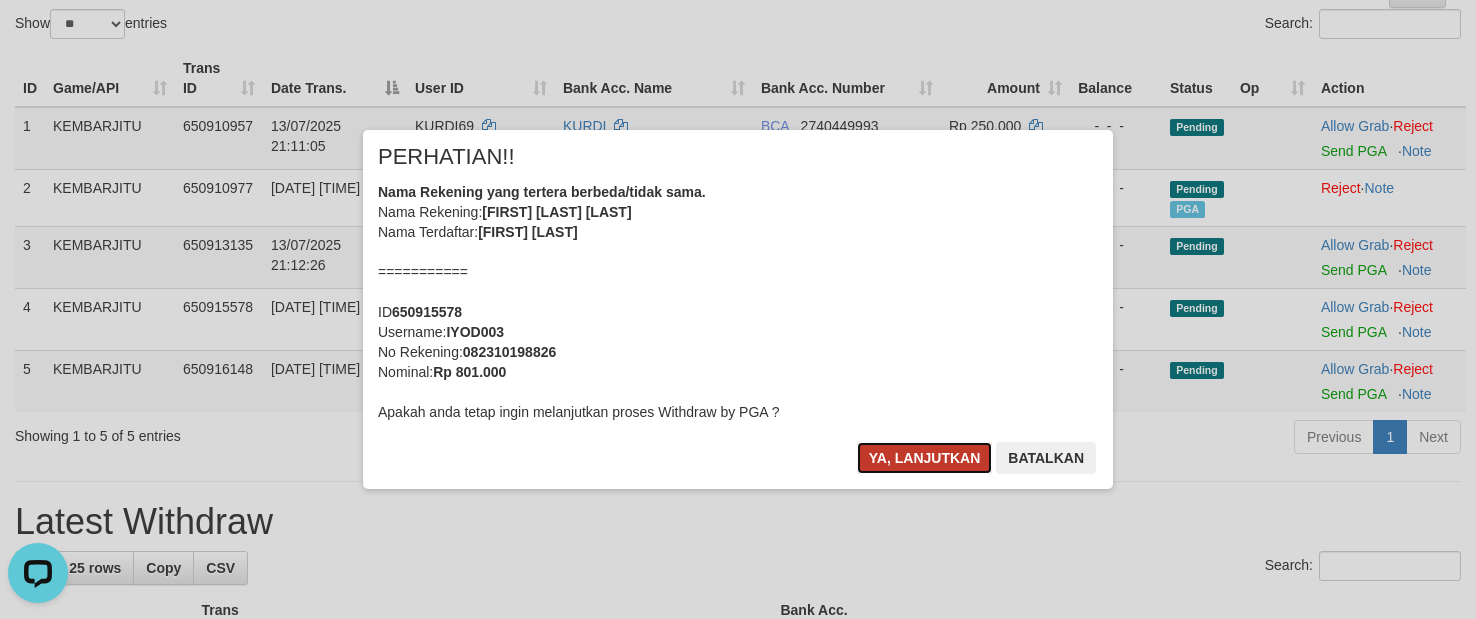 click on "Ya, lanjutkan" at bounding box center [925, 458] 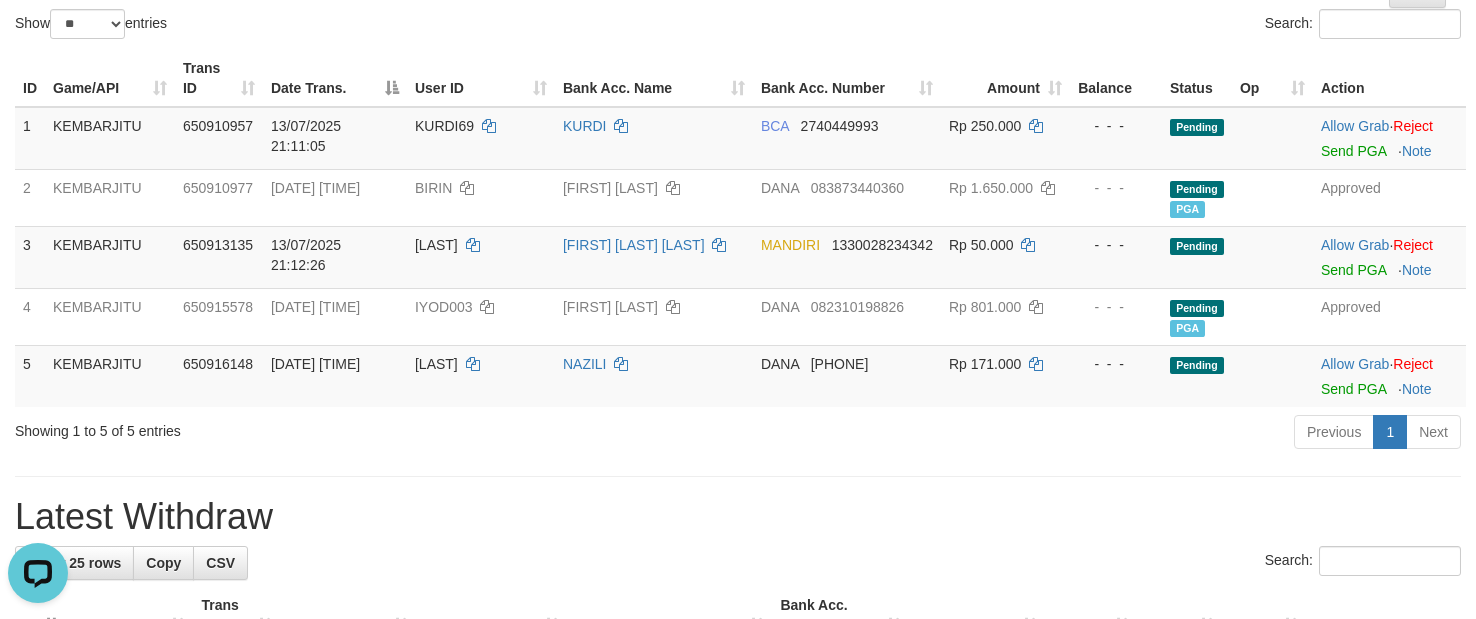click on "Show  ** ** ** ***  entries" at bounding box center (369, 26) 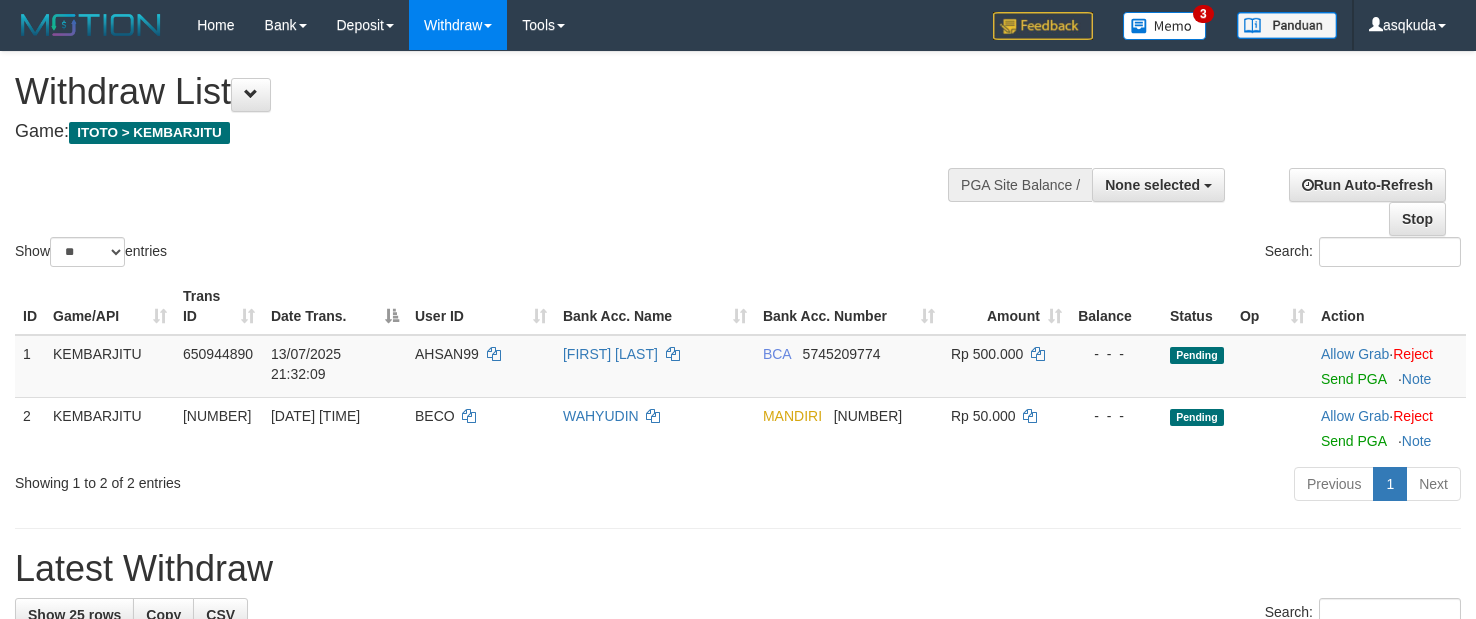 select 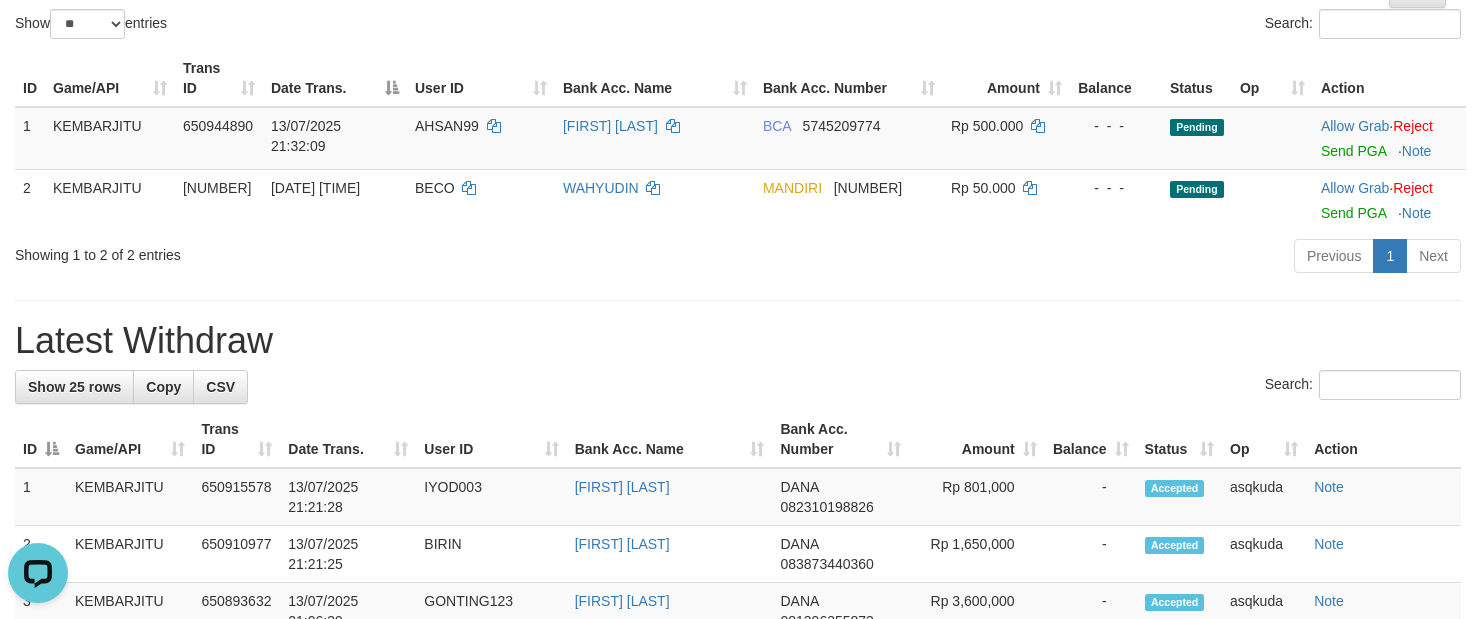 scroll, scrollTop: 0, scrollLeft: 0, axis: both 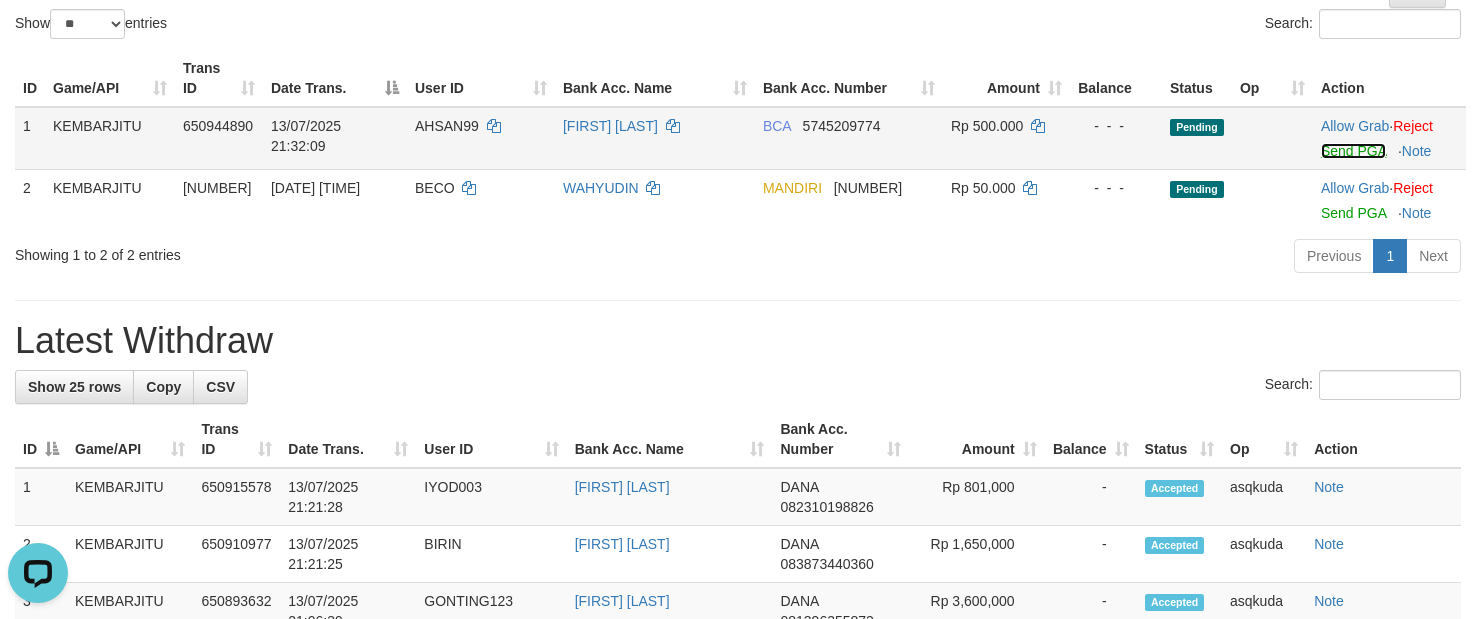 click on "Send PGA" at bounding box center (1353, 151) 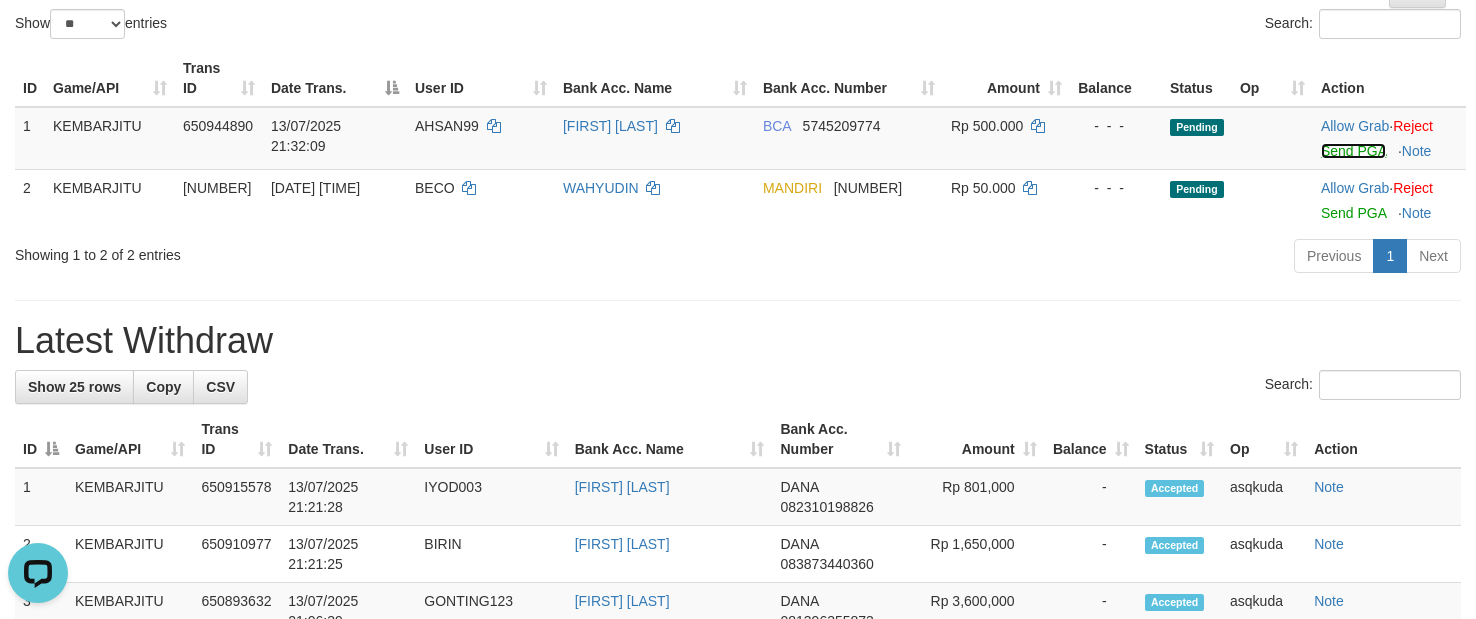 scroll, scrollTop: 78, scrollLeft: 0, axis: vertical 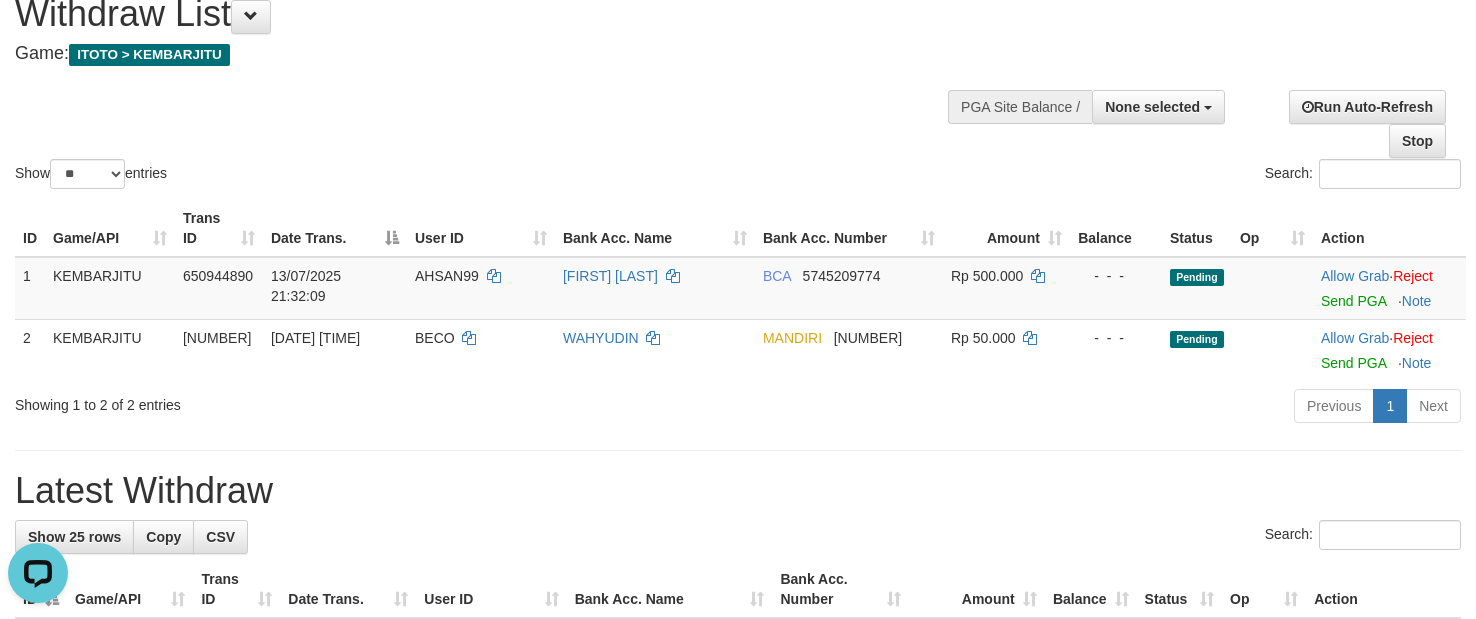 click on "Show  ** ** ** ***  entries Search:" at bounding box center (738, 83) 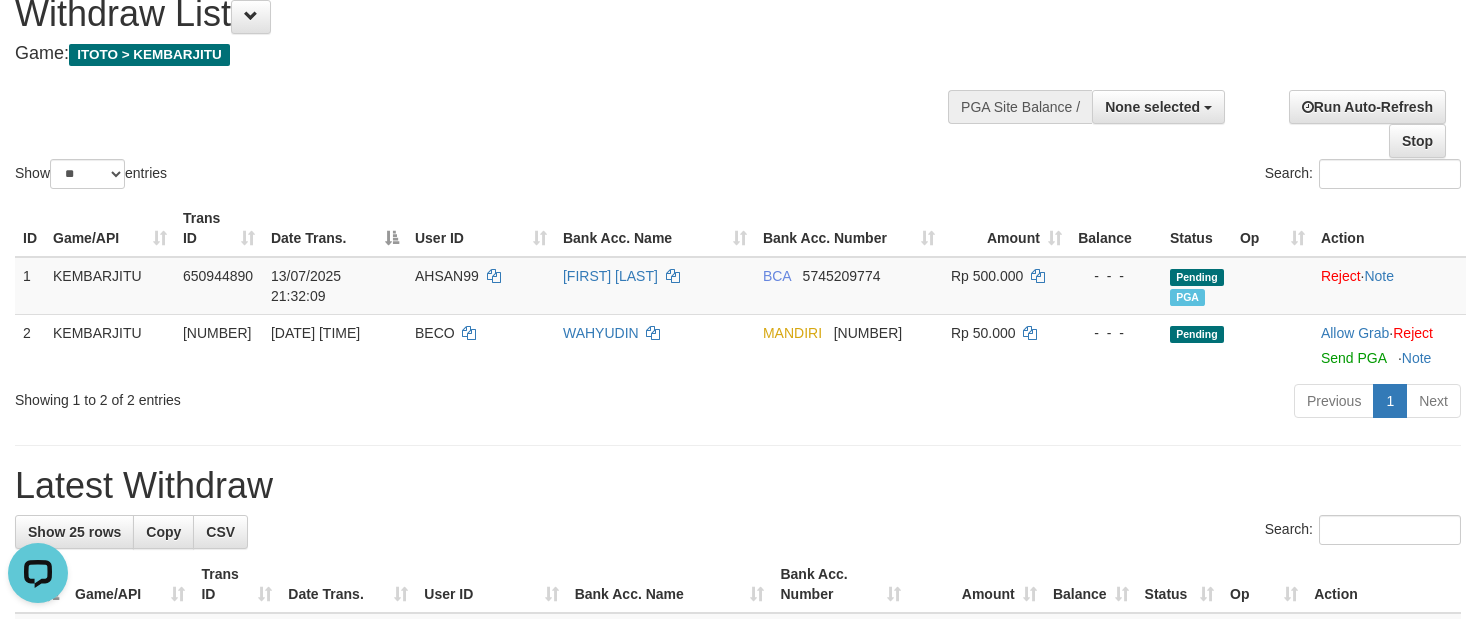 click on "Show  ** ** ** ***  entries" at bounding box center (369, 176) 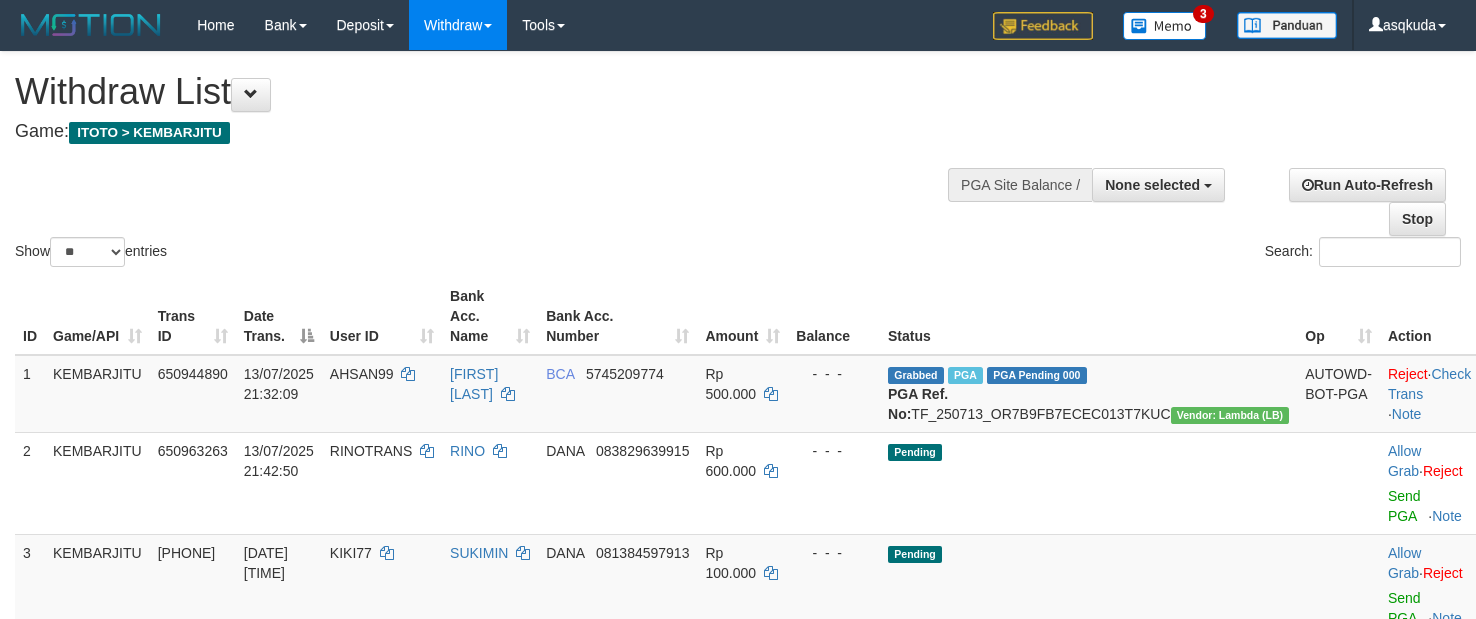 select 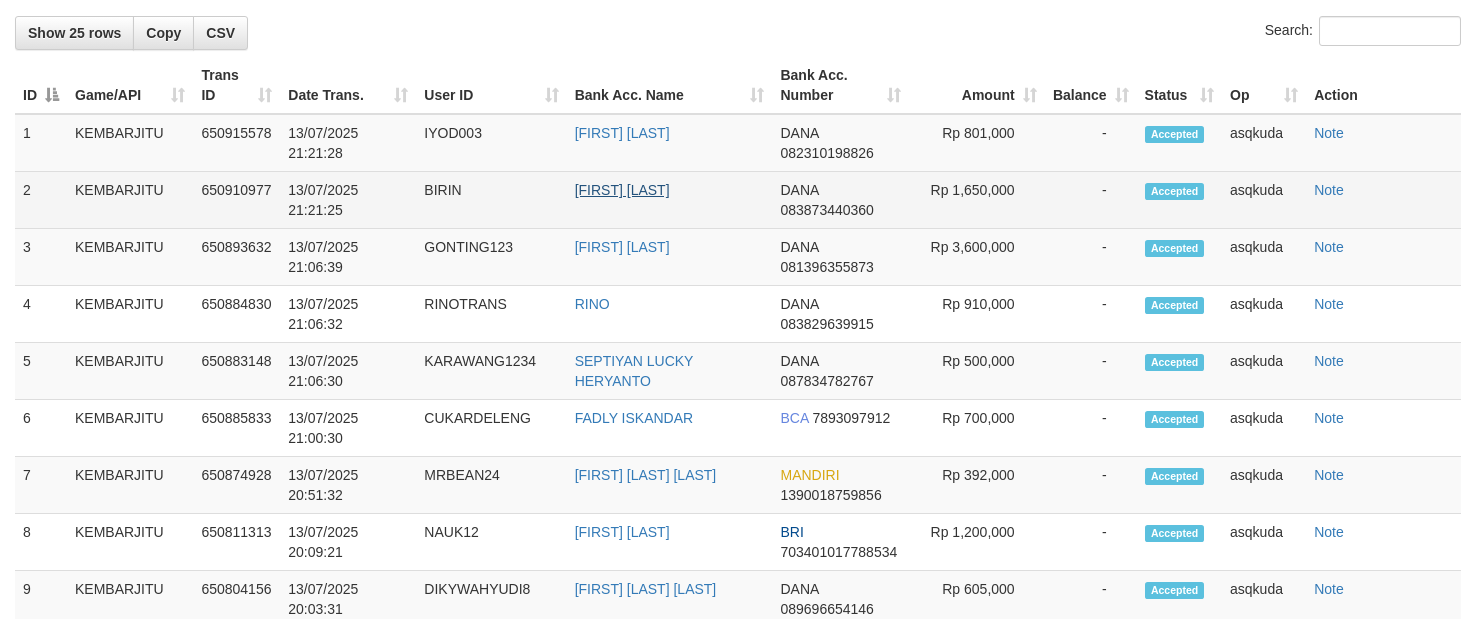 scroll, scrollTop: 142, scrollLeft: 0, axis: vertical 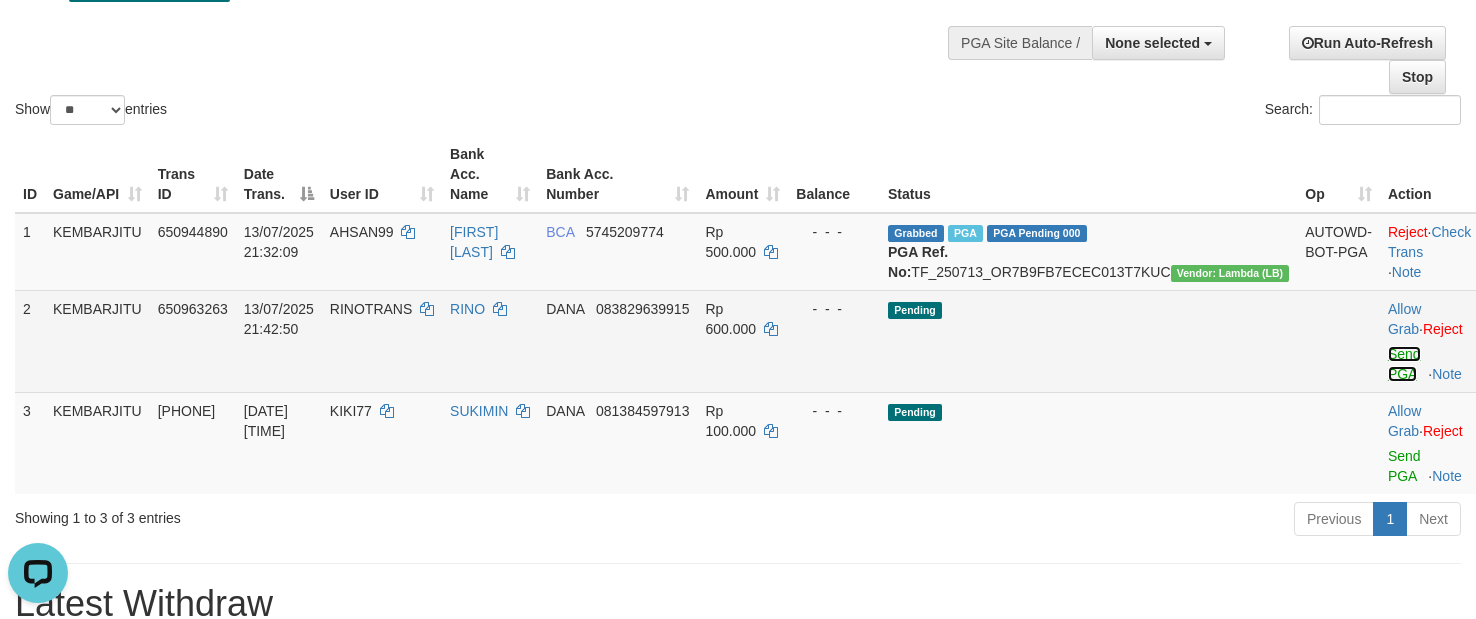 click on "Send PGA" at bounding box center [1404, 364] 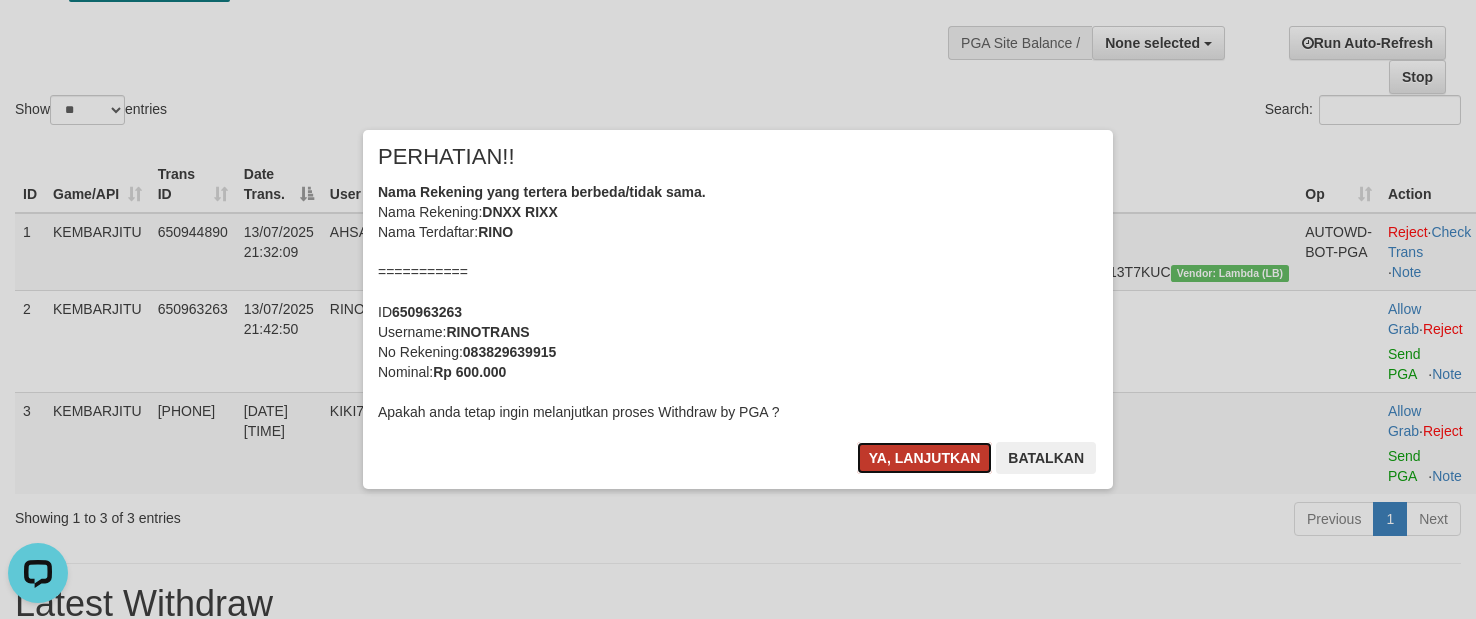 click on "Ya, lanjutkan" at bounding box center (925, 458) 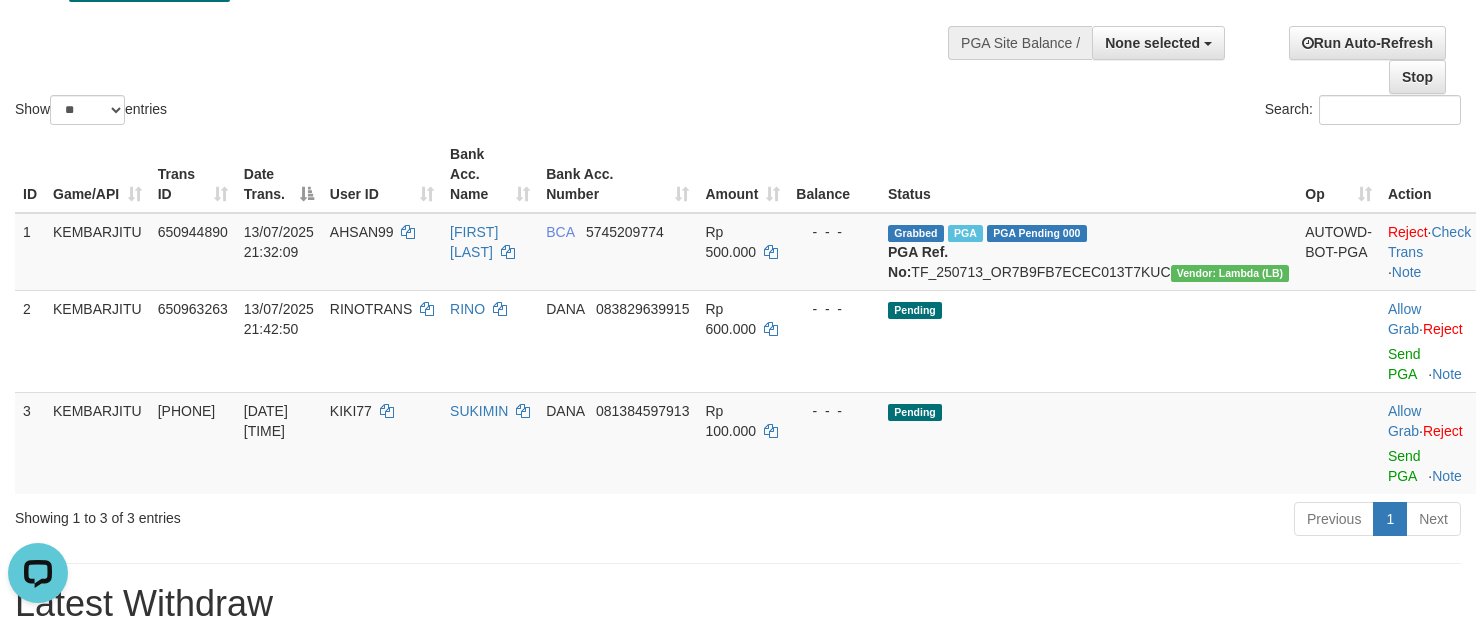 click on "Show  ** ** ** ***  entries Search:" at bounding box center (738, 19) 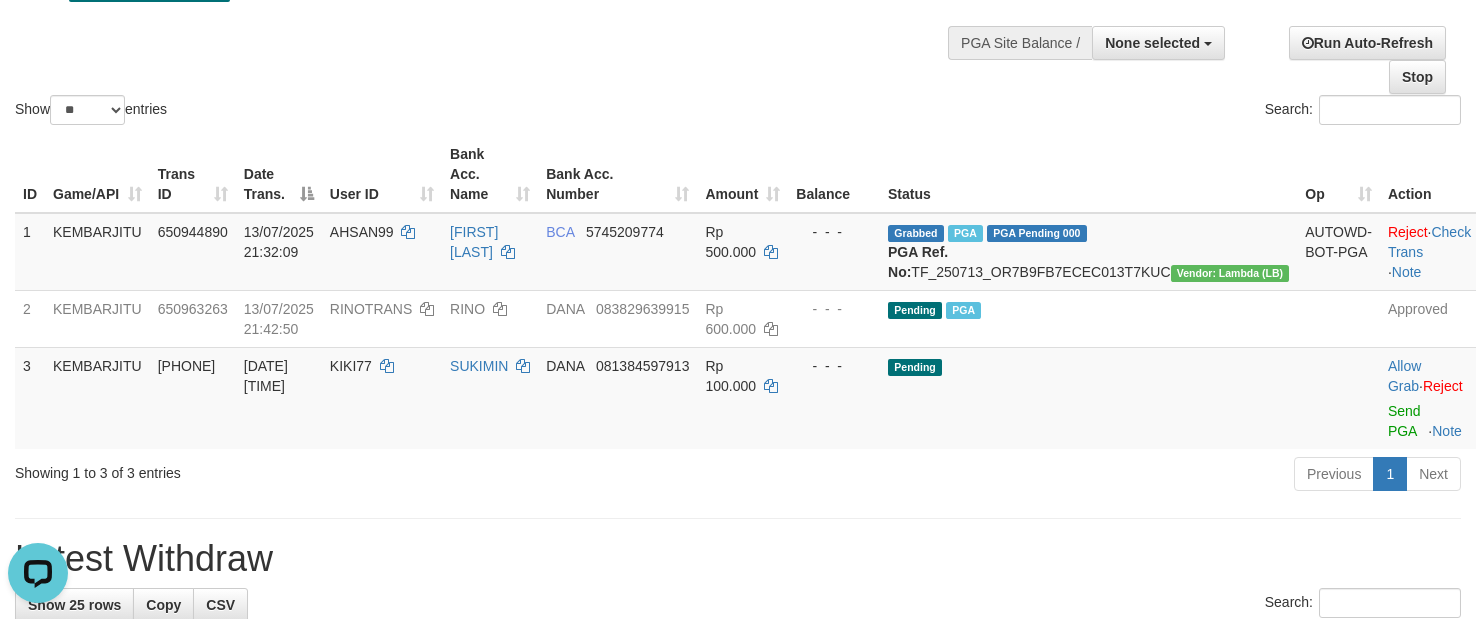 click on "Show  ** ** ** ***  entries Search:" at bounding box center (738, 19) 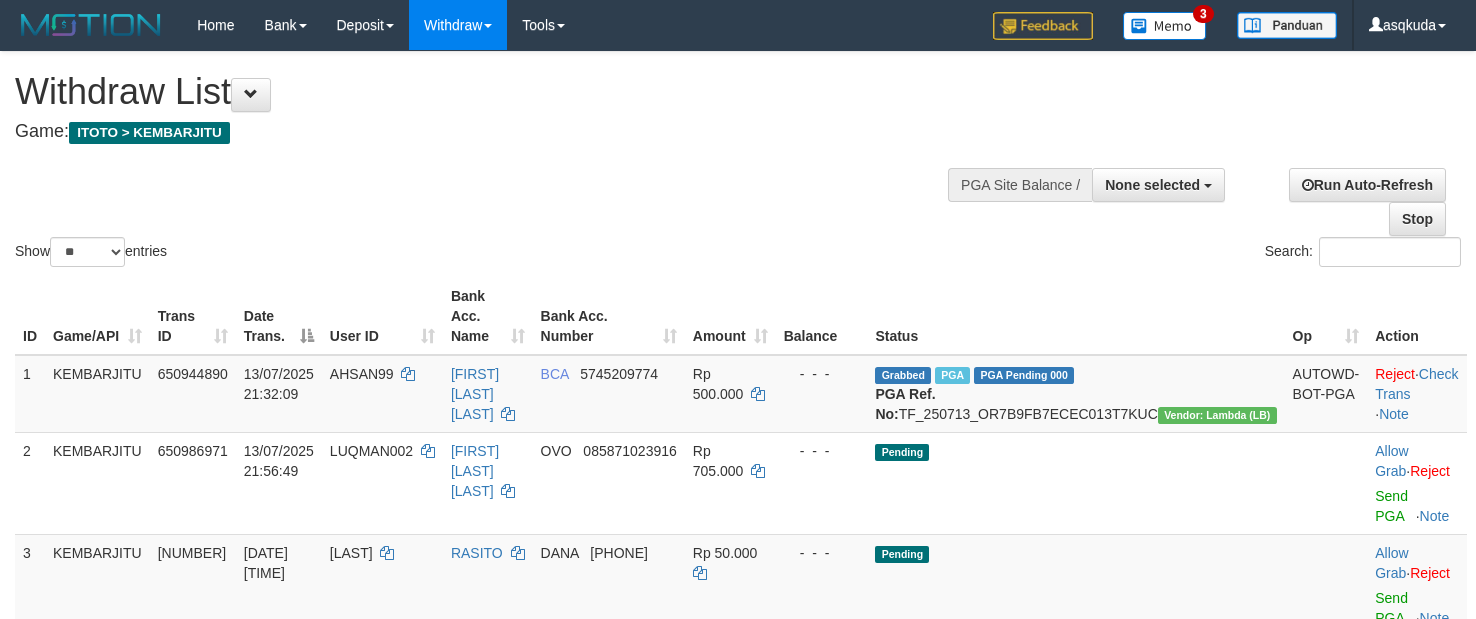 select 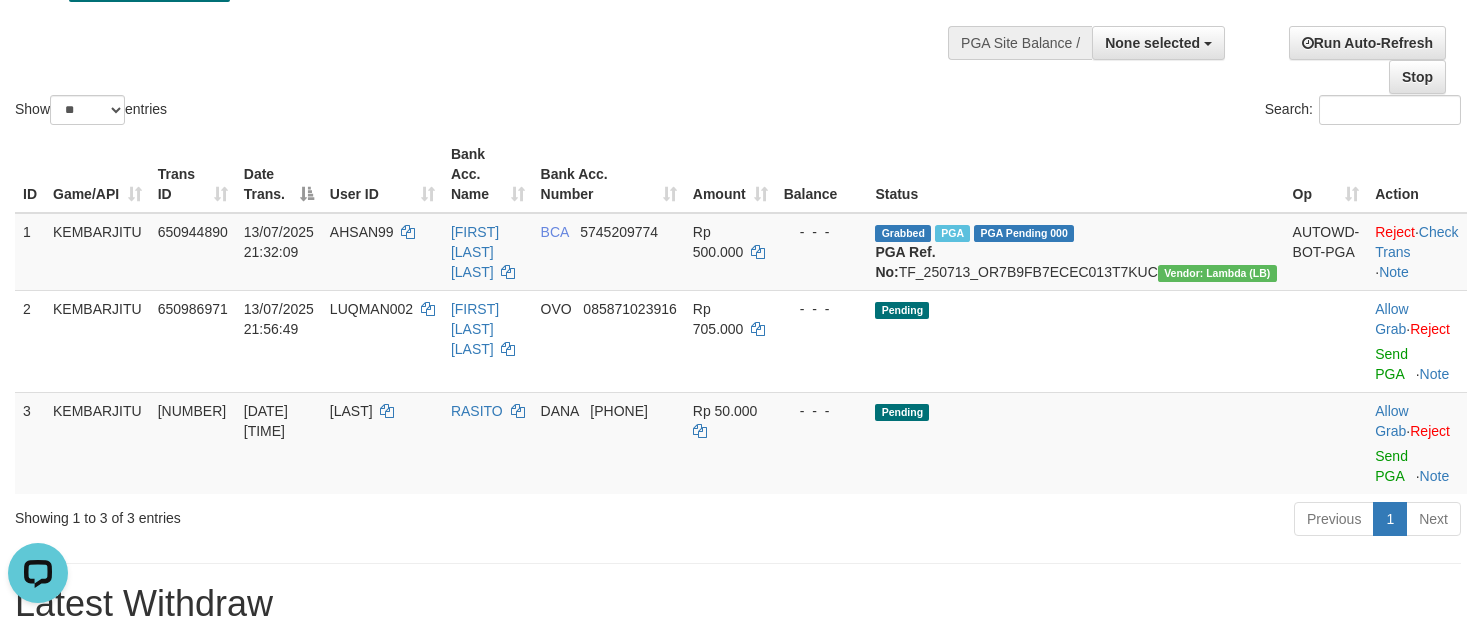 scroll, scrollTop: 0, scrollLeft: 0, axis: both 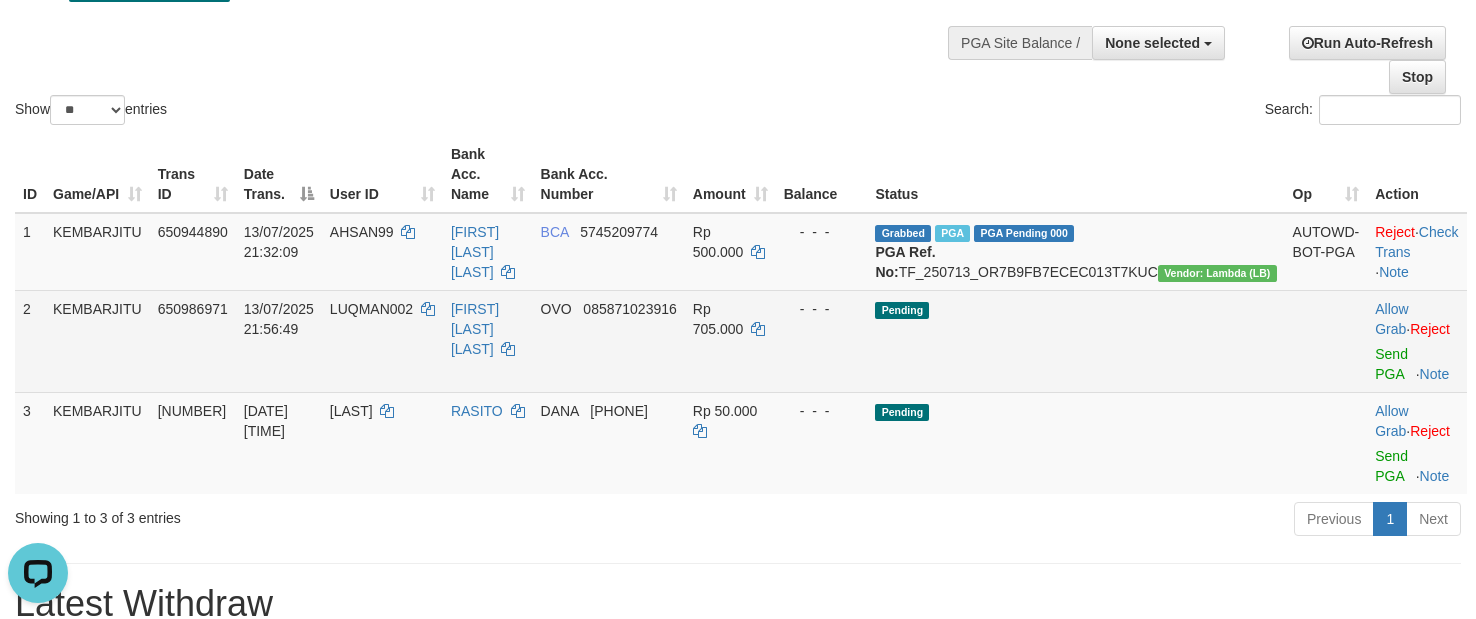click on "Allow Grab   ·    Reject Send PGA     ·    Note" at bounding box center [1416, 341] 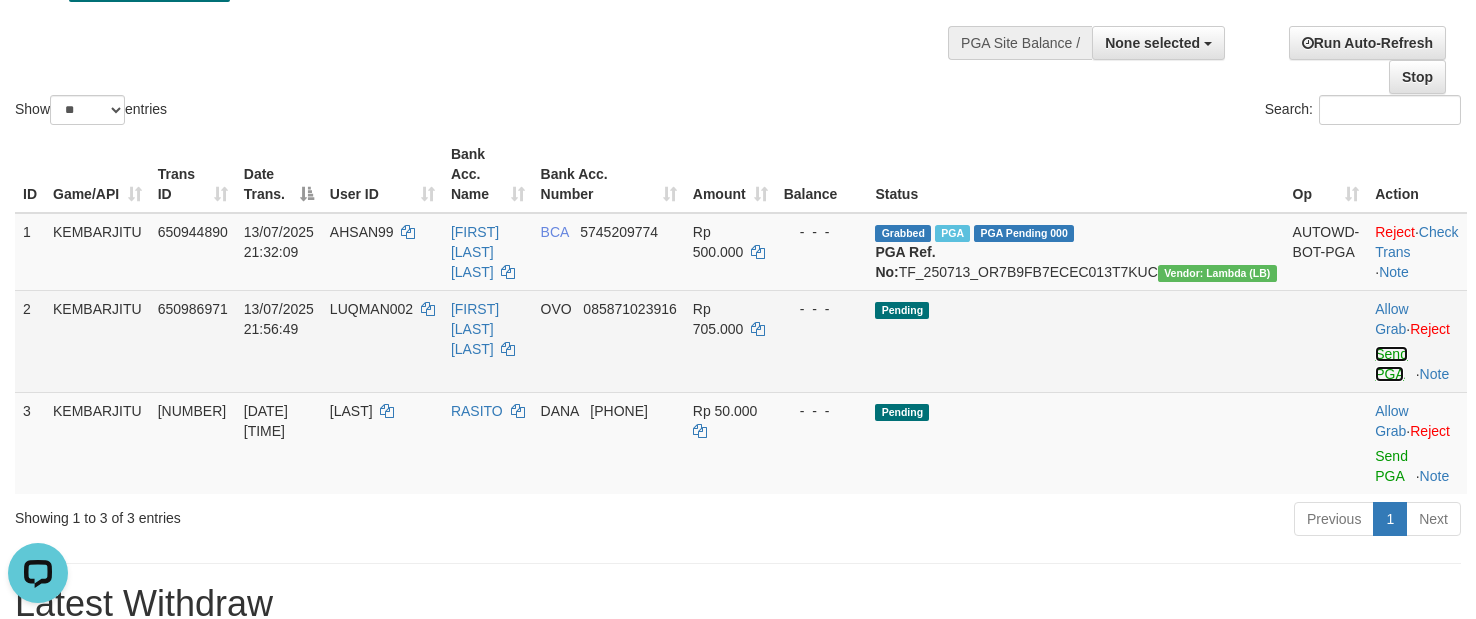 click on "Send PGA" at bounding box center [1391, 364] 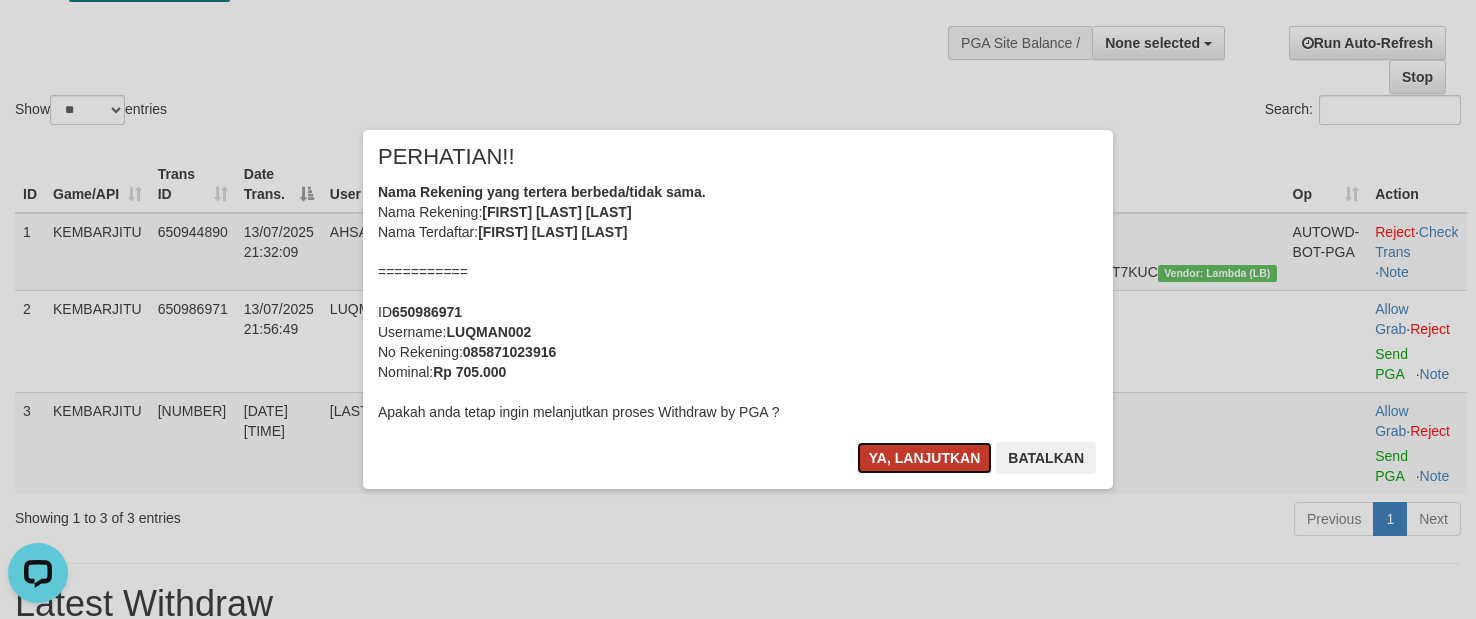 click on "Ya, lanjutkan" at bounding box center (925, 458) 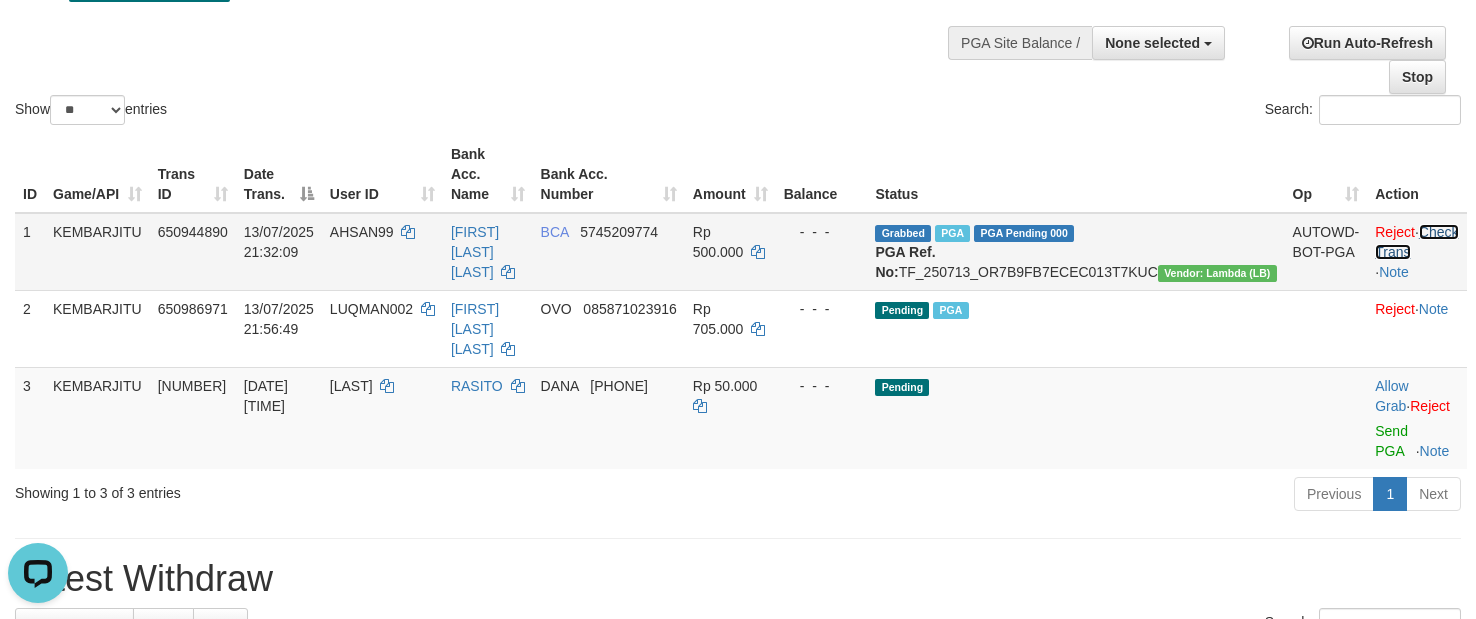 click on "Check Trans" at bounding box center [1416, 242] 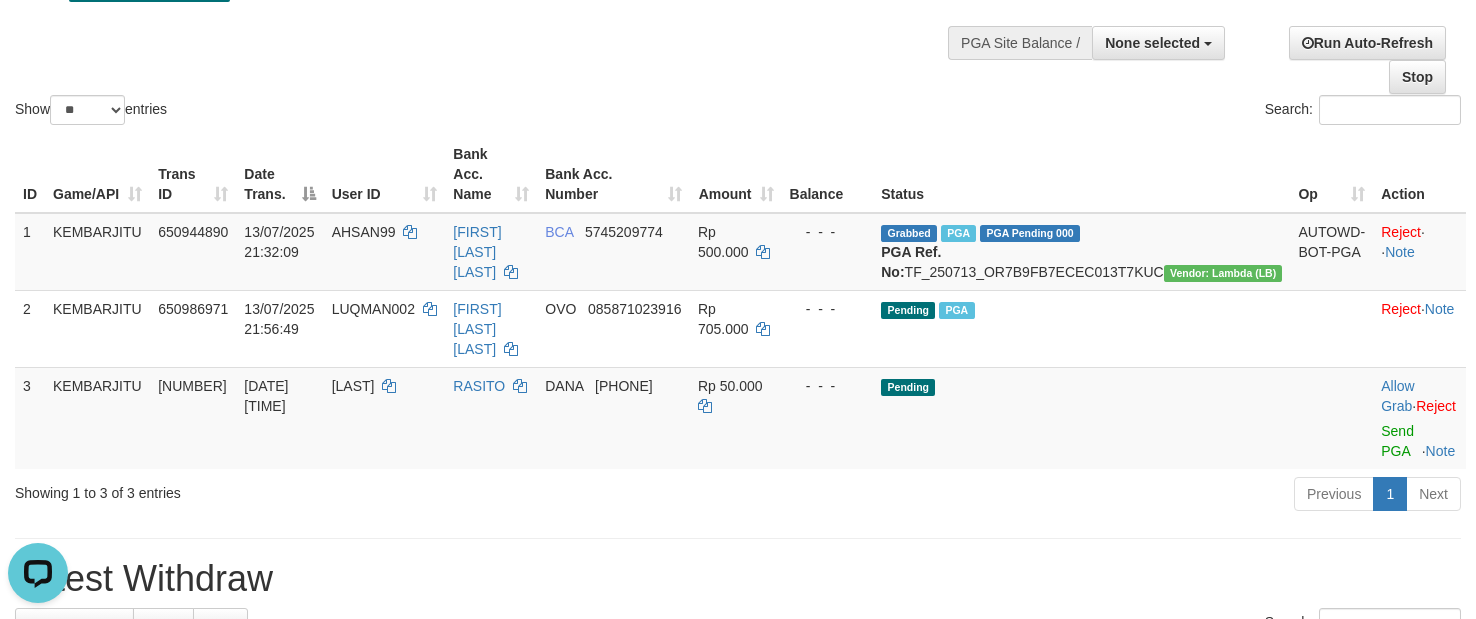 scroll, scrollTop: 183, scrollLeft: 0, axis: vertical 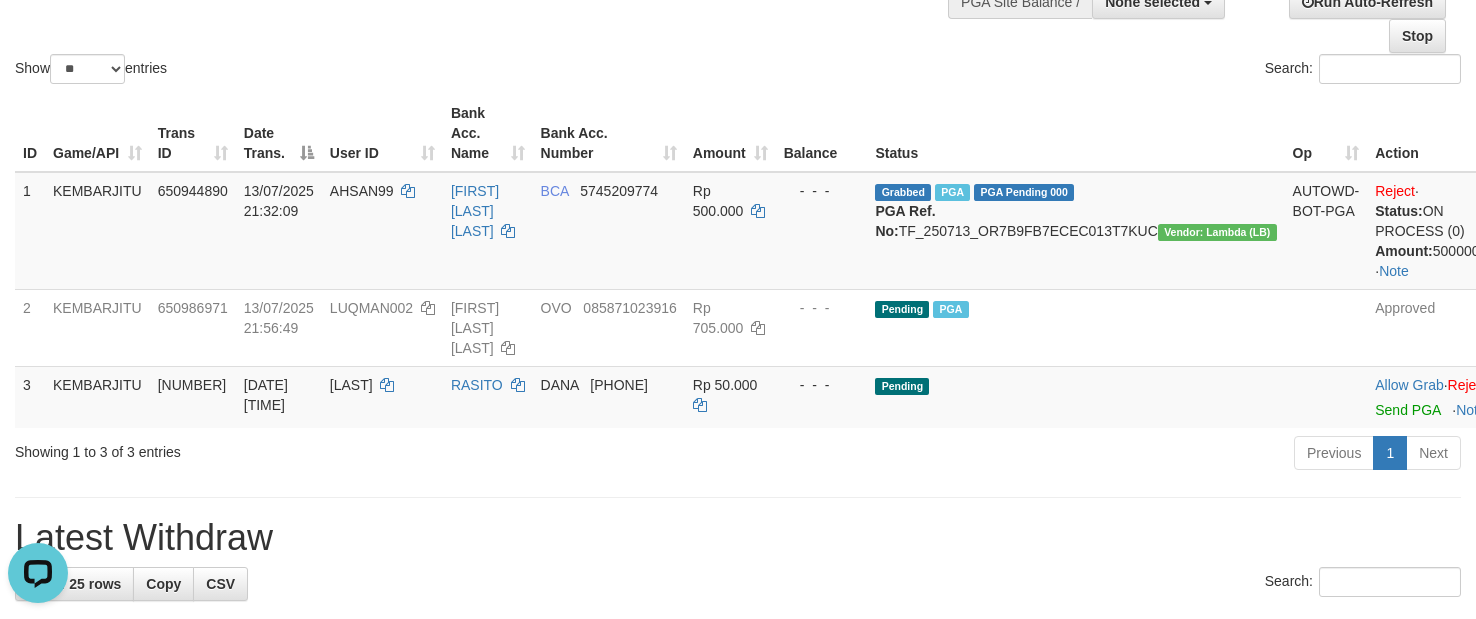 click on "Show  ** ** ** ***  entries Search:" at bounding box center (738, -22) 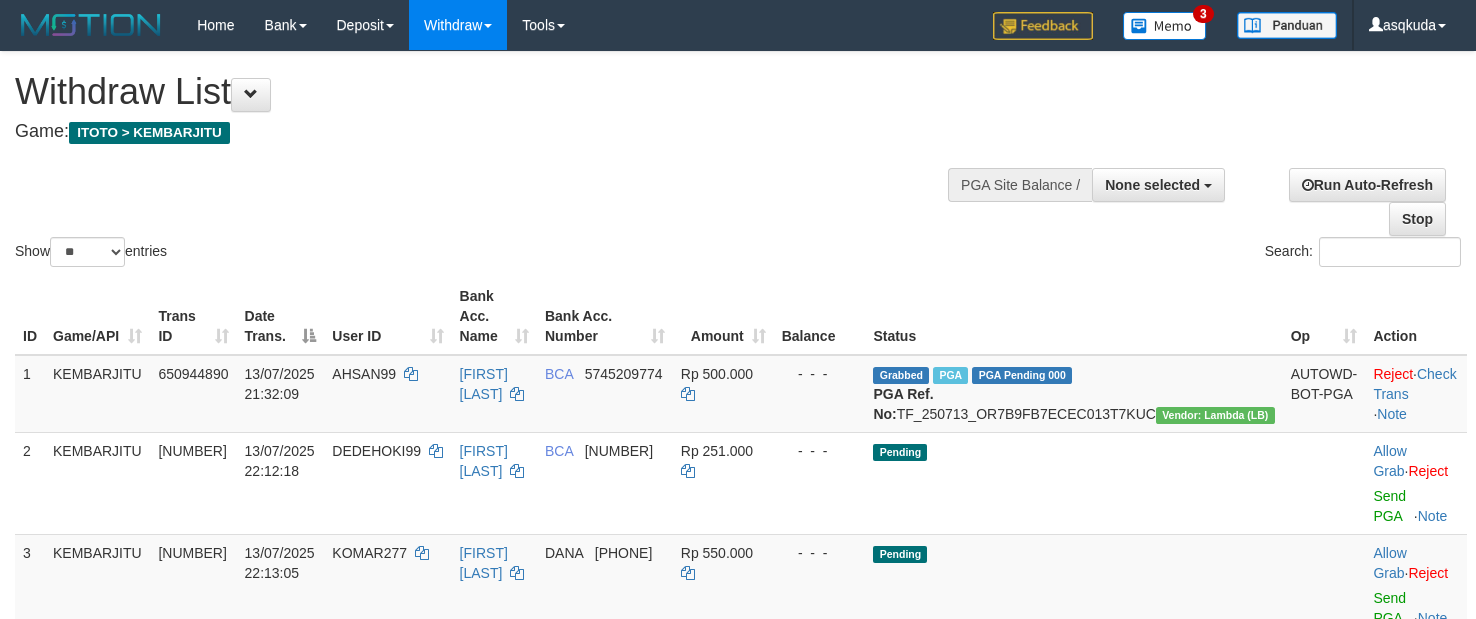 select 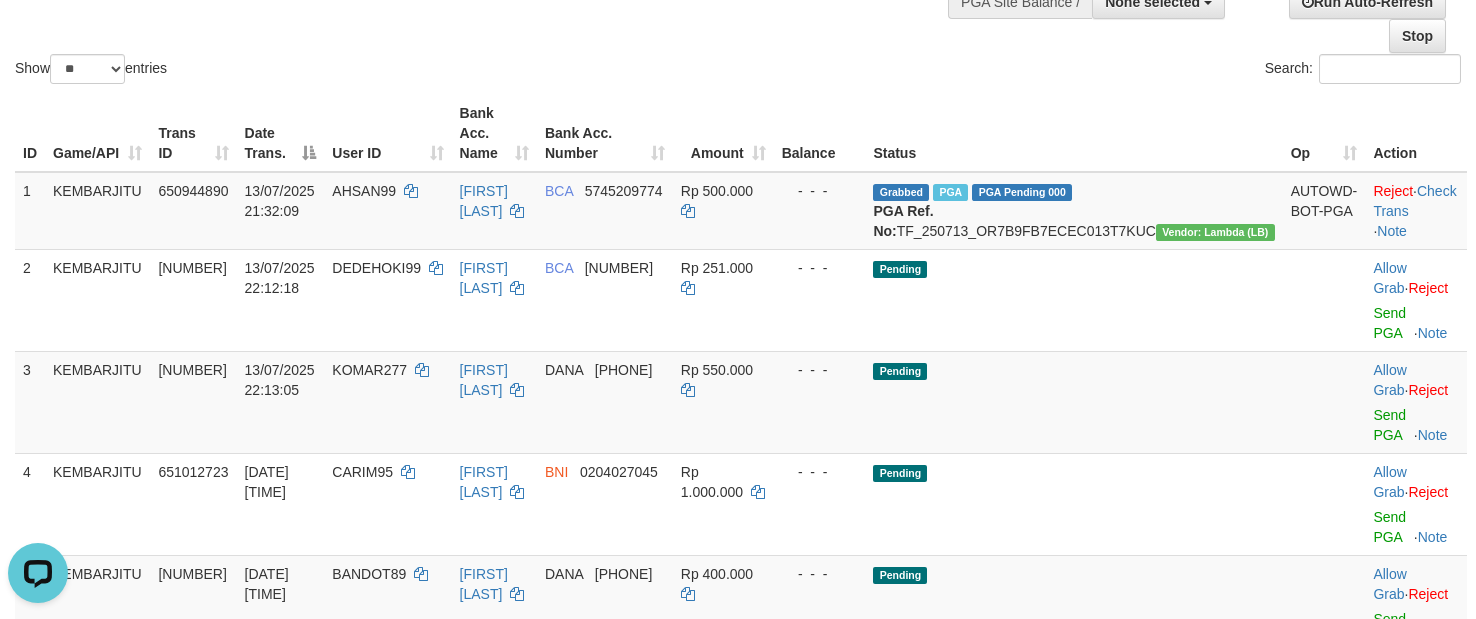 scroll, scrollTop: 0, scrollLeft: 0, axis: both 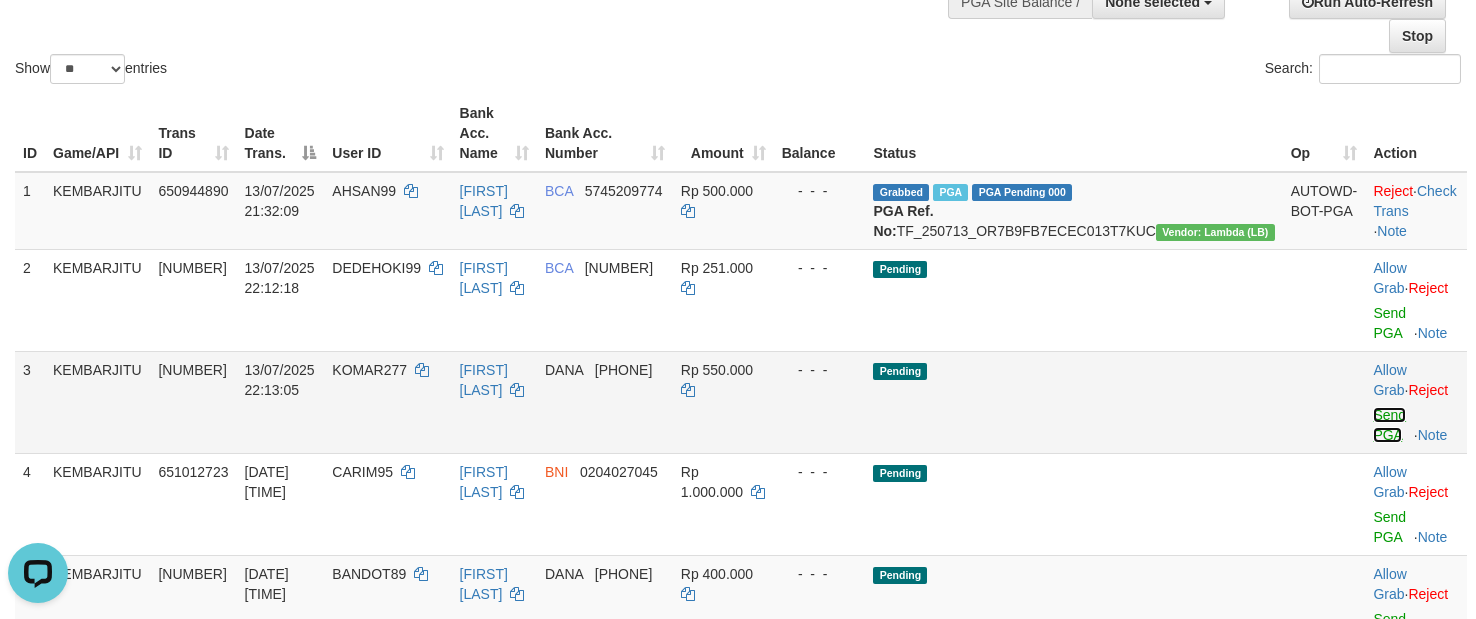 click on "Send PGA" at bounding box center (1389, 425) 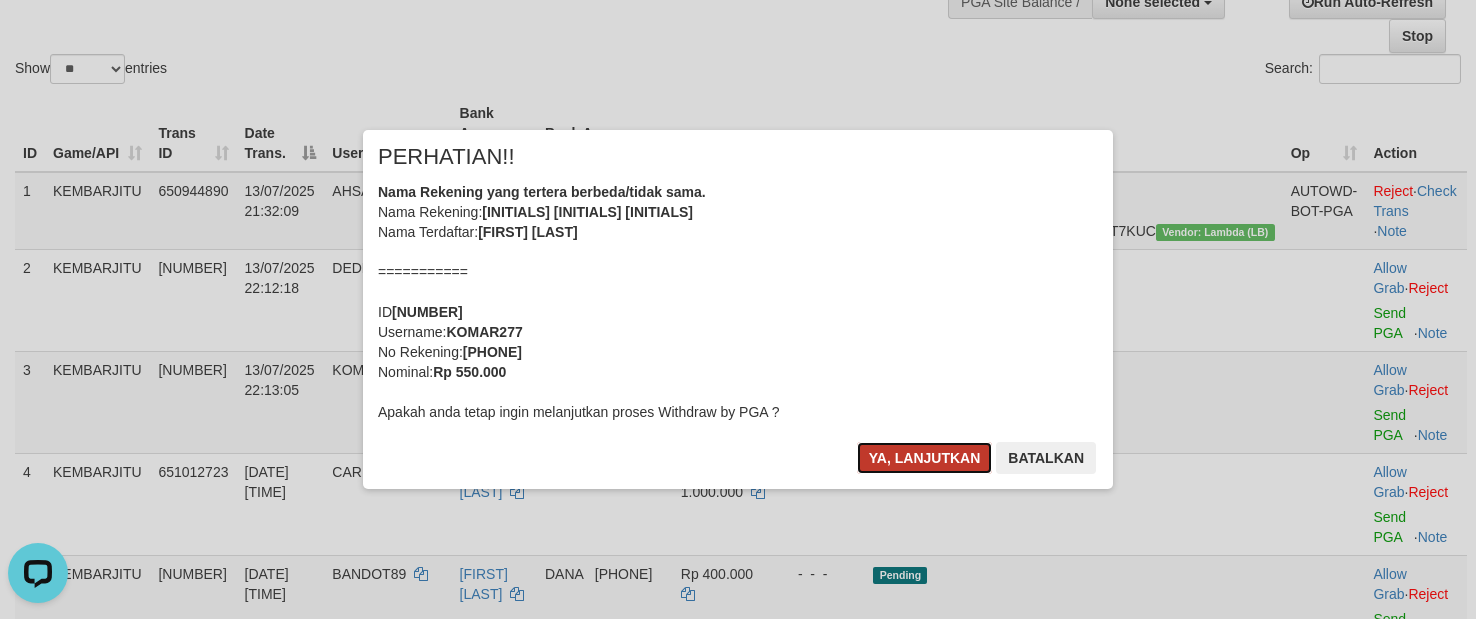 click on "Ya, lanjutkan" at bounding box center (925, 458) 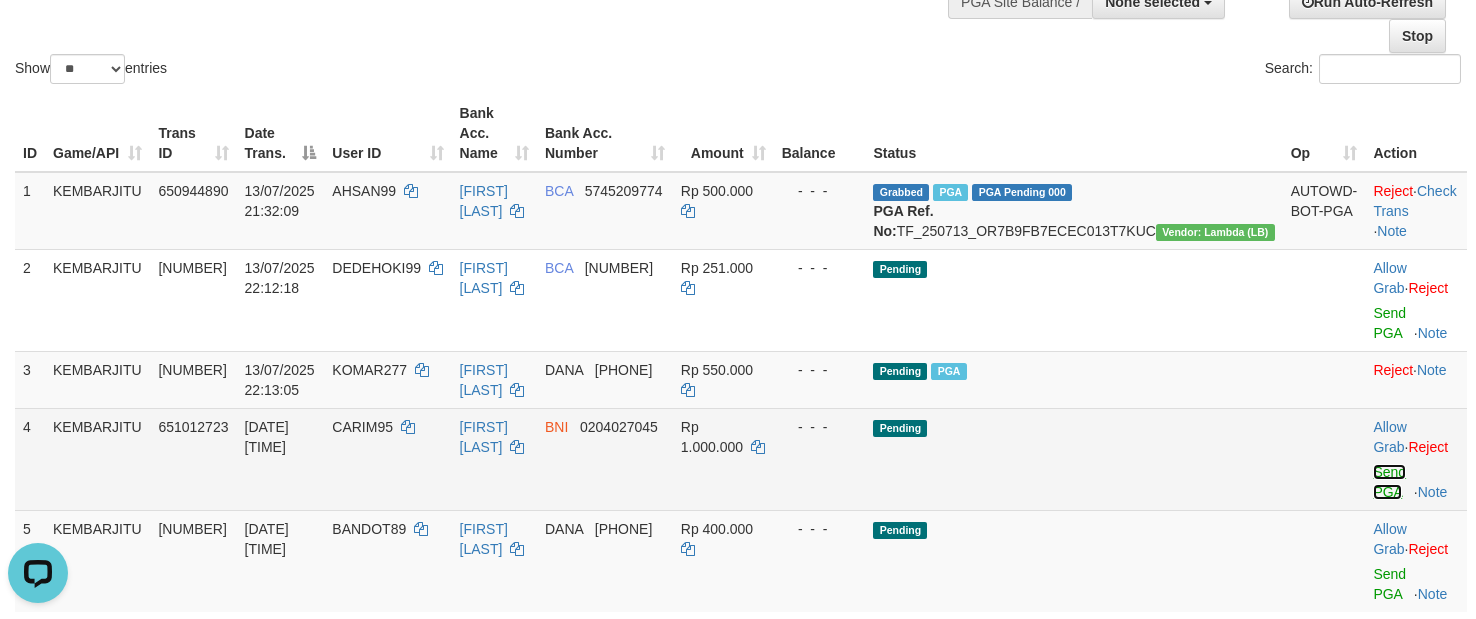 click on "Send PGA" at bounding box center [1389, 482] 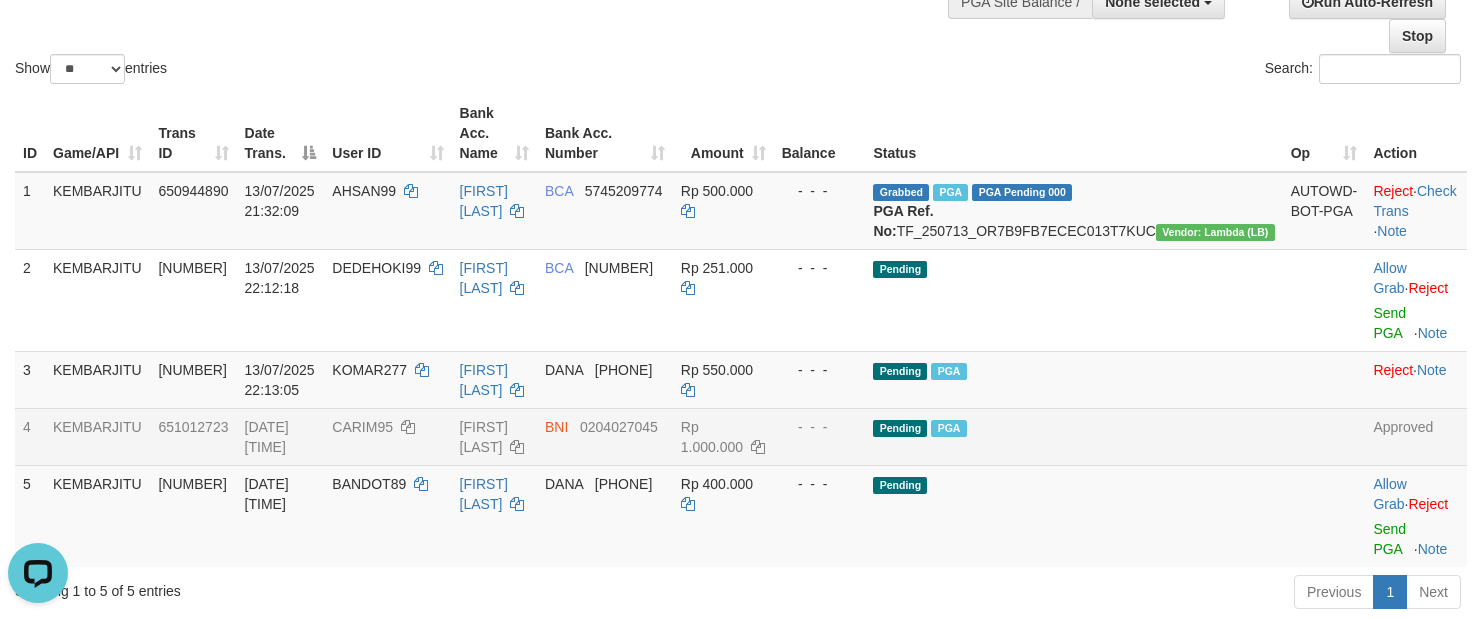 click on "Show  ** ** ** ***  entries" at bounding box center [369, 71] 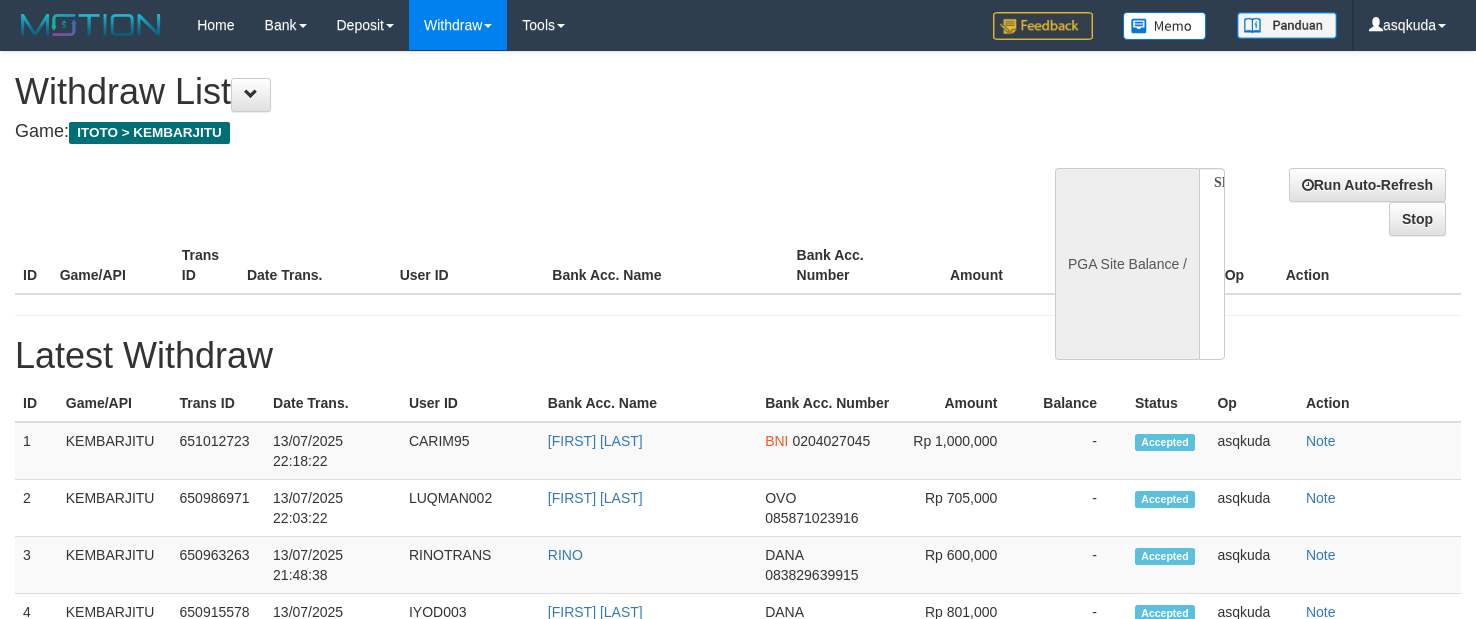 select 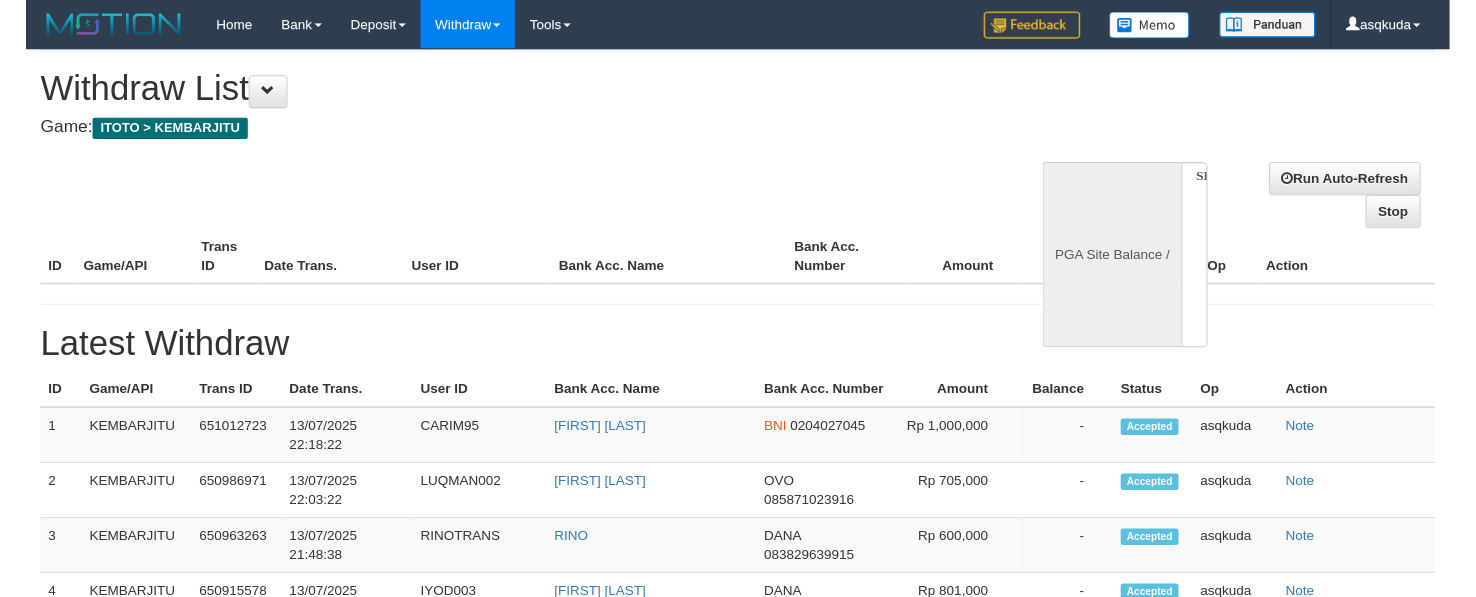 scroll, scrollTop: 183, scrollLeft: 0, axis: vertical 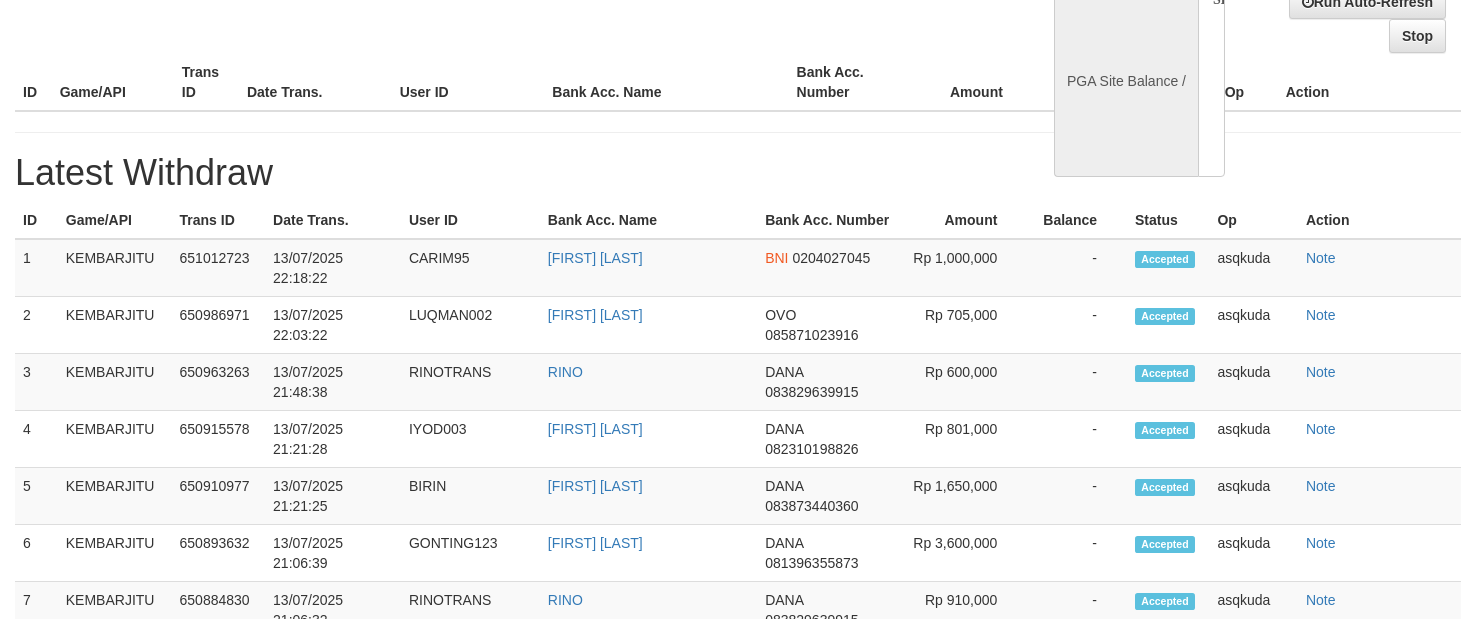 select on "**" 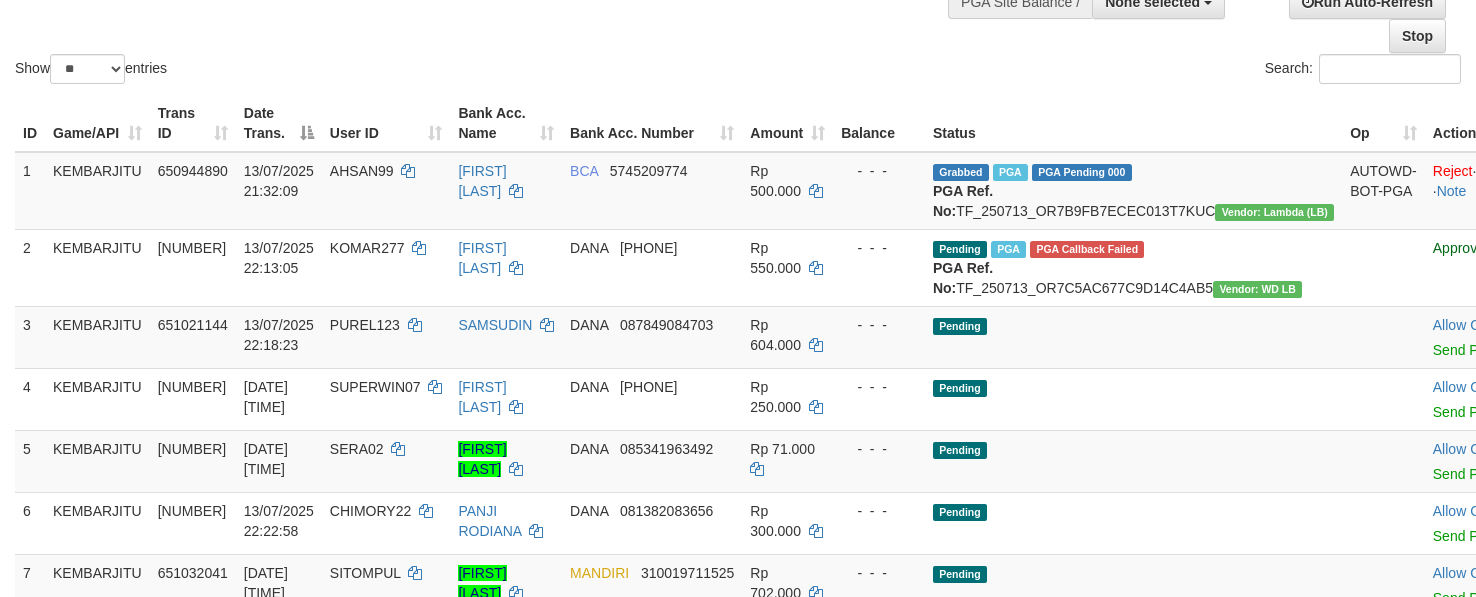 click on "Show  ** ** ** ***  entries Search:" at bounding box center [738, -22] 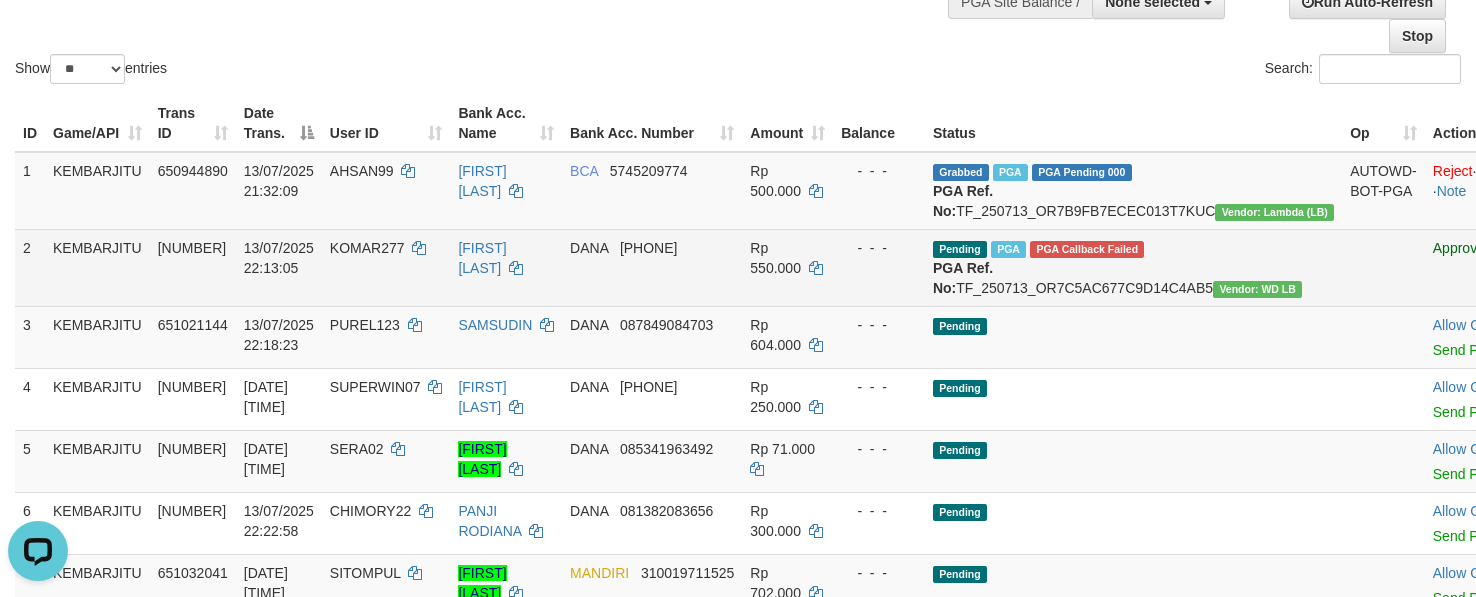 scroll, scrollTop: 0, scrollLeft: 0, axis: both 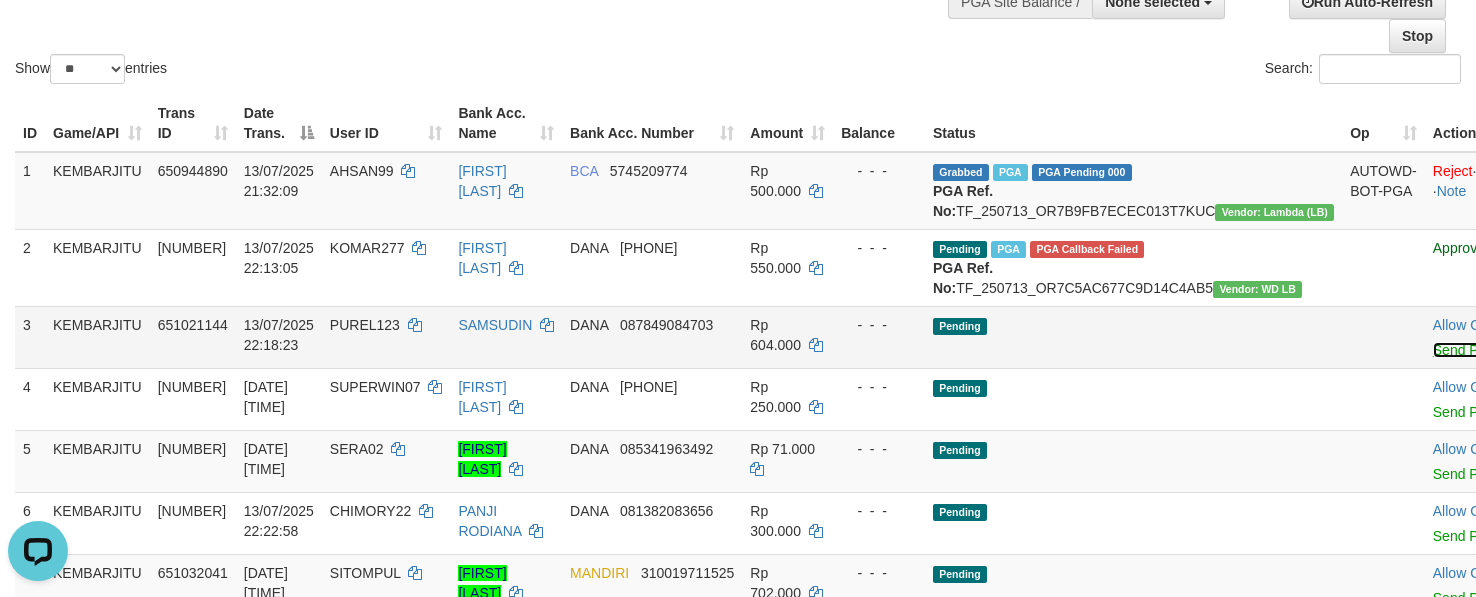 click on "Send PGA" at bounding box center (1465, 350) 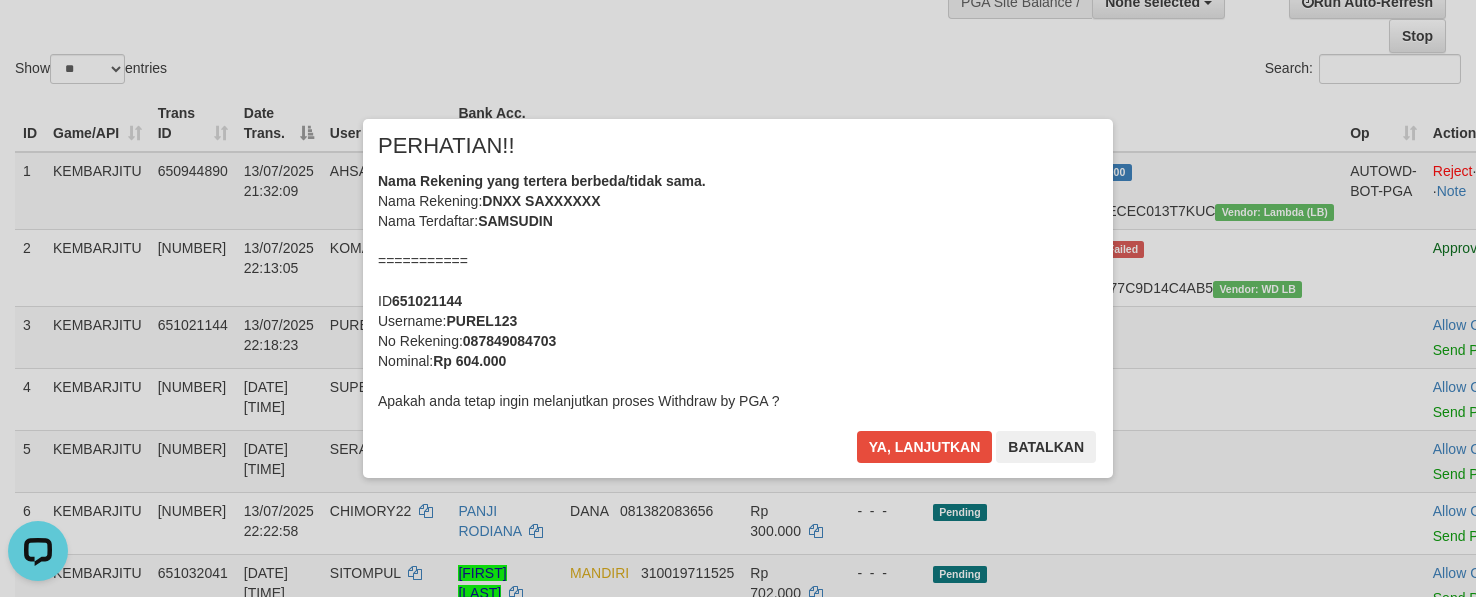 click on "× PERHATIAN!! Nama Rekening yang tertera berbeda/tidak sama. Nama Rekening:  DNXX SAXXXXXX Nama Terdaftar:  SAMSUDIN =========== ID  651021144 Username:  PUREL123 No Rekening:  087849084703 Nominal:  Rp 604.000 Apakah anda tetap ingin melanjutkan proses Withdraw by PGA ? Ya, lanjutkan Batalkan" at bounding box center [738, 298] 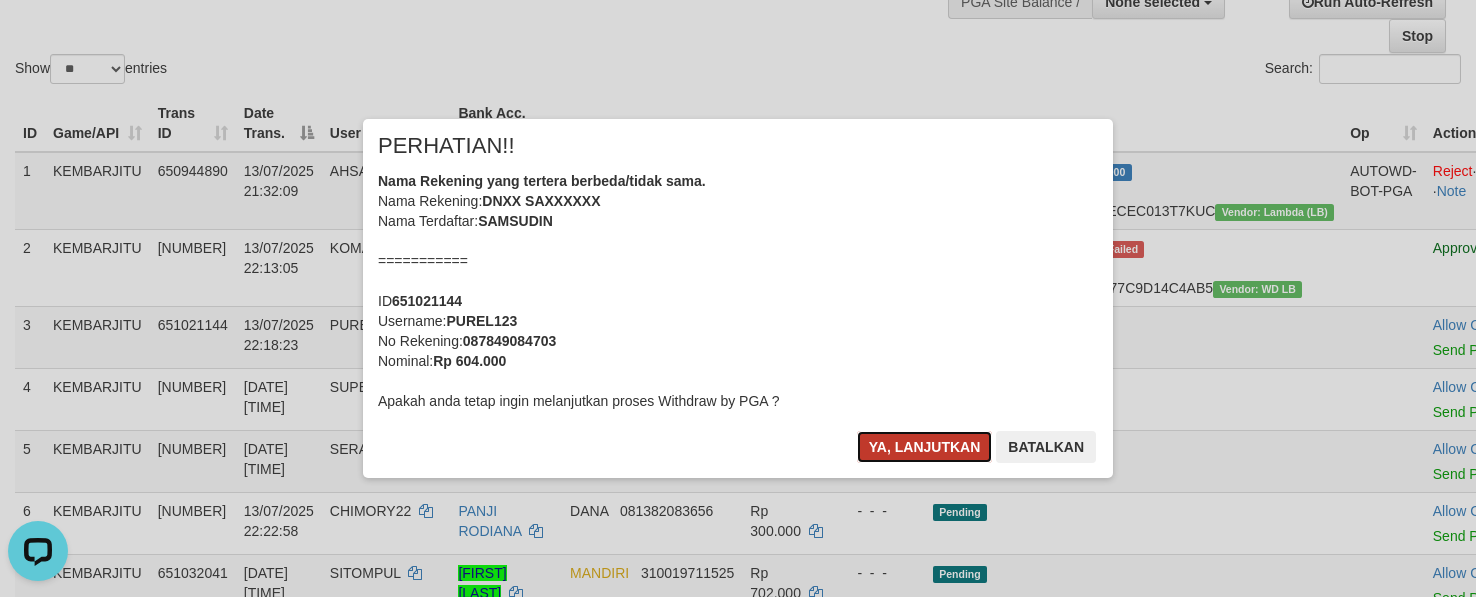 click on "Ya, lanjutkan" at bounding box center (925, 447) 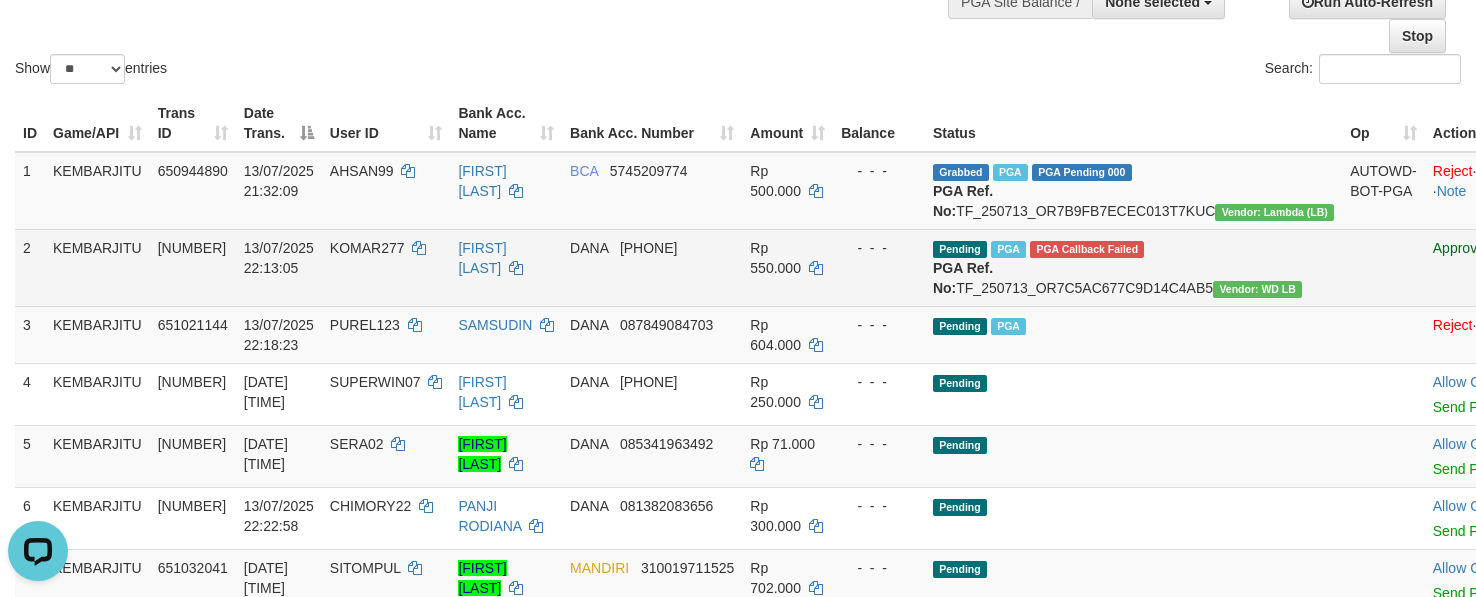 click on "KOMAR277" at bounding box center (367, 248) 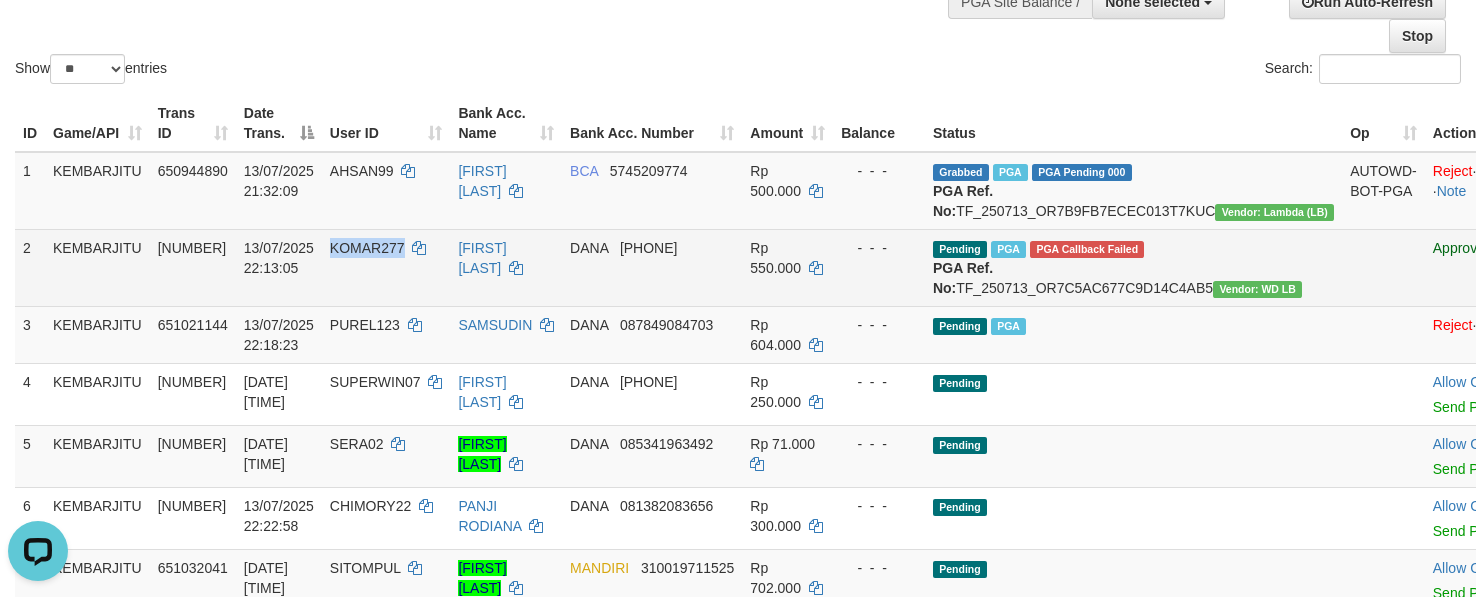 click on "KOMAR277" at bounding box center [367, 248] 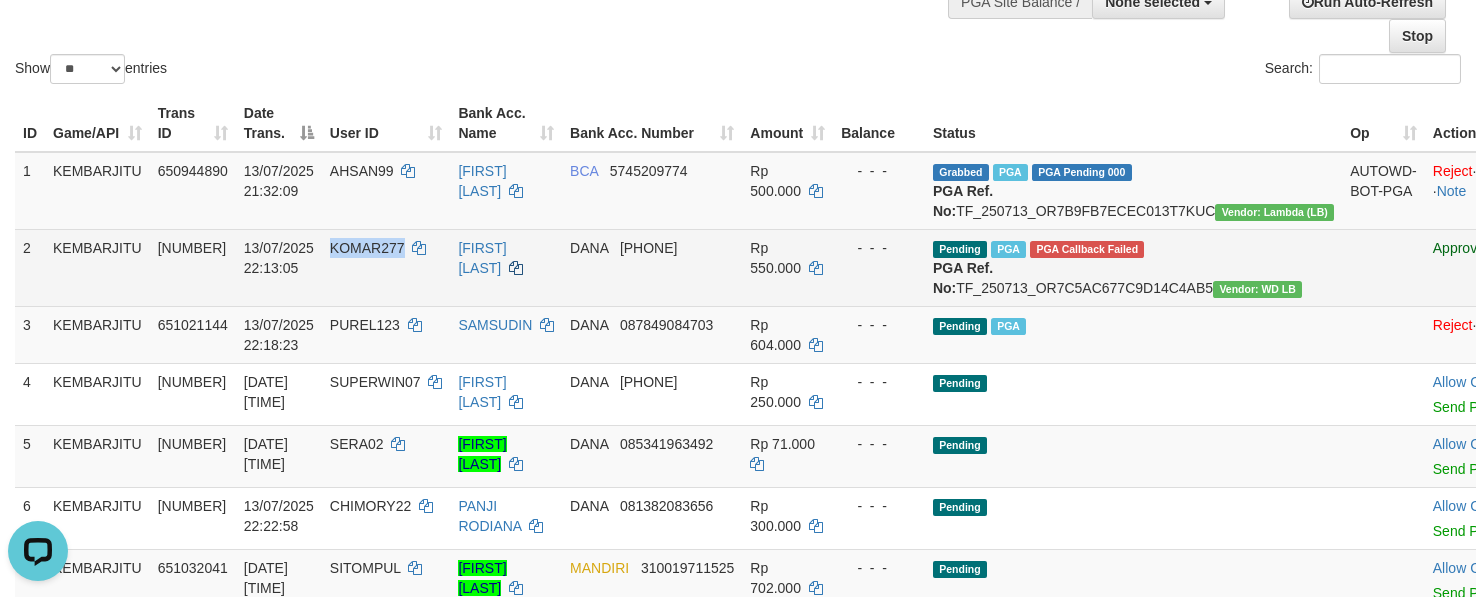 copy on "KOMAR277" 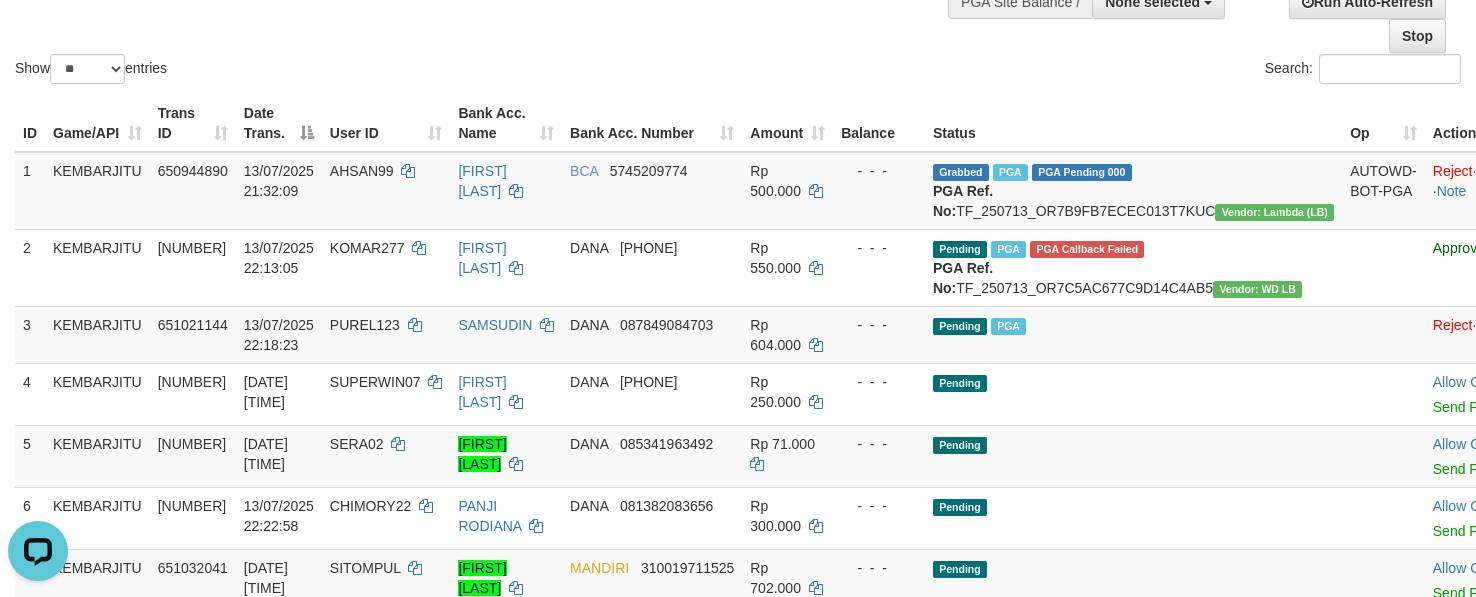 drag, startPoint x: 729, startPoint y: 63, endPoint x: 705, endPoint y: 63, distance: 24 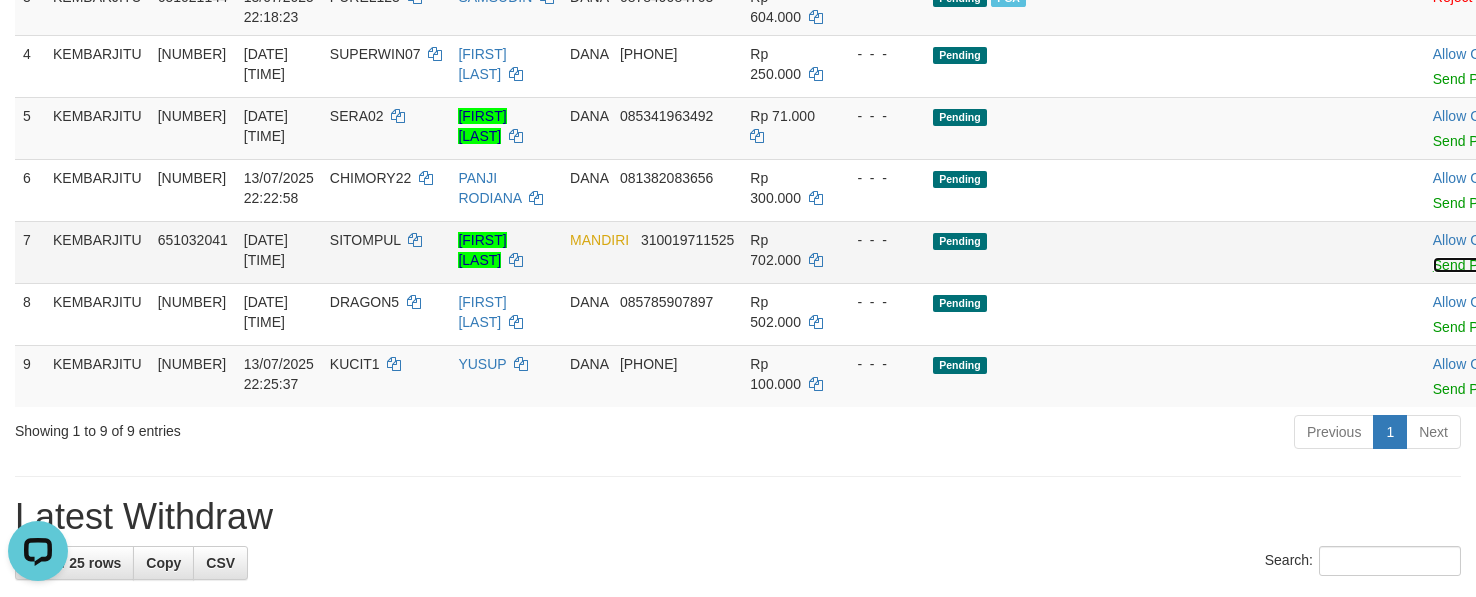 click on "Send PGA" at bounding box center [1465, 265] 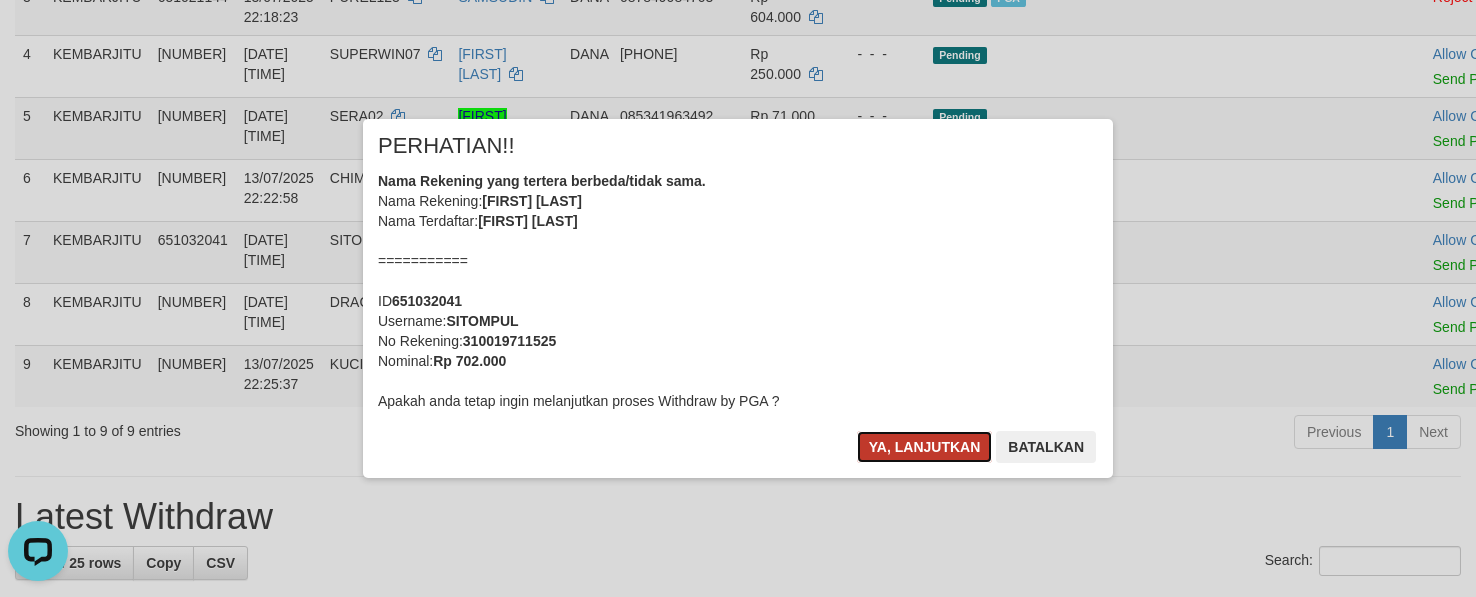 click on "Ya, lanjutkan" at bounding box center [925, 447] 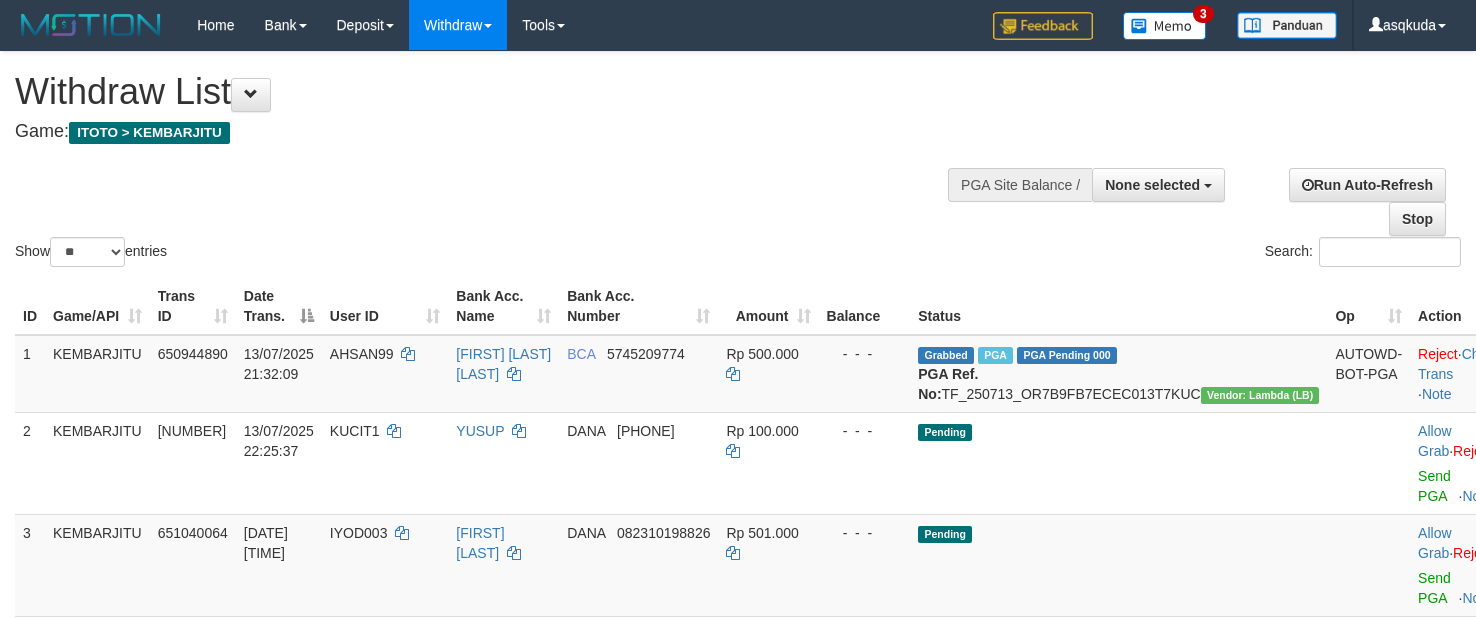 select 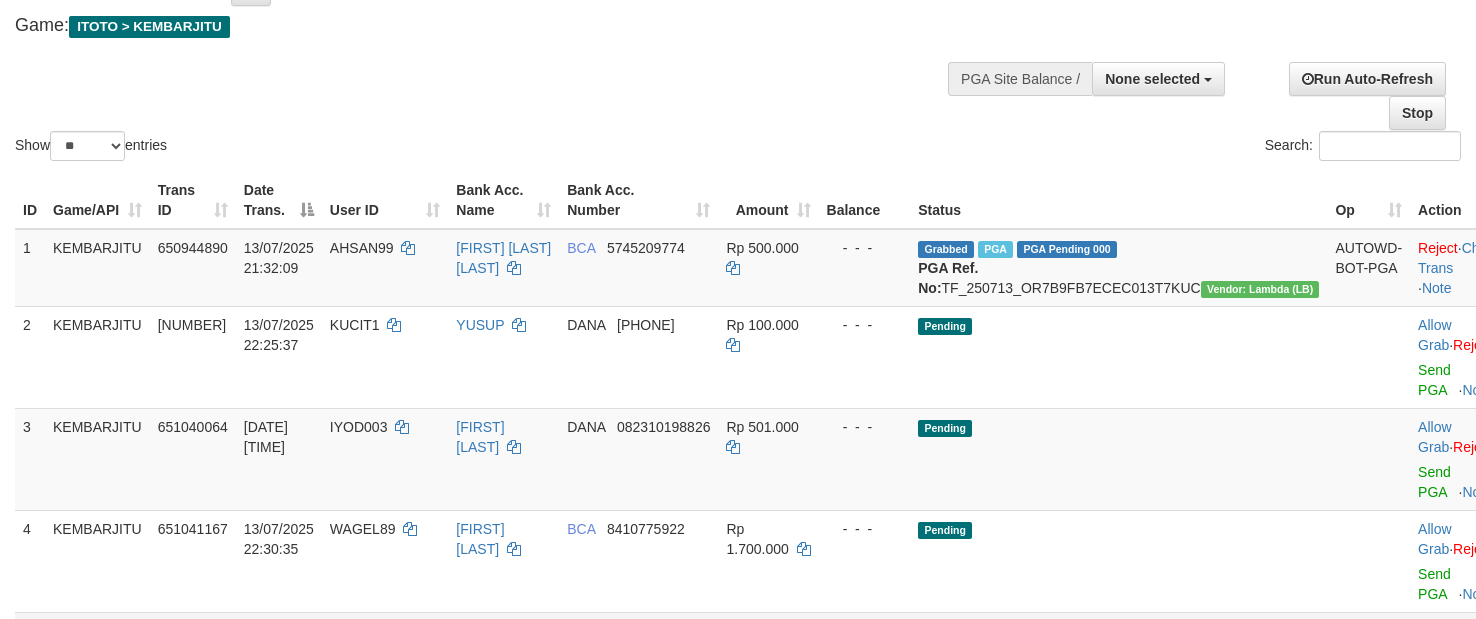 scroll, scrollTop: 61, scrollLeft: 0, axis: vertical 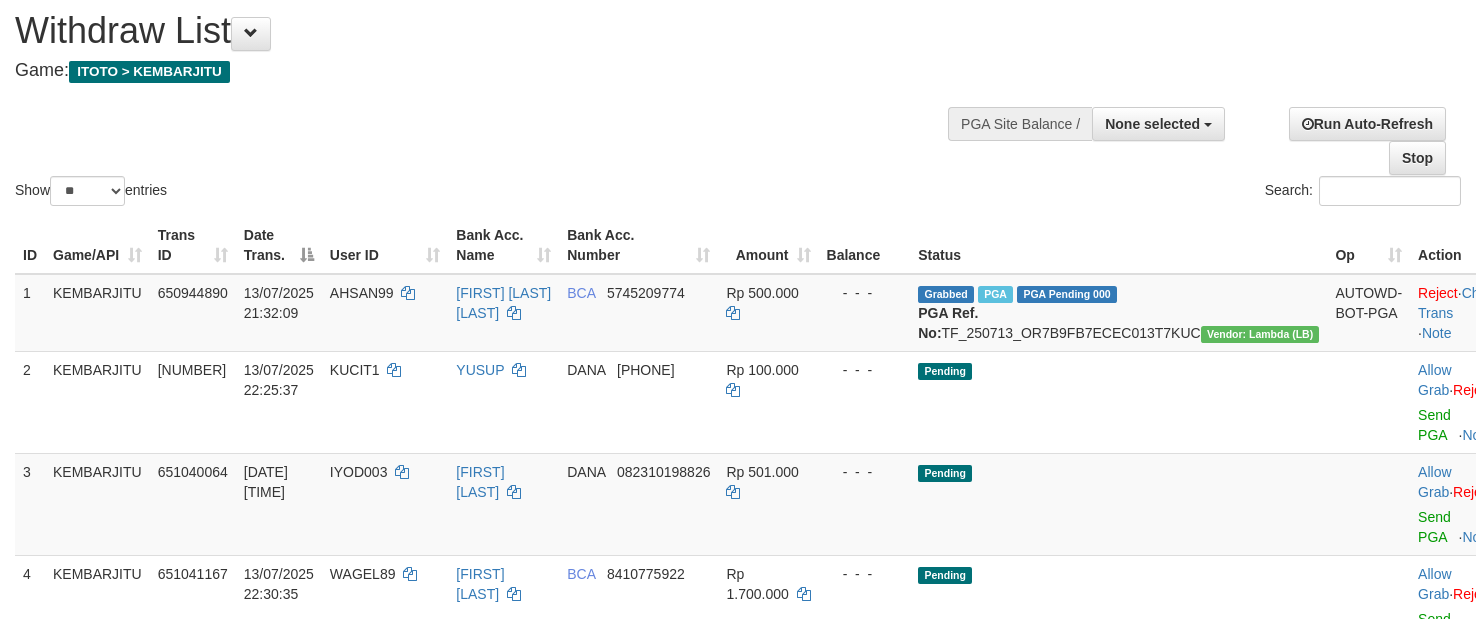 click on "Show  ** ** ** ***  entries Search:" at bounding box center (738, 100) 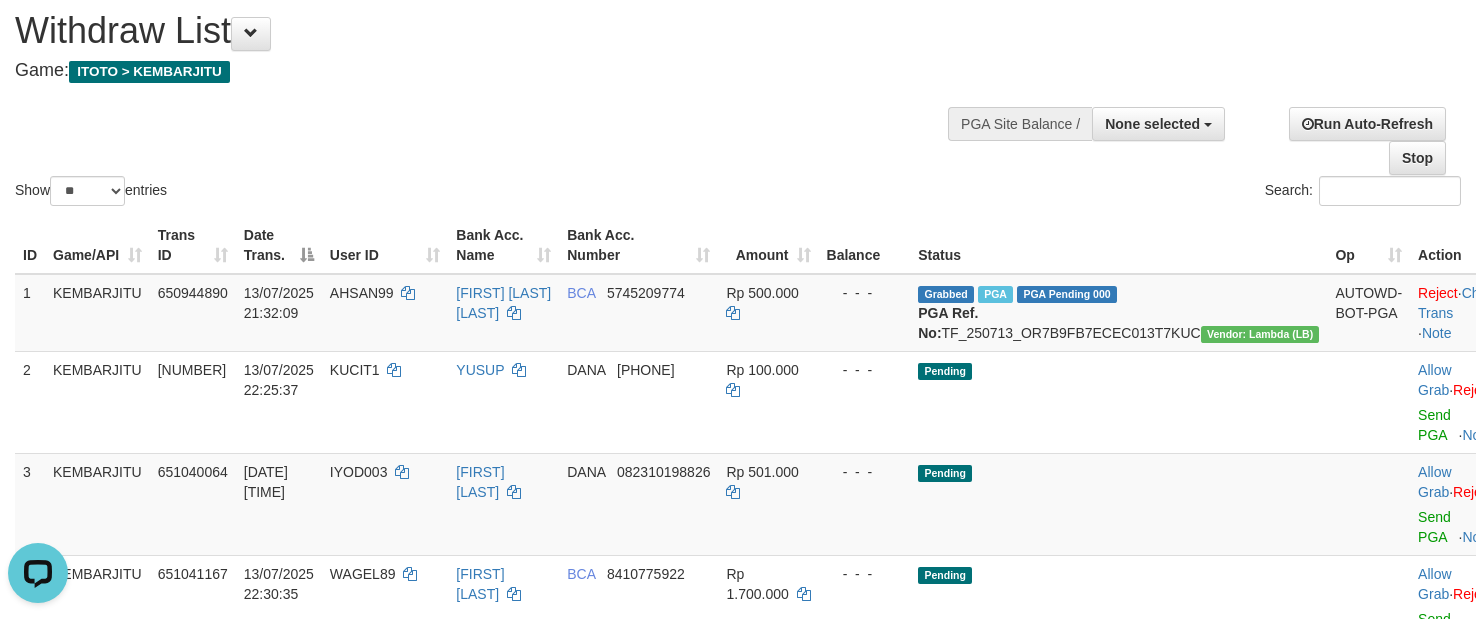 scroll, scrollTop: 0, scrollLeft: 0, axis: both 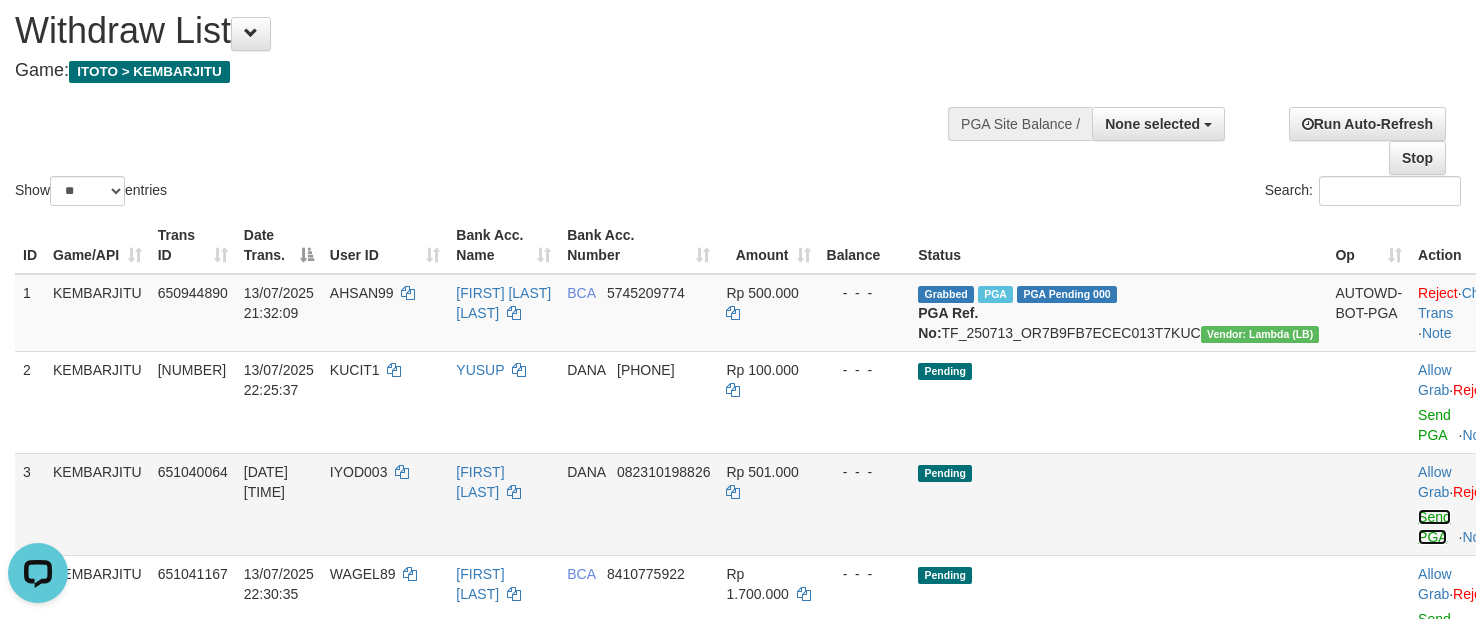 click on "Send PGA" at bounding box center (1434, 527) 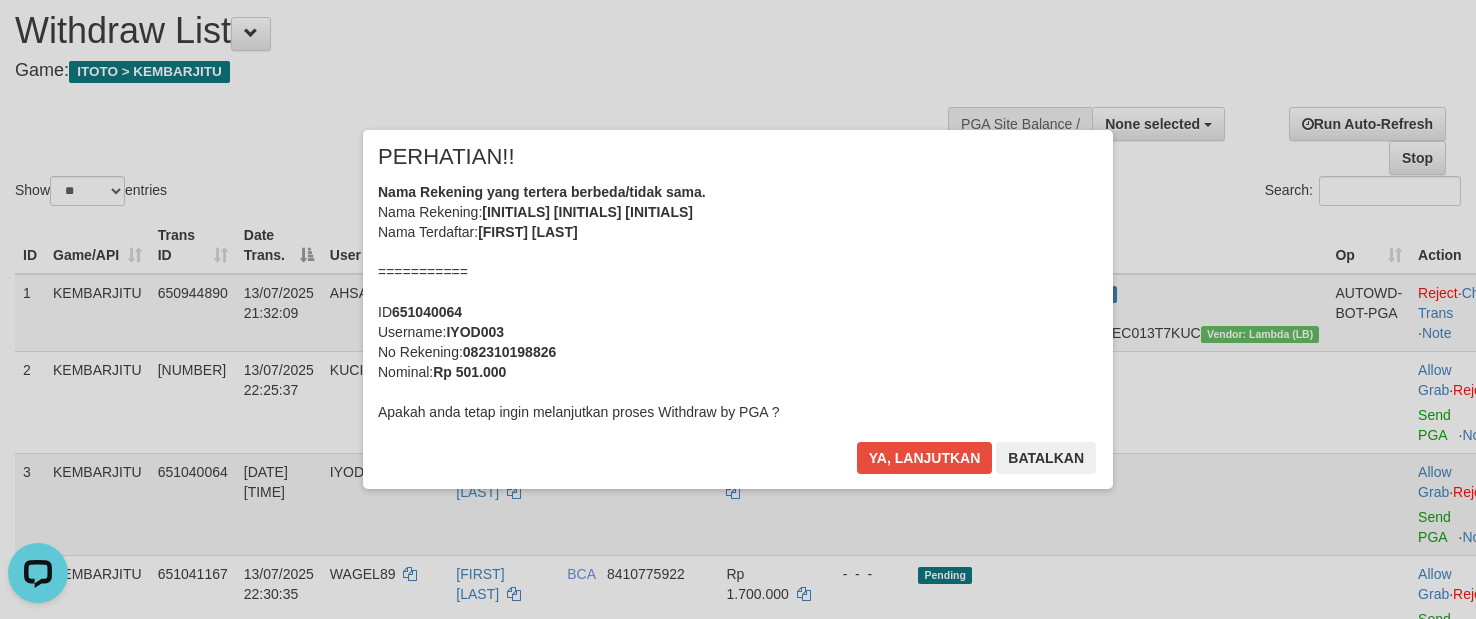 scroll, scrollTop: 0, scrollLeft: 0, axis: both 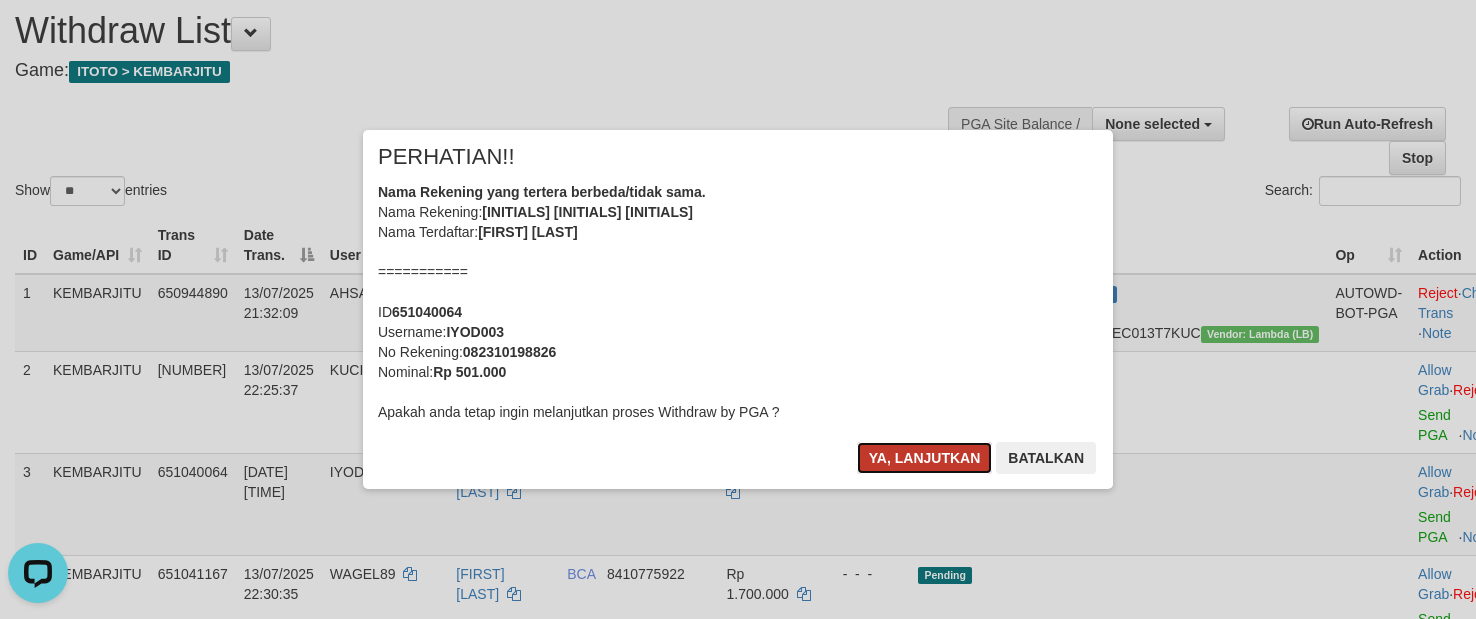 click on "Ya, lanjutkan" at bounding box center [925, 458] 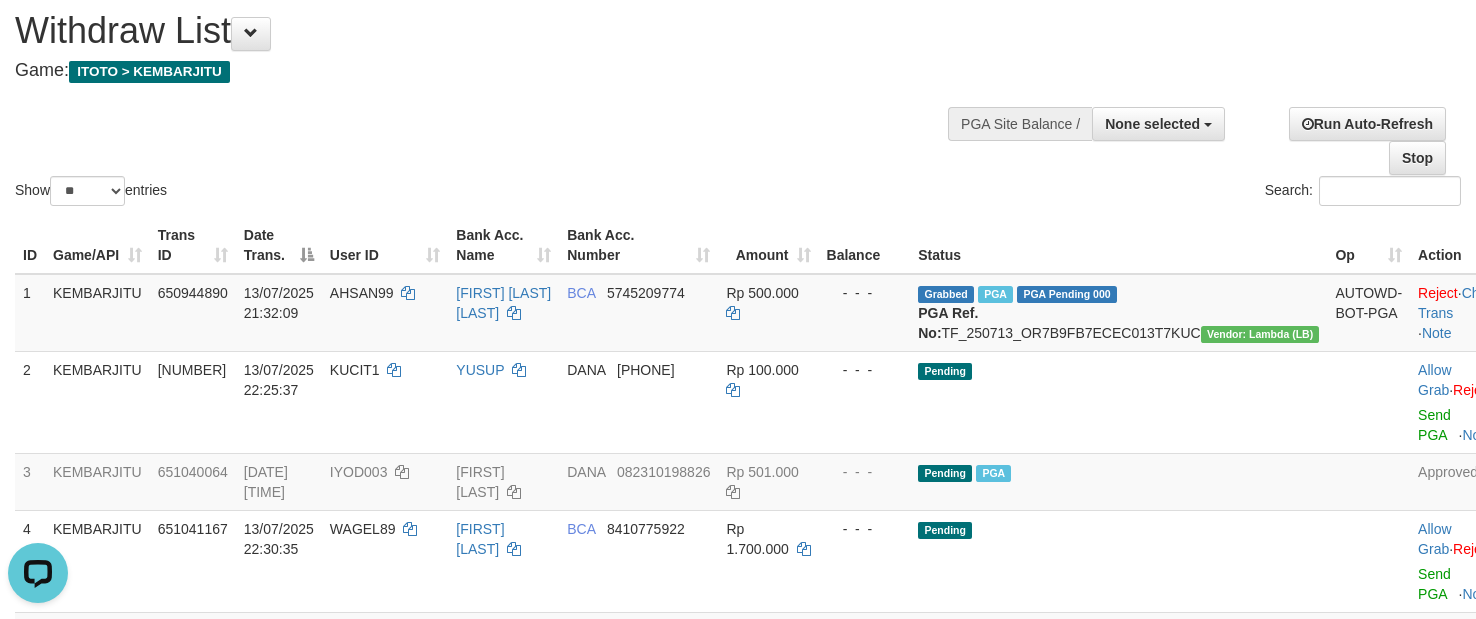 click on "Show  ** ** ** ***  entries" at bounding box center (369, 193) 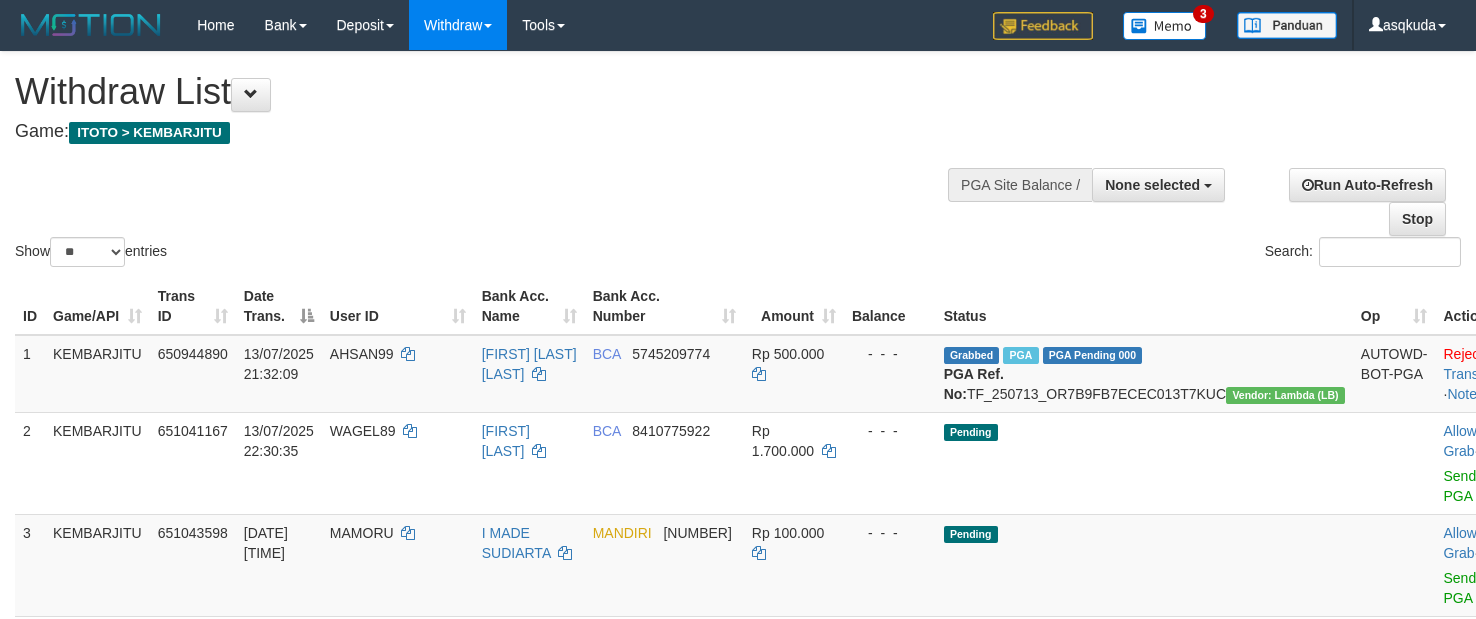 select 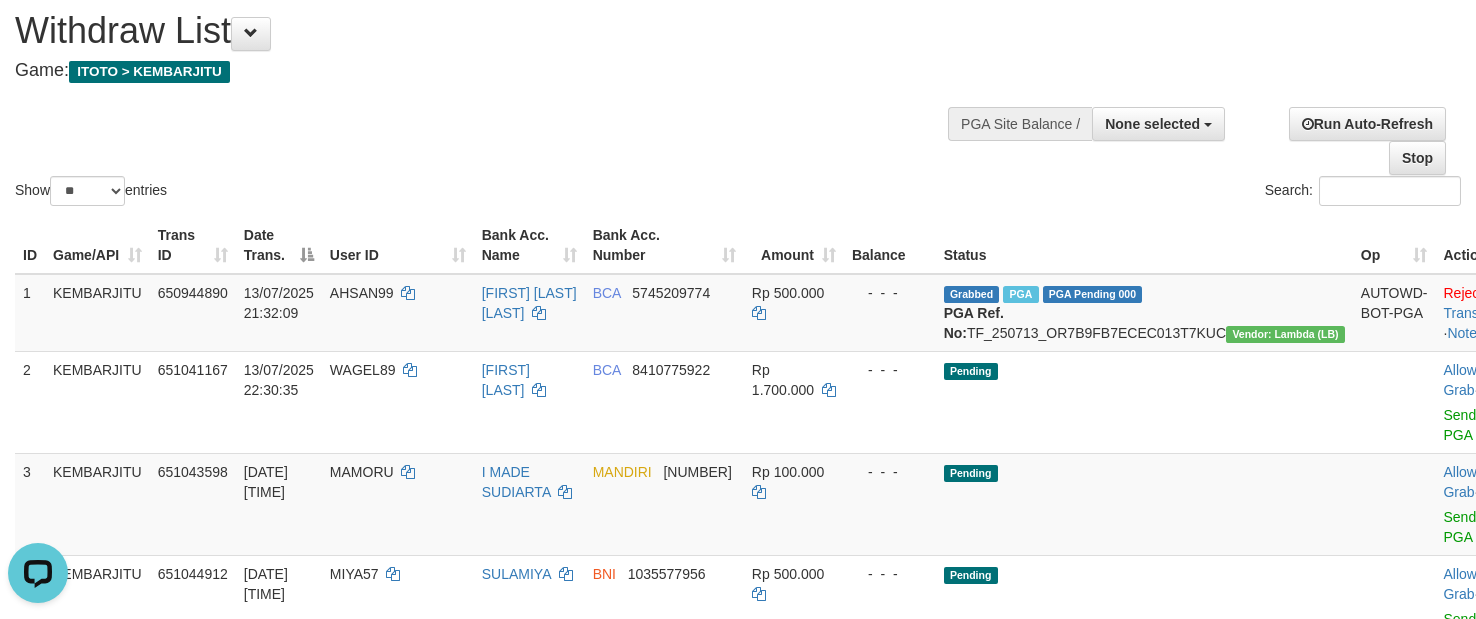 scroll, scrollTop: 0, scrollLeft: 0, axis: both 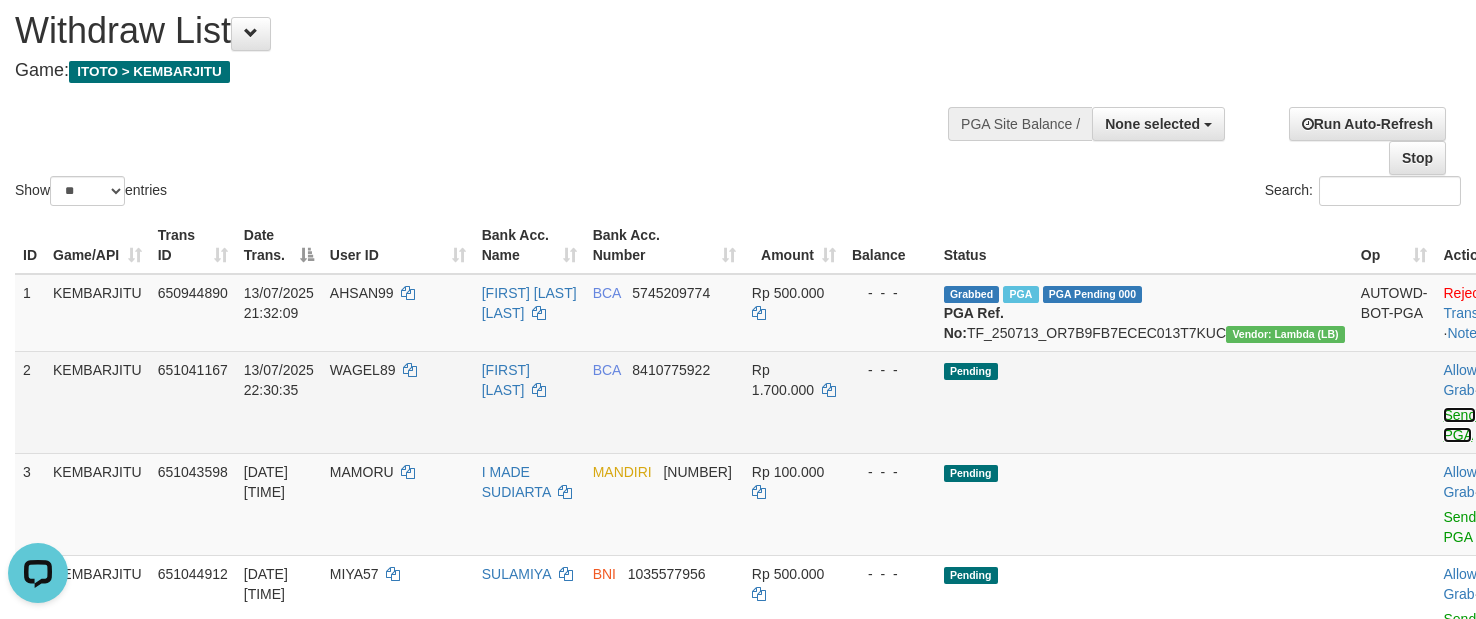 click on "Send PGA" at bounding box center (1459, 425) 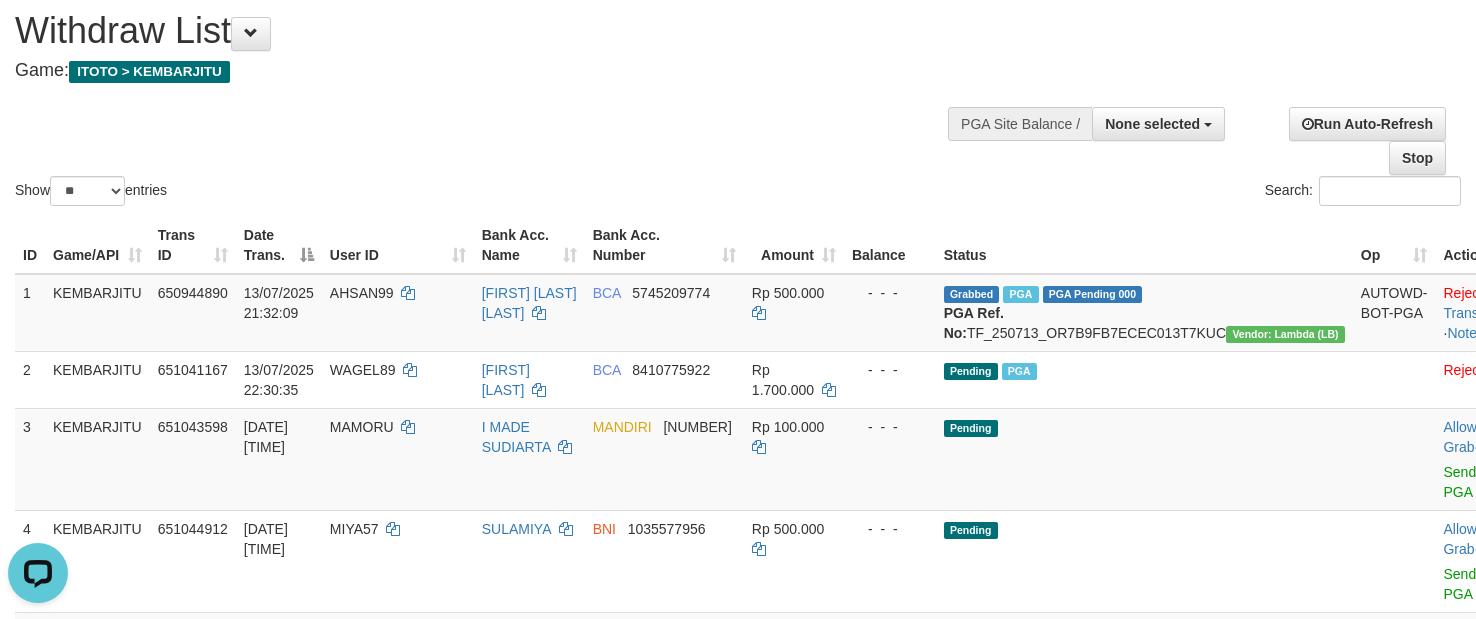 click on "Show  ** ** ** ***  entries Search:" at bounding box center [738, 100] 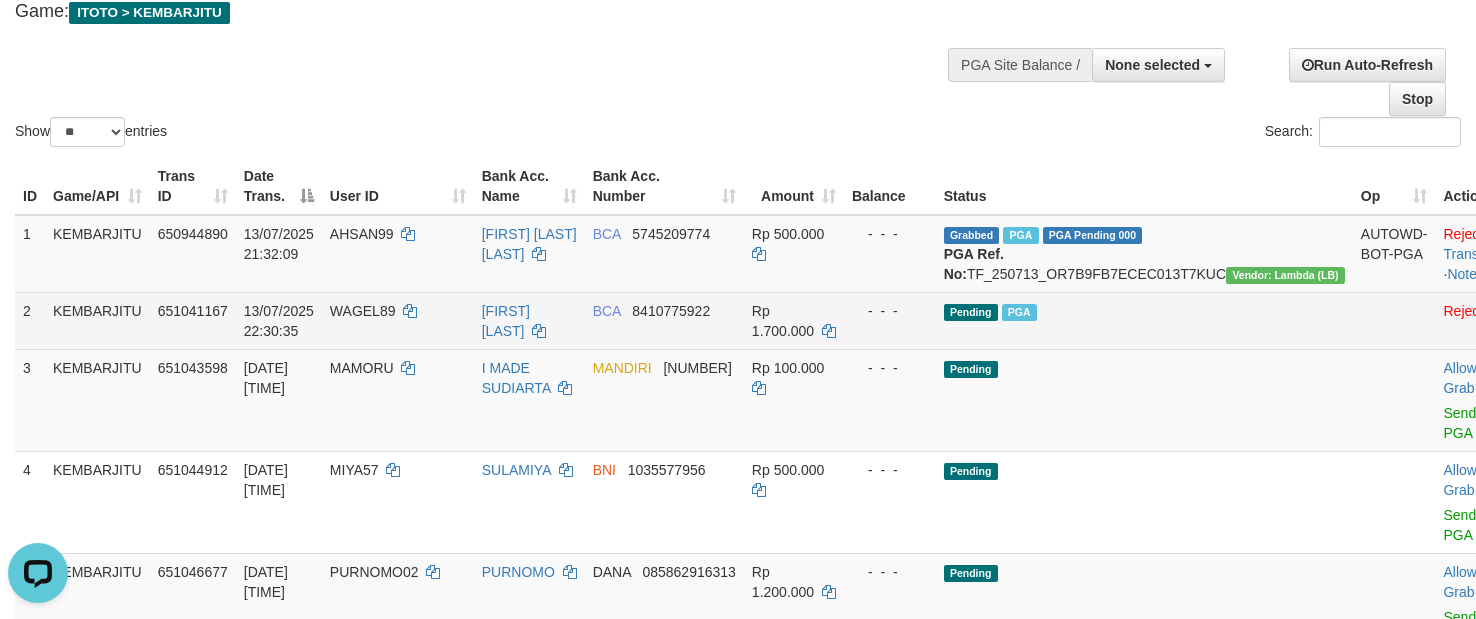 scroll, scrollTop: 300, scrollLeft: 0, axis: vertical 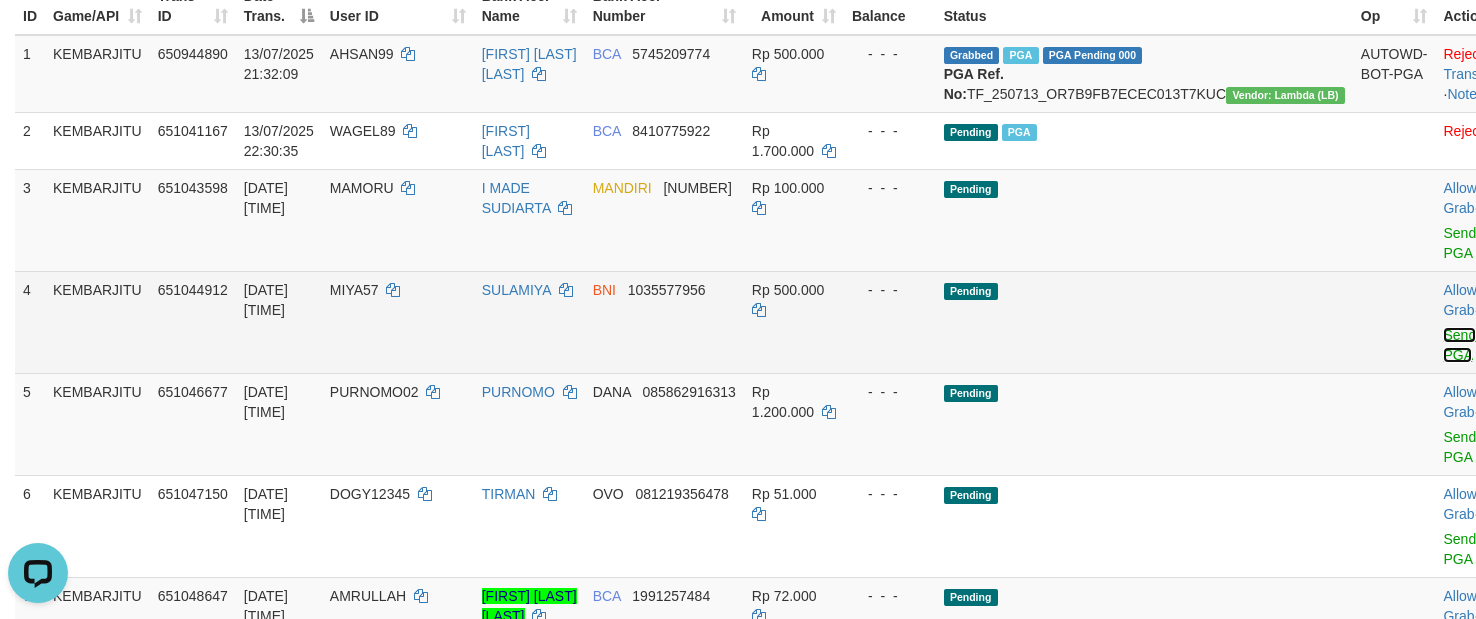 click on "Send PGA" at bounding box center [1459, 345] 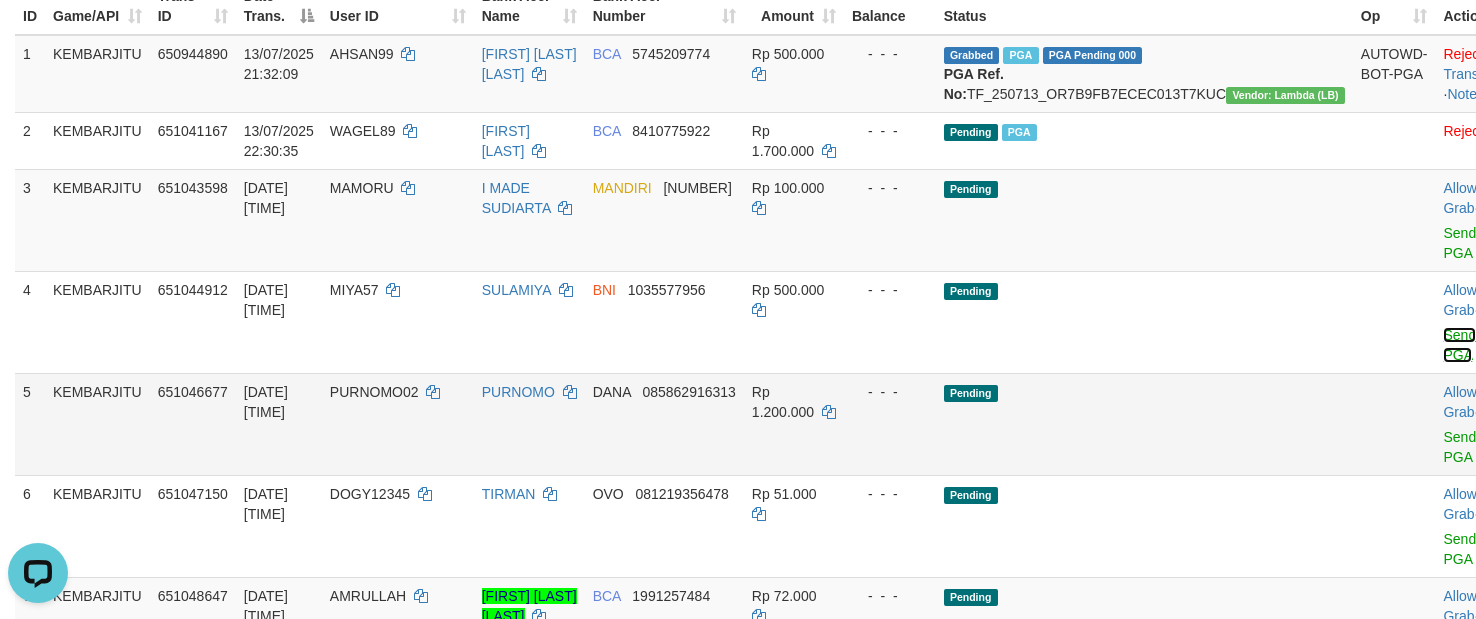 scroll, scrollTop: 255, scrollLeft: 0, axis: vertical 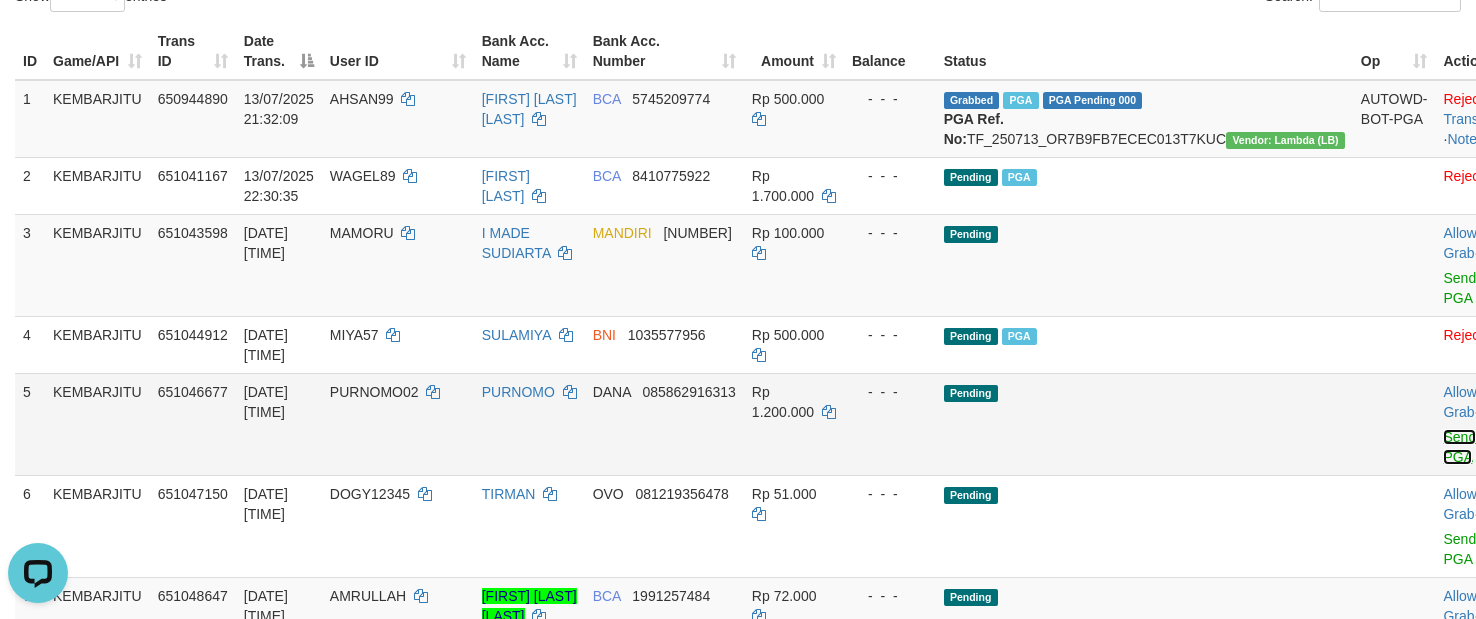 click on "Send PGA" at bounding box center (1459, 447) 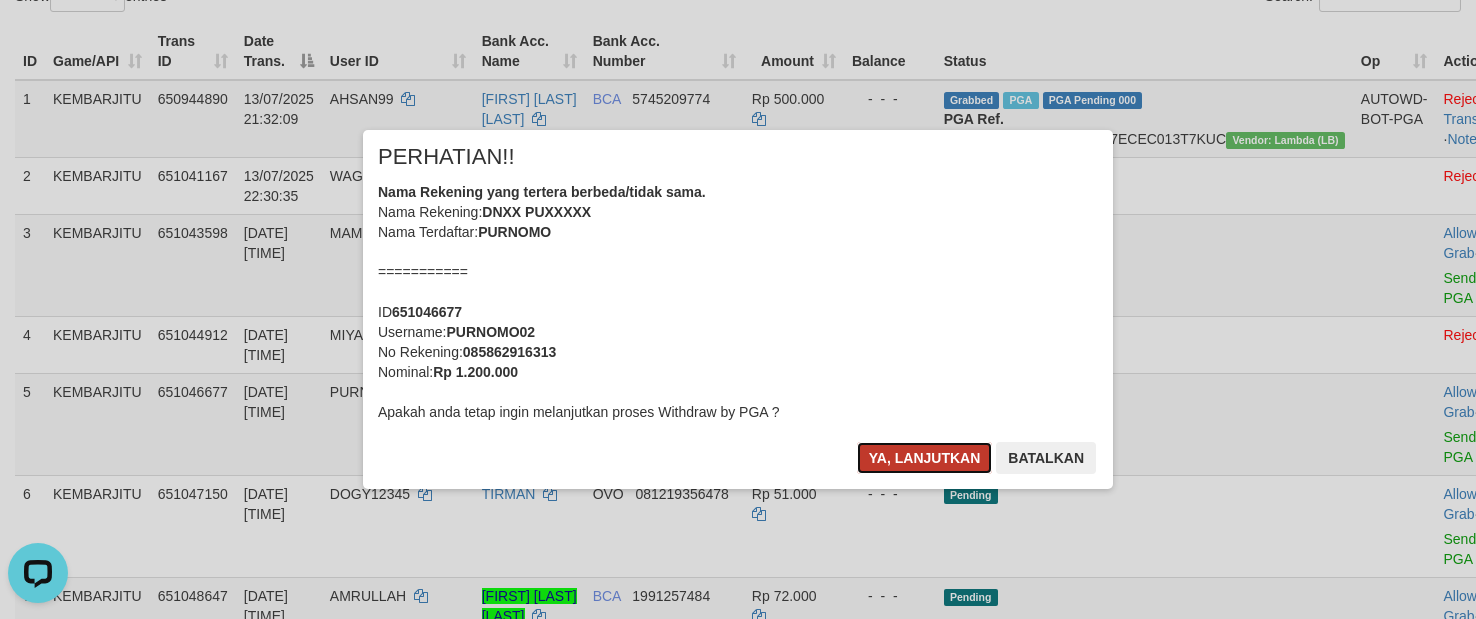 click on "Ya, lanjutkan" at bounding box center (925, 458) 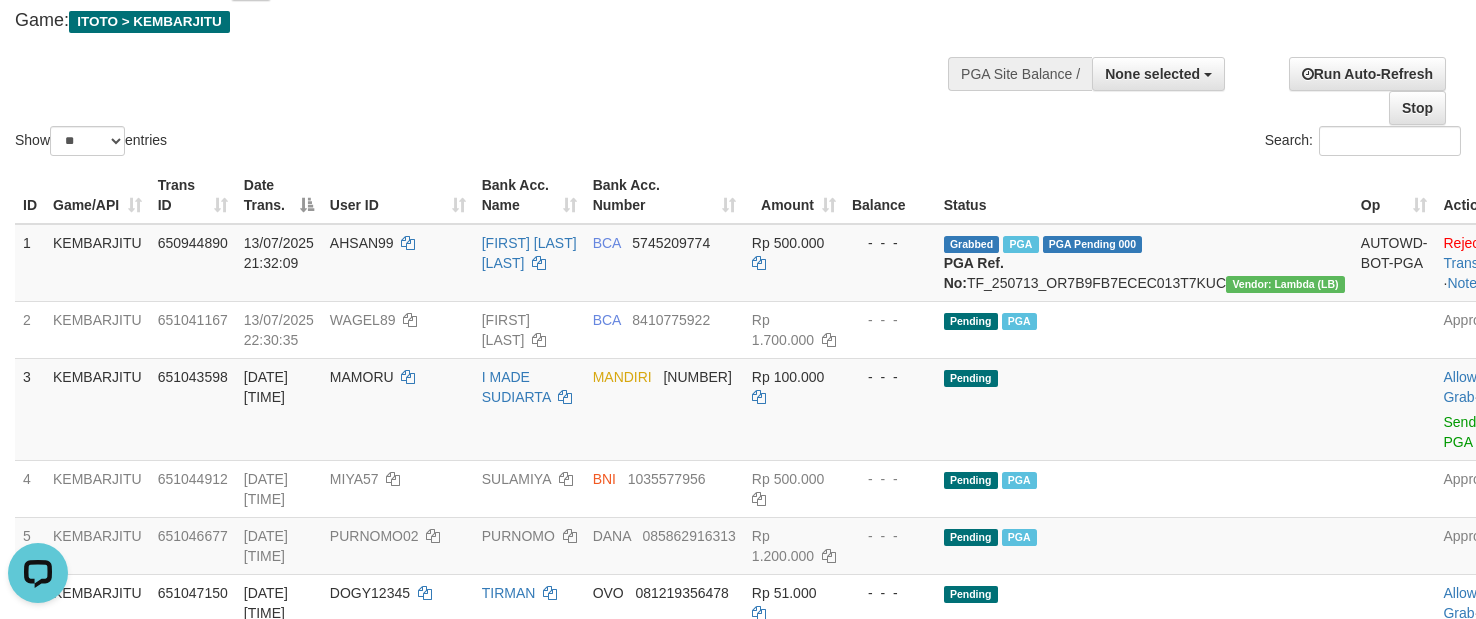 scroll, scrollTop: 0, scrollLeft: 0, axis: both 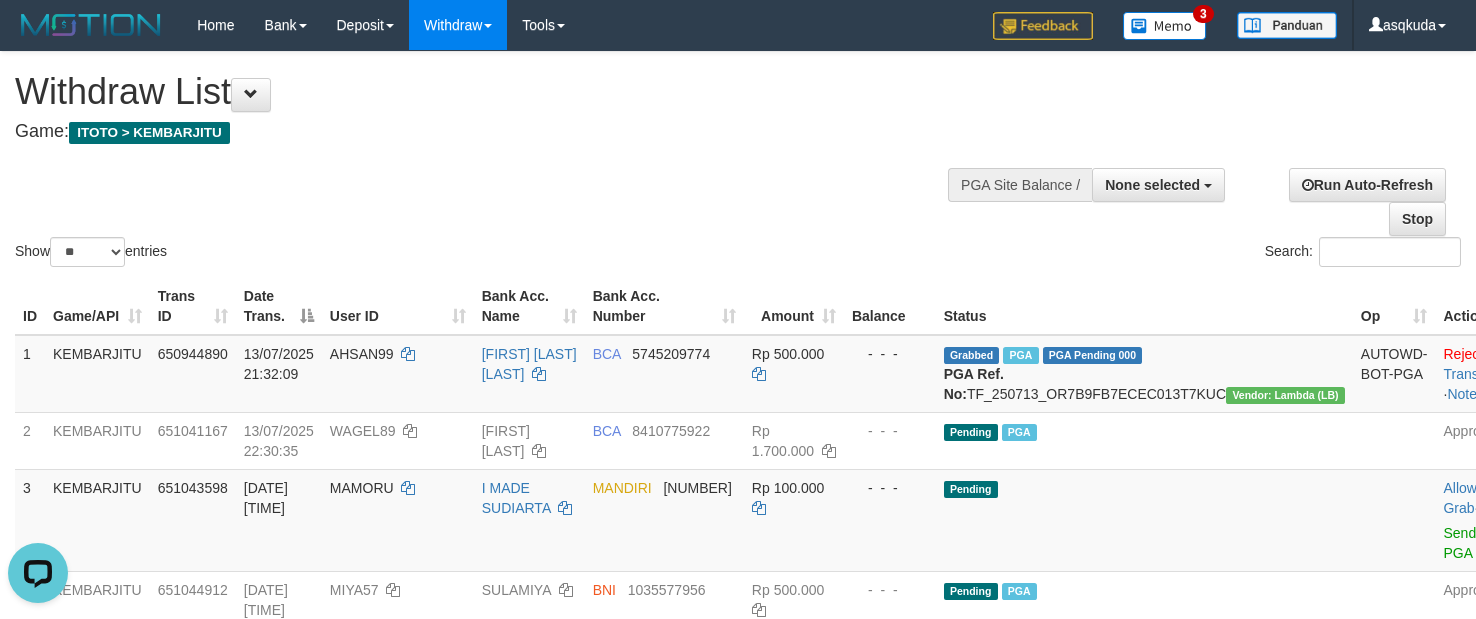 click on "Show  ** ** ** ***  entries Search:" at bounding box center (738, 161) 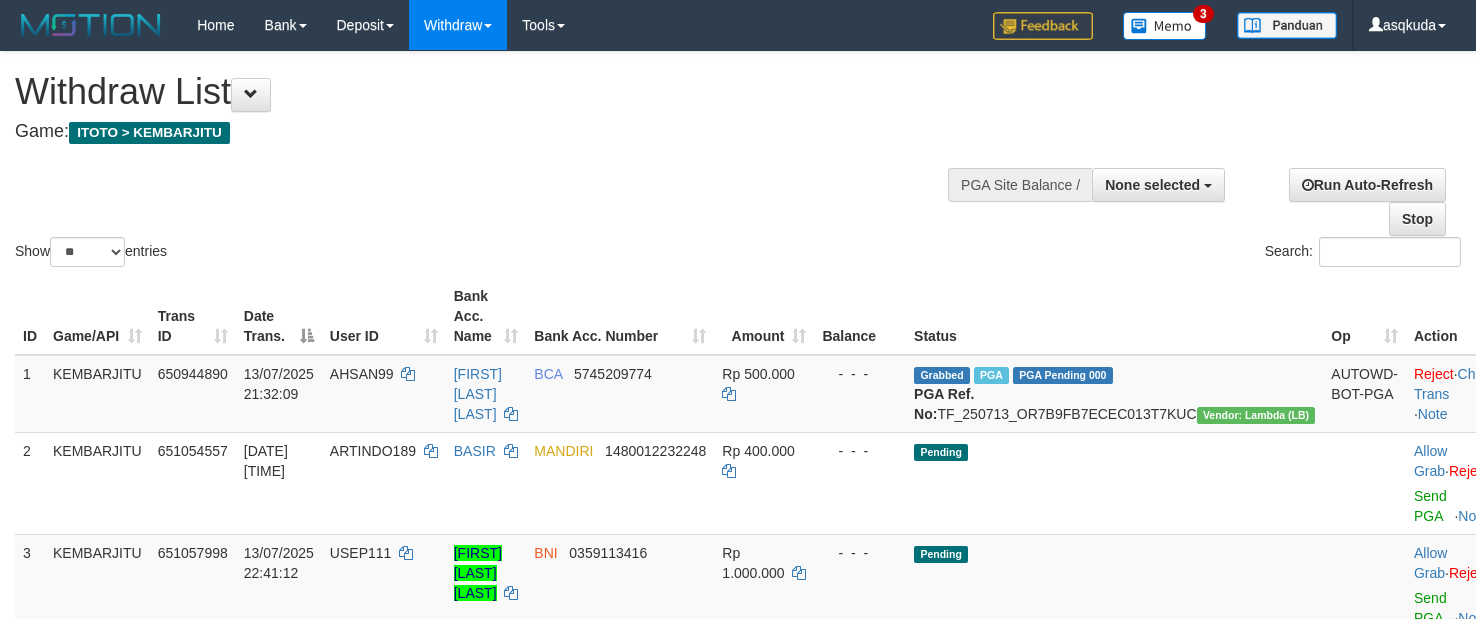 select 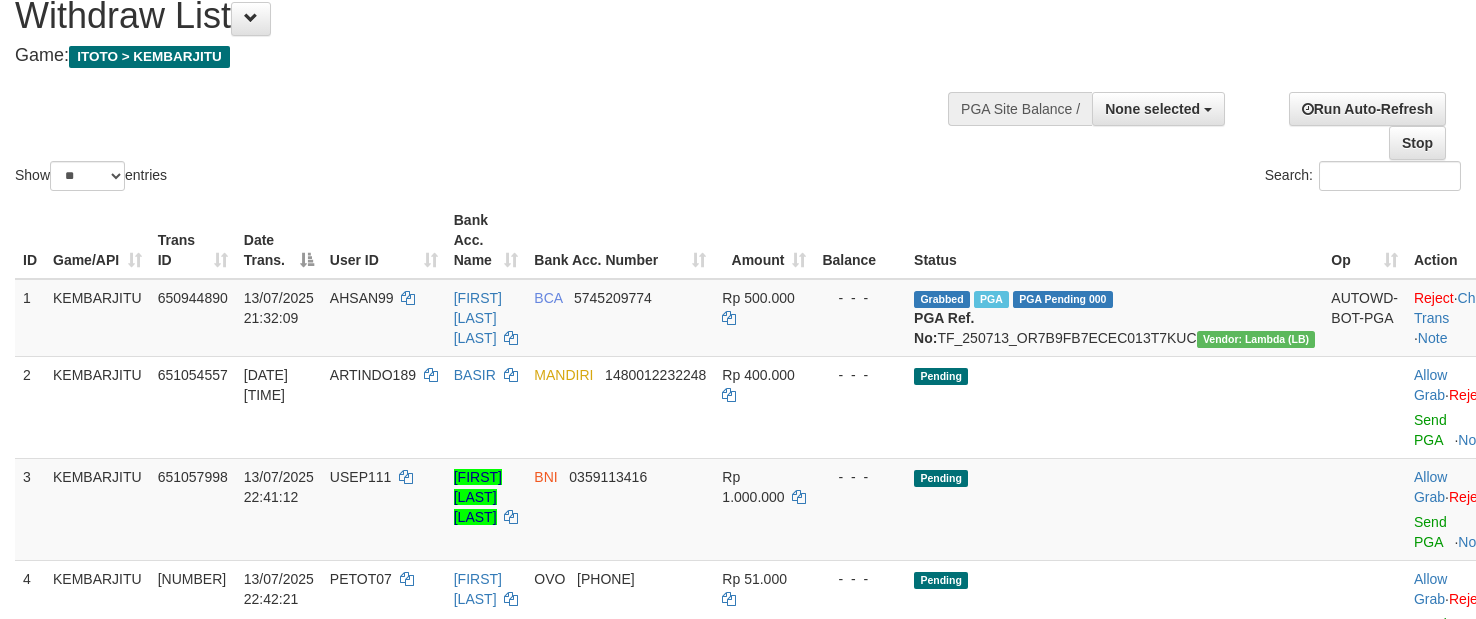 scroll, scrollTop: 150, scrollLeft: 0, axis: vertical 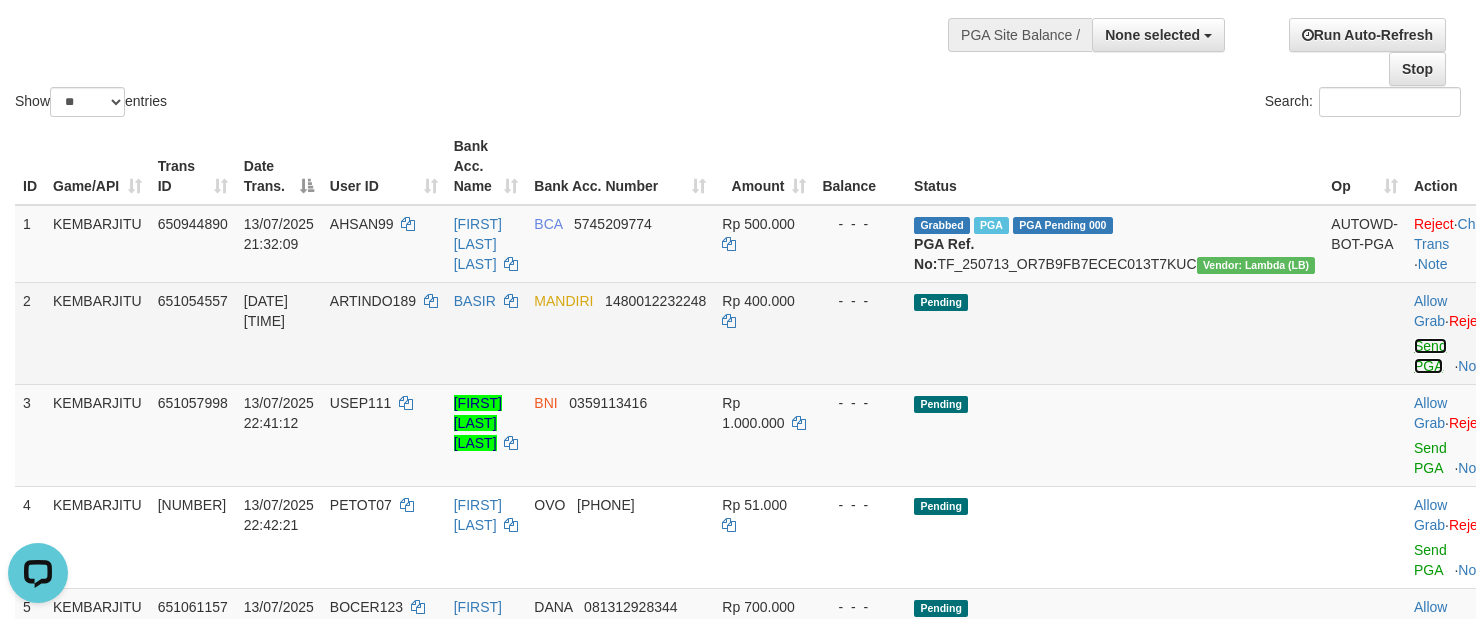 click on "Send PGA" at bounding box center [1430, 356] 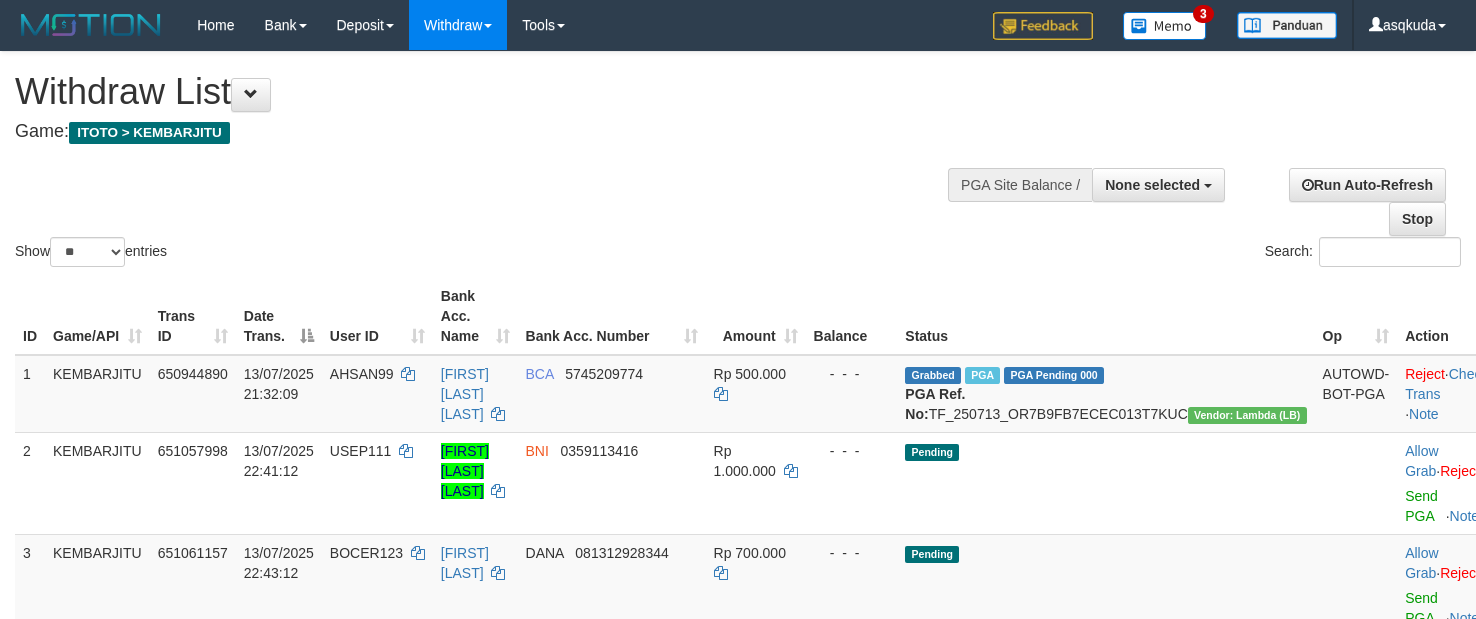 select 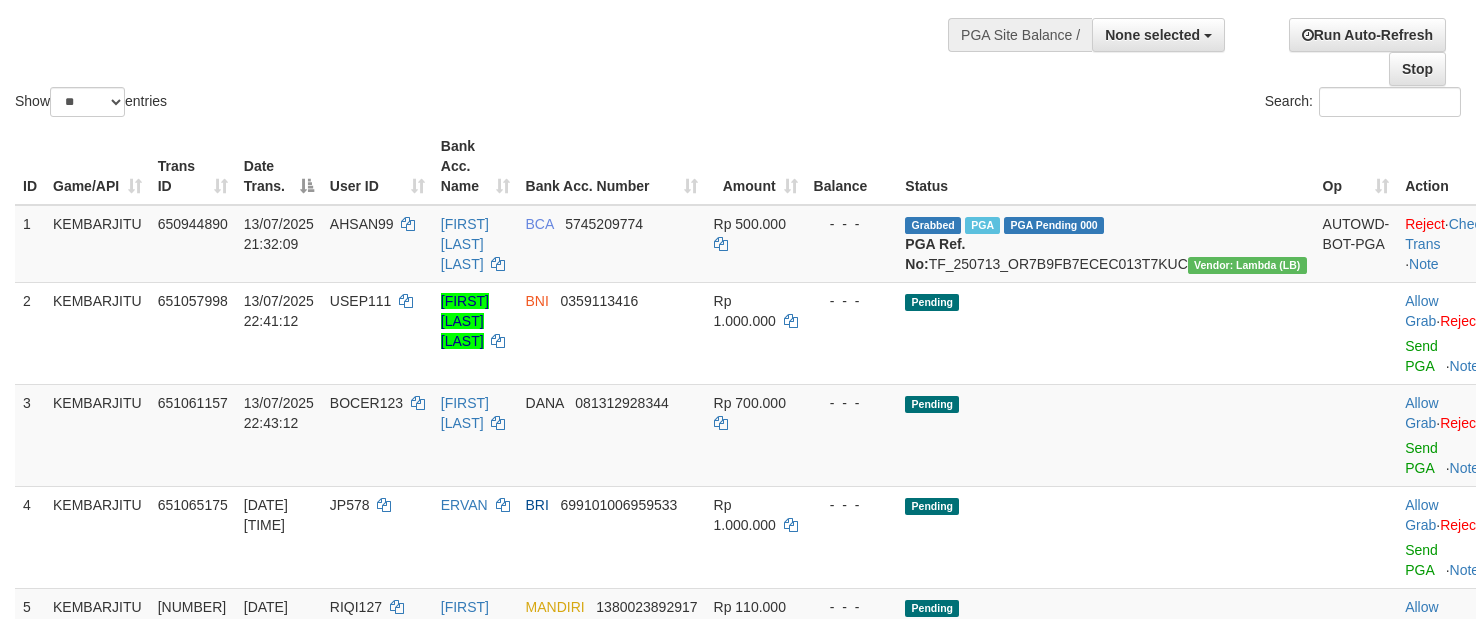 scroll, scrollTop: 150, scrollLeft: 0, axis: vertical 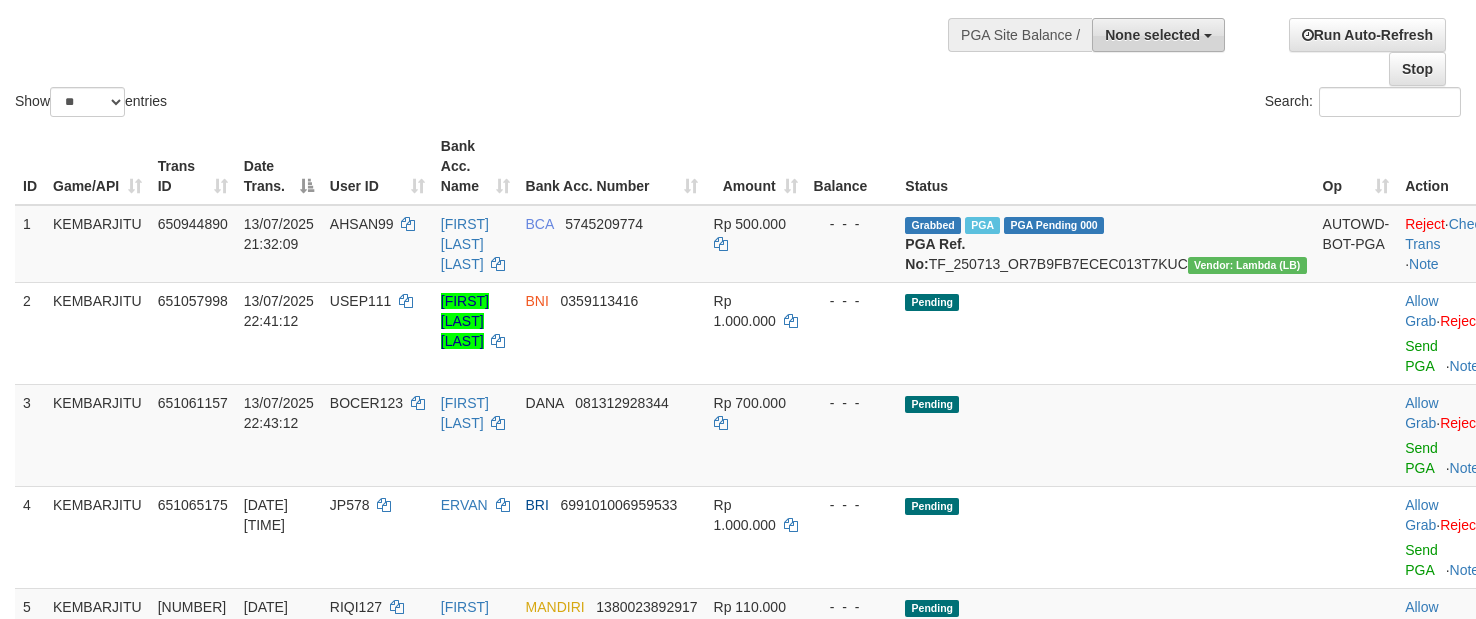 click on "None selected" at bounding box center [1152, 35] 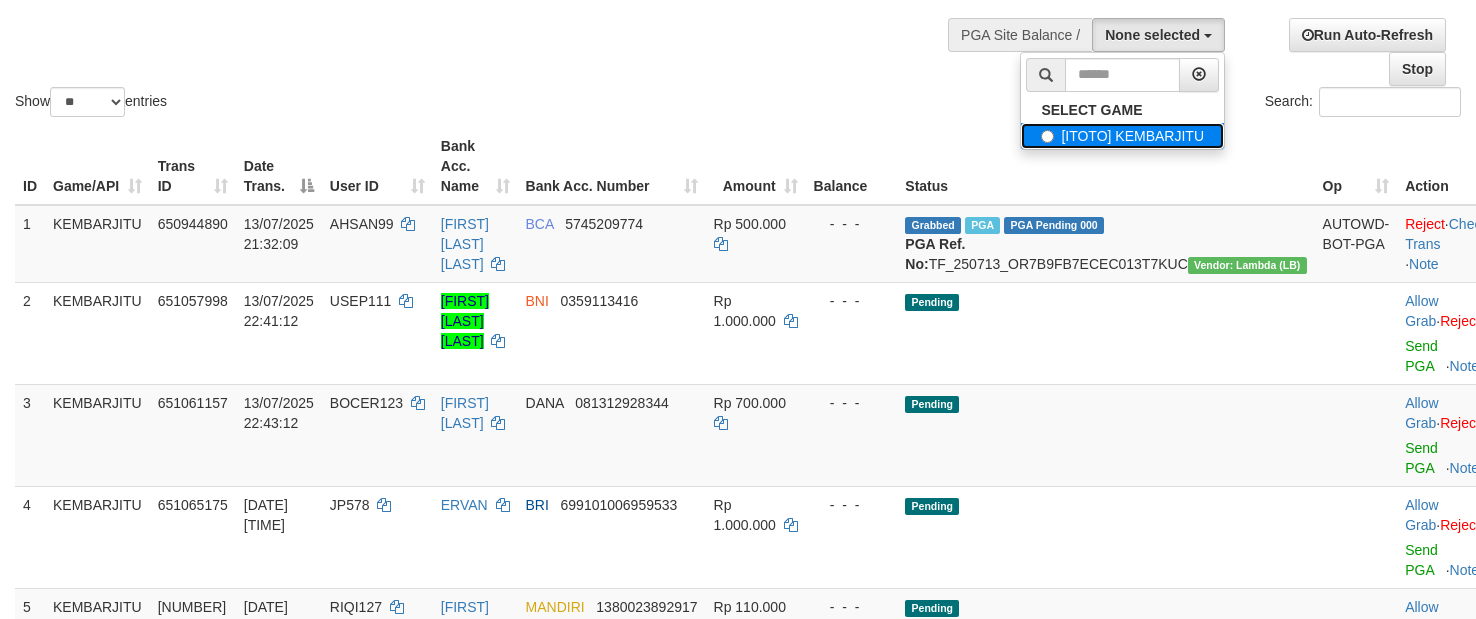 click on "[ITOTO] KEMBARJITU" at bounding box center (1122, 136) 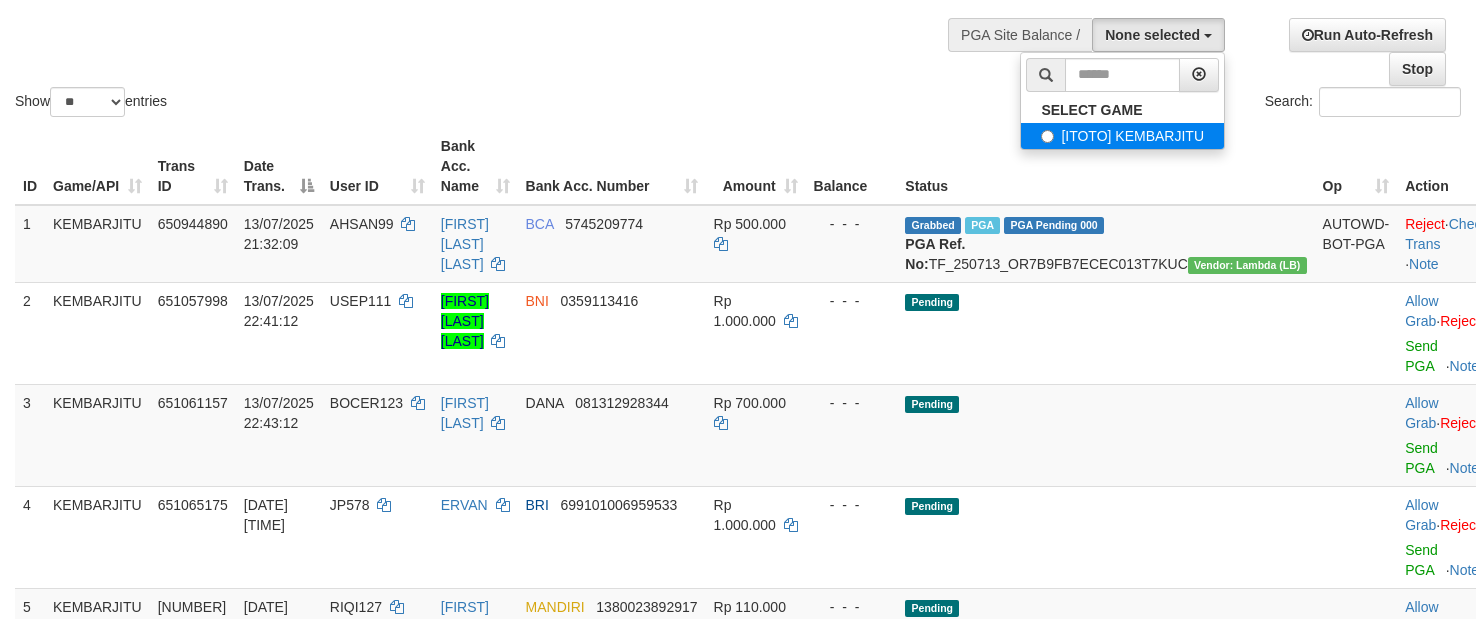 select on "***" 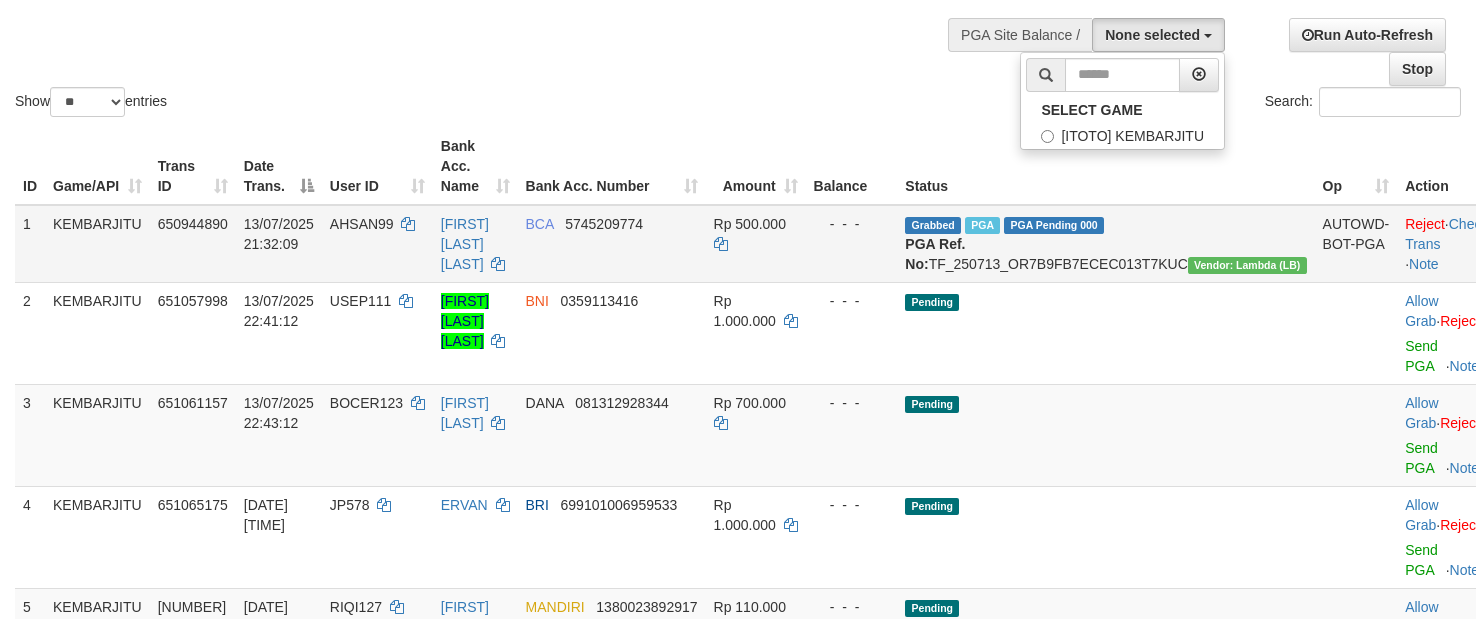 scroll, scrollTop: 18, scrollLeft: 0, axis: vertical 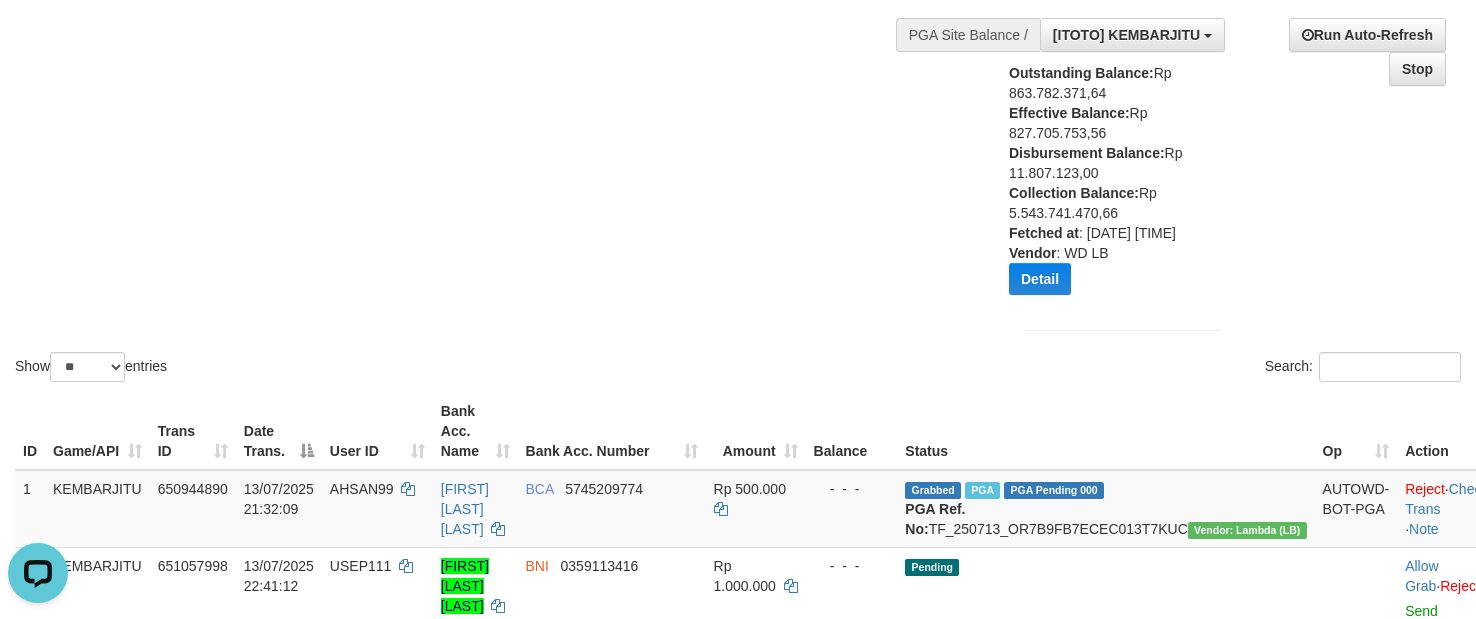 click on "Show  ** ** ** ***  entries Search:" at bounding box center [738, 144] 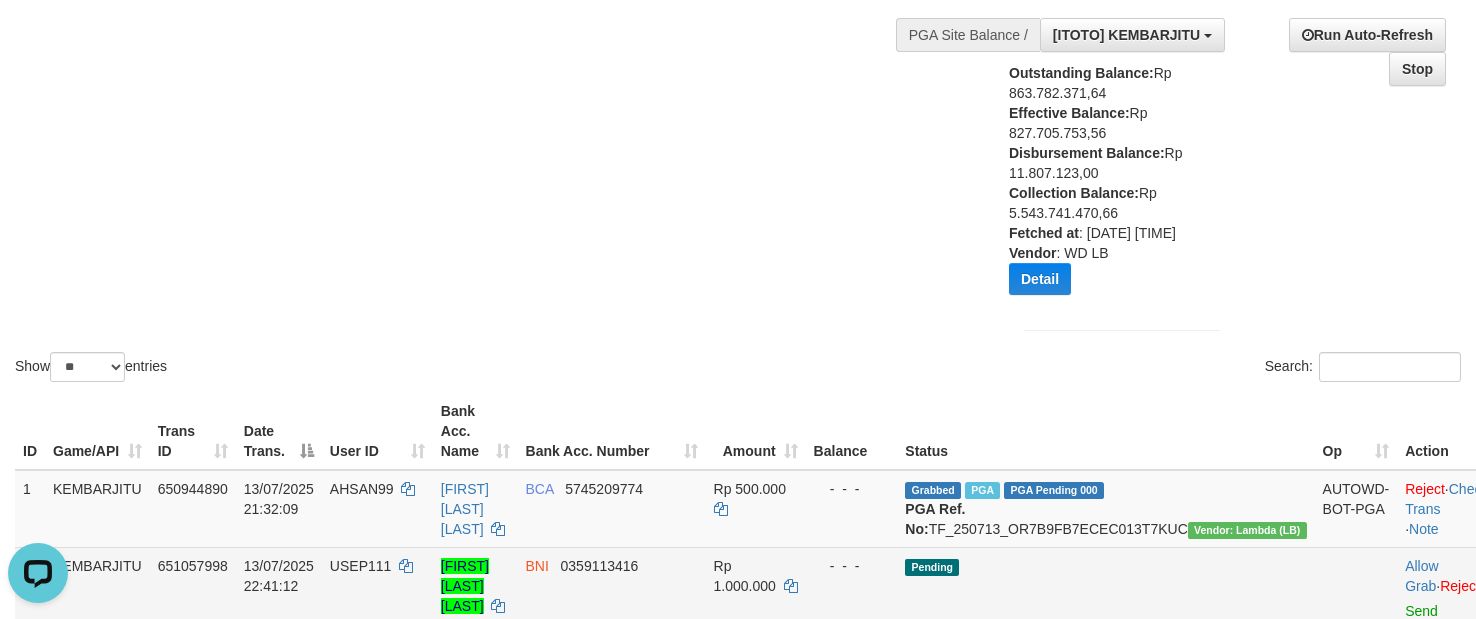 scroll, scrollTop: 528, scrollLeft: 0, axis: vertical 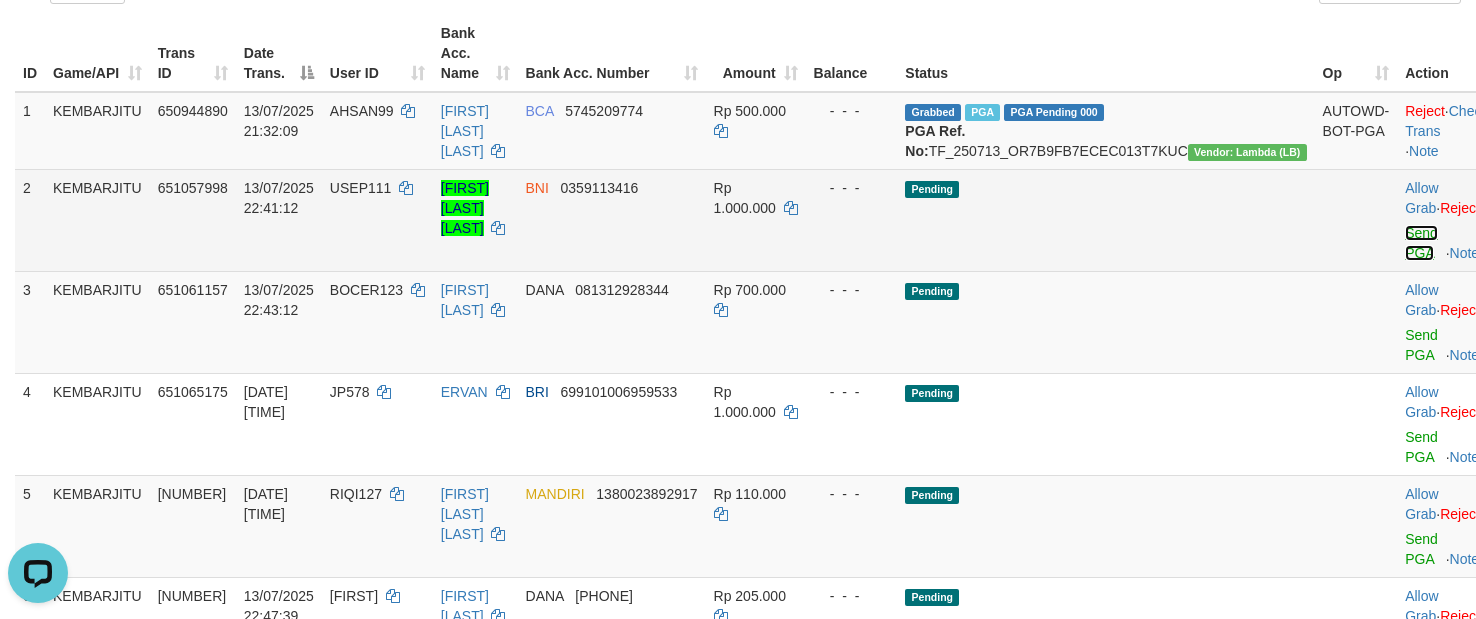 click on "Send PGA" at bounding box center [1421, 243] 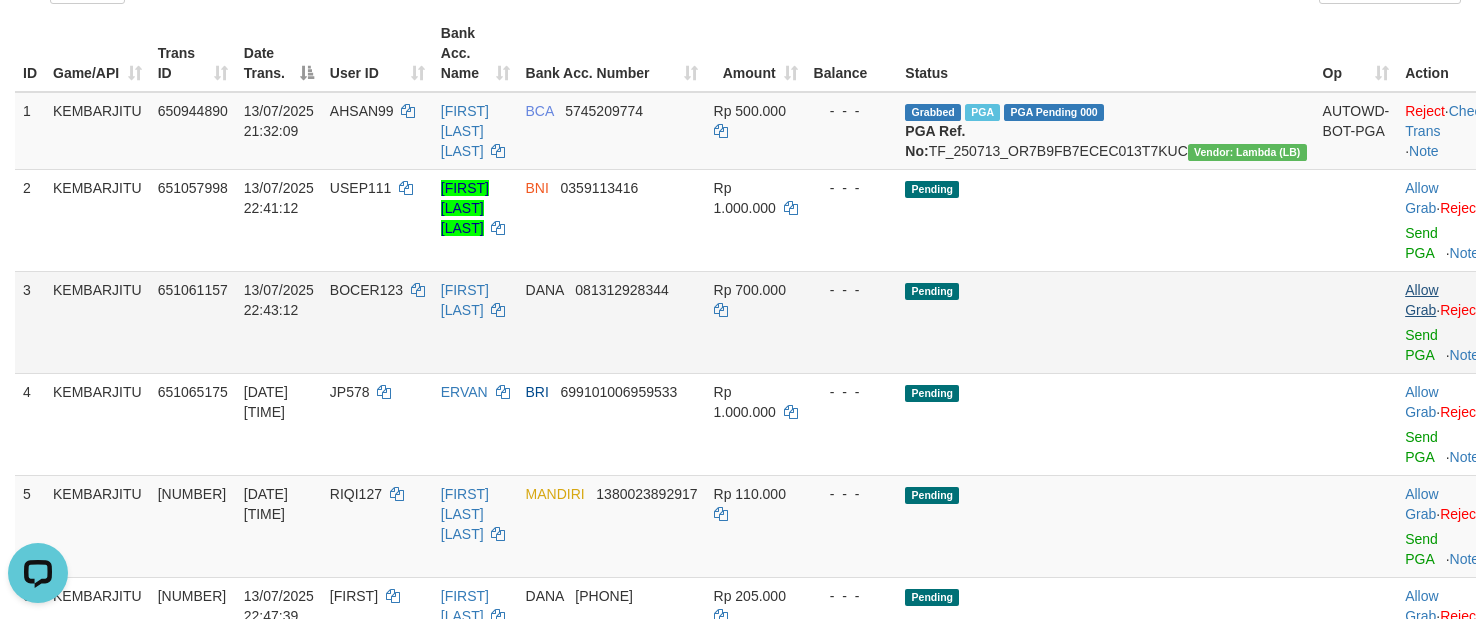 scroll, scrollTop: 504, scrollLeft: 0, axis: vertical 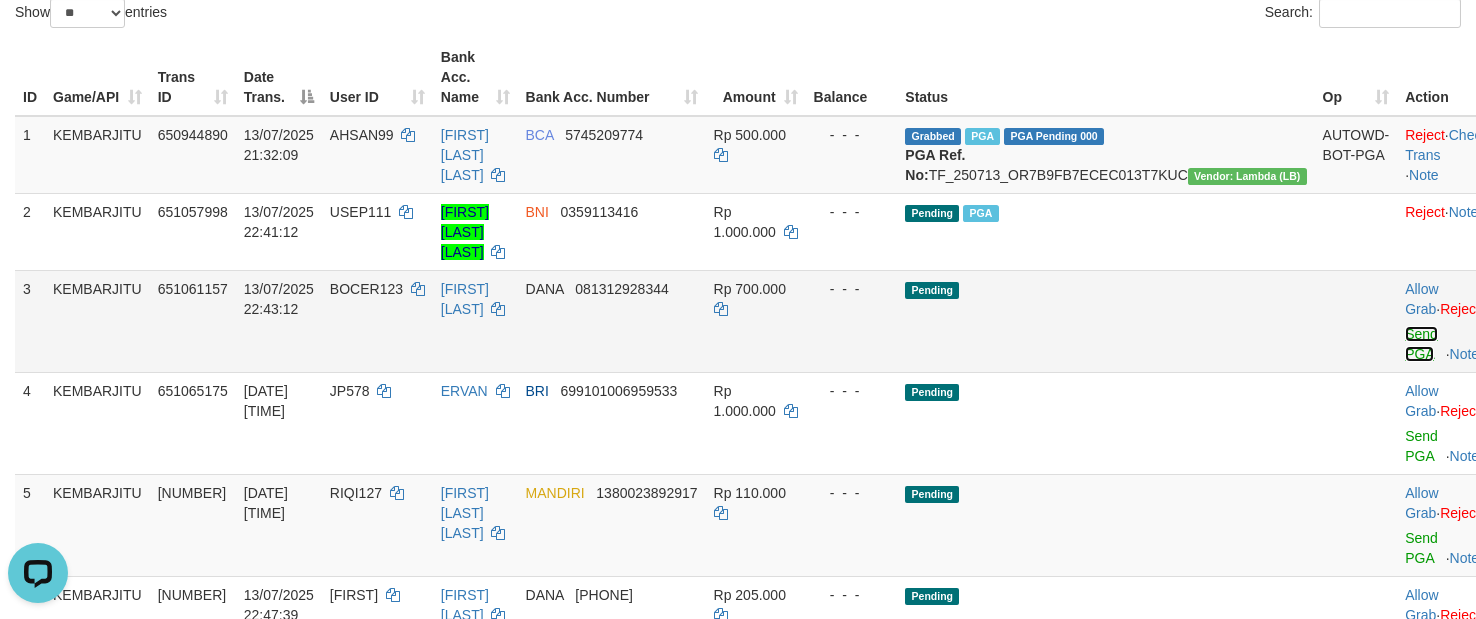 click on "Send PGA" at bounding box center (1421, 344) 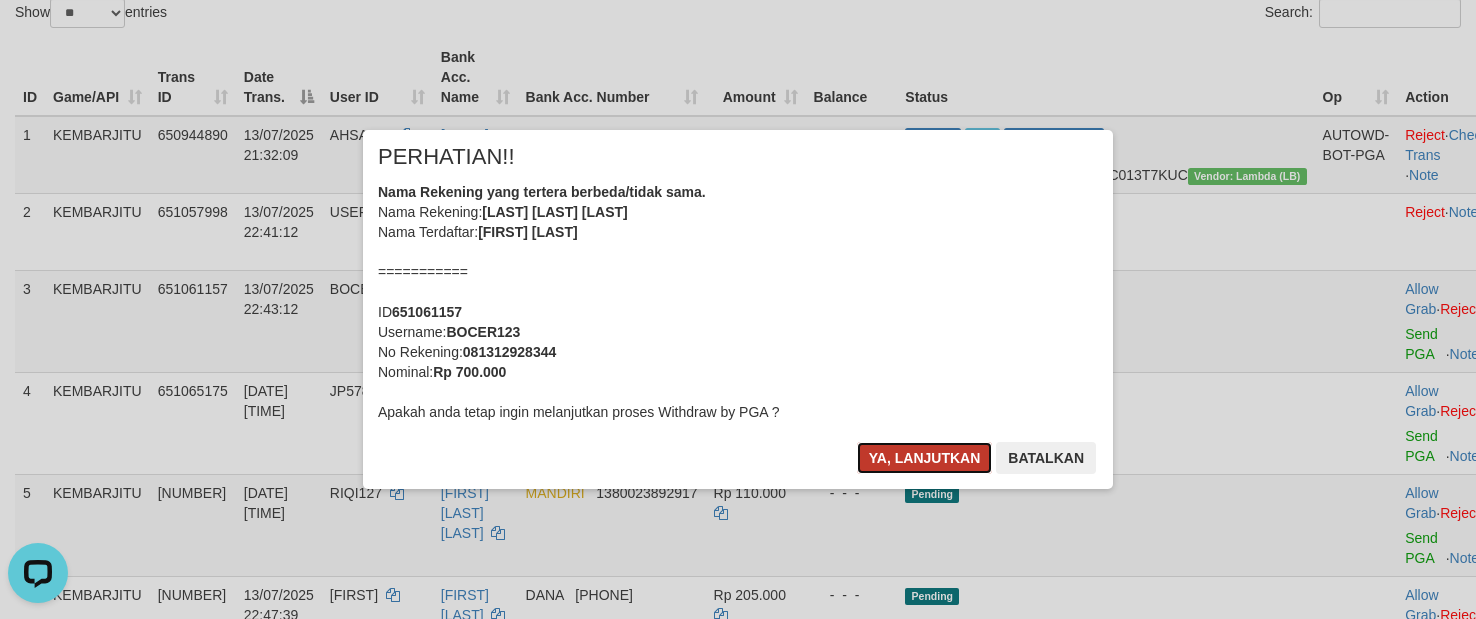 click on "Ya, lanjutkan" at bounding box center (925, 458) 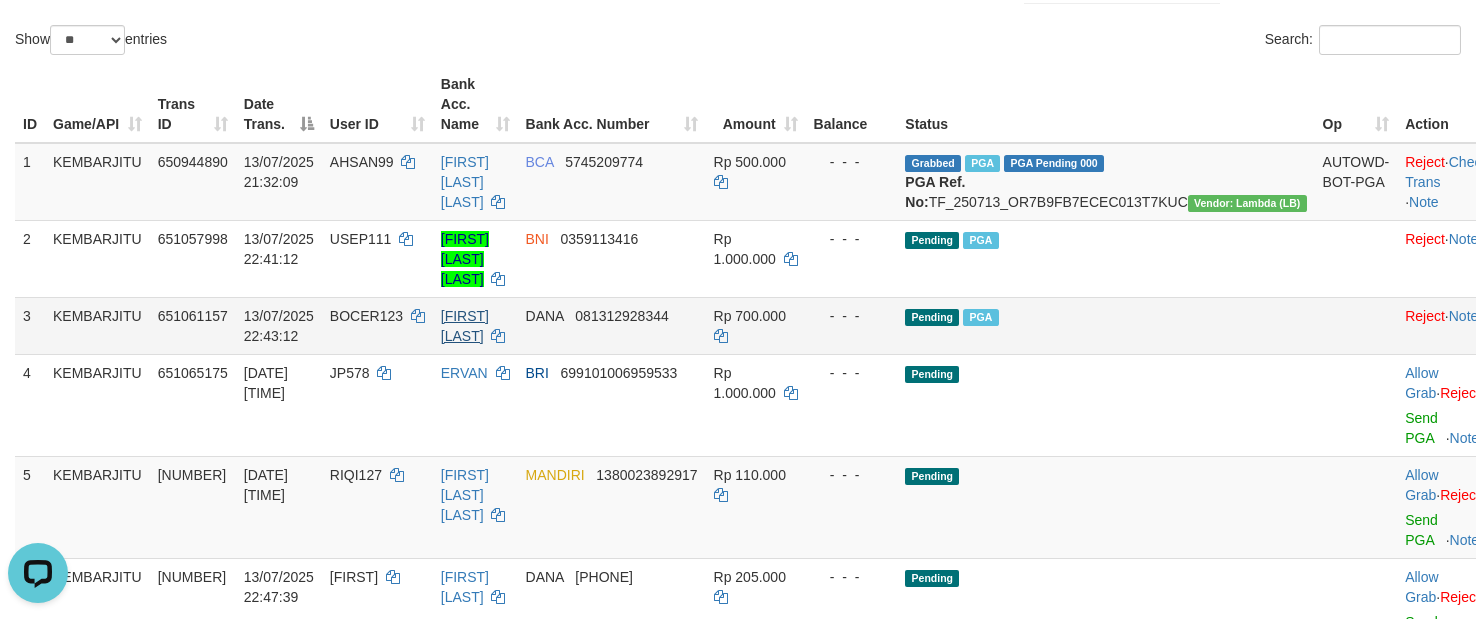scroll, scrollTop: 654, scrollLeft: 0, axis: vertical 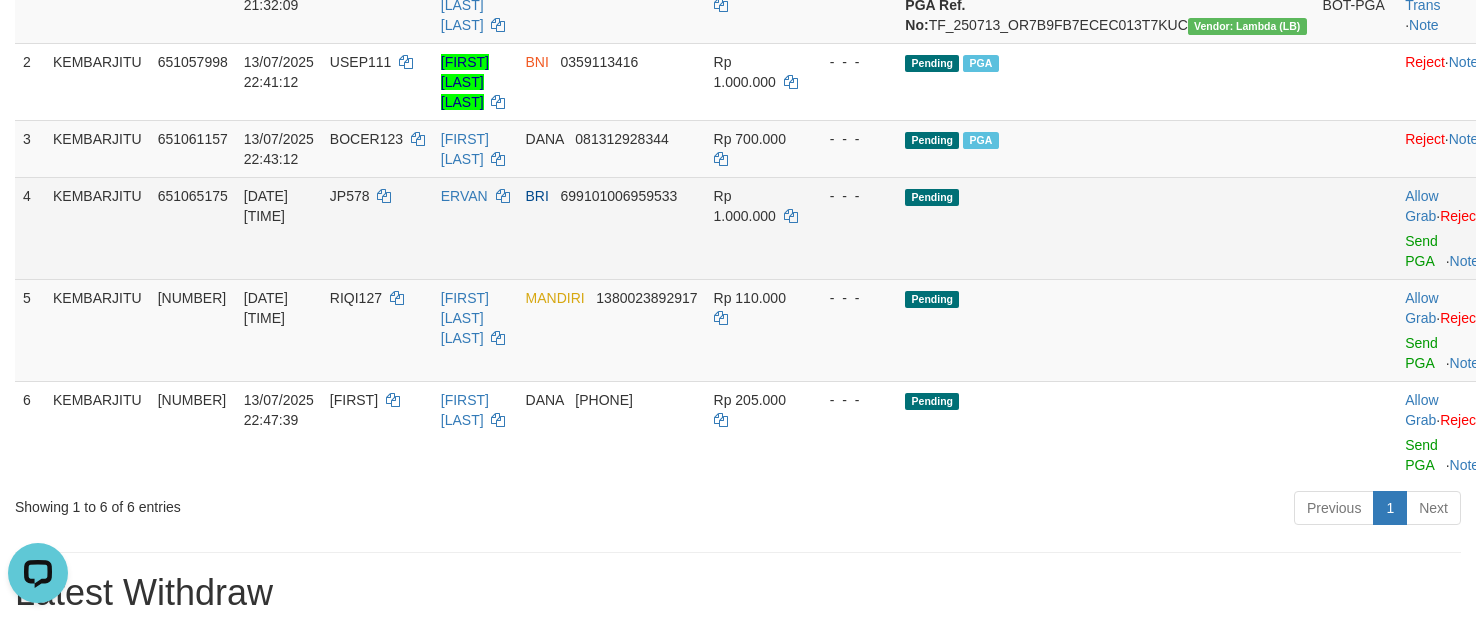 click on "JP578" at bounding box center [350, 196] 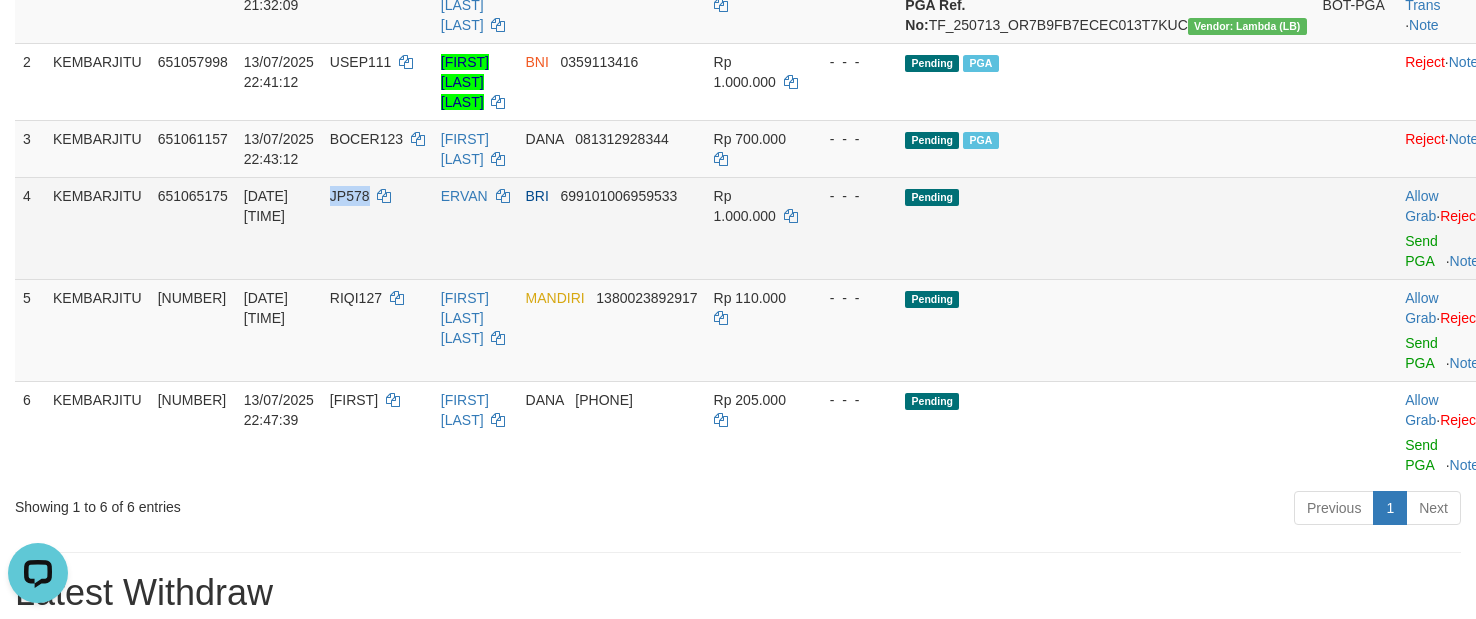 drag, startPoint x: 385, startPoint y: 211, endPoint x: 375, endPoint y: 210, distance: 10.049875 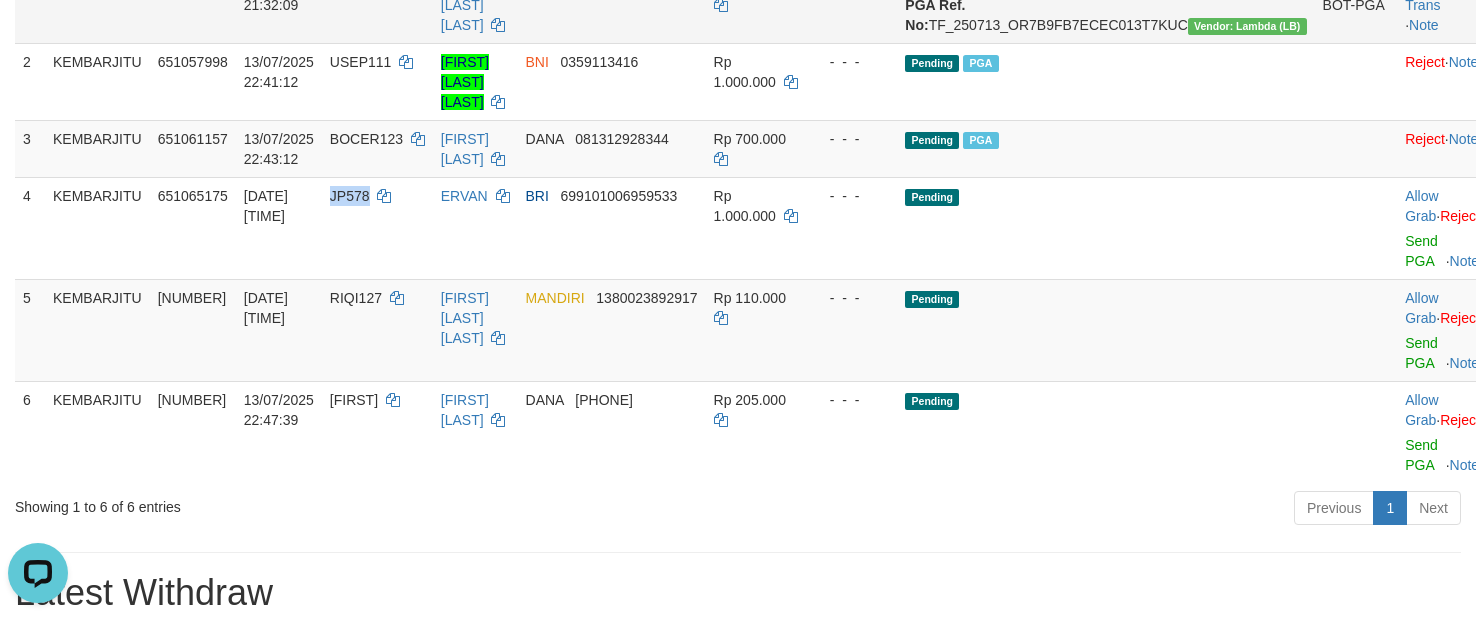 copy on "JP578" 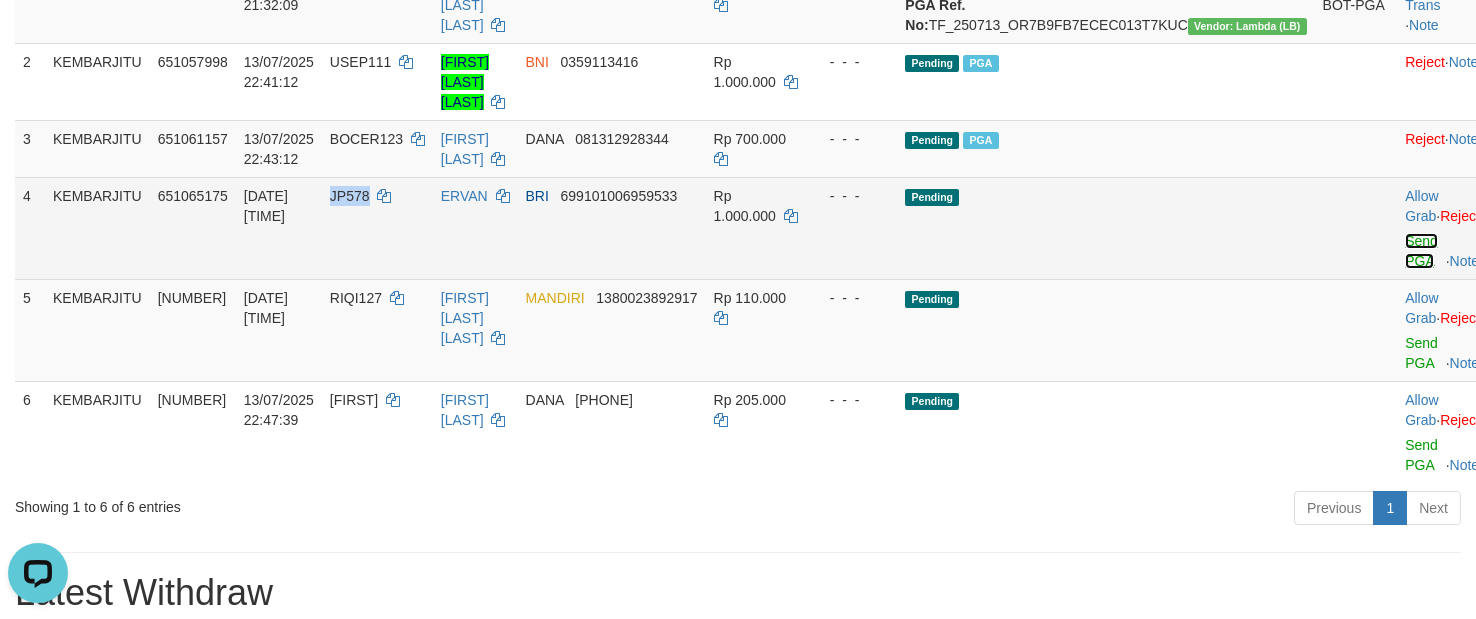 click on "Send PGA" at bounding box center [1421, 251] 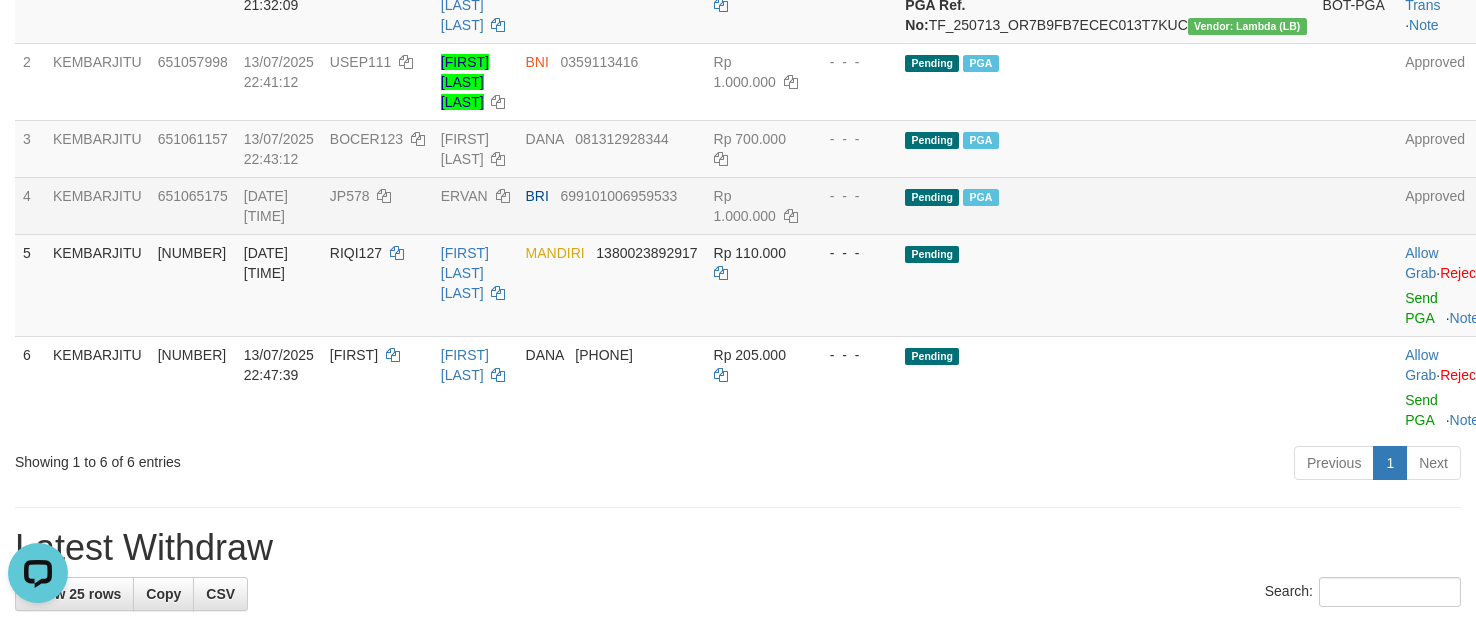 click on "**********" at bounding box center [738, 816] 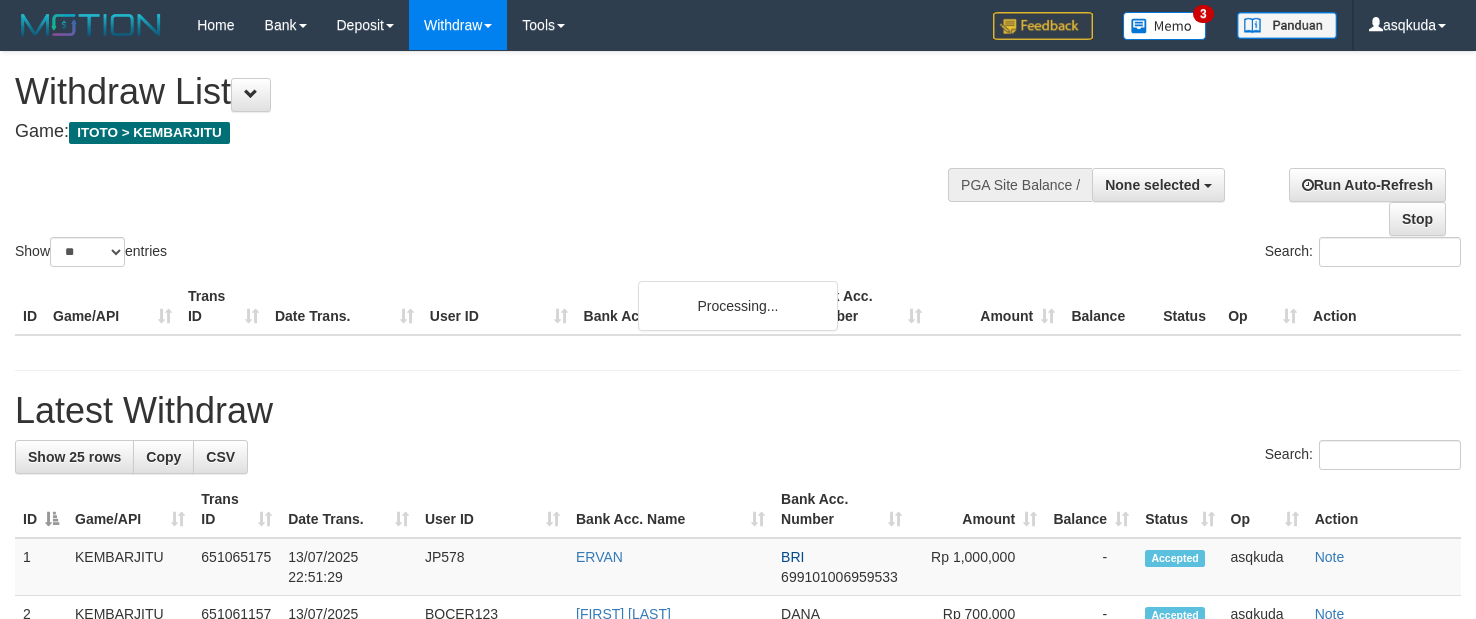 select 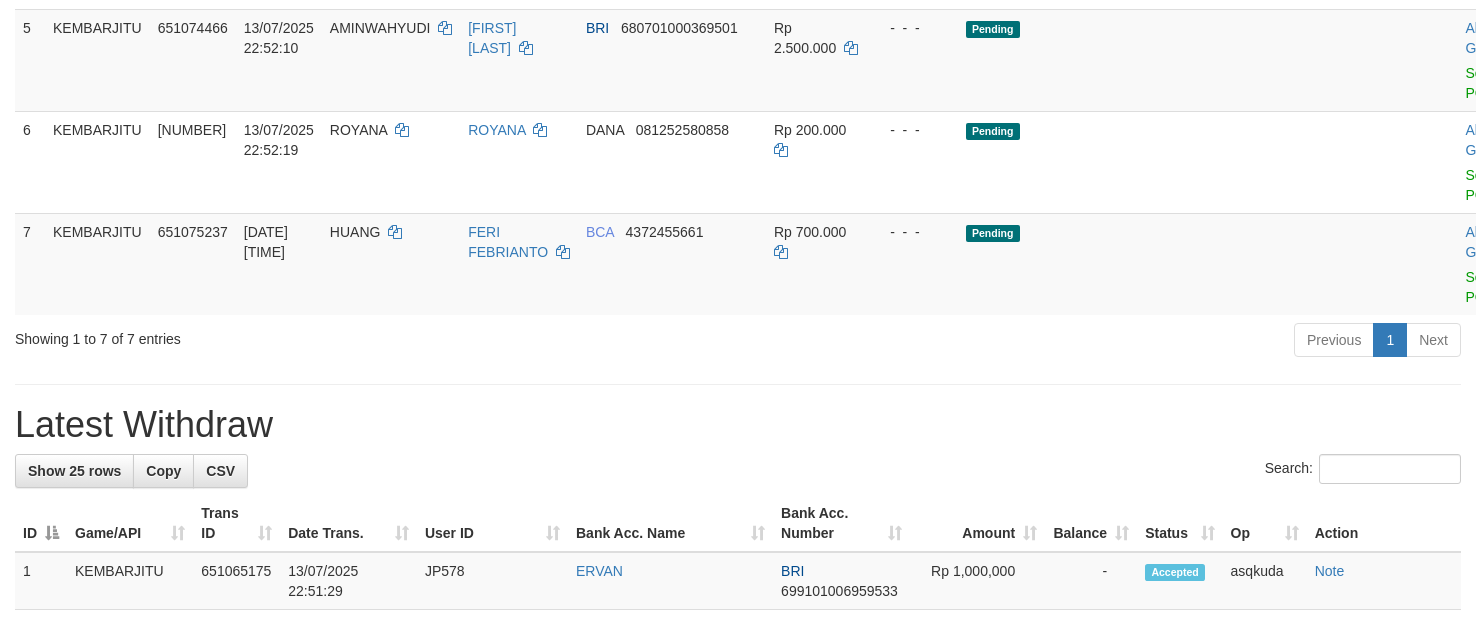scroll, scrollTop: 654, scrollLeft: 0, axis: vertical 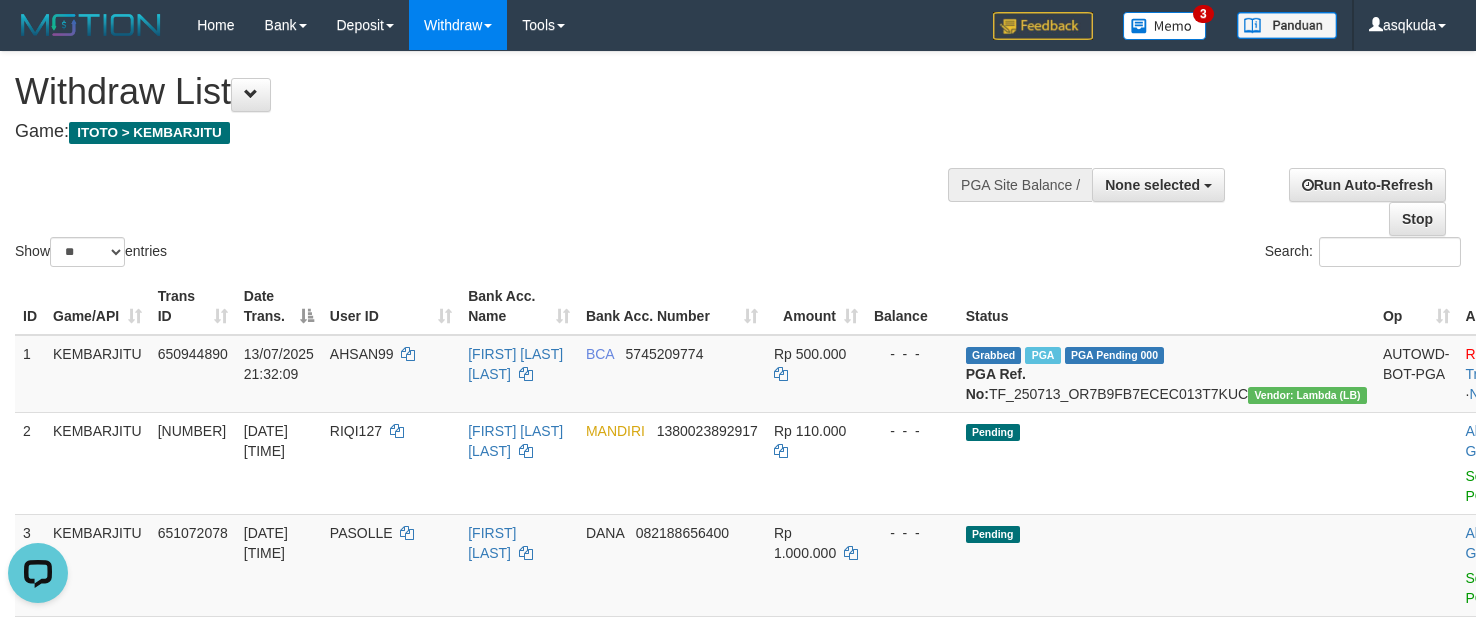 click on "Show  ** ** ** ***  entries Search:" at bounding box center (738, 161) 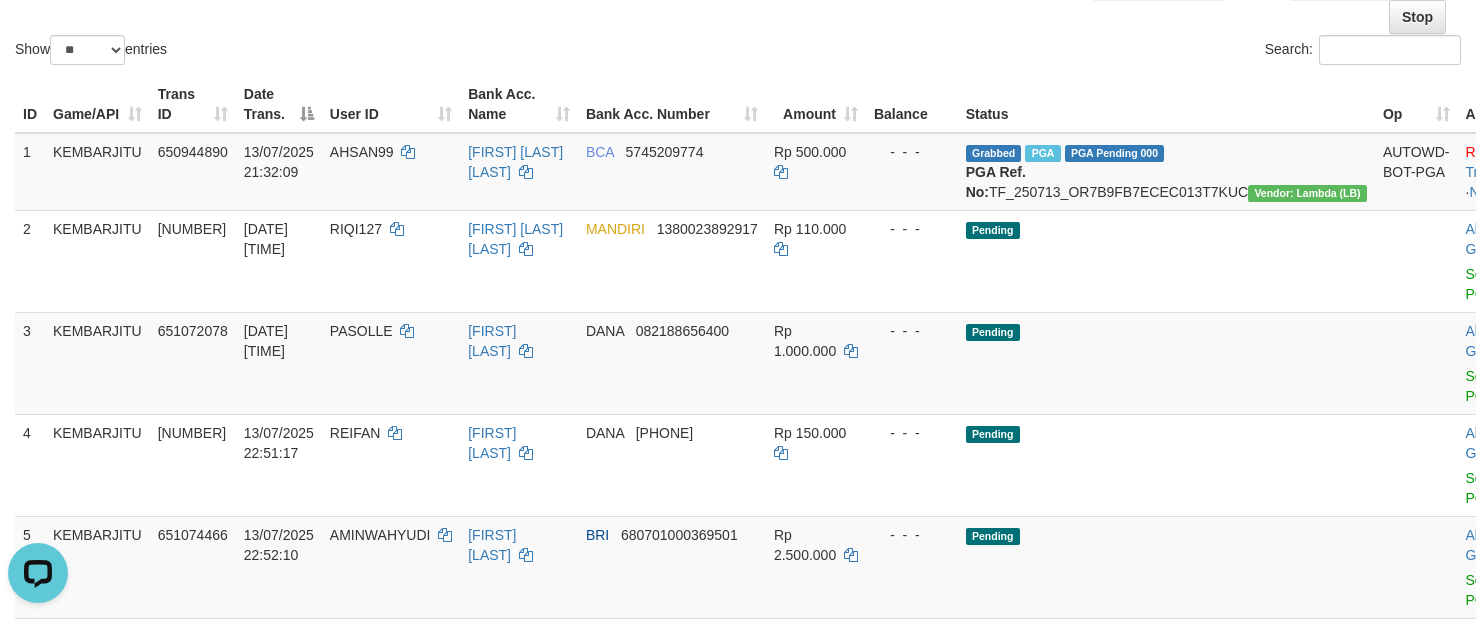 scroll, scrollTop: 150, scrollLeft: 0, axis: vertical 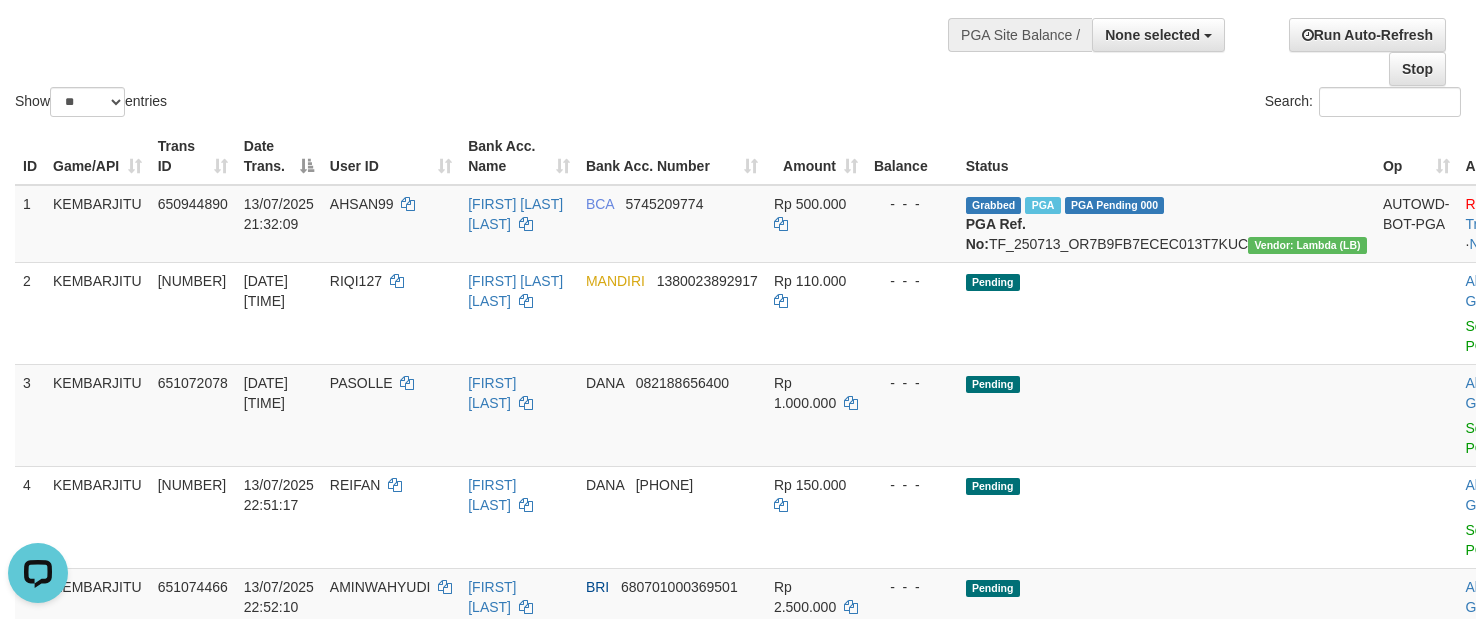 click on "Show  ** ** ** ***  entries Search:" at bounding box center [738, 11] 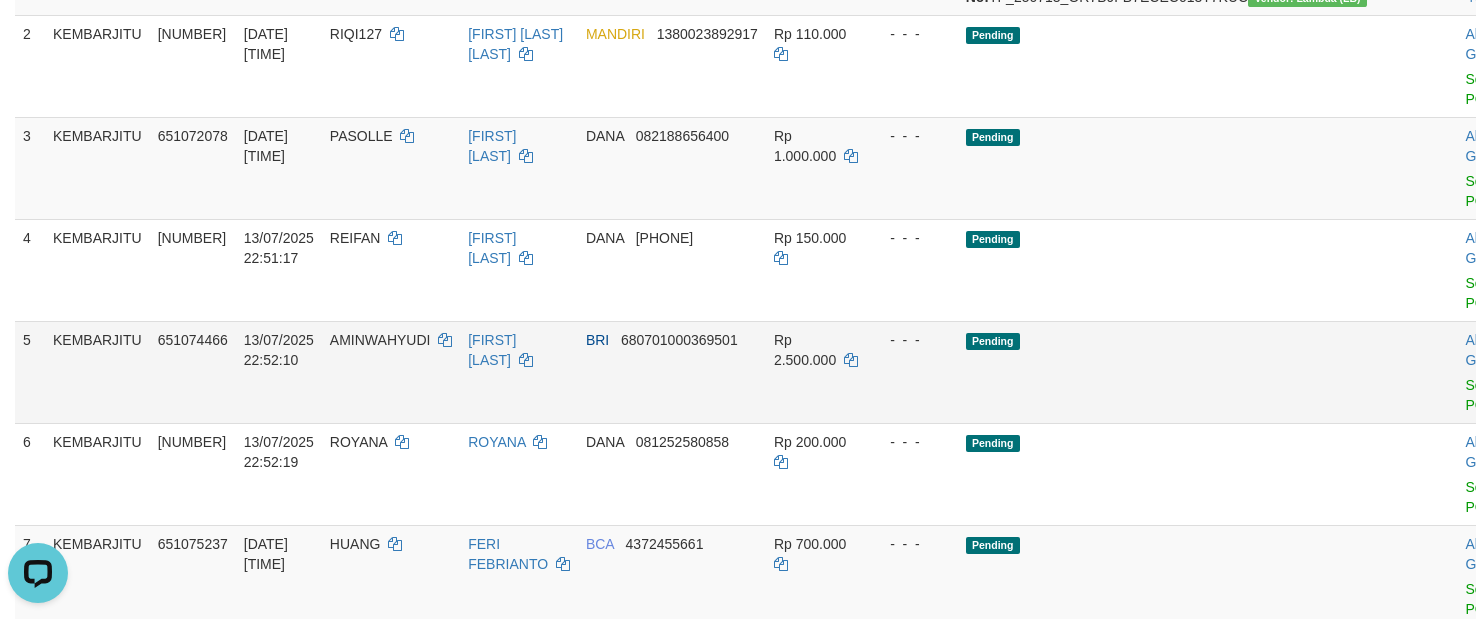 scroll, scrollTop: 450, scrollLeft: 0, axis: vertical 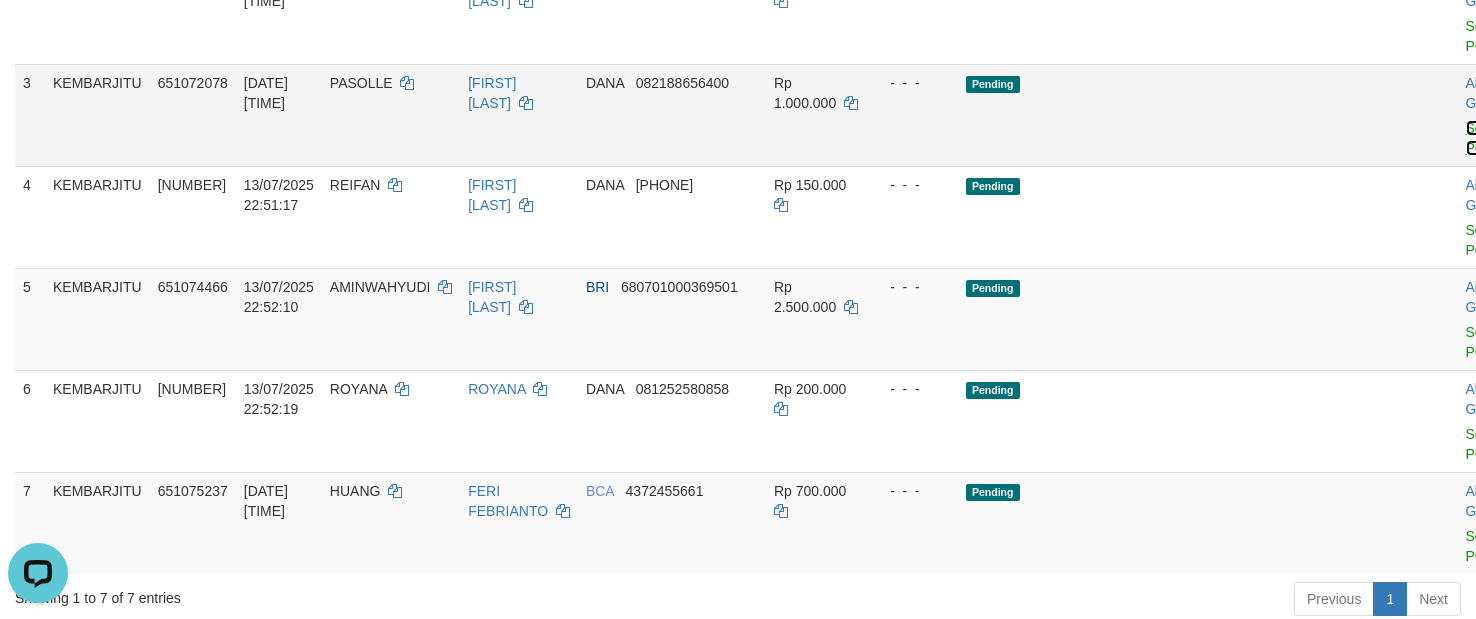 click on "Send PGA" at bounding box center (1482, 138) 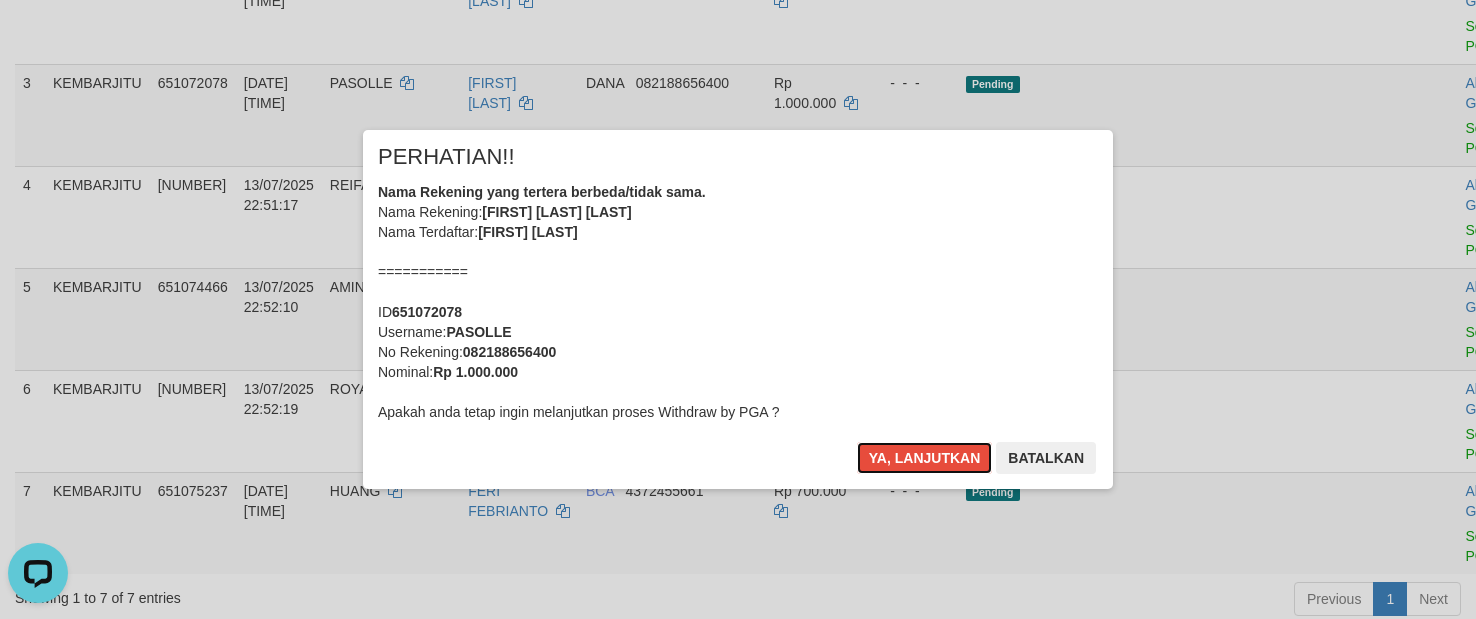 type 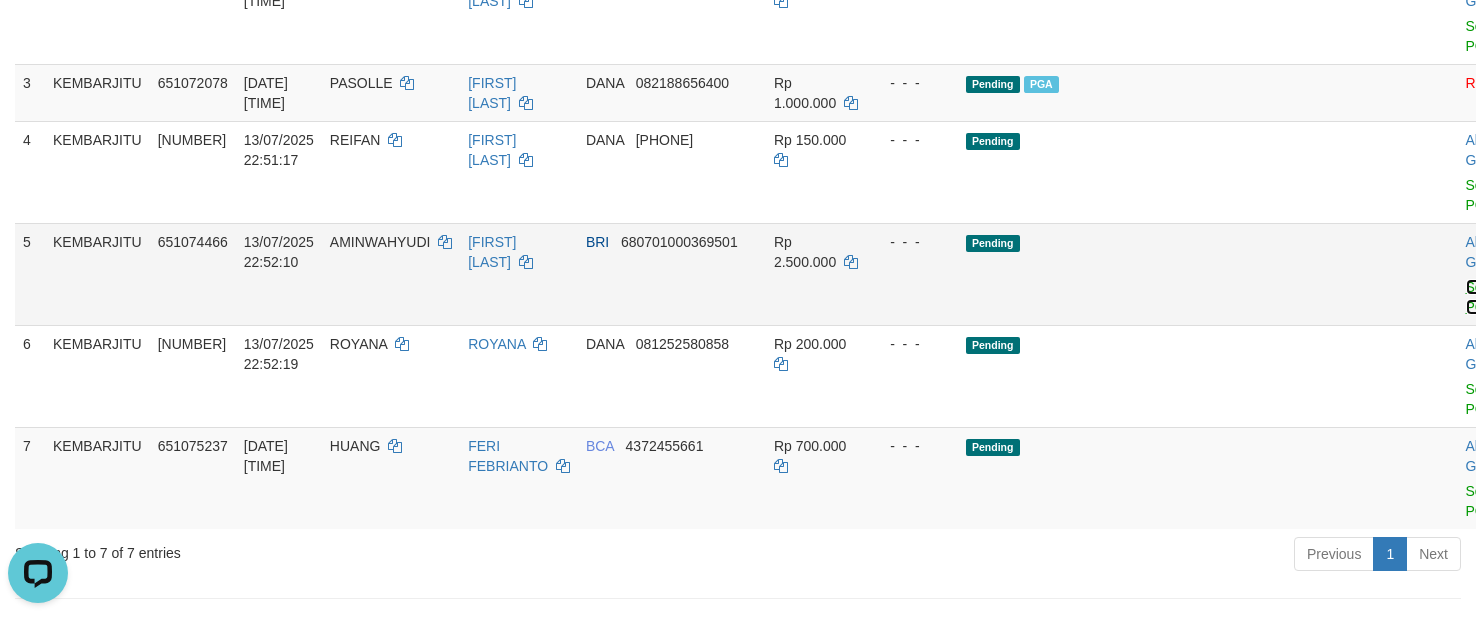 click on "Send PGA" at bounding box center (1482, 297) 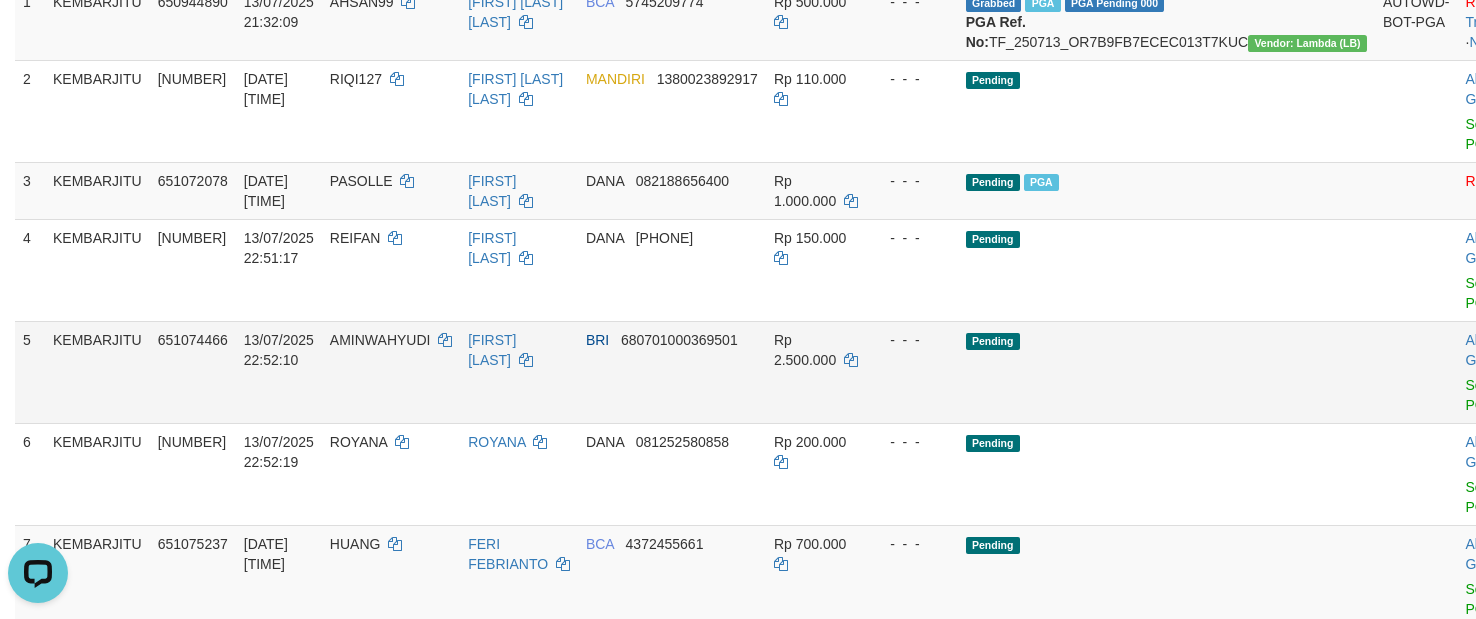 scroll, scrollTop: 300, scrollLeft: 0, axis: vertical 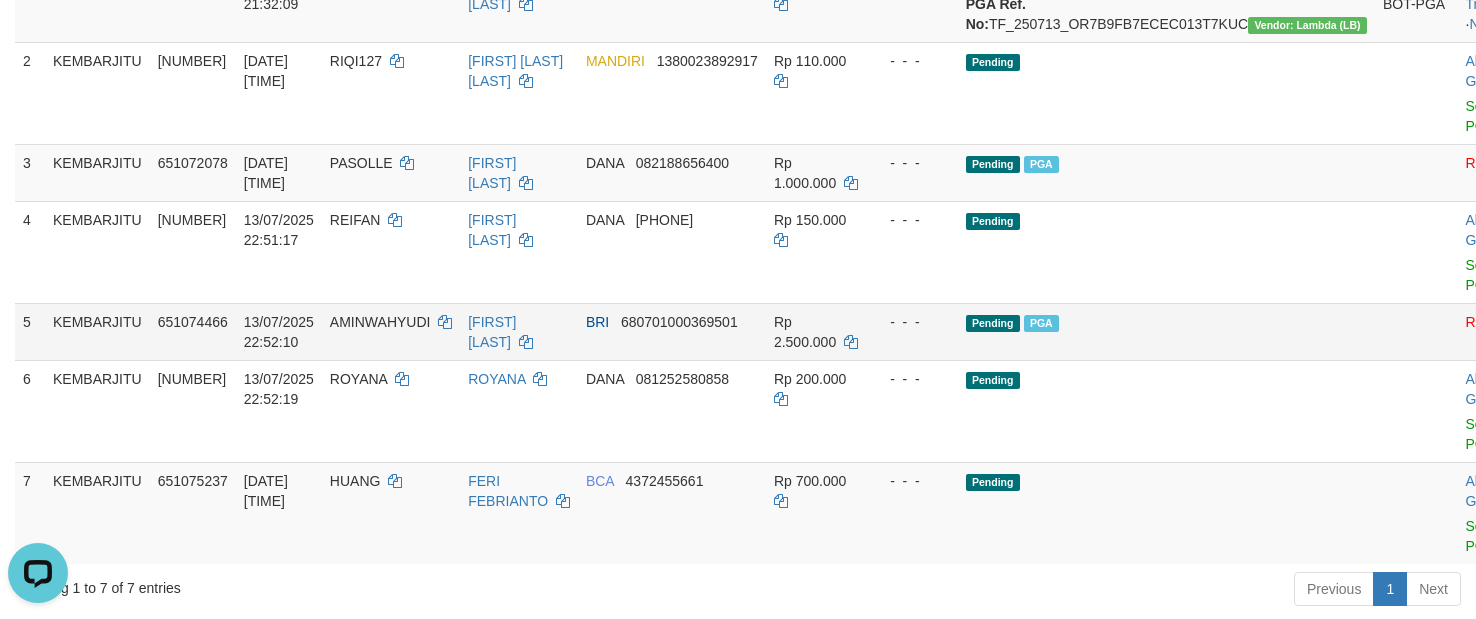 click on "AMINWAHYUDI" at bounding box center [380, 322] 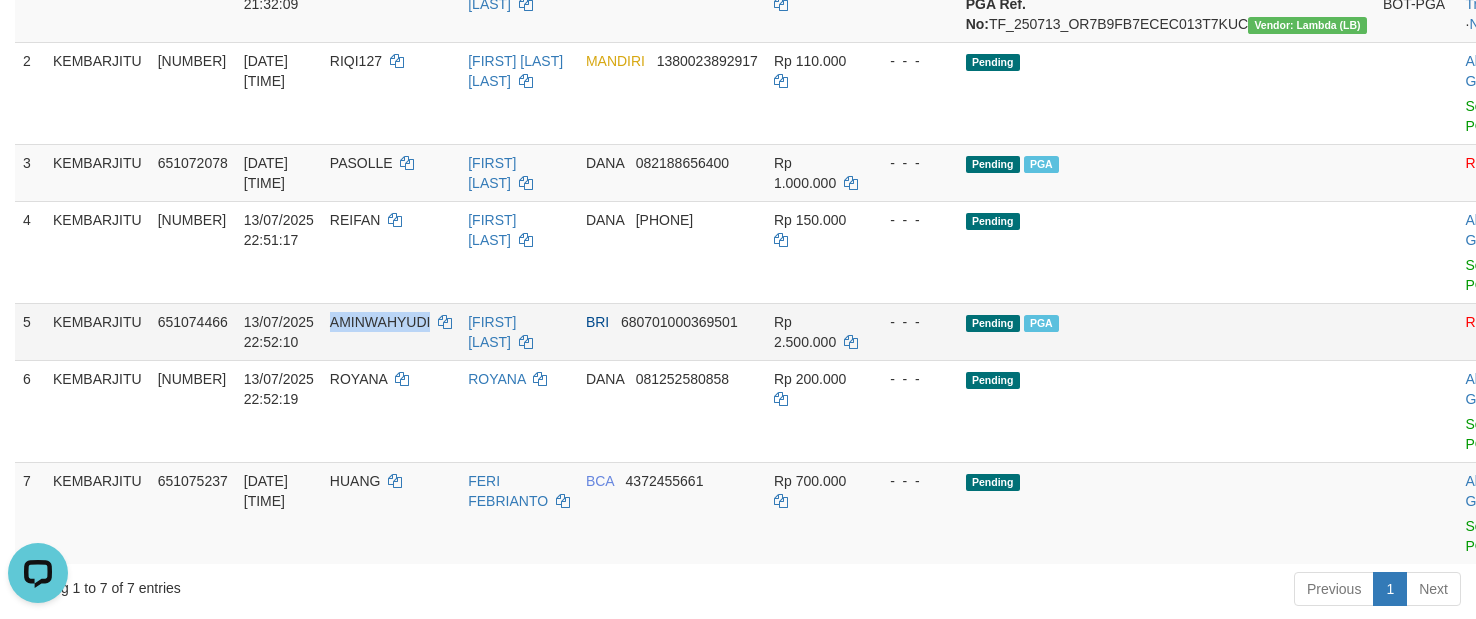copy on "AMINWAHYUDI" 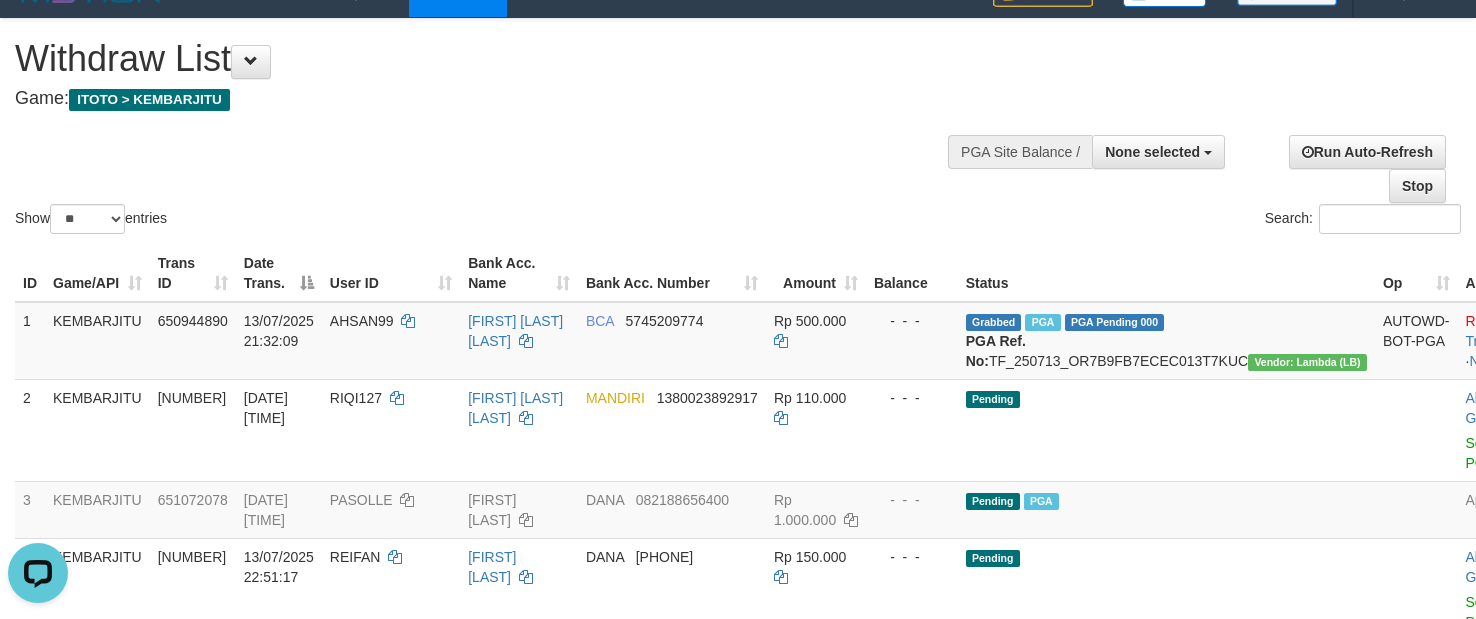 scroll, scrollTop: 0, scrollLeft: 0, axis: both 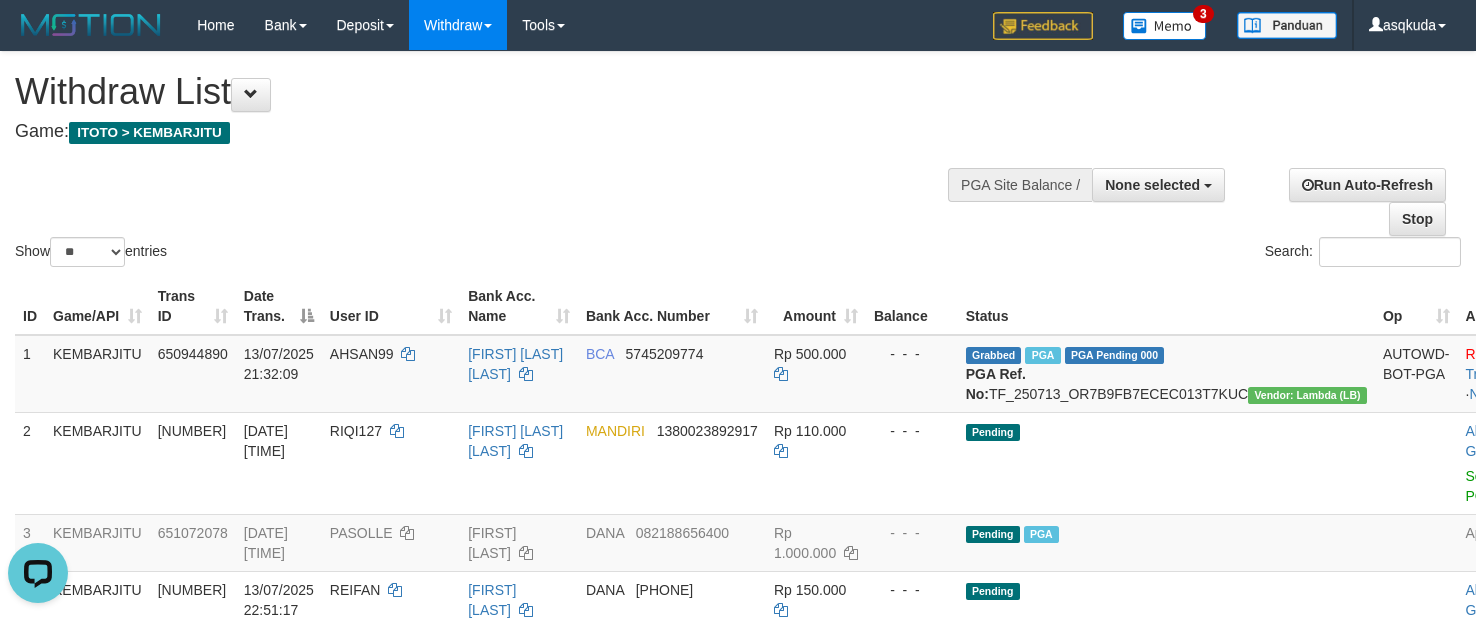 click on "Game:   ITOTO > KEMBARJITU" at bounding box center [489, 132] 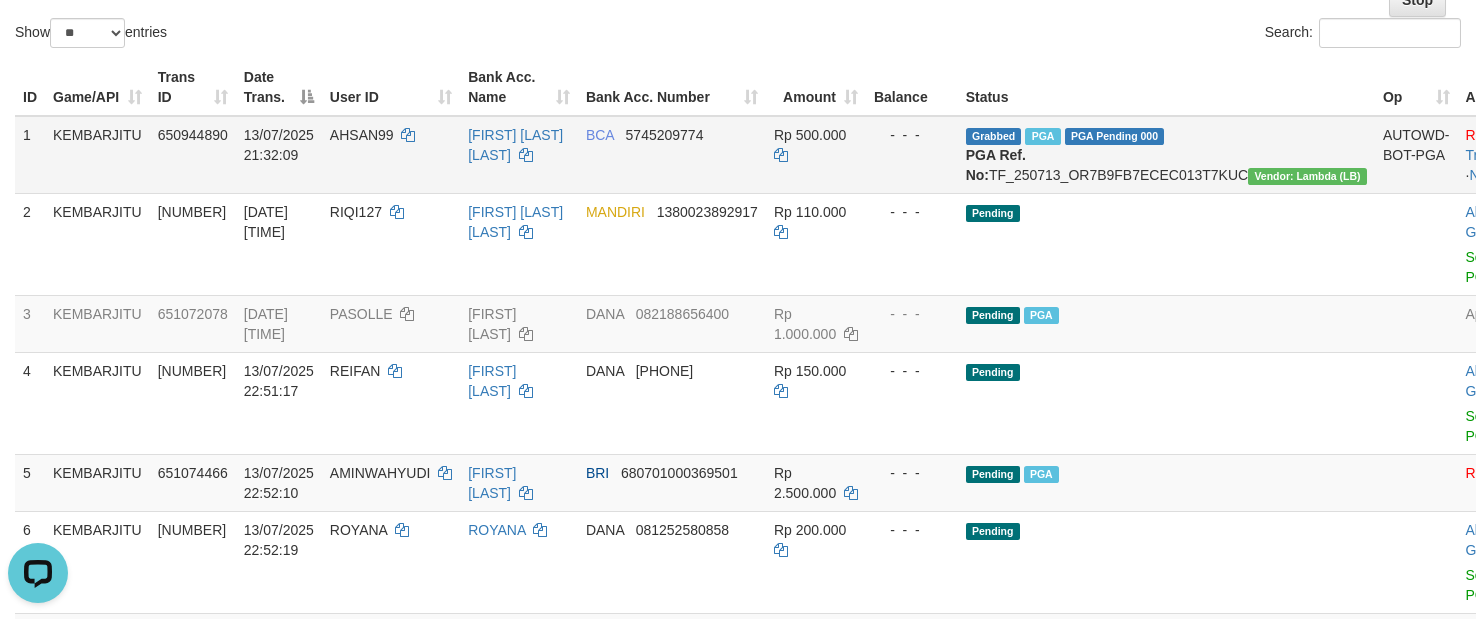 scroll, scrollTop: 150, scrollLeft: 0, axis: vertical 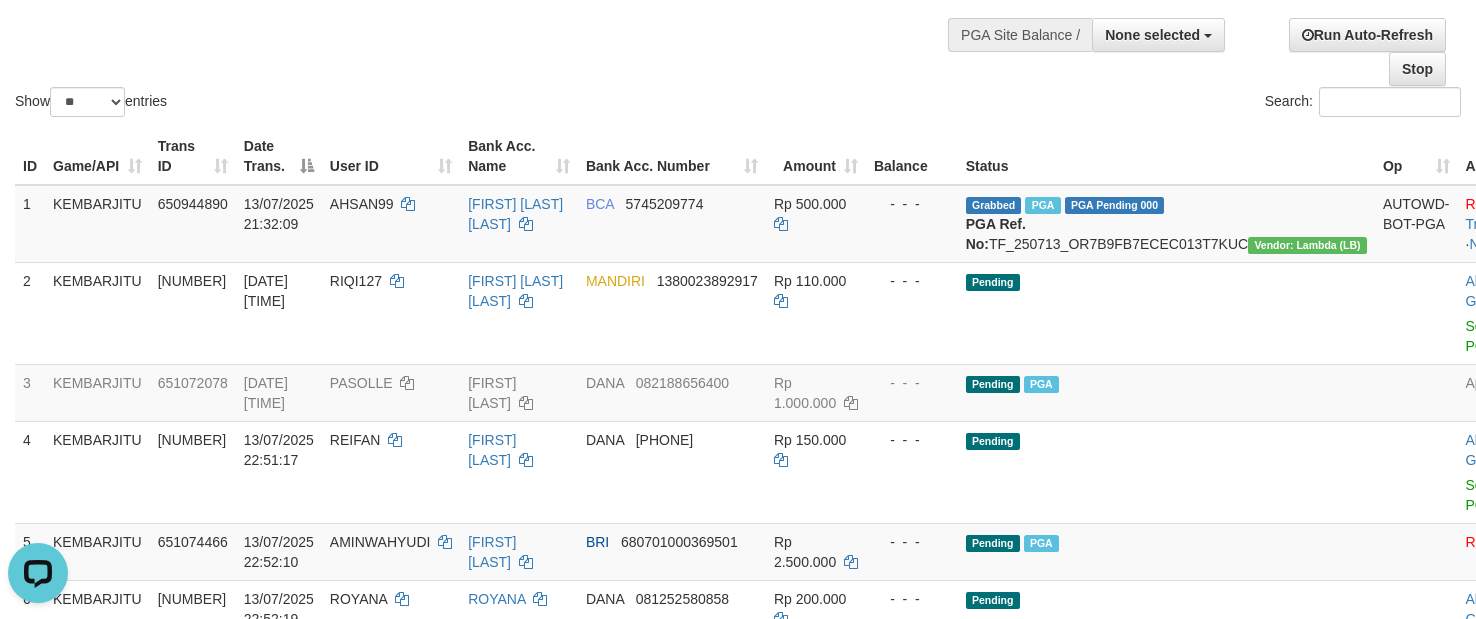 click on "Show  ** ** ** ***  entries Search:" at bounding box center (738, 11) 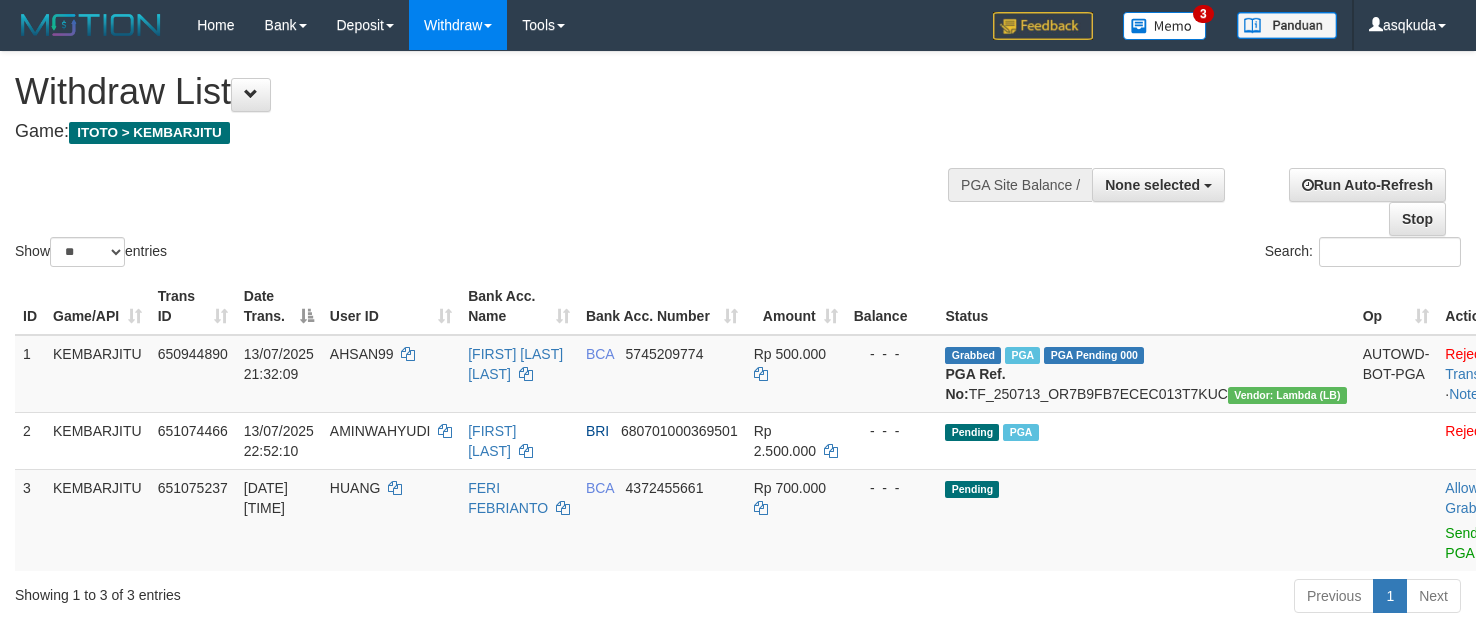 select 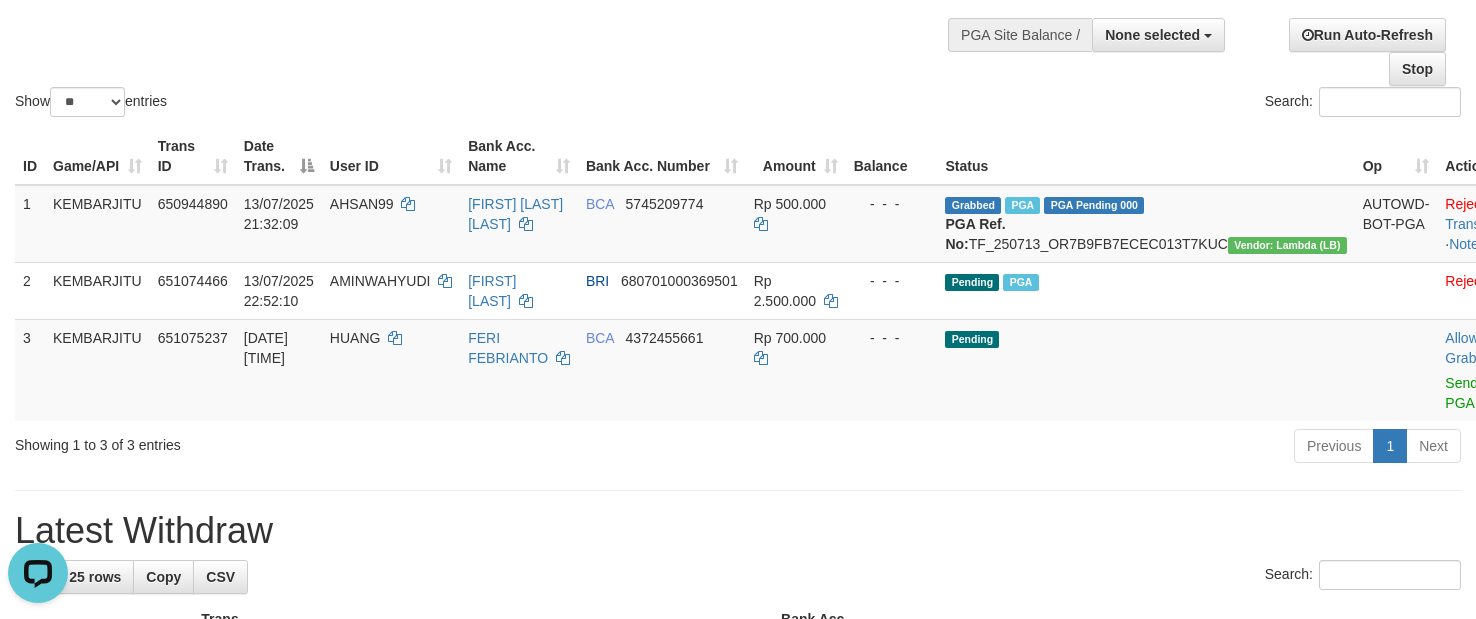 scroll, scrollTop: 0, scrollLeft: 0, axis: both 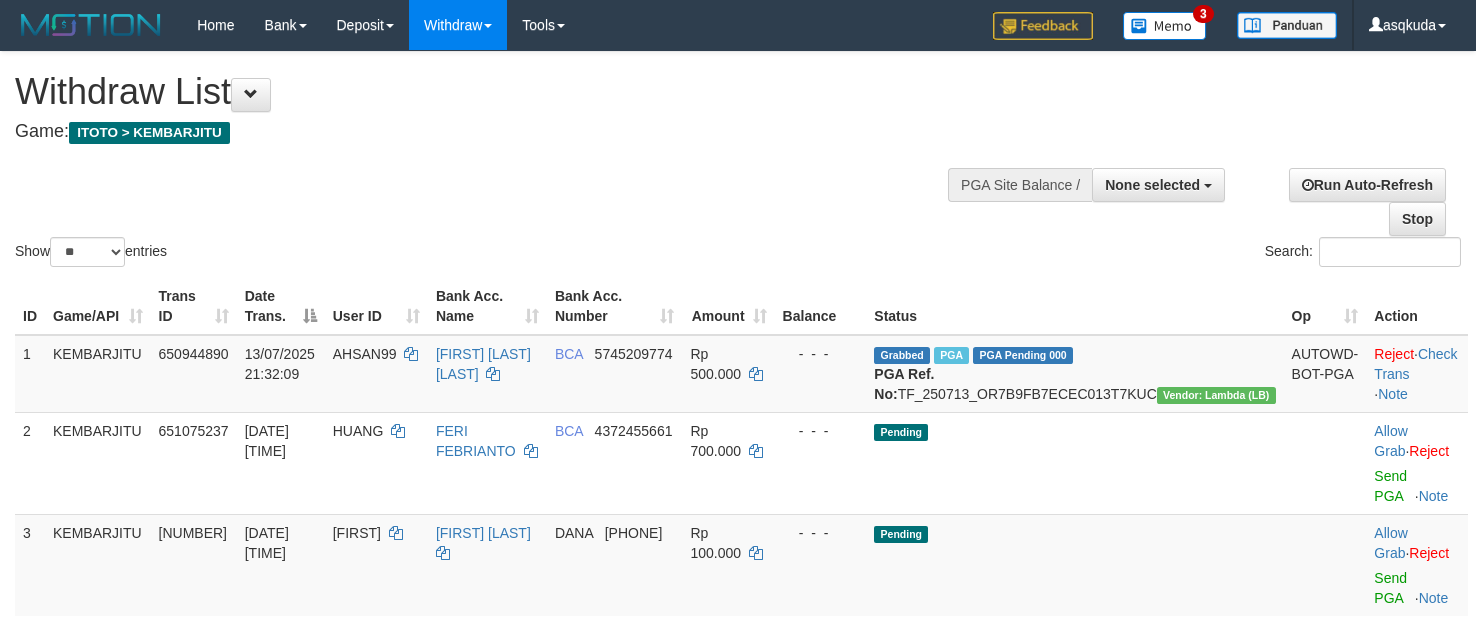 select 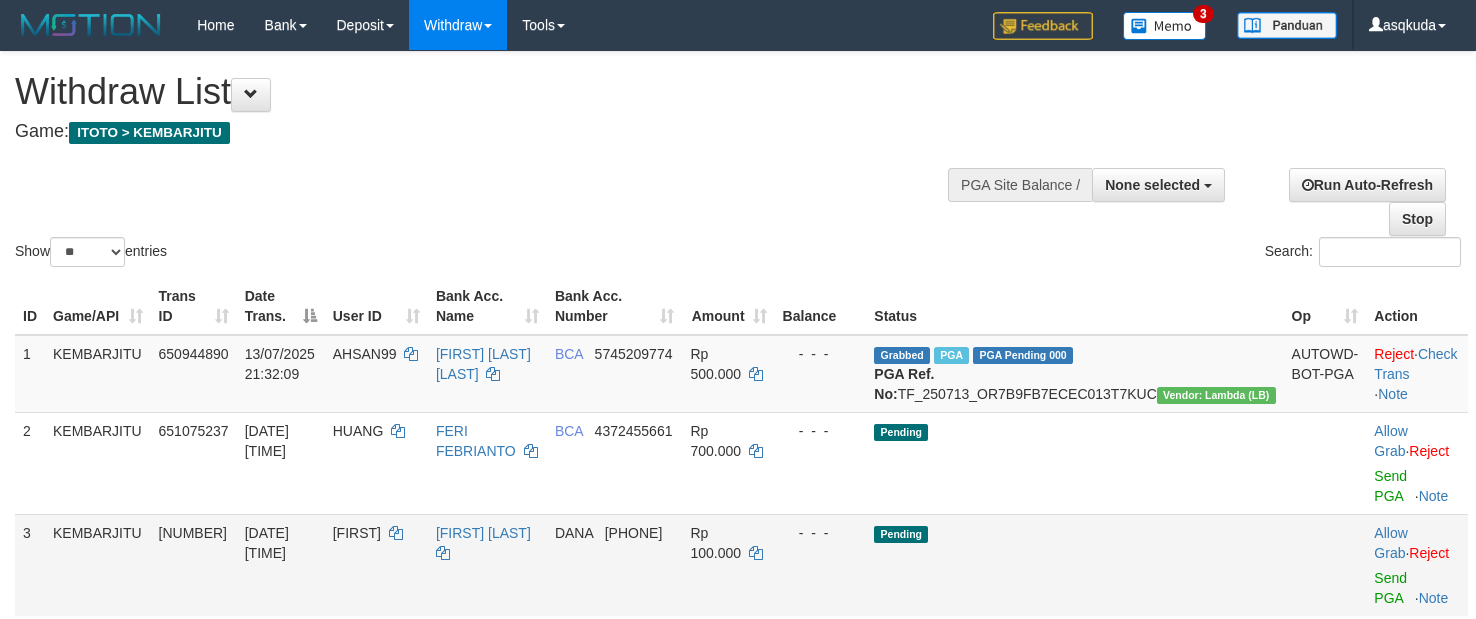 scroll, scrollTop: 150, scrollLeft: 0, axis: vertical 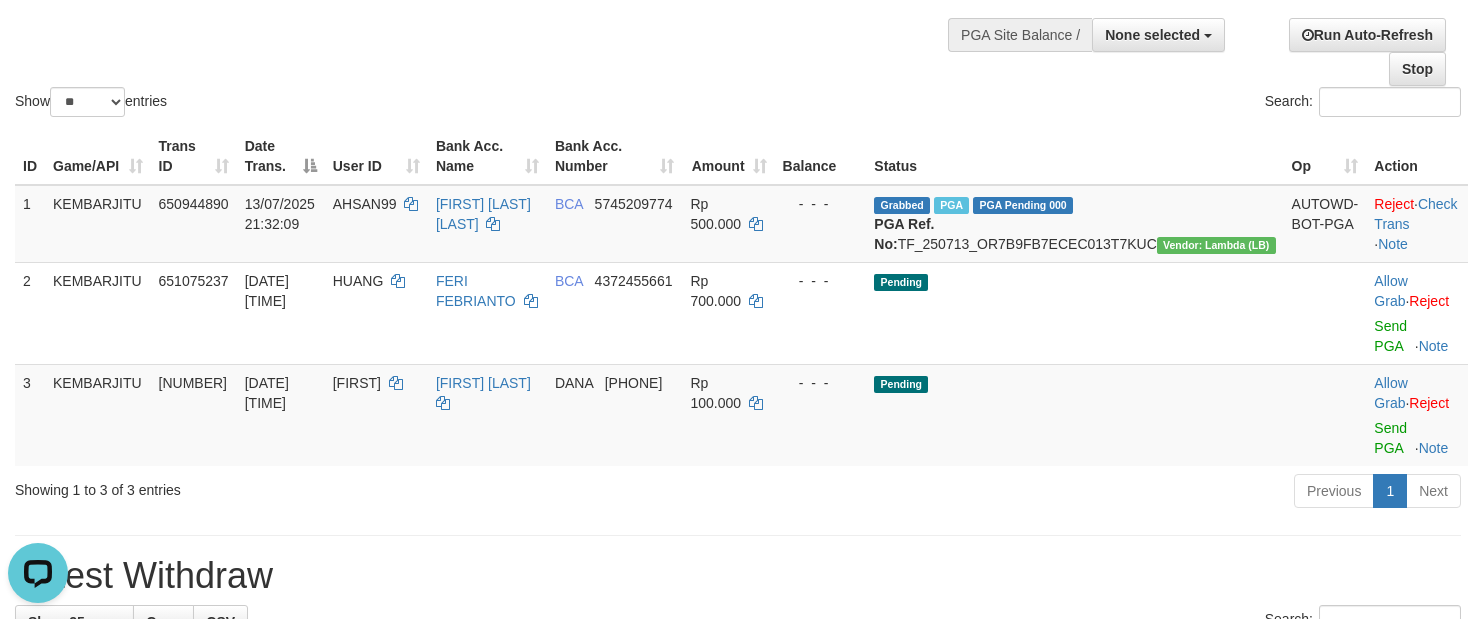 click on "Previous 1 Next" at bounding box center (1045, 493) 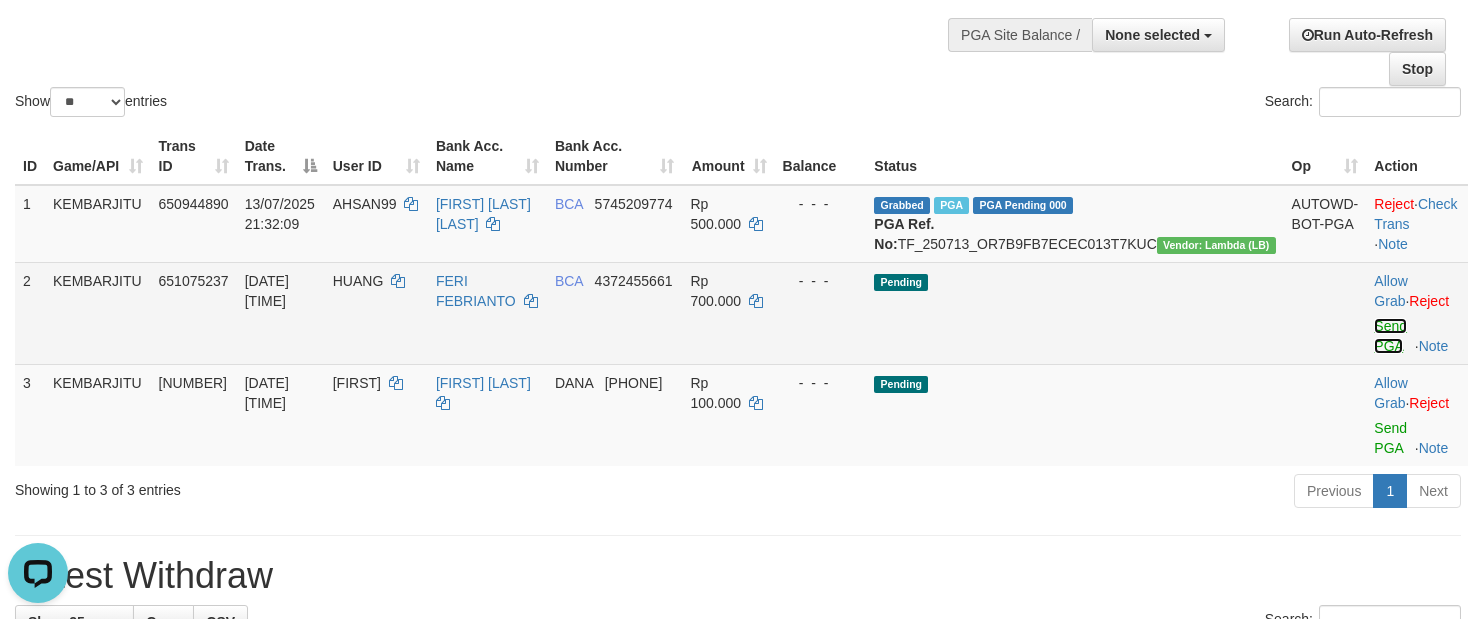 click on "Send PGA" at bounding box center [1390, 336] 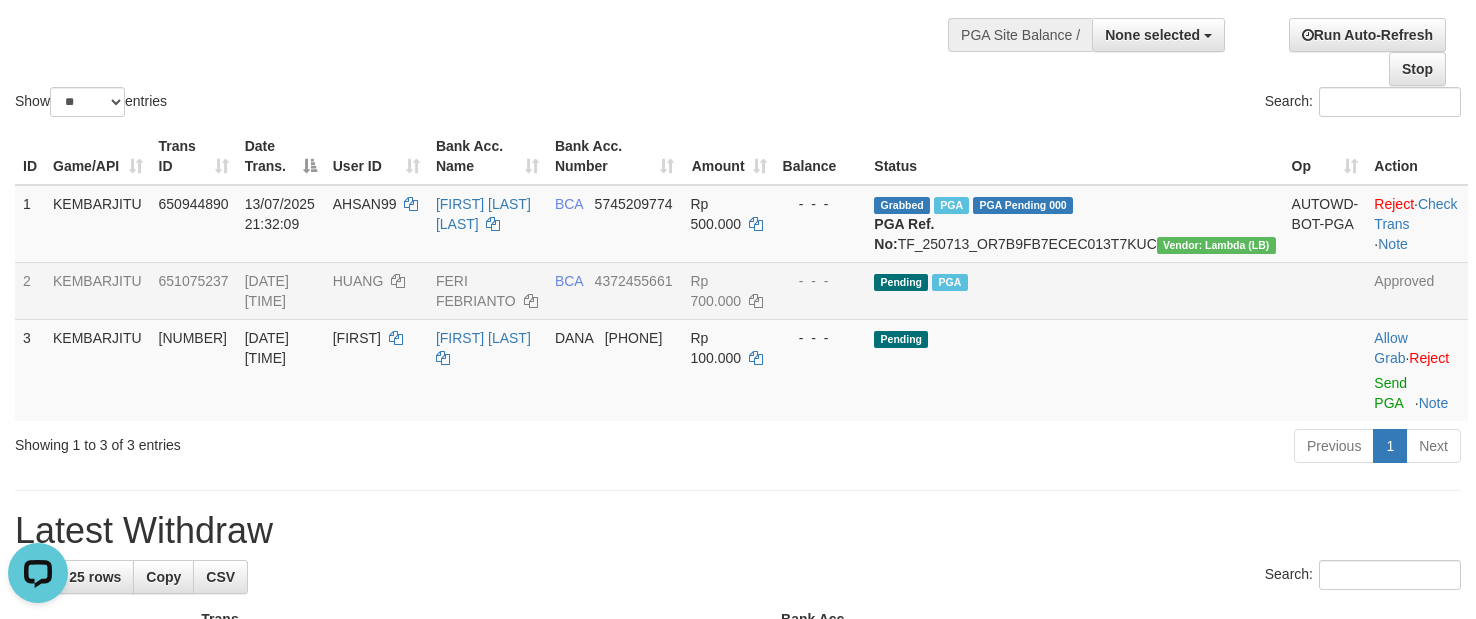 click on "Show  ** ** ** ***  entries Search:" at bounding box center (738, 11) 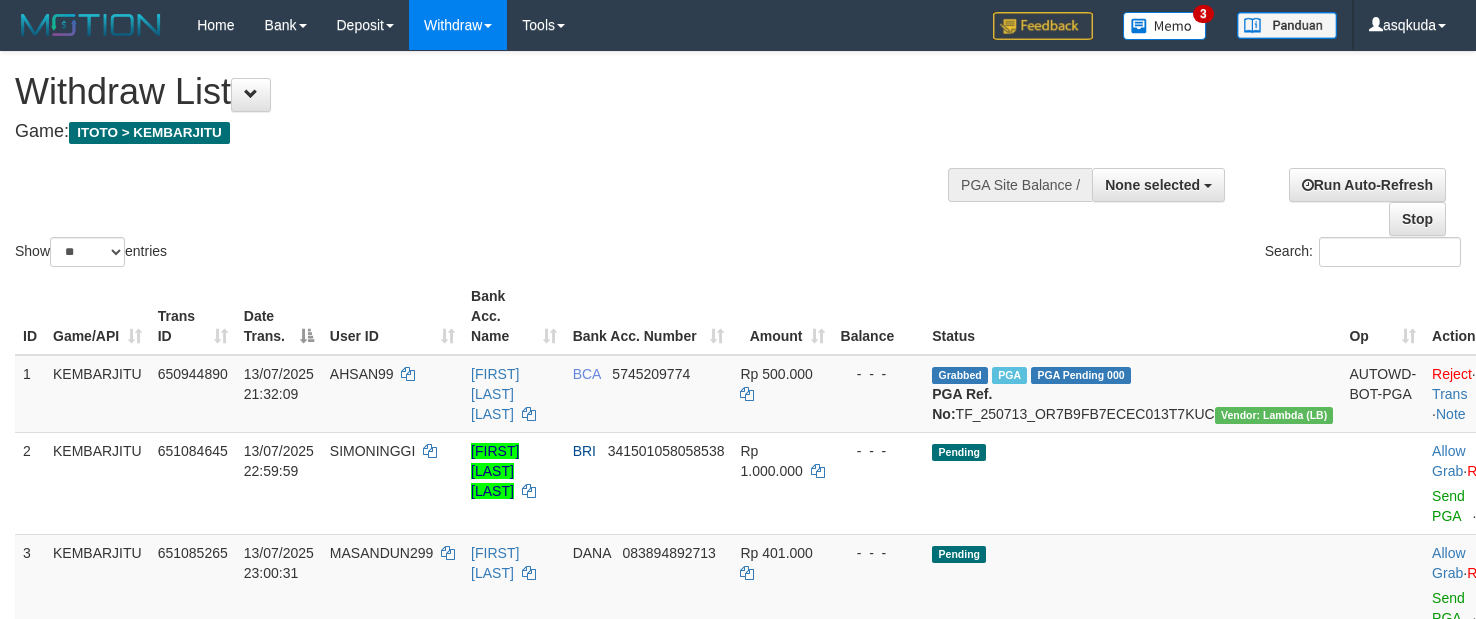 select 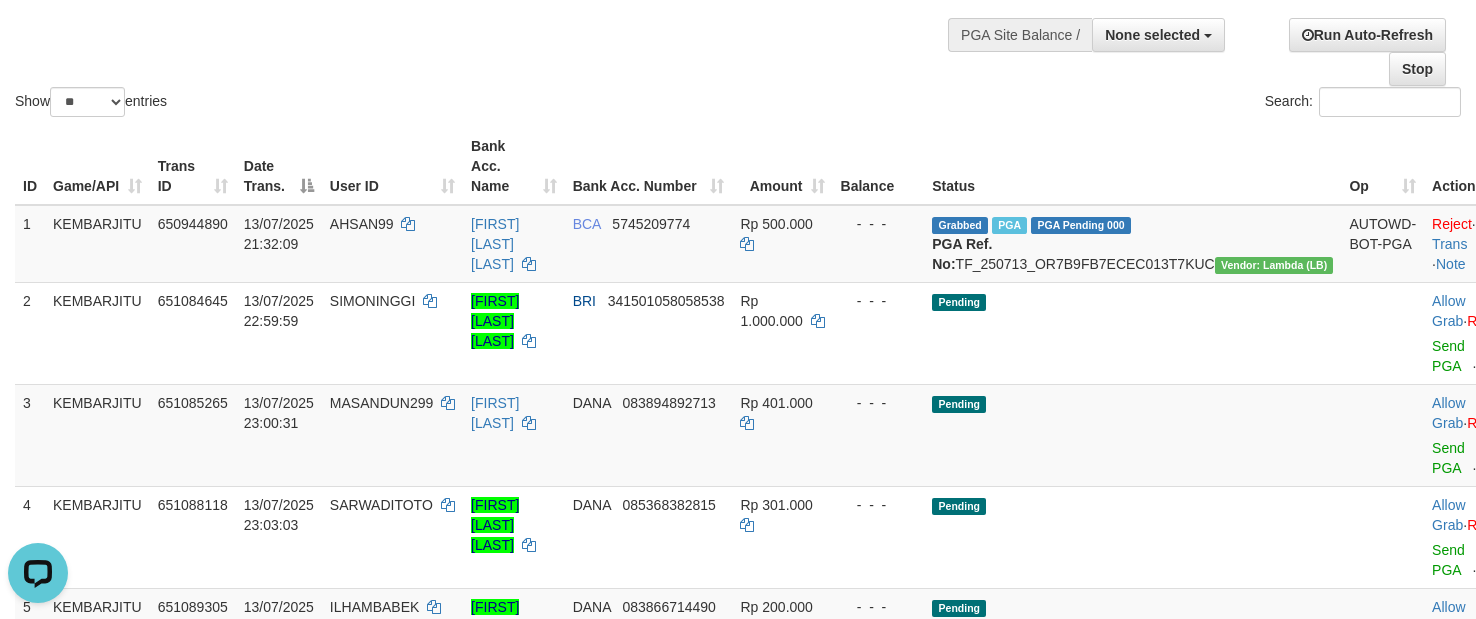 scroll, scrollTop: 0, scrollLeft: 0, axis: both 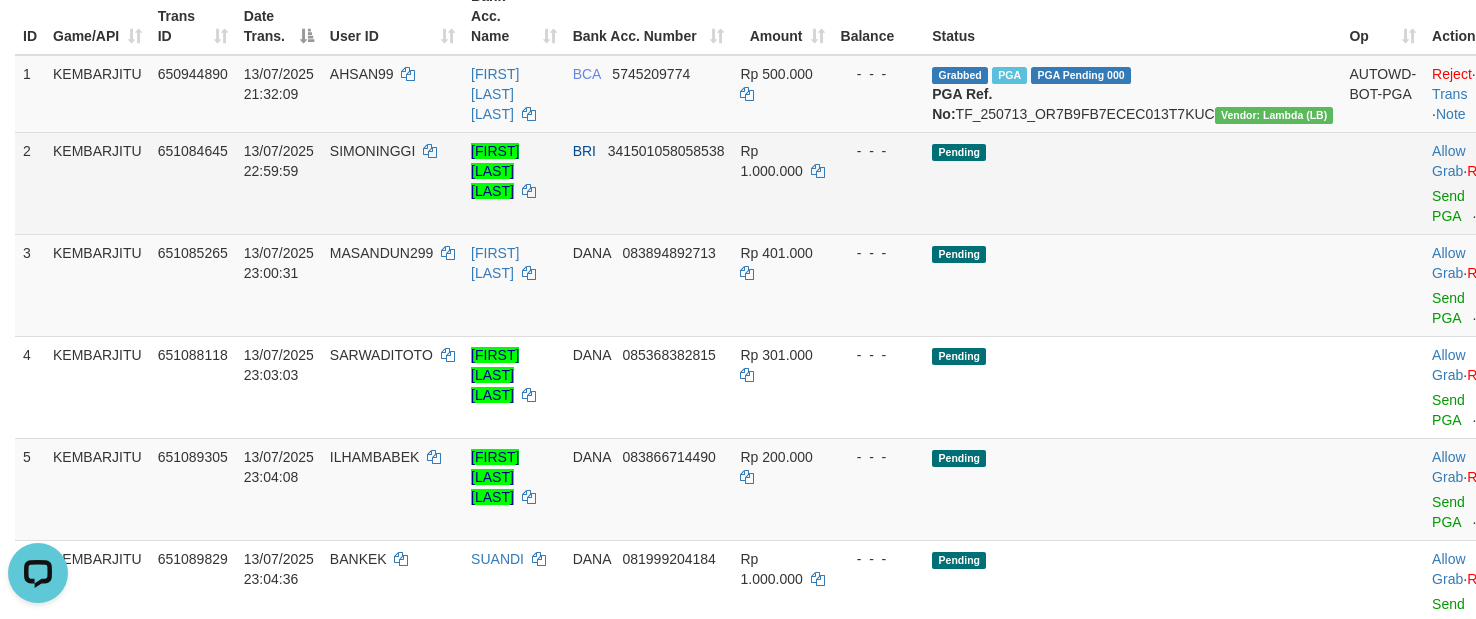 click on "SIMONINGGI" at bounding box center (373, 151) 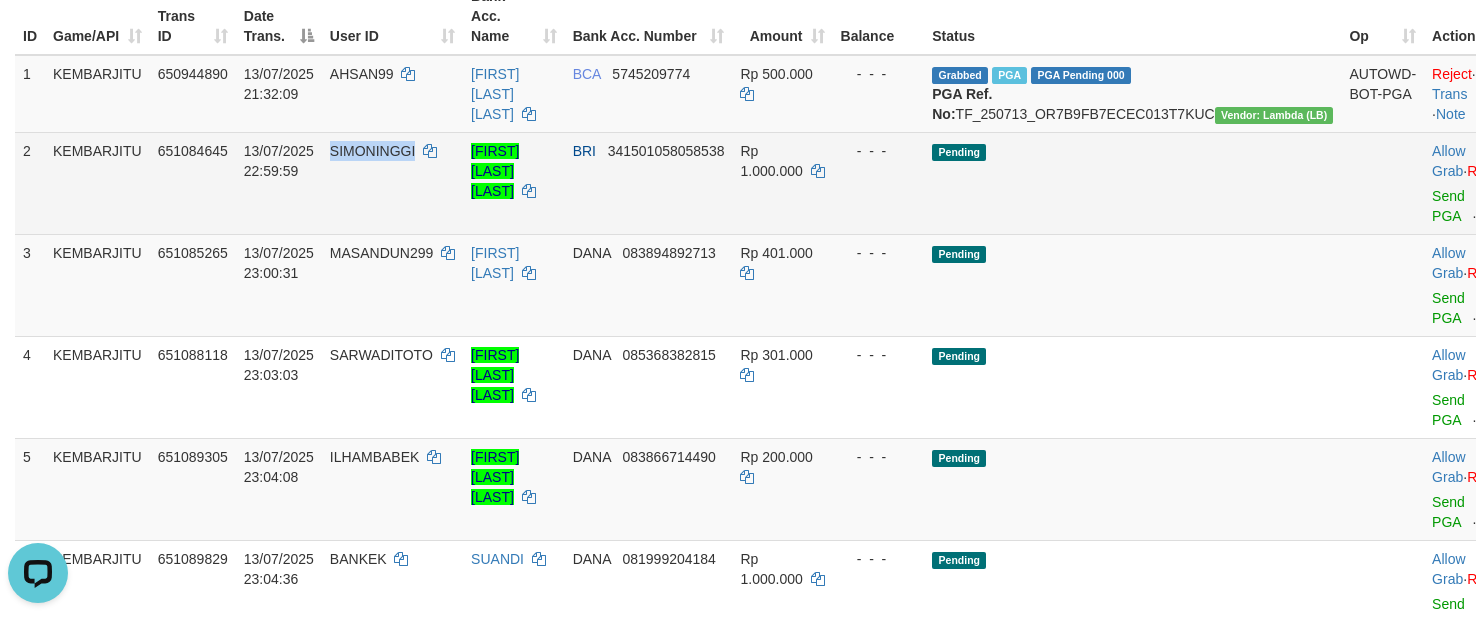 drag, startPoint x: 394, startPoint y: 145, endPoint x: 382, endPoint y: 139, distance: 13.416408 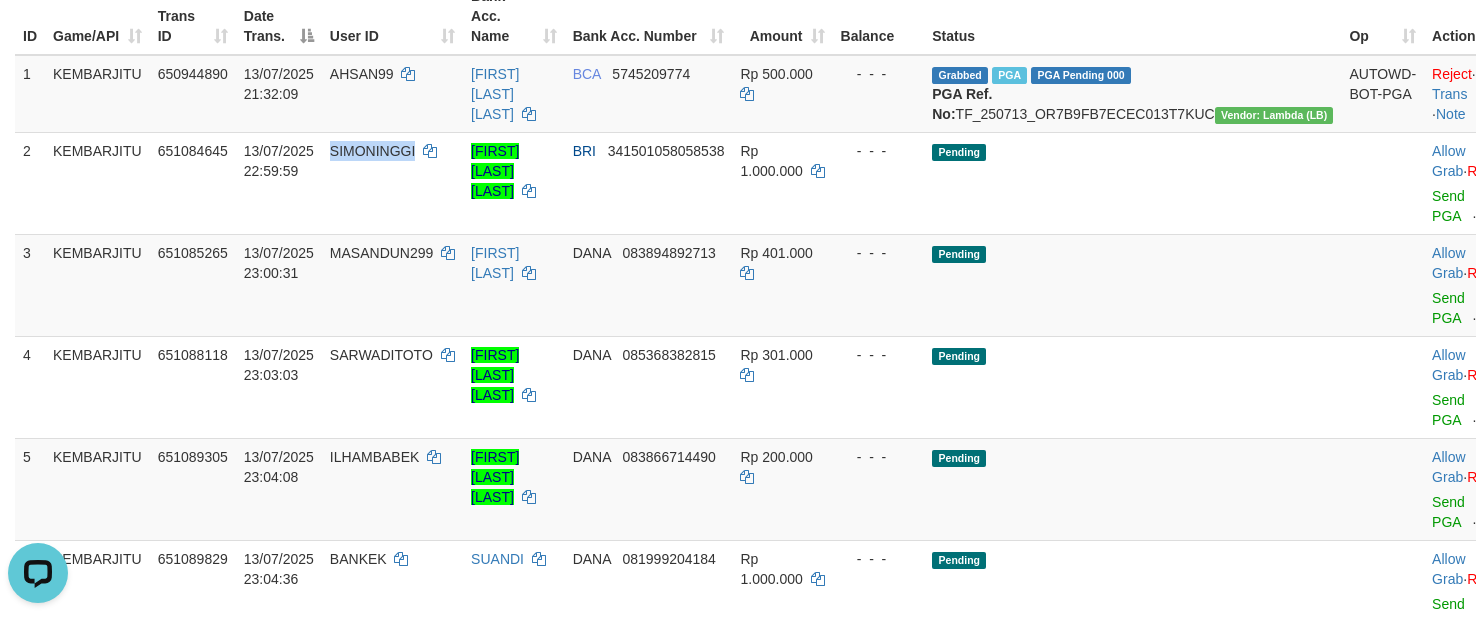 copy on "SIMONINGGI" 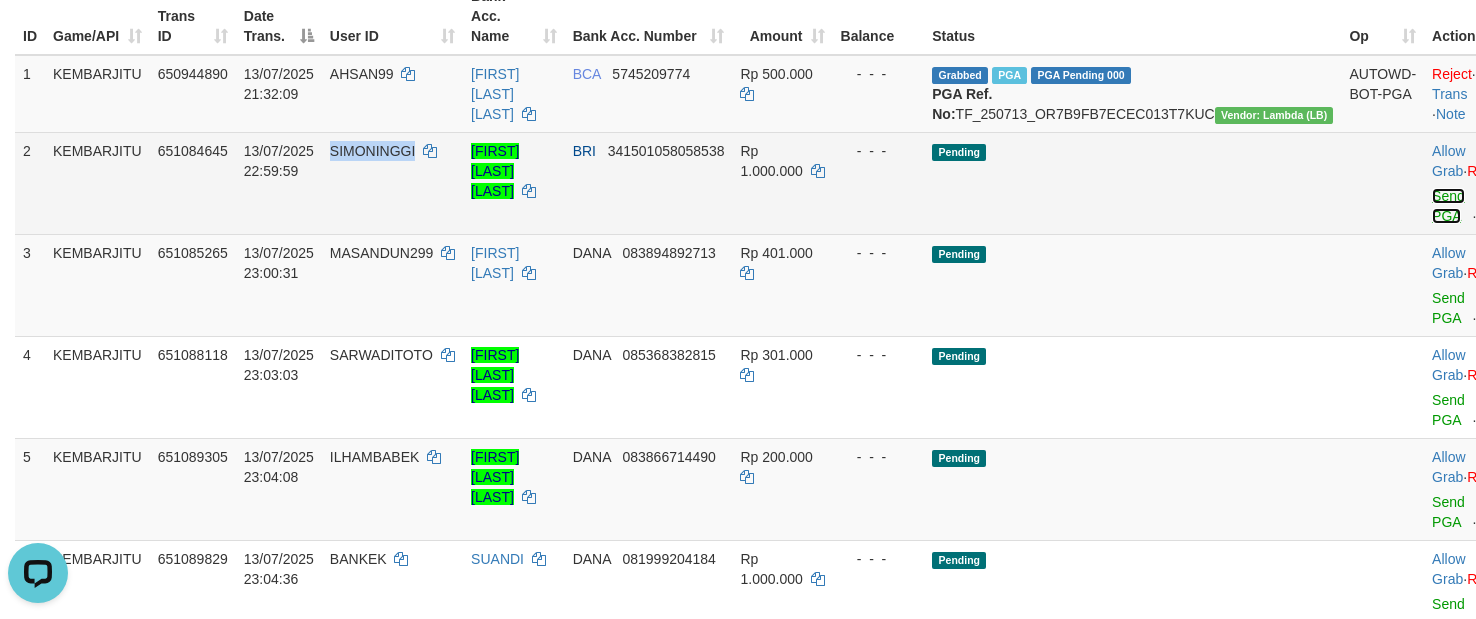 click on "Send PGA" at bounding box center (1448, 206) 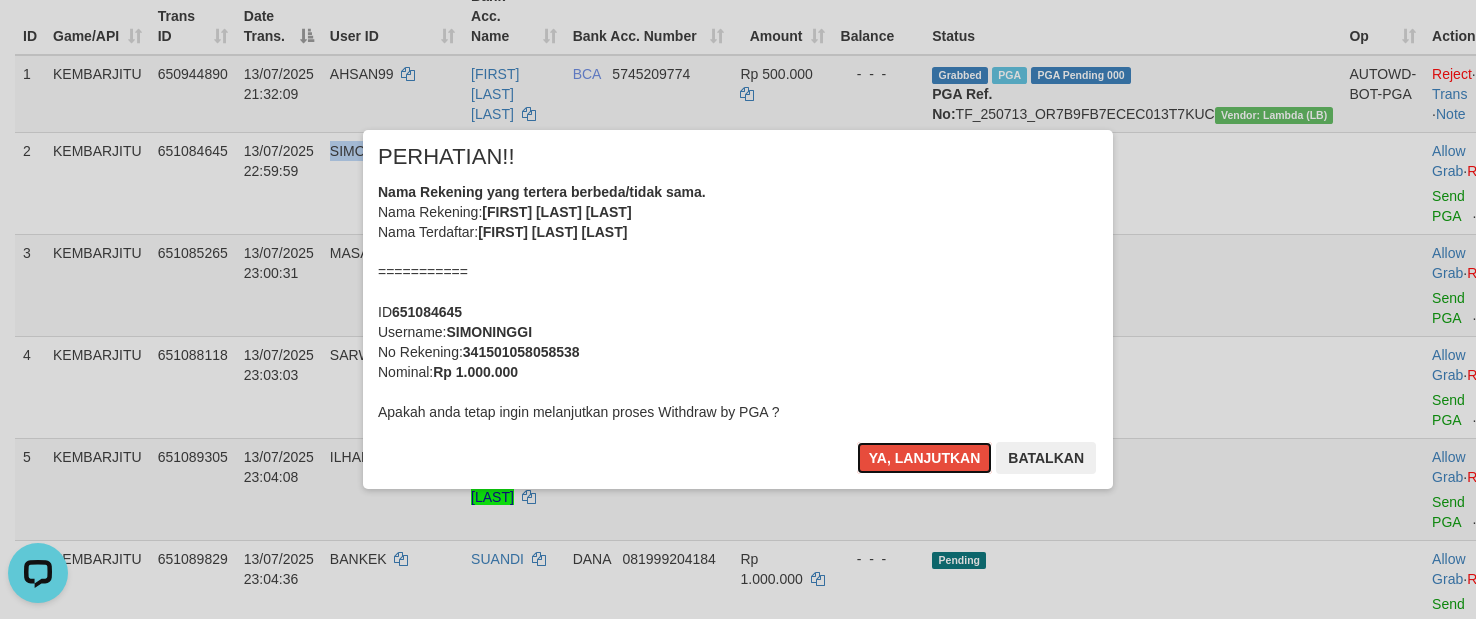 type 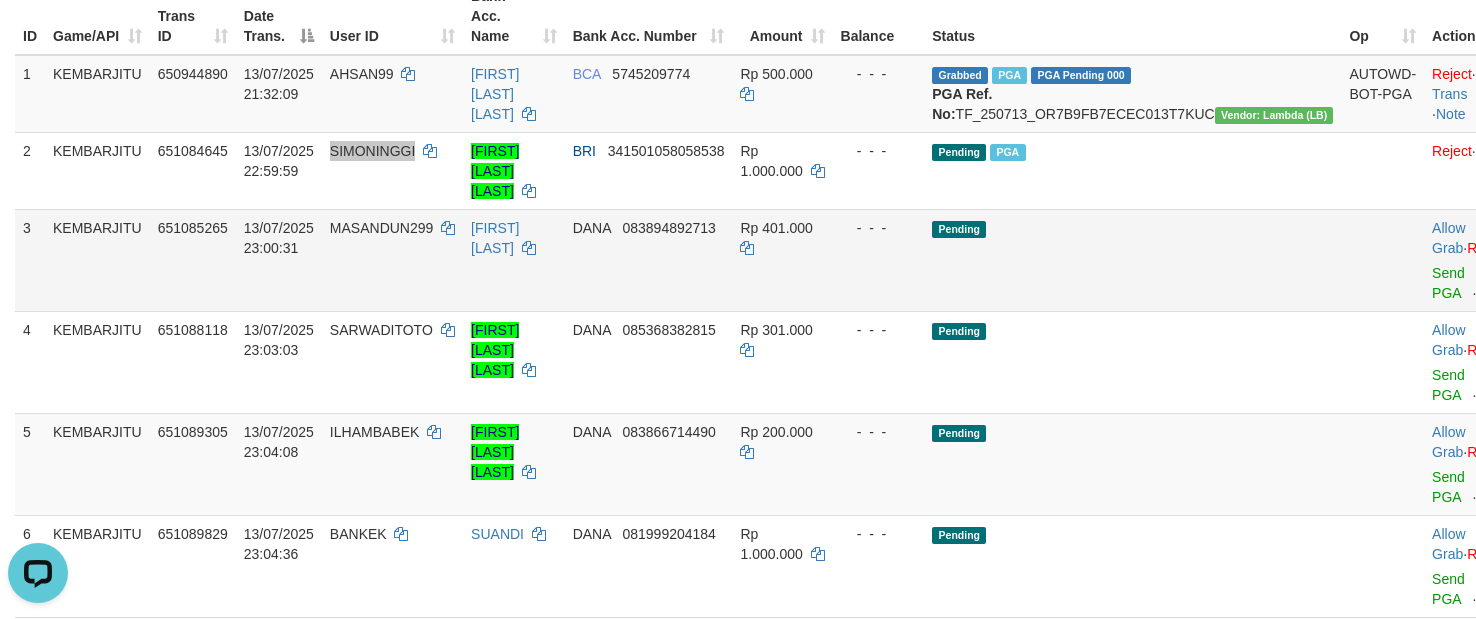 scroll, scrollTop: 150, scrollLeft: 0, axis: vertical 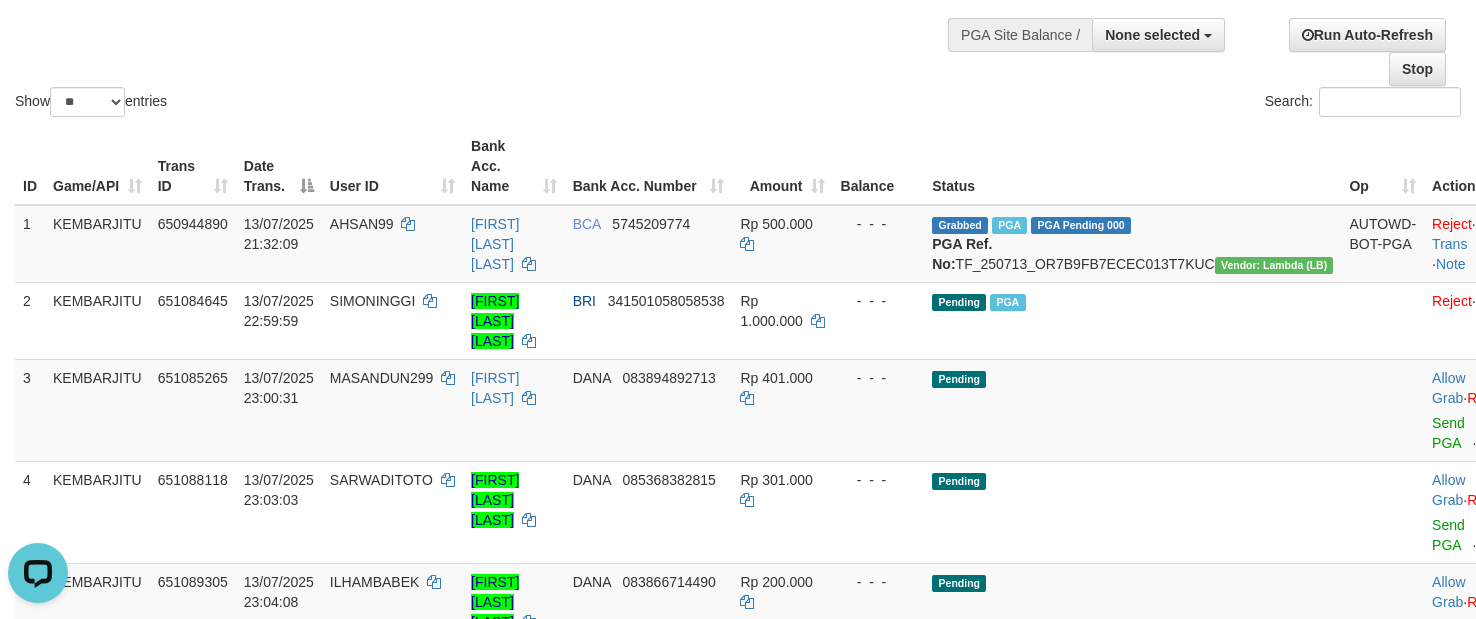 click on "Show  ** ** ** ***  entries Search:" at bounding box center (738, 11) 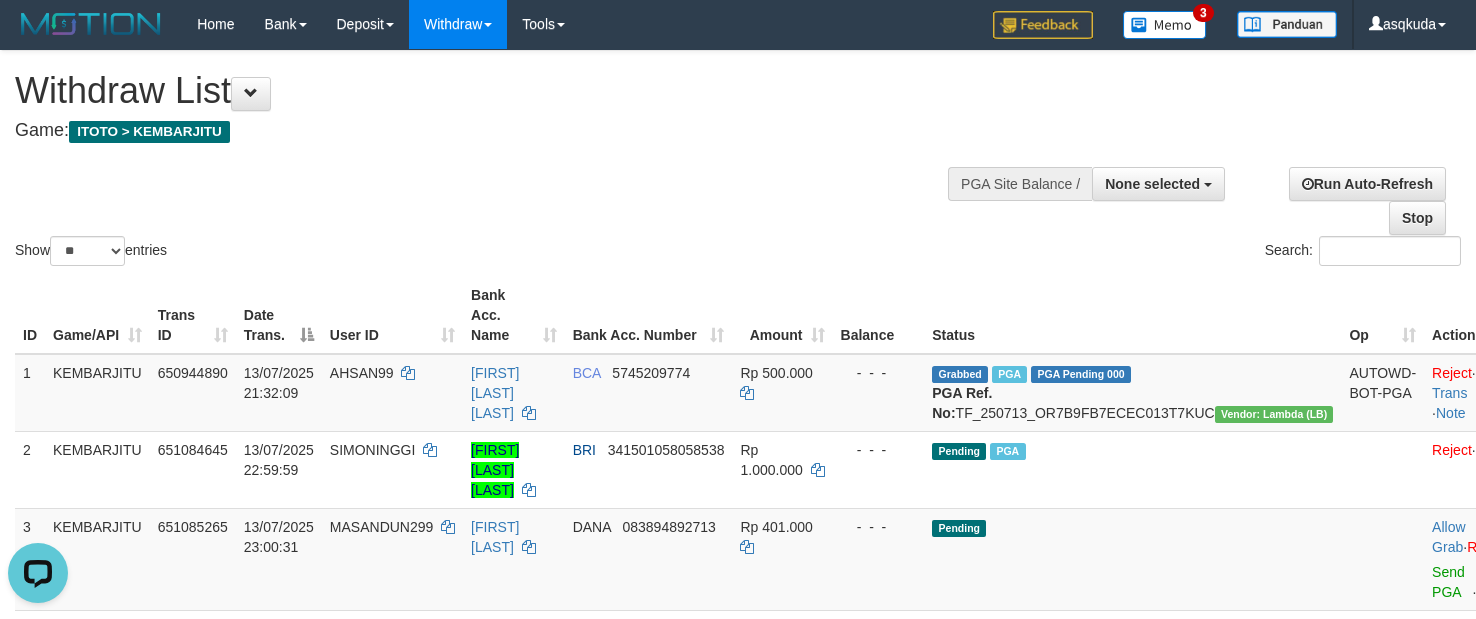 scroll, scrollTop: 0, scrollLeft: 0, axis: both 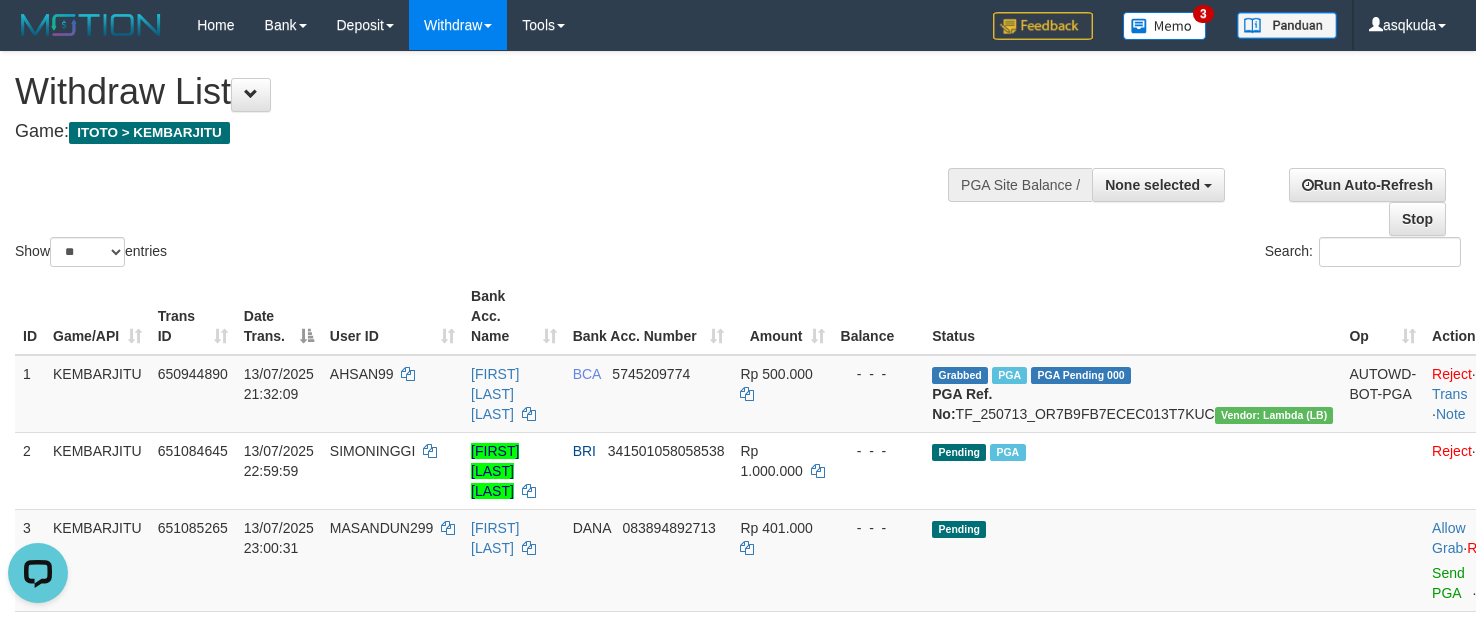 click on "Game:   ITOTO > KEMBARJITU" at bounding box center (489, 132) 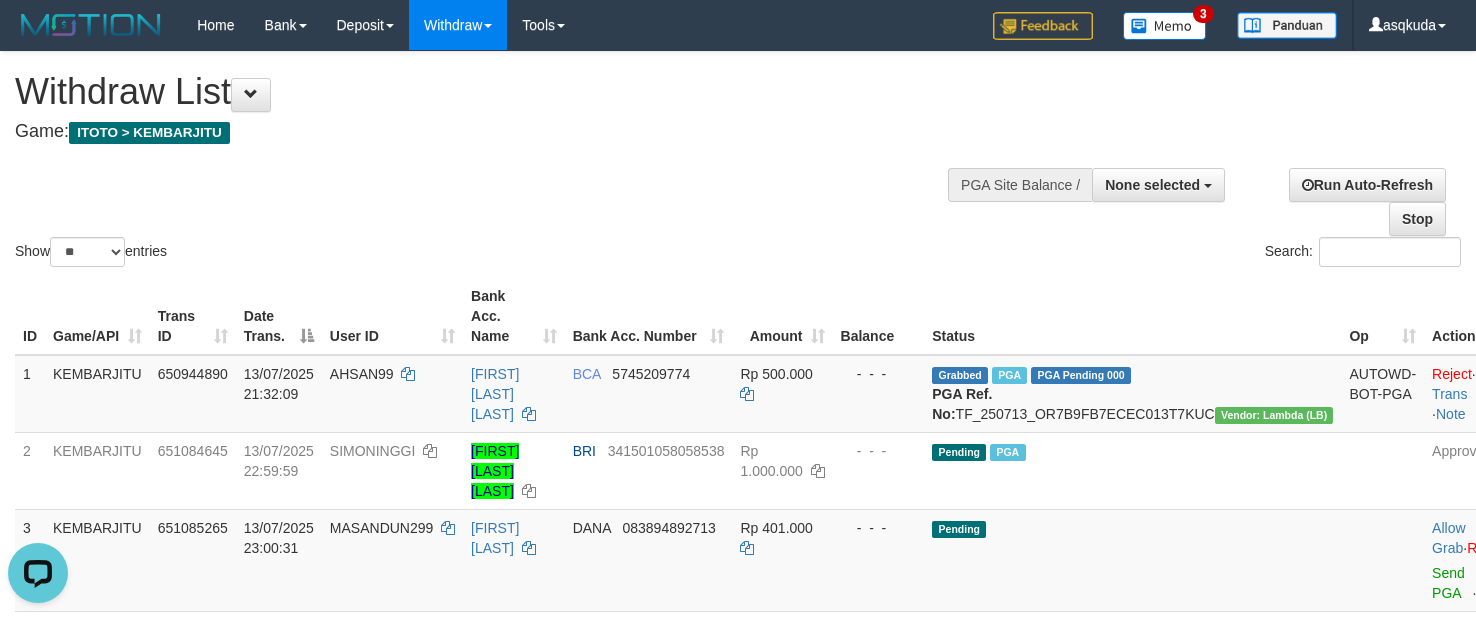 click on "Show  ** ** ** ***  entries Search:" at bounding box center (738, 161) 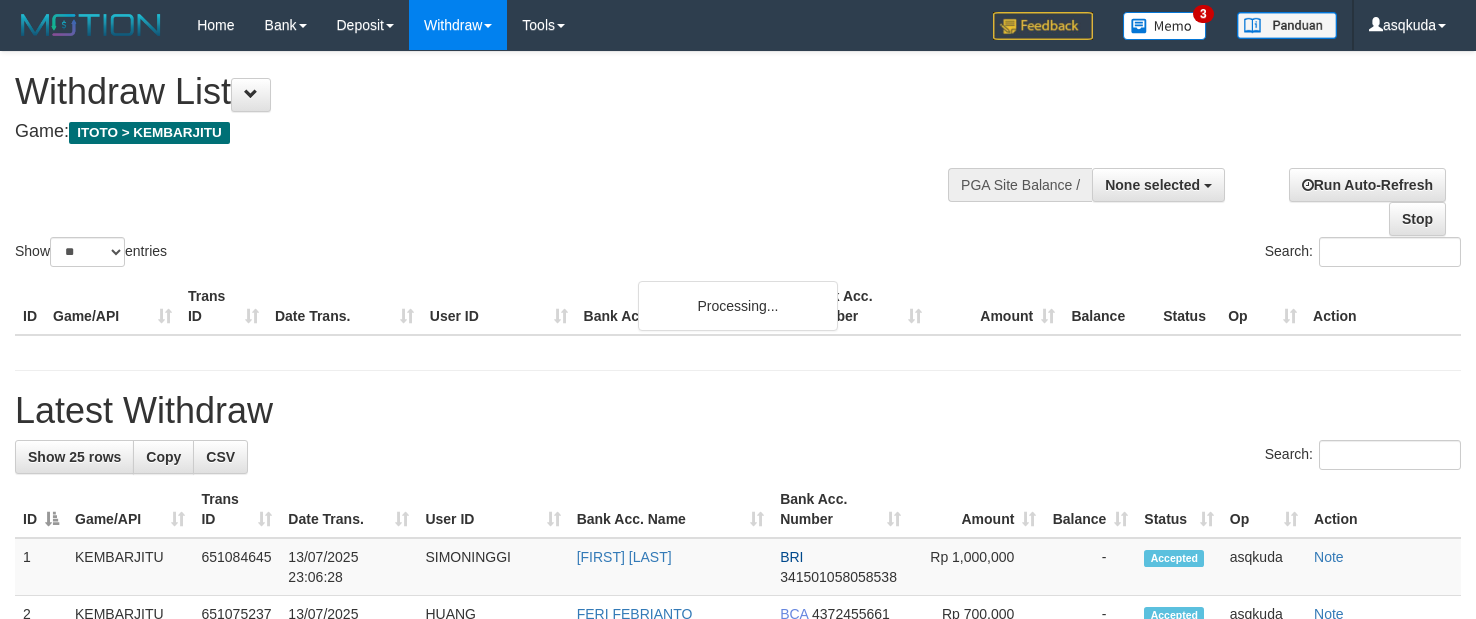 select 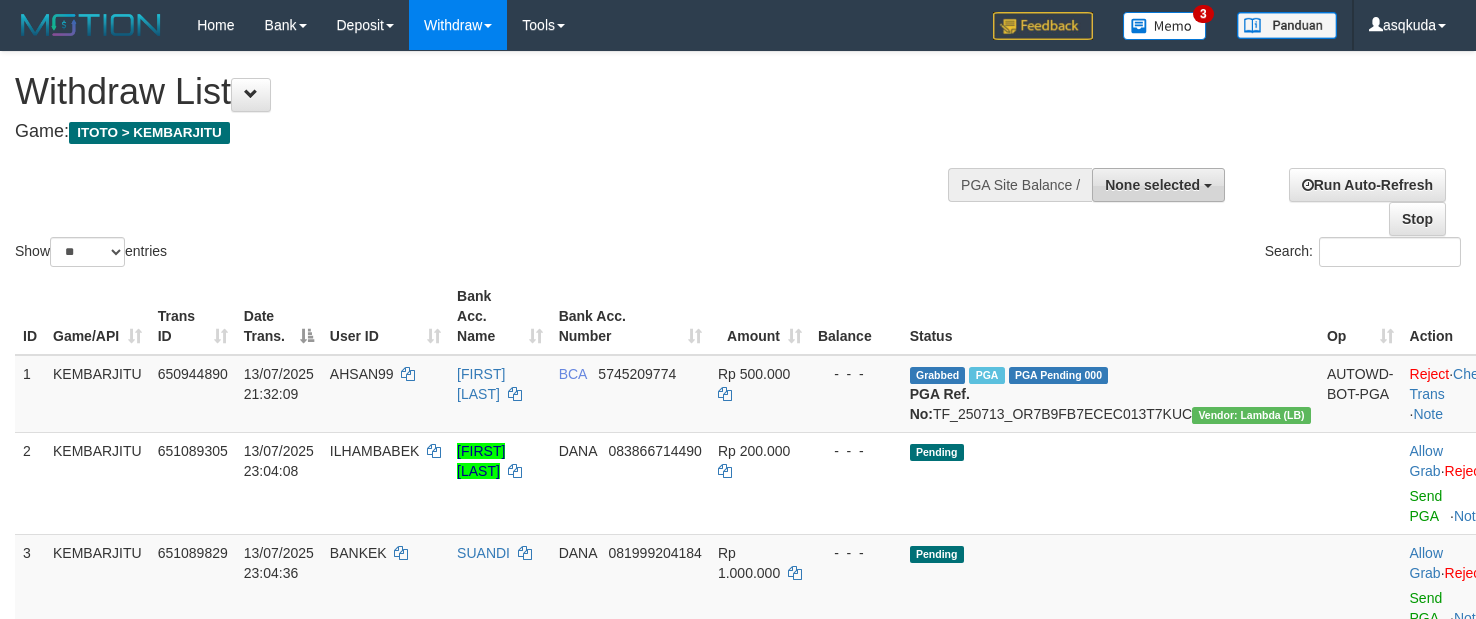 click on "None selected" at bounding box center (1152, 185) 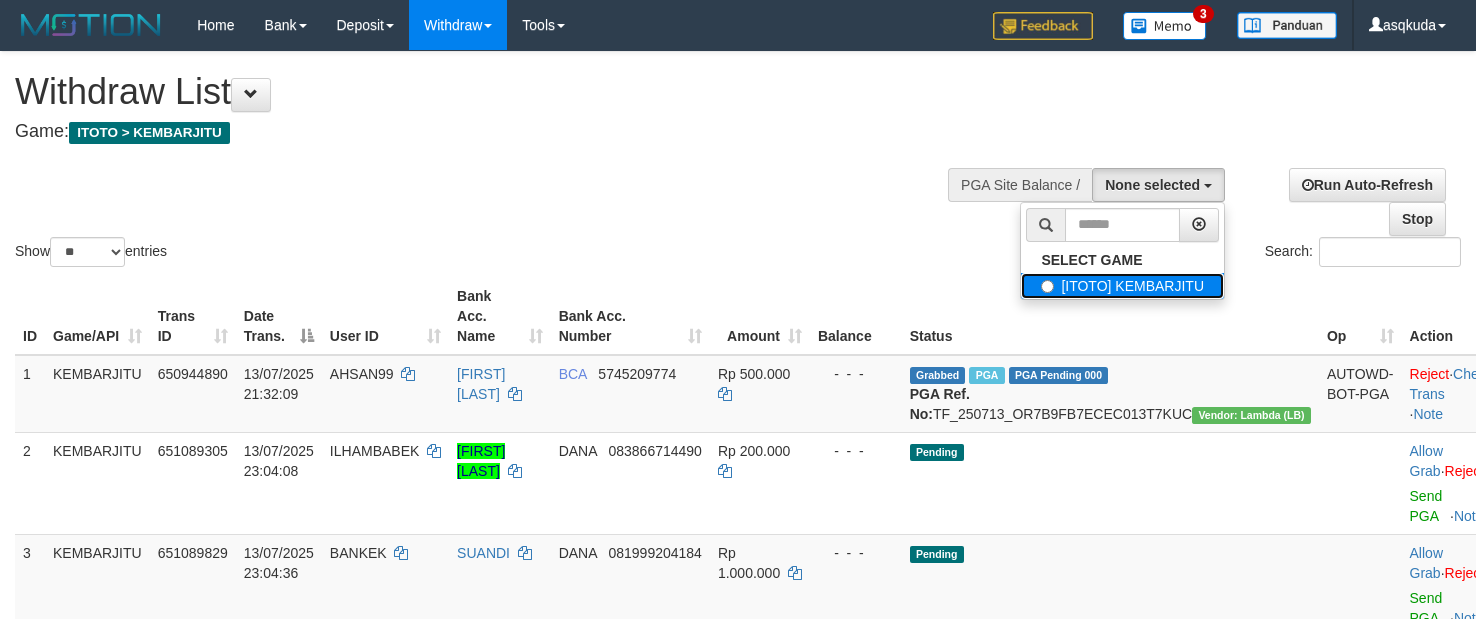 click on "[ITOTO] KEMBARJITU" at bounding box center [1122, 286] 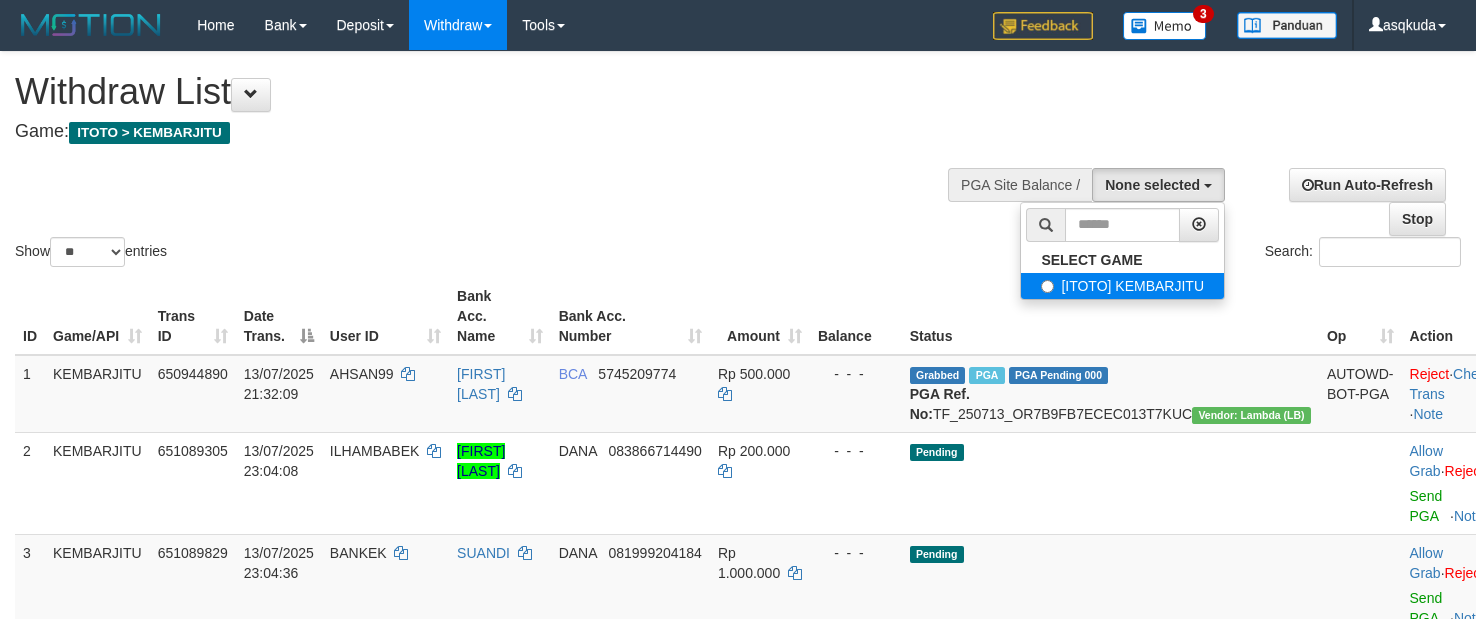 select on "***" 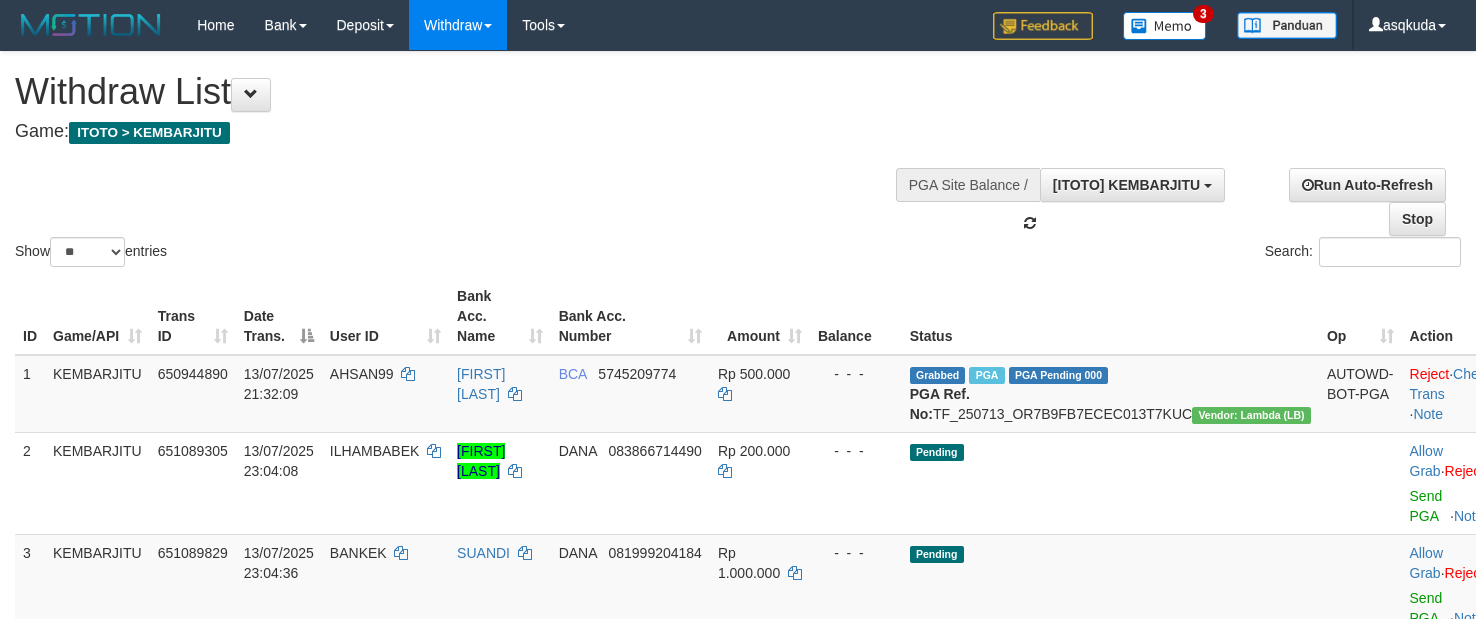 scroll, scrollTop: 18, scrollLeft: 0, axis: vertical 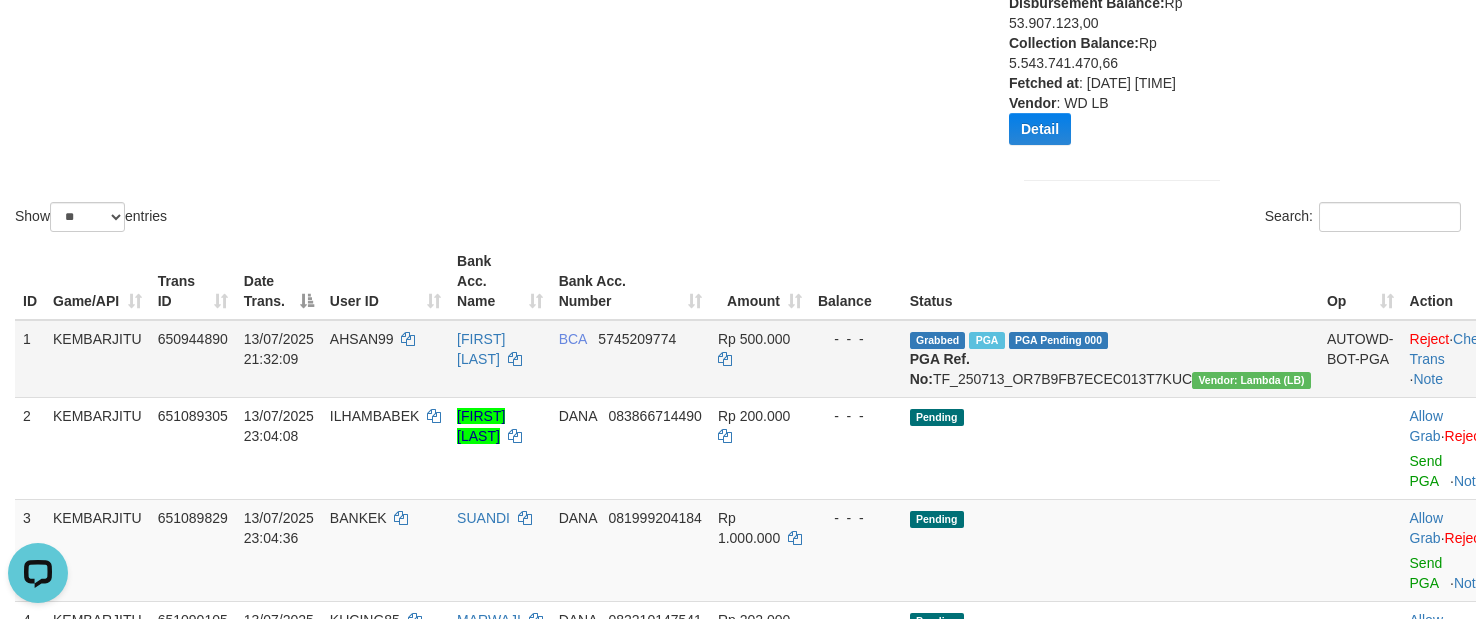 click on "AHSAN99" at bounding box center (362, 339) 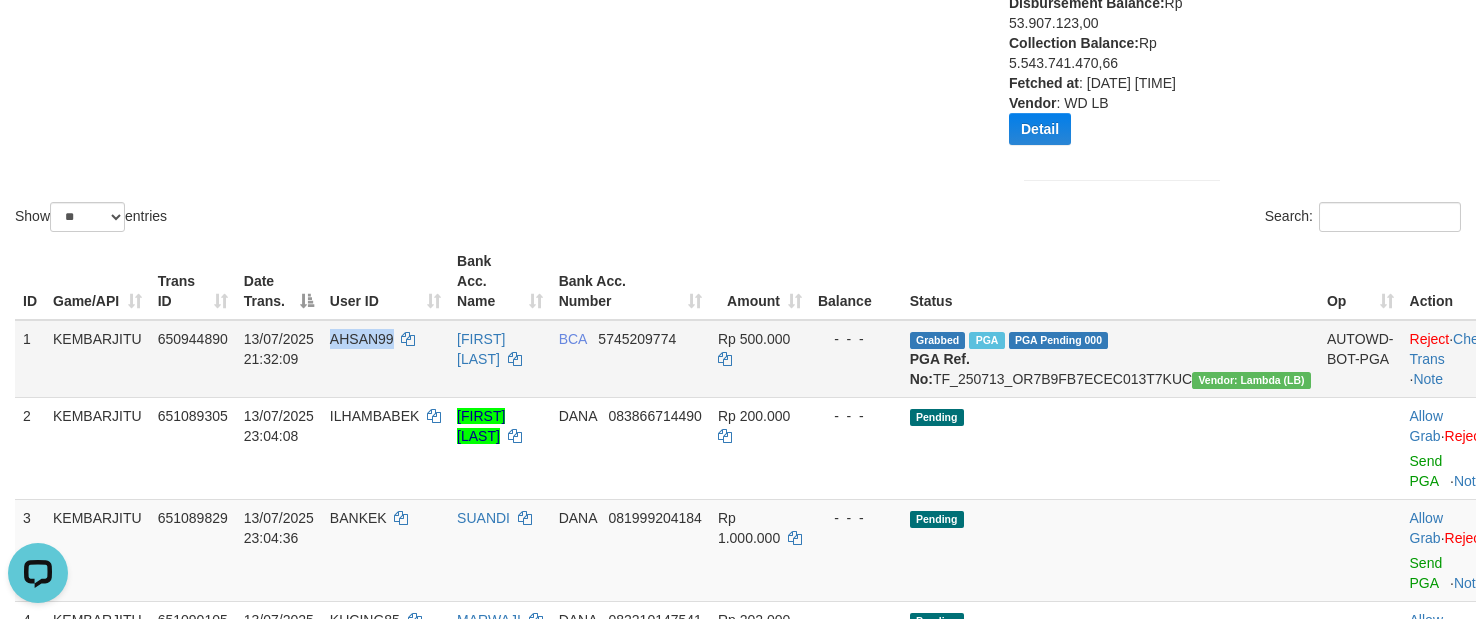 copy on "AHSAN99" 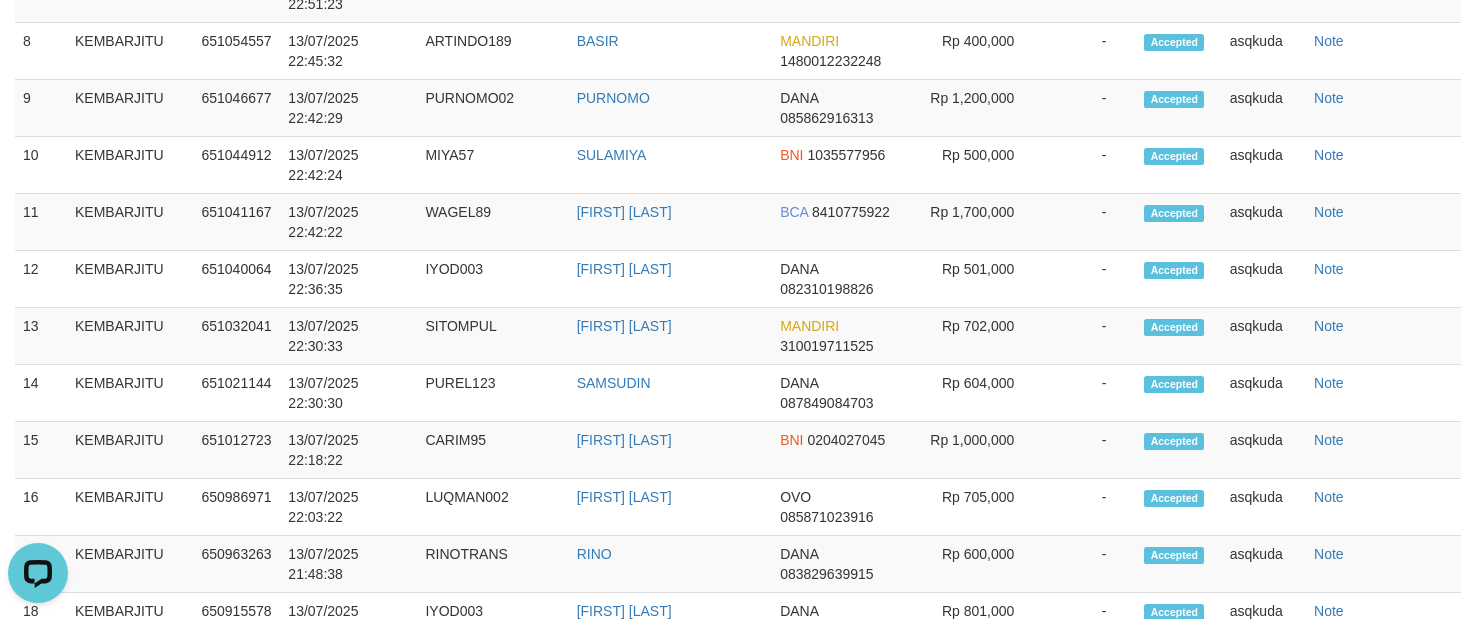 scroll, scrollTop: 2100, scrollLeft: 0, axis: vertical 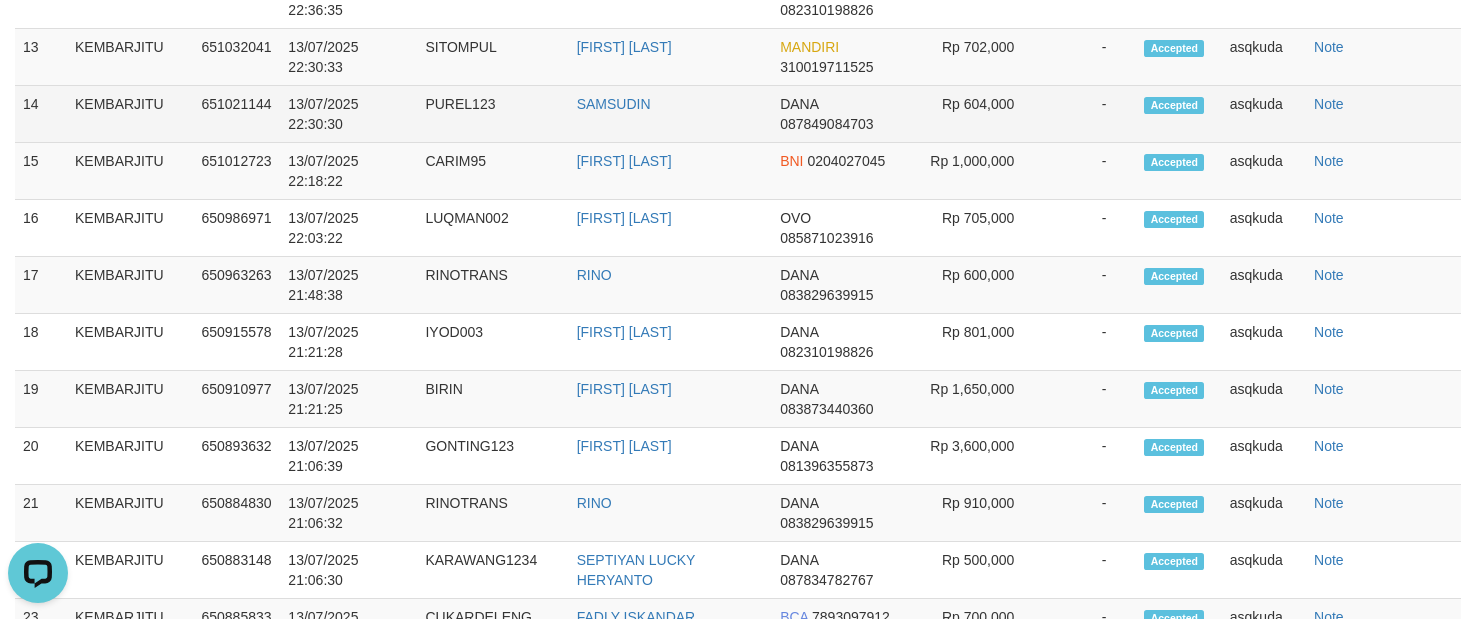 click on "DANA
087849084703" at bounding box center [840, 114] 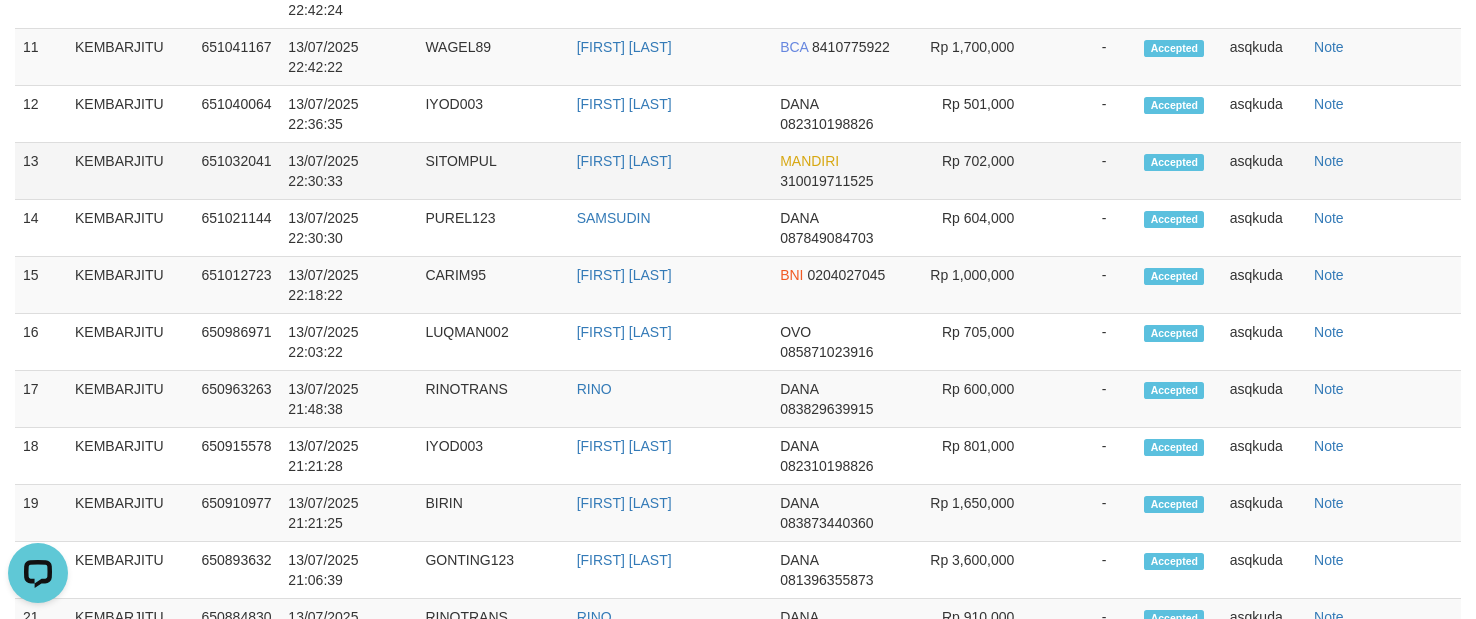 scroll, scrollTop: 1932, scrollLeft: 0, axis: vertical 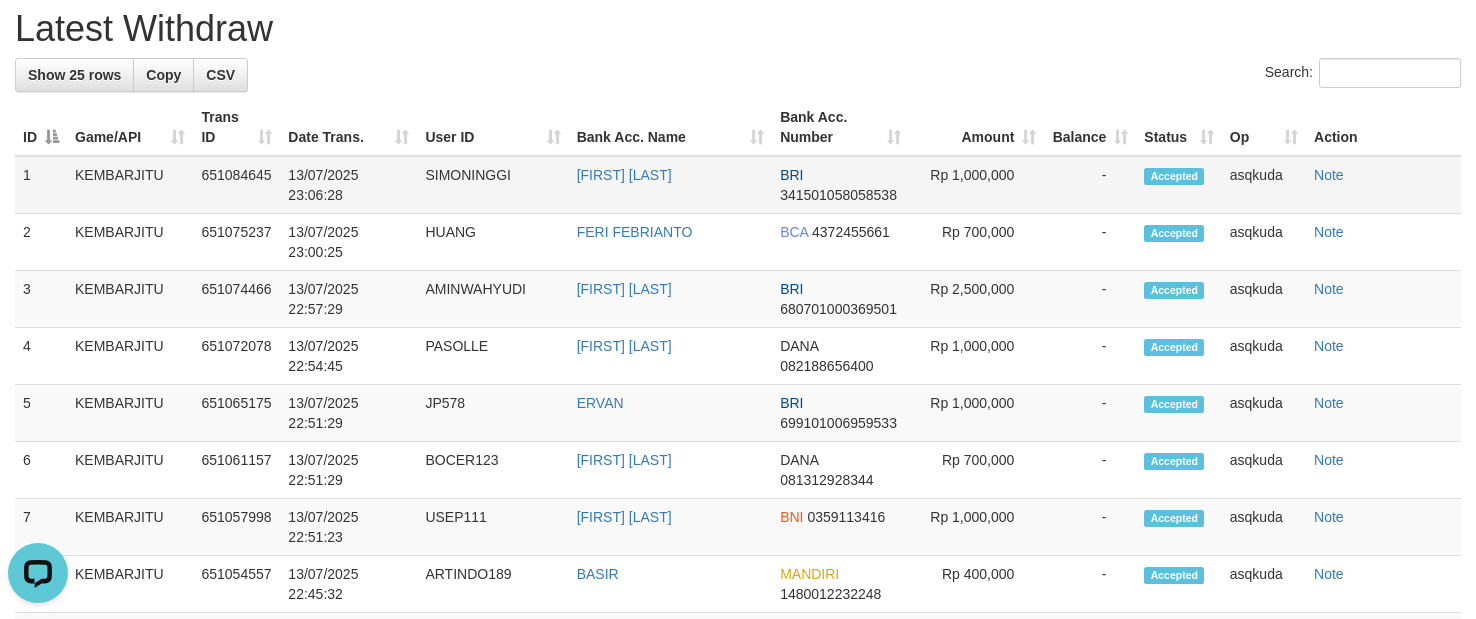 click on "SIMONINGGI" at bounding box center (492, 185) 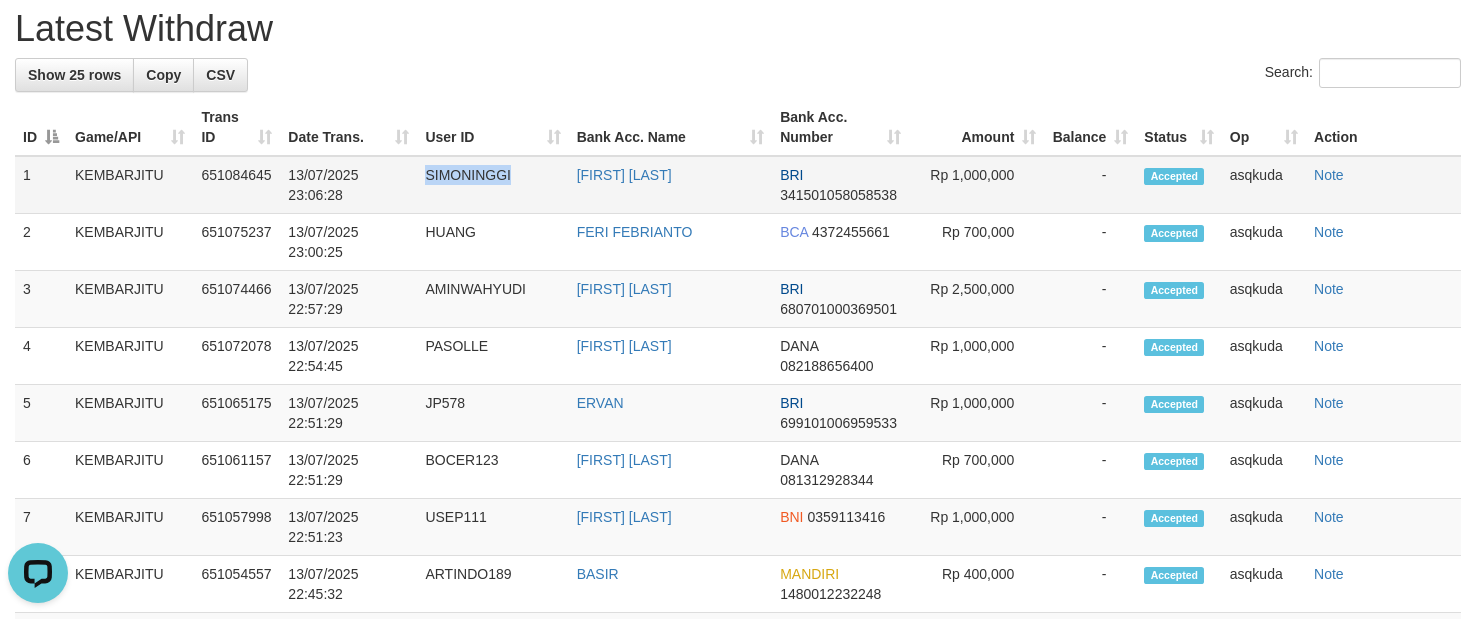 click on "SIMONINGGI" at bounding box center [492, 185] 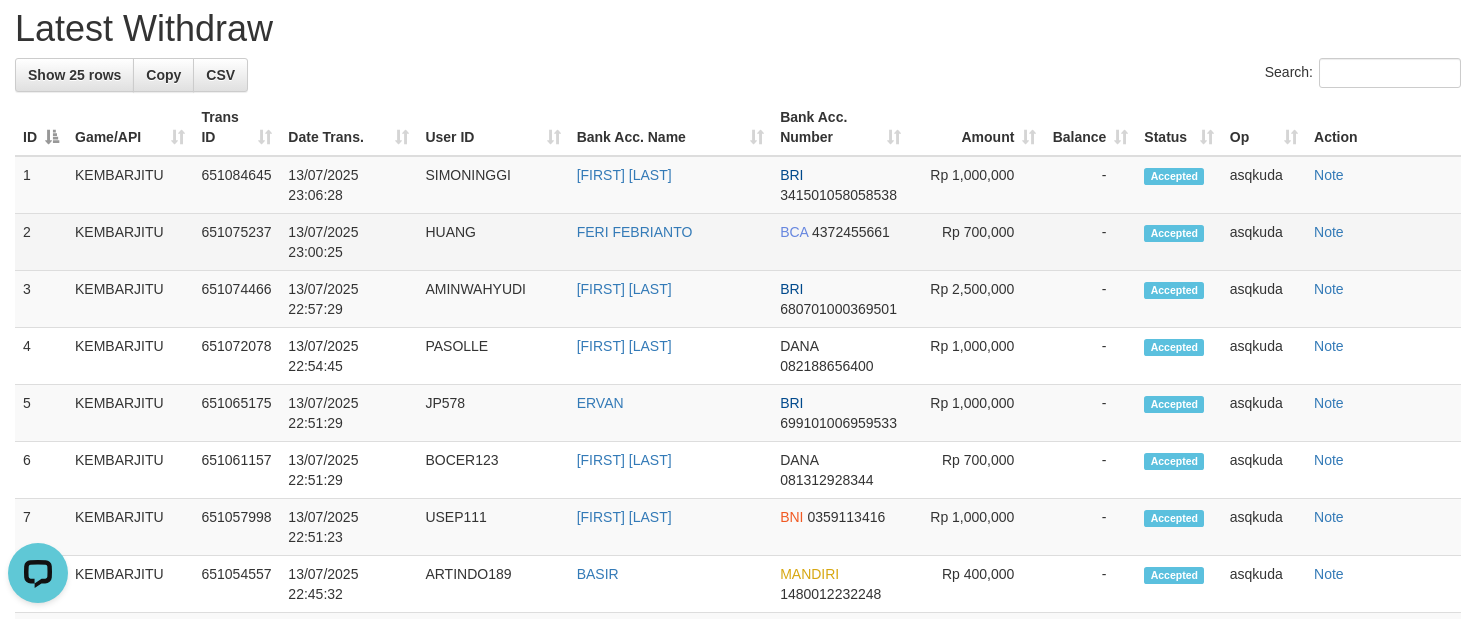 click on "13/07/2025 23:00:25" at bounding box center [348, 242] 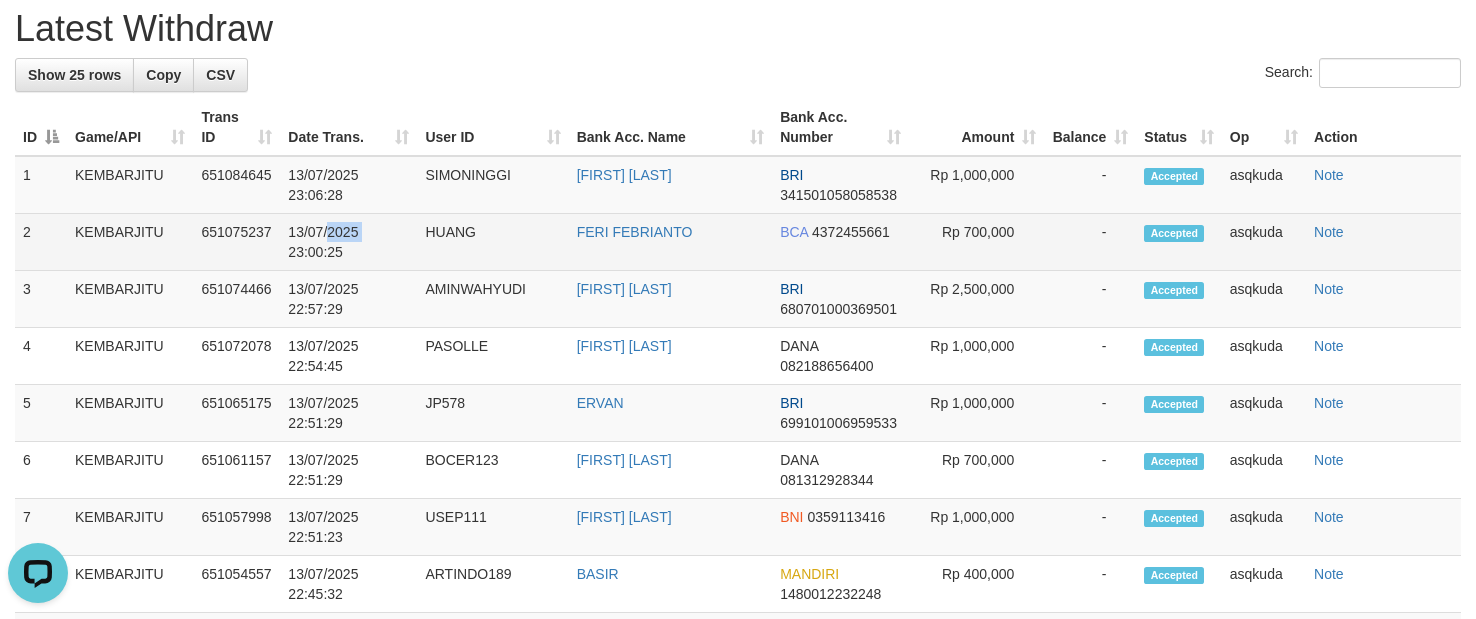 copy on "2025" 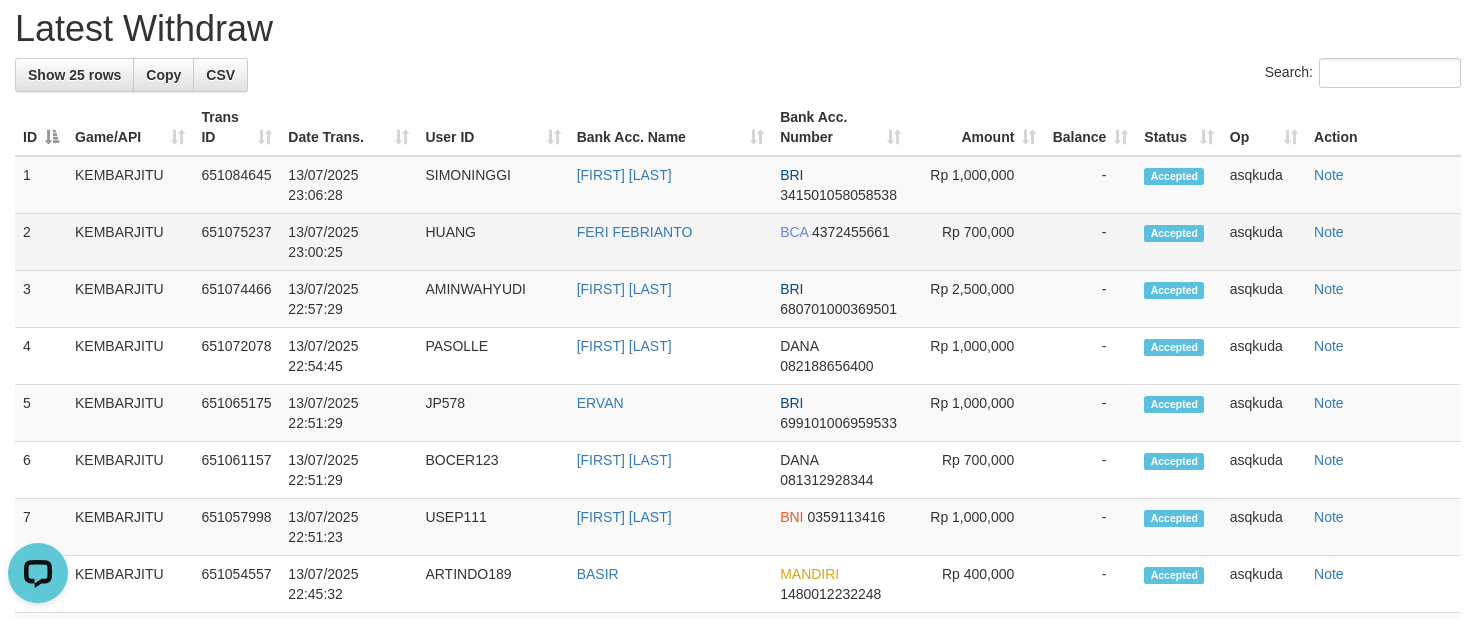 click on "HUANG" at bounding box center [492, 242] 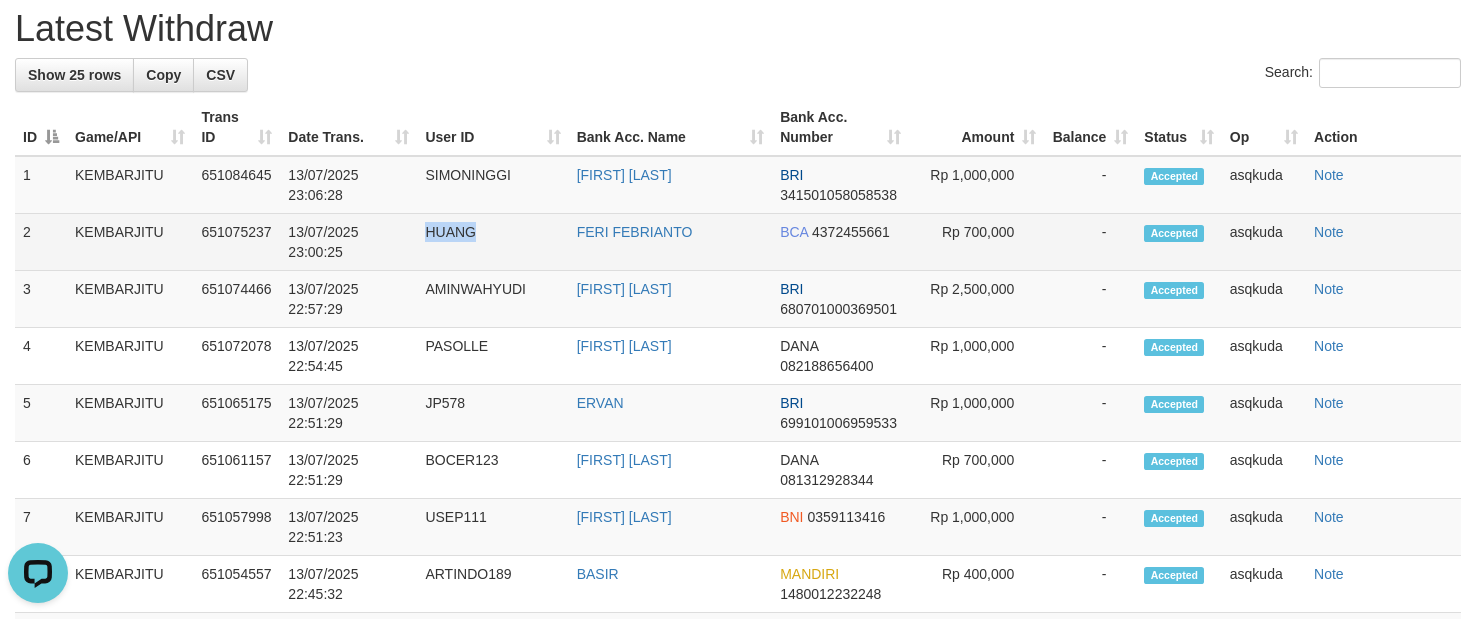 click on "HUANG" at bounding box center (492, 242) 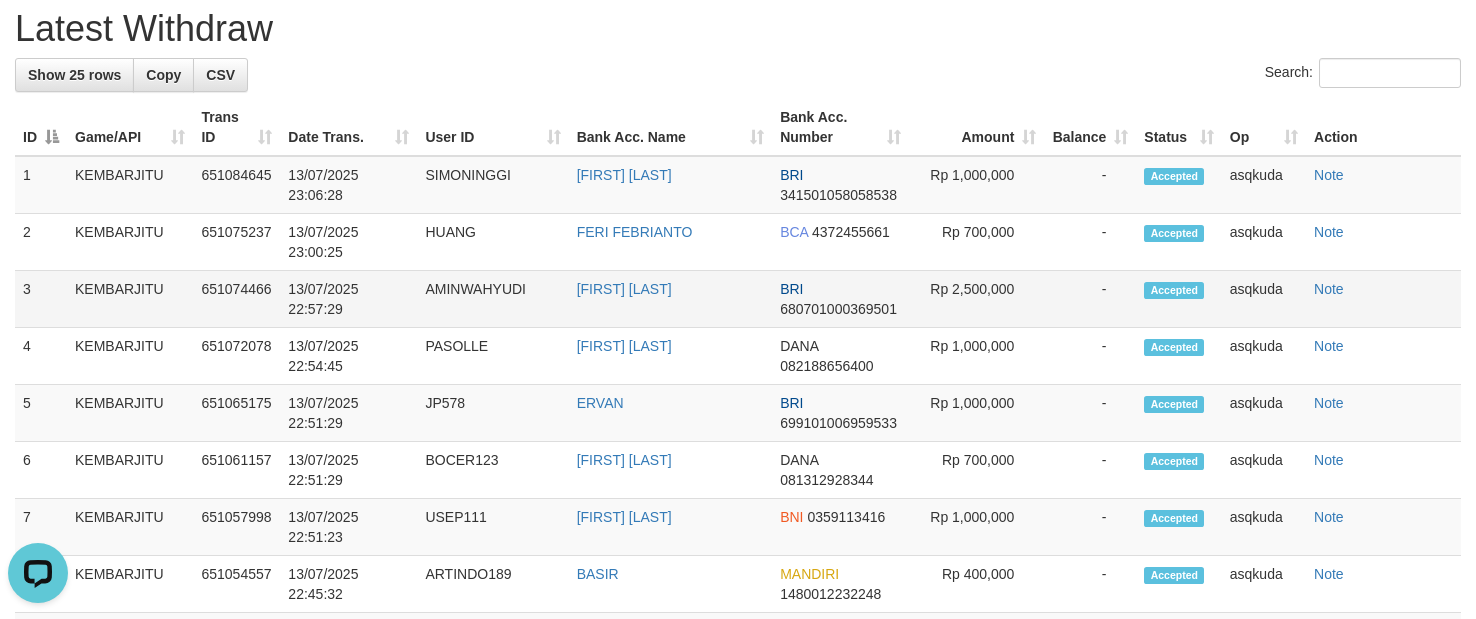 click on "AMINWAHYUDI" at bounding box center [492, 299] 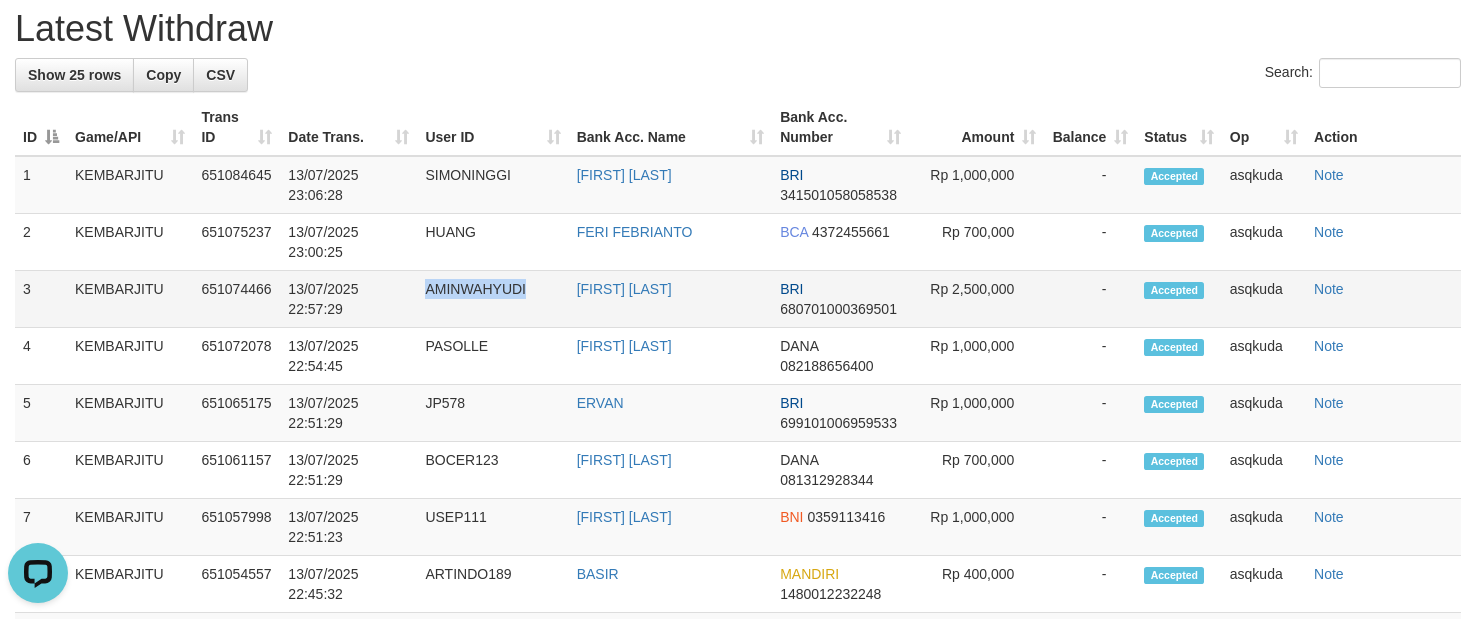 copy on "AMINWAHYUDI" 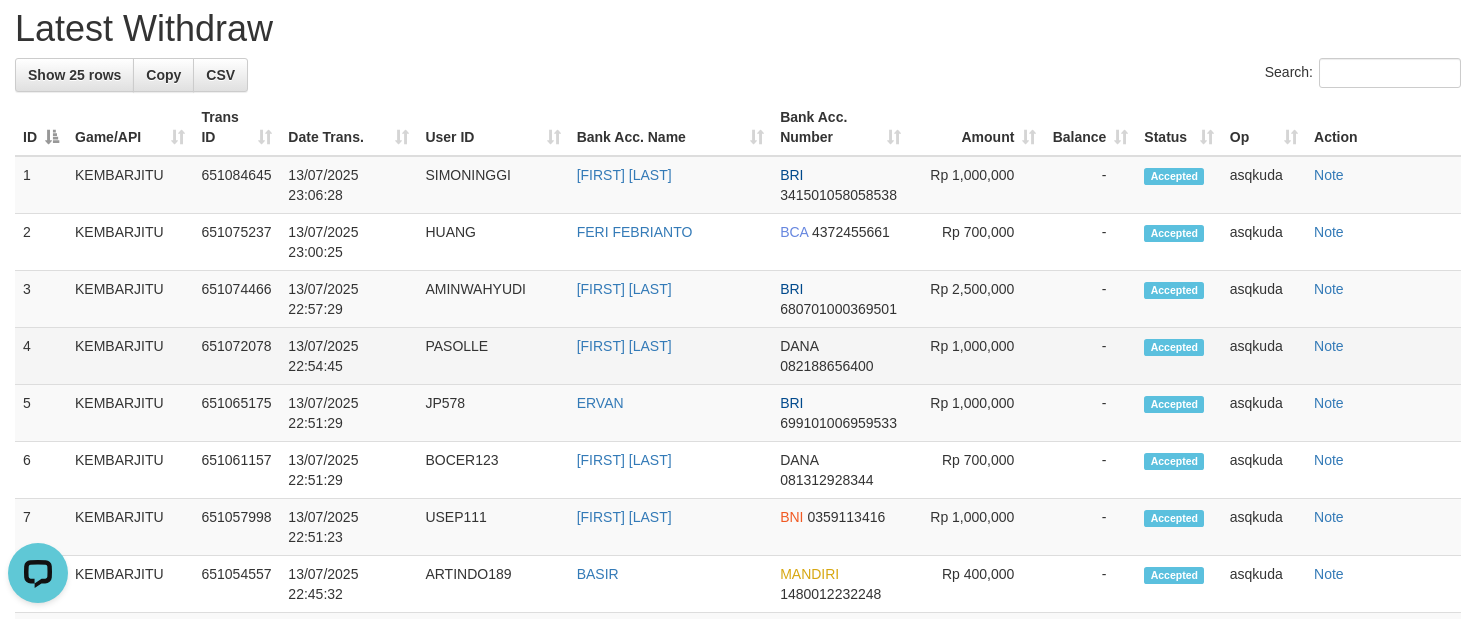 click on "PASOLLE" at bounding box center [492, 356] 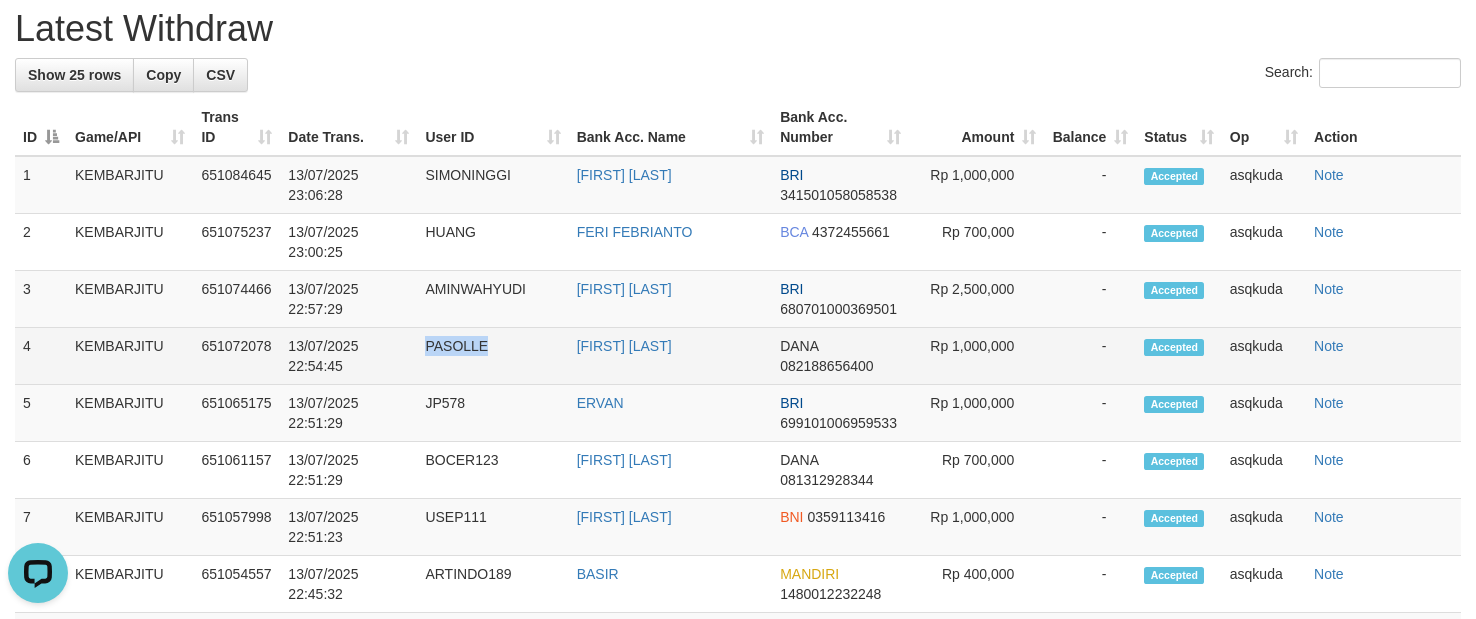click on "PASOLLE" at bounding box center (492, 356) 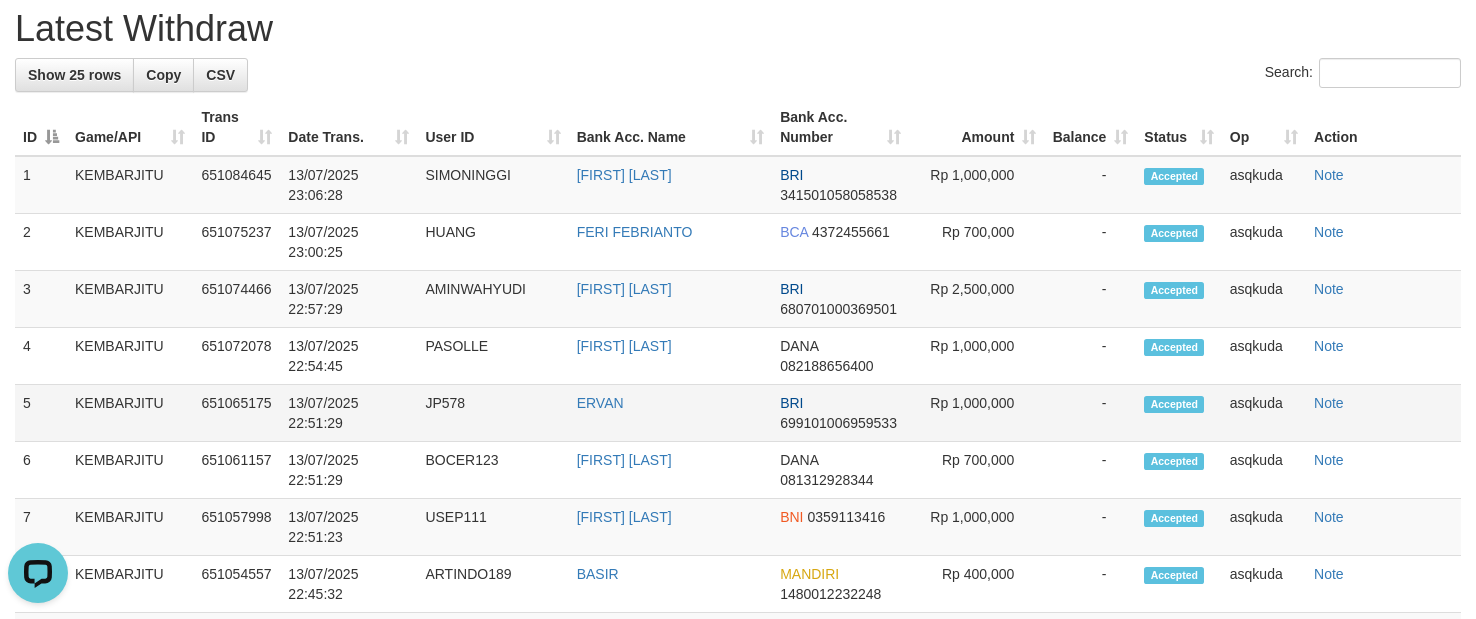 click on "JP578" at bounding box center (492, 413) 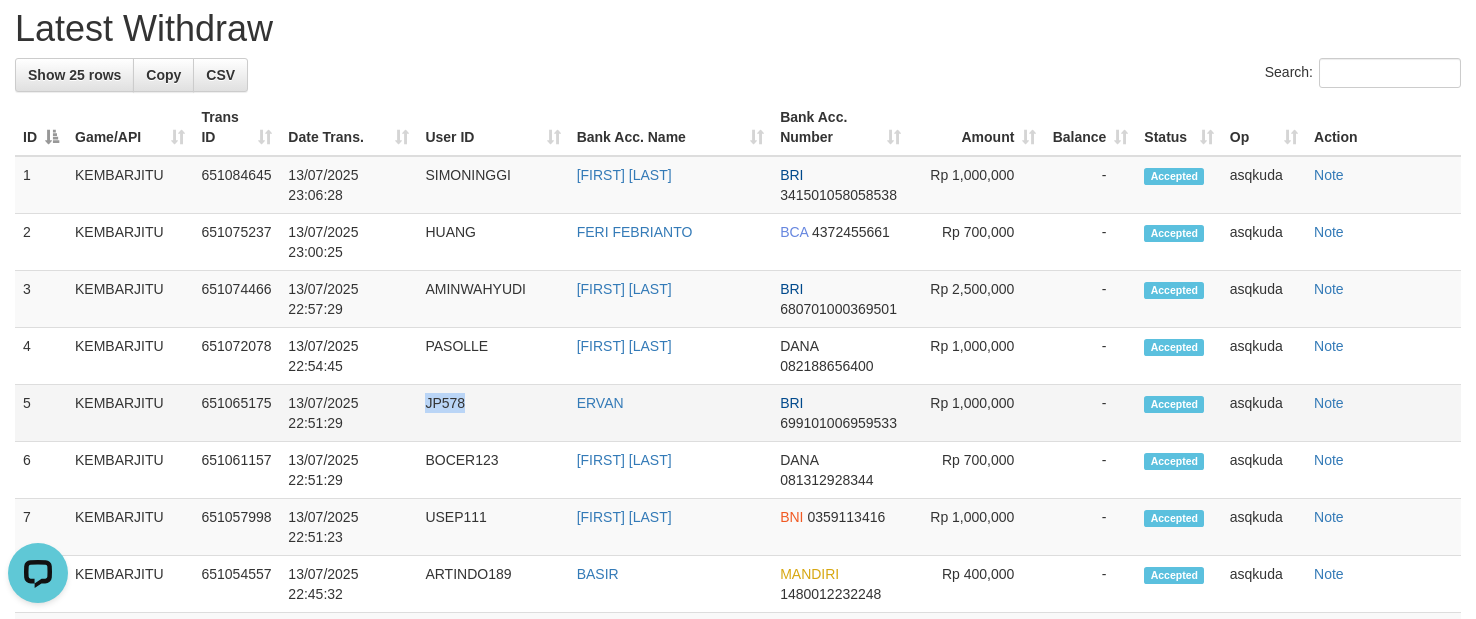 copy on "JP578" 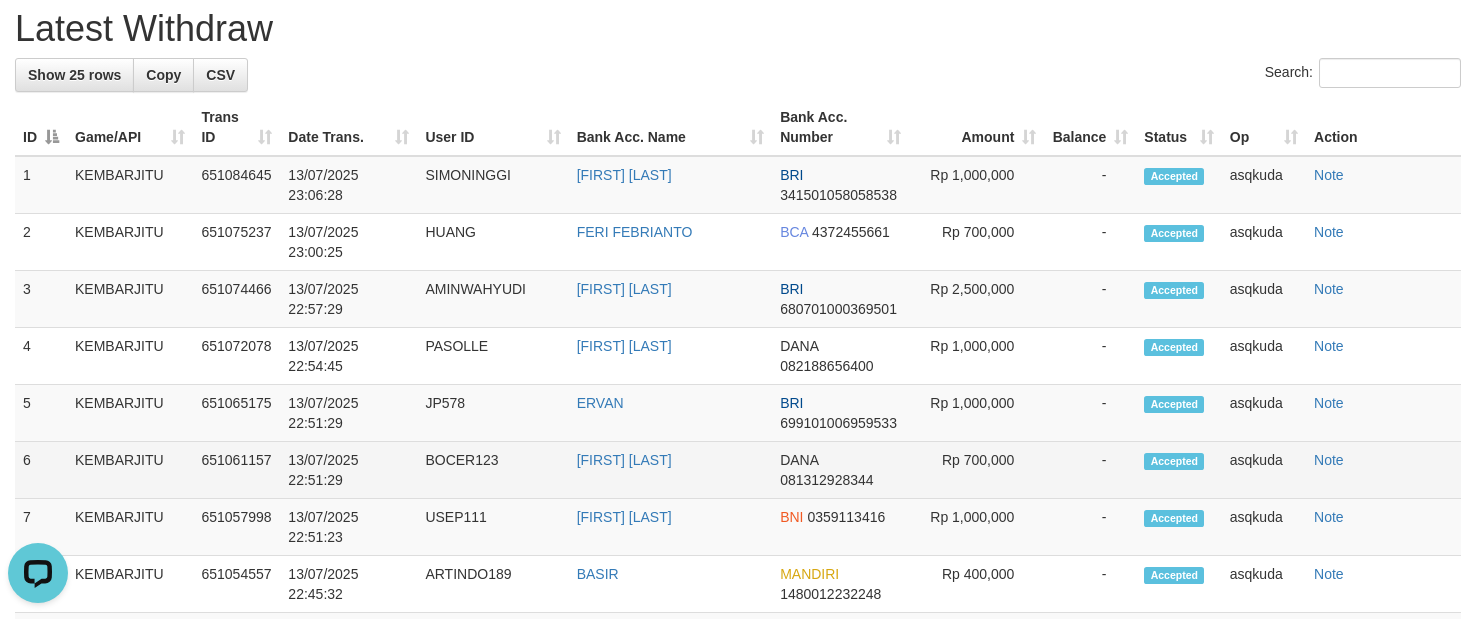 click on "BOCER123" at bounding box center [492, 470] 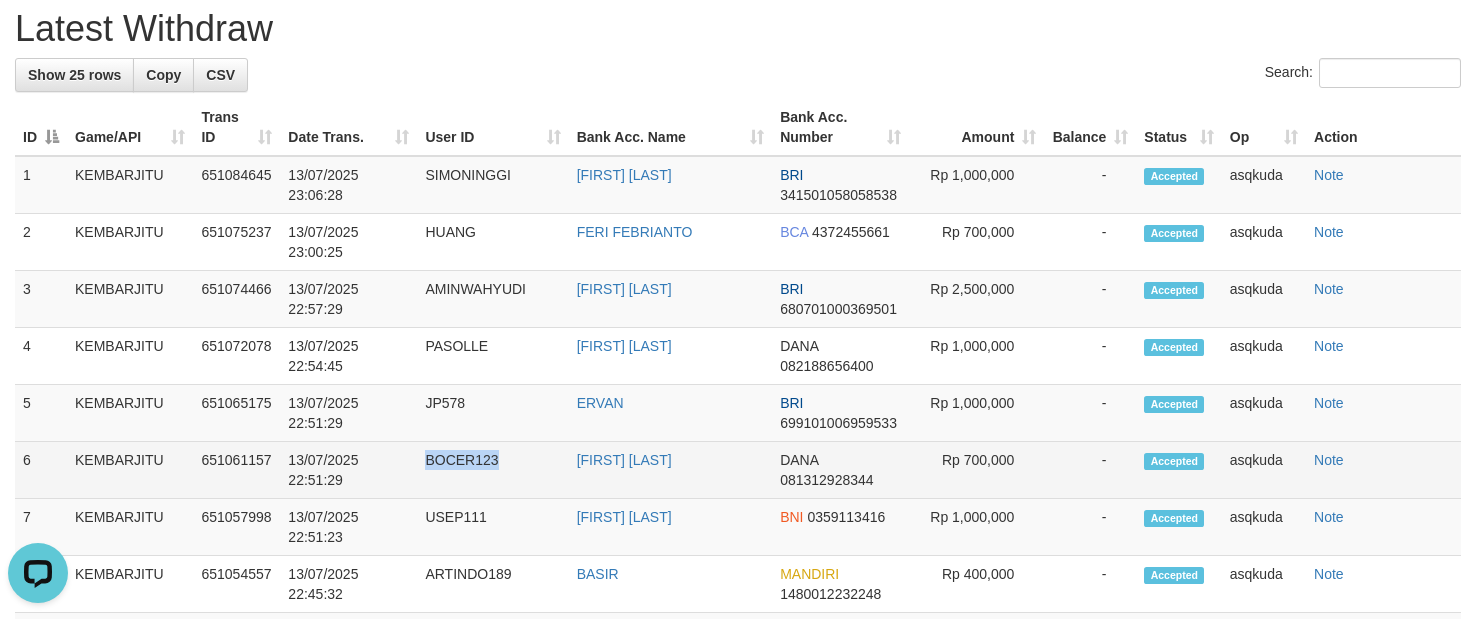 copy on "BOCER123" 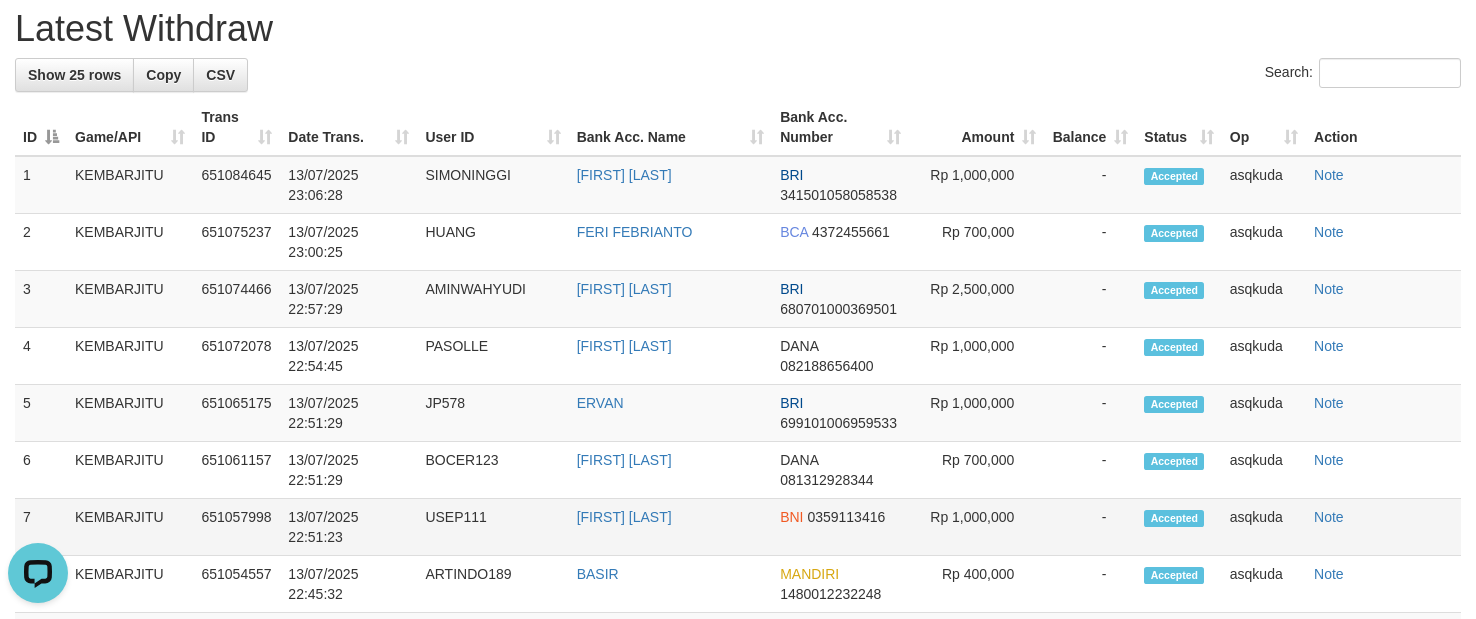 click on "USEP111" at bounding box center (492, 527) 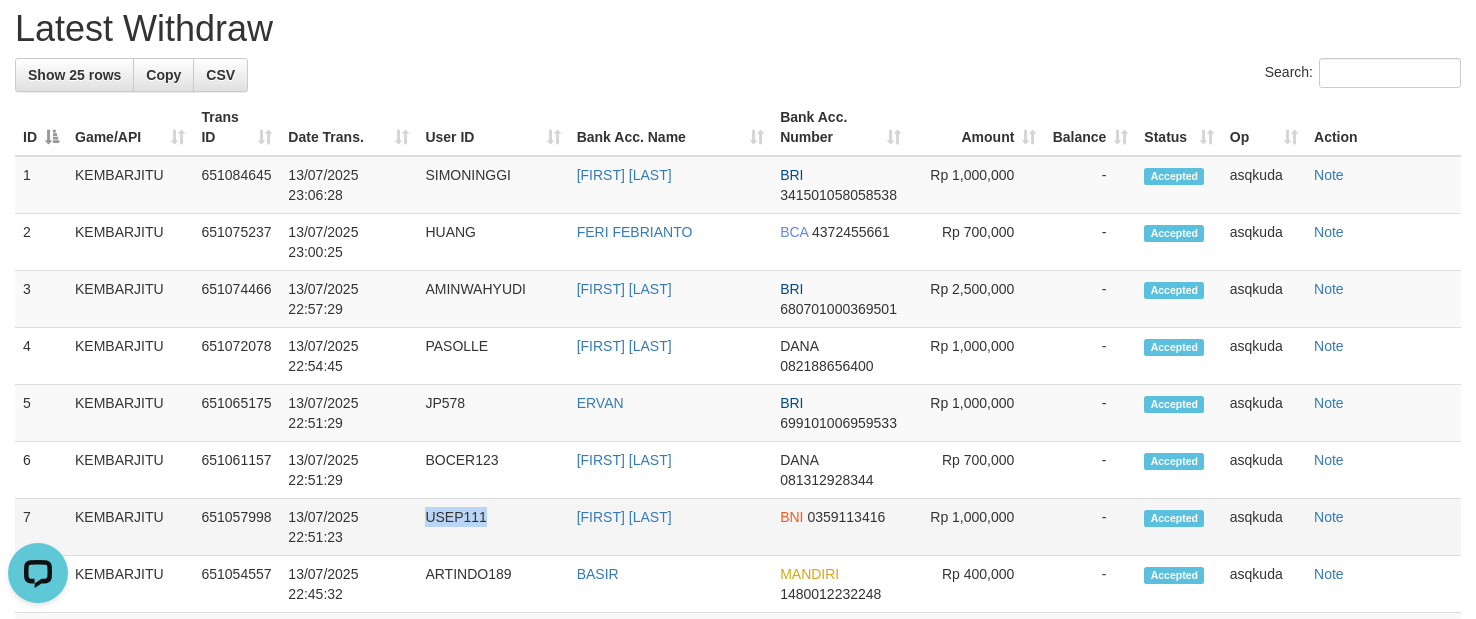 copy on "USEP111" 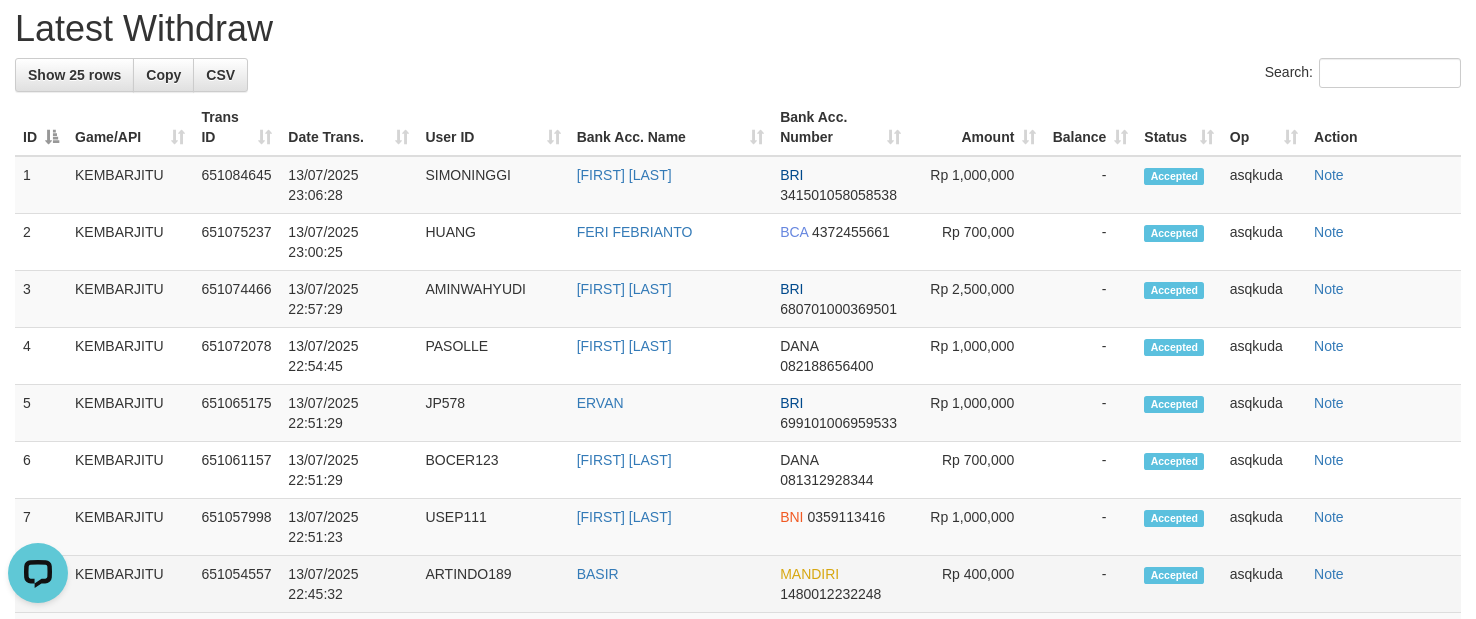 click on "ARTINDO189" at bounding box center (492, 584) 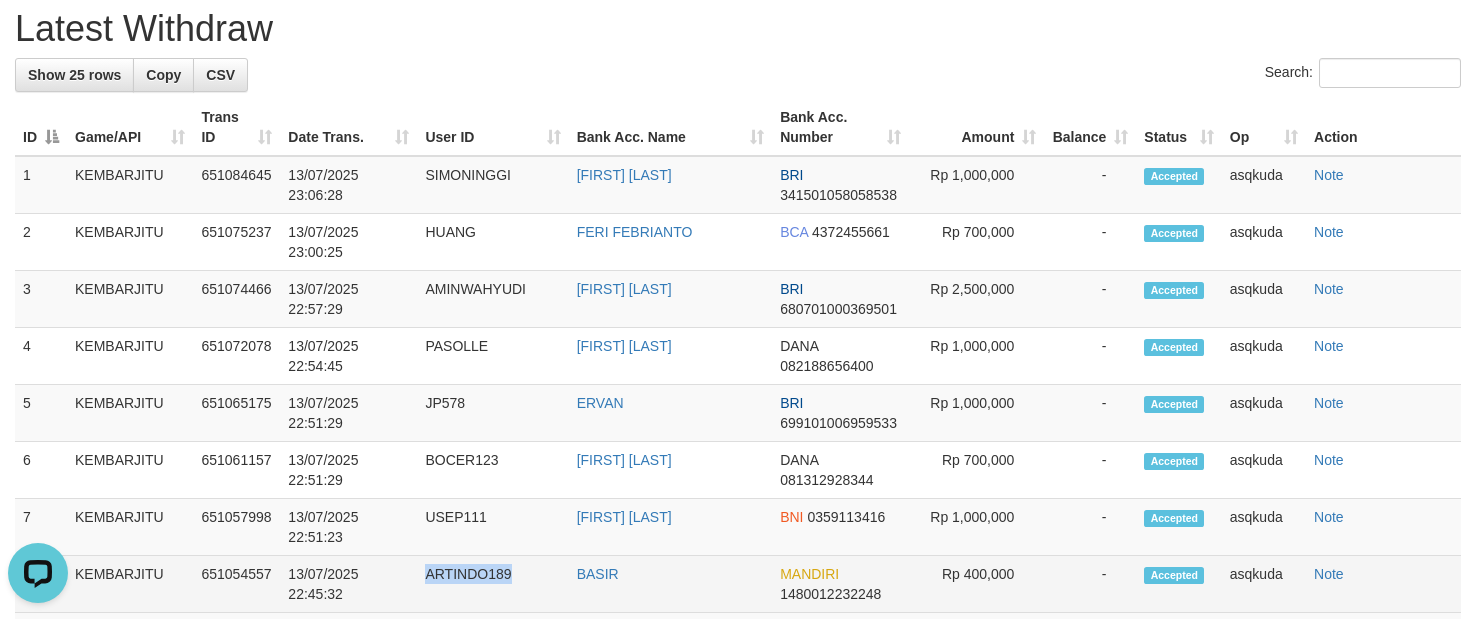 copy on "ARTINDO189" 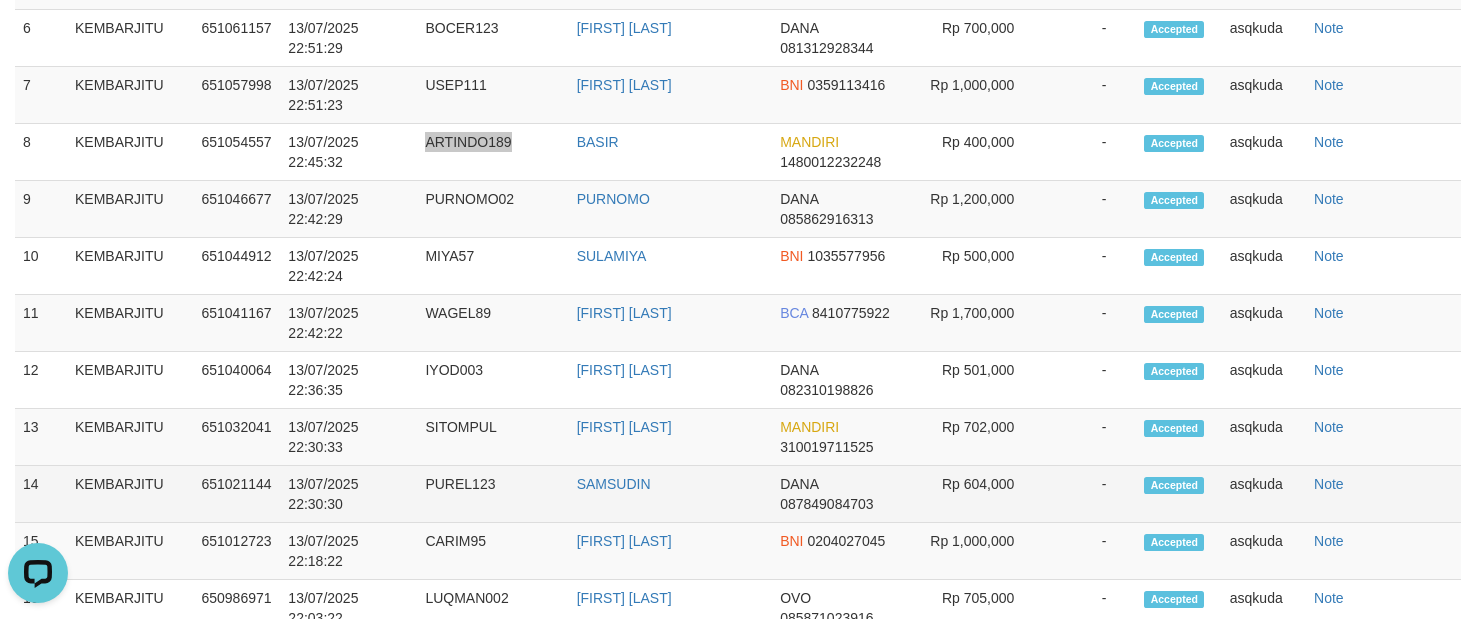 scroll, scrollTop: 1738, scrollLeft: 0, axis: vertical 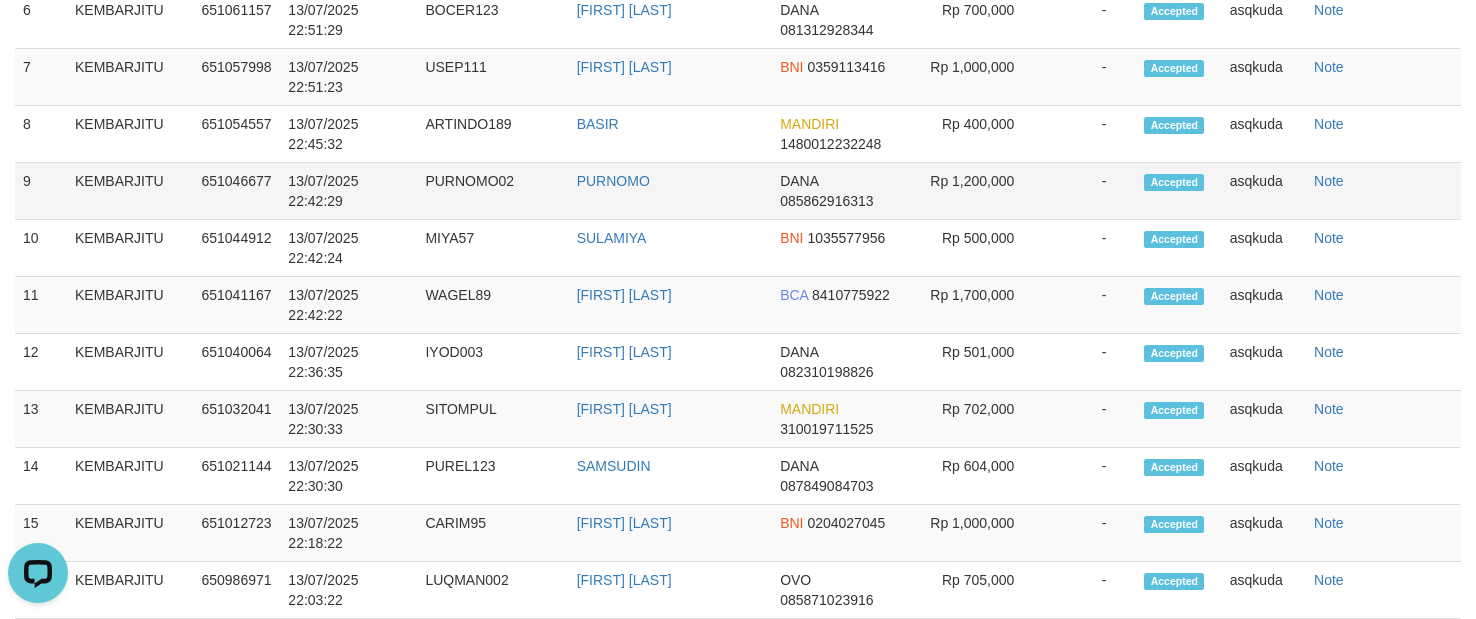 click on "PURNOMO02" at bounding box center [492, 191] 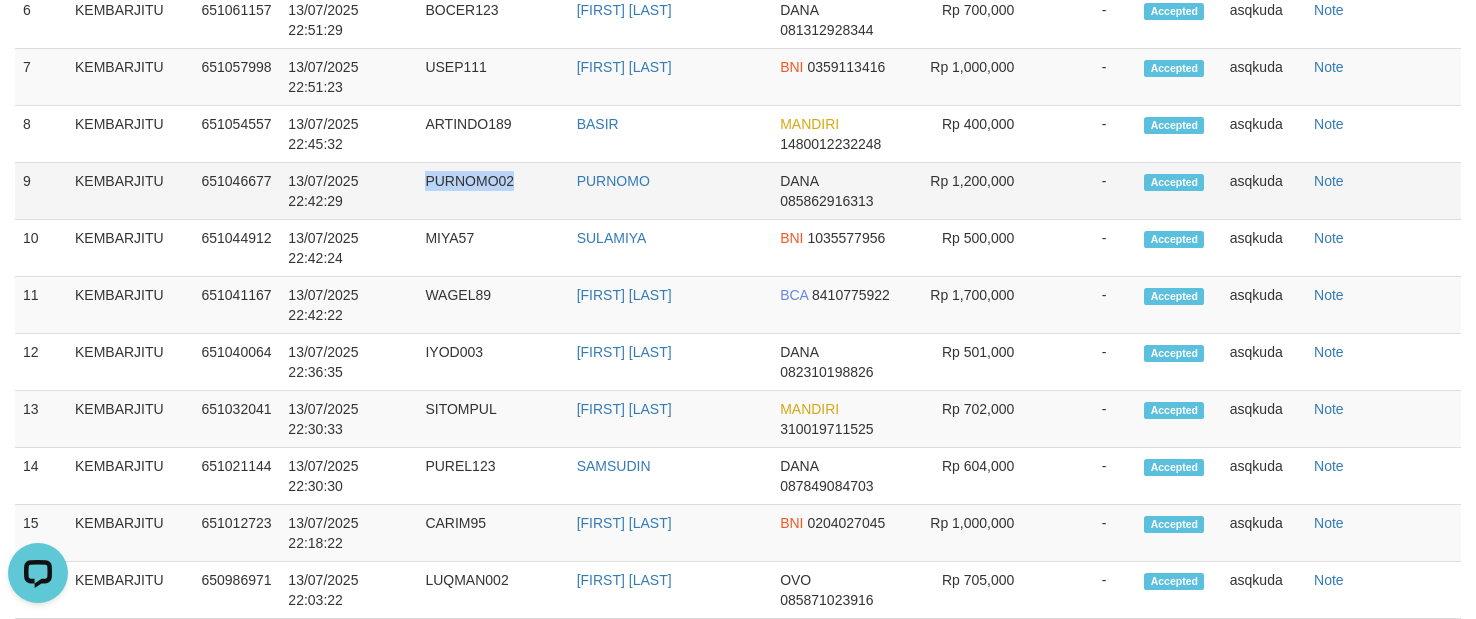 click on "PURNOMO02" at bounding box center [492, 191] 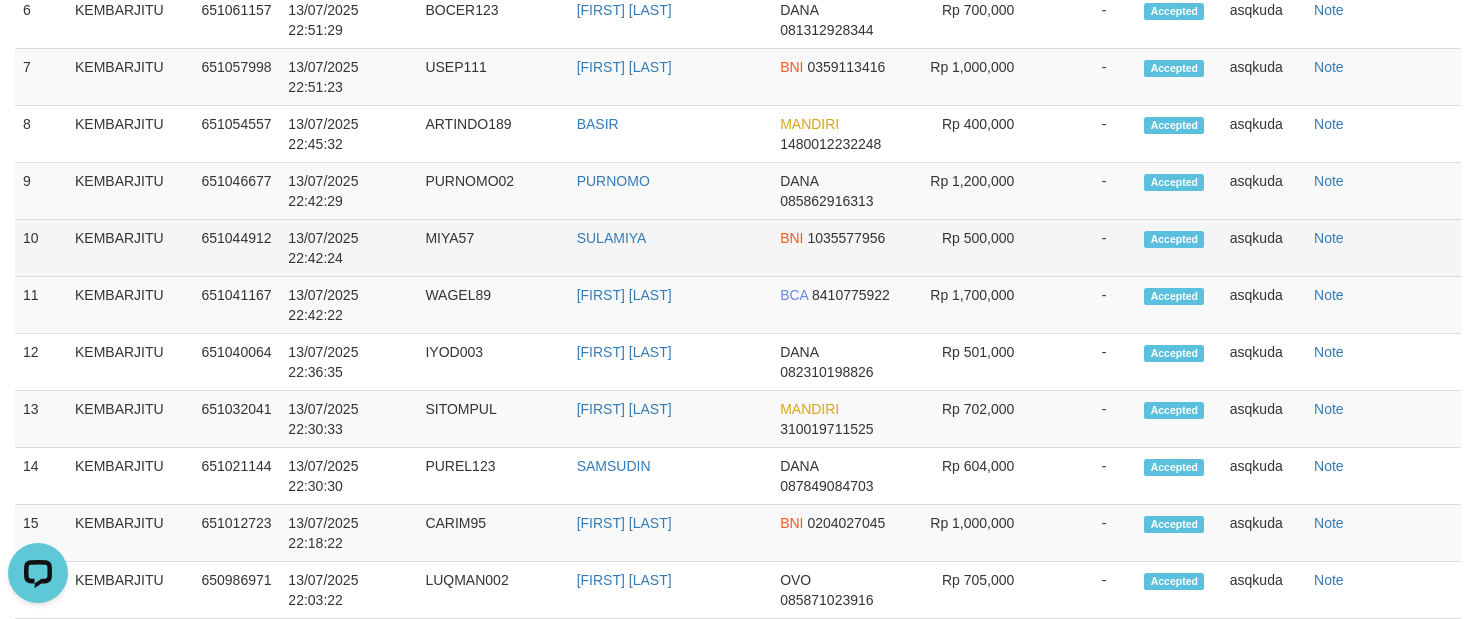 click on "MIYA57" at bounding box center (492, 248) 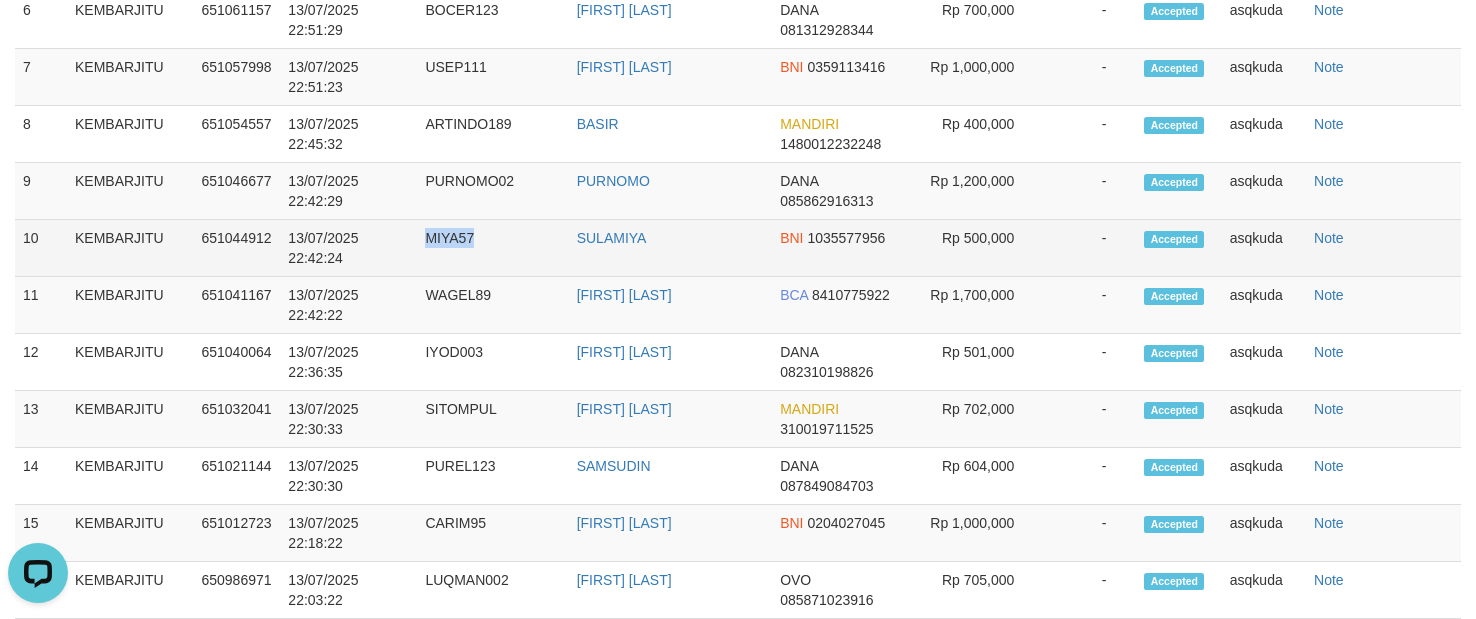 click on "MIYA57" at bounding box center [492, 248] 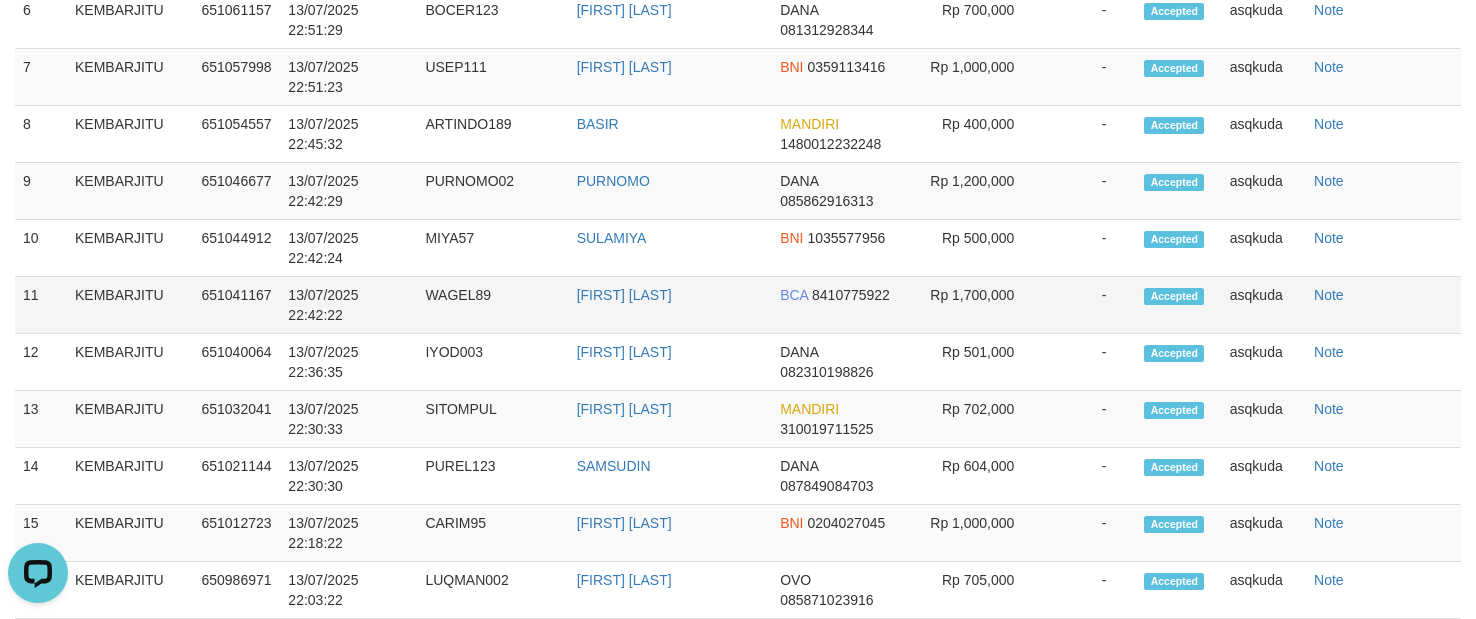 click on "WAGEL89" at bounding box center [492, 305] 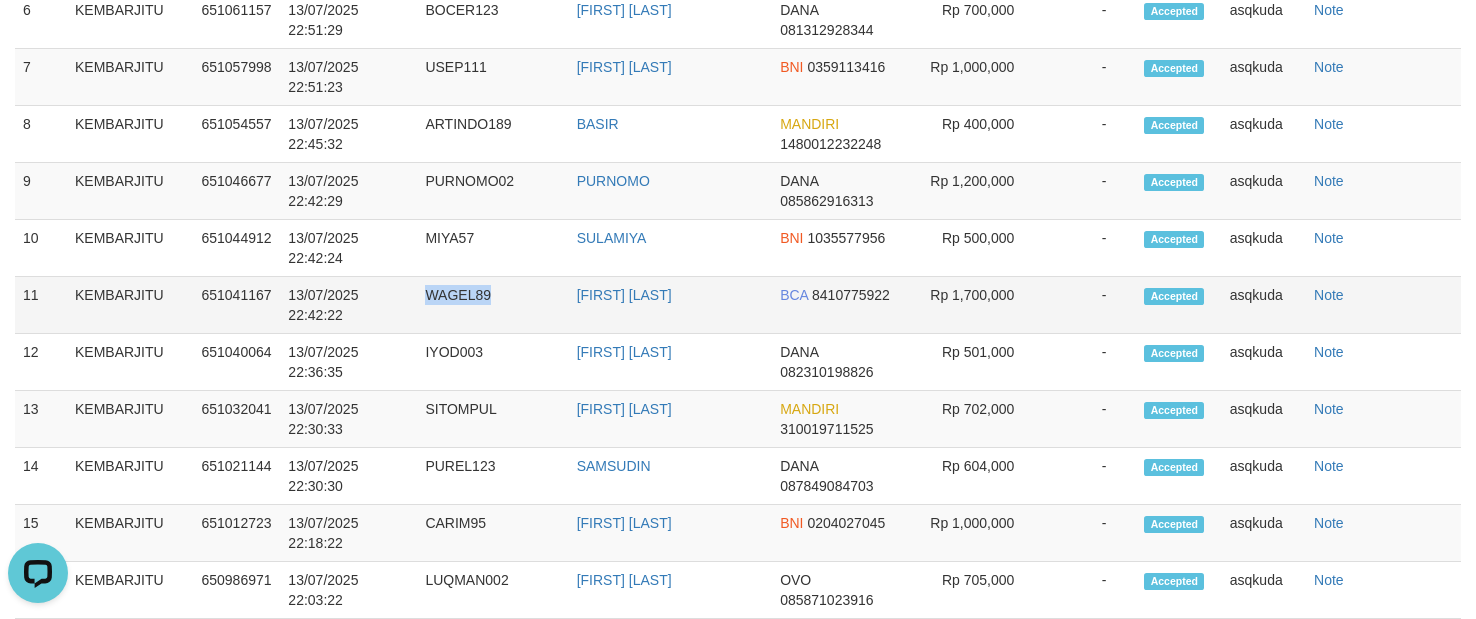 click on "WAGEL89" at bounding box center (492, 305) 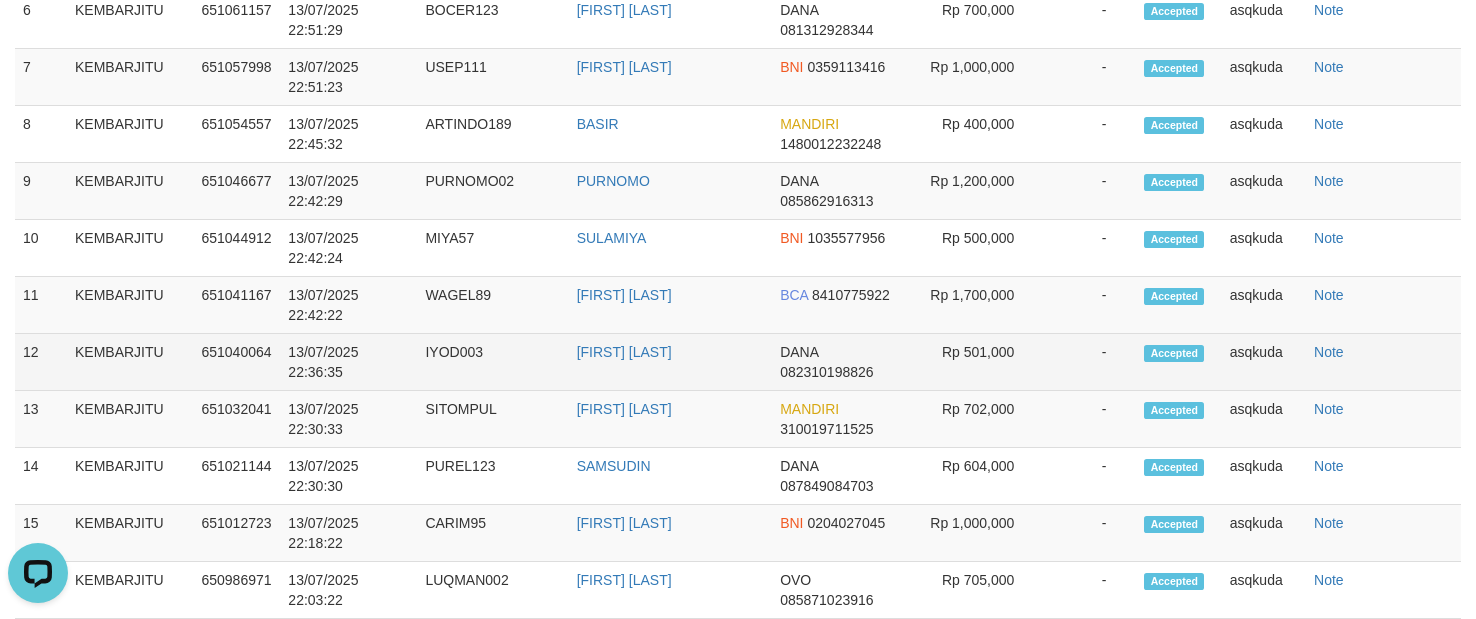 click on "IYOD003" at bounding box center (492, 362) 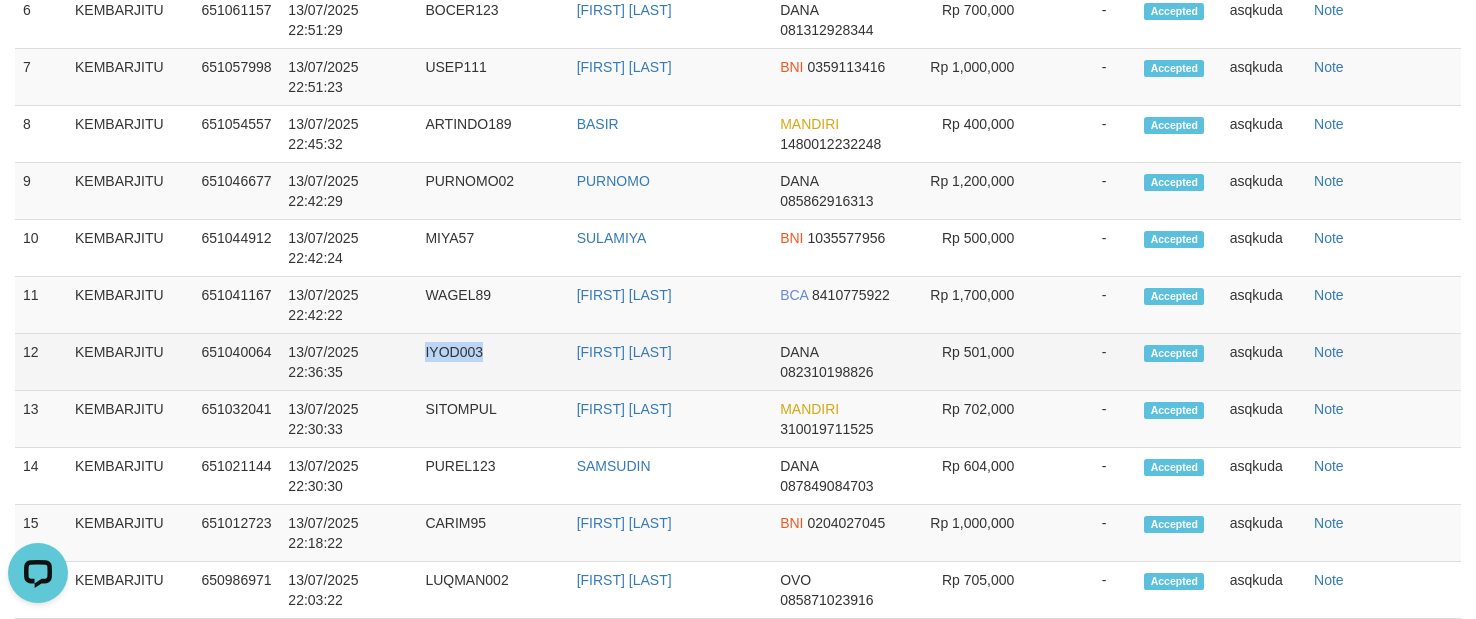 click on "IYOD003" at bounding box center [492, 362] 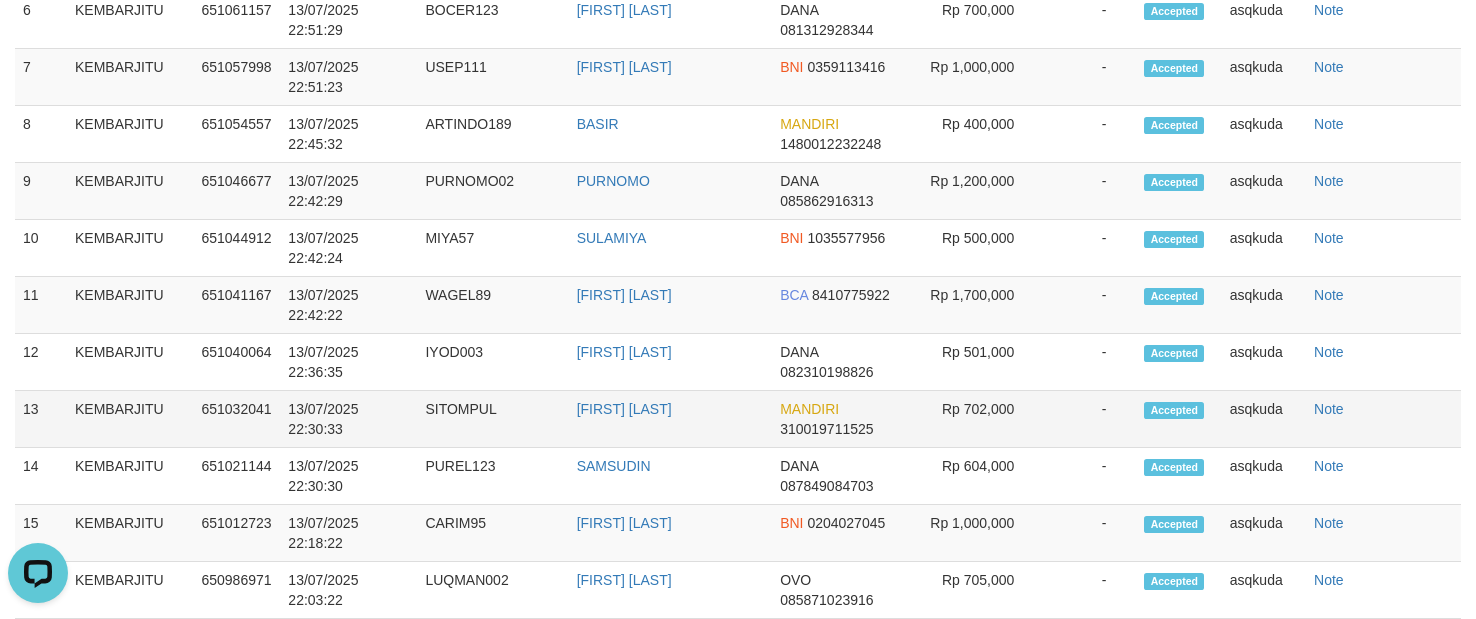 click on "SITOMPUL" at bounding box center (492, 419) 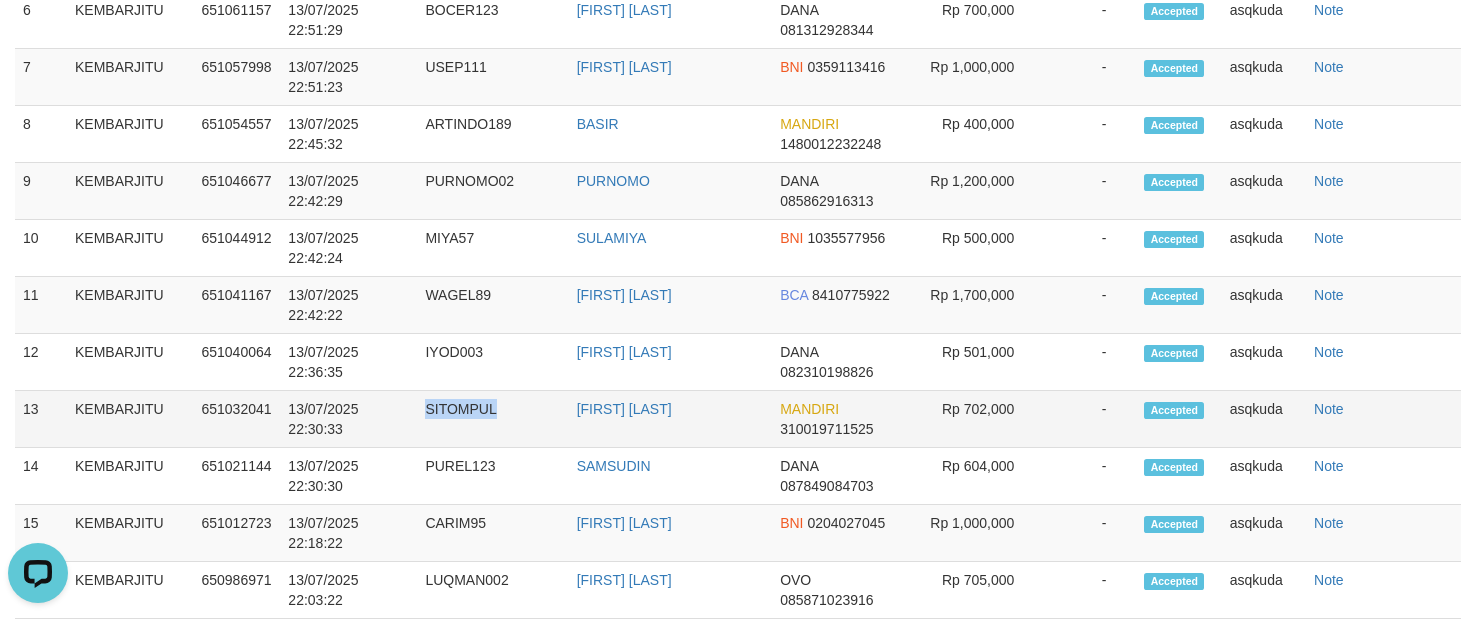 click on "SITOMPUL" at bounding box center (492, 419) 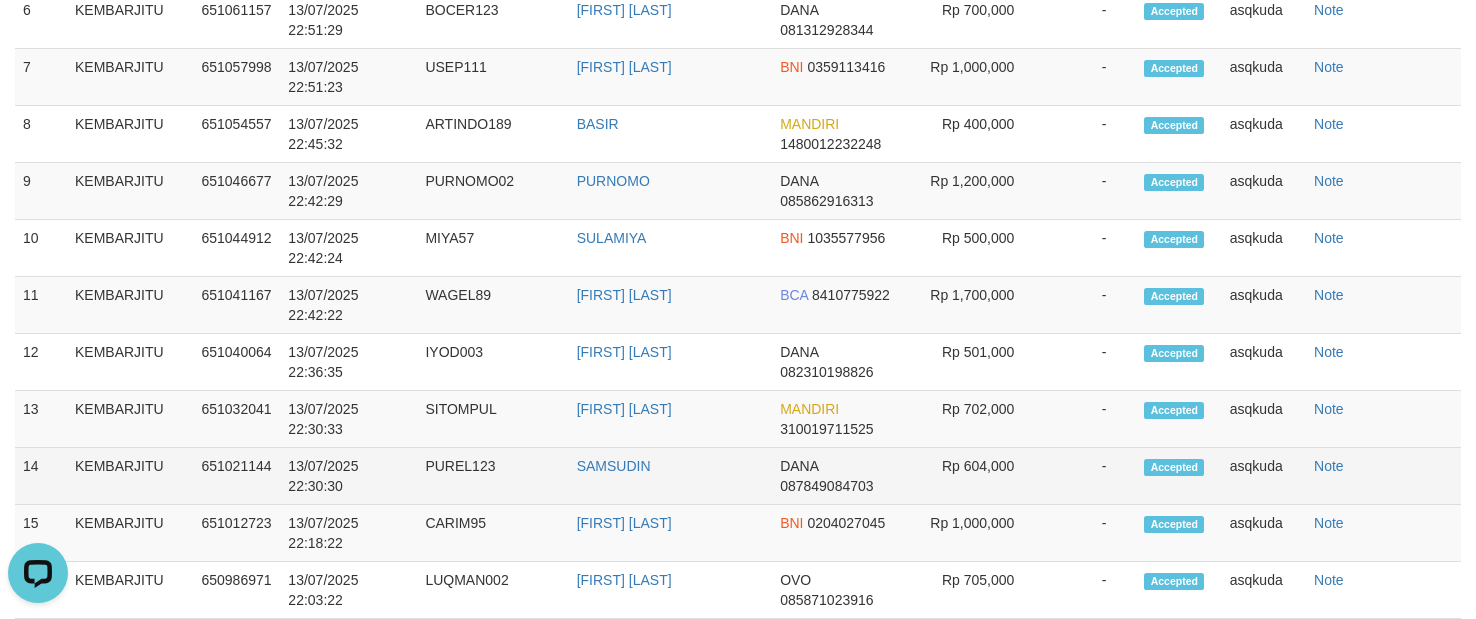 click on "PUREL123" at bounding box center (492, 476) 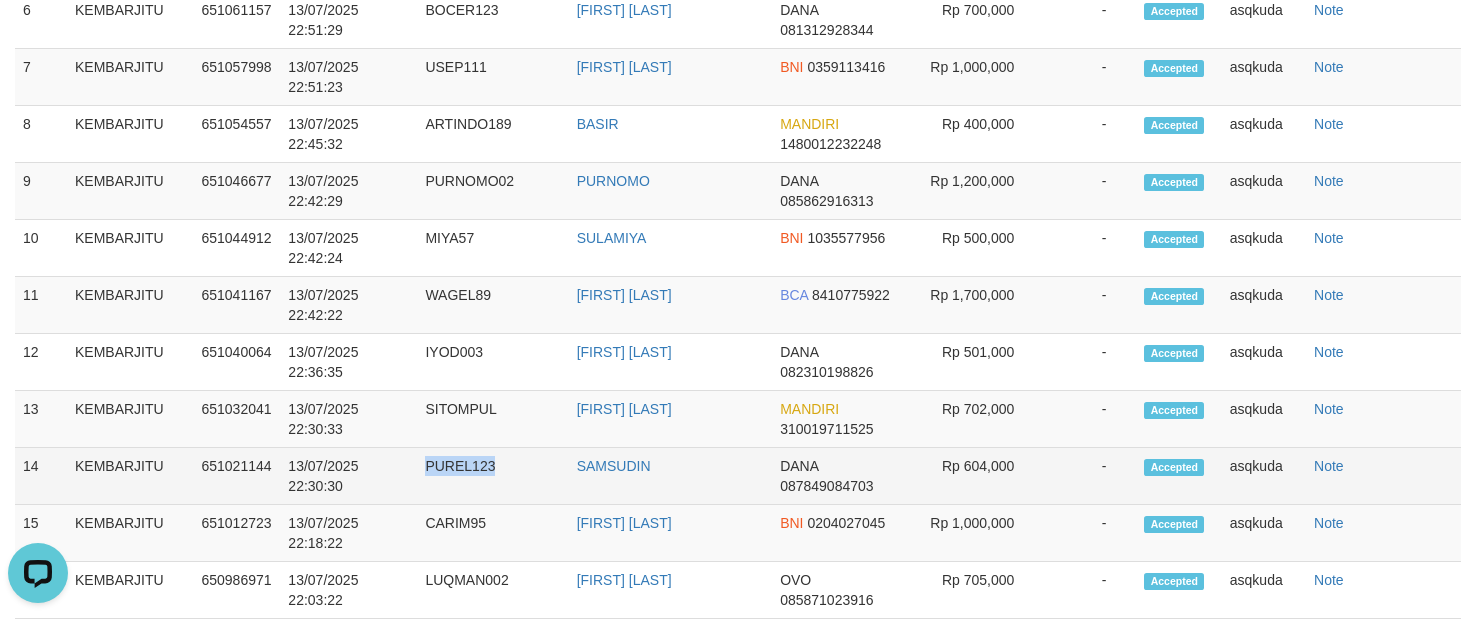 click on "PUREL123" at bounding box center [492, 476] 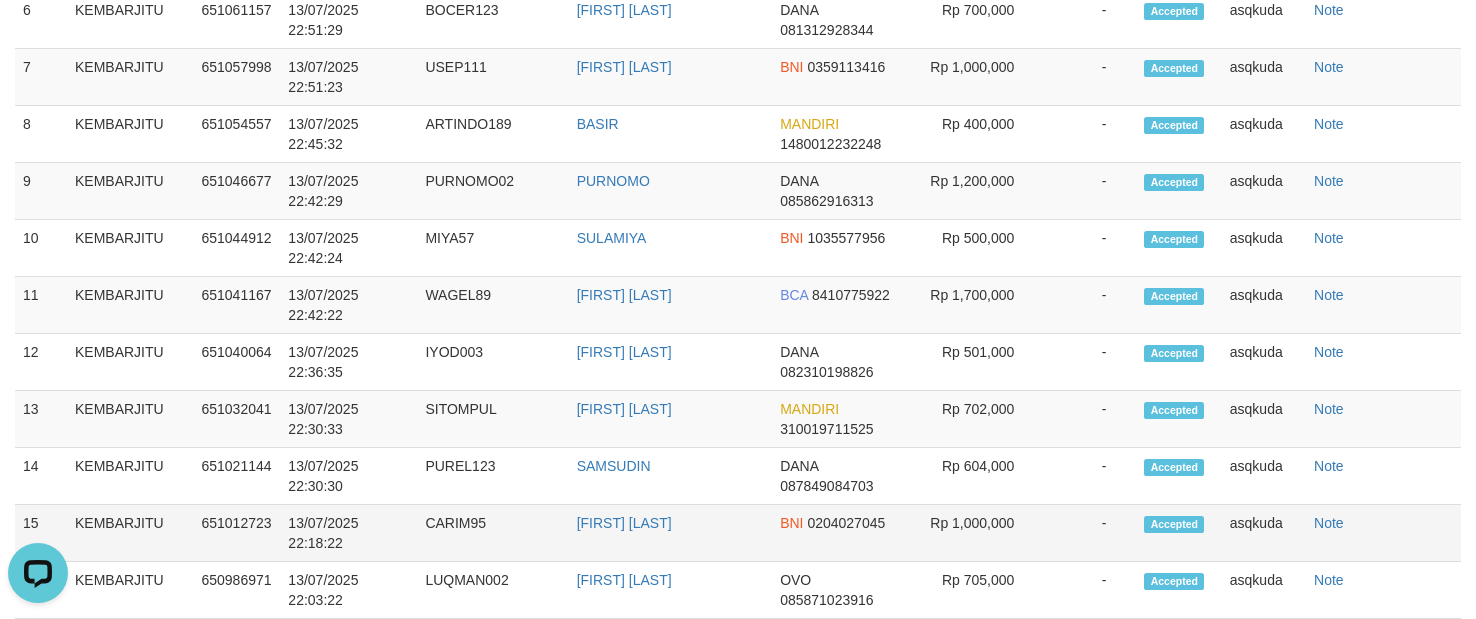 click on "CARIM95" at bounding box center (492, 533) 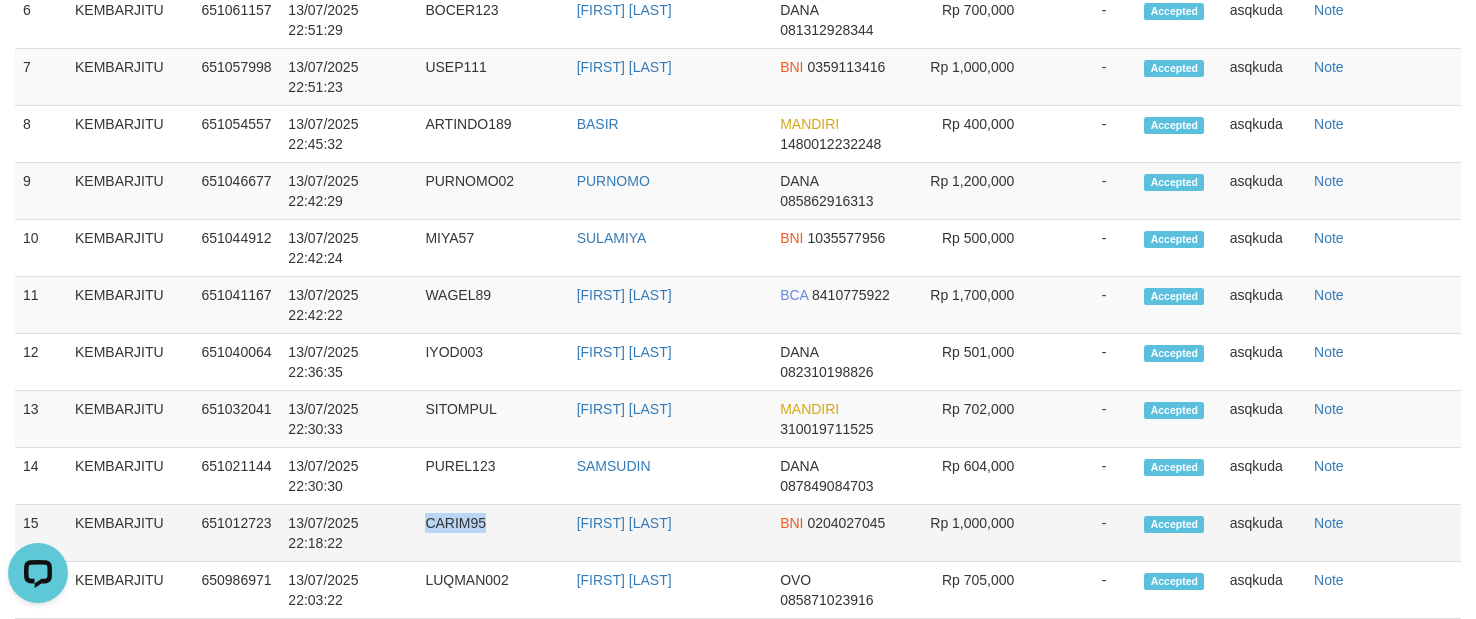 click on "CARIM95" at bounding box center [492, 533] 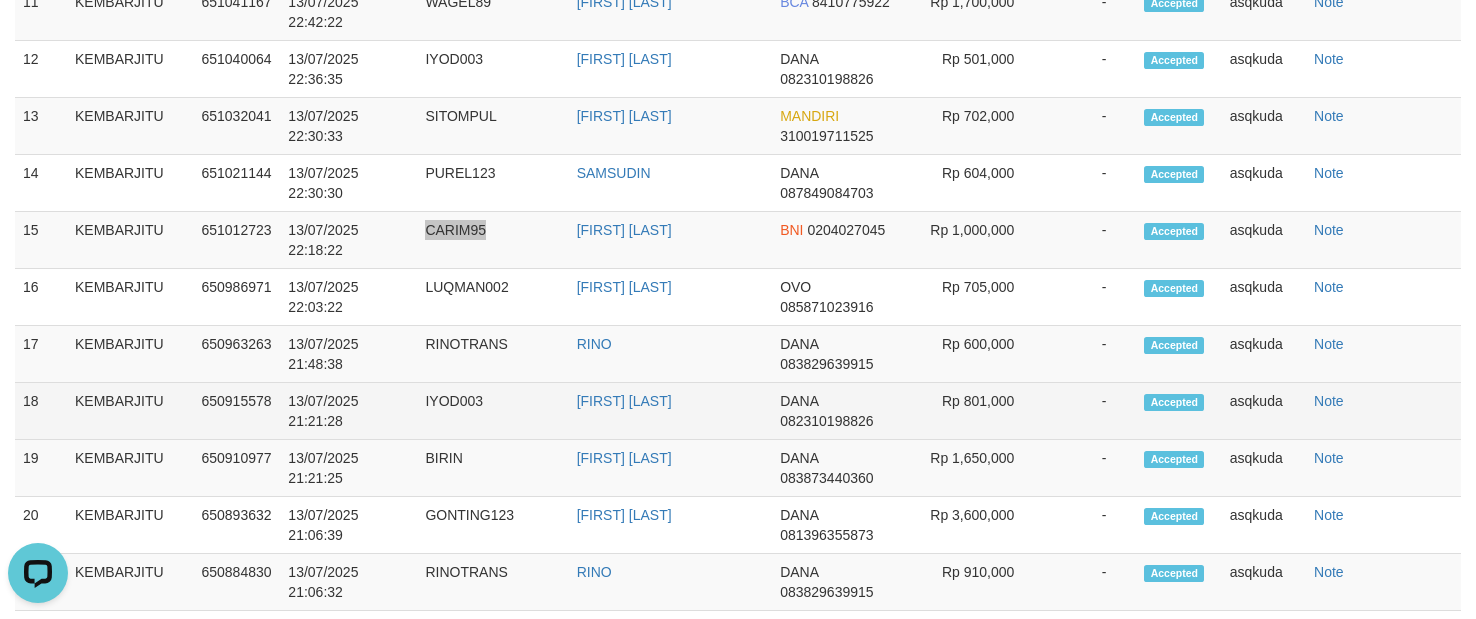 scroll, scrollTop: 2038, scrollLeft: 0, axis: vertical 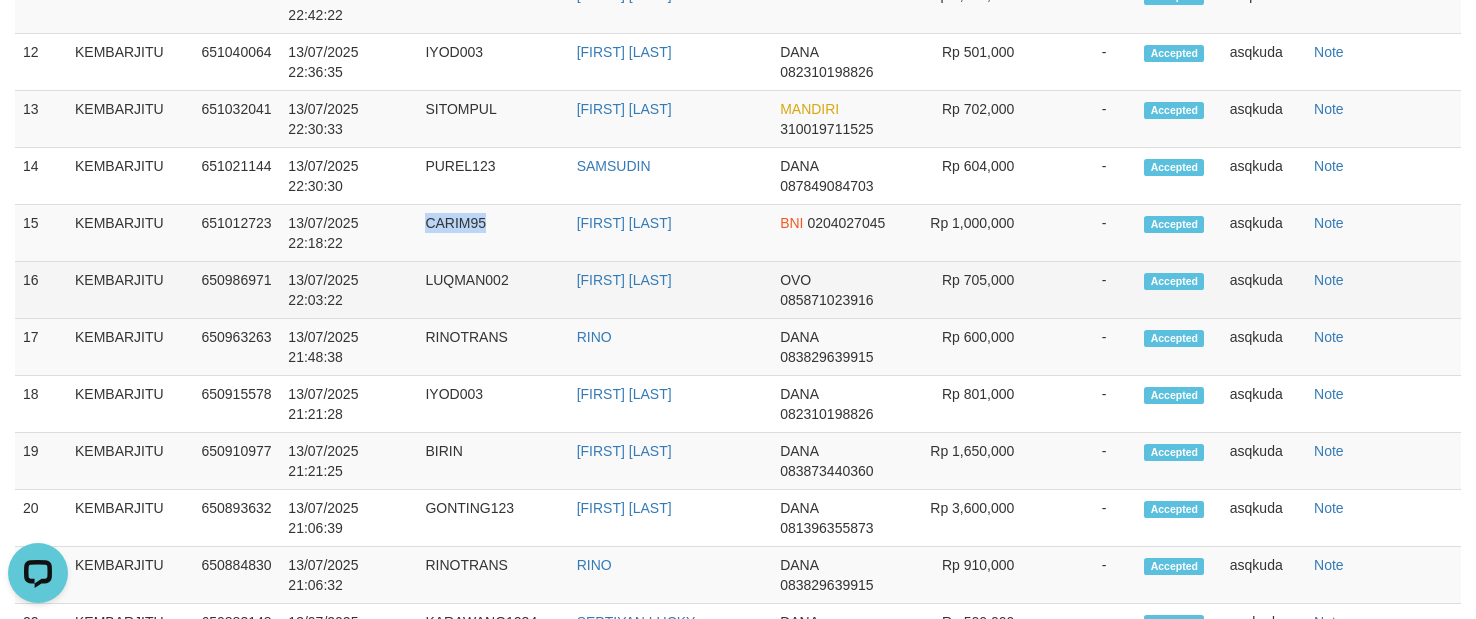 click on "LUQMAN002" at bounding box center (492, 290) 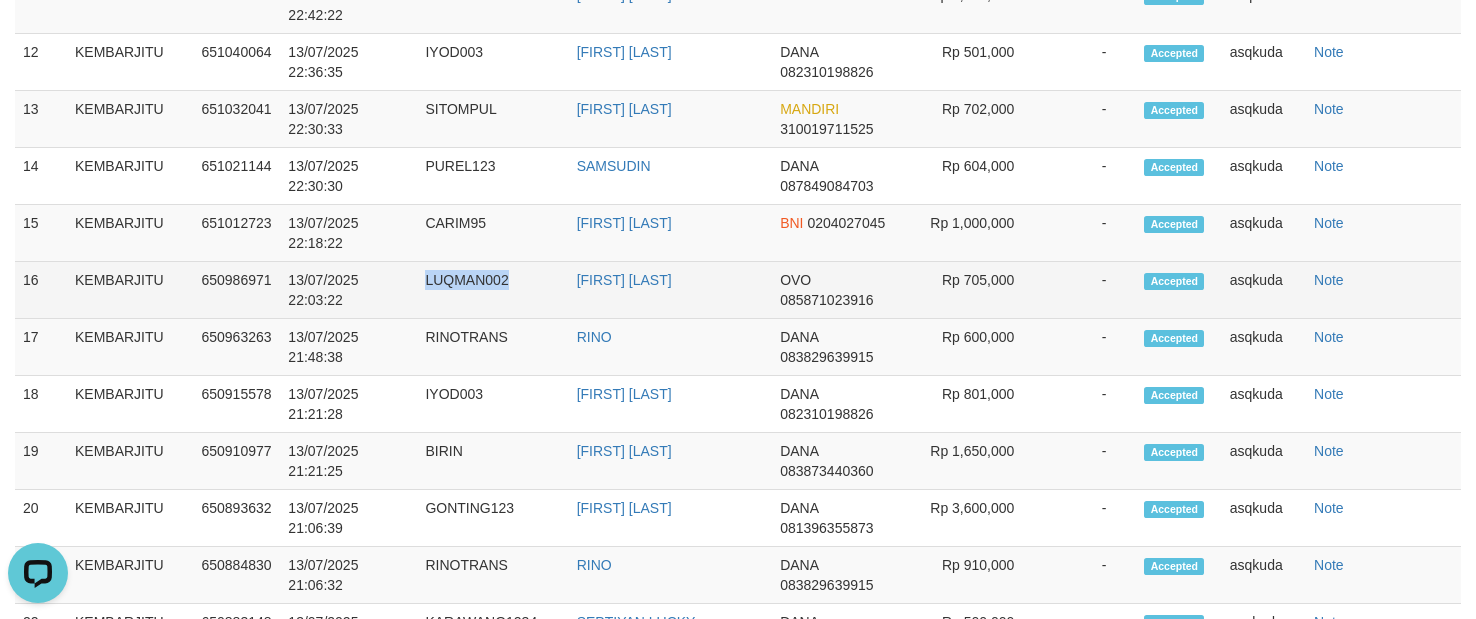click on "LUQMAN002" at bounding box center (492, 290) 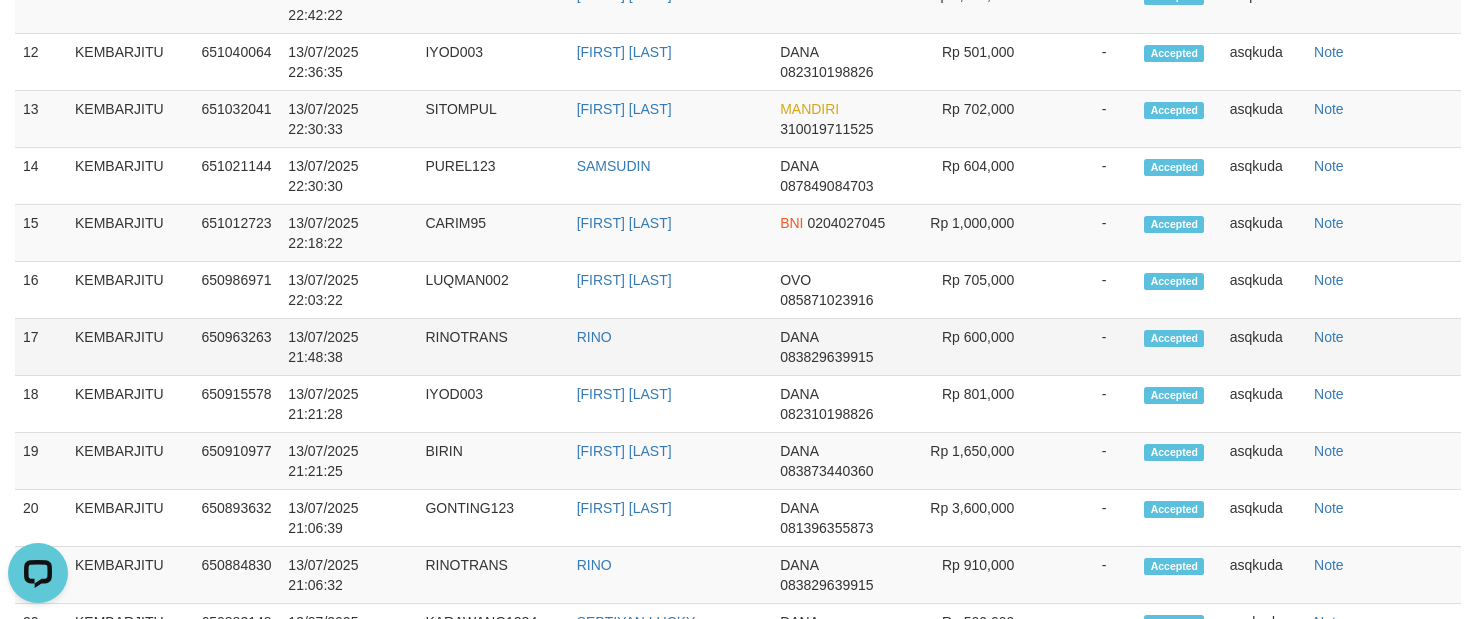click on "RINOTRANS" at bounding box center (492, 347) 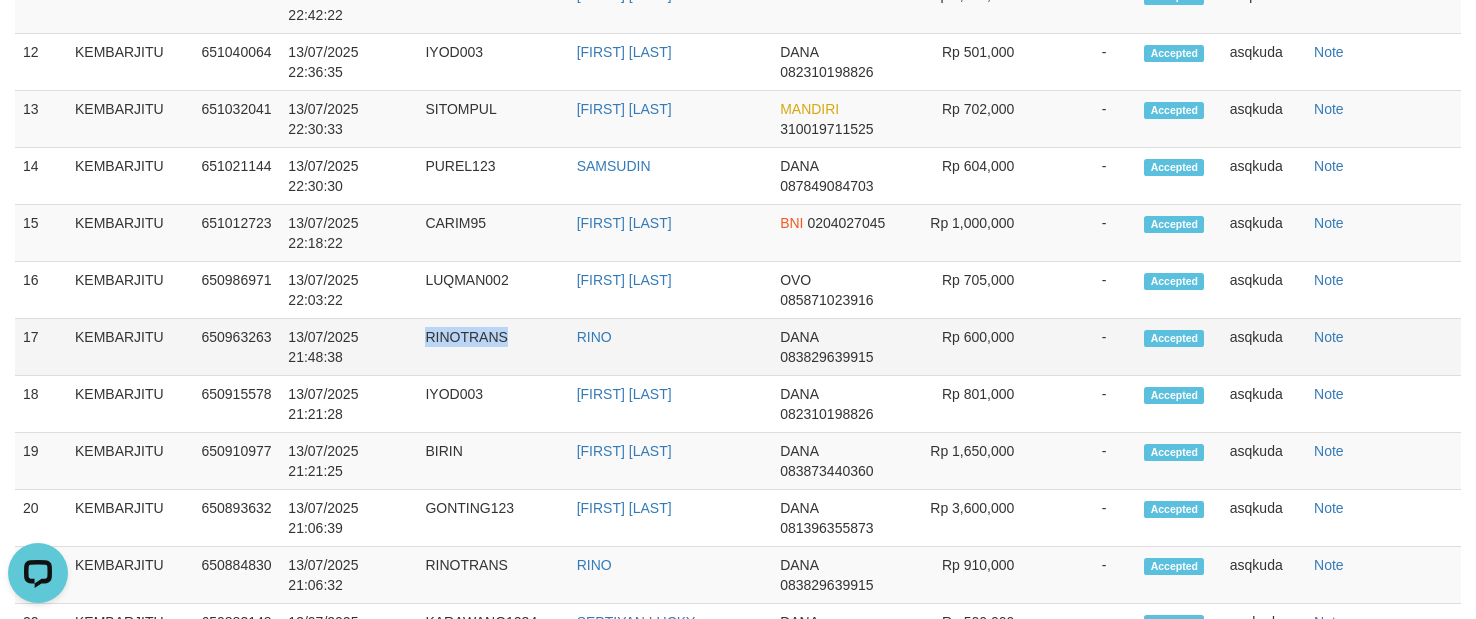 click on "RINOTRANS" at bounding box center (492, 347) 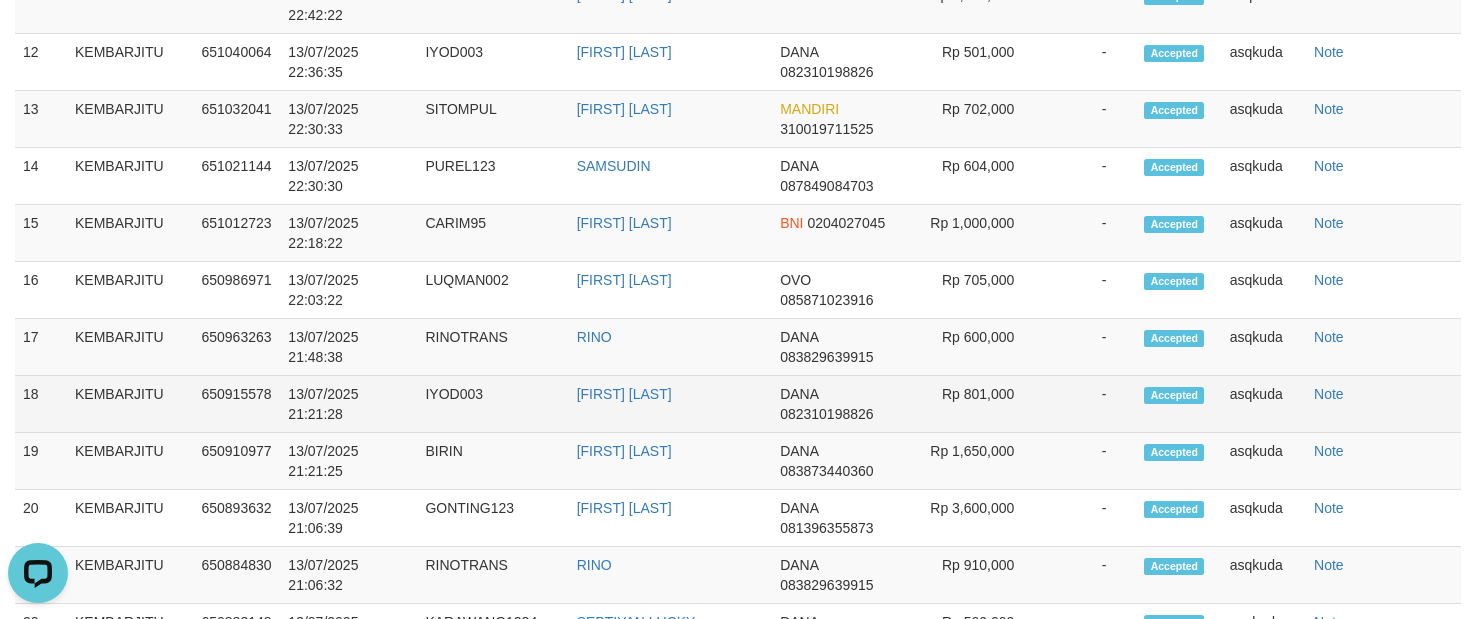 click on "IYOD003" at bounding box center [492, 404] 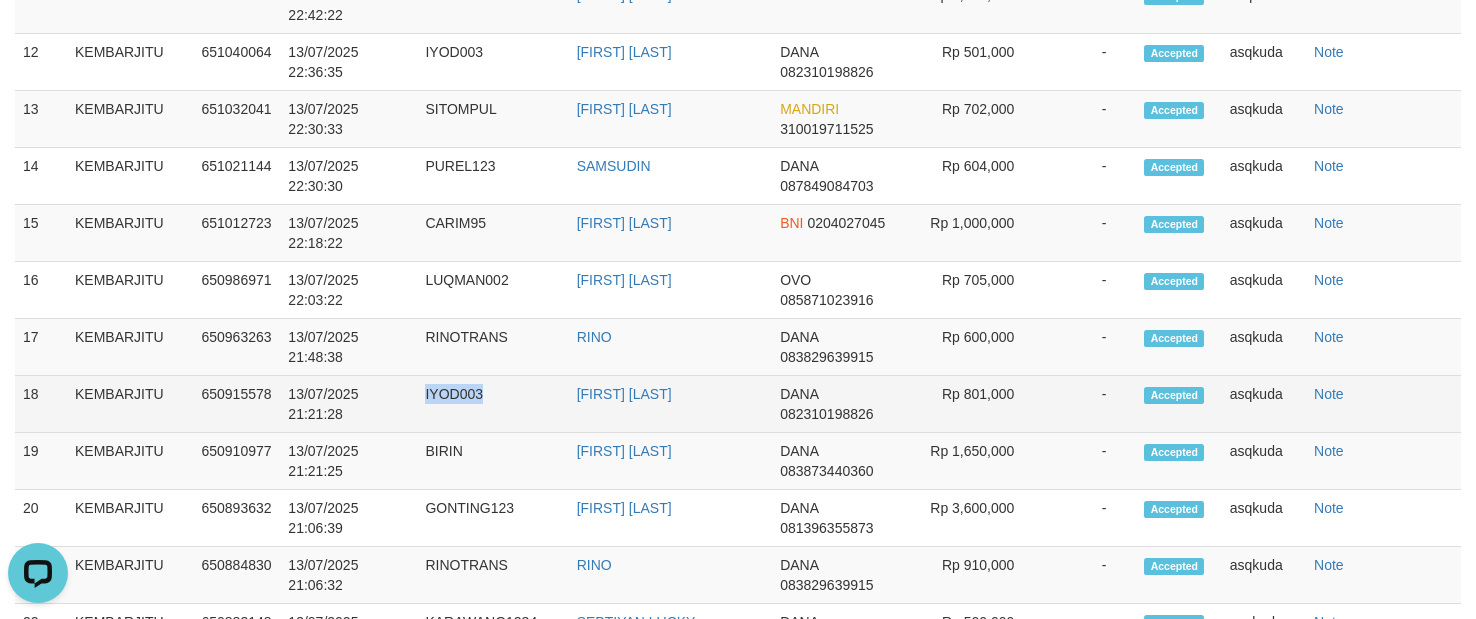 click on "IYOD003" at bounding box center [492, 404] 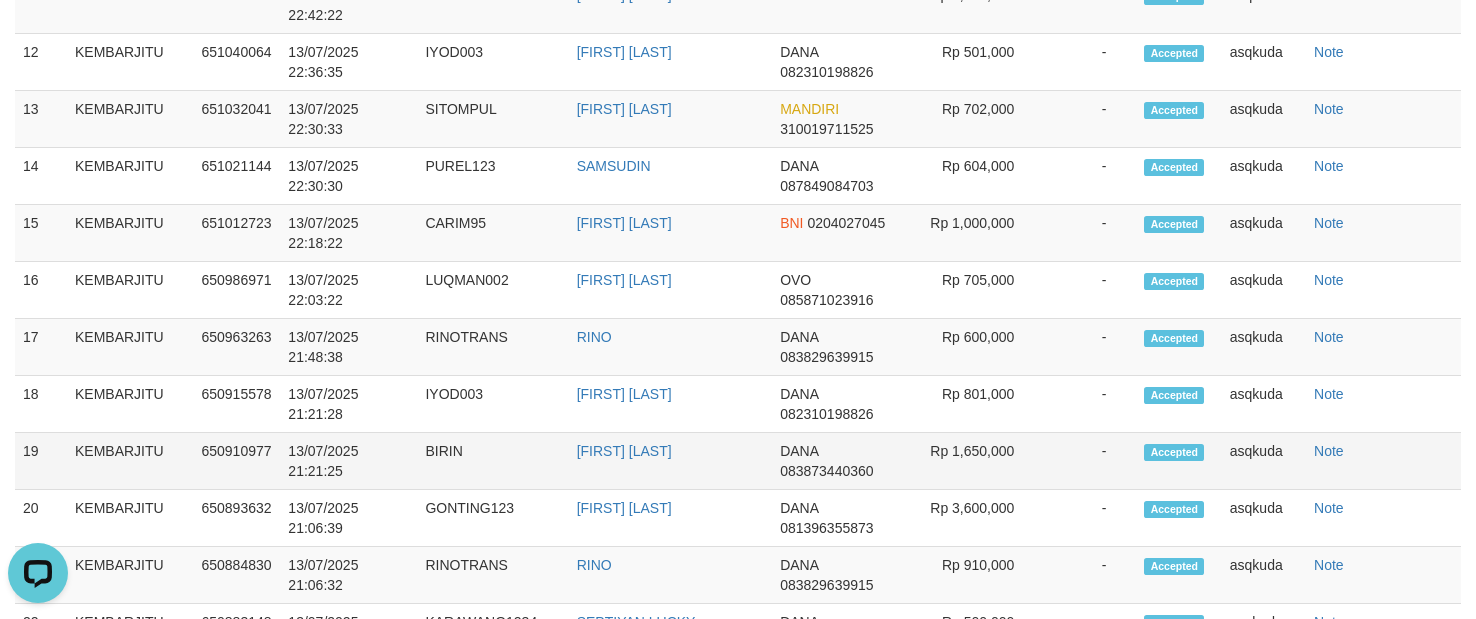 click on "BIRIN" at bounding box center [492, 461] 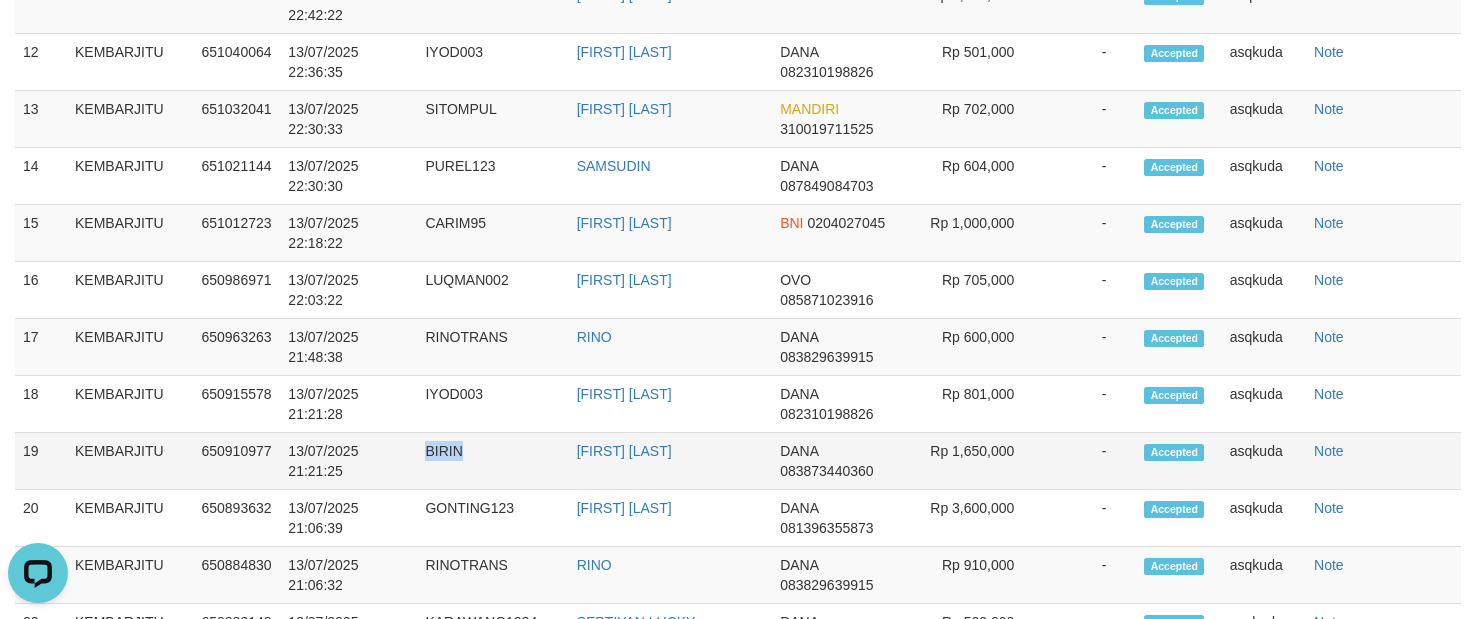 click on "BIRIN" at bounding box center (492, 461) 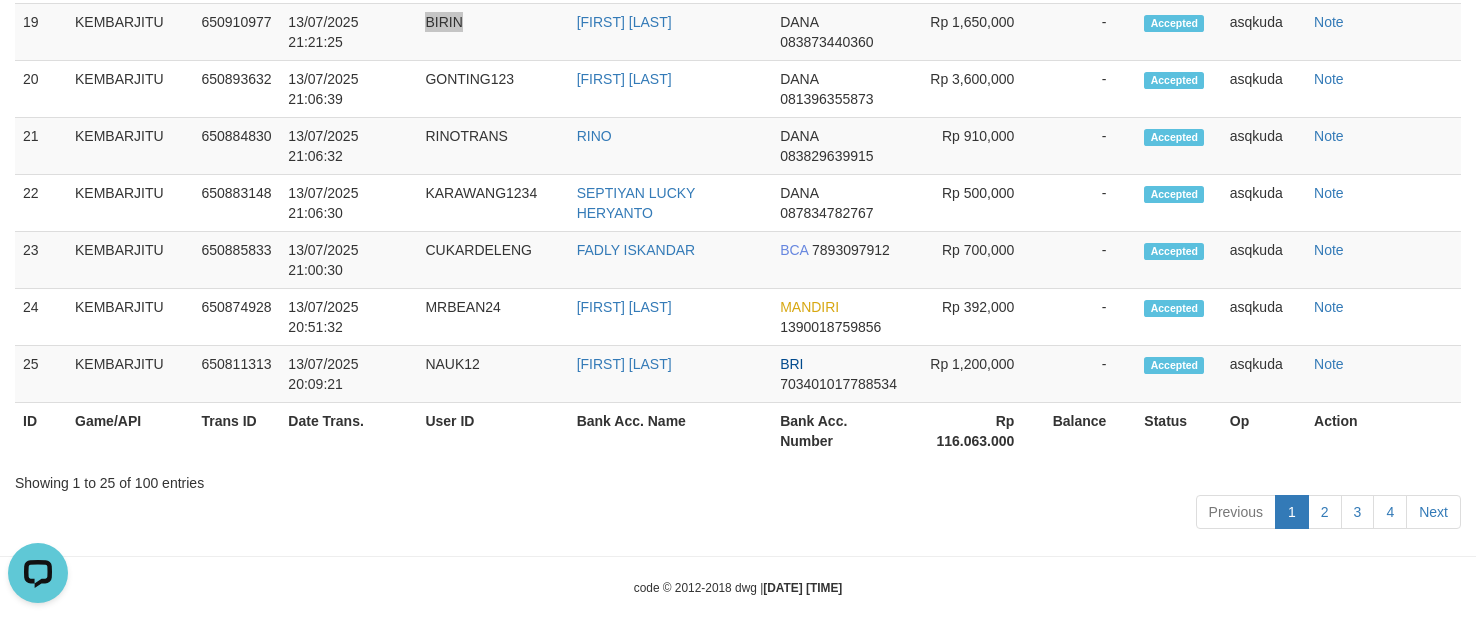 scroll, scrollTop: 2532, scrollLeft: 0, axis: vertical 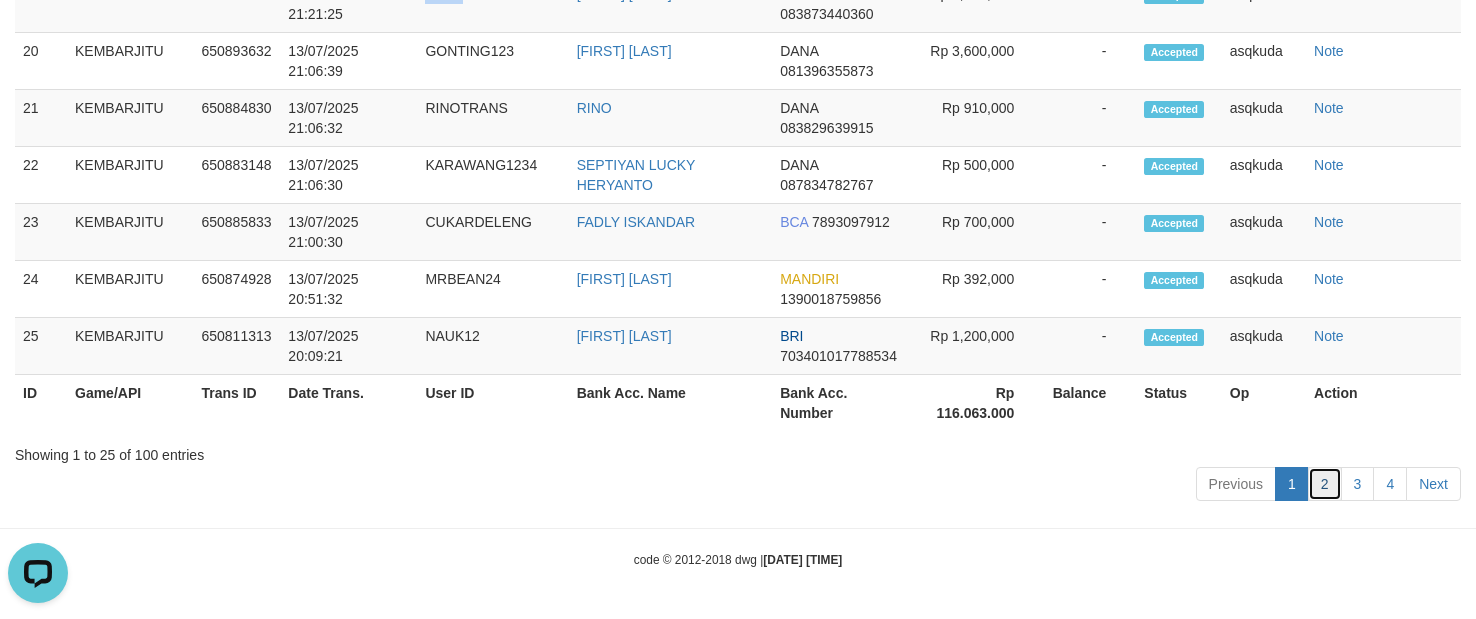 click on "2" at bounding box center (1325, 484) 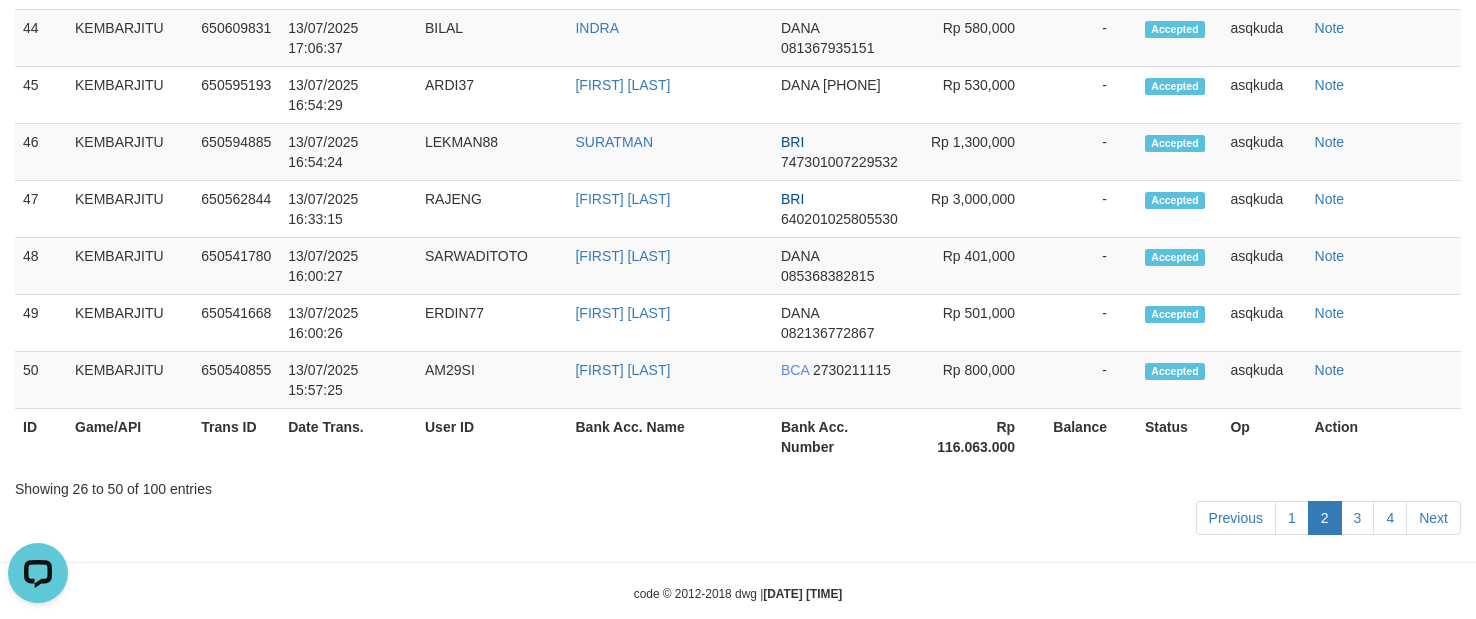 scroll, scrollTop: 2532, scrollLeft: 0, axis: vertical 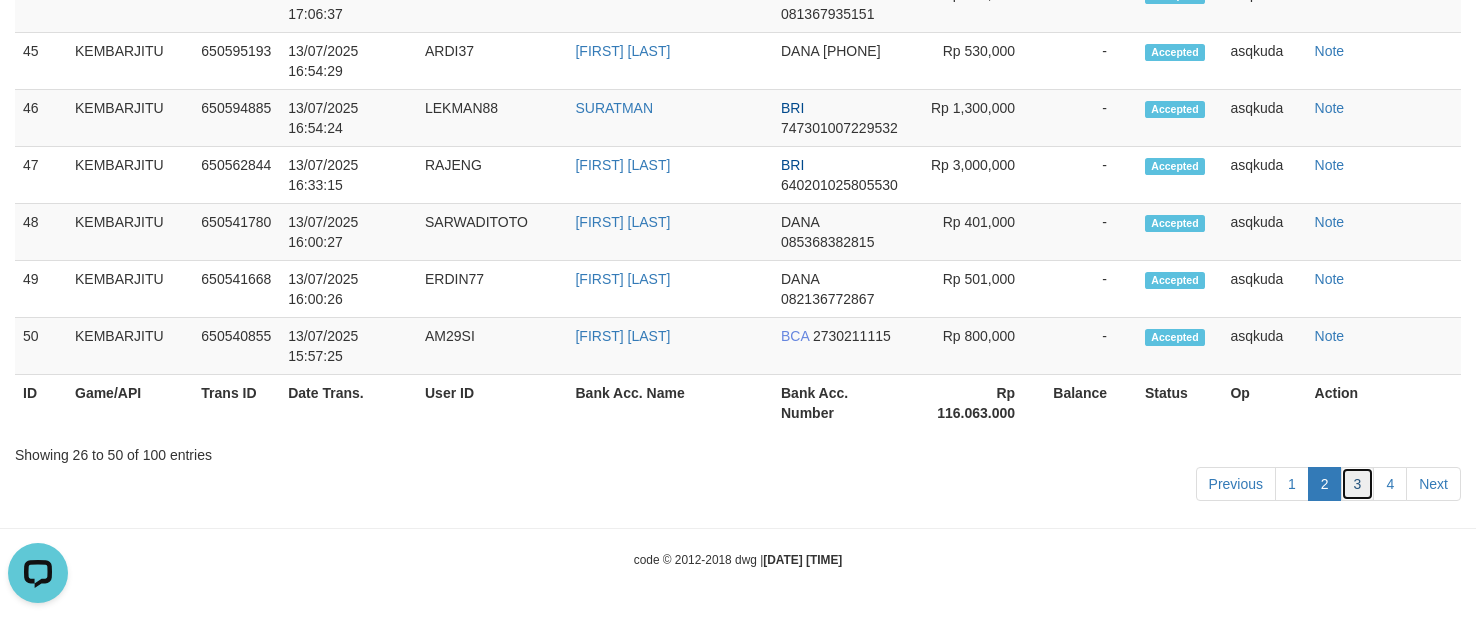 click on "3" at bounding box center [1358, 484] 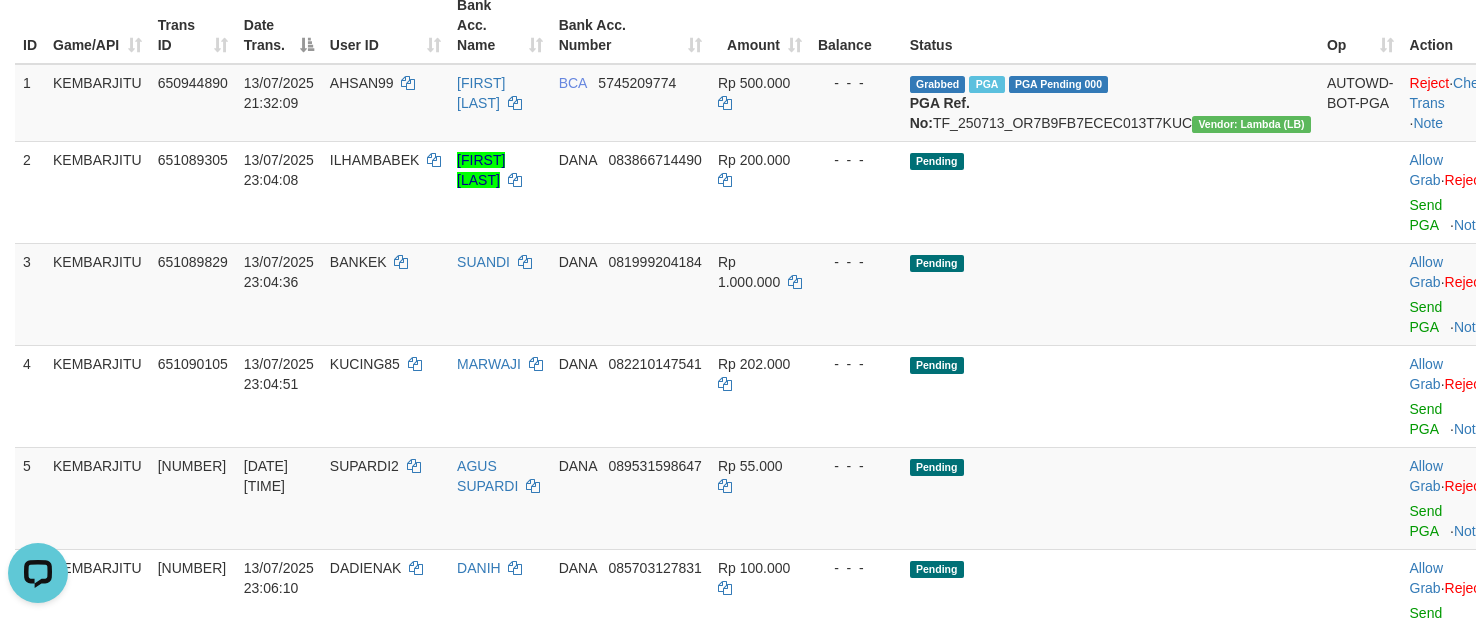 scroll, scrollTop: 132, scrollLeft: 0, axis: vertical 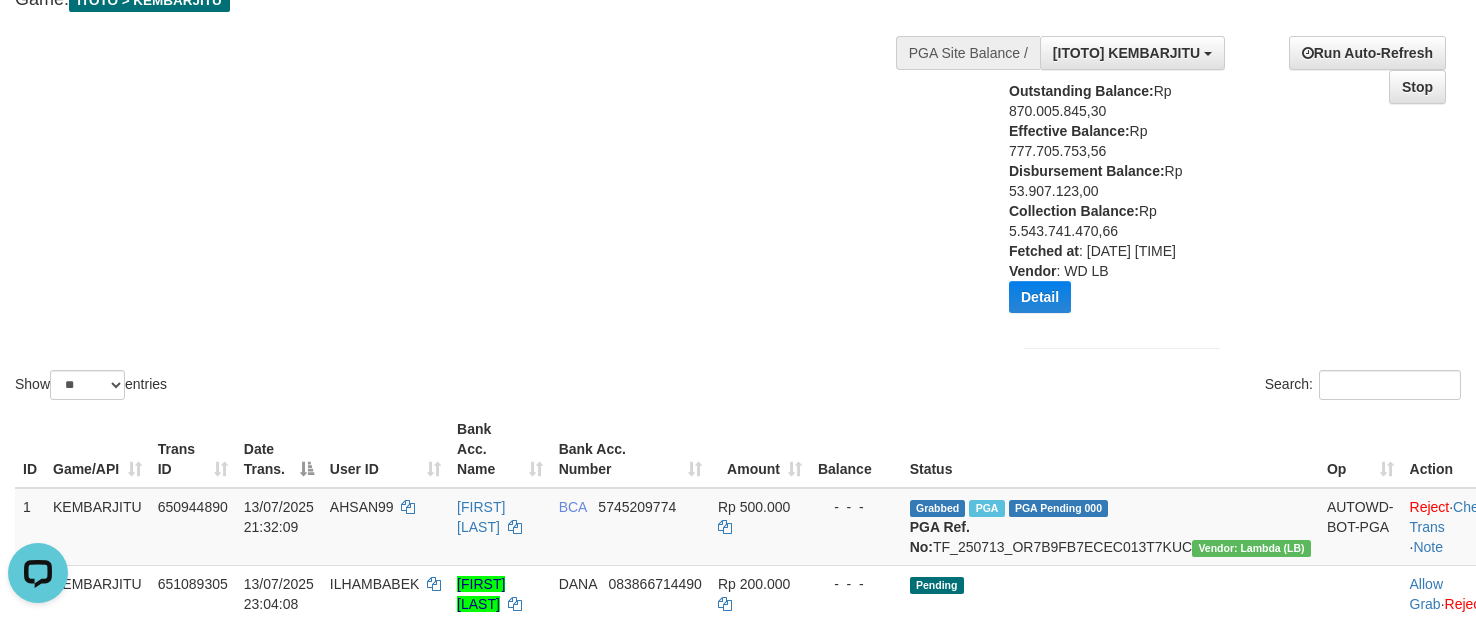click on "Show  ** ** ** ***  entries Search:" at bounding box center [738, 162] 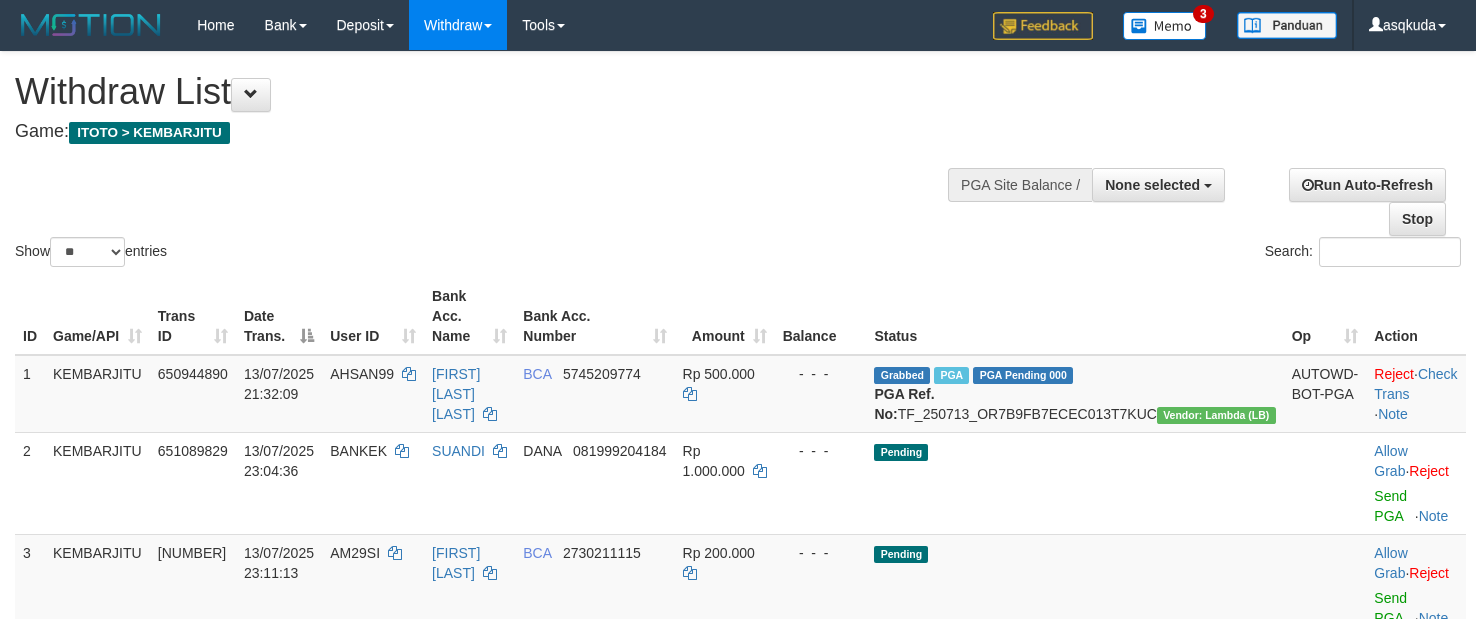 select 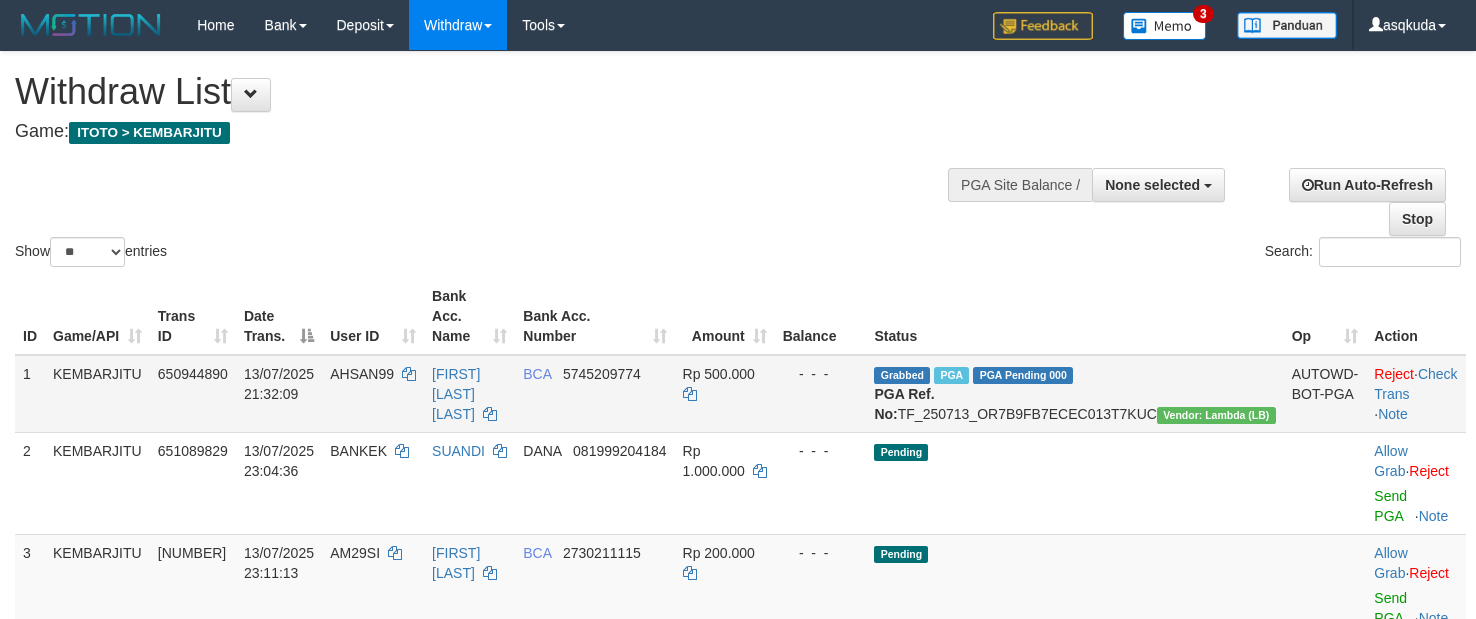 scroll, scrollTop: 133, scrollLeft: 0, axis: vertical 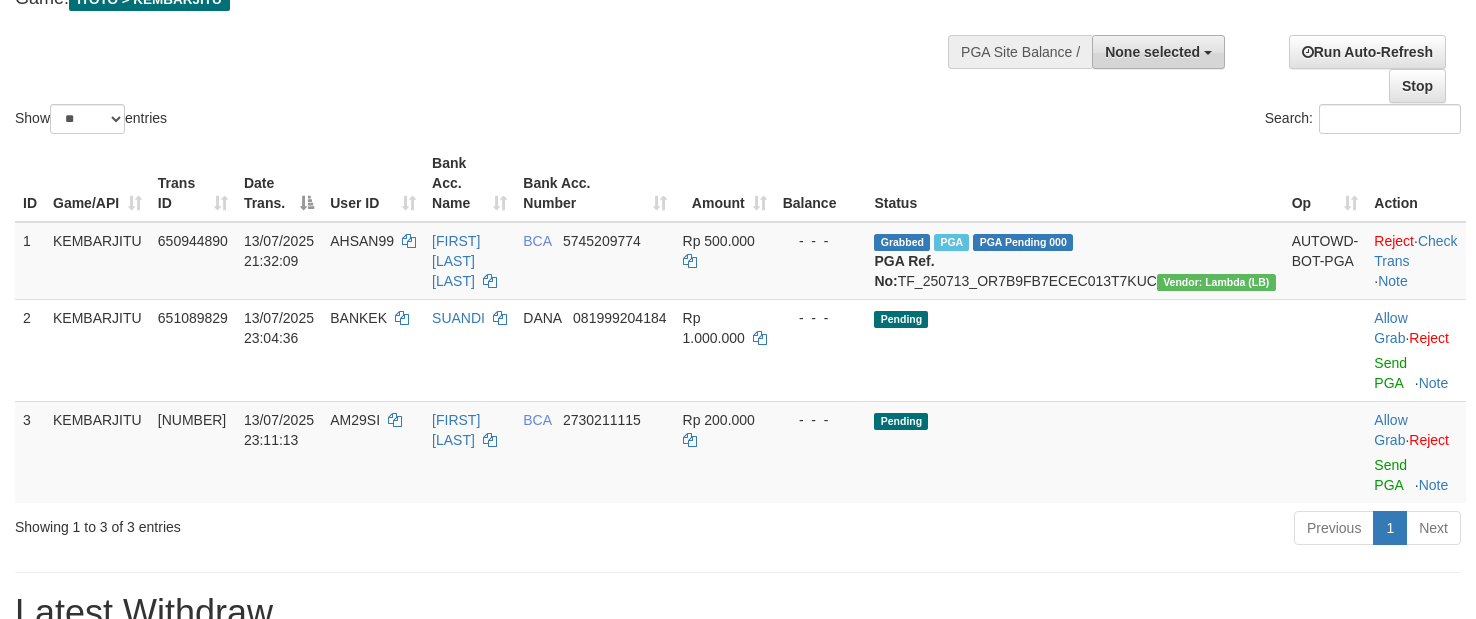 click on "None selected" at bounding box center (1152, 52) 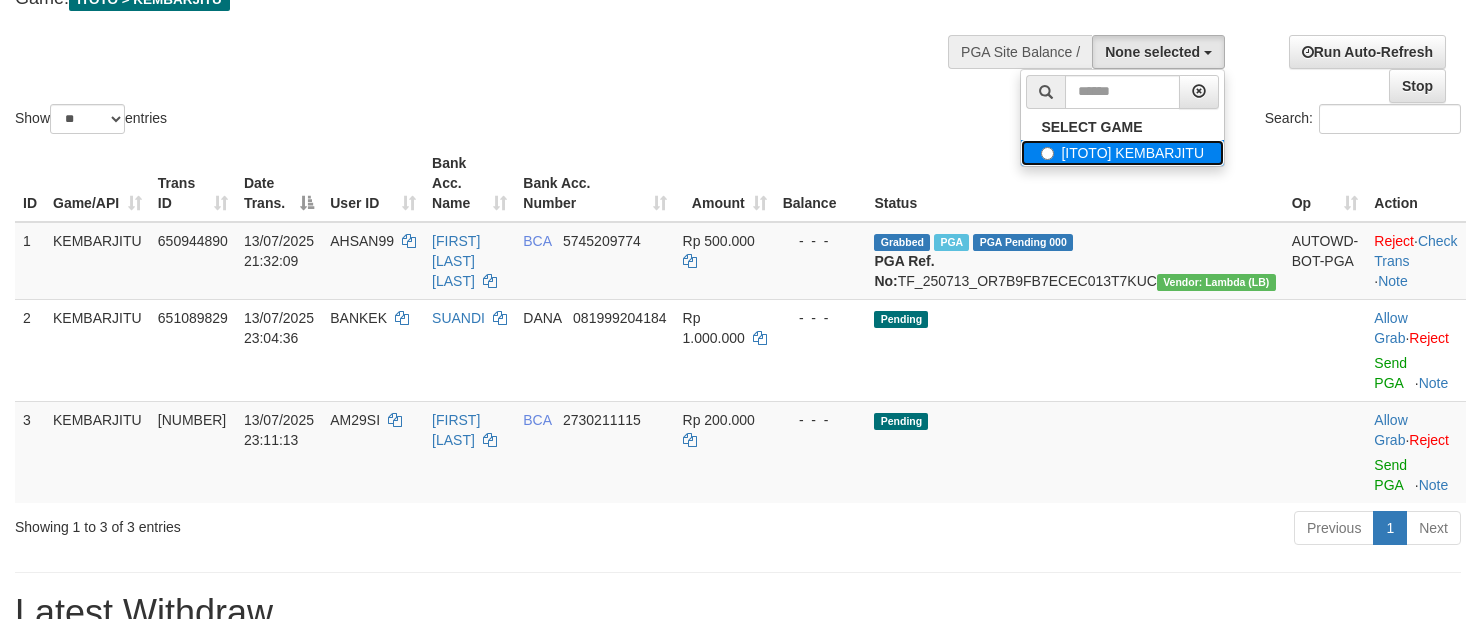 click on "[ITOTO] KEMBARJITU" at bounding box center (1122, 153) 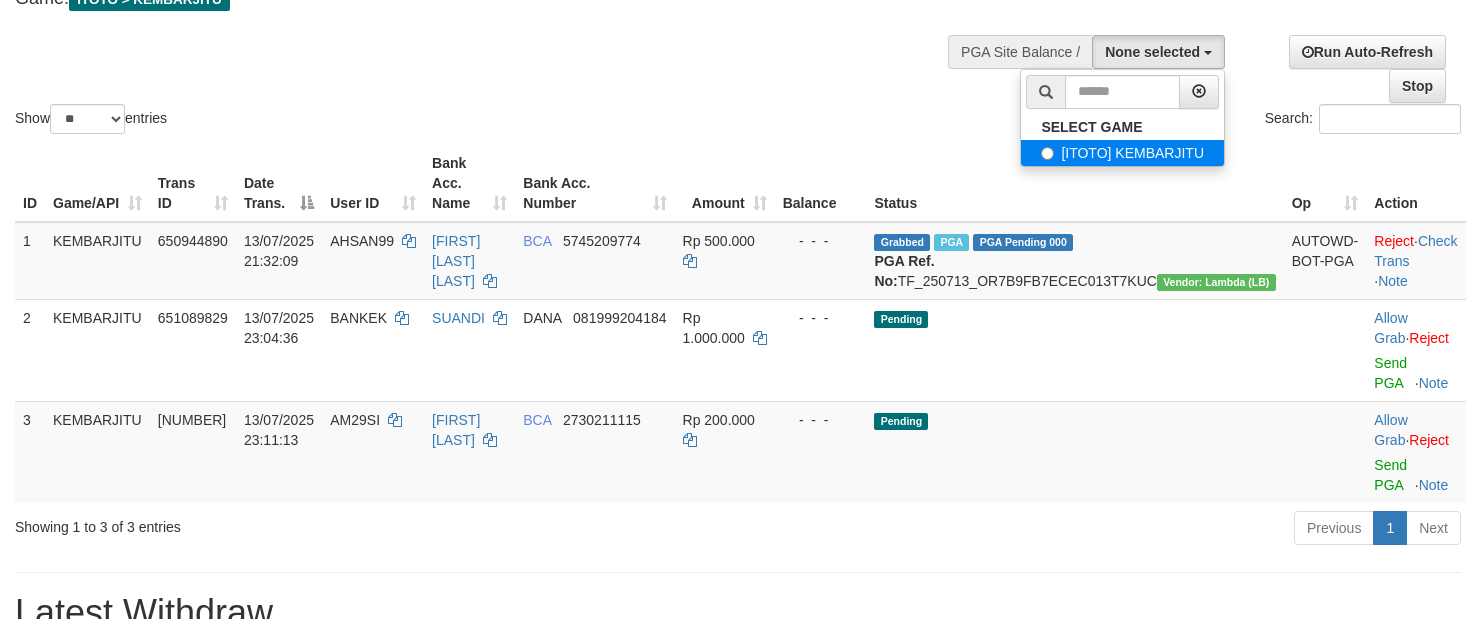 select on "***" 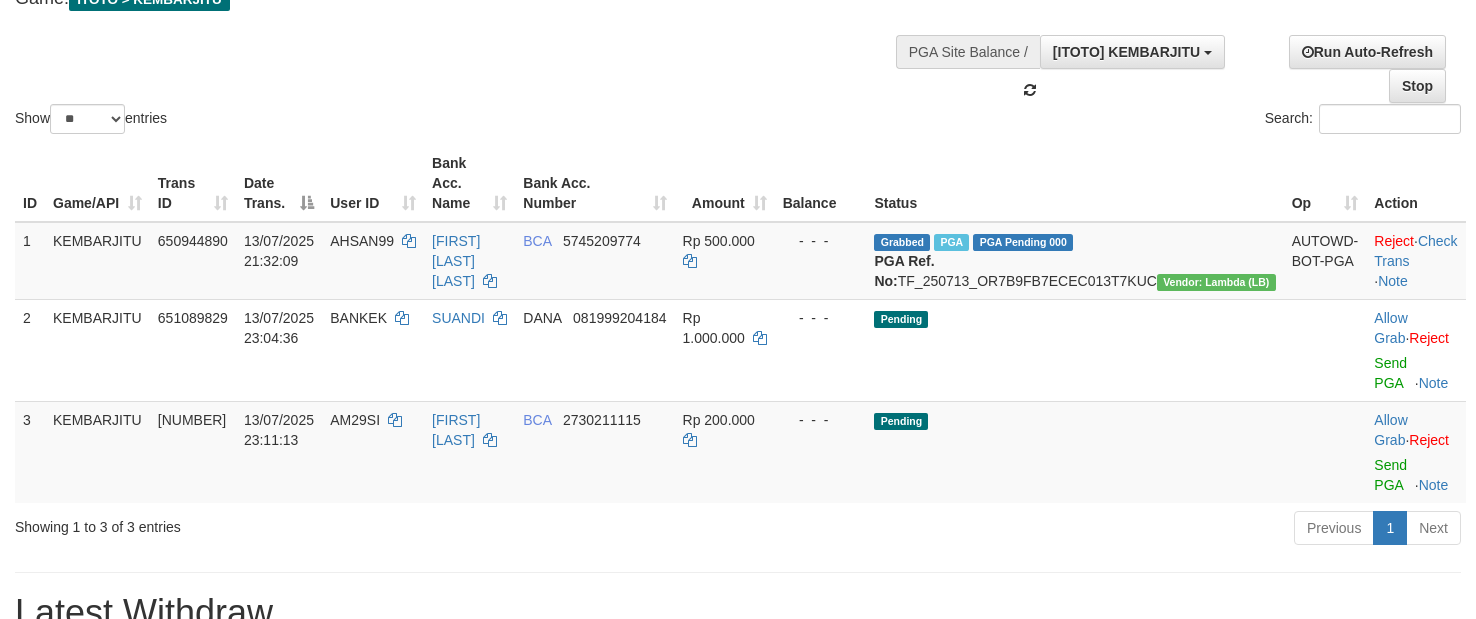 scroll, scrollTop: 18, scrollLeft: 0, axis: vertical 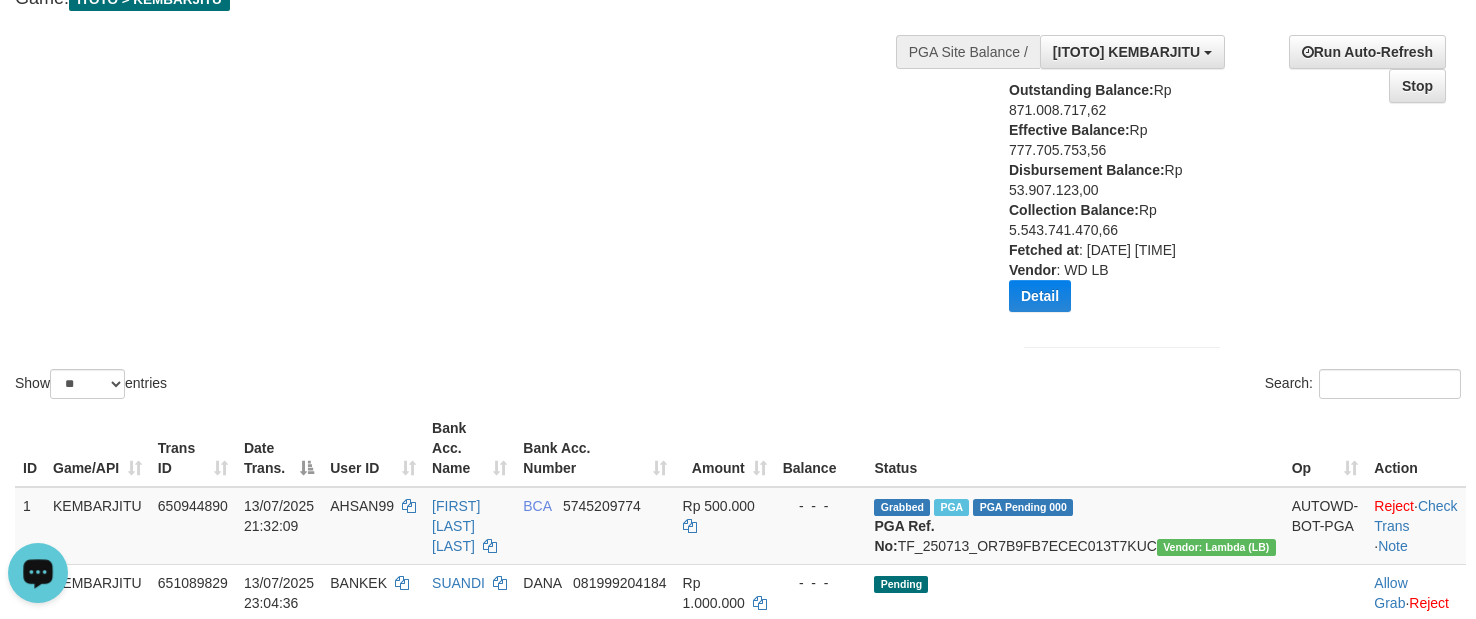 drag, startPoint x: 64, startPoint y: 551, endPoint x: 58, endPoint y: 563, distance: 13.416408 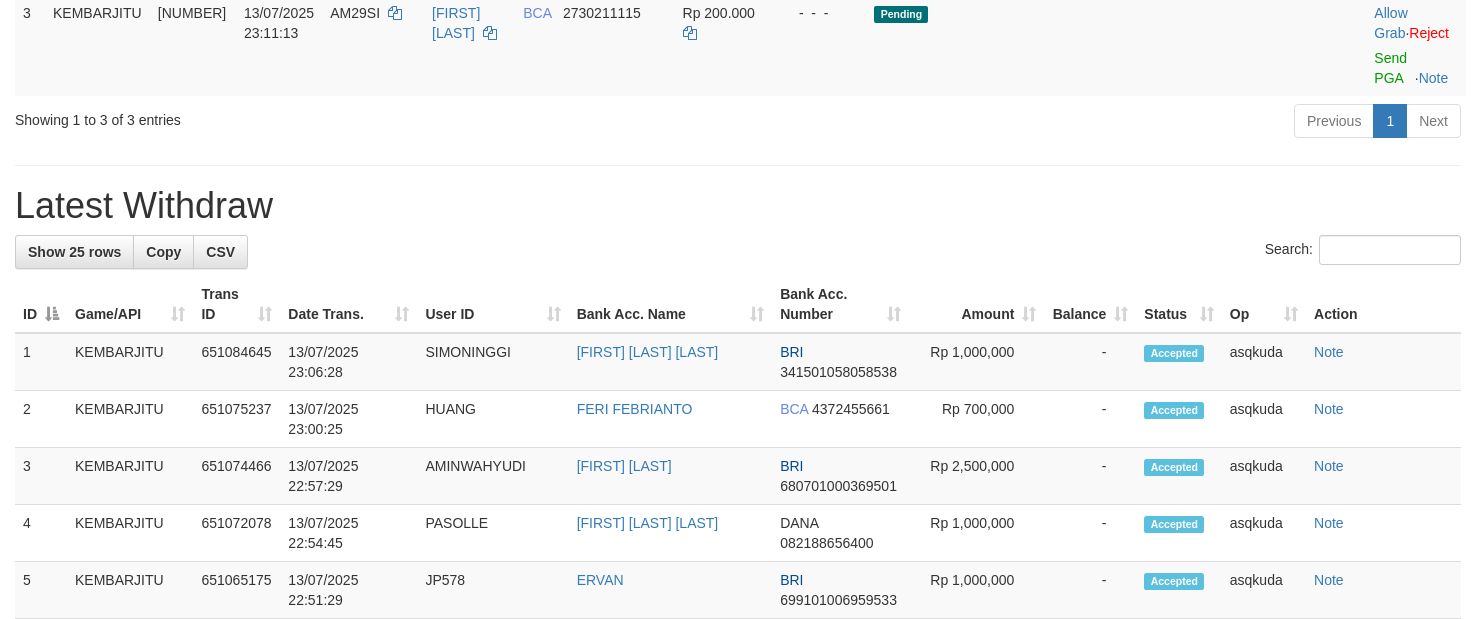 scroll, scrollTop: 733, scrollLeft: 0, axis: vertical 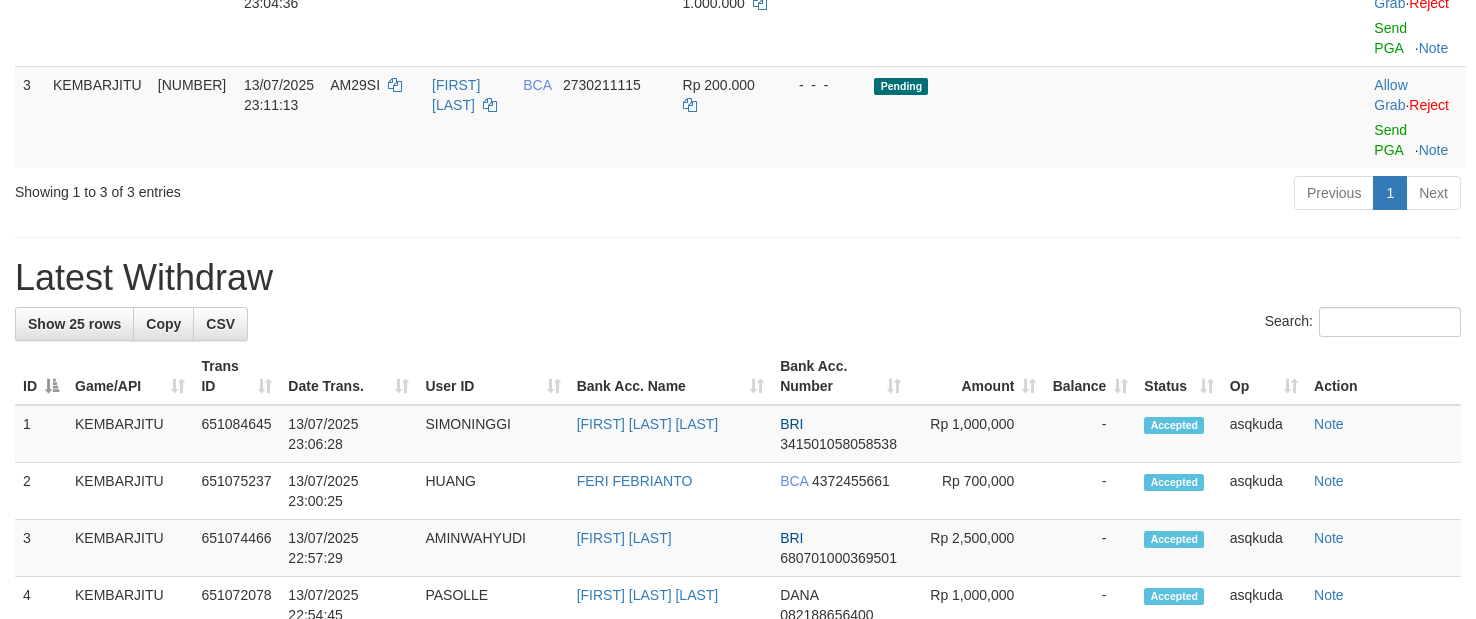 click on "**********" at bounding box center [738, 641] 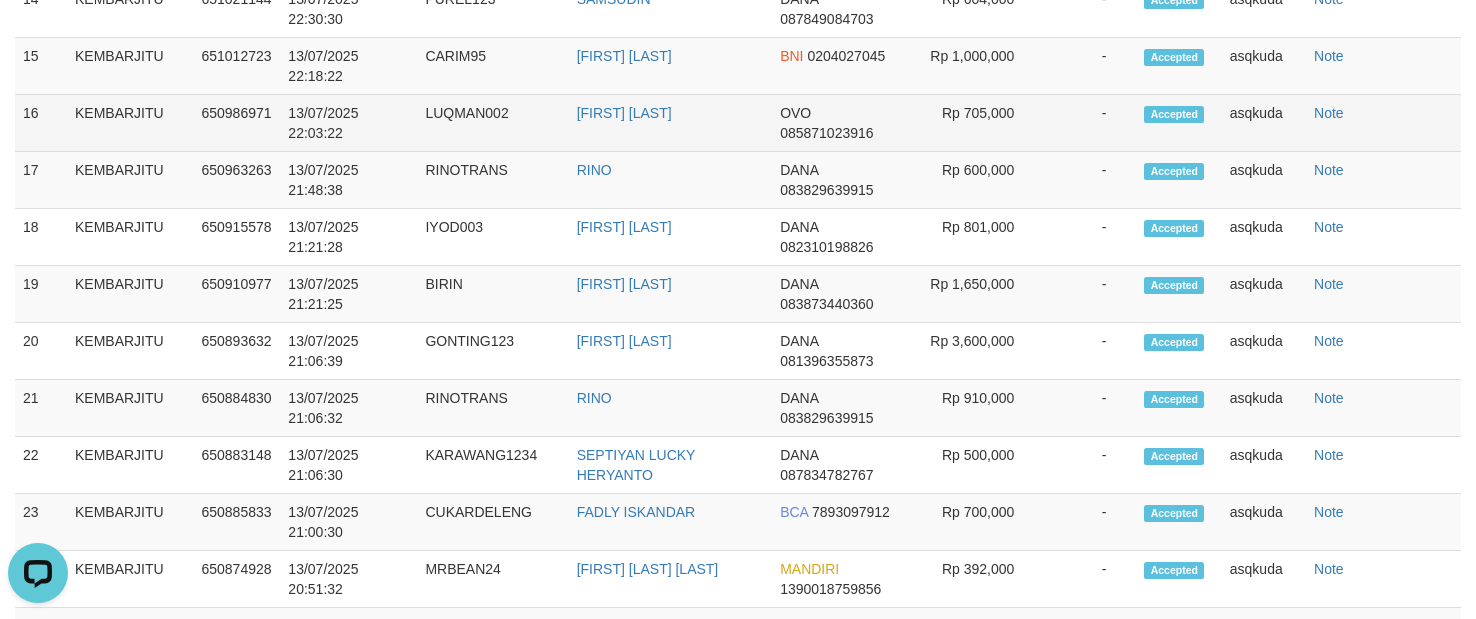 scroll, scrollTop: 2224, scrollLeft: 0, axis: vertical 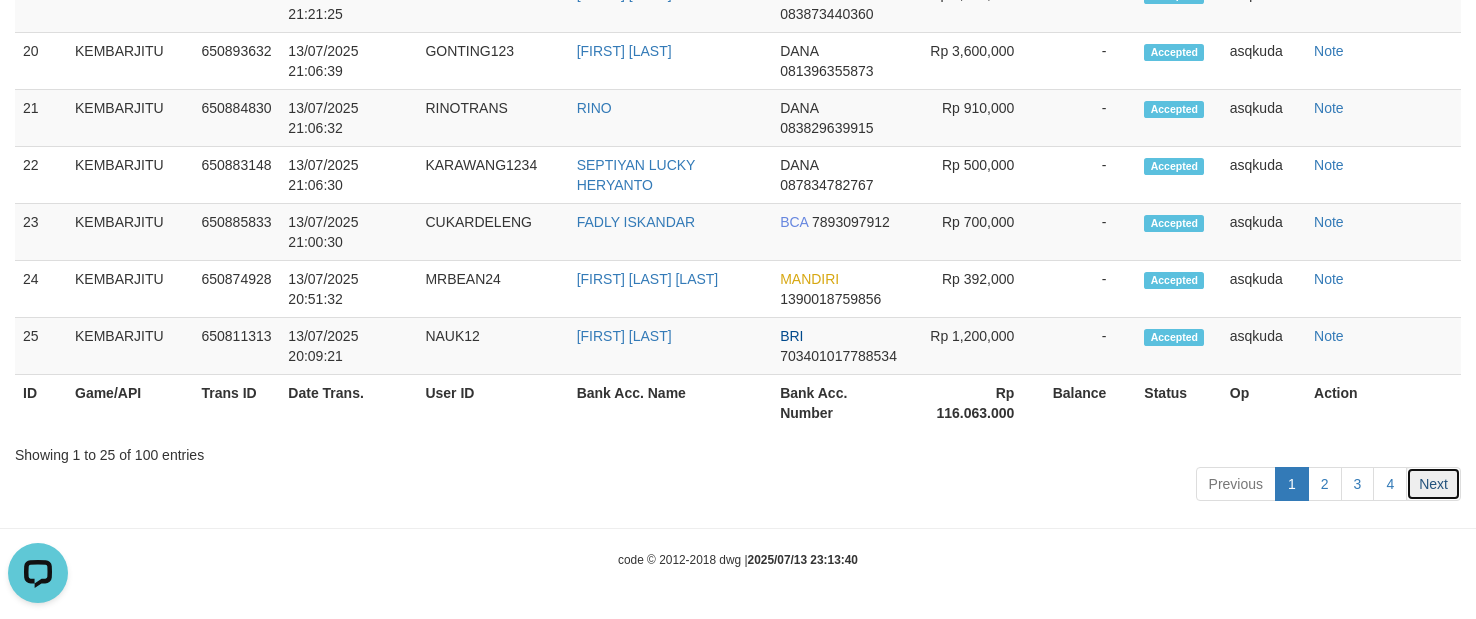 click on "Next" at bounding box center [1433, 484] 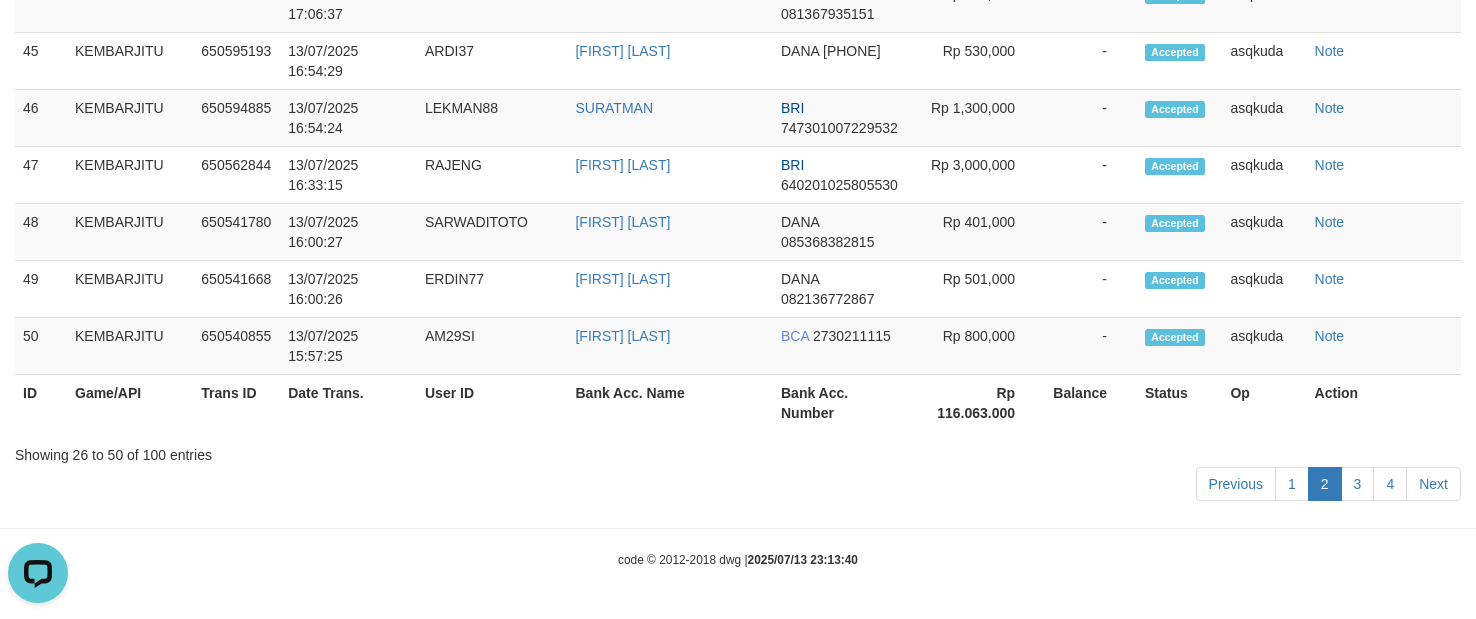 click on "Next" at bounding box center [1433, 484] 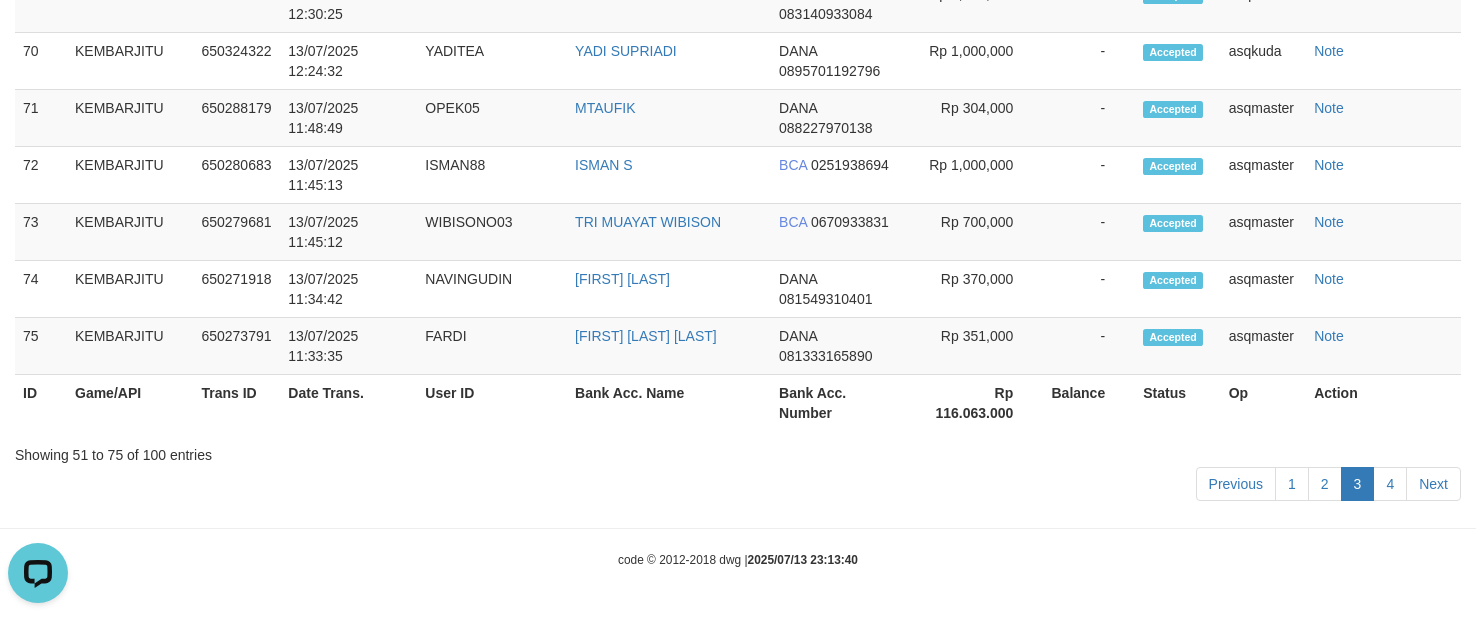 click on "Next" at bounding box center (1433, 484) 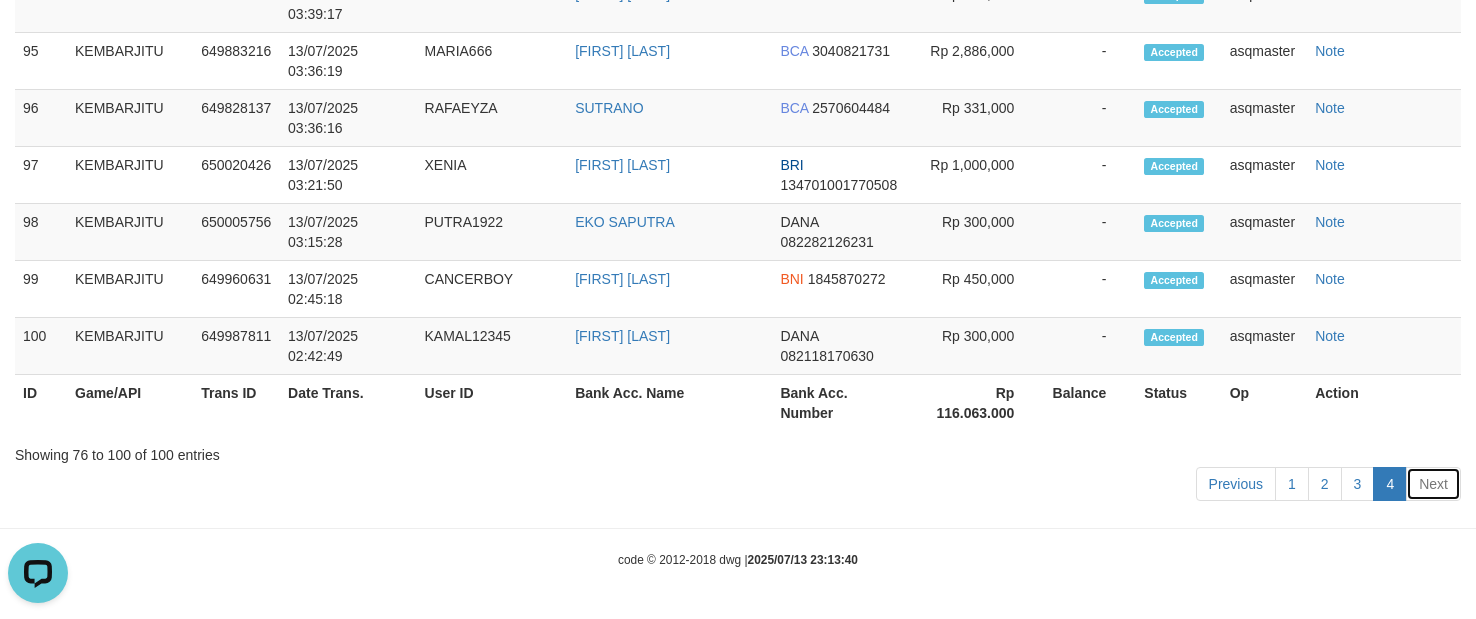 click on "Next" at bounding box center [1433, 484] 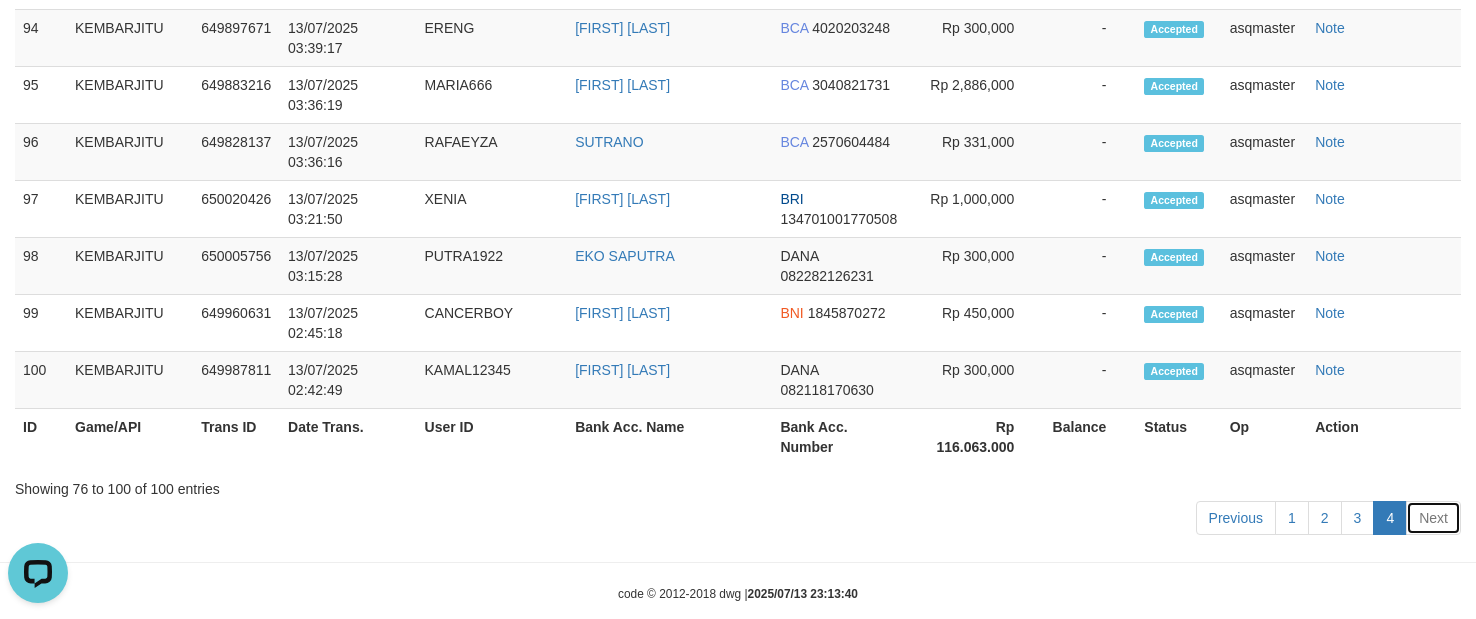 scroll, scrollTop: 2224, scrollLeft: 0, axis: vertical 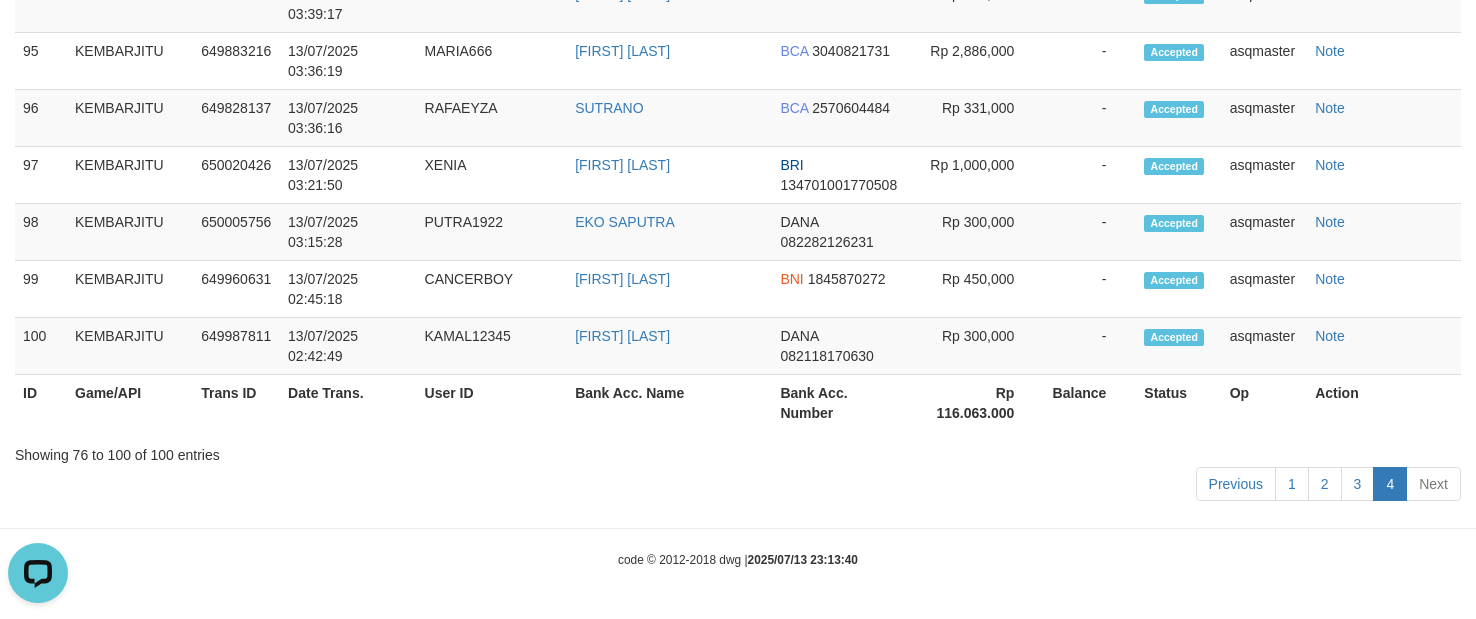 click on "Toggle navigation
Home
Bank
Account List
Load
By Website
Group
[ITOTO]													KEMBARJITU
By Load Group (DPS)
Group asq-1
Group asq-2
Group asq-3
Mutasi Bank
Search Sync" at bounding box center [738, -785] 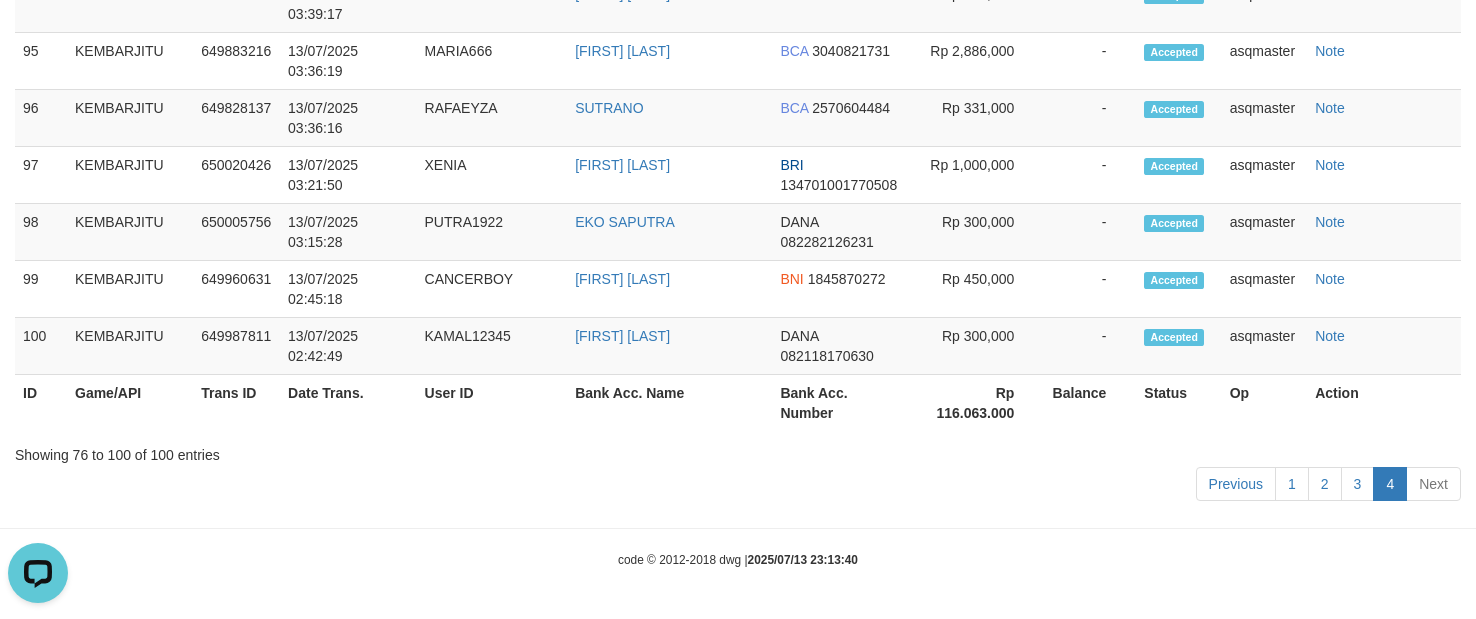 scroll, scrollTop: 426, scrollLeft: 0, axis: vertical 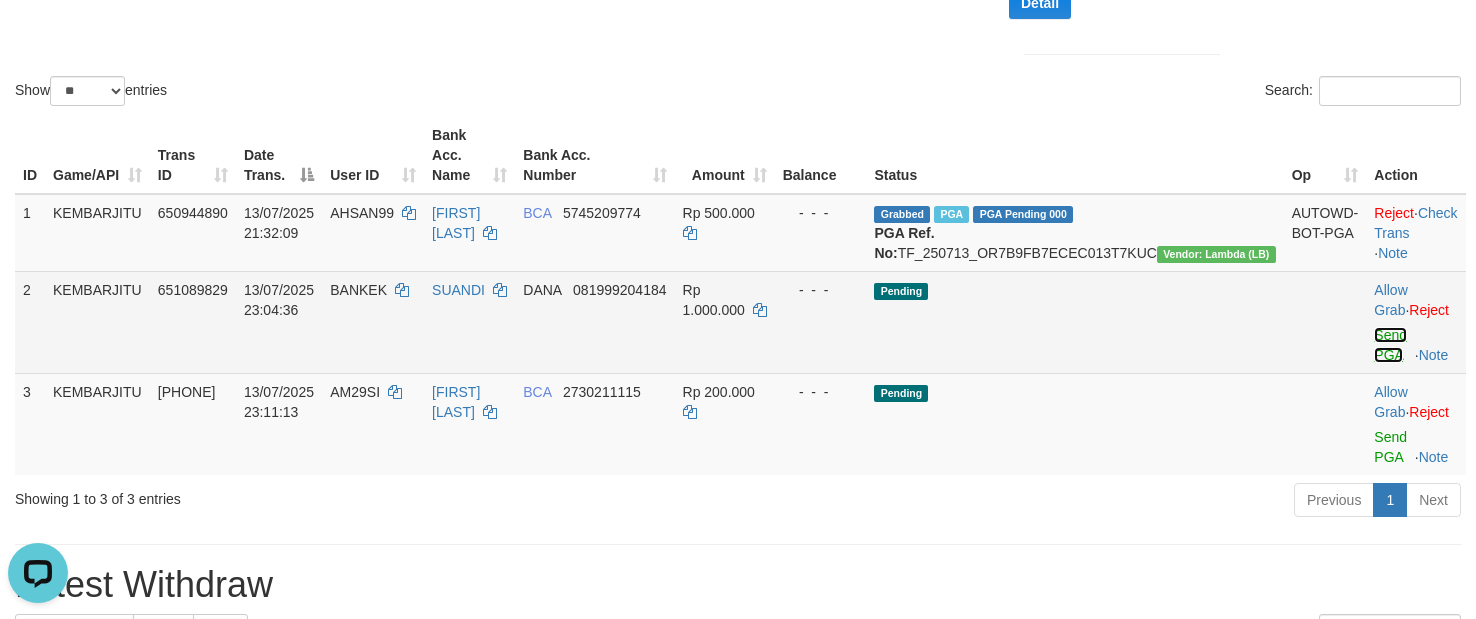 click on "Send PGA" 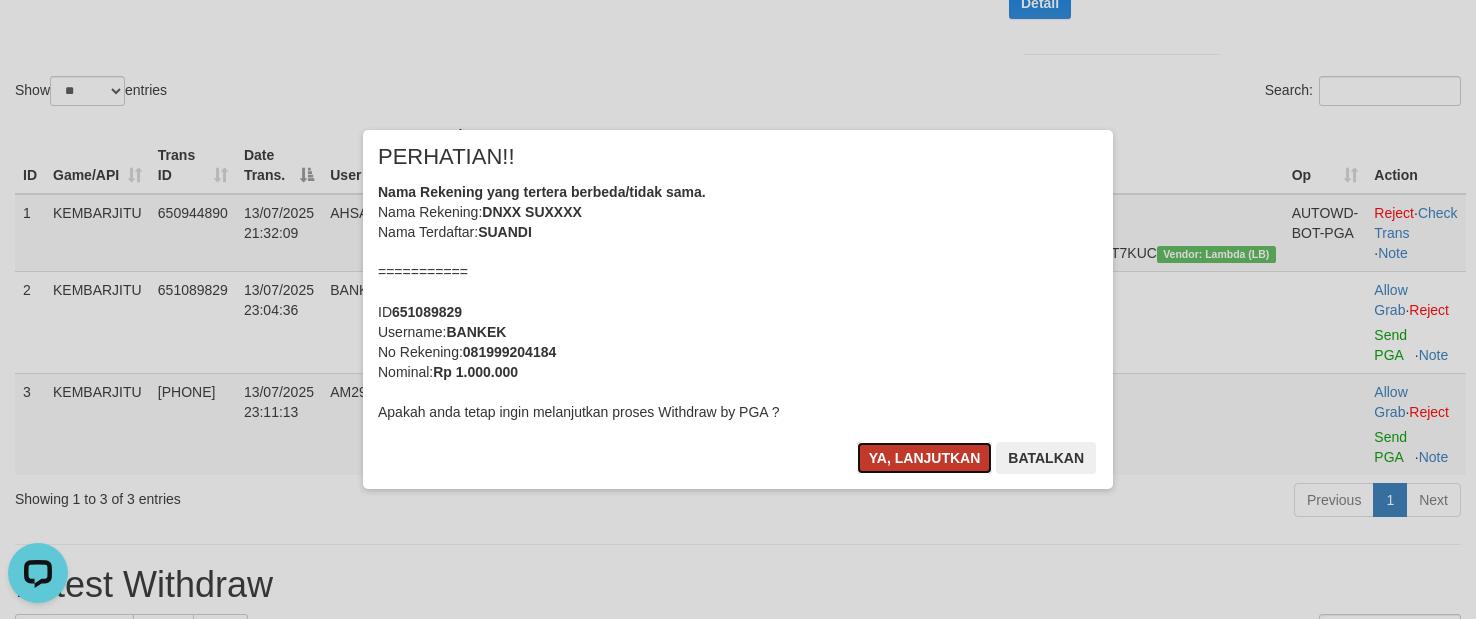 click on "Ya, lanjutkan" 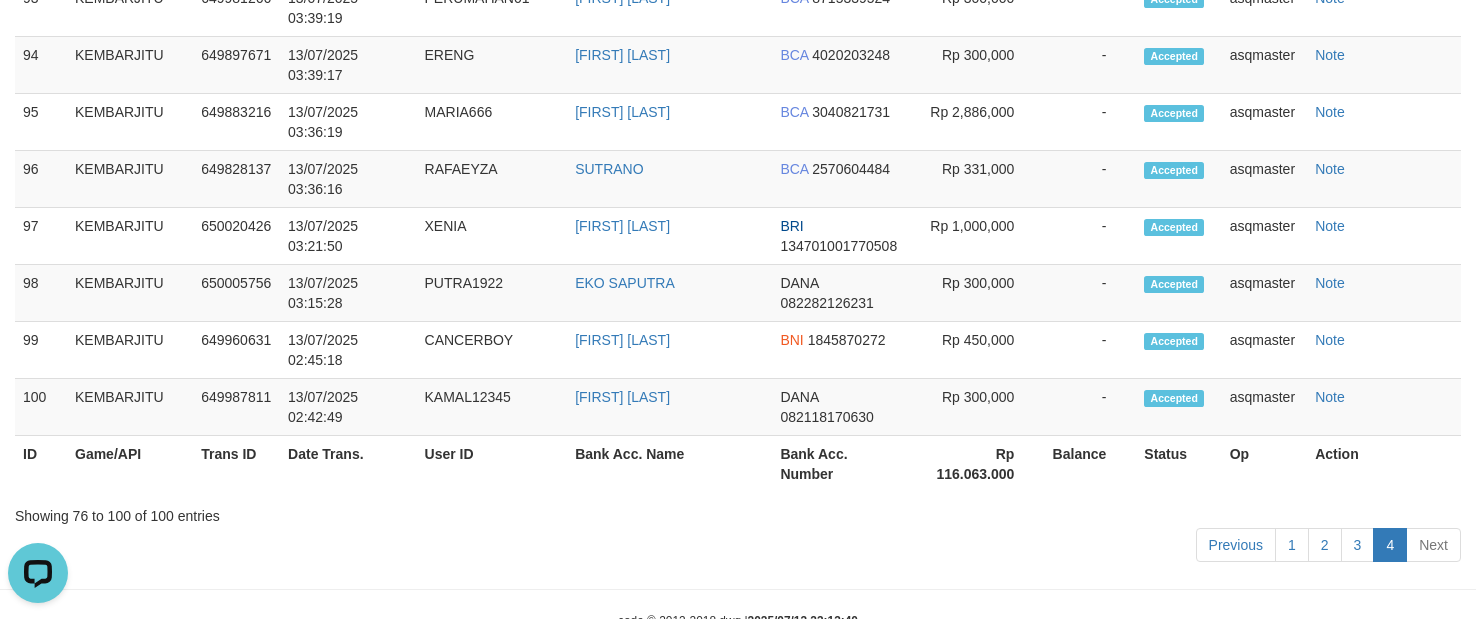 scroll, scrollTop: 2179, scrollLeft: 0, axis: vertical 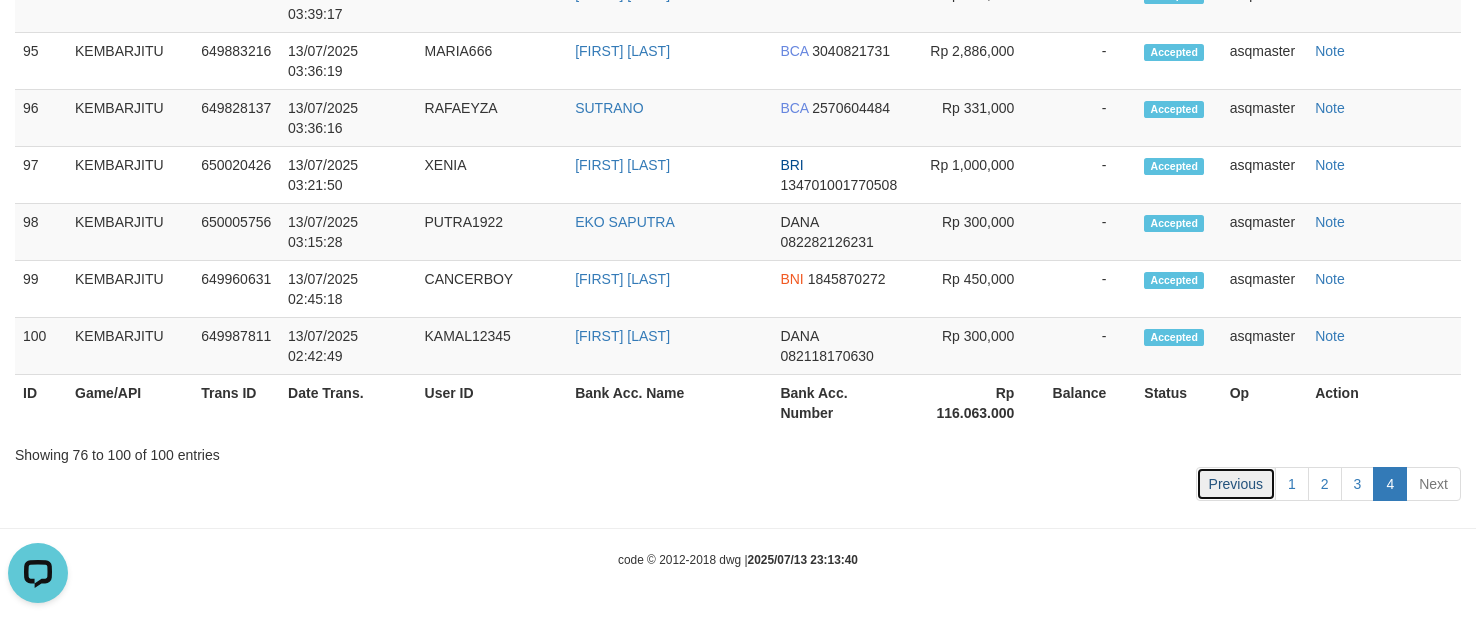 click on "Previous" 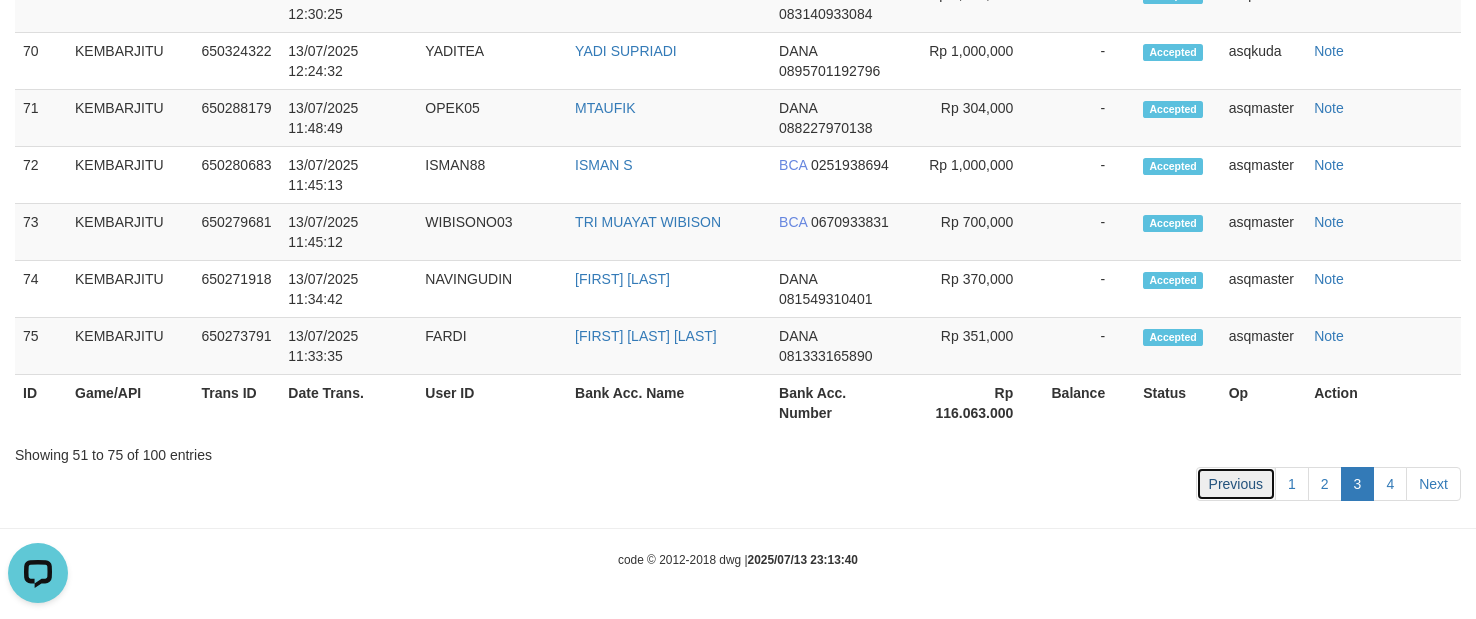 click on "Previous" 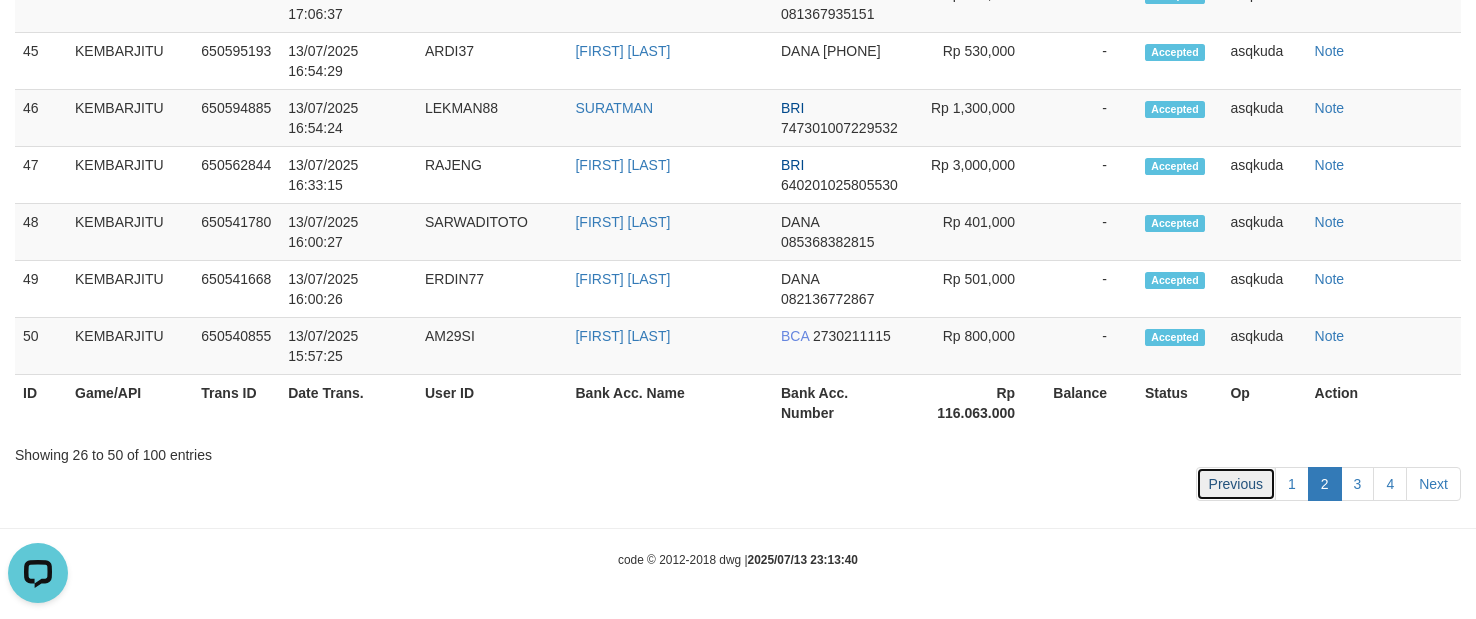 click on "Previous" 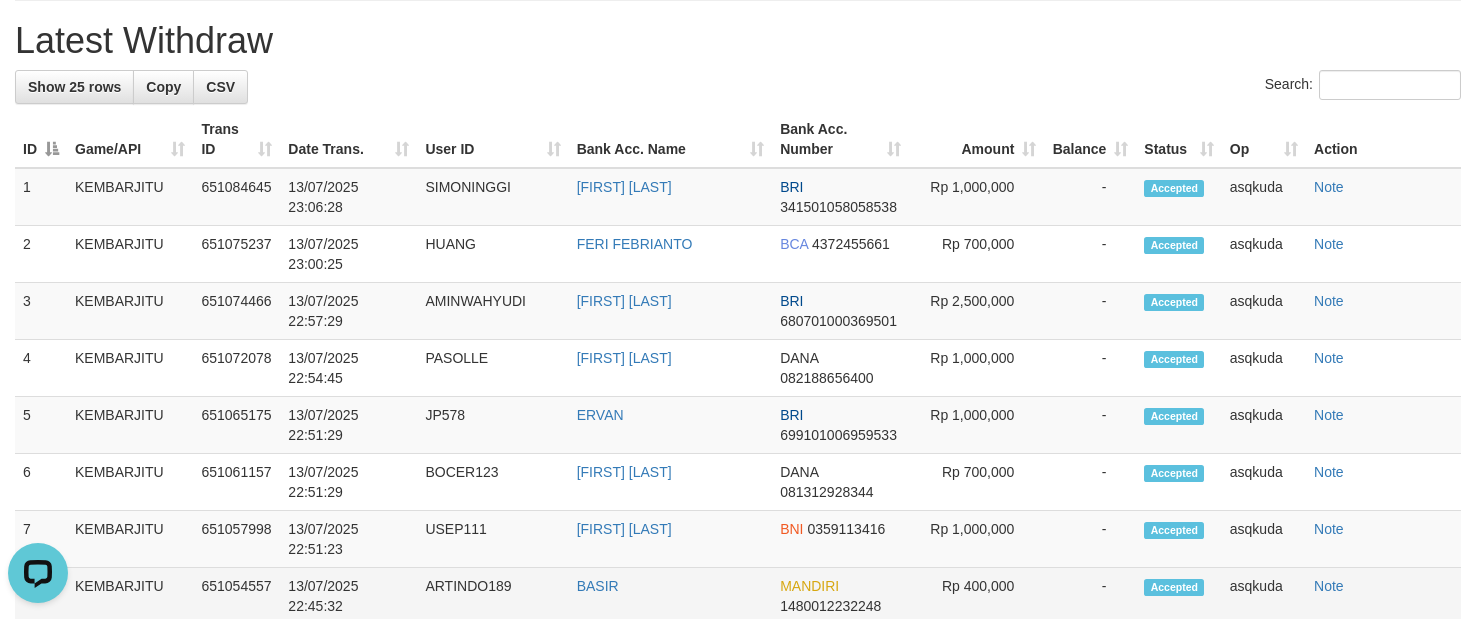 scroll, scrollTop: 979, scrollLeft: 0, axis: vertical 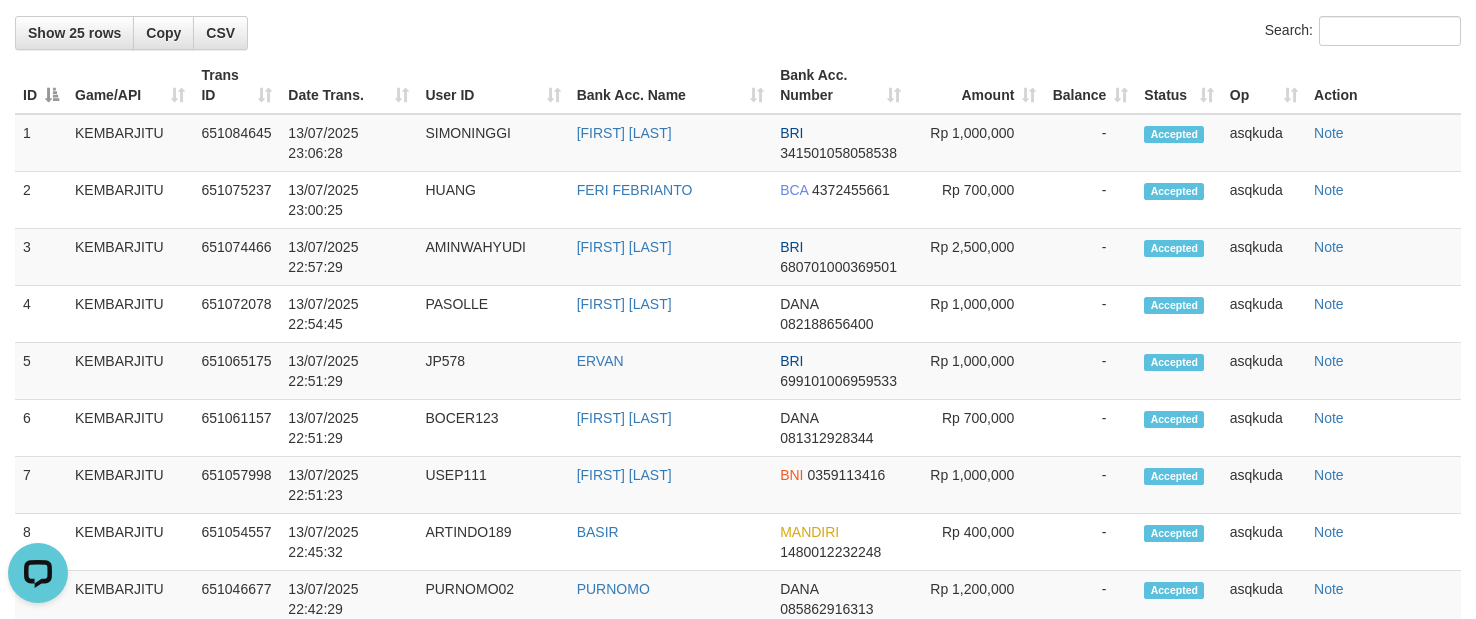 drag, startPoint x: 687, startPoint y: 46, endPoint x: 715, endPoint y: 61, distance: 31.764761 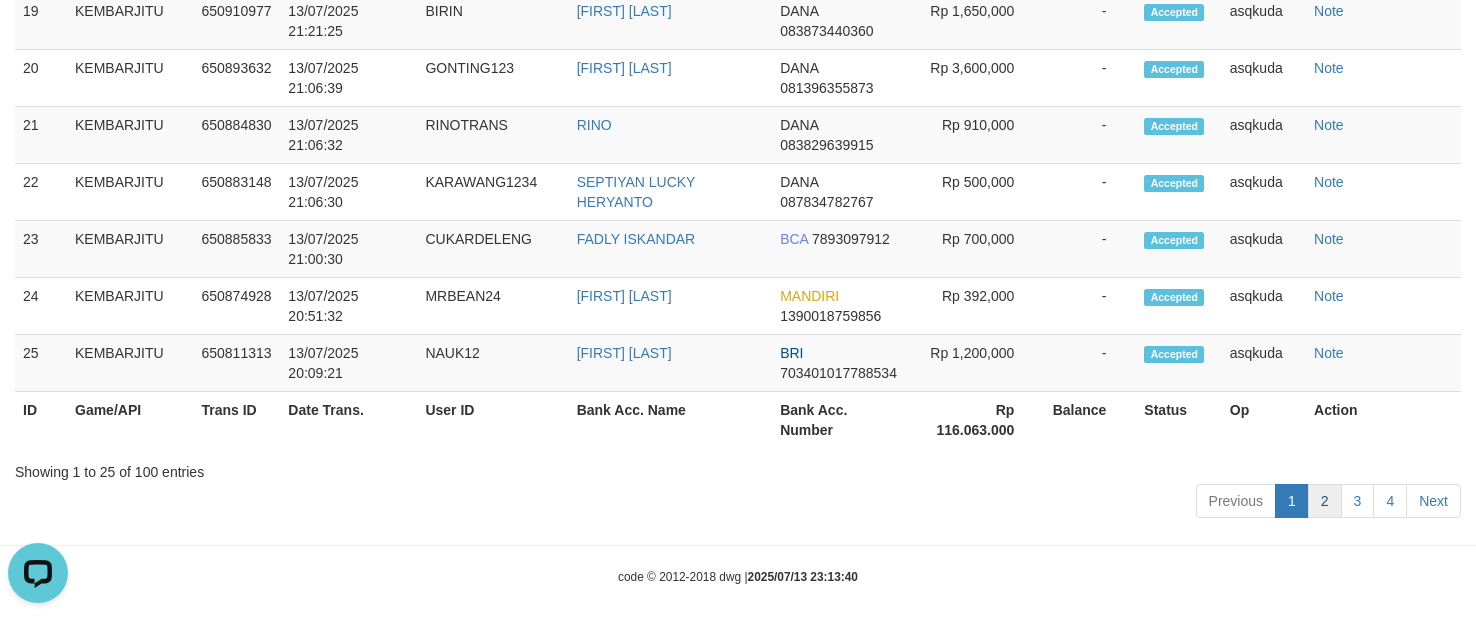 scroll, scrollTop: 2179, scrollLeft: 0, axis: vertical 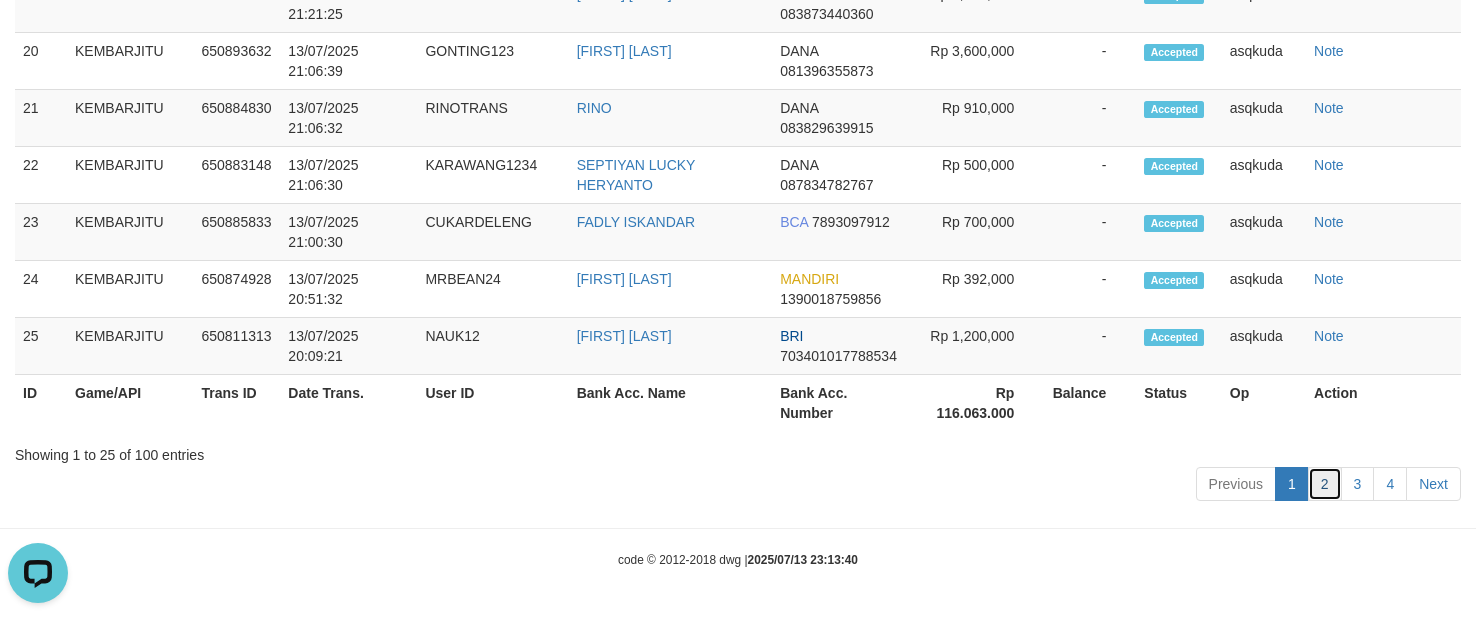 click on "2" 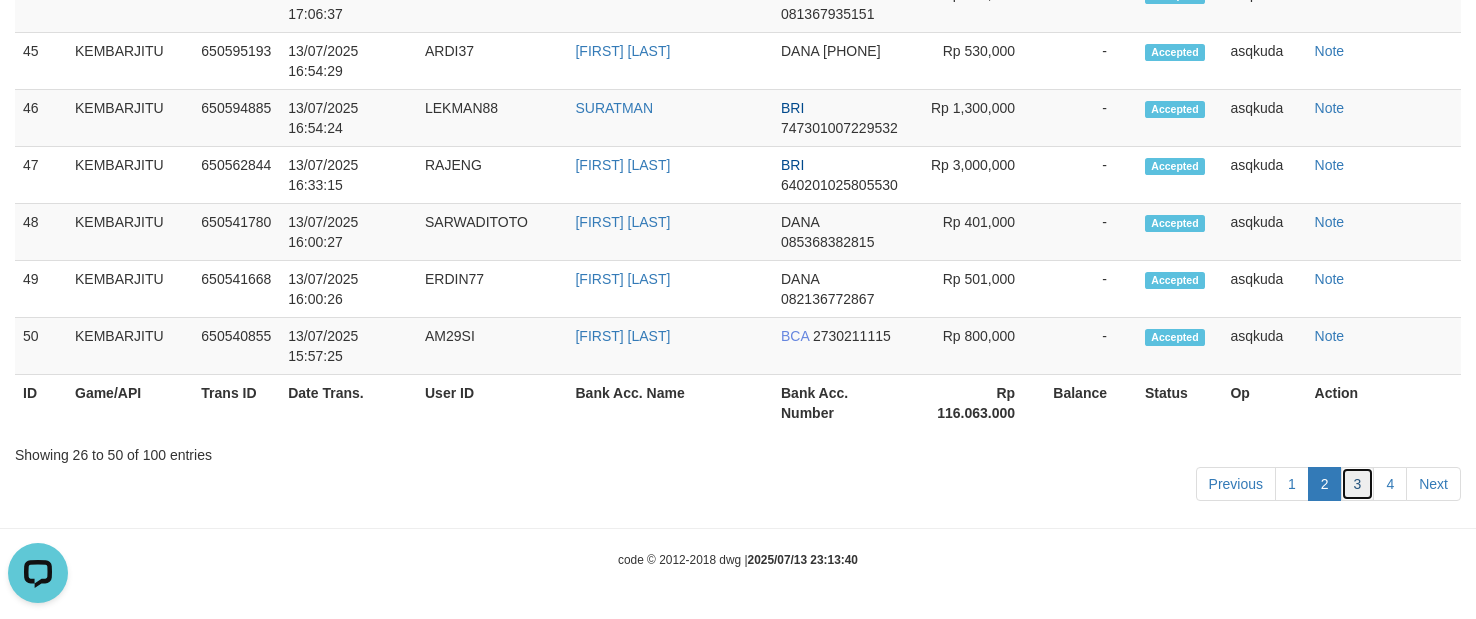 click on "3" 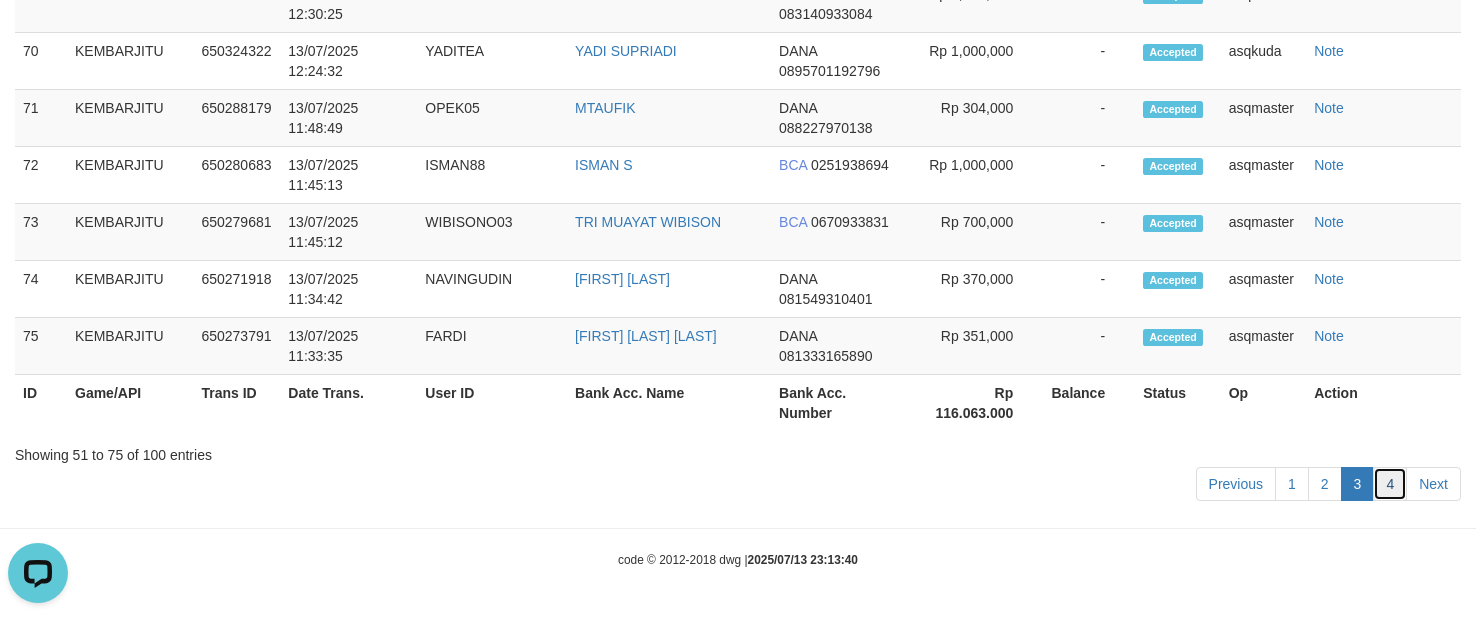 click on "4" 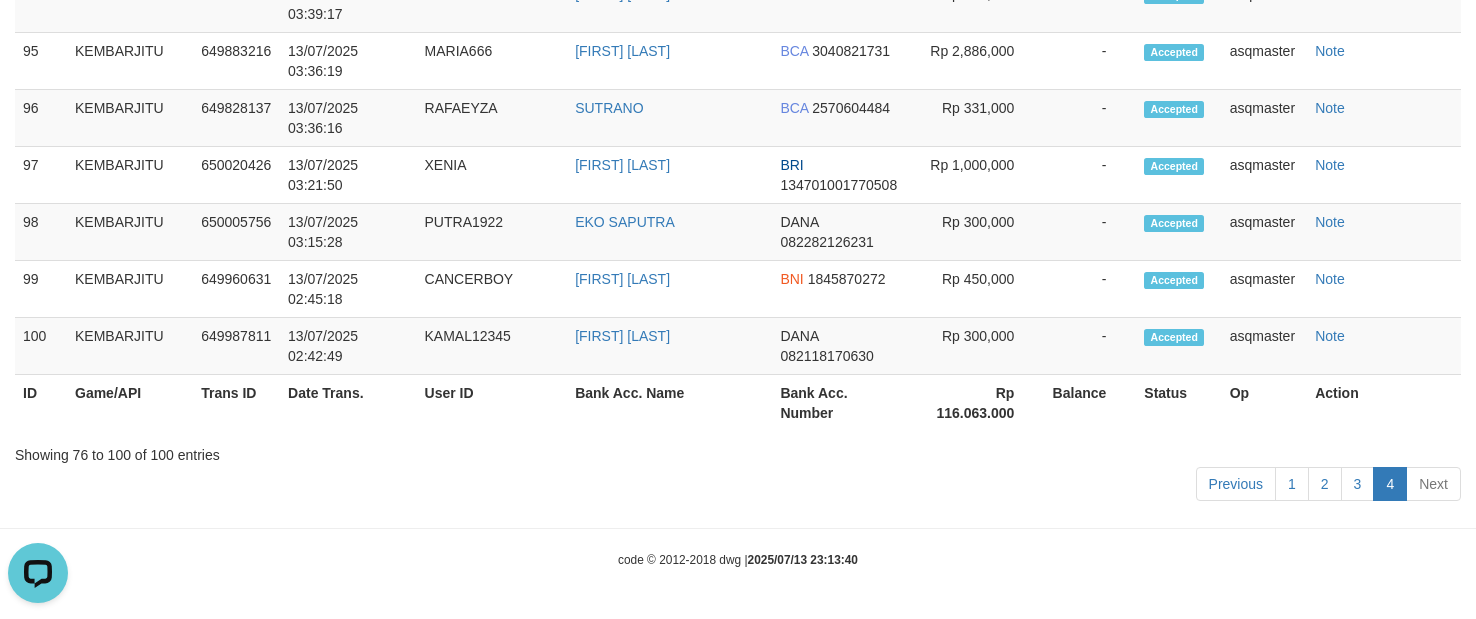 click on "Previous 1 2 3 4 Next" 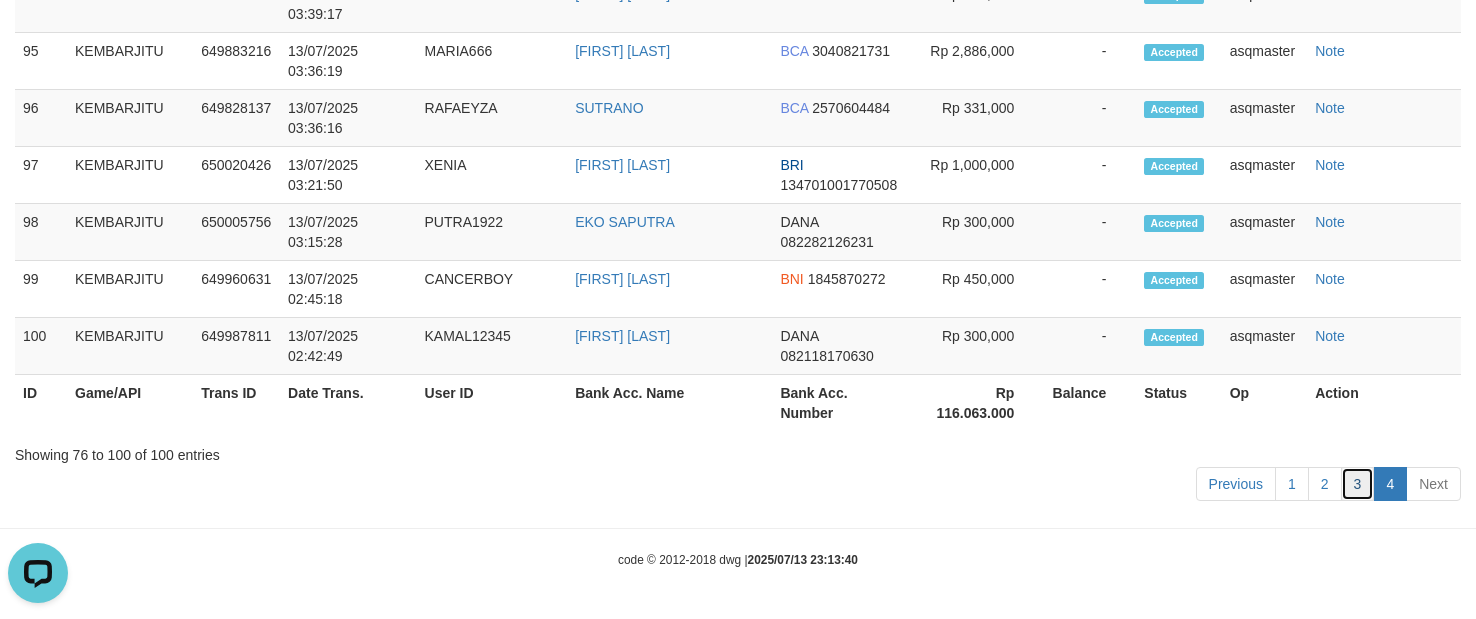 click on "3" 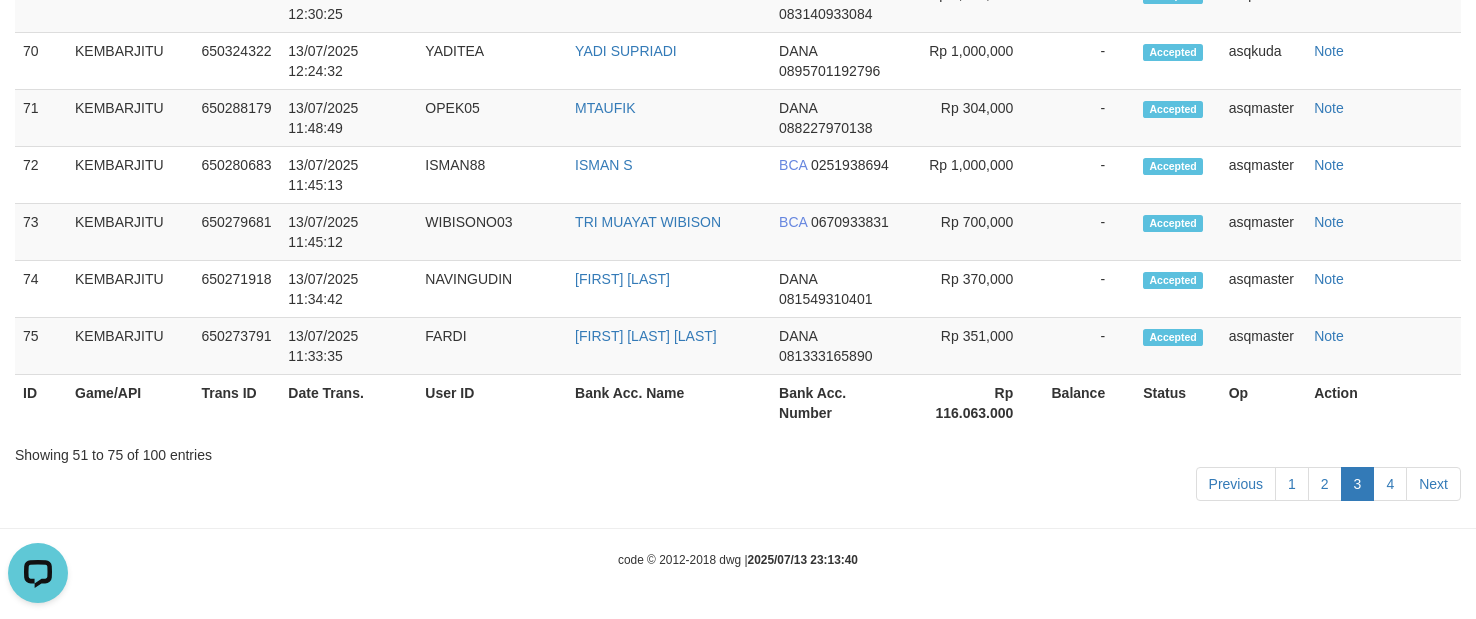 click on "Toggle navigation
Home
Bank
Account List
Load
By Website
Group
[ITOTO]													KEMBARJITU
By Load Group (DPS)
Group asq-1
Group asq-2
Group asq-3
Mutasi Bank
Search Sync" 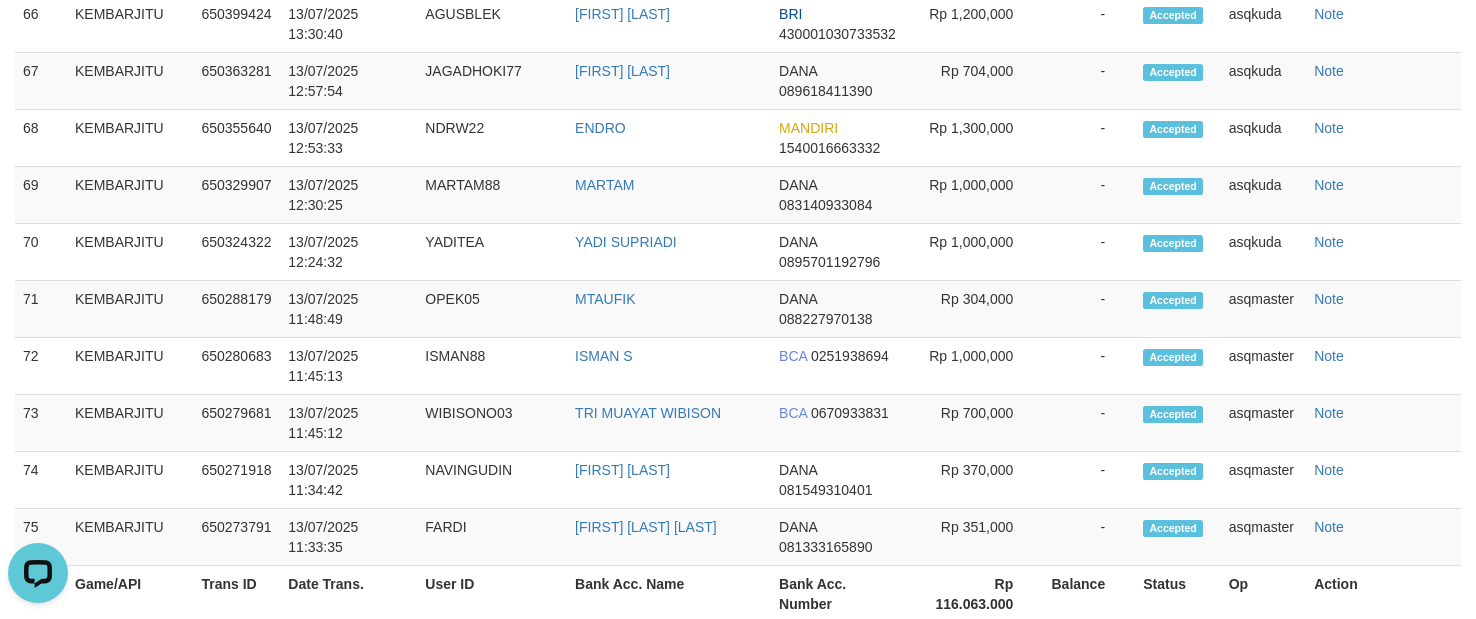 scroll, scrollTop: 2179, scrollLeft: 0, axis: vertical 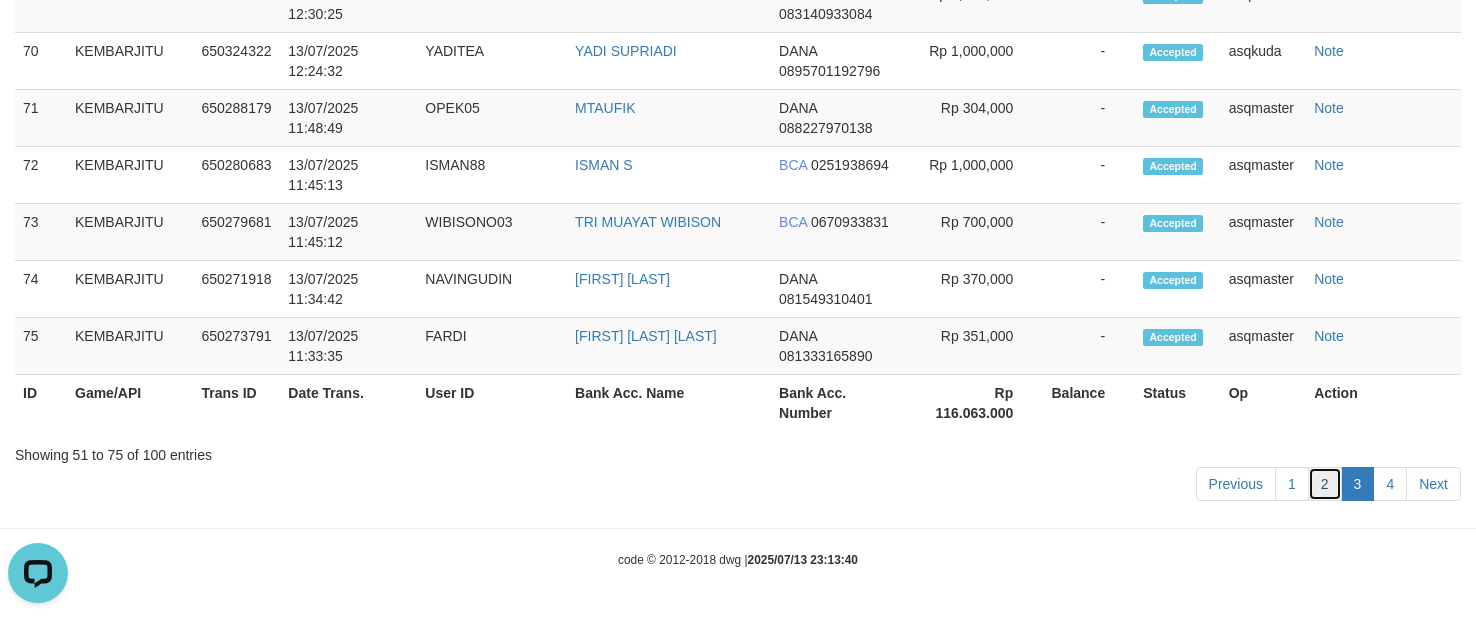 click on "2" 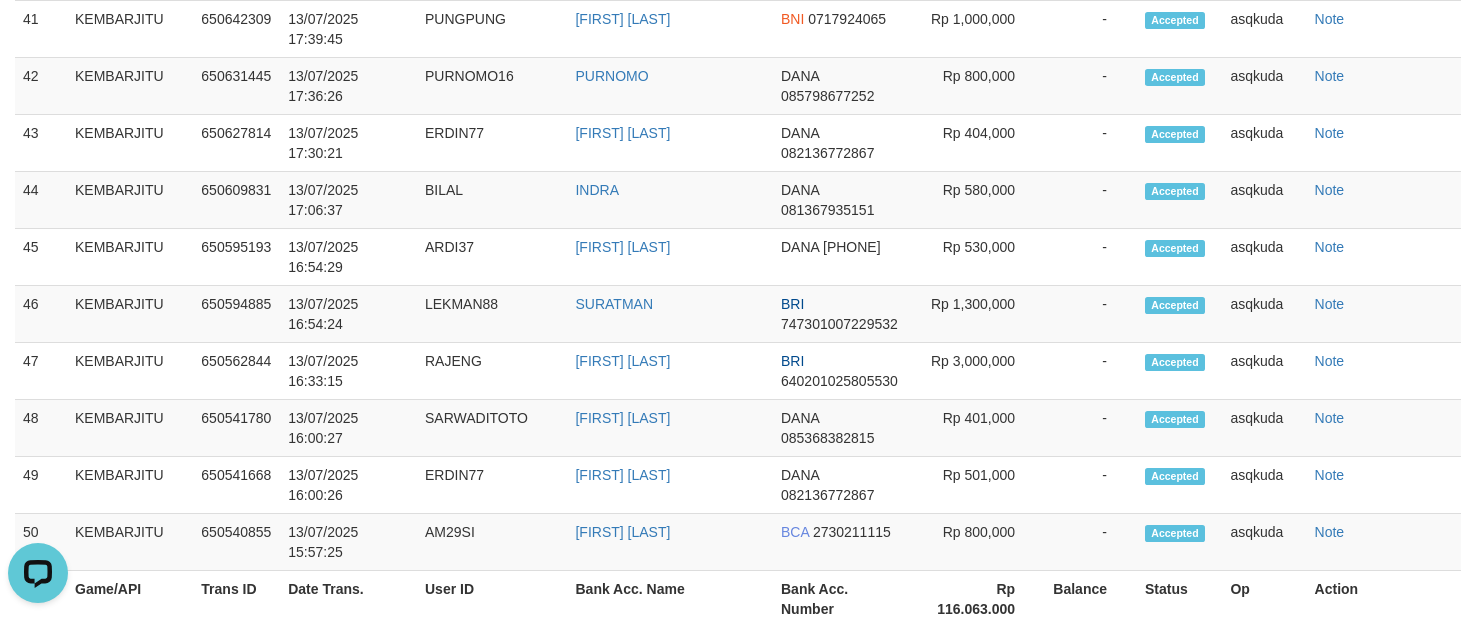 scroll, scrollTop: 2179, scrollLeft: 0, axis: vertical 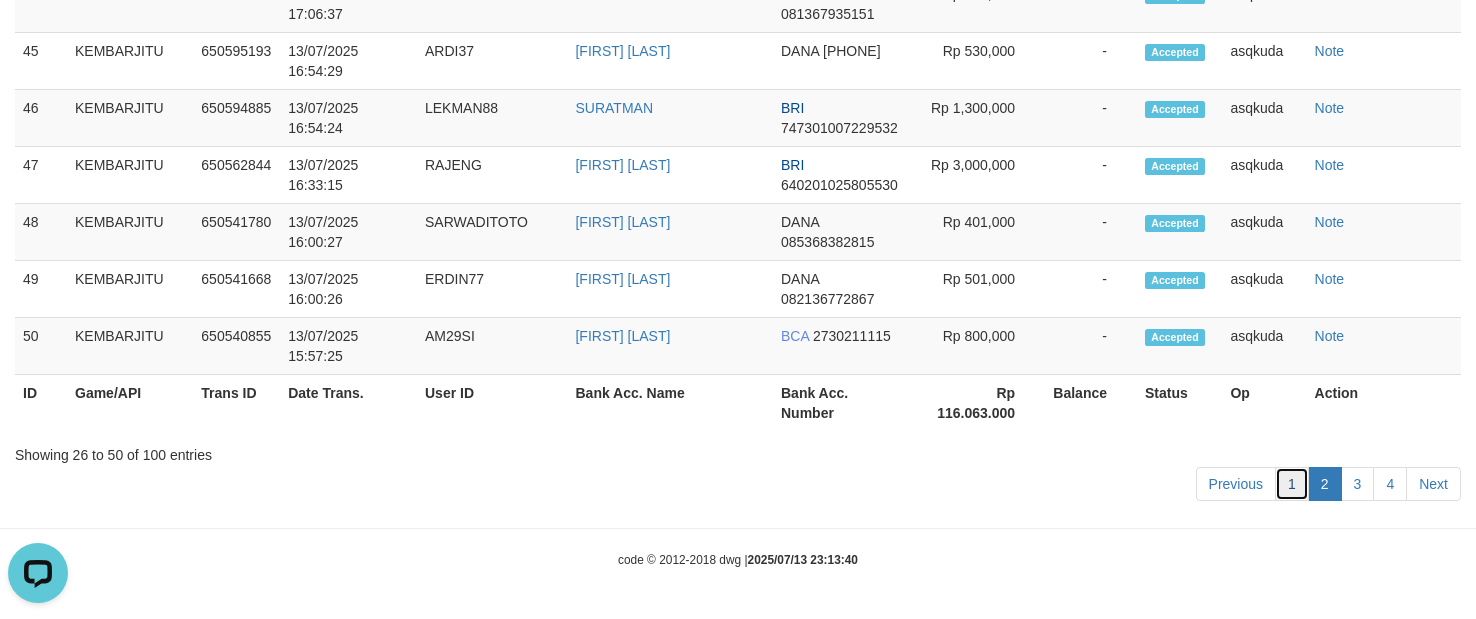 click on "1" 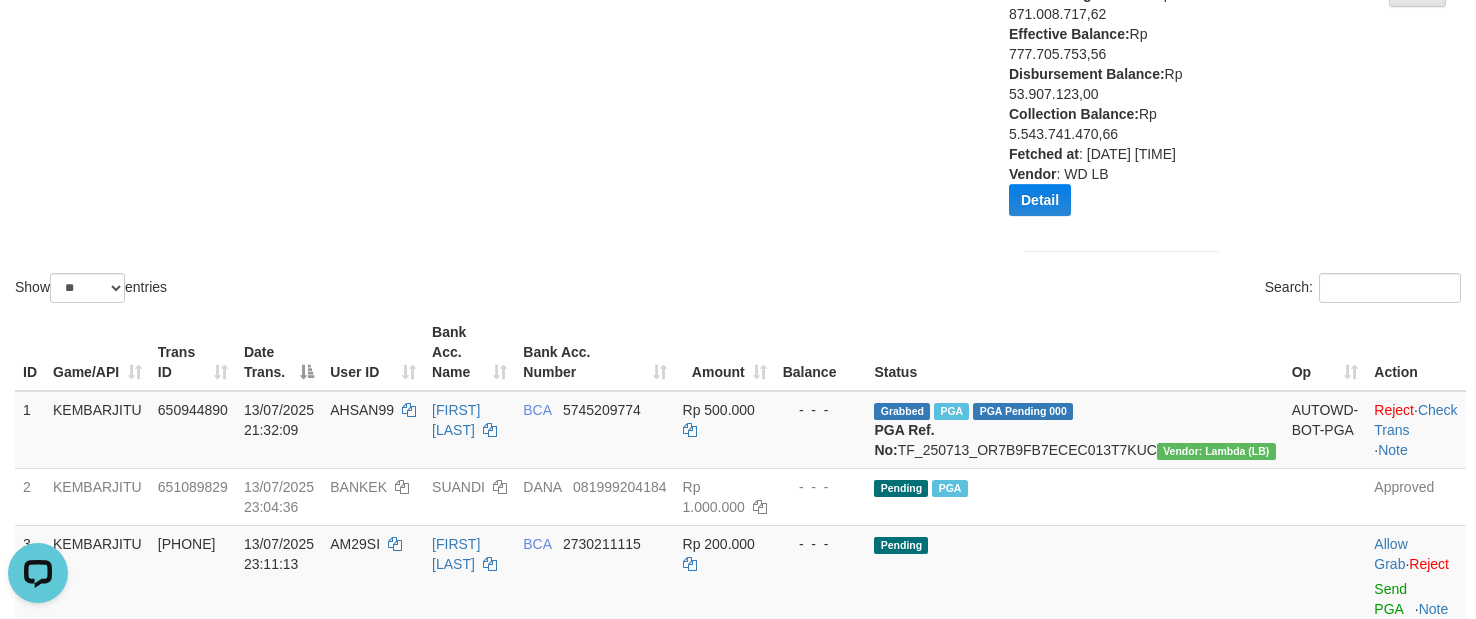 scroll, scrollTop: 379, scrollLeft: 0, axis: vertical 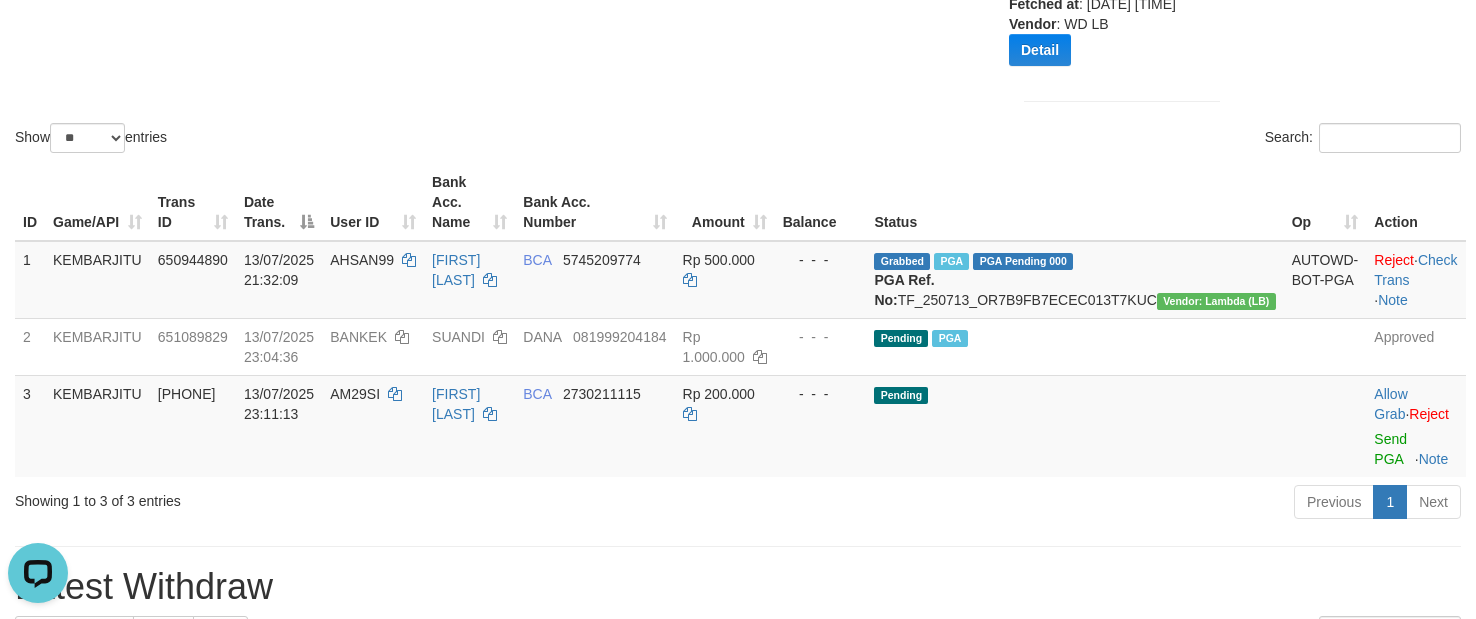 click on "Search:" 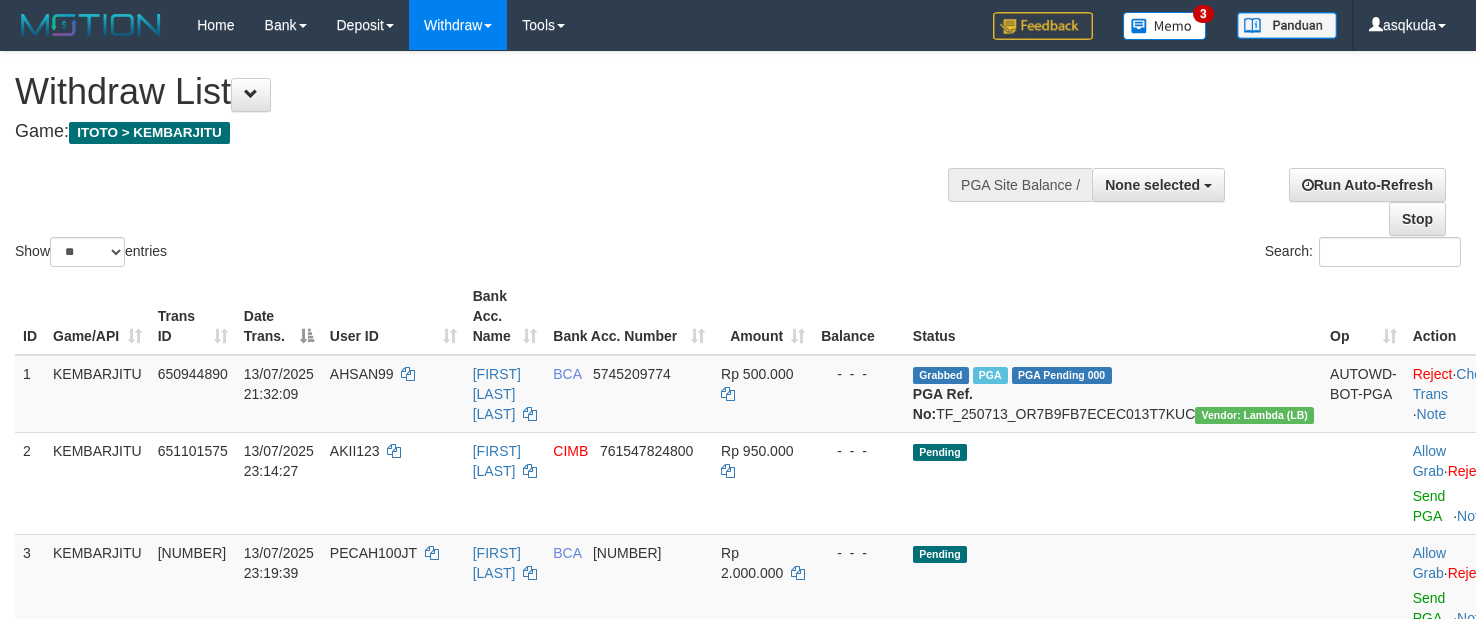 select 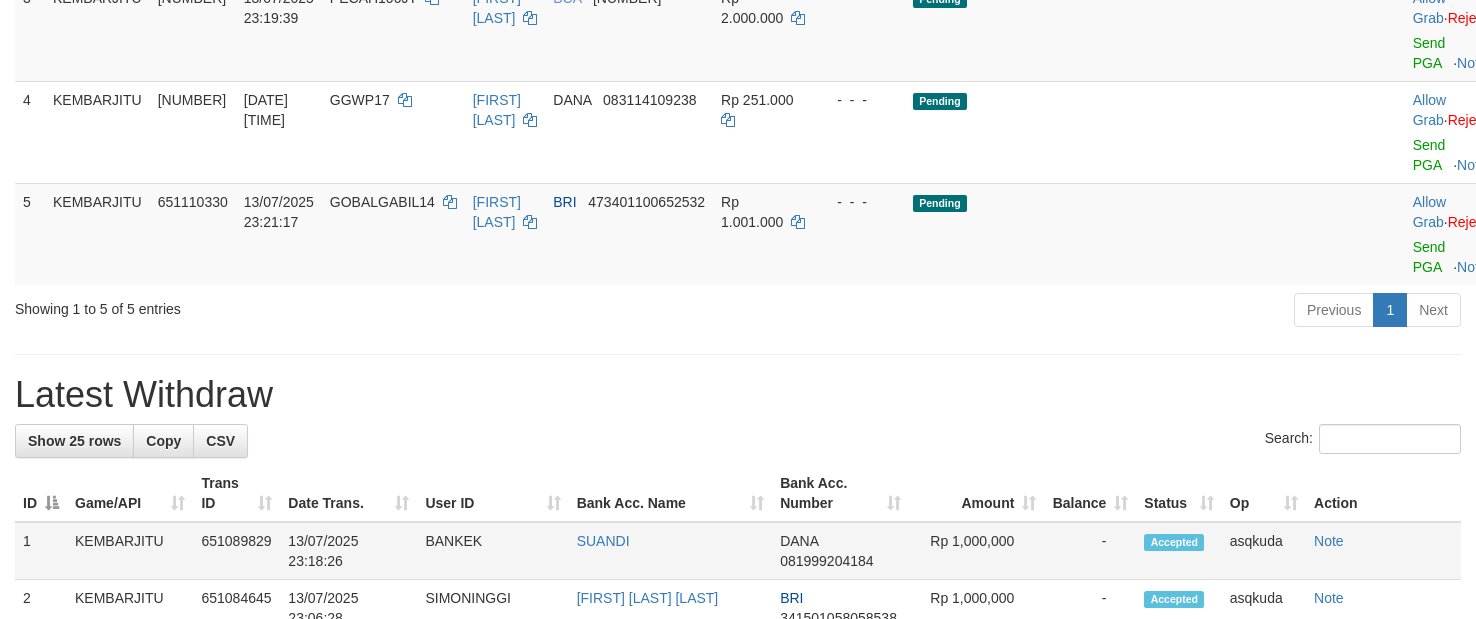 scroll, scrollTop: 829, scrollLeft: 0, axis: vertical 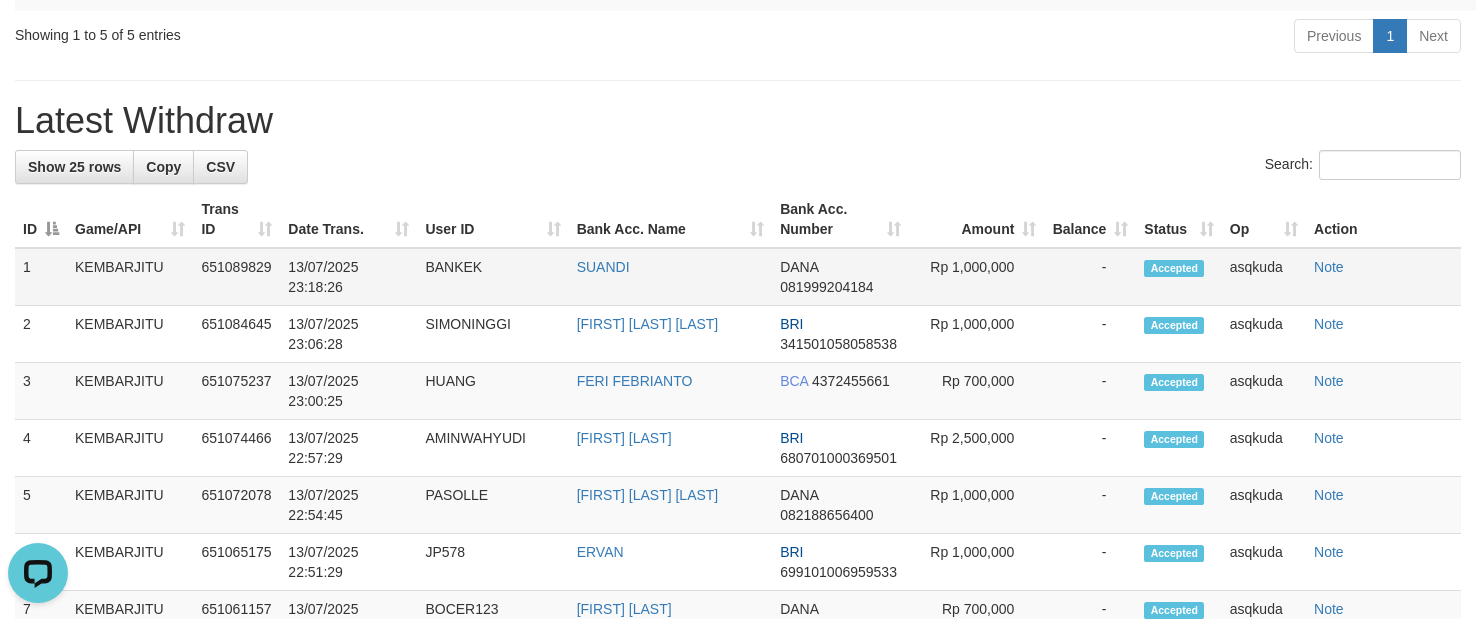 click on "BANKEK" at bounding box center (492, 277) 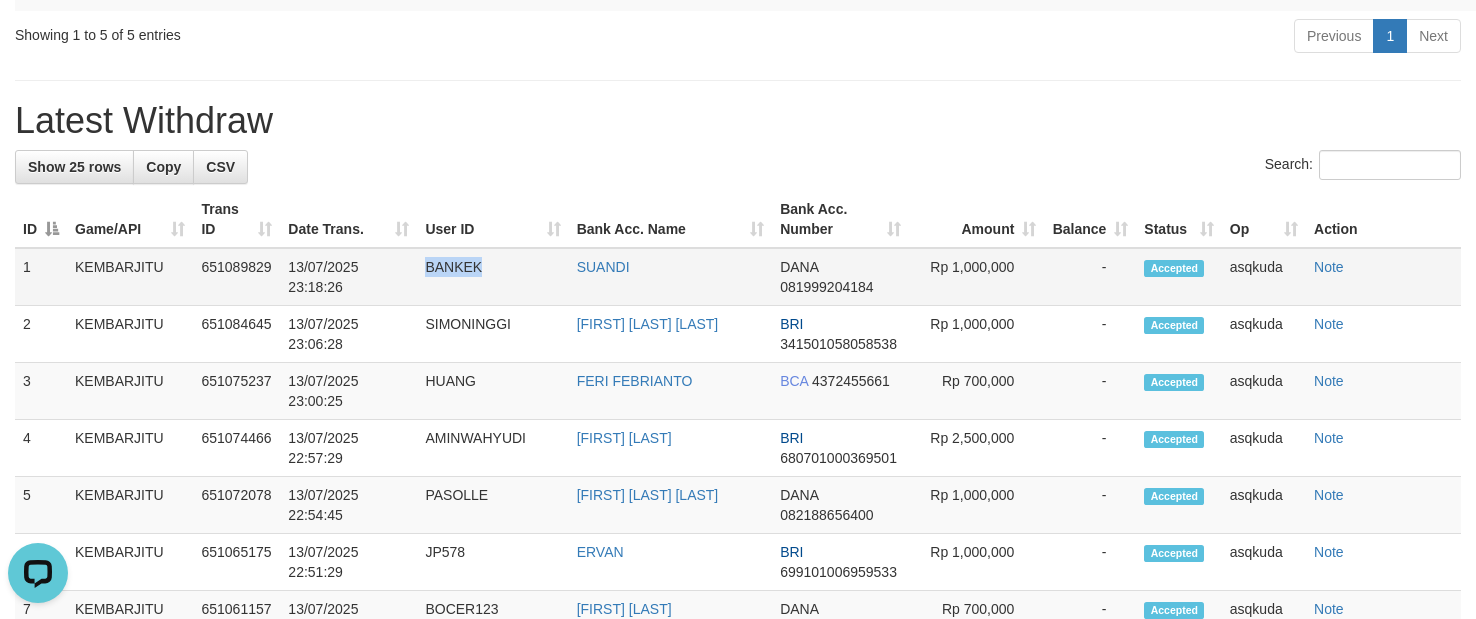 click on "BANKEK" at bounding box center [492, 277] 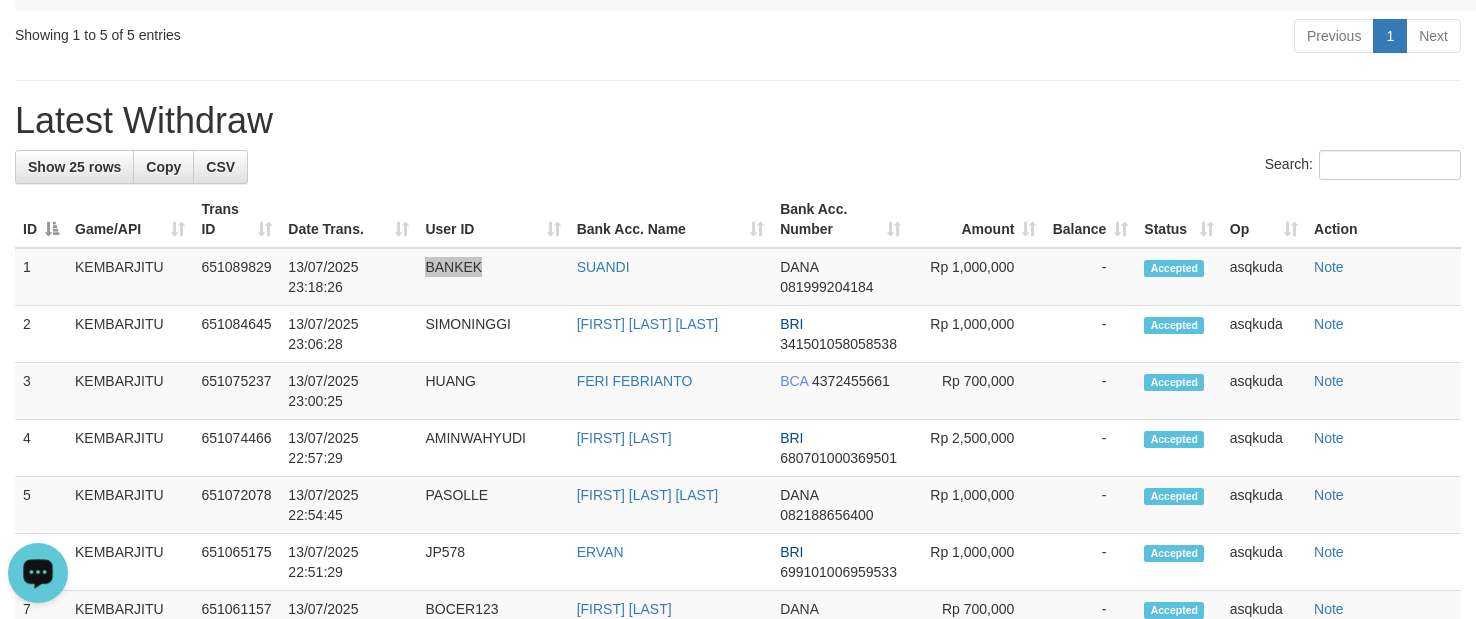 drag, startPoint x: 67, startPoint y: 577, endPoint x: 57, endPoint y: 575, distance: 10.198039 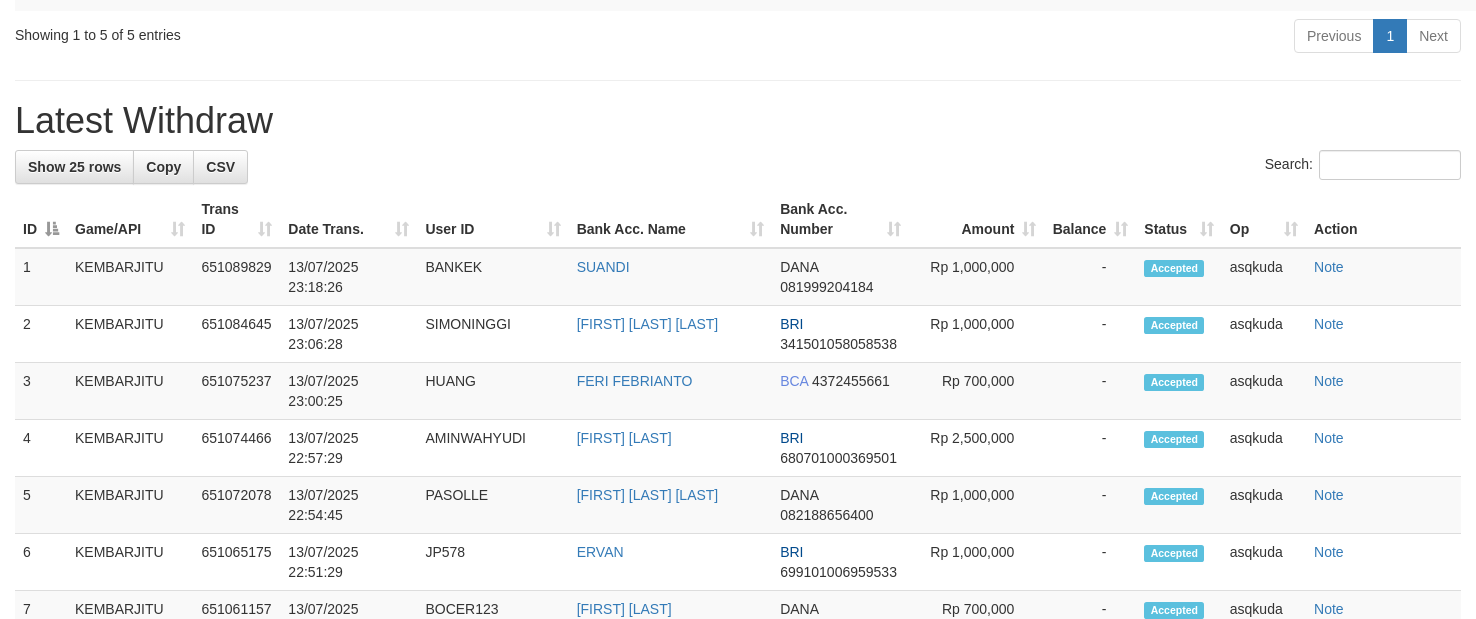 click on "Latest Withdraw" at bounding box center (738, 121) 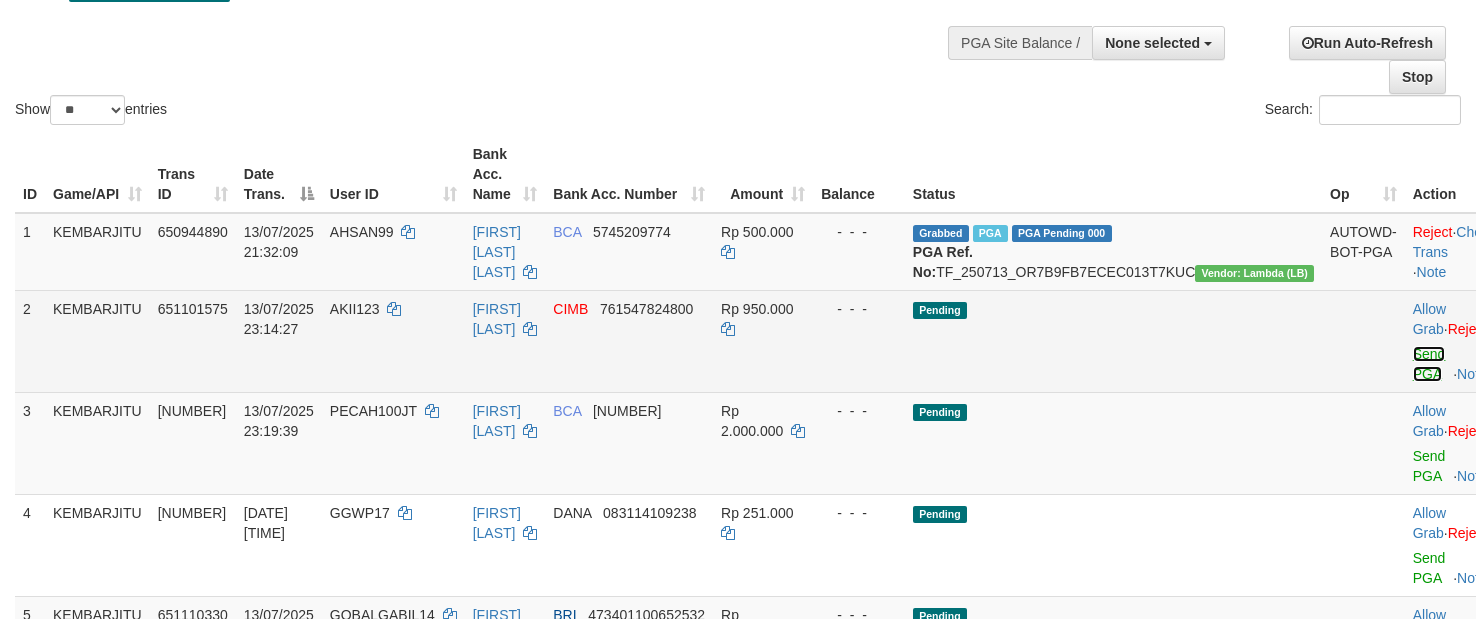 drag, startPoint x: 1359, startPoint y: 355, endPoint x: 1302, endPoint y: 357, distance: 57.035076 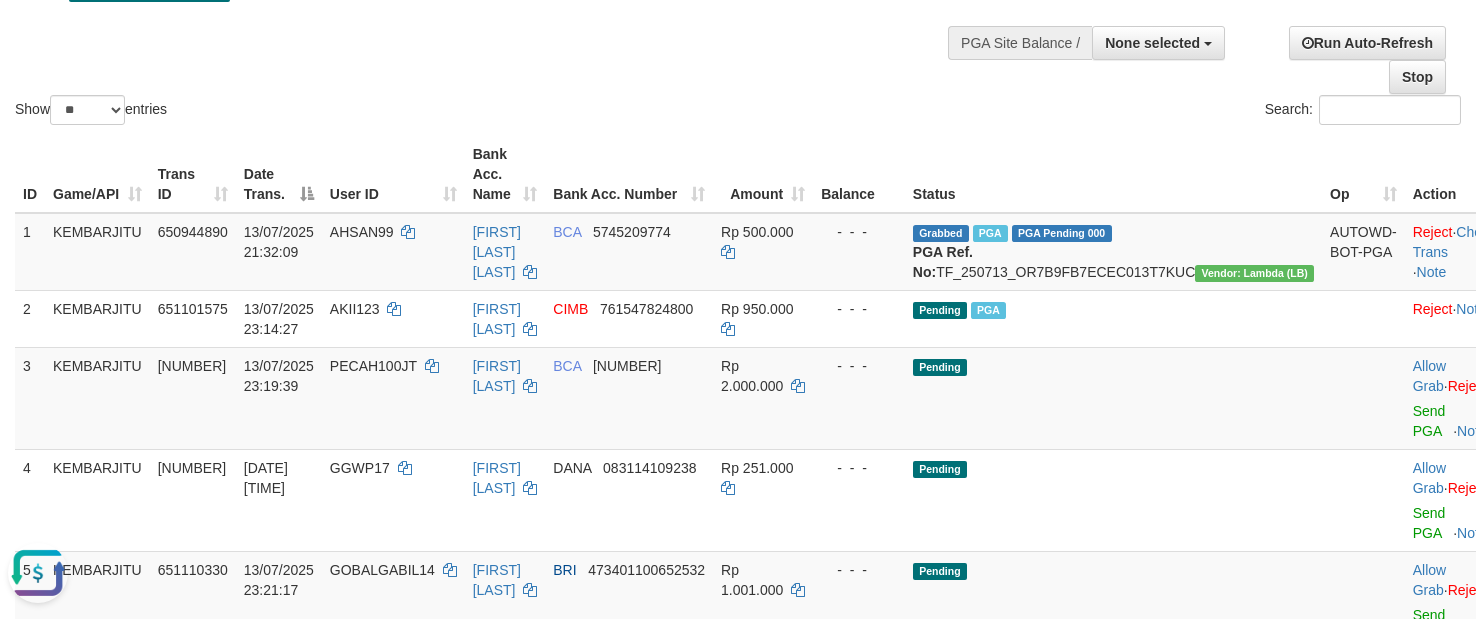 click at bounding box center (38, 573) 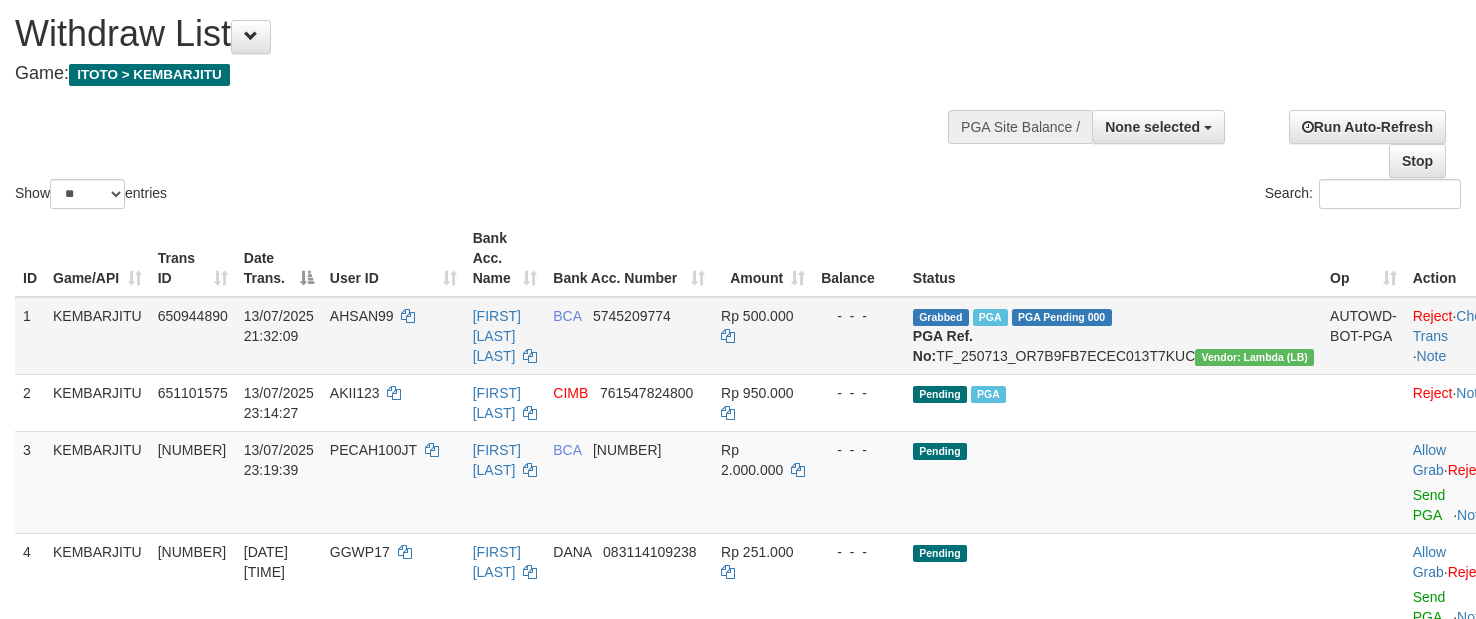 scroll, scrollTop: 0, scrollLeft: 0, axis: both 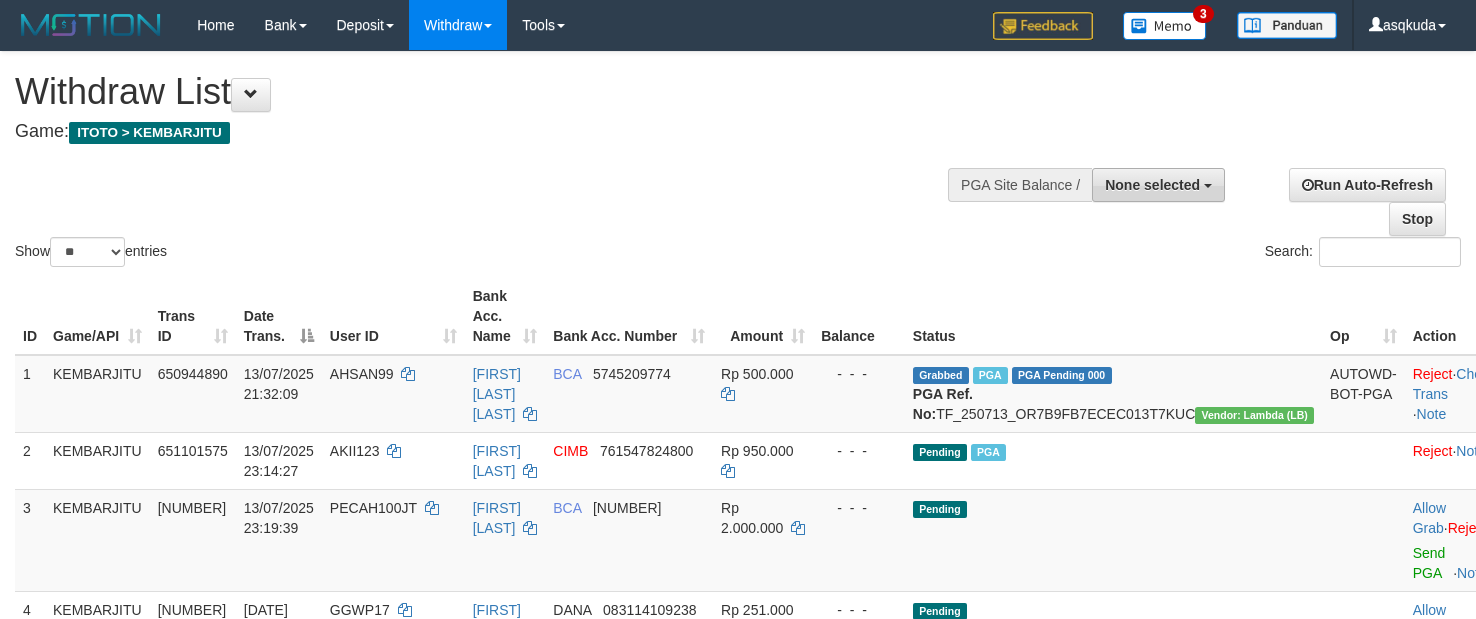 click on "None selected" at bounding box center (1152, 185) 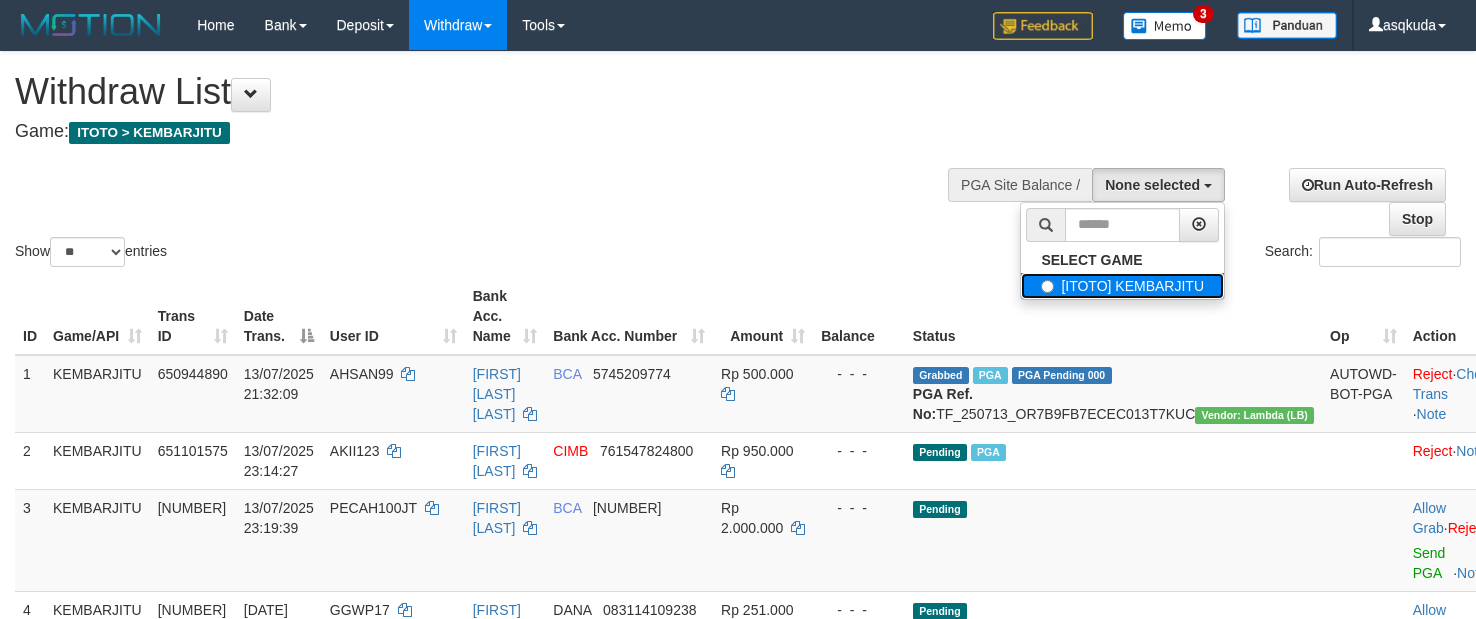 click on "[ITOTO] KEMBARJITU" at bounding box center [1122, 286] 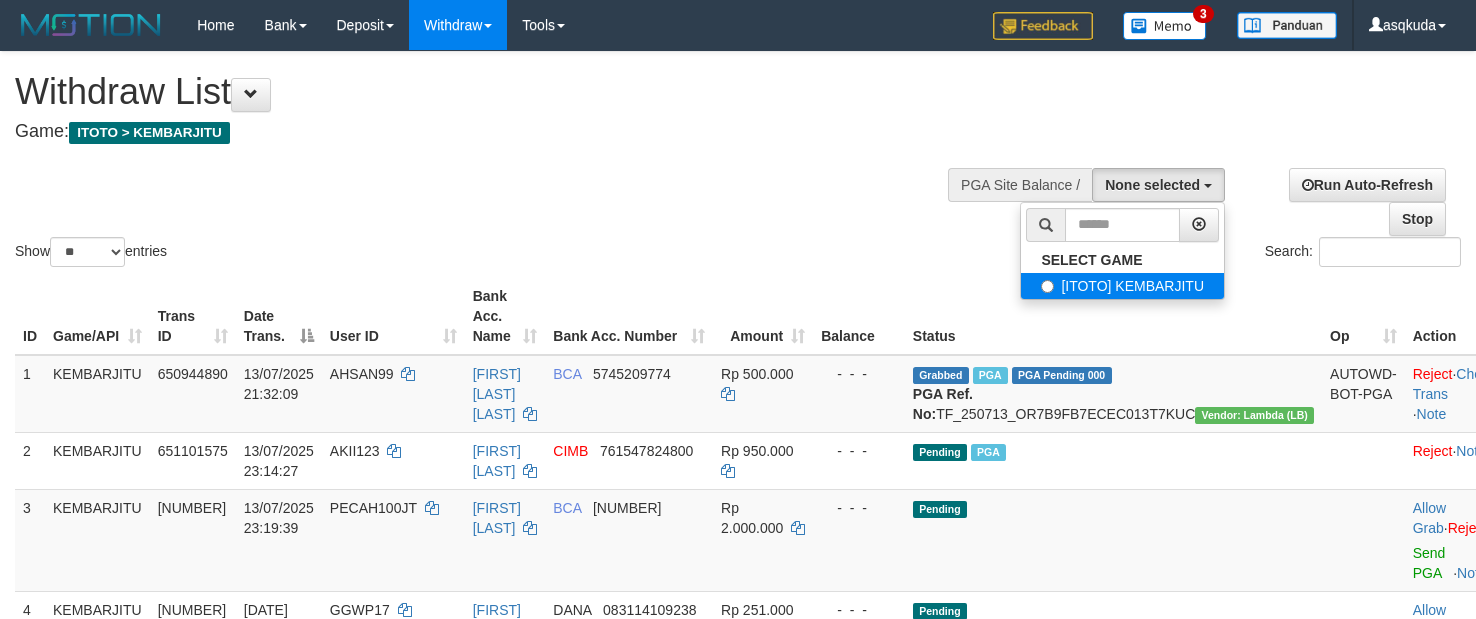select on "***" 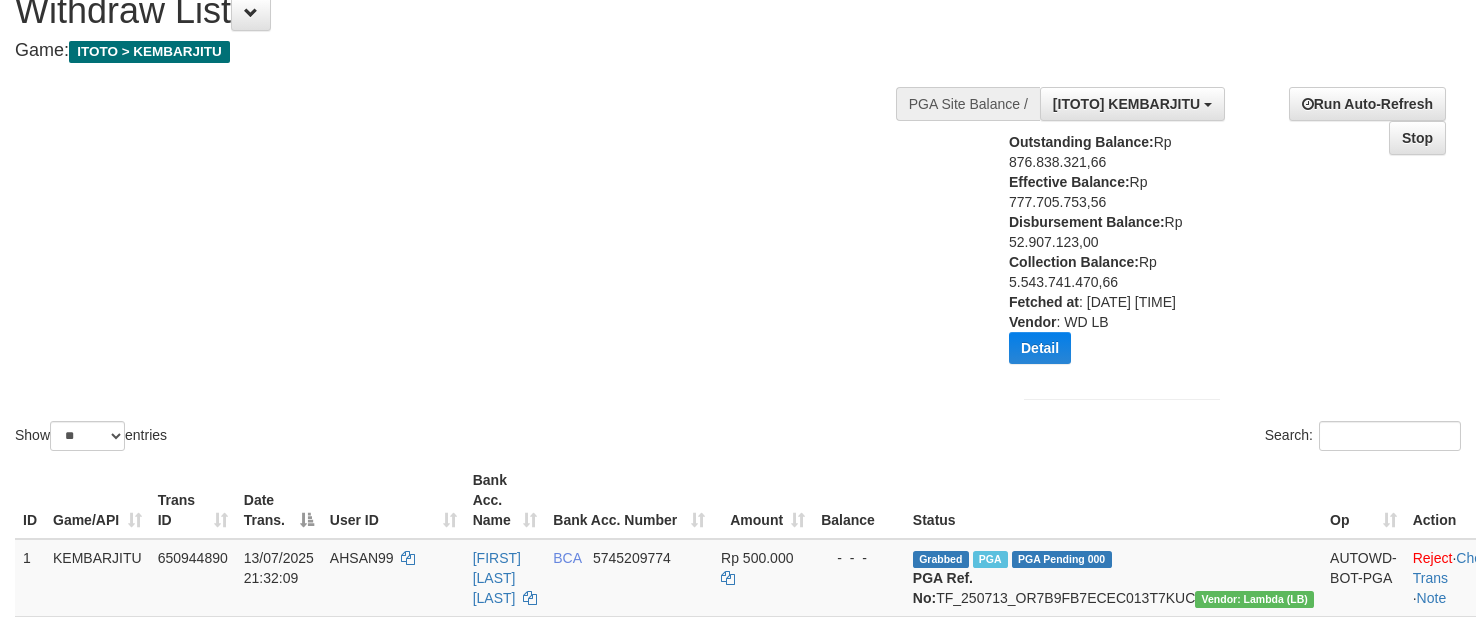 scroll, scrollTop: 150, scrollLeft: 0, axis: vertical 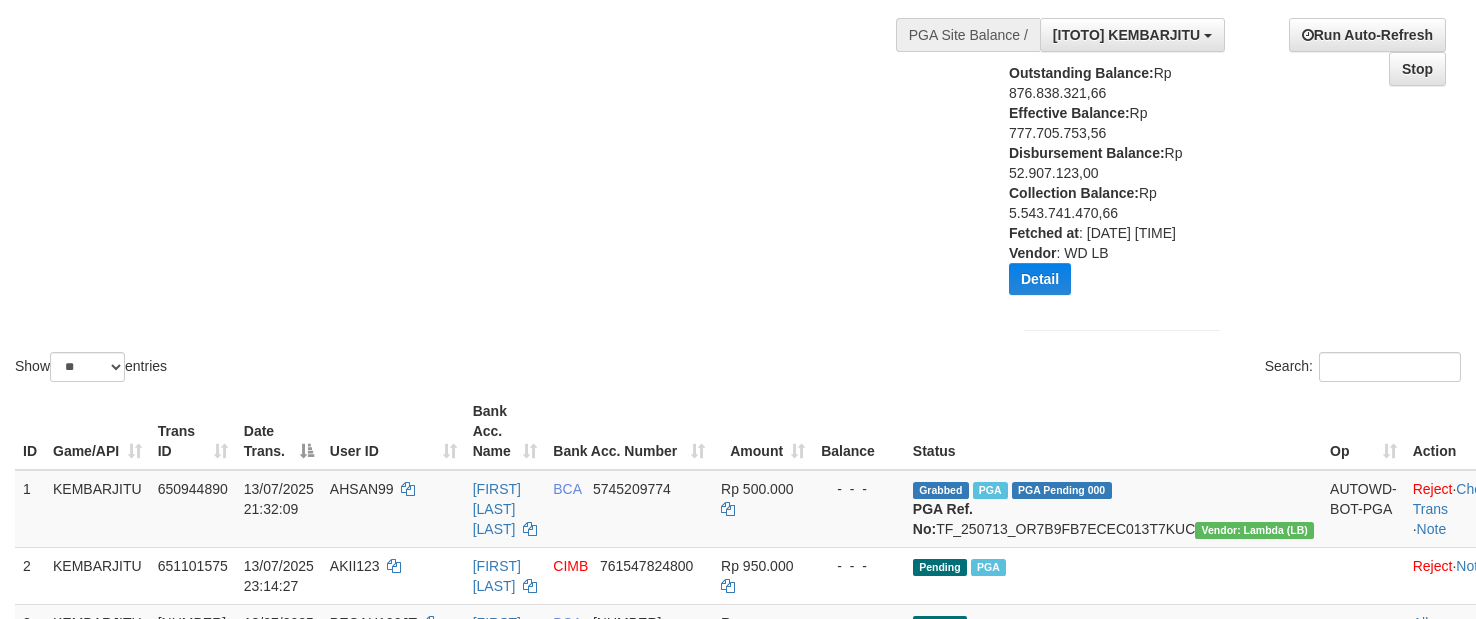 click on "Show  ** ** ** ***  entries Search:" at bounding box center [738, 144] 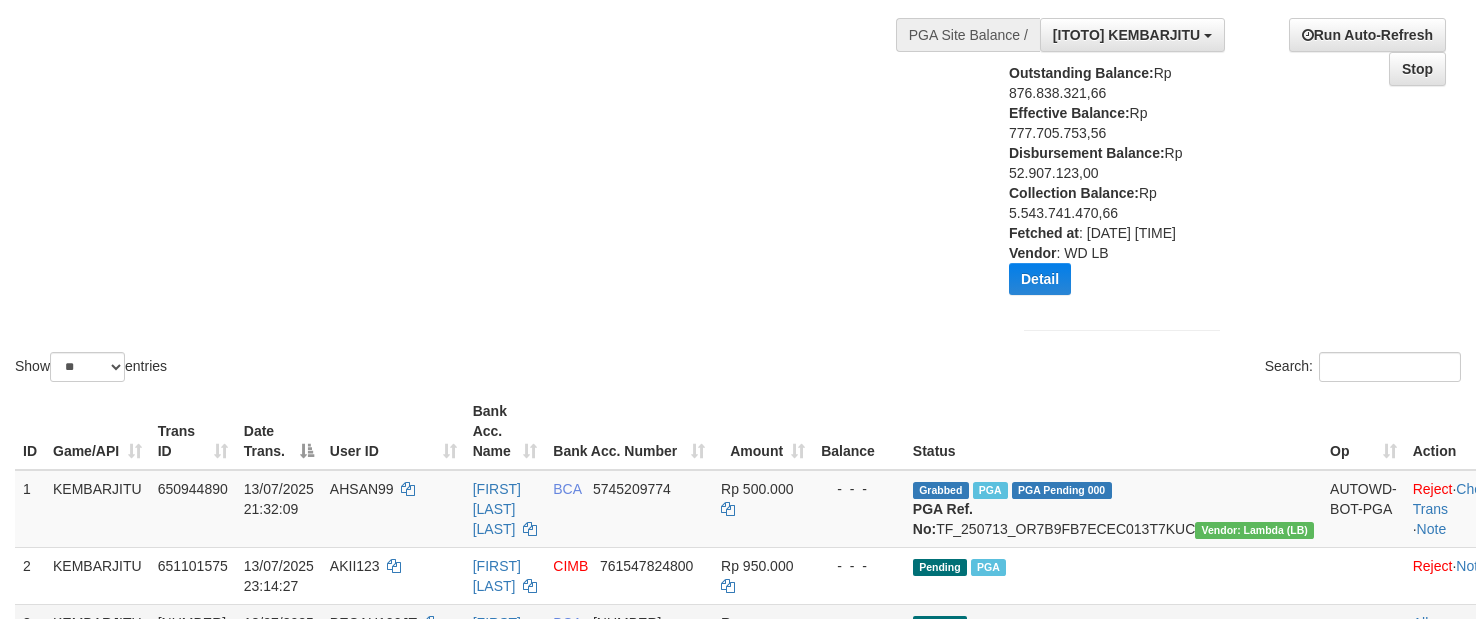 scroll, scrollTop: 483, scrollLeft: 0, axis: vertical 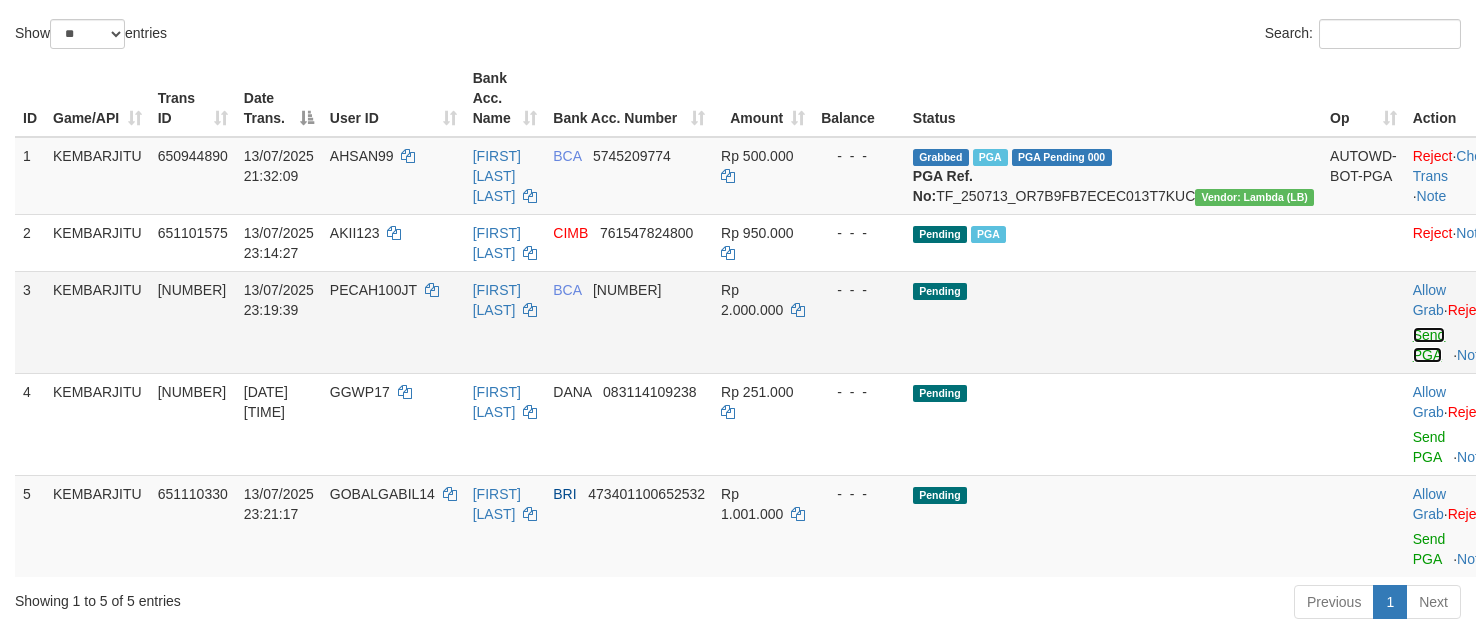 click on "Send PGA" at bounding box center (1429, 345) 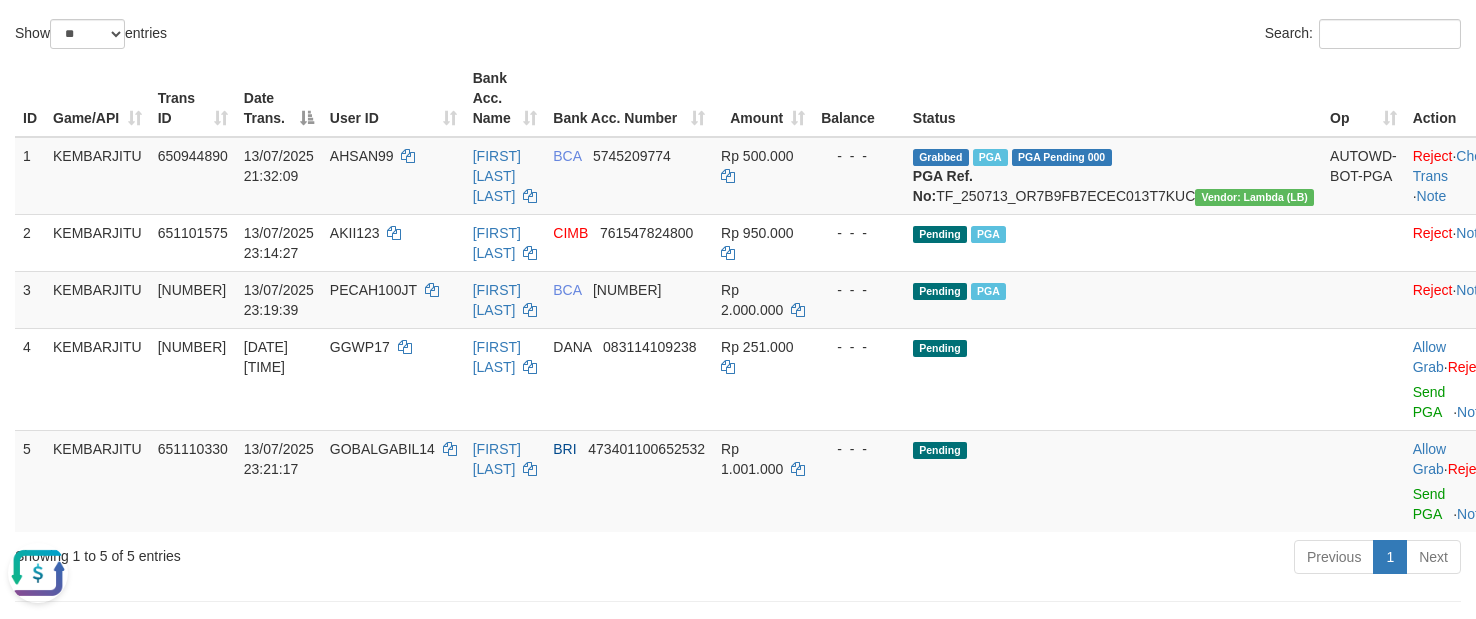 click at bounding box center (38, 573) 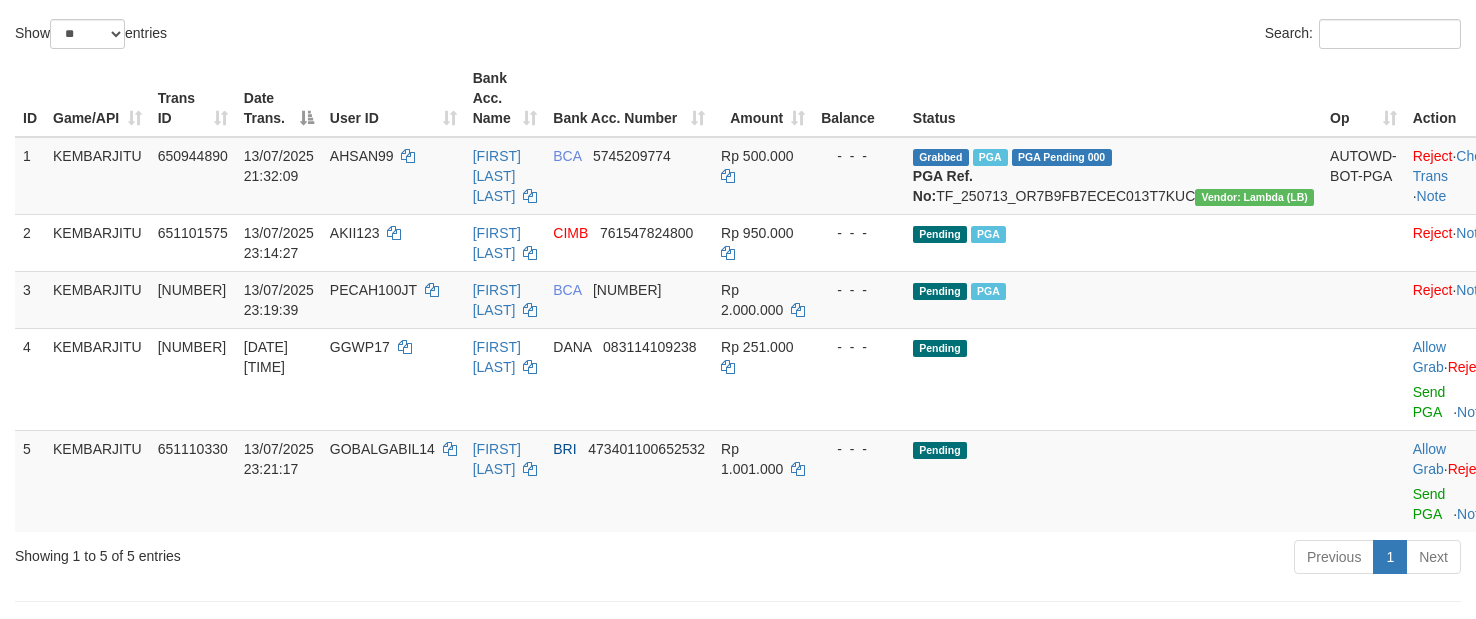 click on "Show  ** ** ** ***  entries" at bounding box center [369, 36] 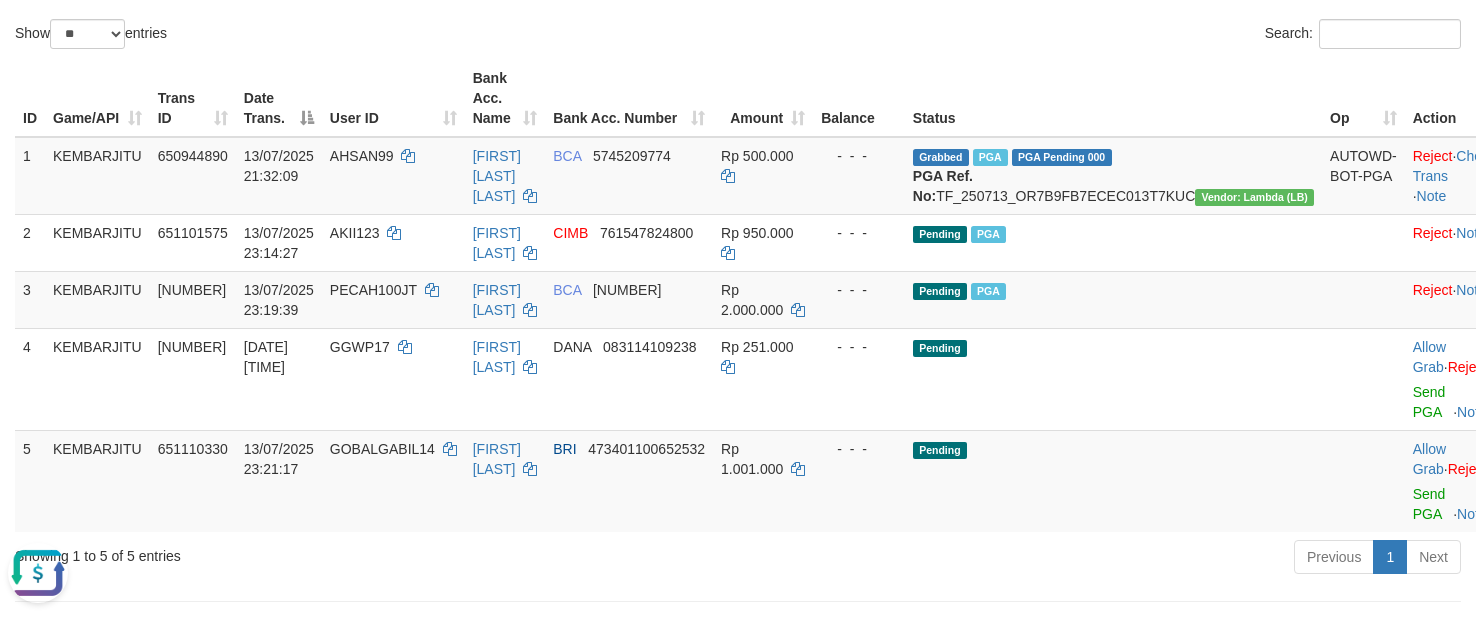 click on "Show  ** ** ** ***  entries" at bounding box center (369, 36) 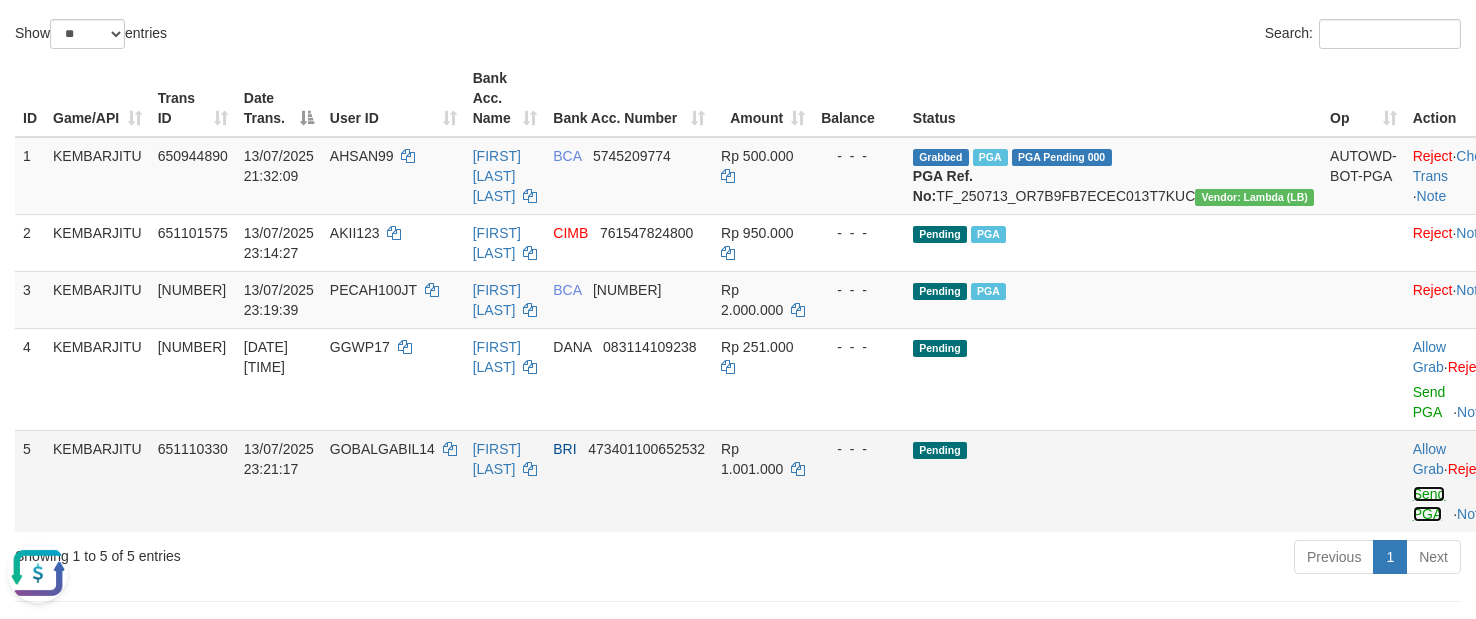 click on "Send PGA" at bounding box center [1429, 504] 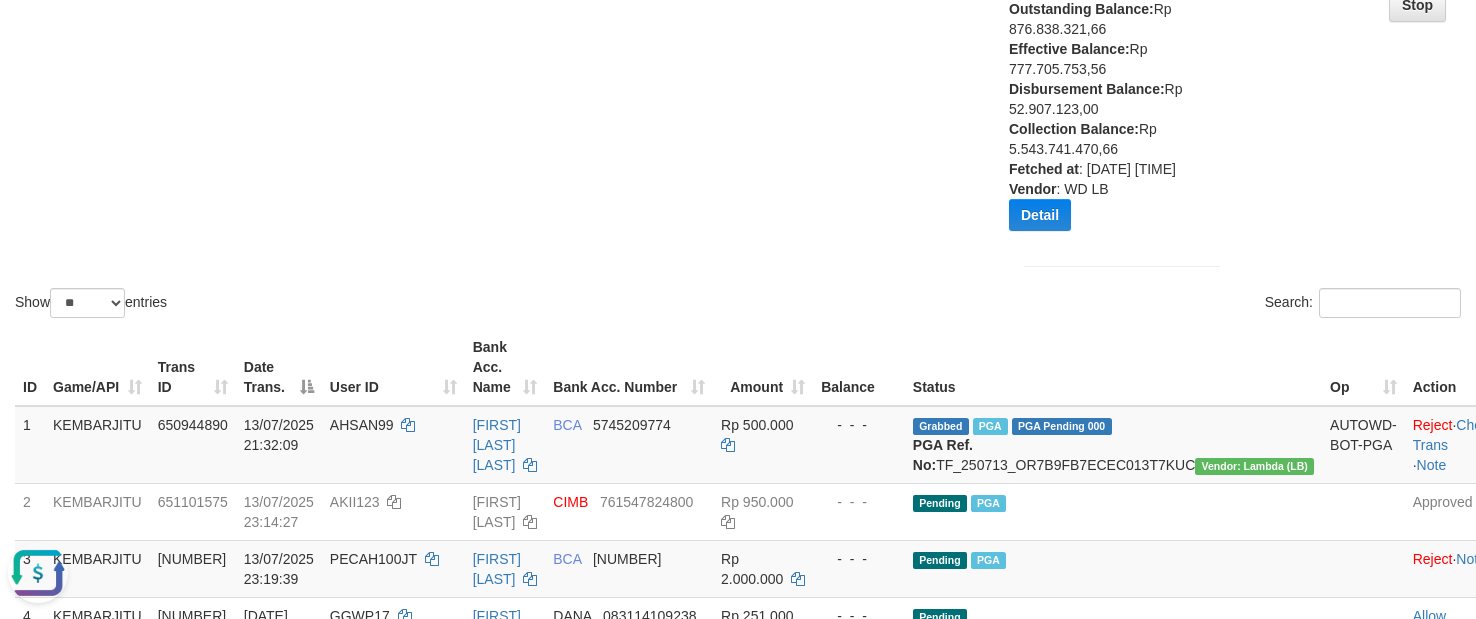 scroll, scrollTop: 183, scrollLeft: 0, axis: vertical 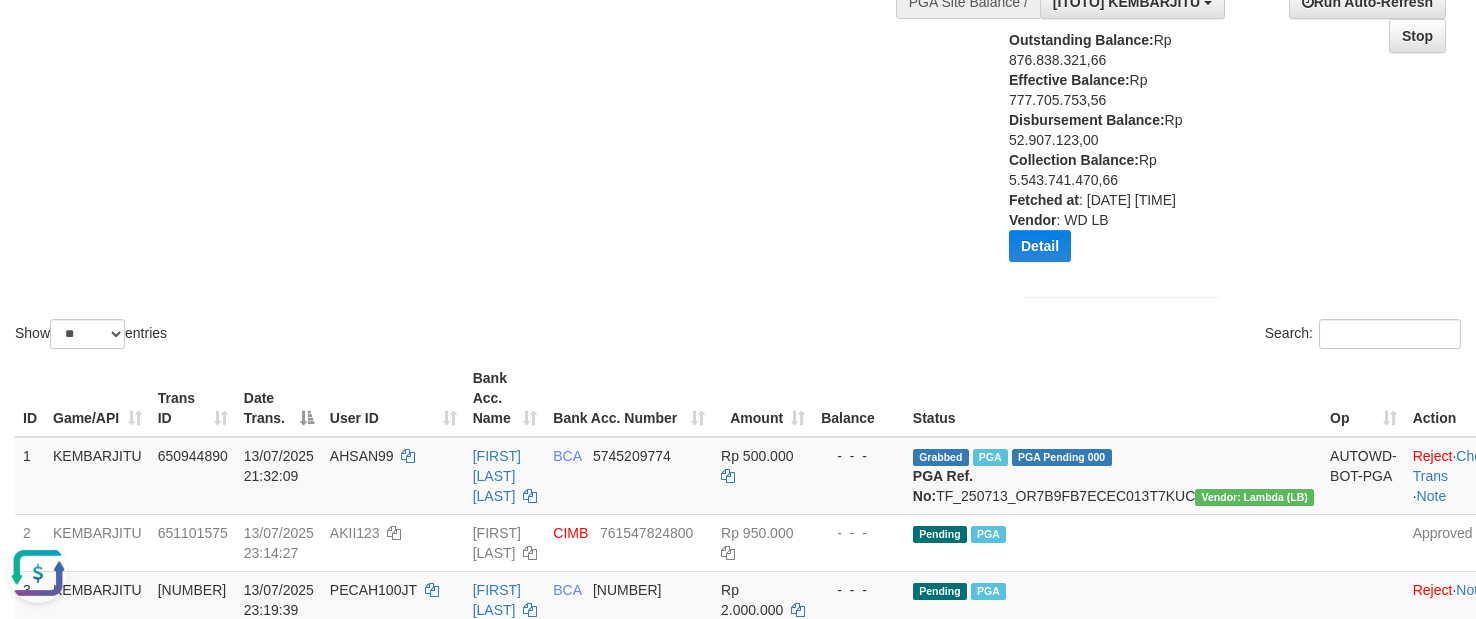 click on "Show  ** ** ** ***  entries Search:" at bounding box center (738, 111) 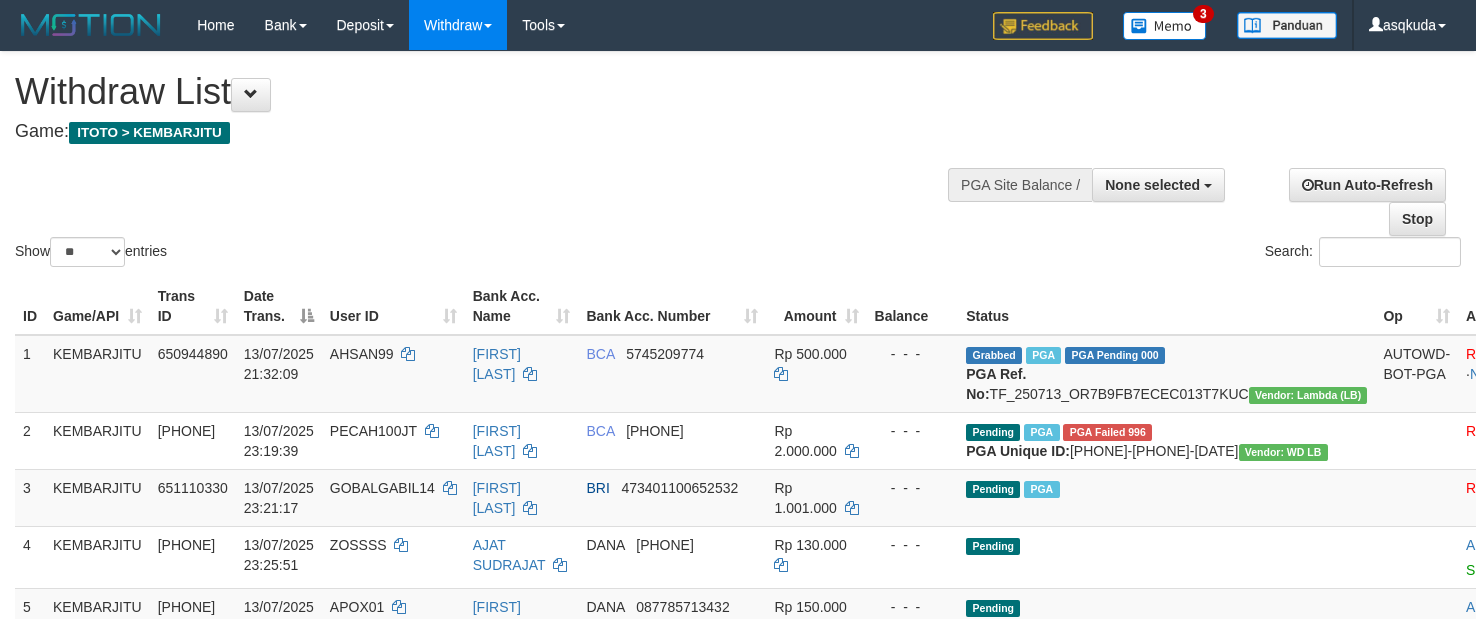 select 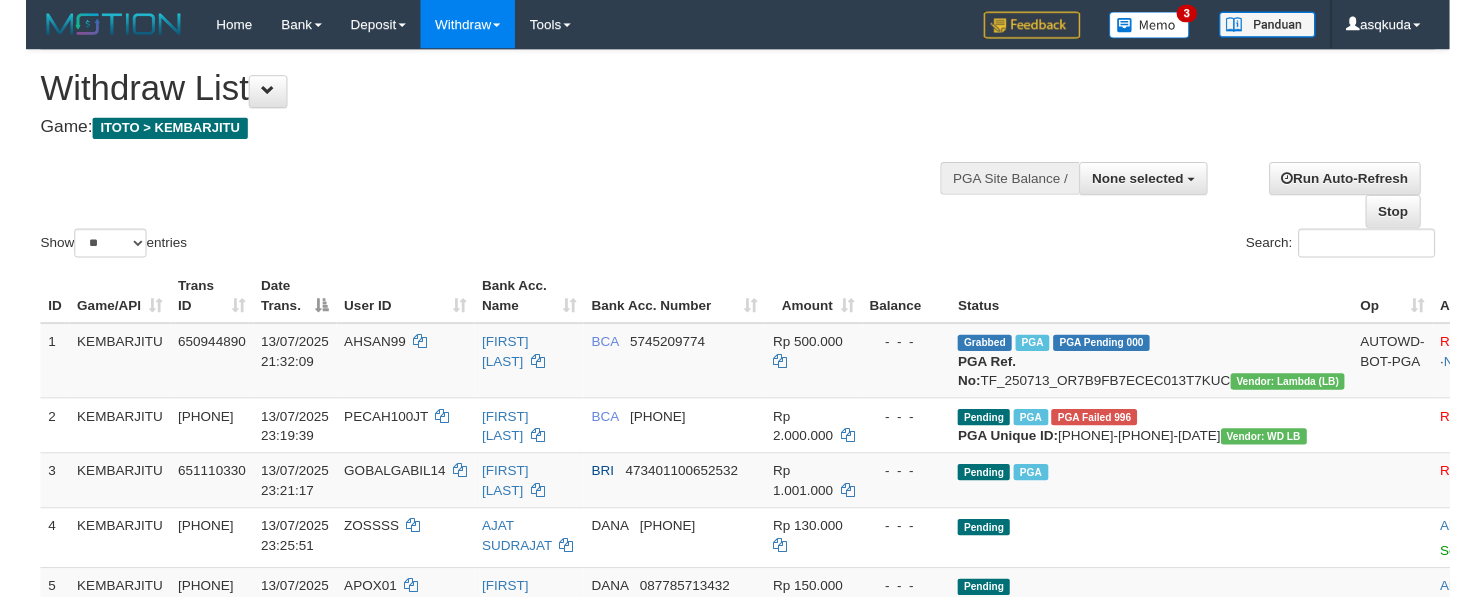 scroll, scrollTop: 183, scrollLeft: 0, axis: vertical 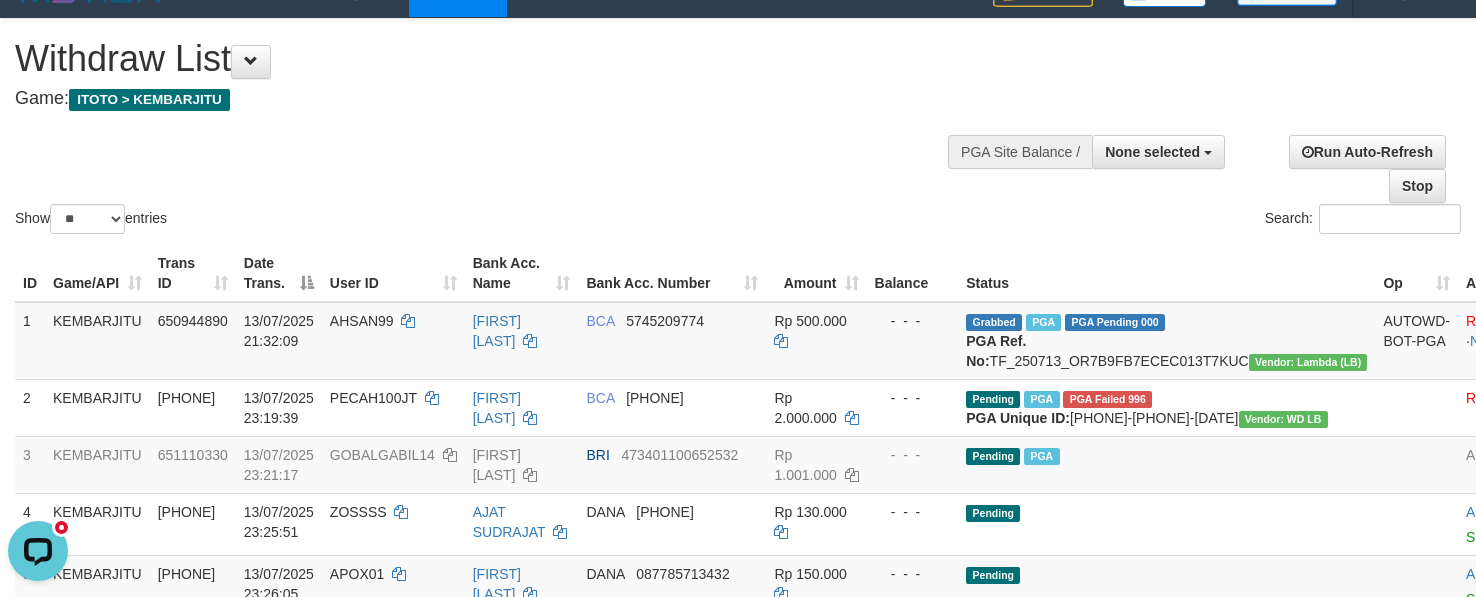 drag, startPoint x: 783, startPoint y: 78, endPoint x: 792, endPoint y: 91, distance: 15.811388 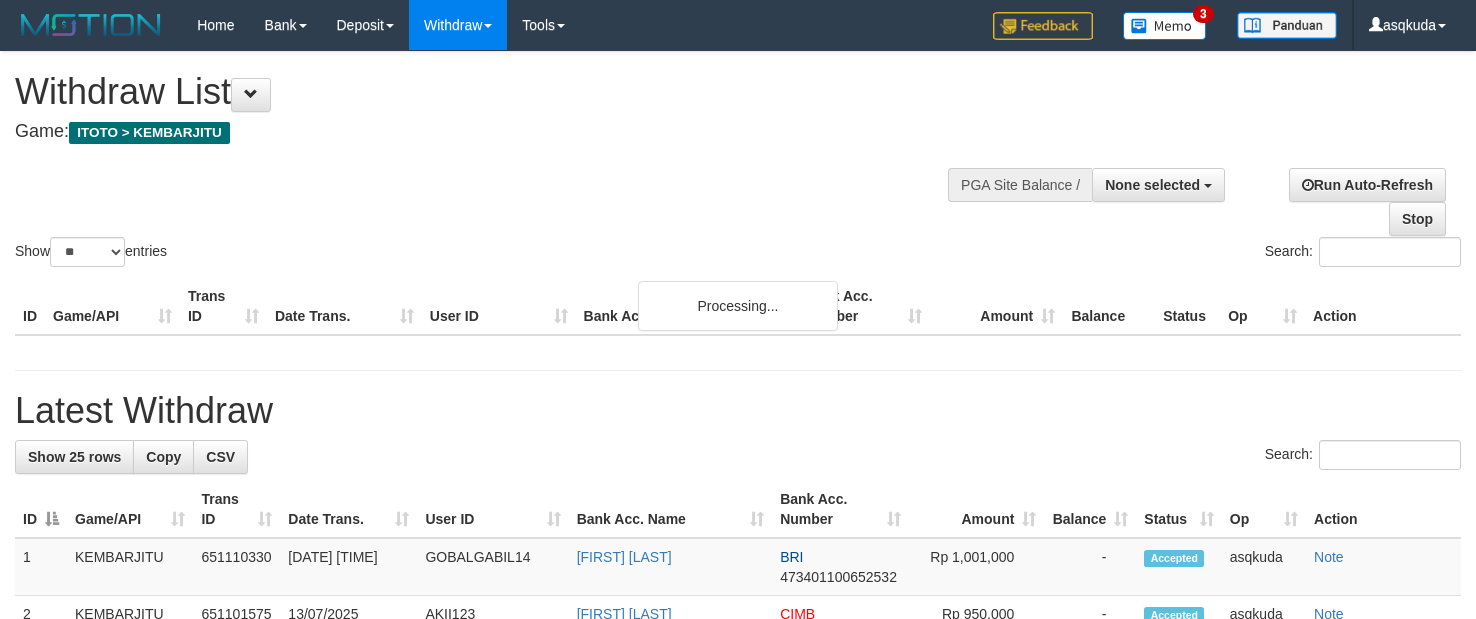 select 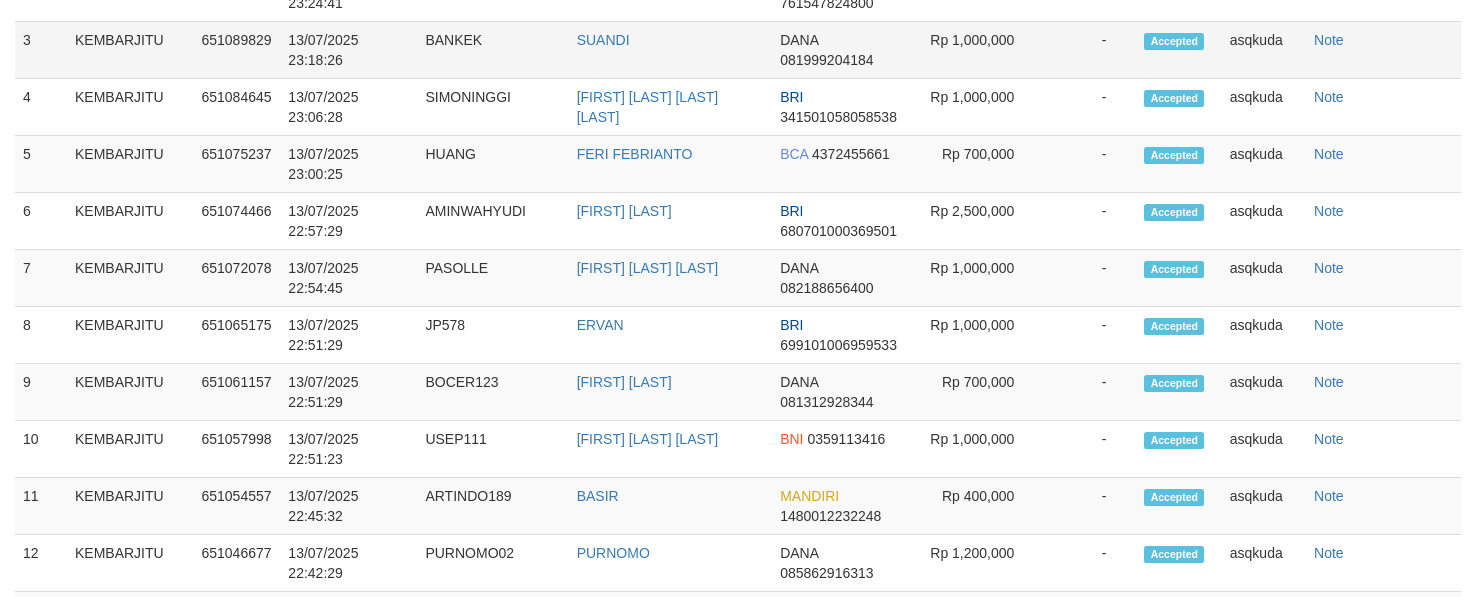 scroll, scrollTop: 1083, scrollLeft: 0, axis: vertical 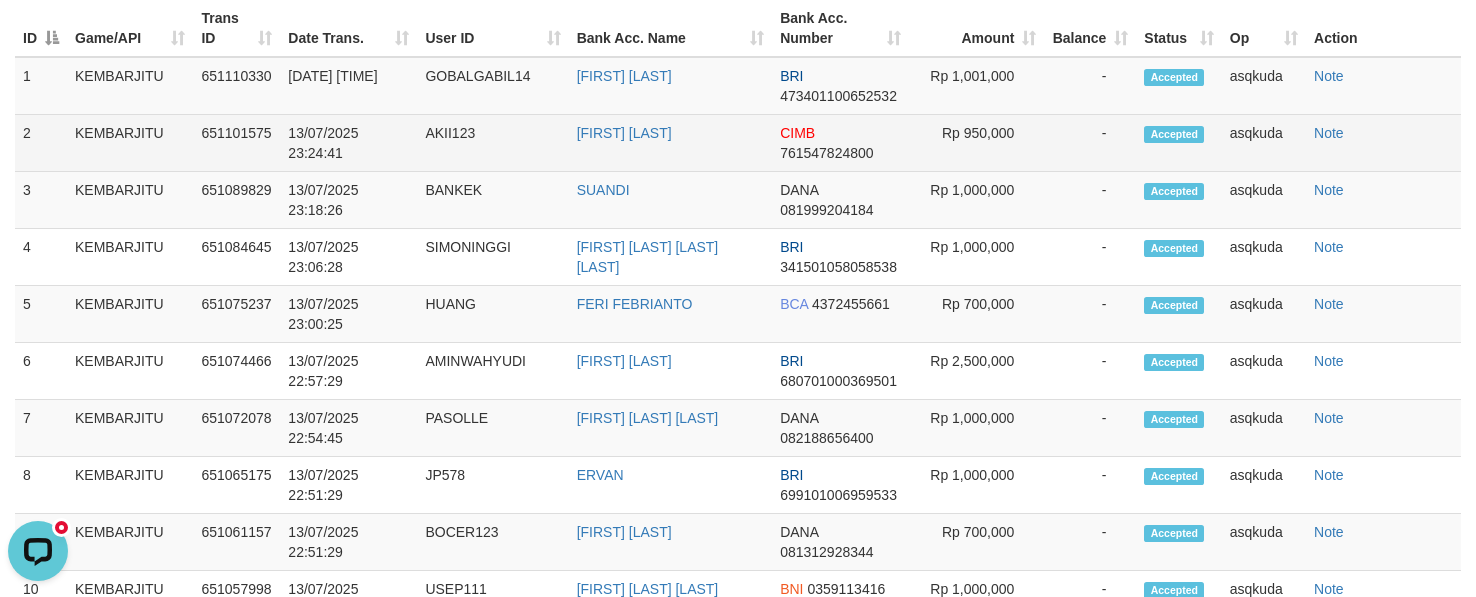 click on "AKII123" at bounding box center [492, 143] 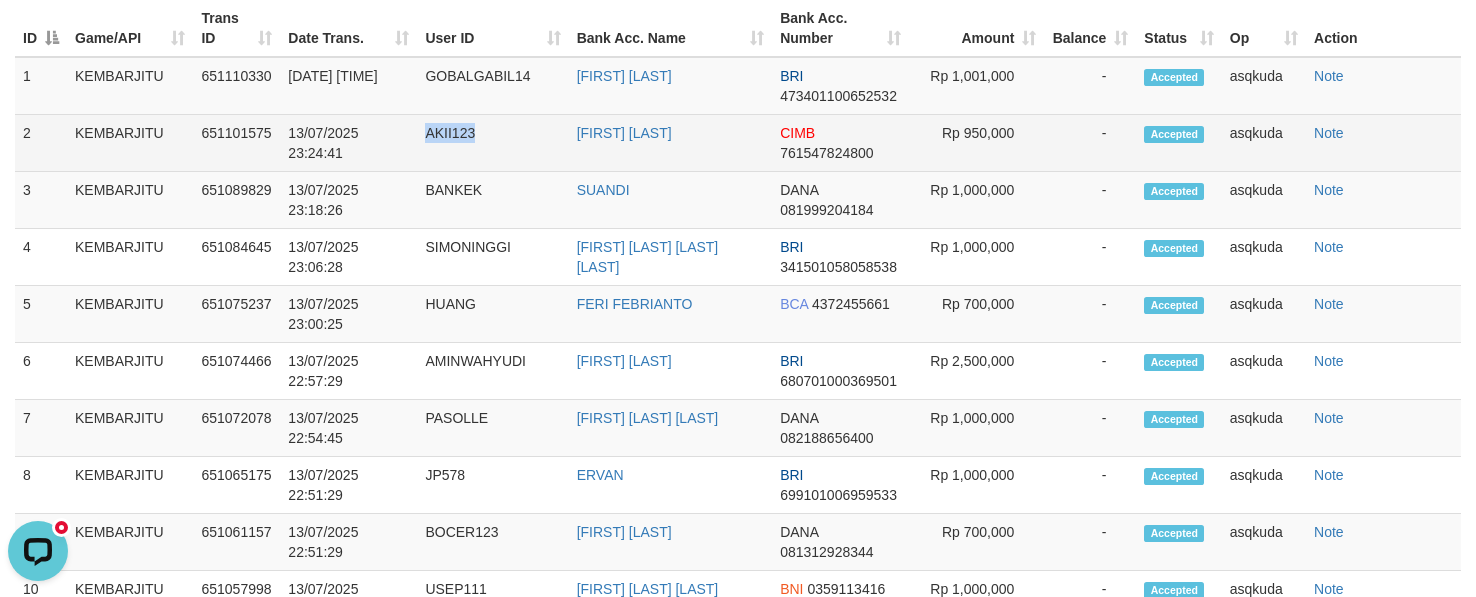 copy on "AKII123" 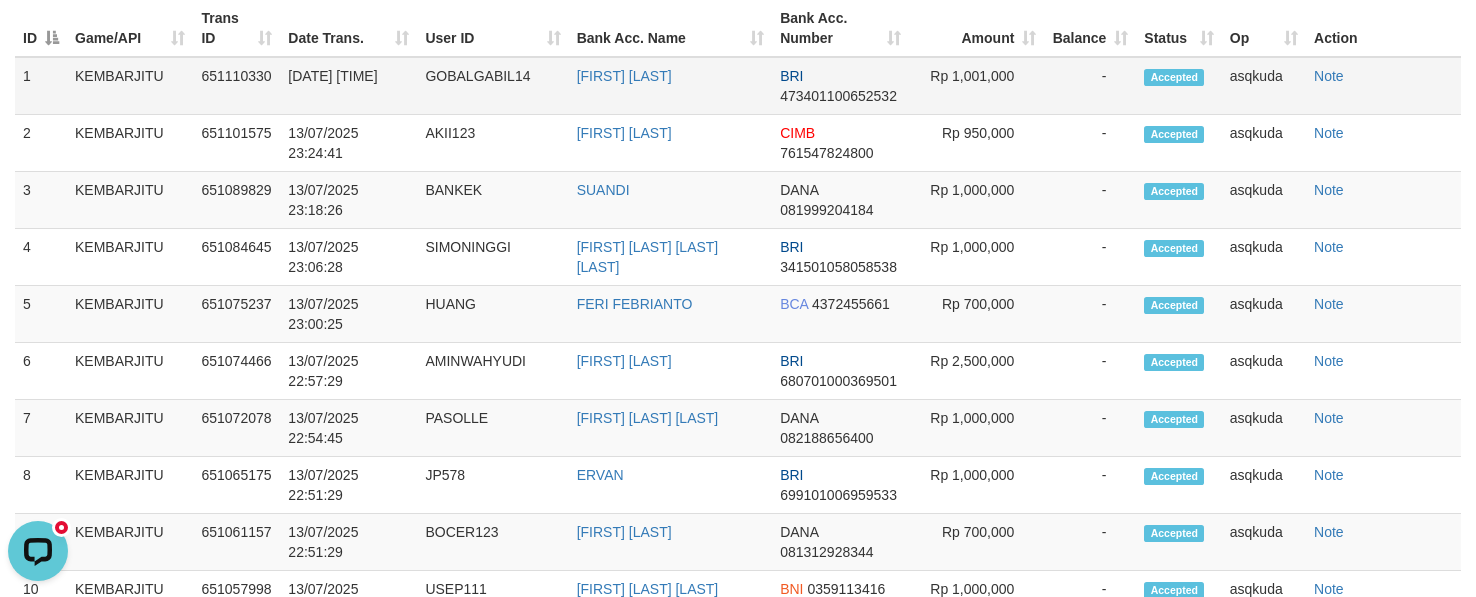 click on "GOBALGABIL14" at bounding box center [492, 86] 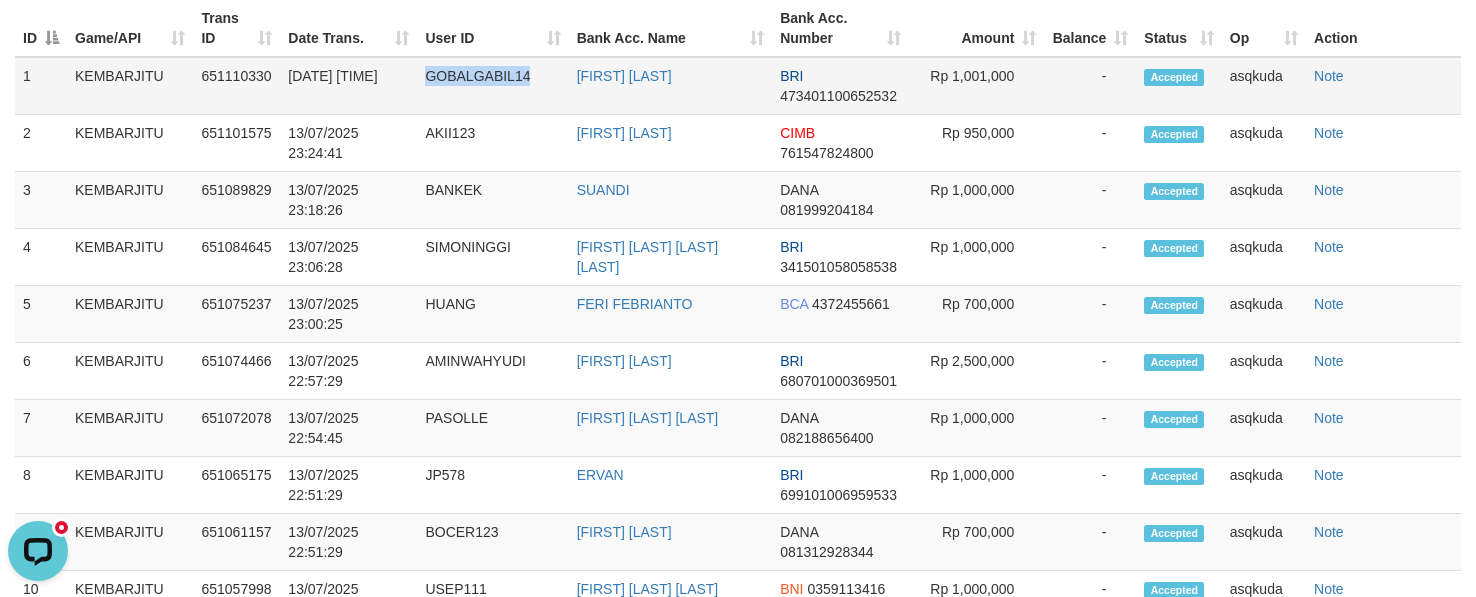 copy on "GOBALGABIL14" 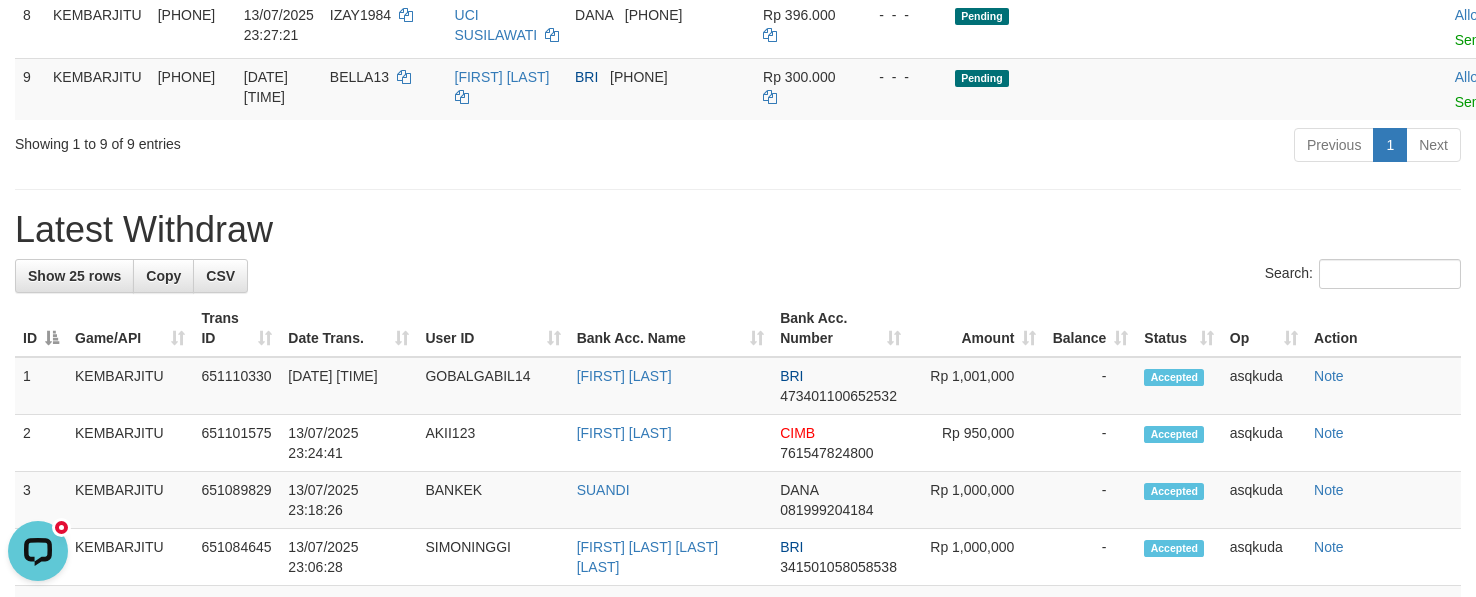 click on "Previous 1 Next" at bounding box center [1045, 147] 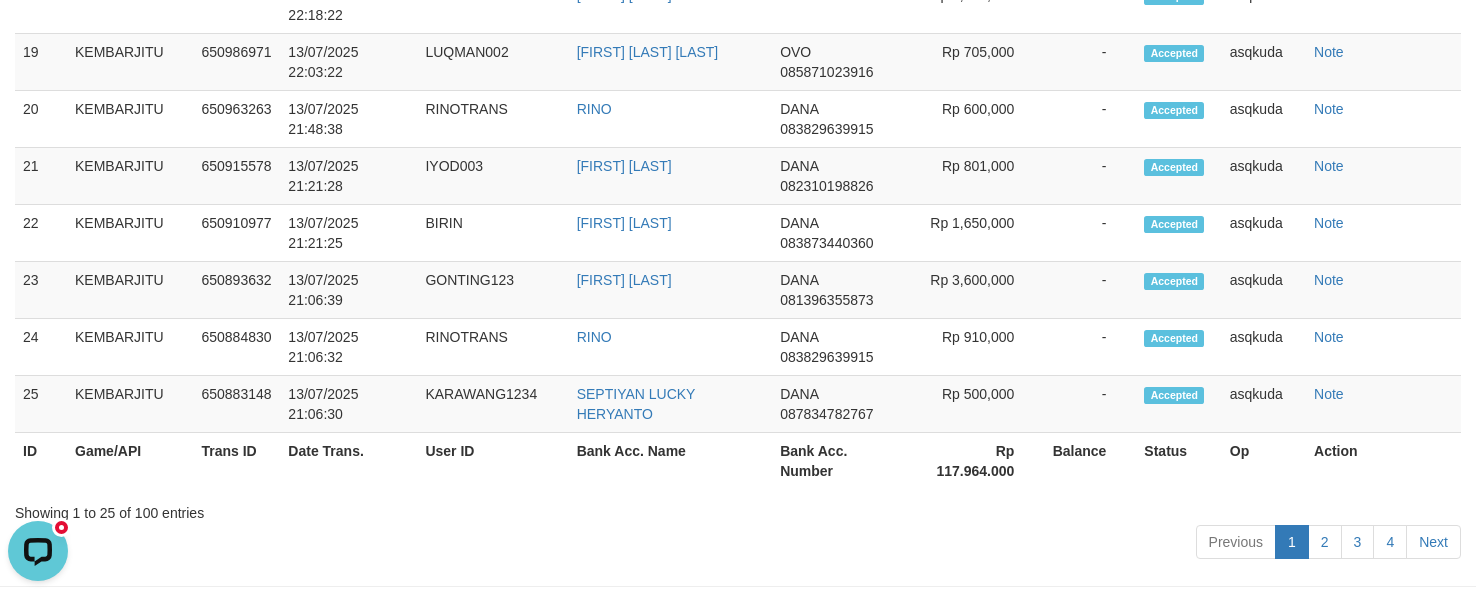 scroll, scrollTop: 2274, scrollLeft: 0, axis: vertical 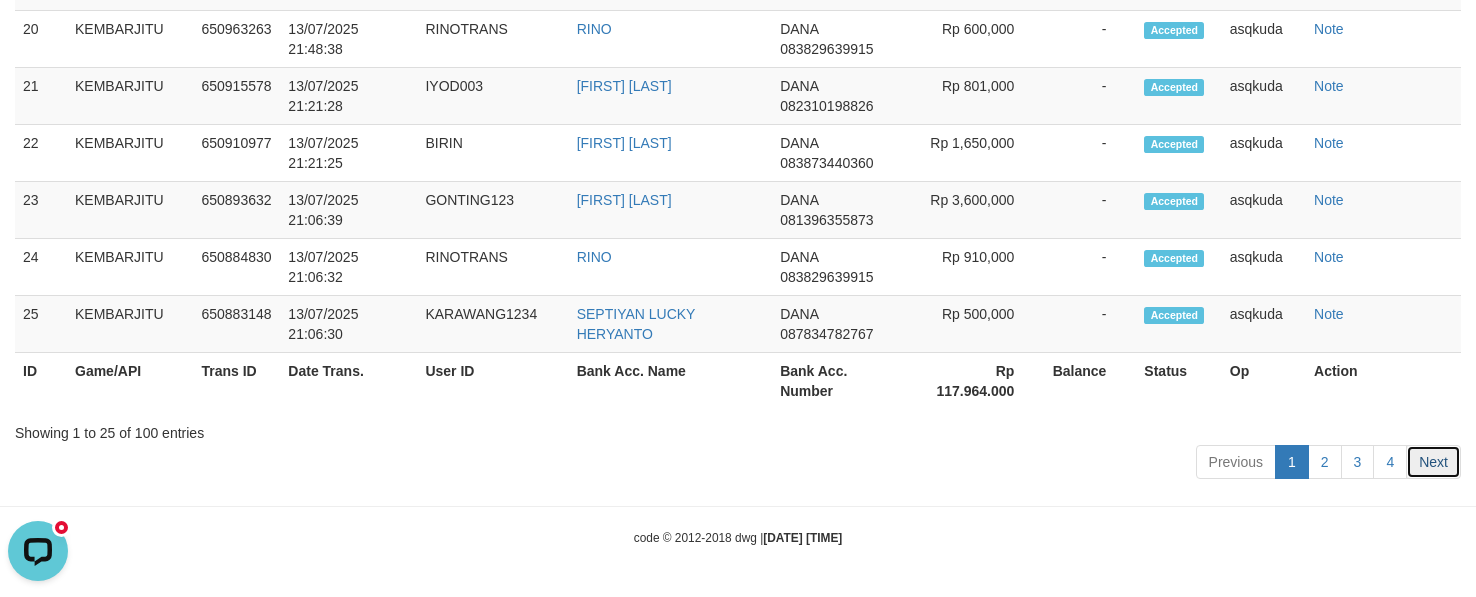 click on "Next" at bounding box center (1433, 462) 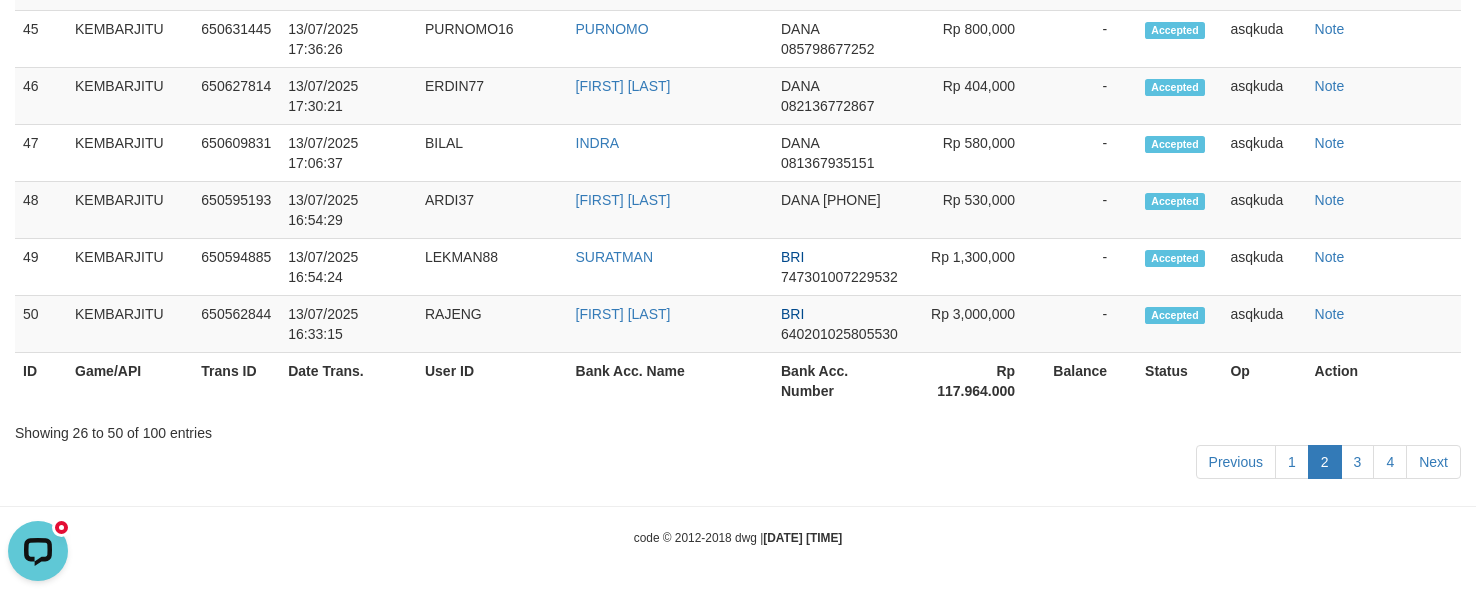 click on "Next" at bounding box center (1433, 462) 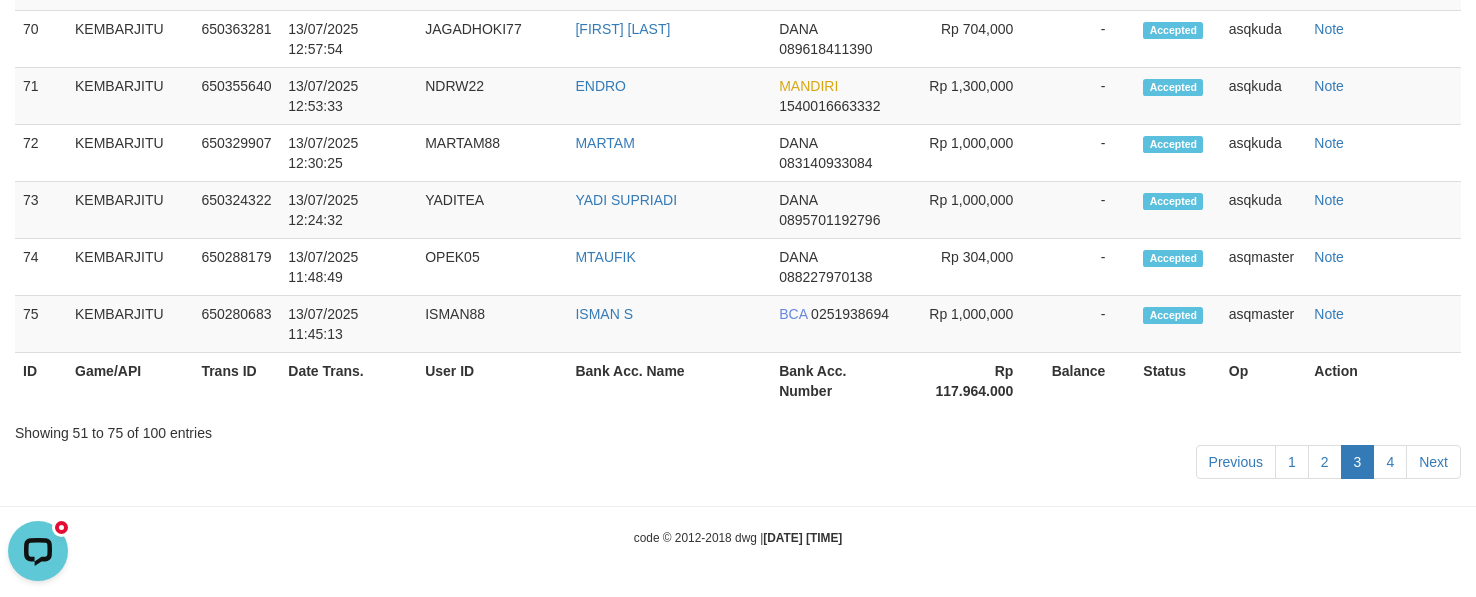 click on "Next" at bounding box center (1433, 462) 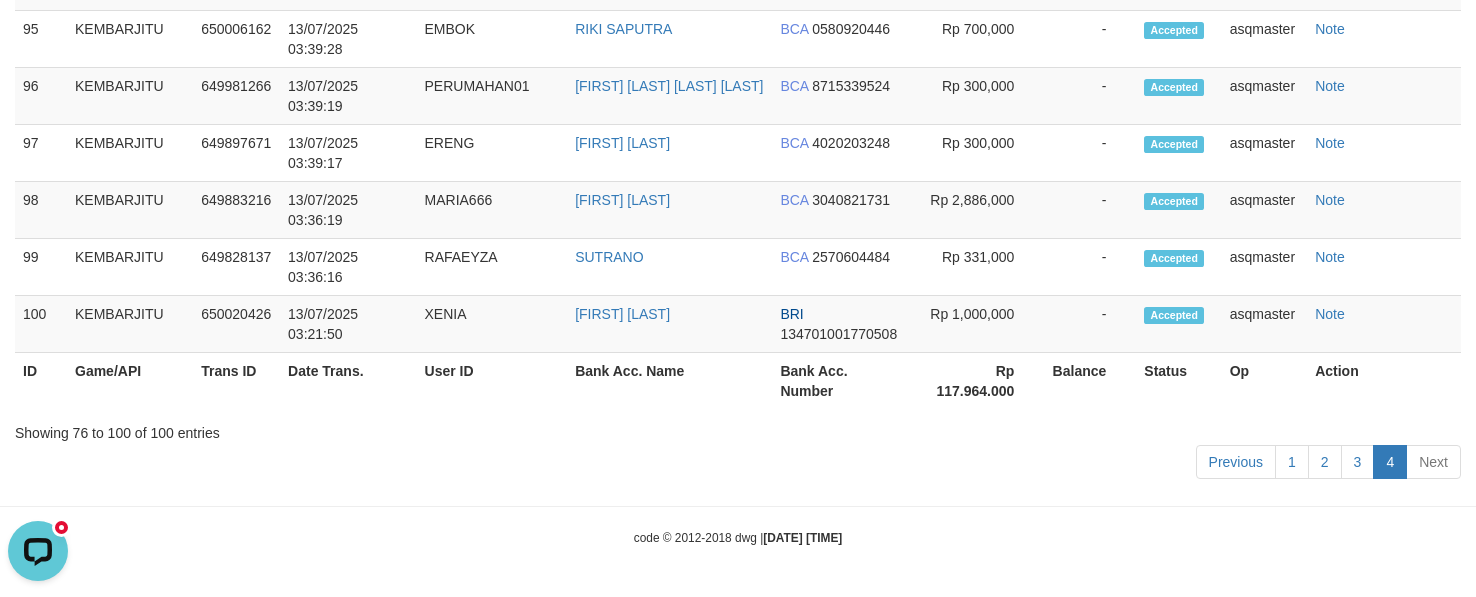 click on "Next" at bounding box center (1433, 462) 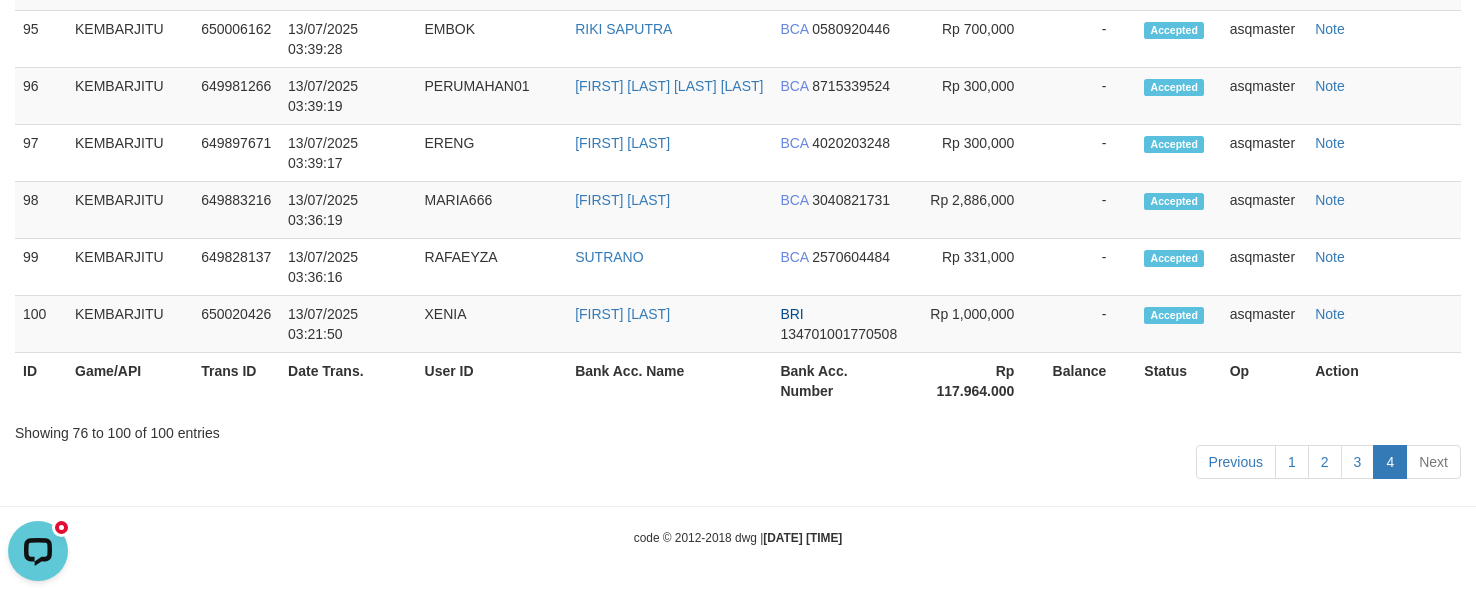 click on "Previous 1 2 3 4 Next" at bounding box center (738, 464) 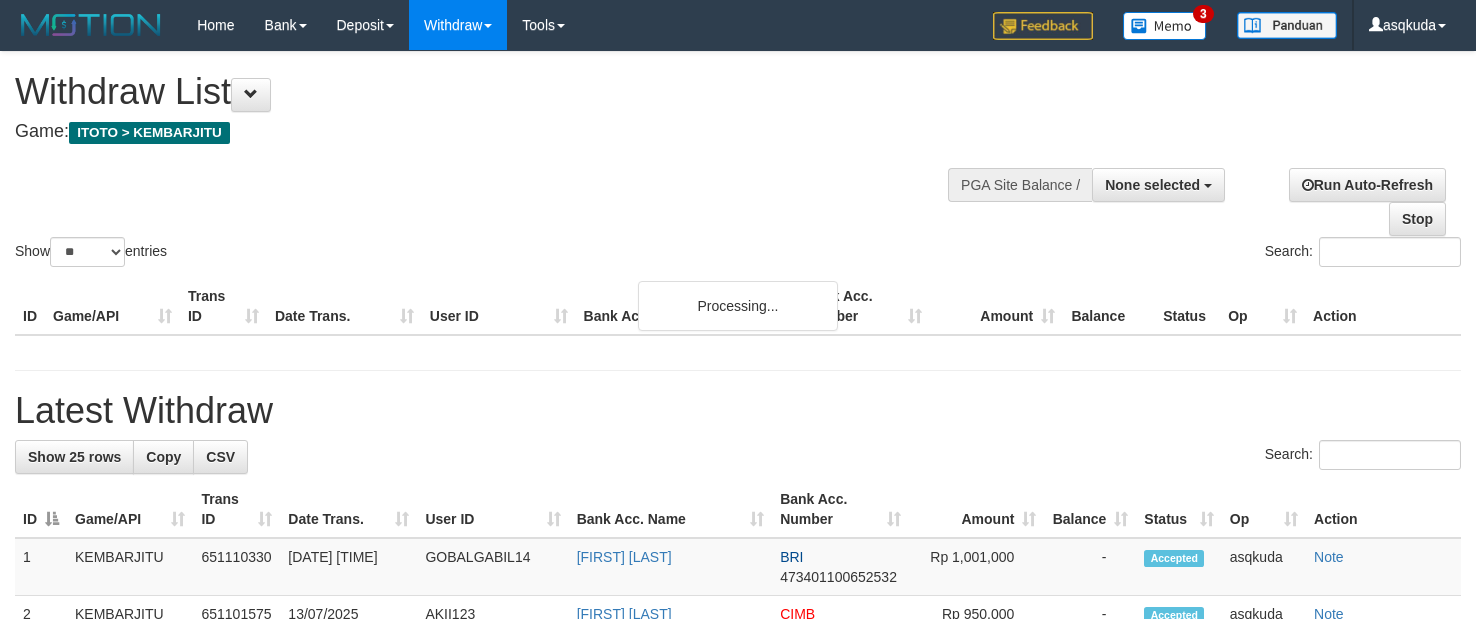 select 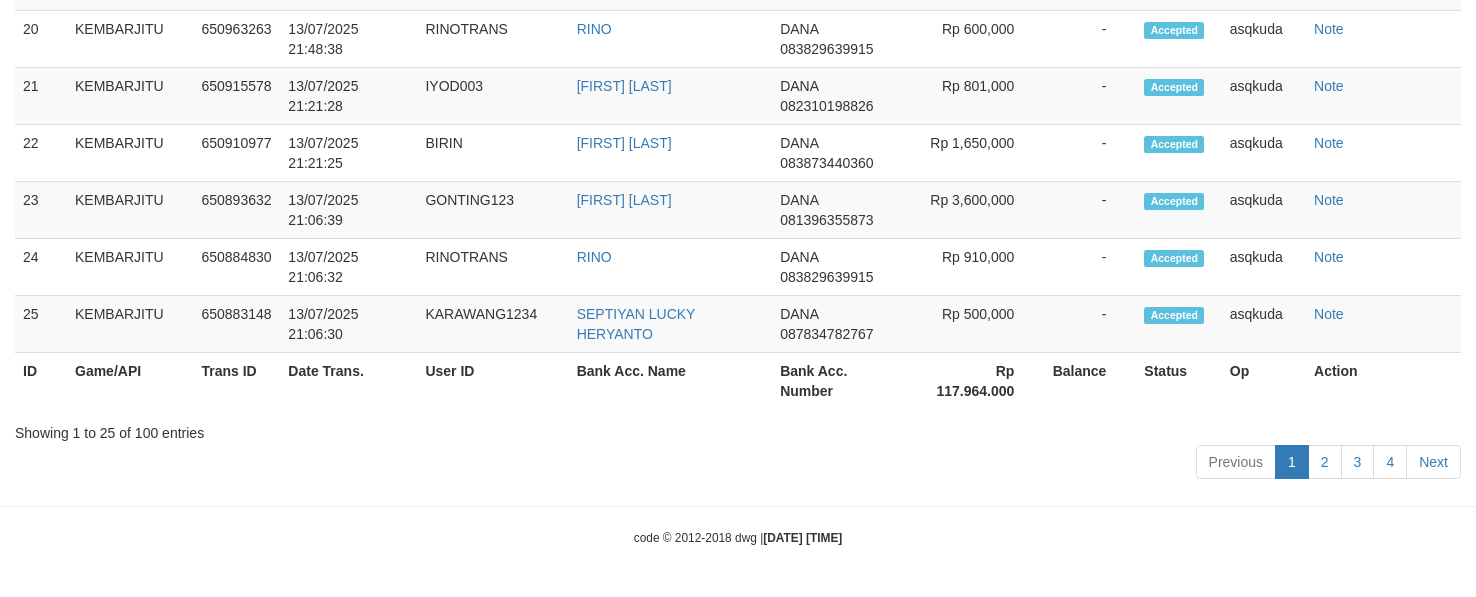scroll, scrollTop: 2398, scrollLeft: 0, axis: vertical 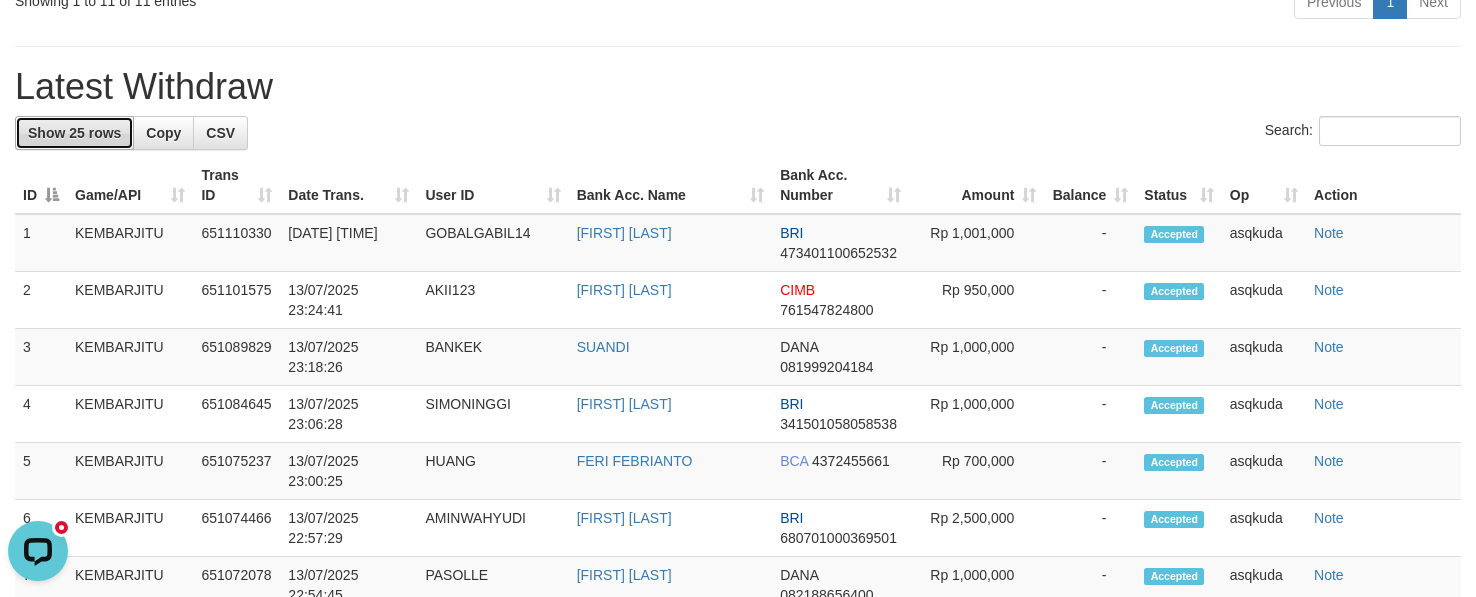 click on "Show 25 rows" at bounding box center (74, 133) 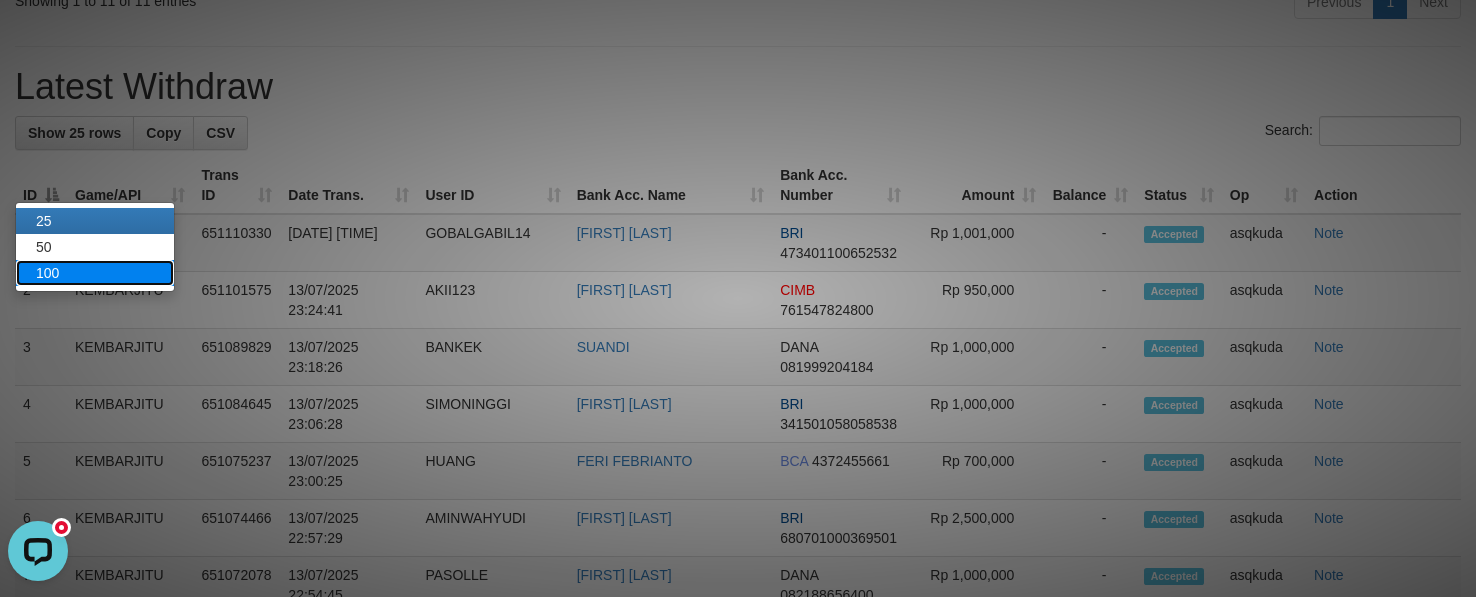 click on "100" at bounding box center [95, 273] 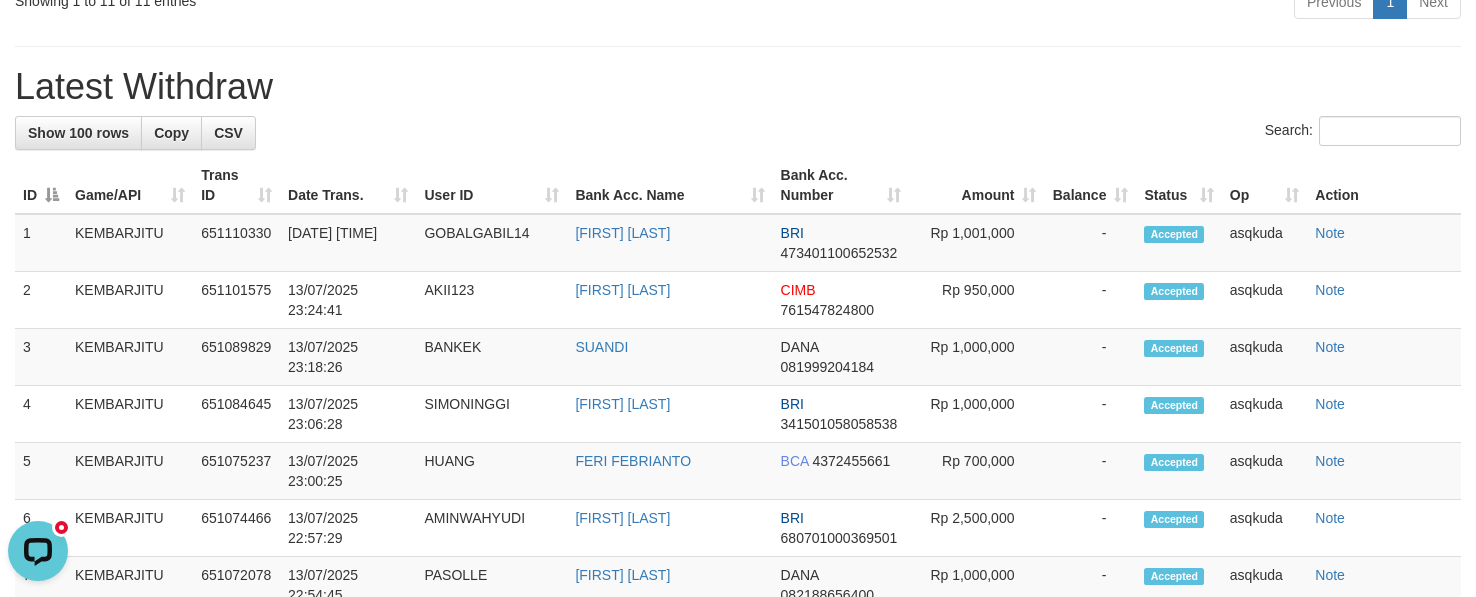 click on "Latest Withdraw" at bounding box center [738, 87] 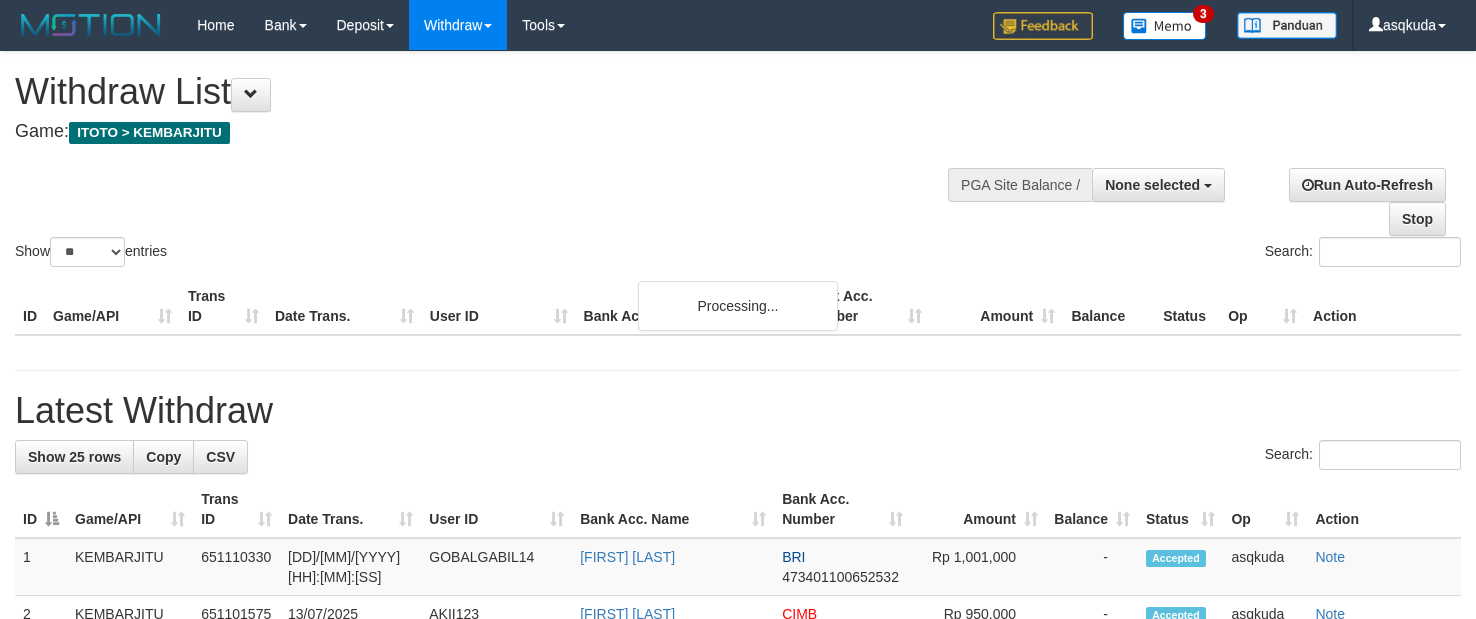 select 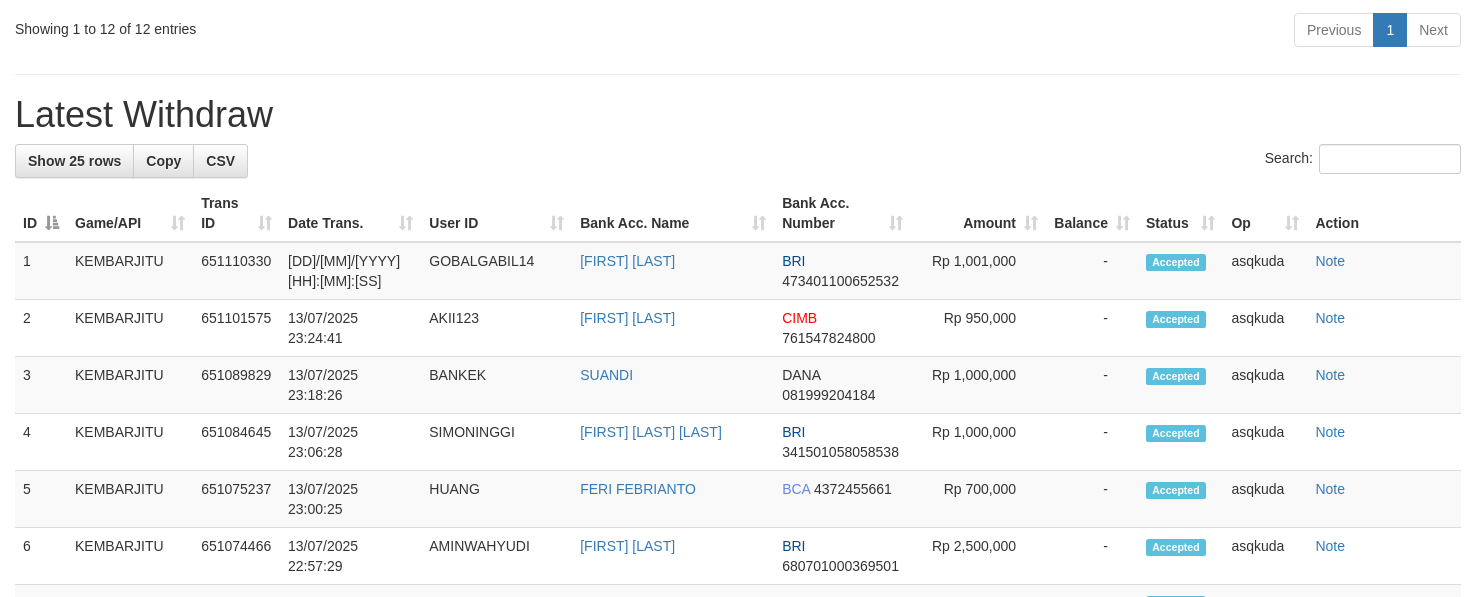 scroll, scrollTop: 1050, scrollLeft: 0, axis: vertical 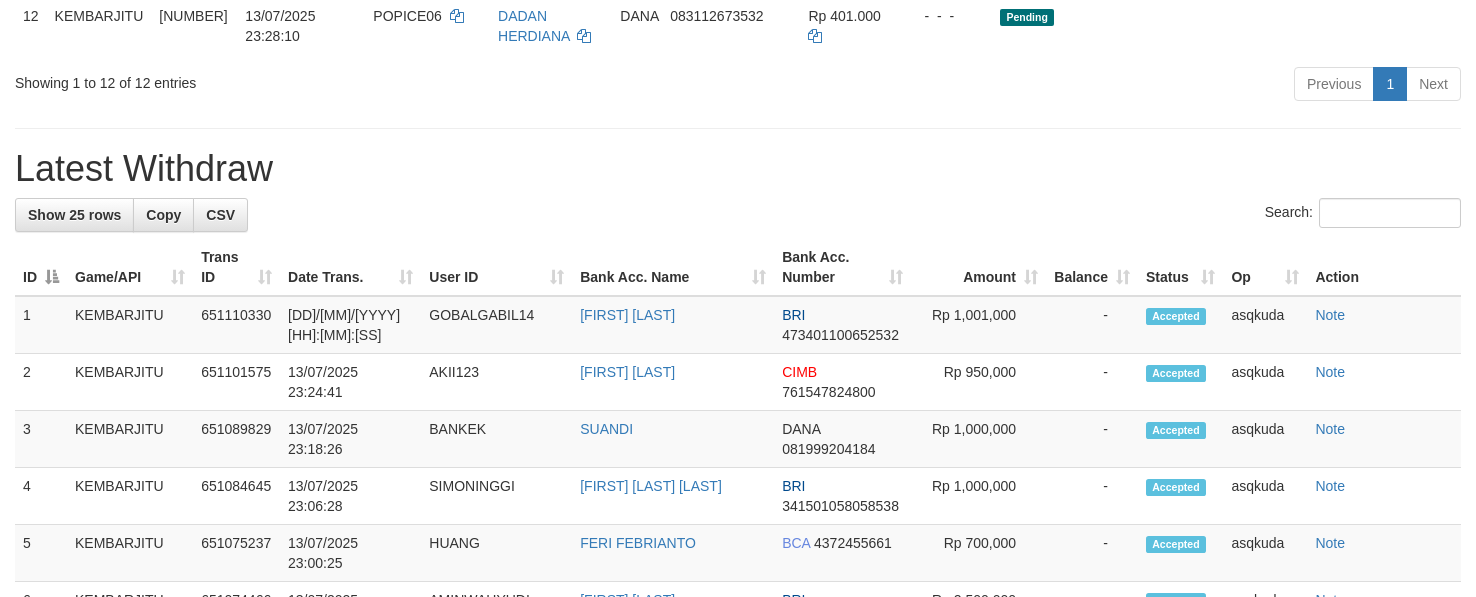click on "Latest Withdraw" at bounding box center (738, 169) 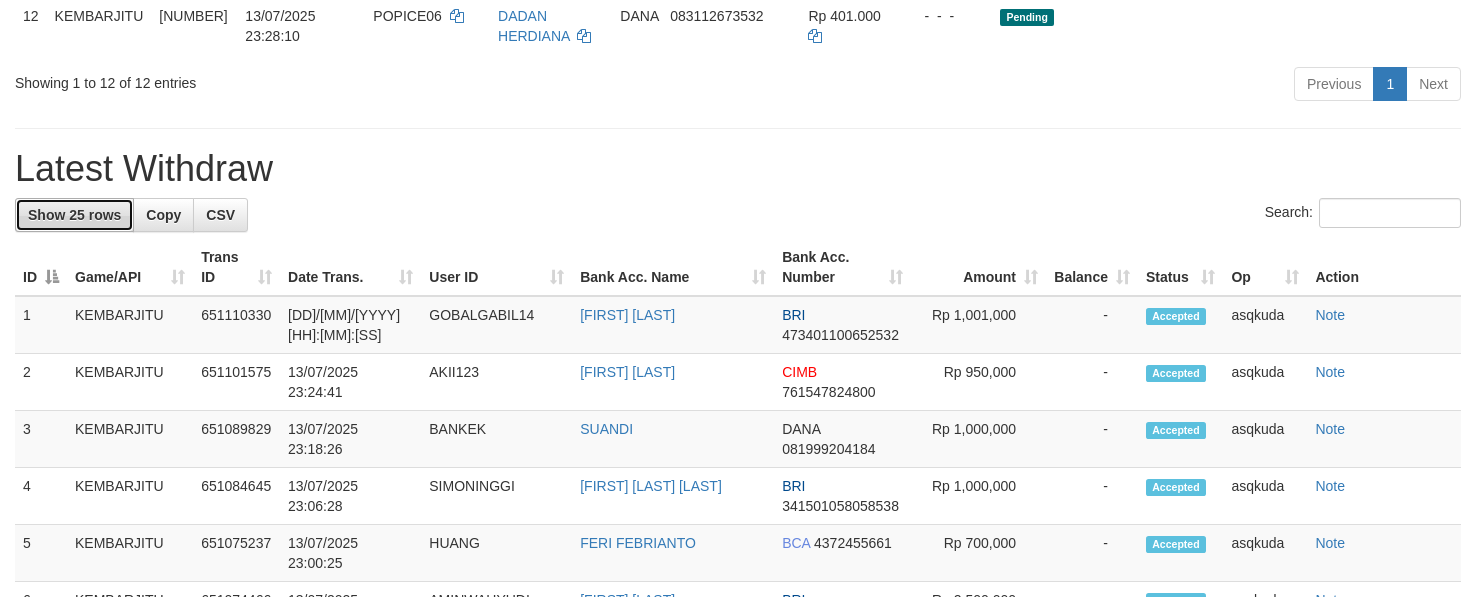 click on "Show 25 rows" at bounding box center [74, 215] 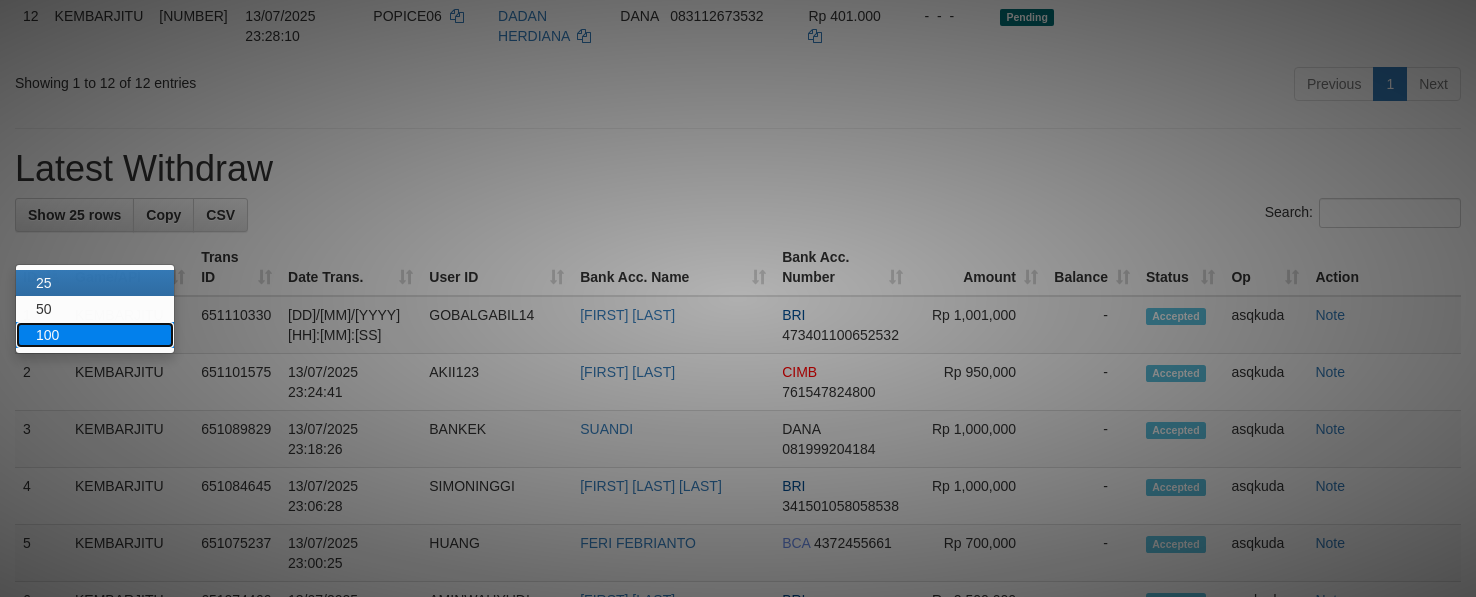 click on "100" at bounding box center [95, 335] 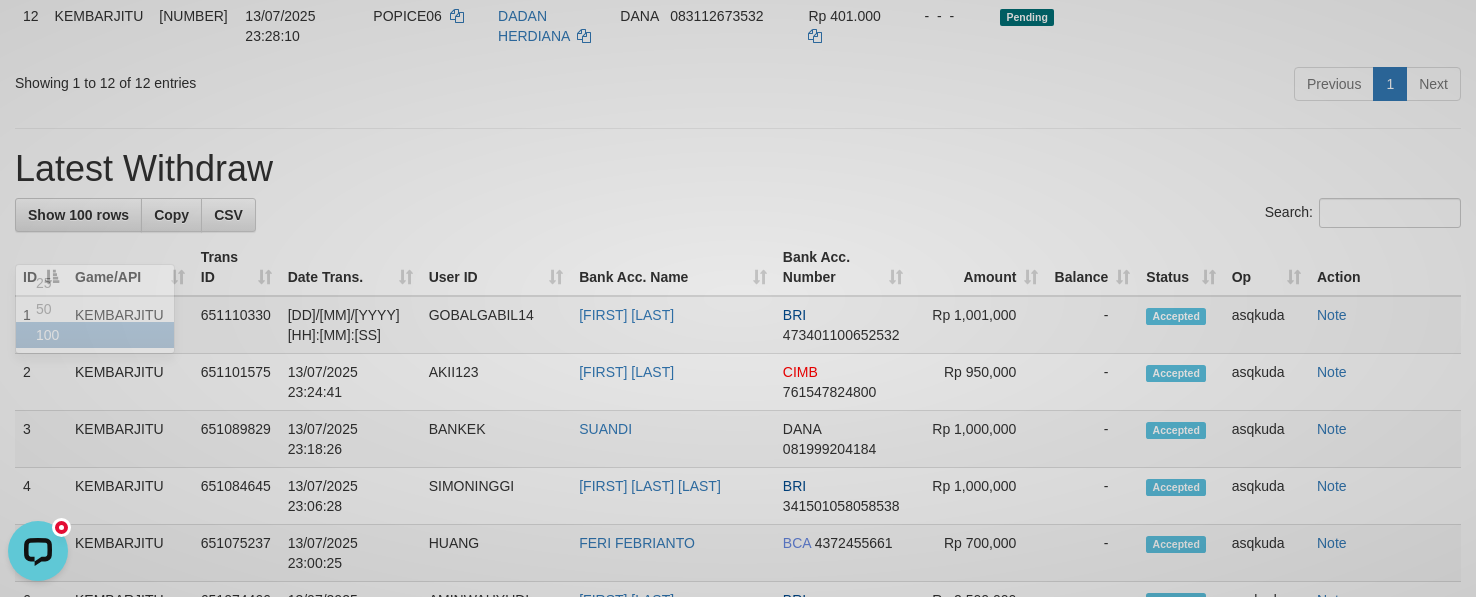 scroll, scrollTop: 0, scrollLeft: 0, axis: both 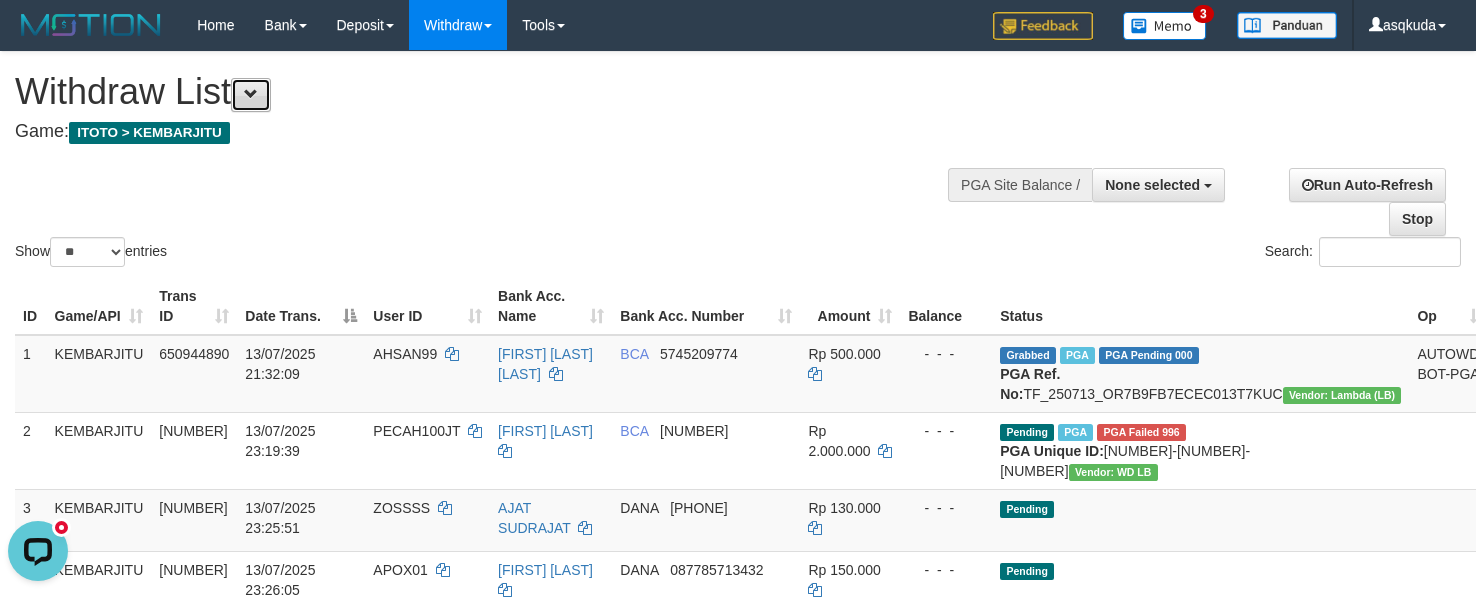 click at bounding box center [251, 95] 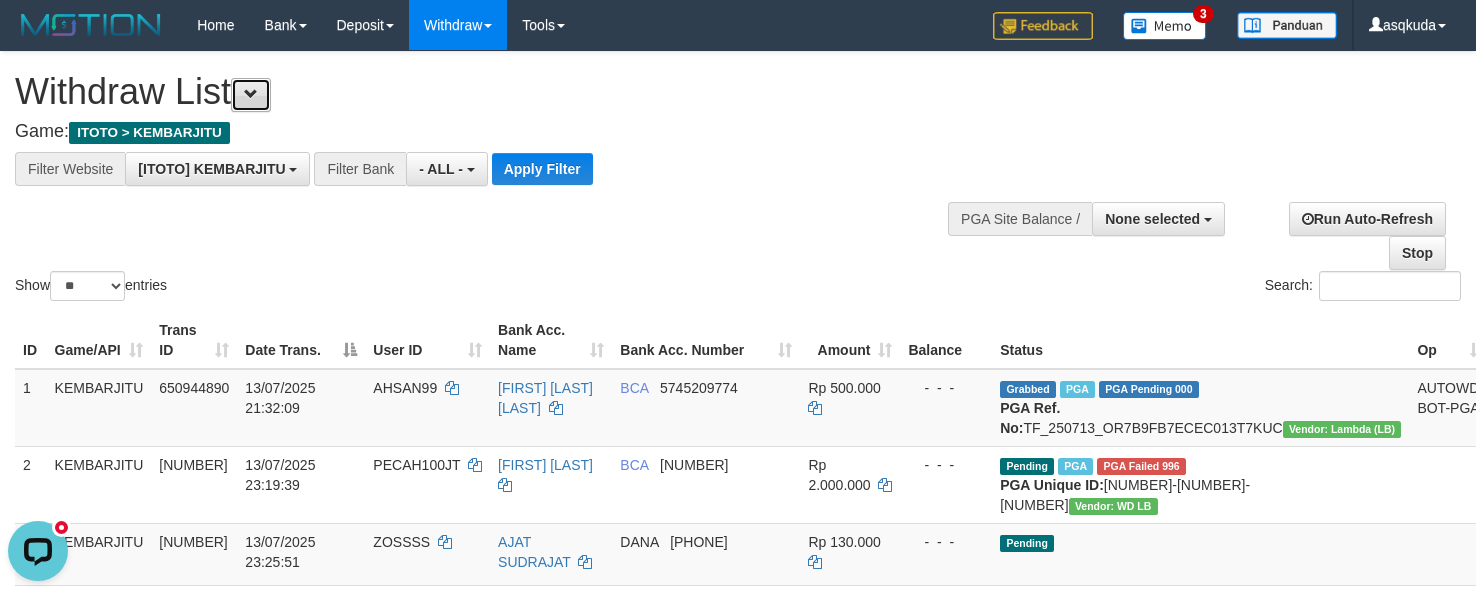 click at bounding box center [251, 95] 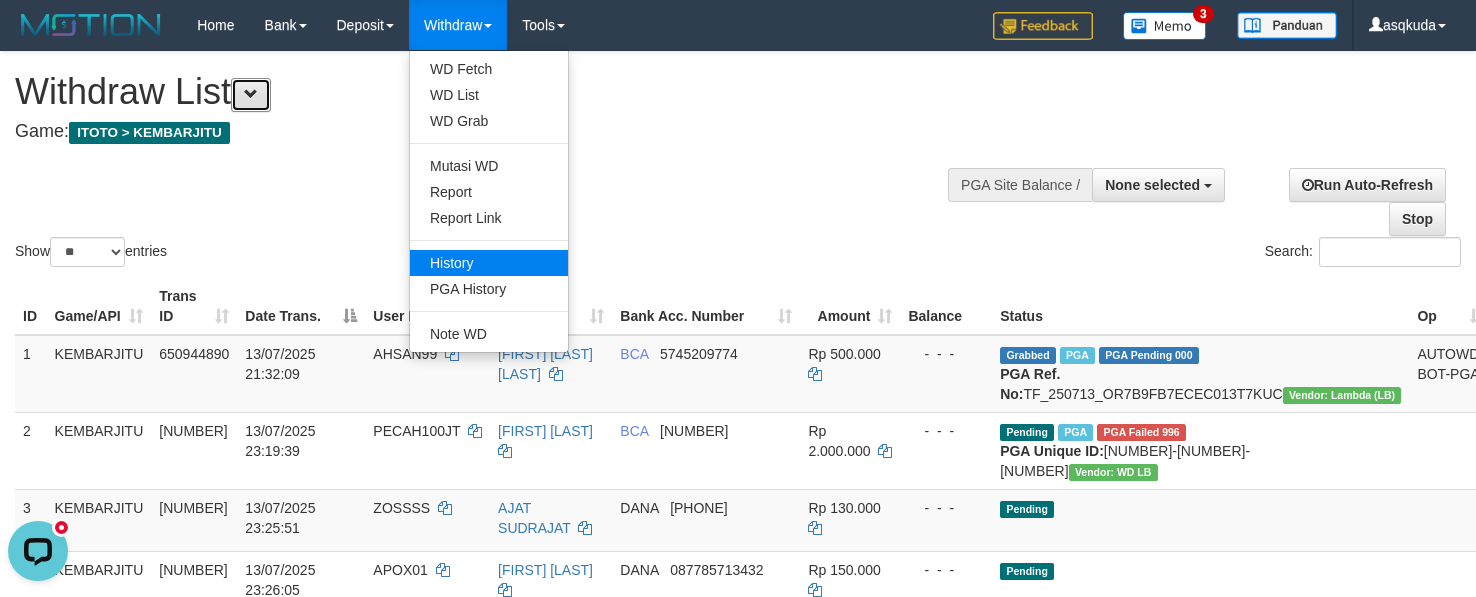 type 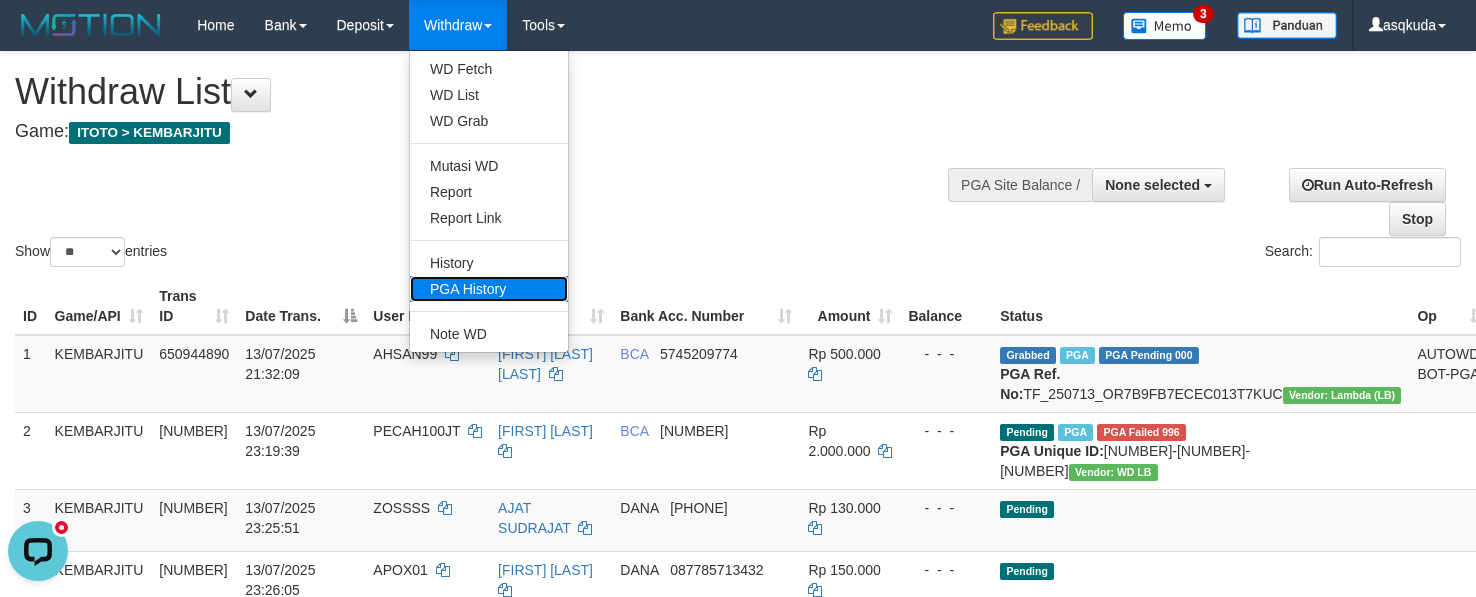 click on "PGA History" at bounding box center [489, 289] 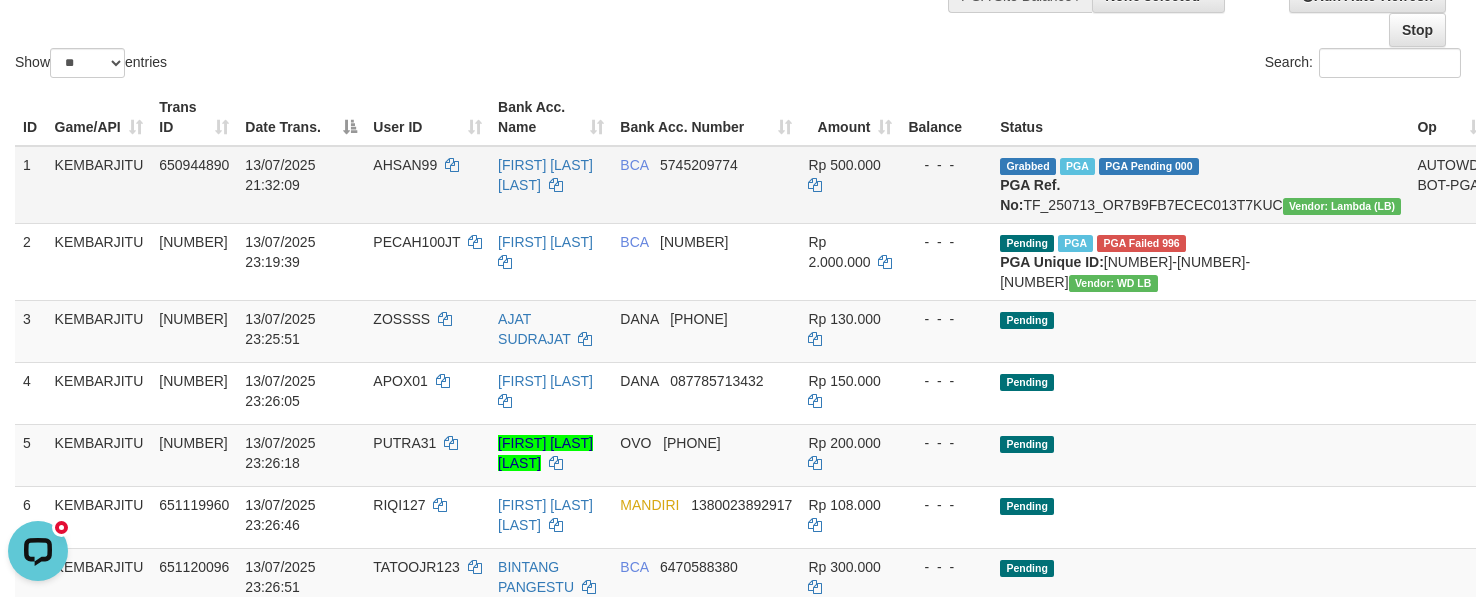 scroll, scrollTop: 0, scrollLeft: 0, axis: both 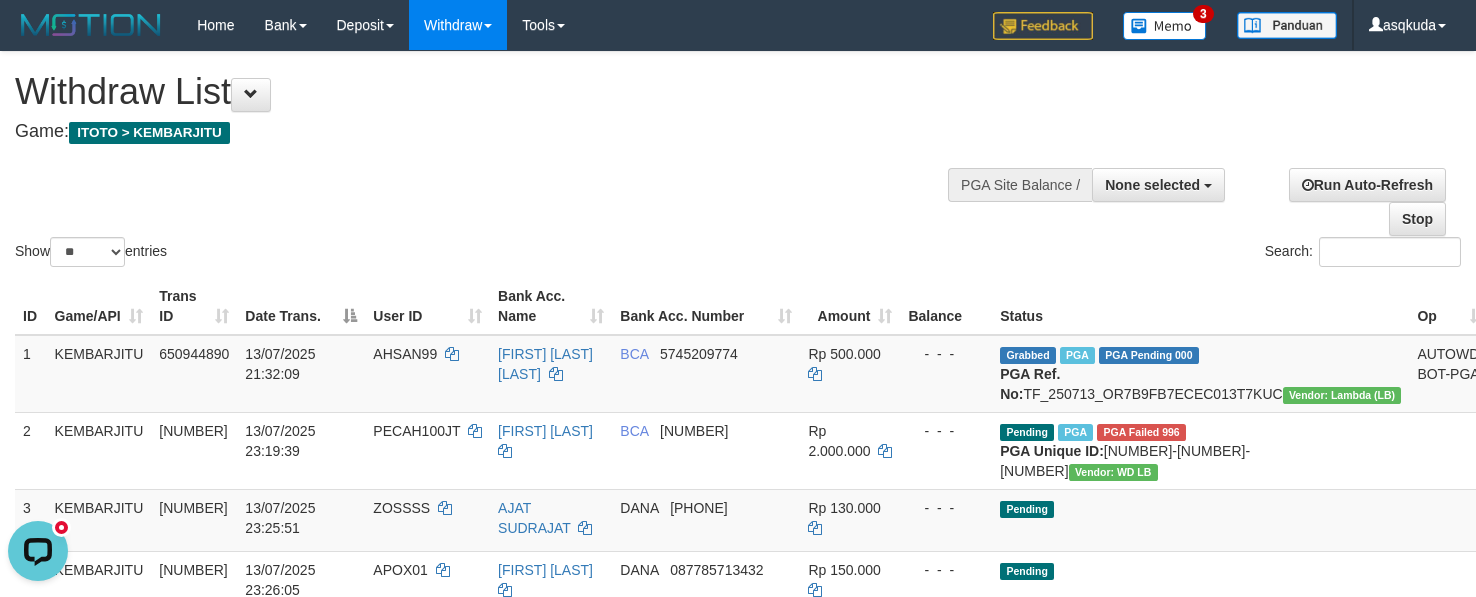 click on "Show  ** ** ** ***  entries Search:" at bounding box center (738, 161) 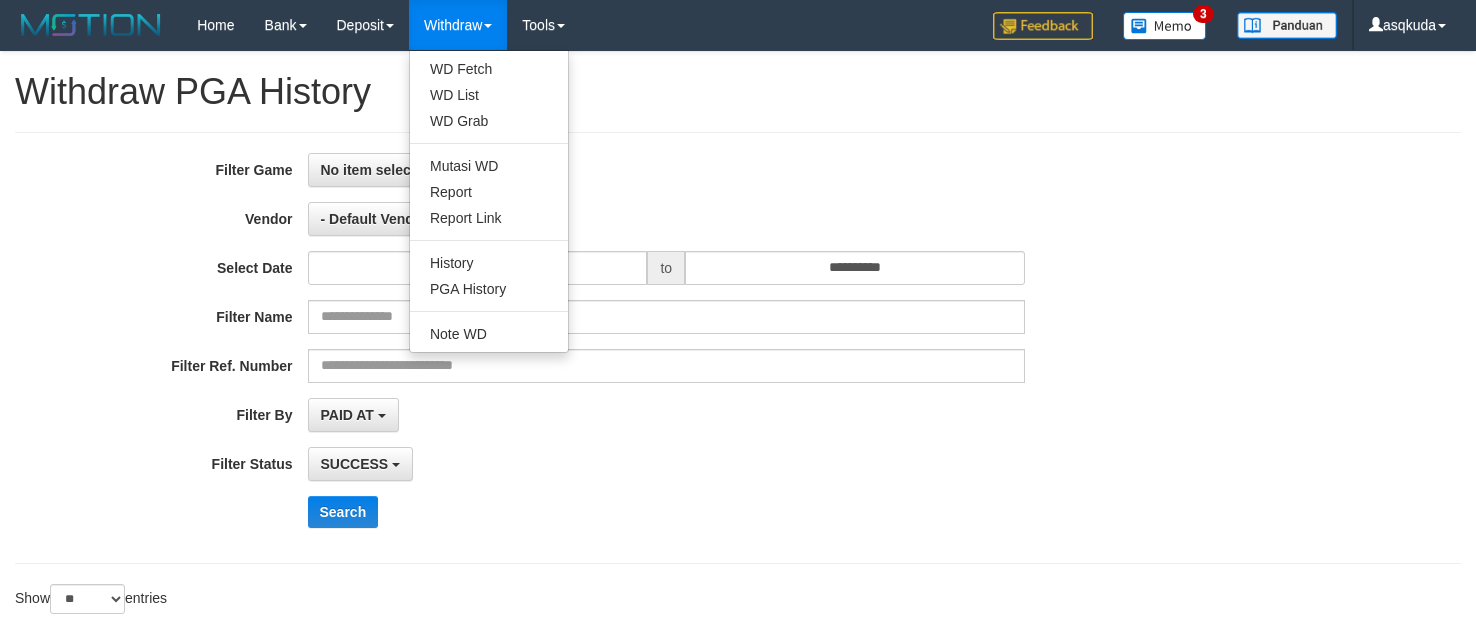 select 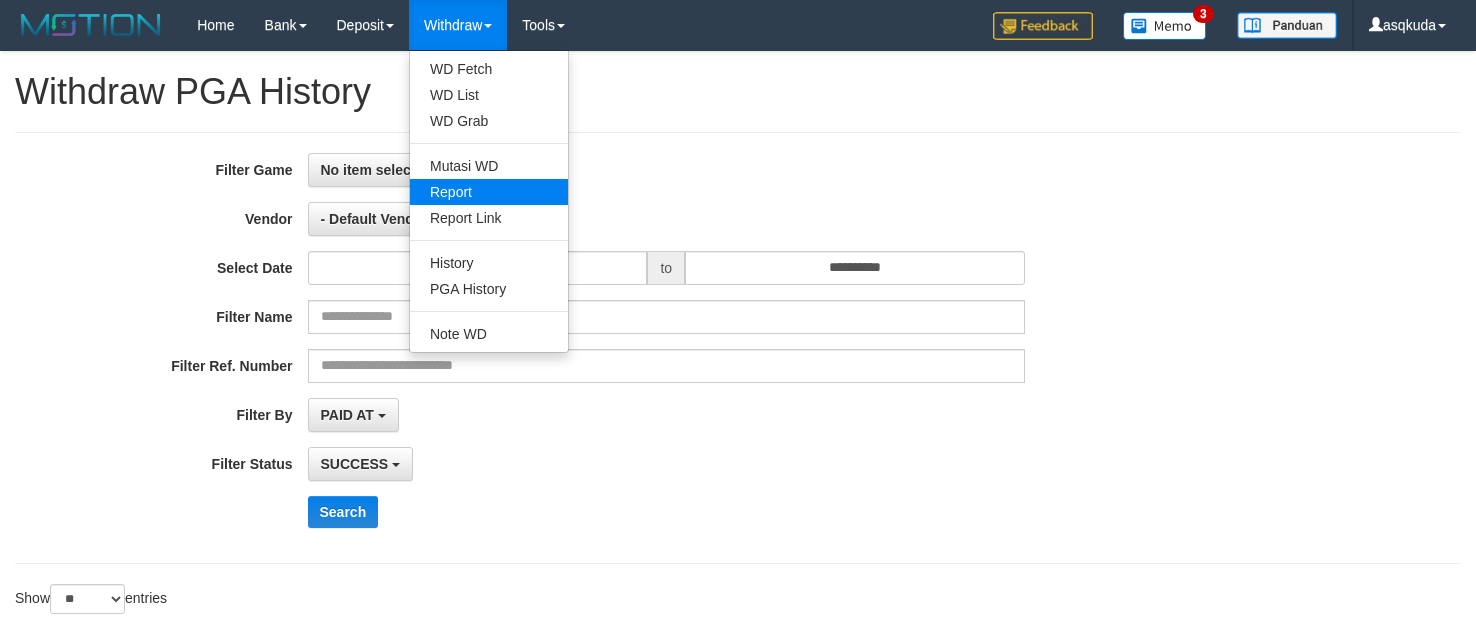 scroll, scrollTop: 0, scrollLeft: 0, axis: both 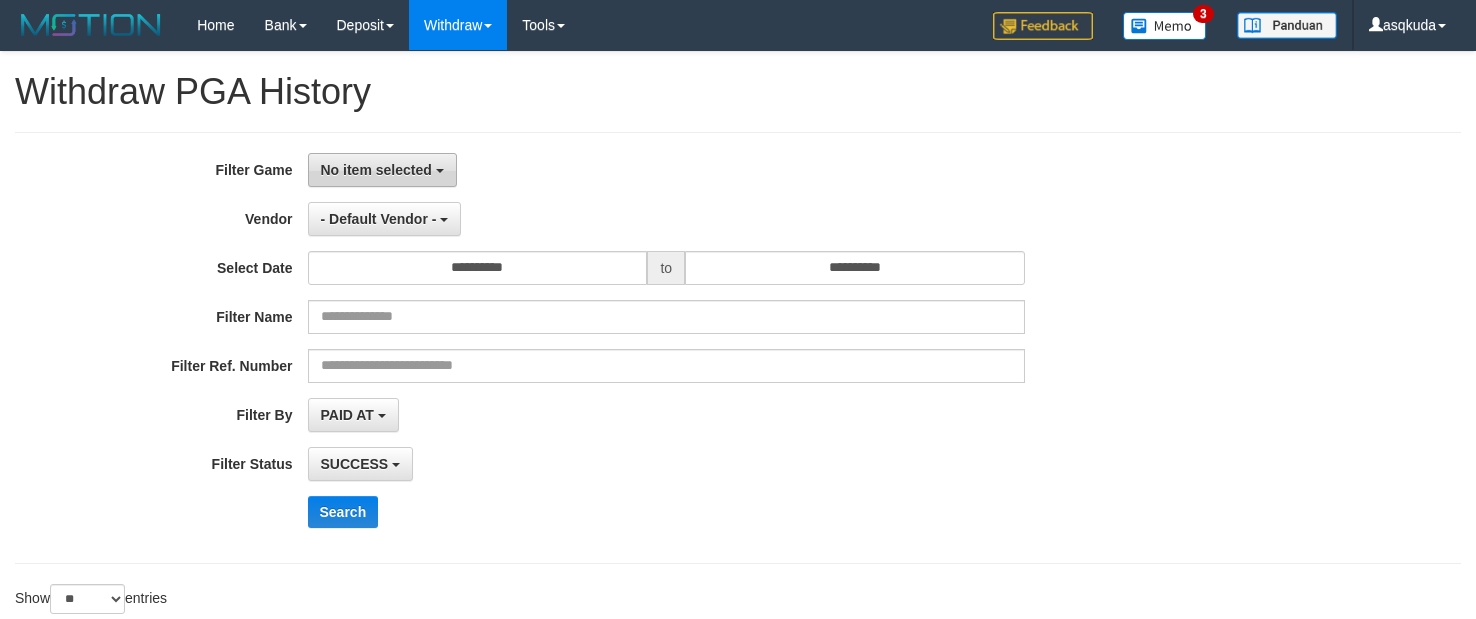 click on "No item selected" at bounding box center (382, 170) 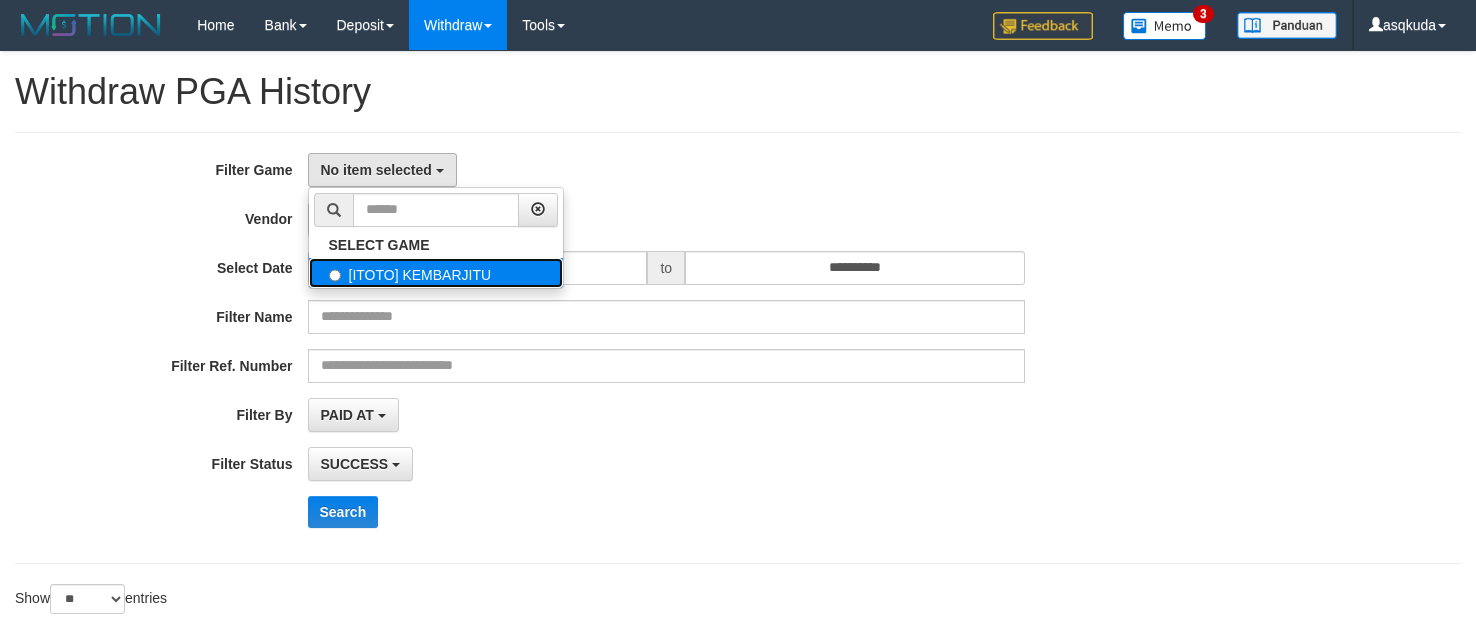 click on "[ITOTO] KEMBARJITU" at bounding box center [436, 273] 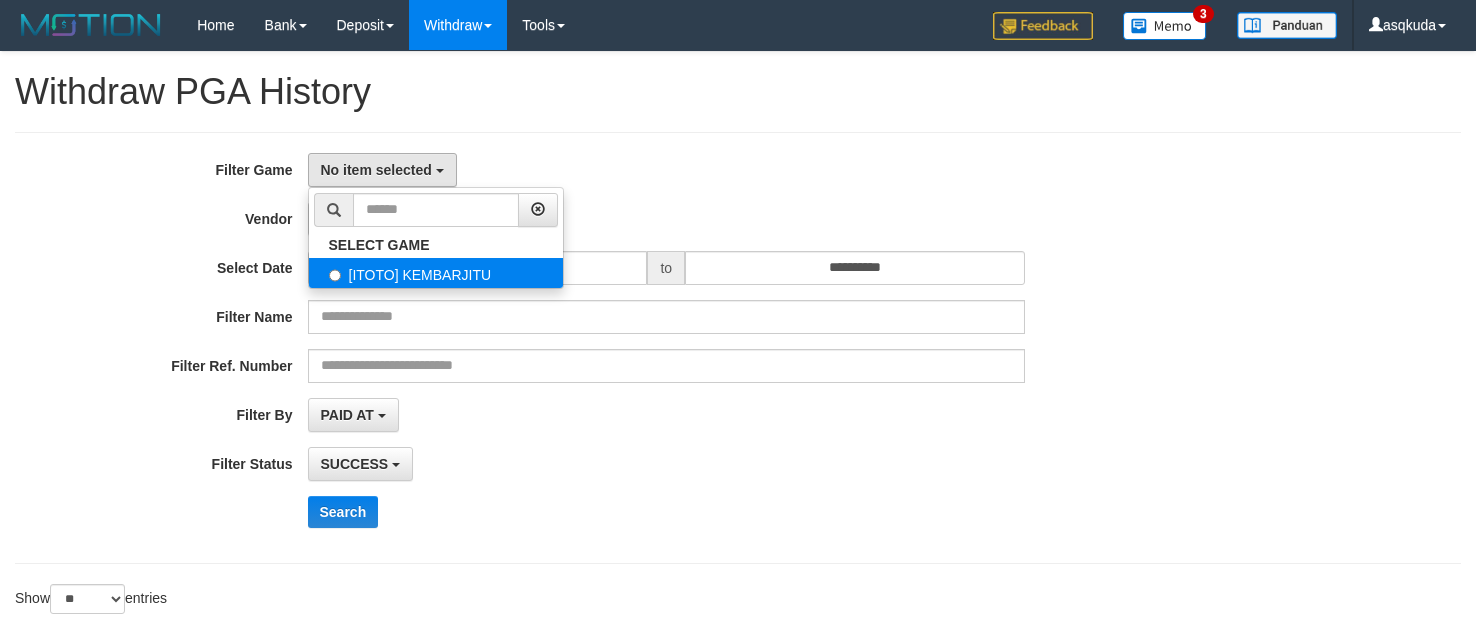 select on "***" 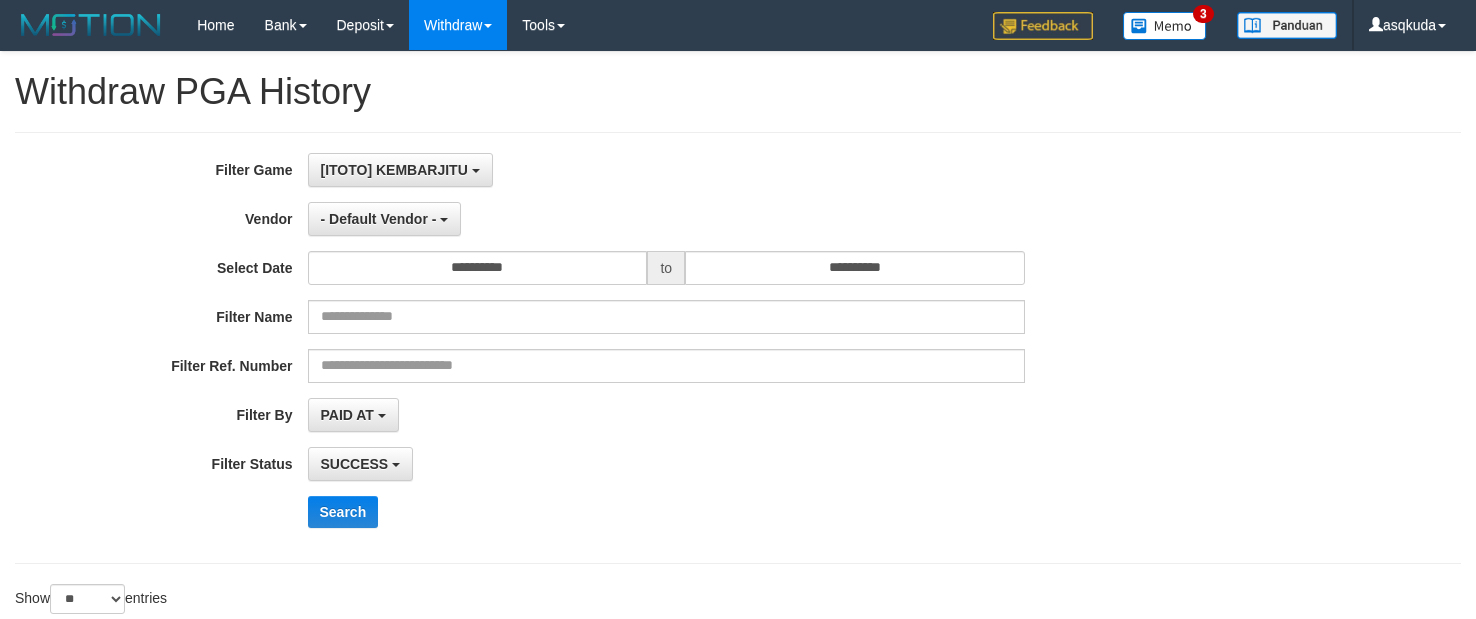 scroll, scrollTop: 18, scrollLeft: 0, axis: vertical 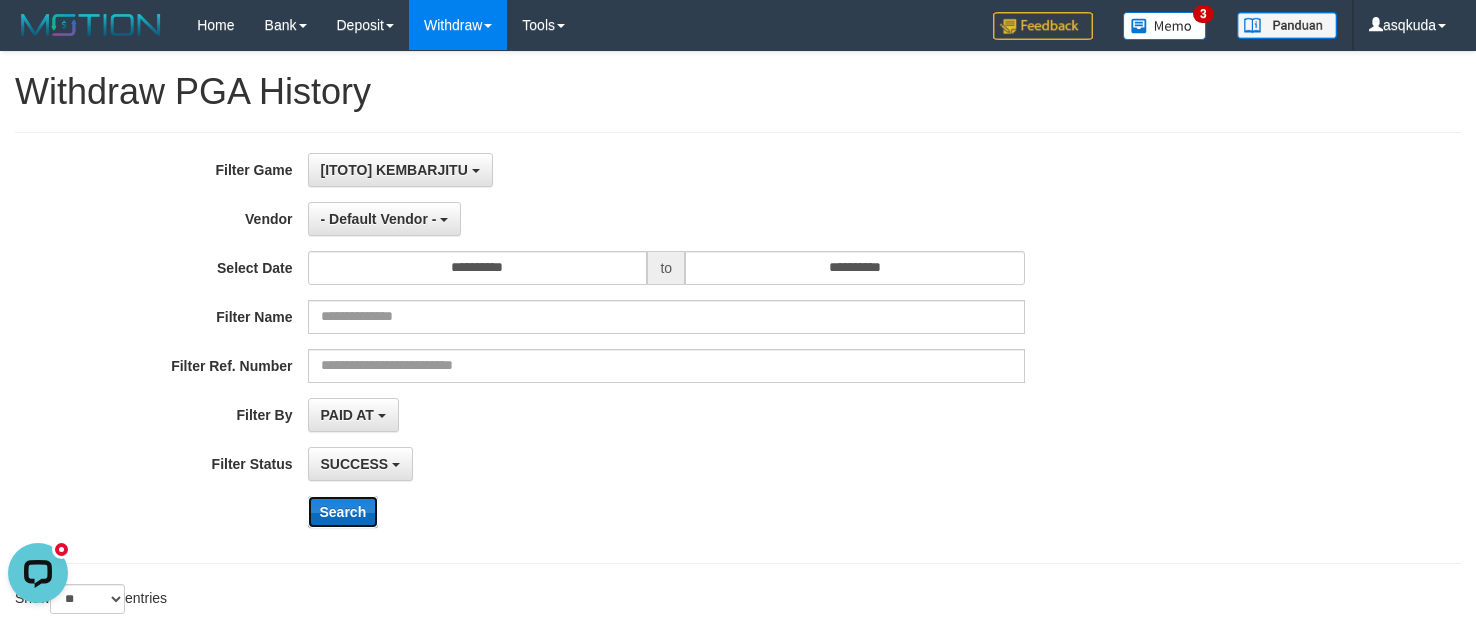 click on "Search" 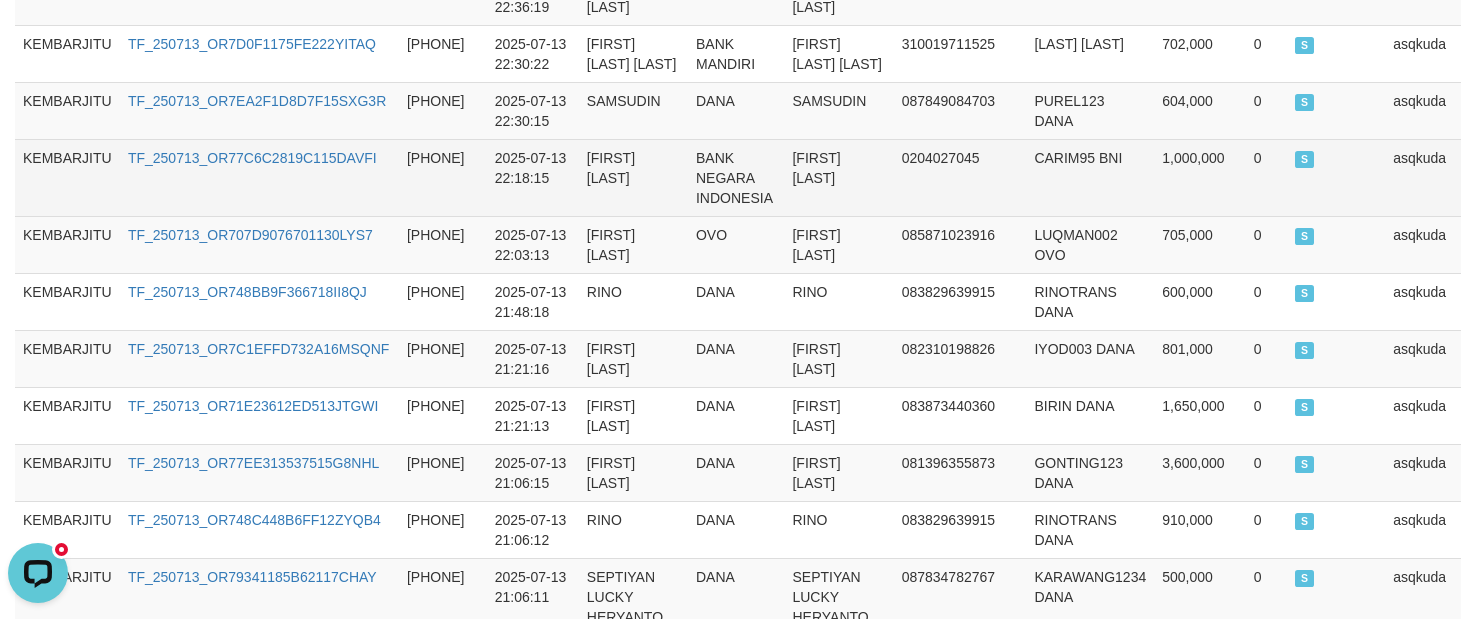 scroll, scrollTop: 2278, scrollLeft: 0, axis: vertical 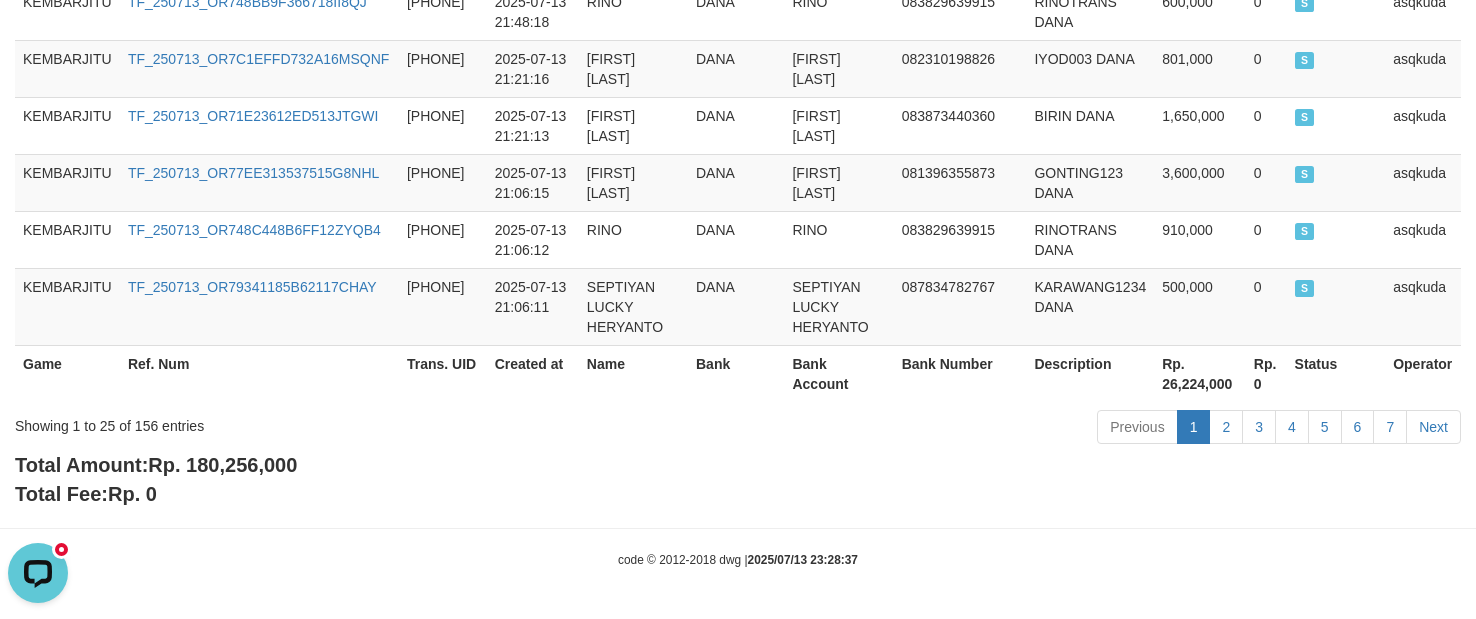 click on "Total Amount:  Rp. 180,256,000
Total Fee:  Rp. 0" 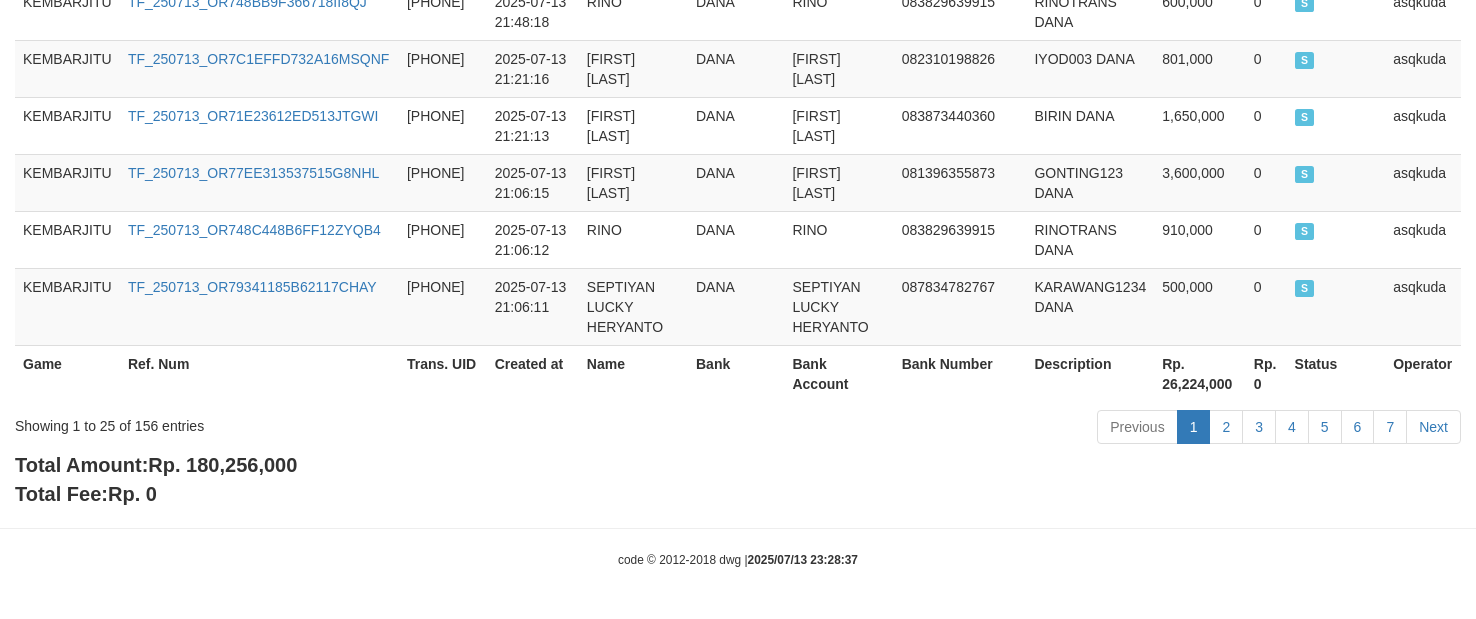 scroll, scrollTop: 18, scrollLeft: 0, axis: vertical 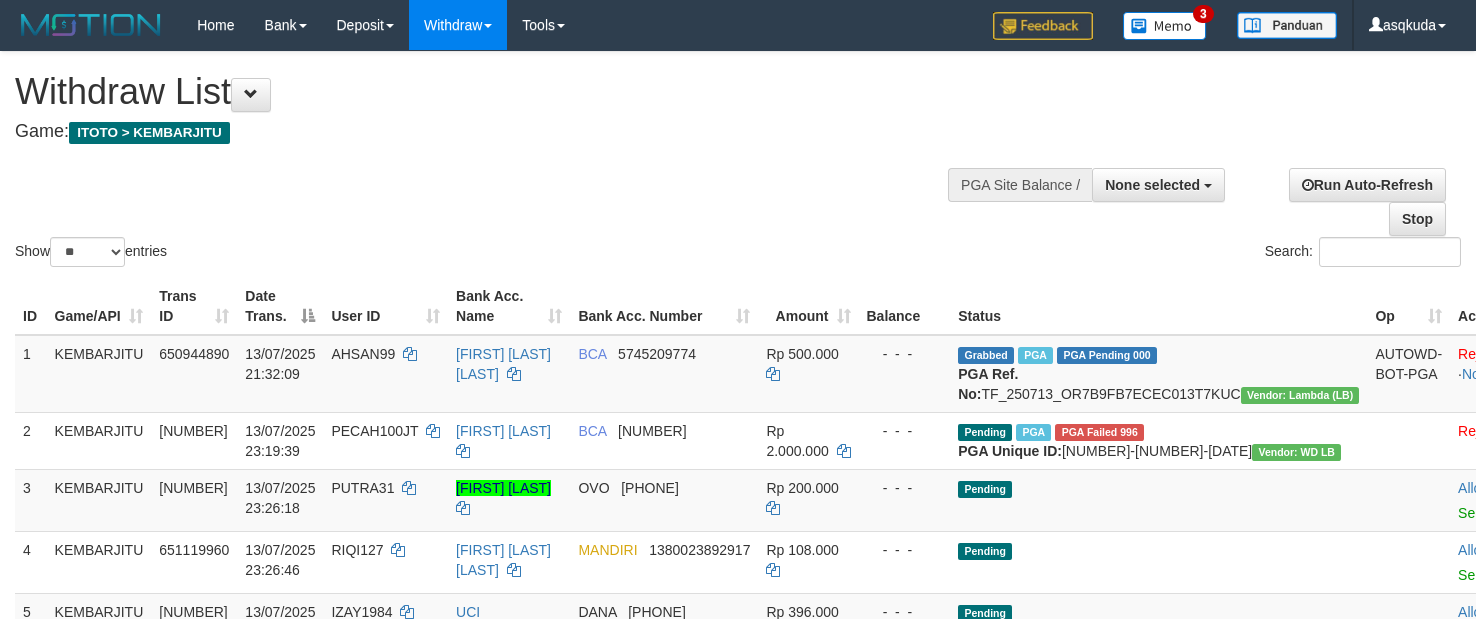 select 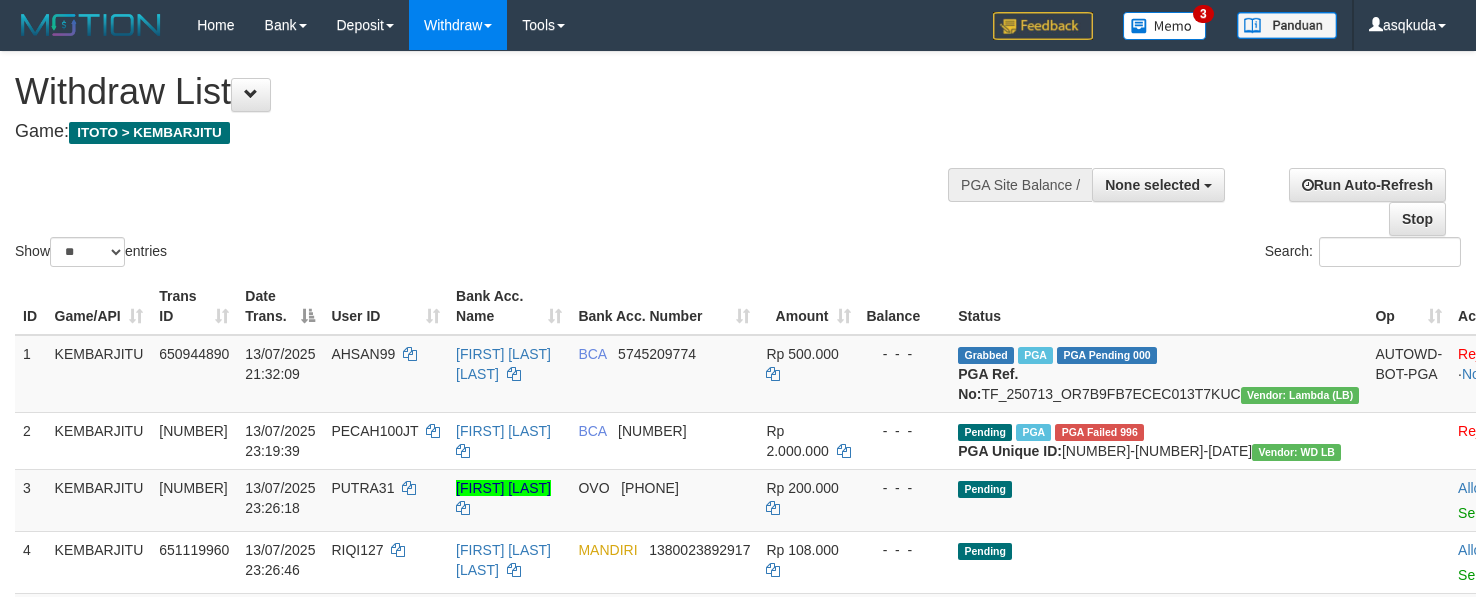 scroll, scrollTop: 669, scrollLeft: 0, axis: vertical 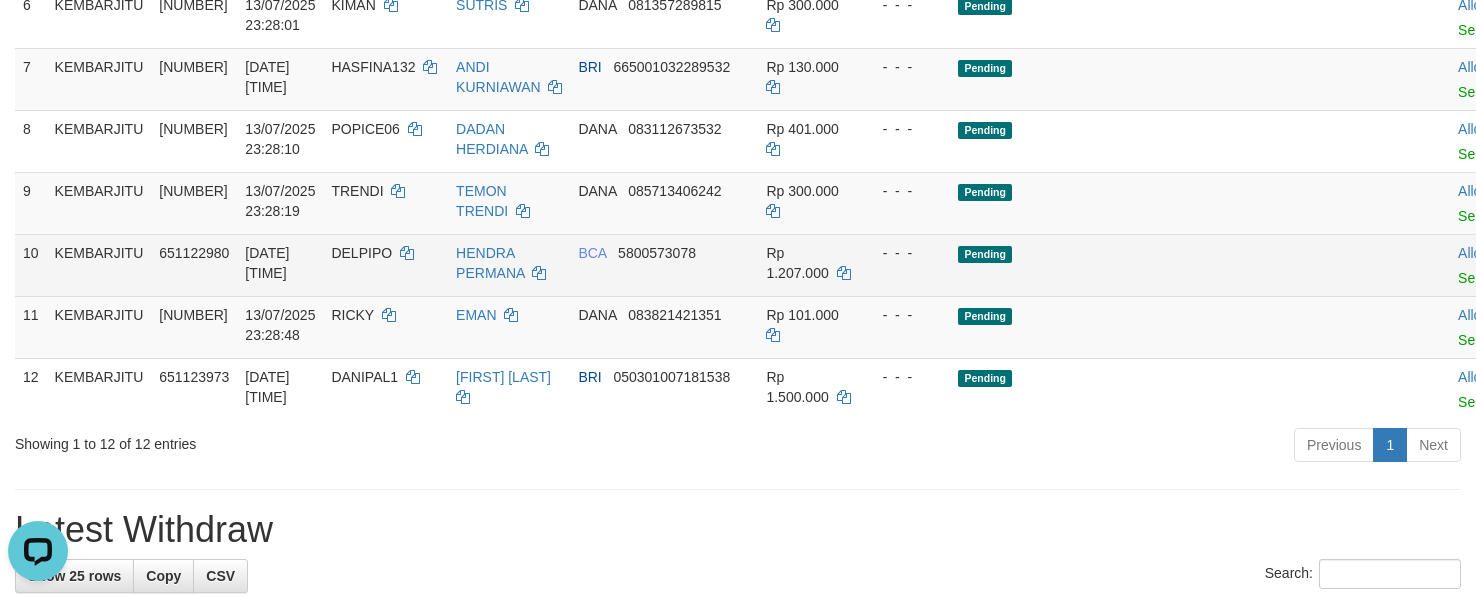 click on "Allow Grab   ·    Reject Send PGA     ·    Note" at bounding box center [1520, 265] 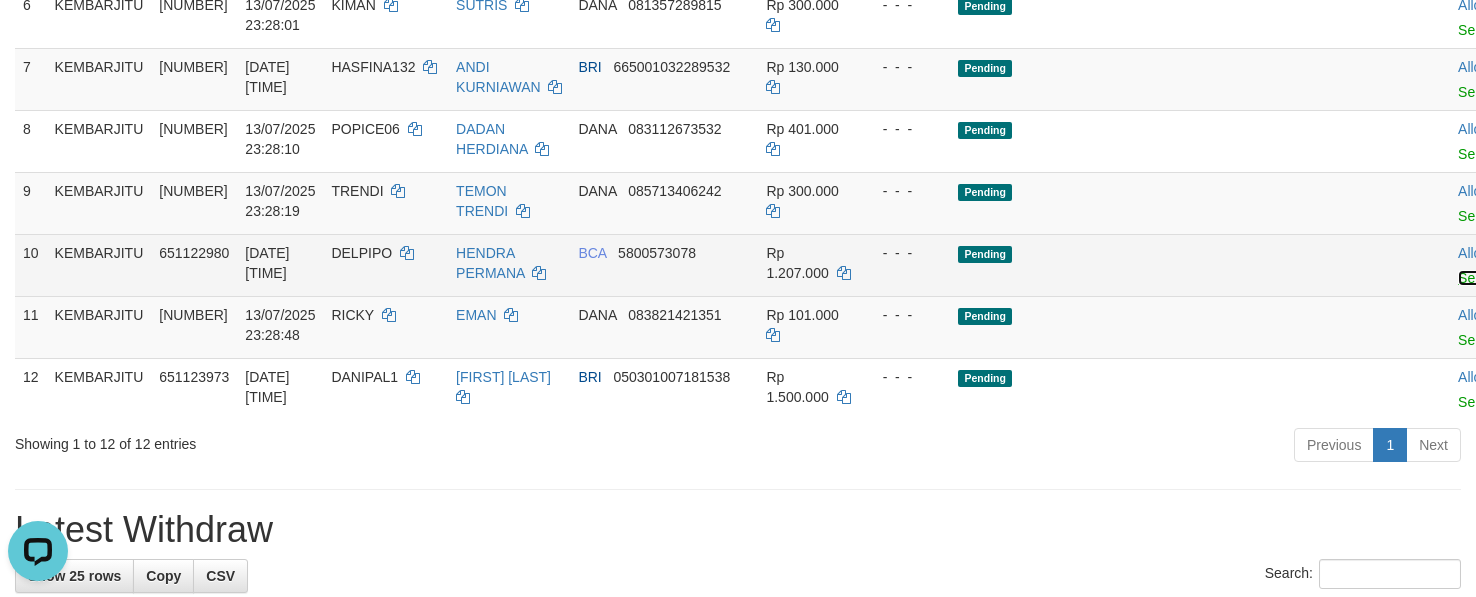 click on "Send PGA" at bounding box center [1490, 278] 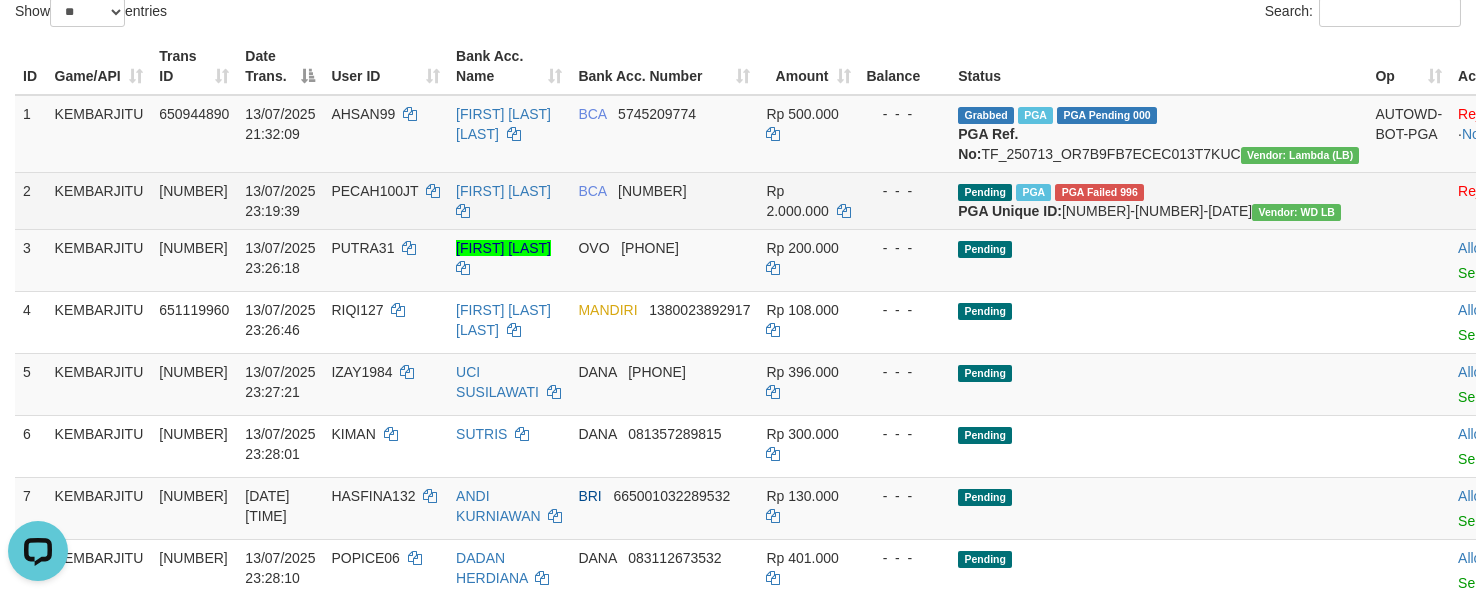 scroll, scrollTop: 69, scrollLeft: 0, axis: vertical 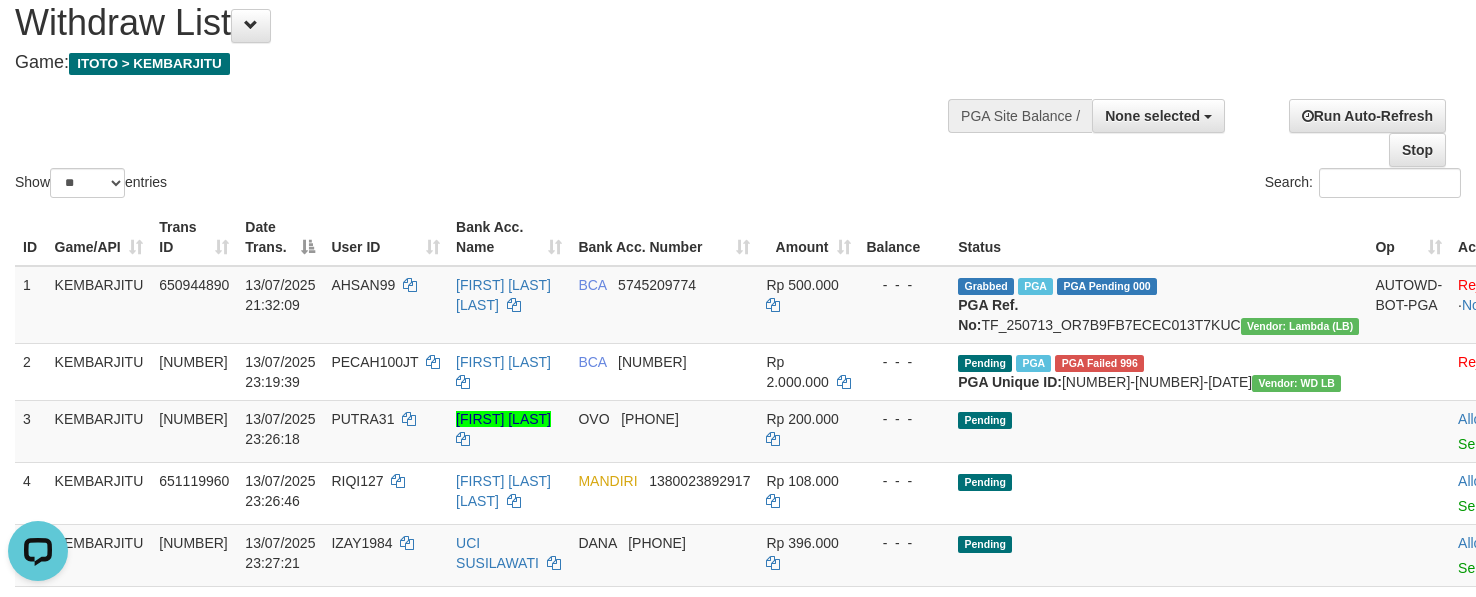 click on "Show  ** ** ** ***  entries Search:" at bounding box center (738, 92) 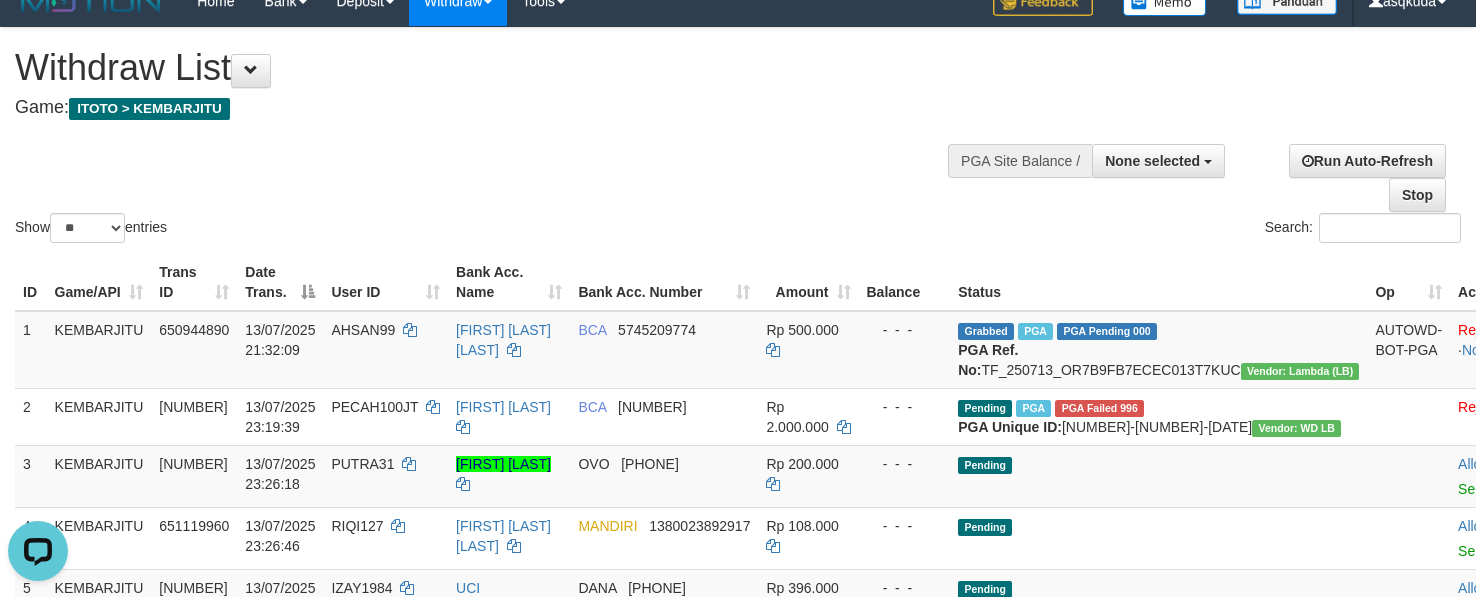scroll, scrollTop: 0, scrollLeft: 0, axis: both 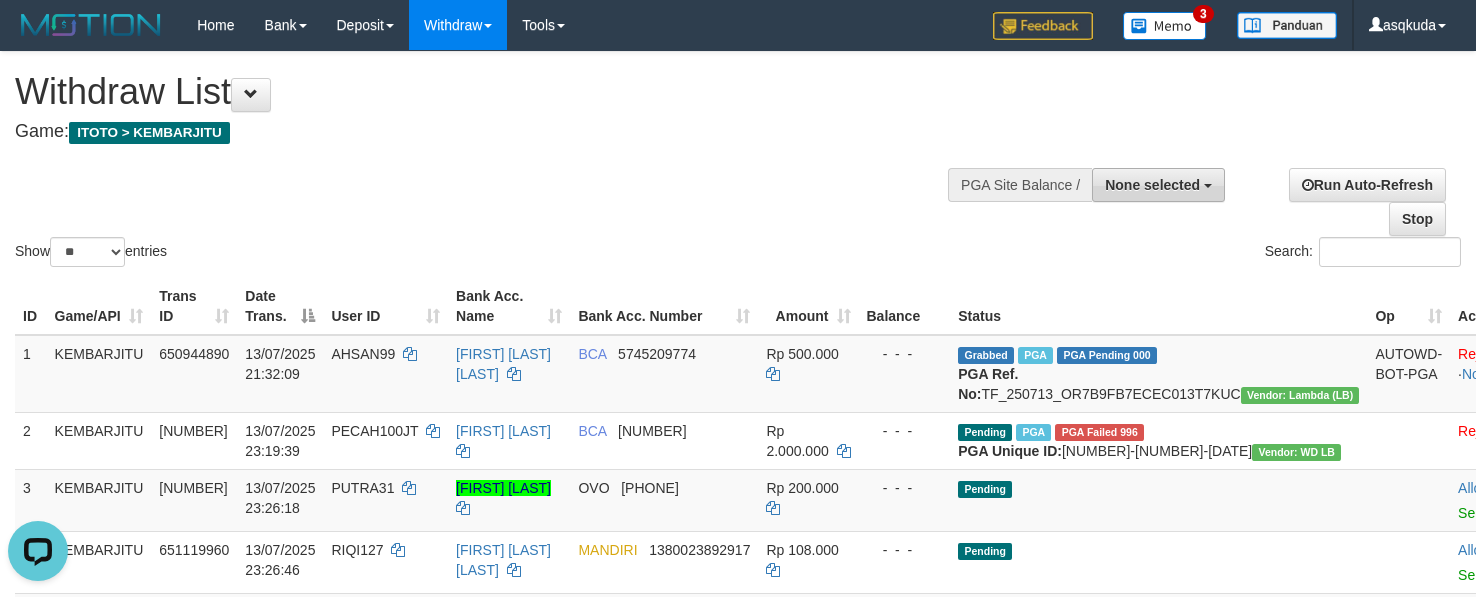click on "None selected" at bounding box center [1152, 185] 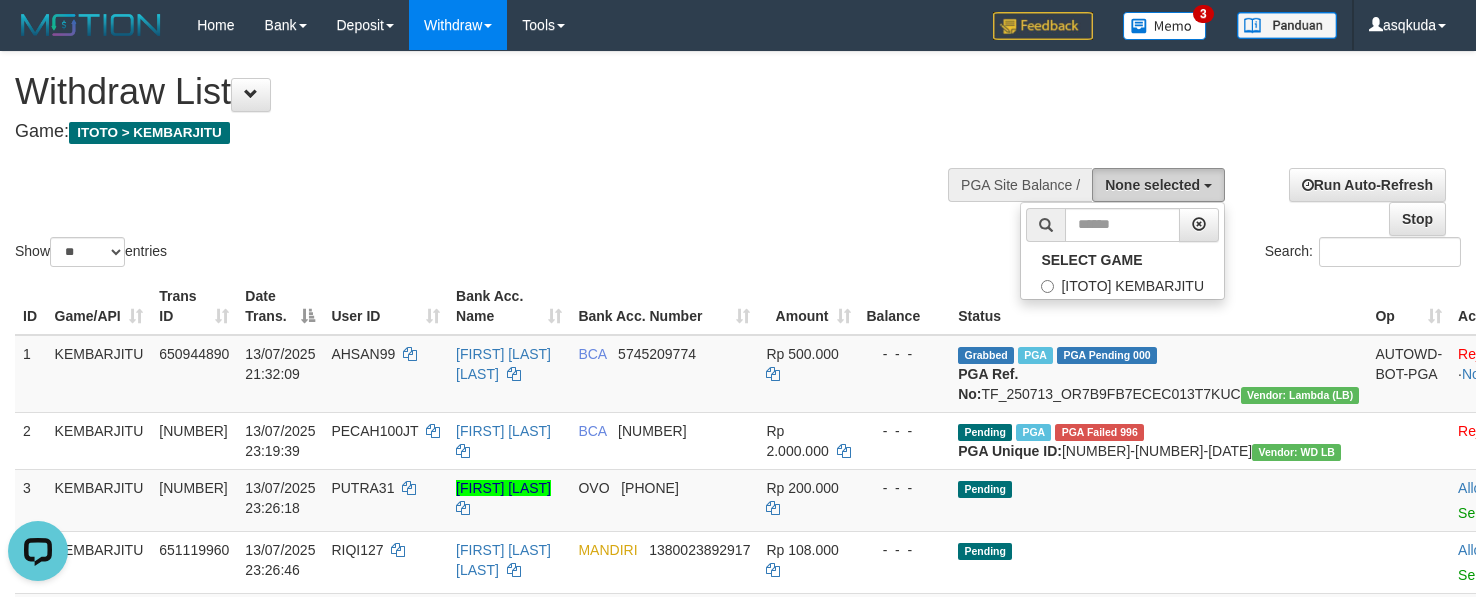 click on "None selected" at bounding box center (1152, 185) 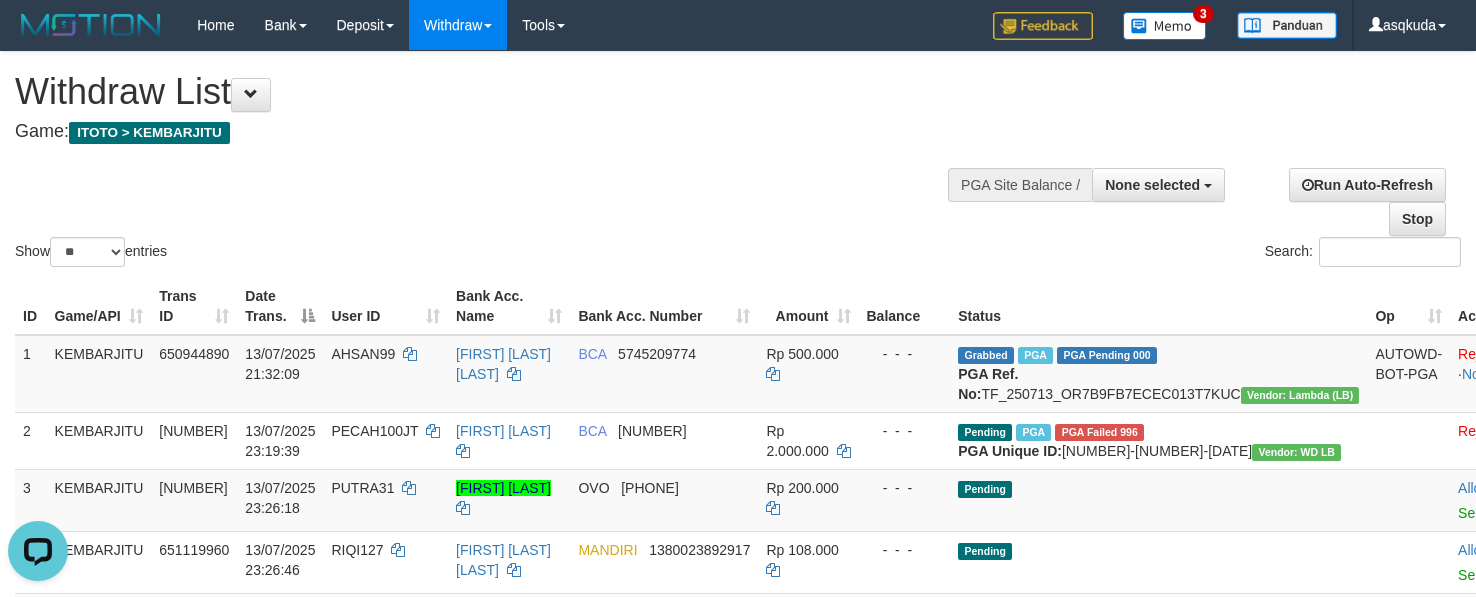 click on "Show  ** ** ** ***  entries Search:" at bounding box center (738, 161) 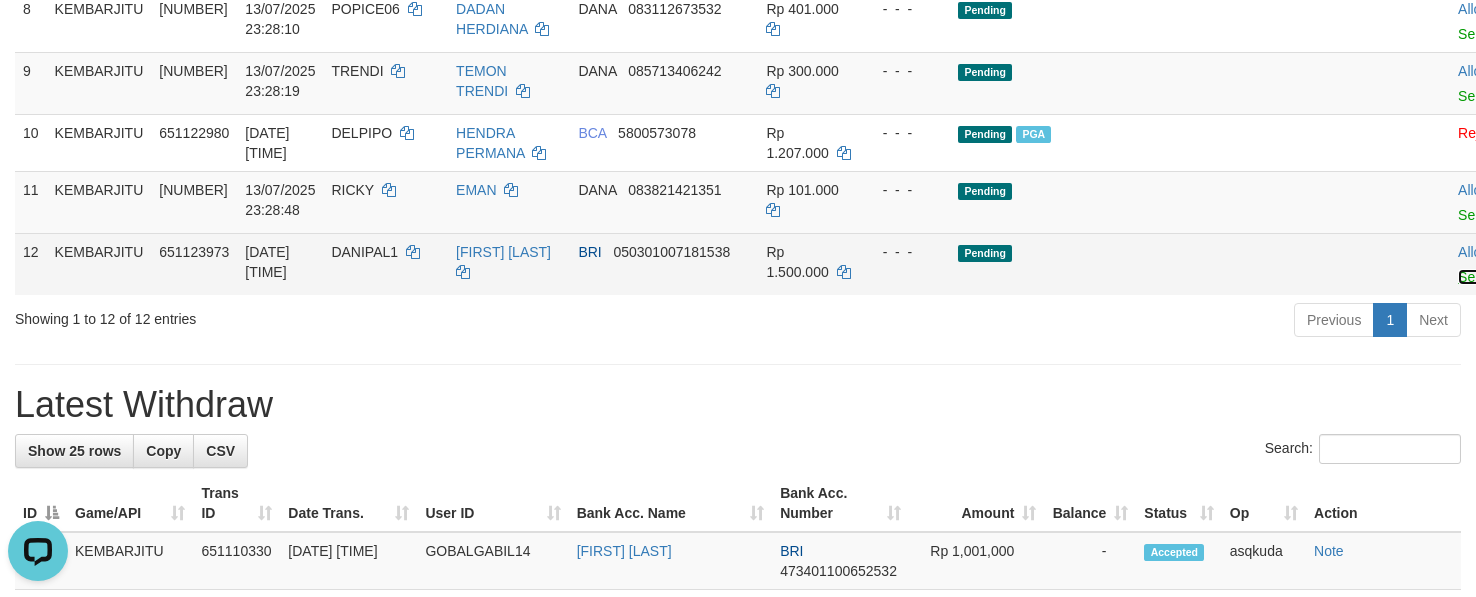 click on "Send PGA" at bounding box center (1490, 277) 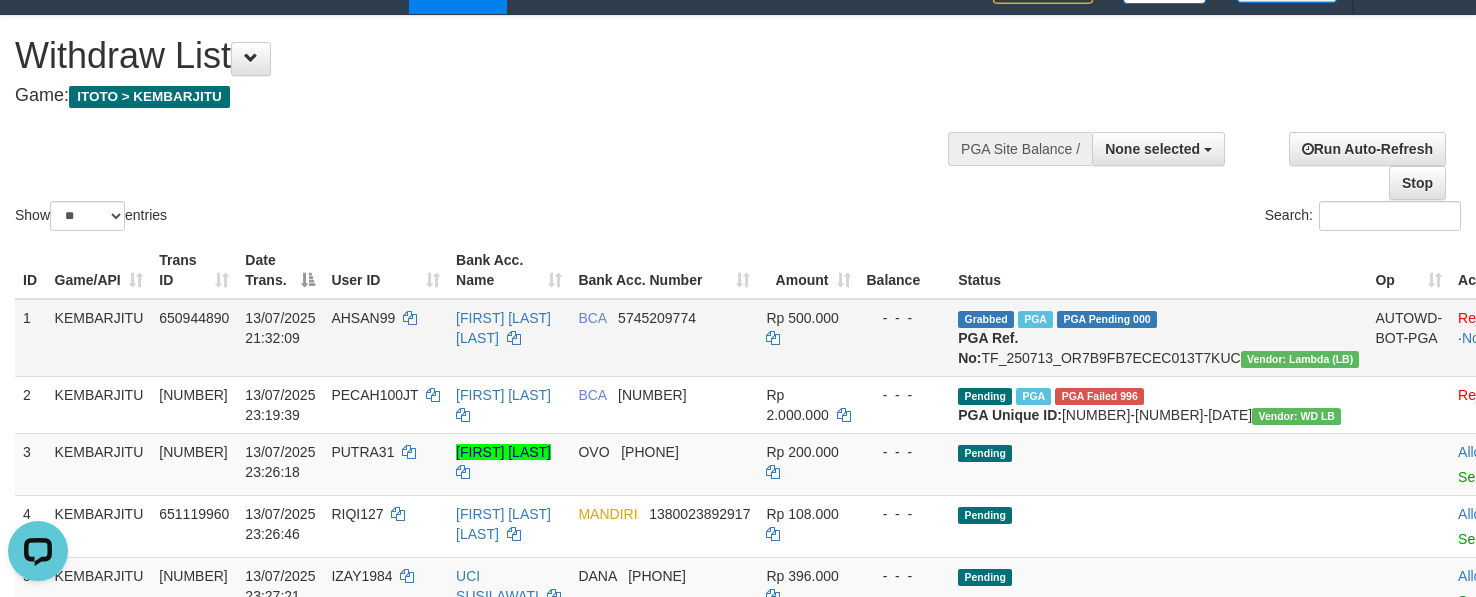 scroll, scrollTop: 0, scrollLeft: 0, axis: both 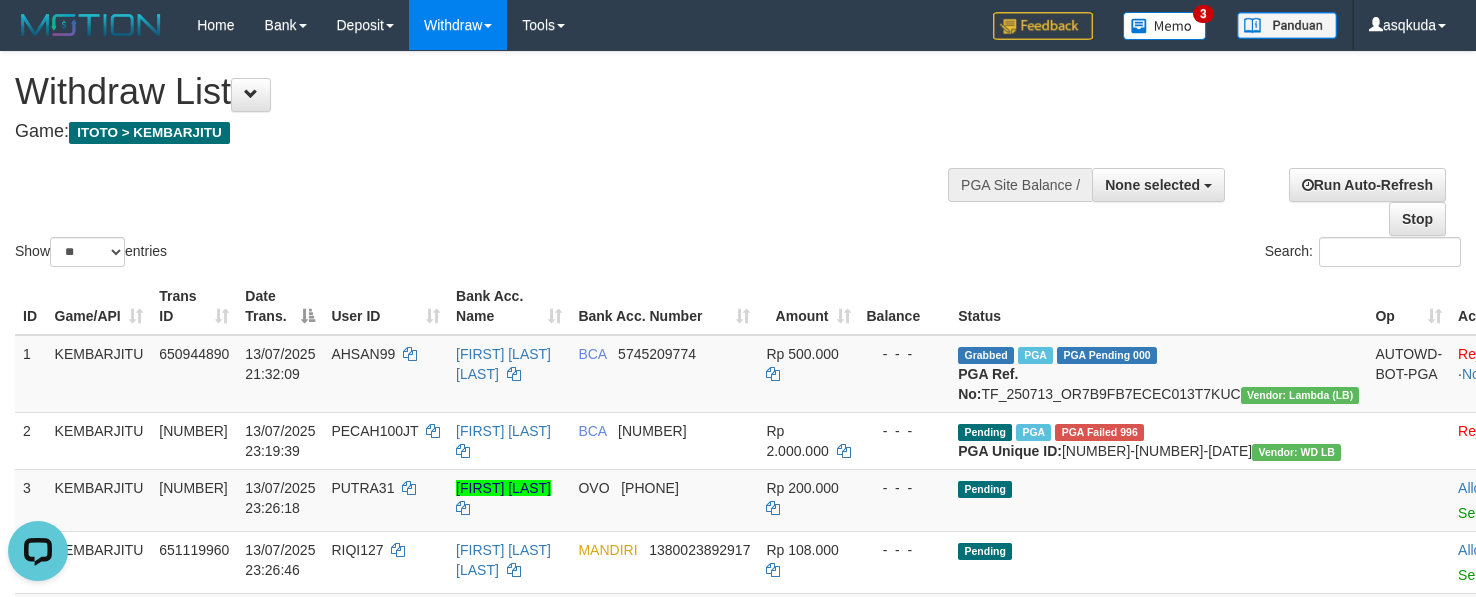 click on "Withdraw List" at bounding box center (489, 92) 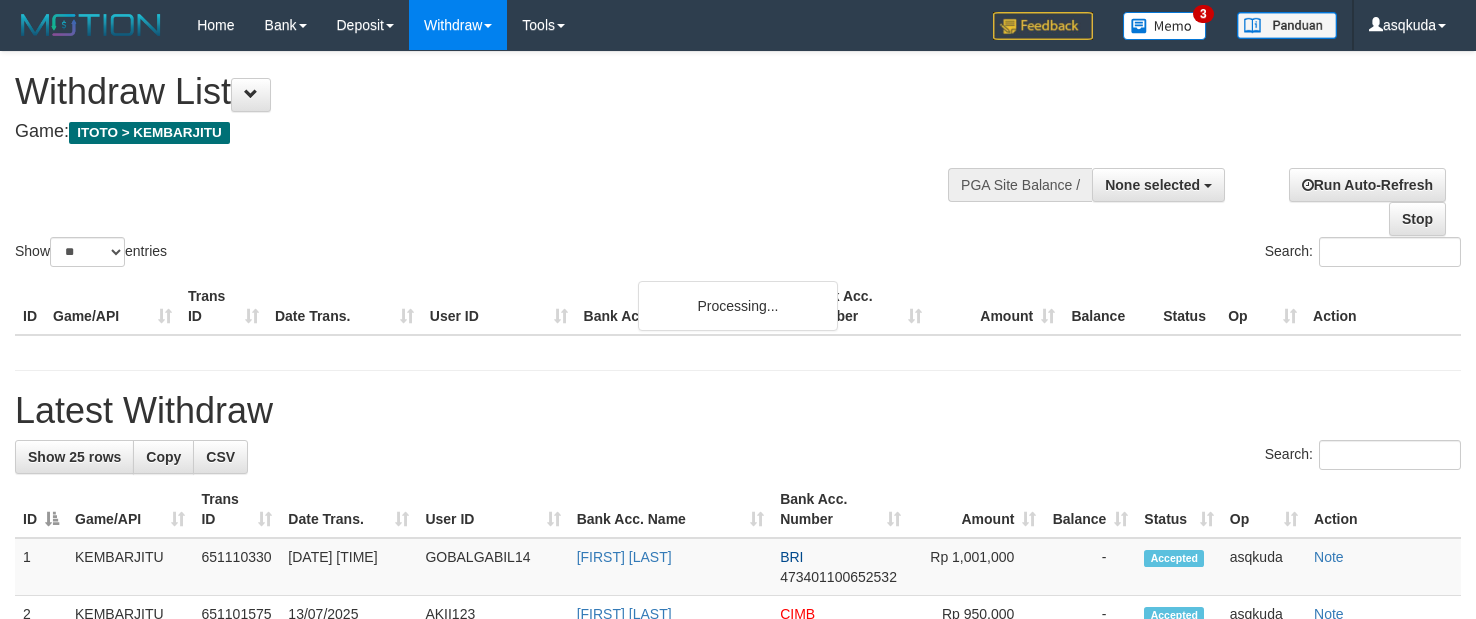 select 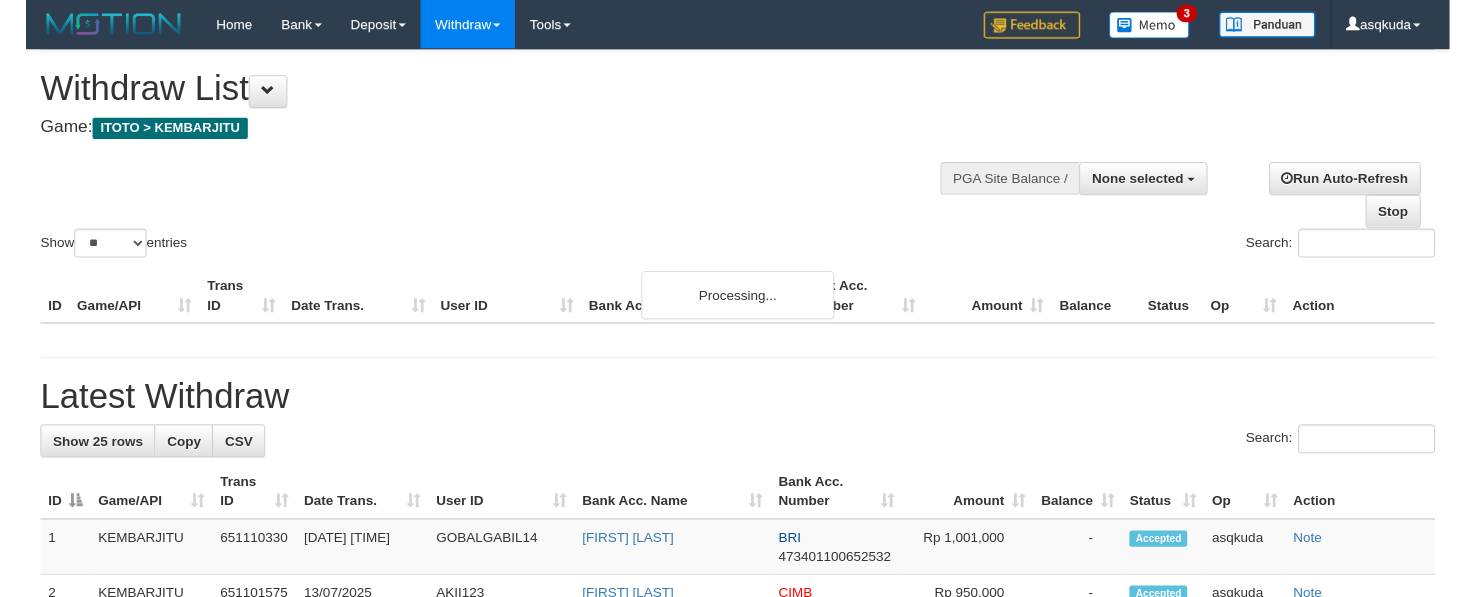 scroll, scrollTop: 0, scrollLeft: 0, axis: both 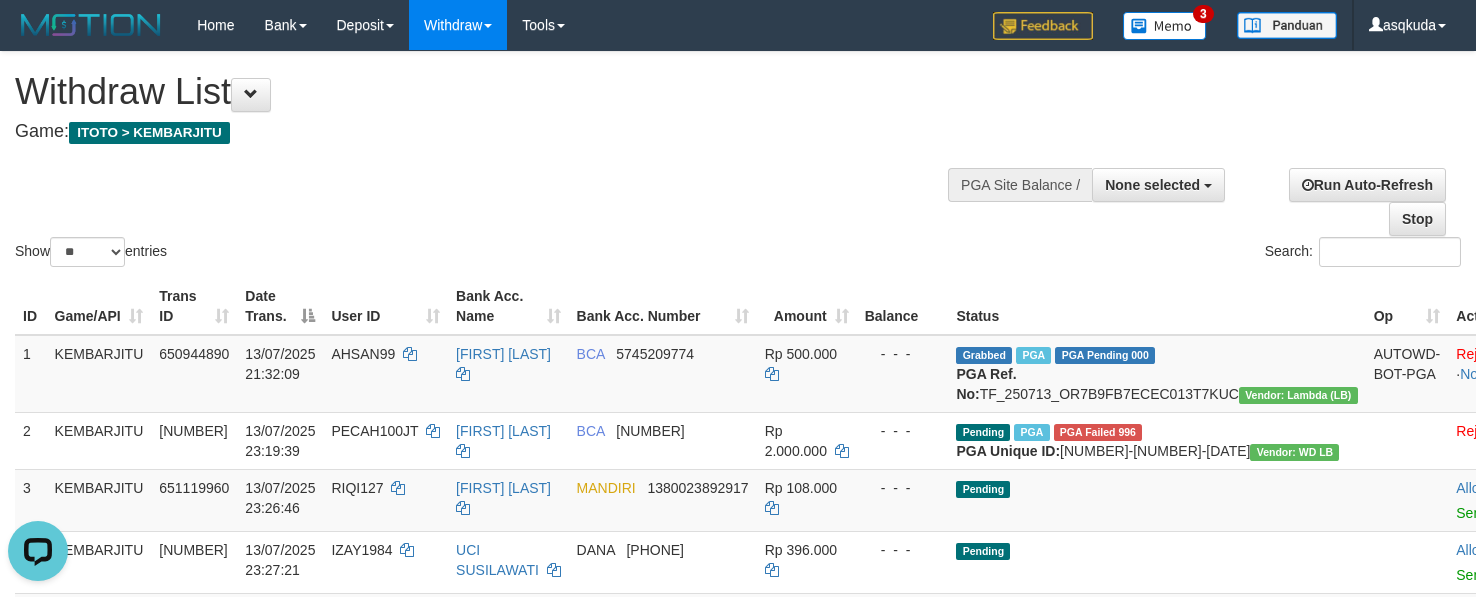 click on "Show  ** ** ** ***  entries Search:" at bounding box center (738, 161) 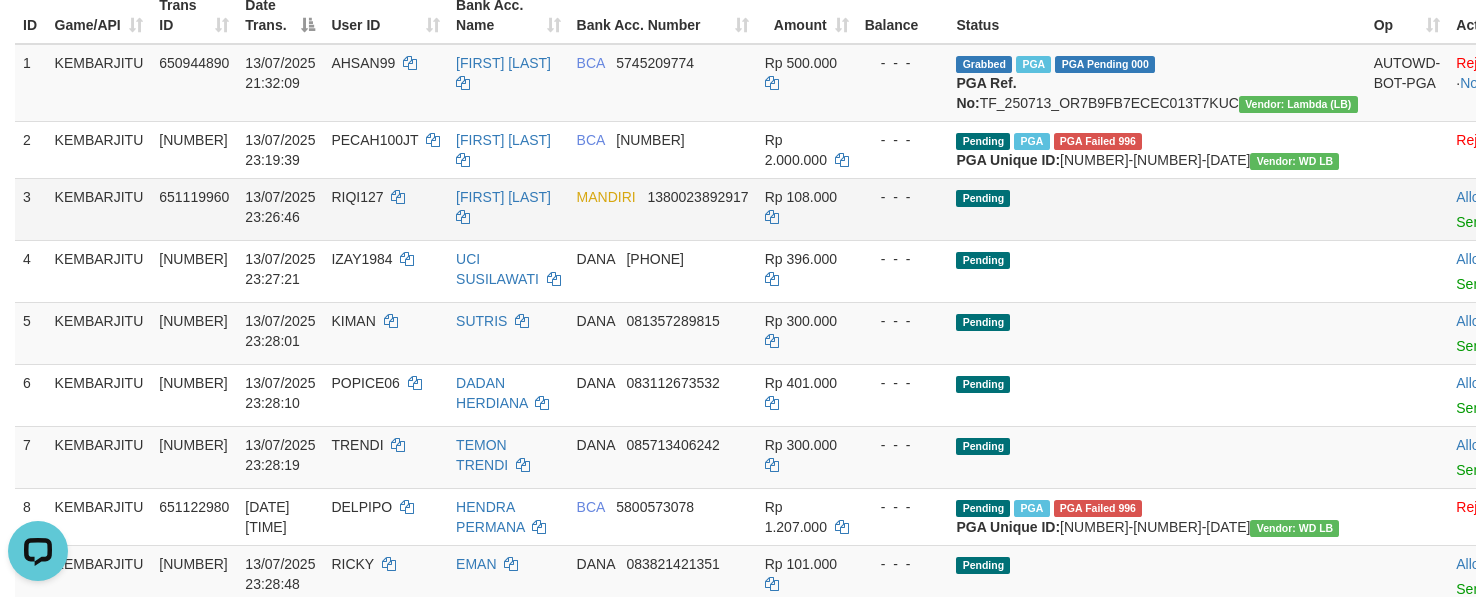 scroll, scrollTop: 750, scrollLeft: 0, axis: vertical 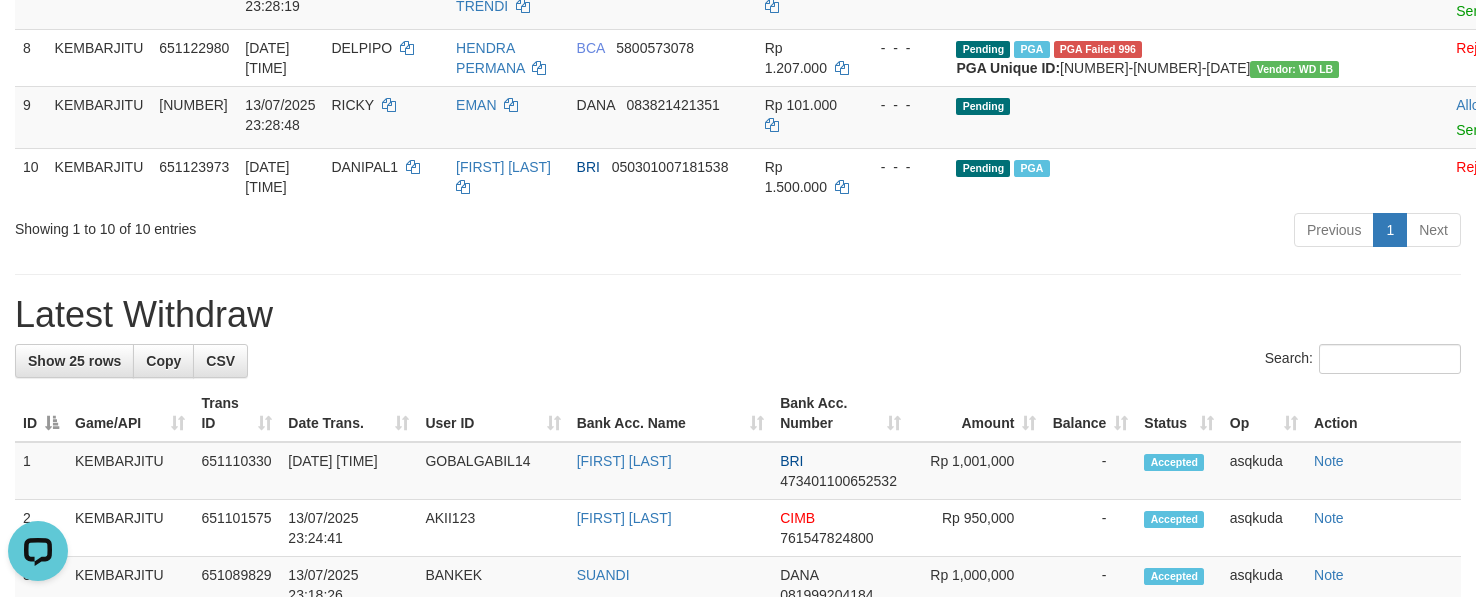 click on "Search:" at bounding box center [738, 361] 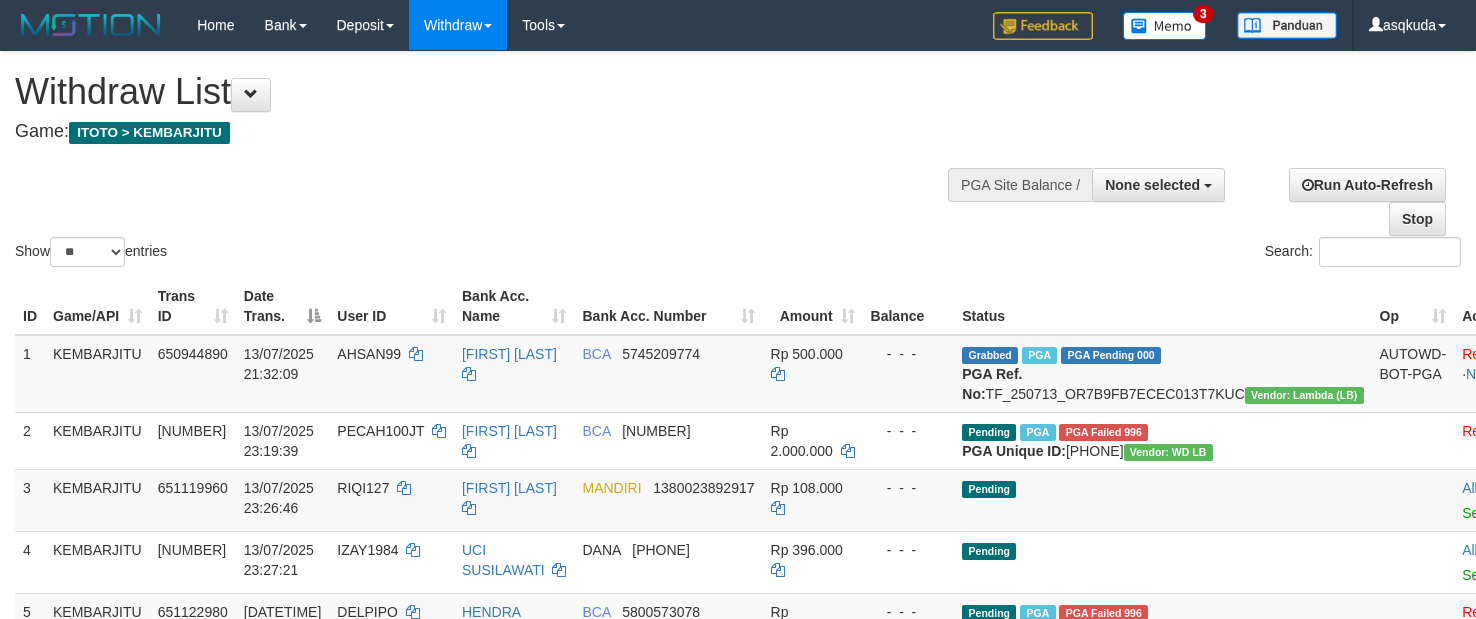 select 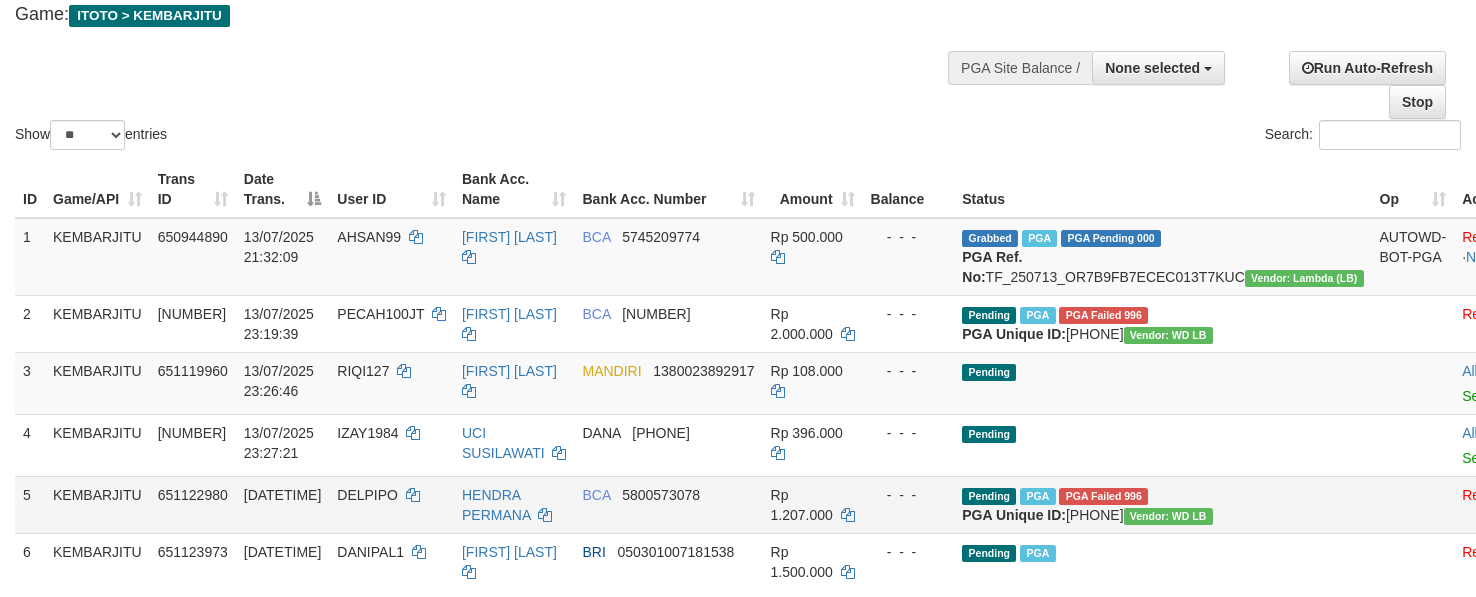 scroll, scrollTop: 205, scrollLeft: 0, axis: vertical 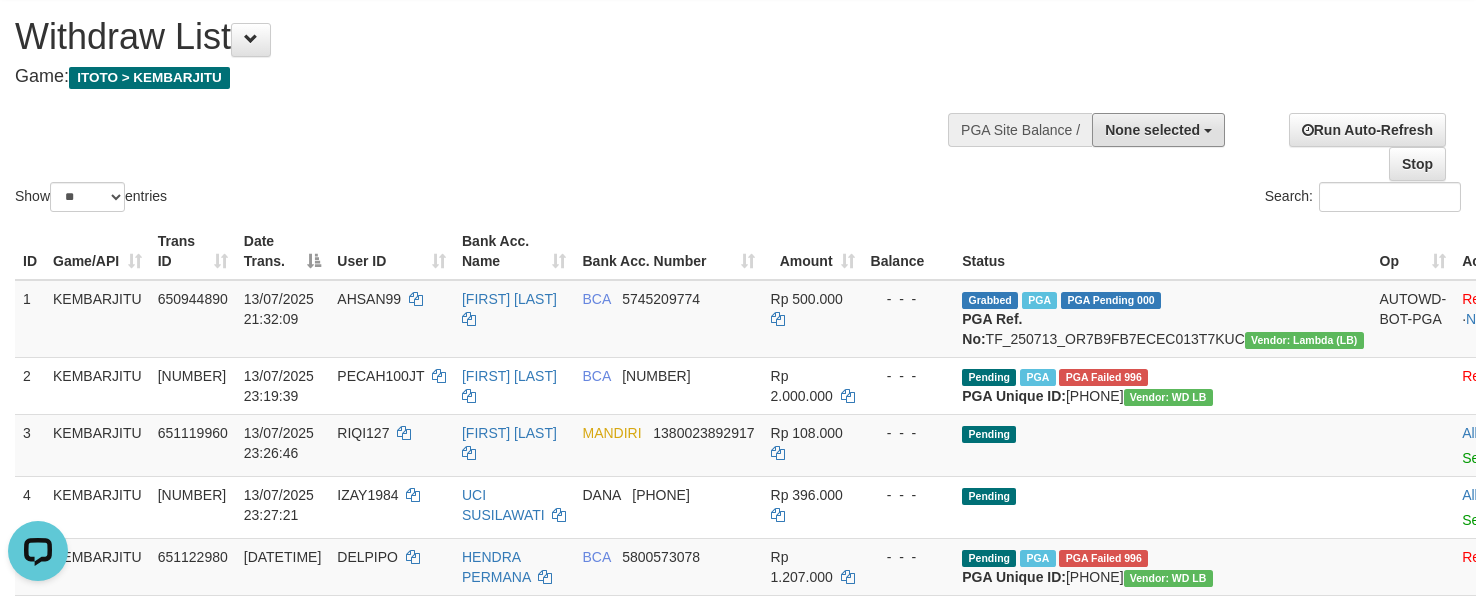 drag, startPoint x: 1177, startPoint y: 130, endPoint x: 1111, endPoint y: 171, distance: 77.698135 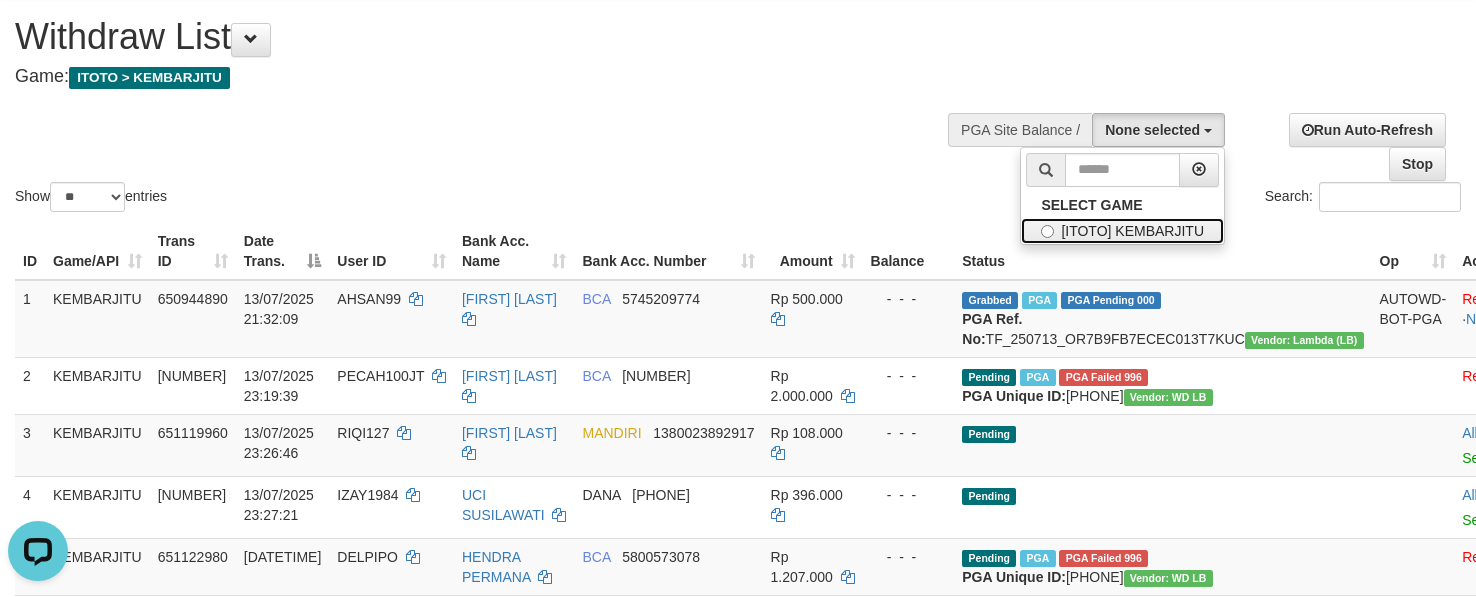 click on "[ITOTO] KEMBARJITU" at bounding box center (1122, 231) 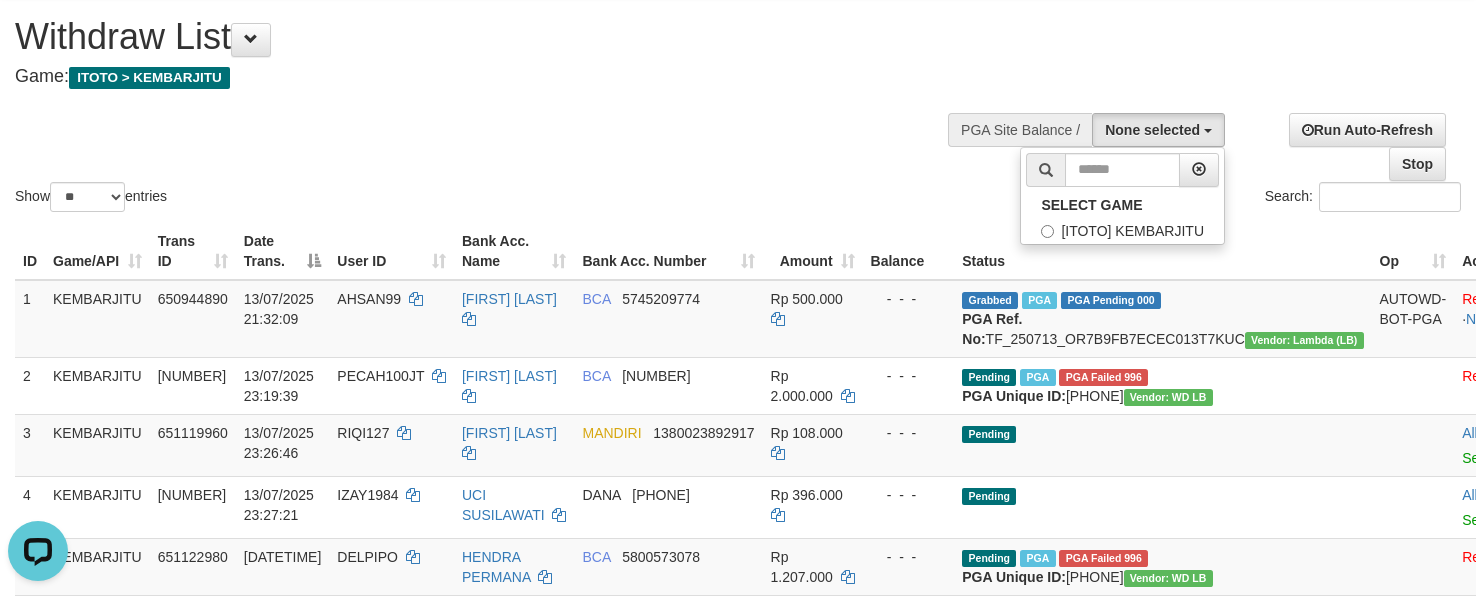 select on "***" 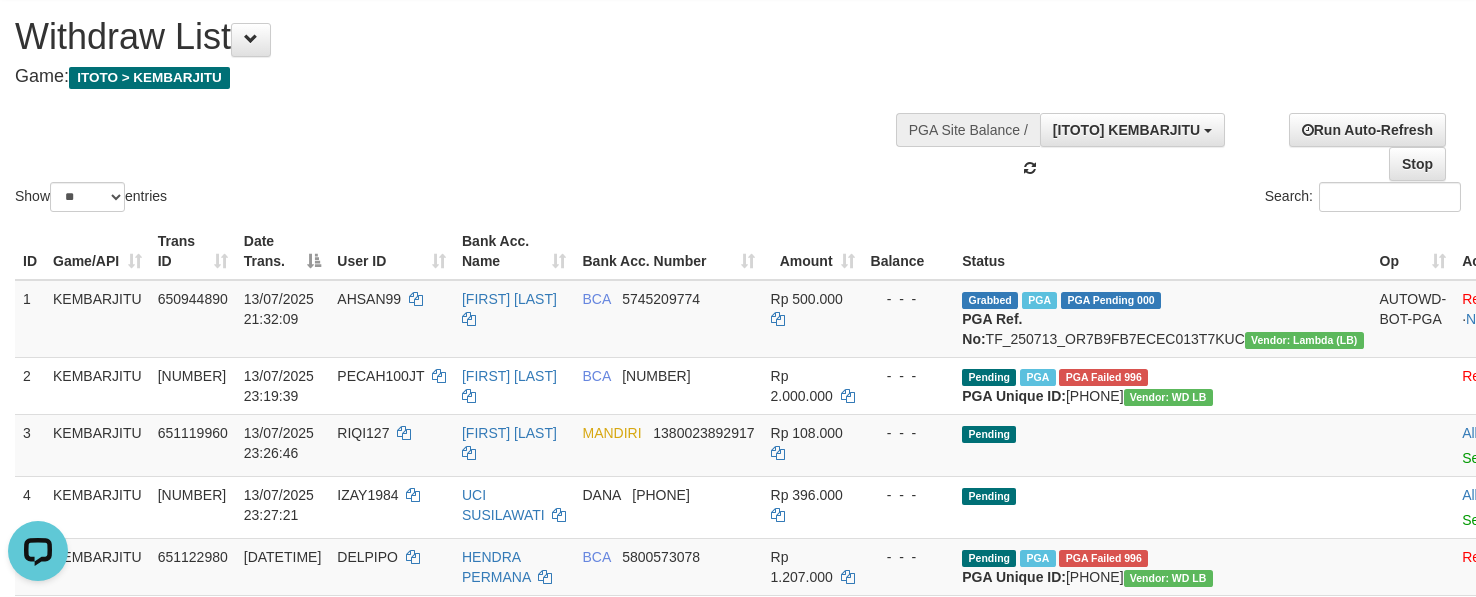 scroll, scrollTop: 18, scrollLeft: 0, axis: vertical 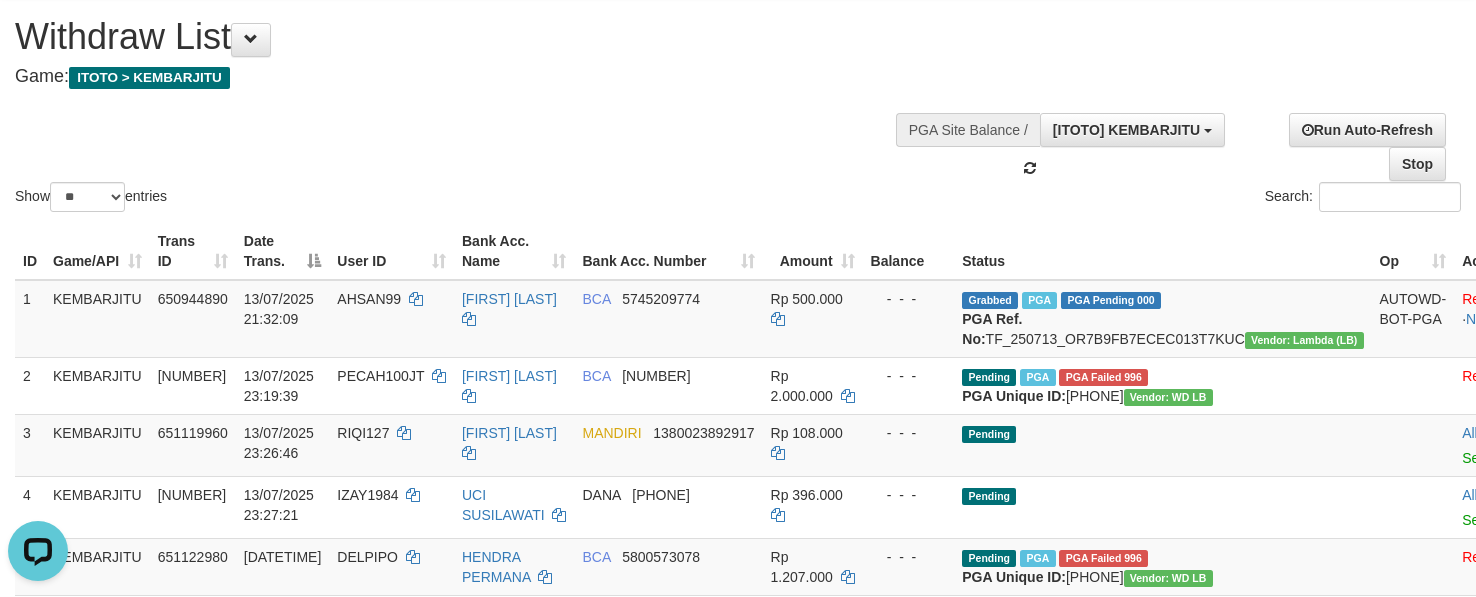 click on "Show  ** ** ** ***  entries Search:" at bounding box center (738, 106) 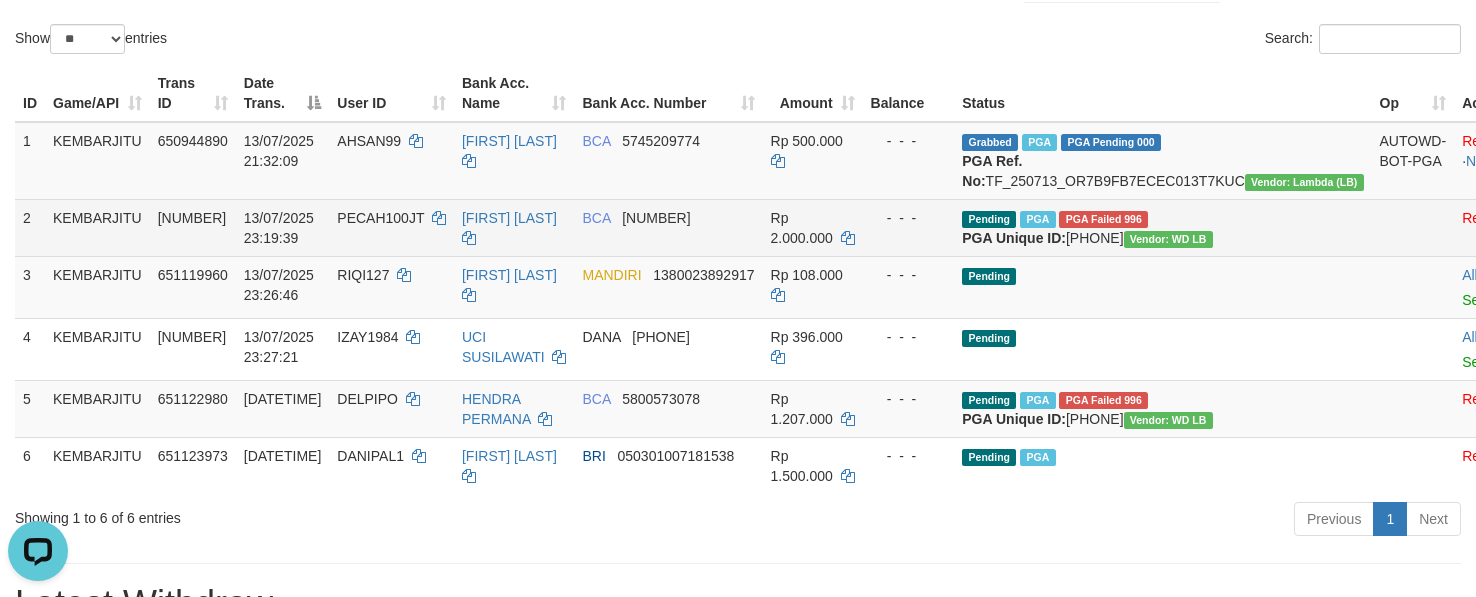 scroll, scrollTop: 505, scrollLeft: 0, axis: vertical 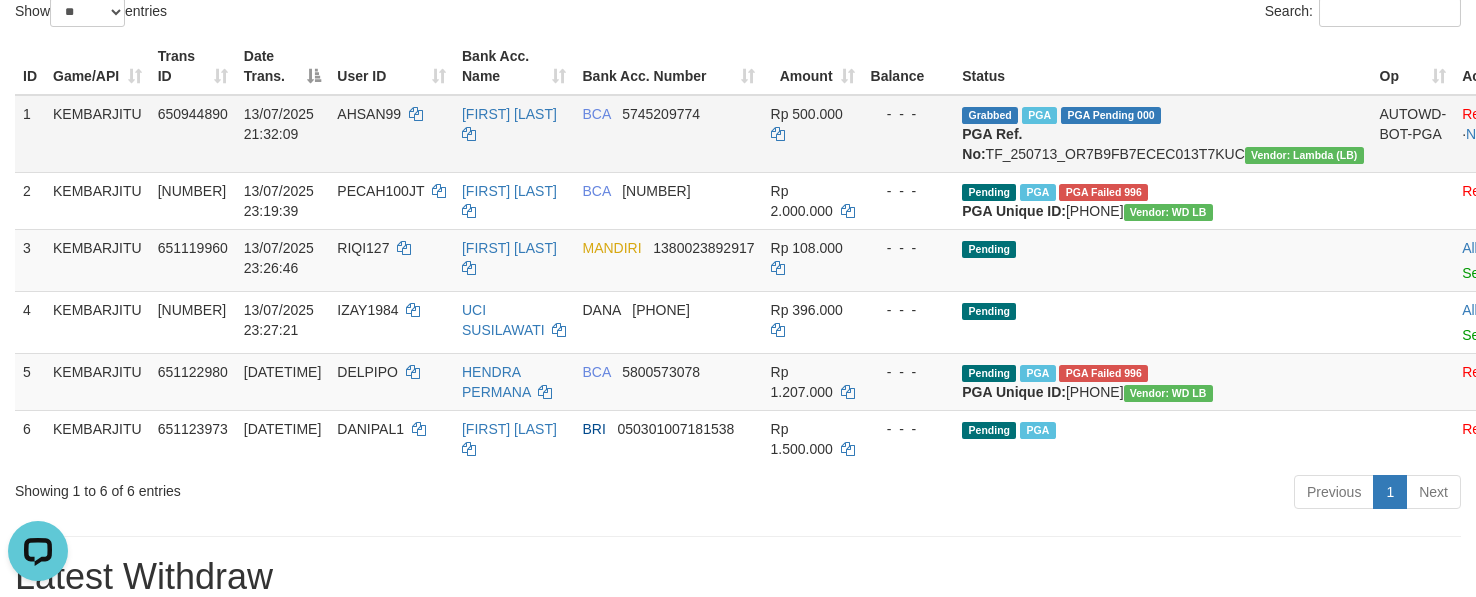 click on "Check Trans" at bounding box center [1545, 114] 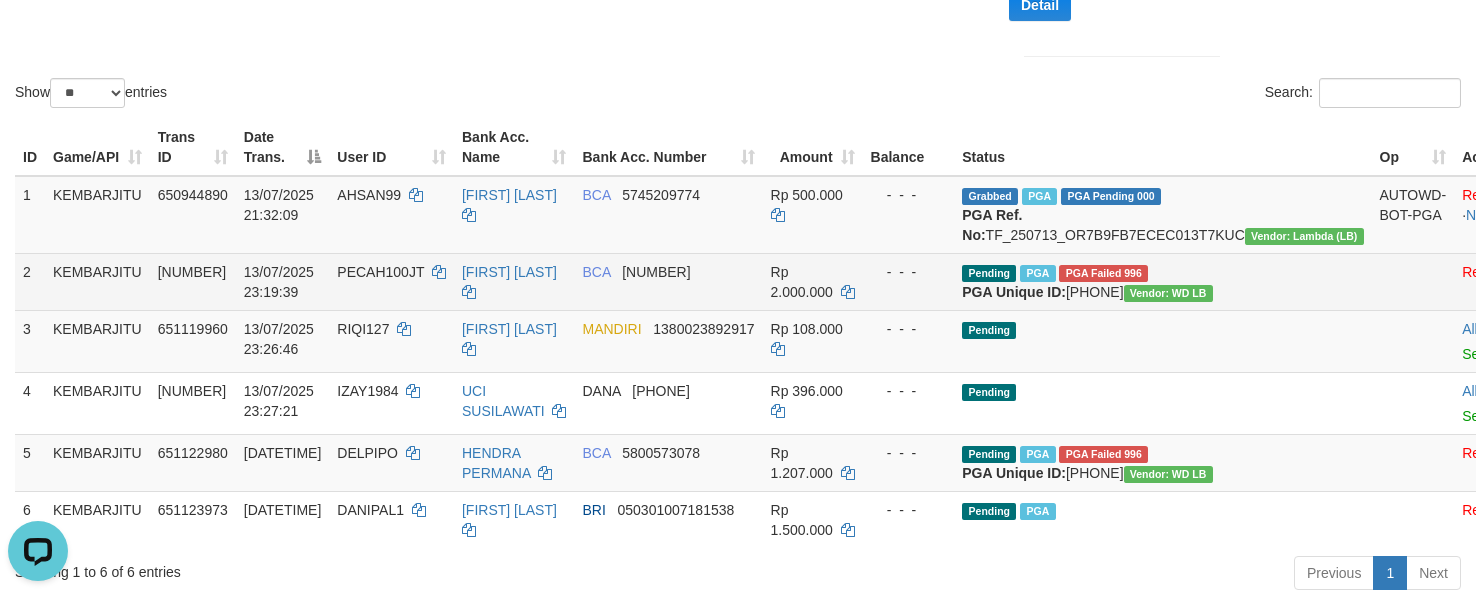 scroll, scrollTop: 355, scrollLeft: 0, axis: vertical 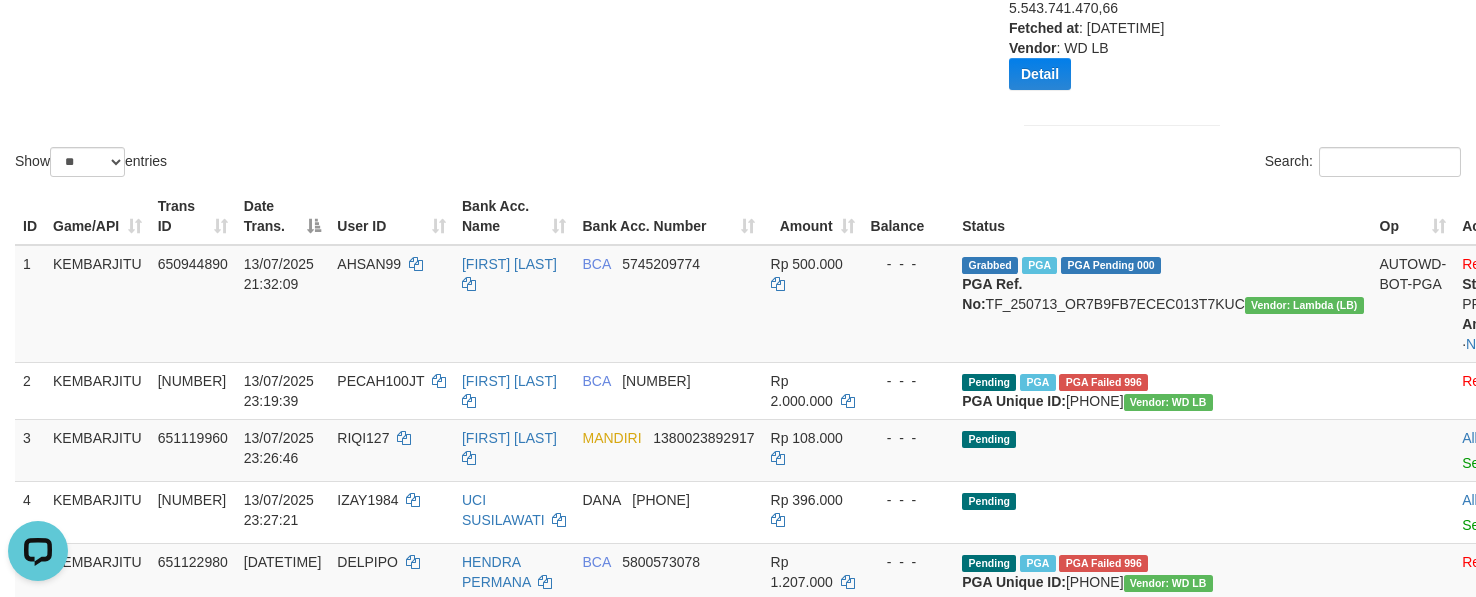click on "Show  ** ** ** ***  entries Search:" at bounding box center [738, -61] 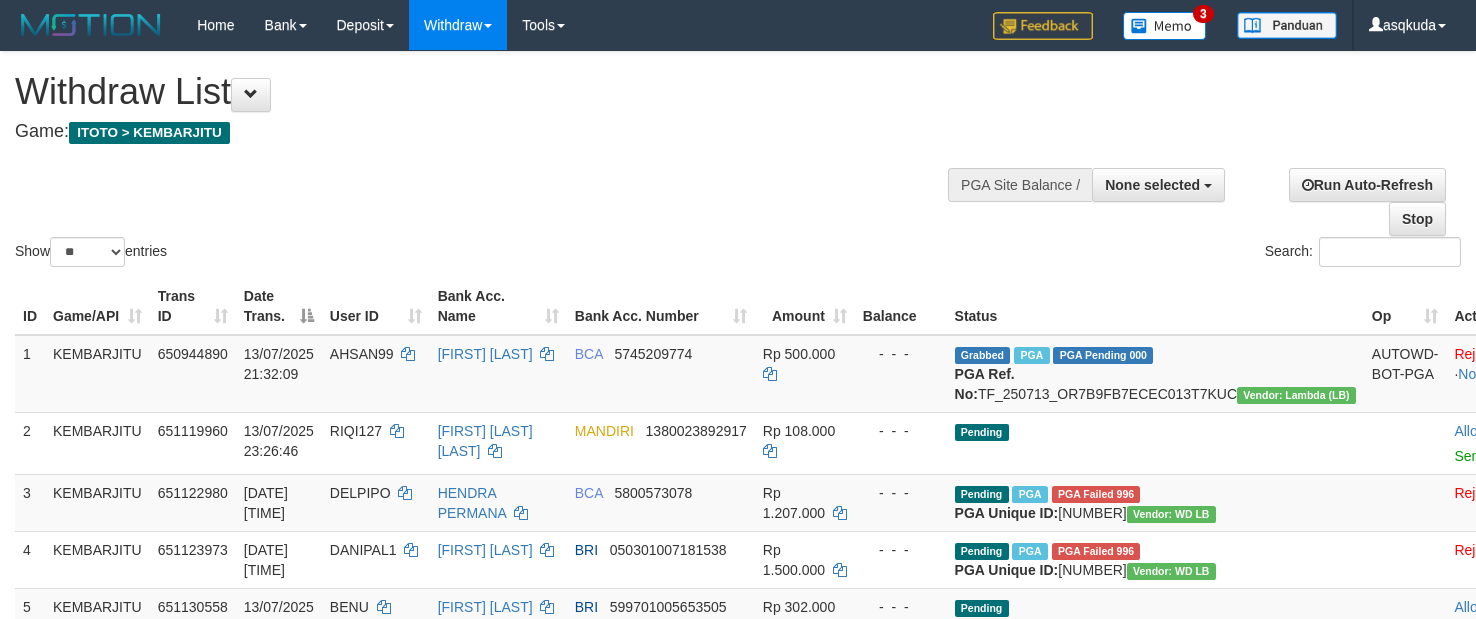 select 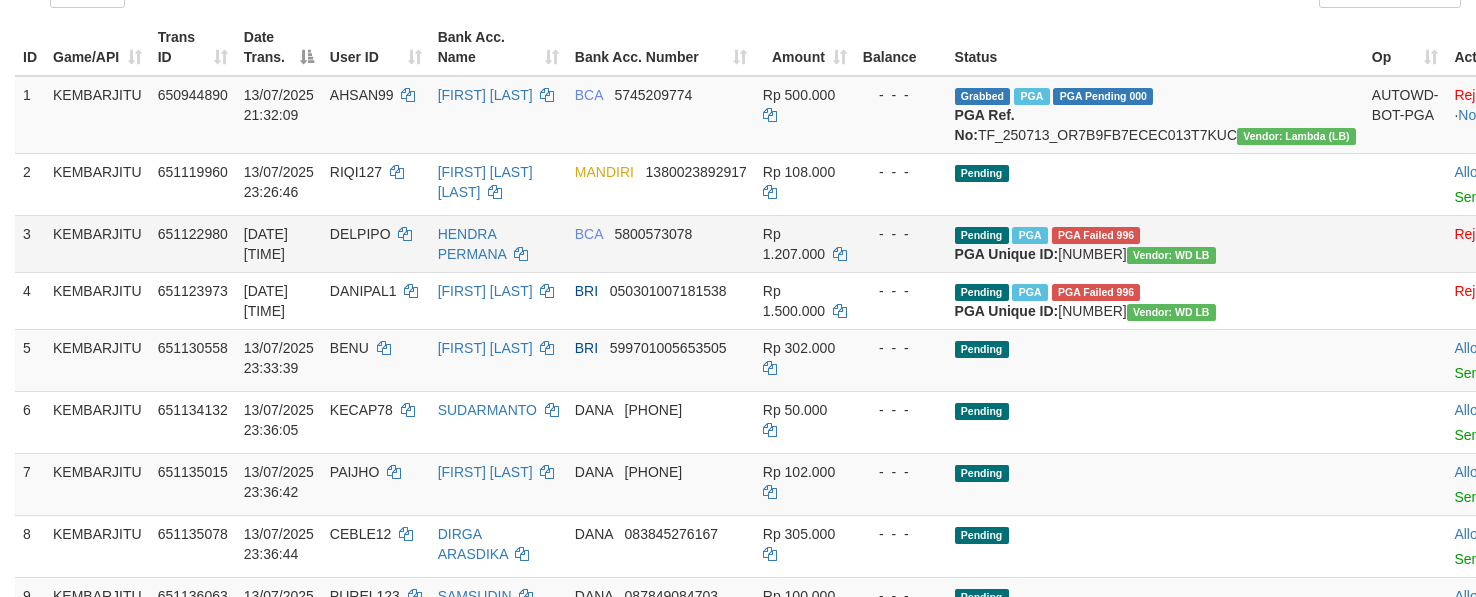 scroll, scrollTop: 205, scrollLeft: 0, axis: vertical 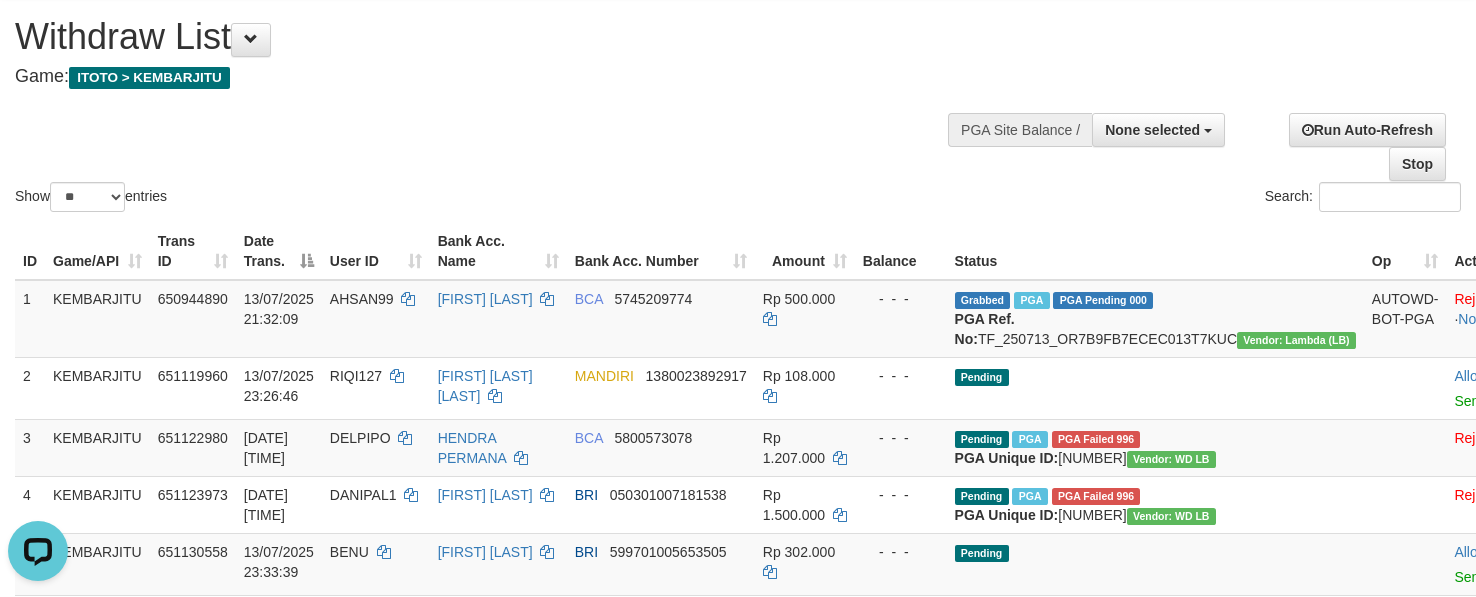 click on "PGA Site Balance /" at bounding box center [1020, 130] 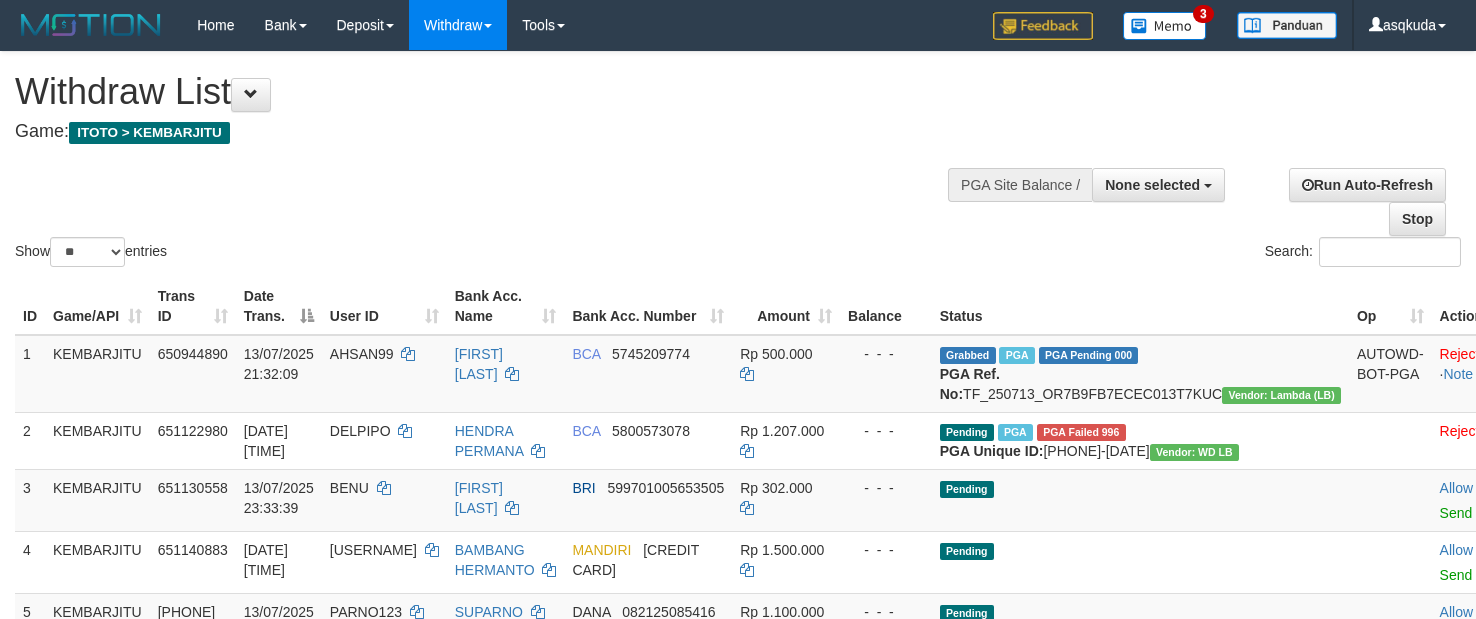 select 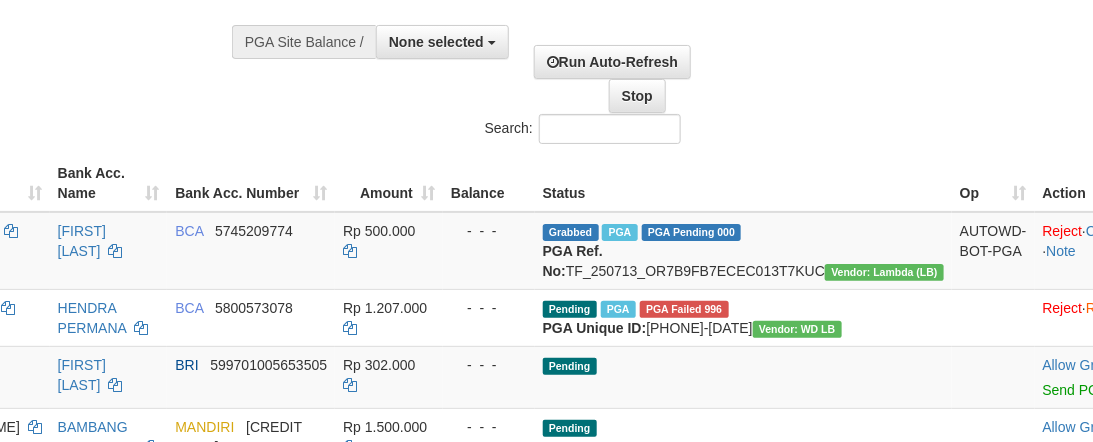 scroll, scrollTop: 168, scrollLeft: 397, axis: both 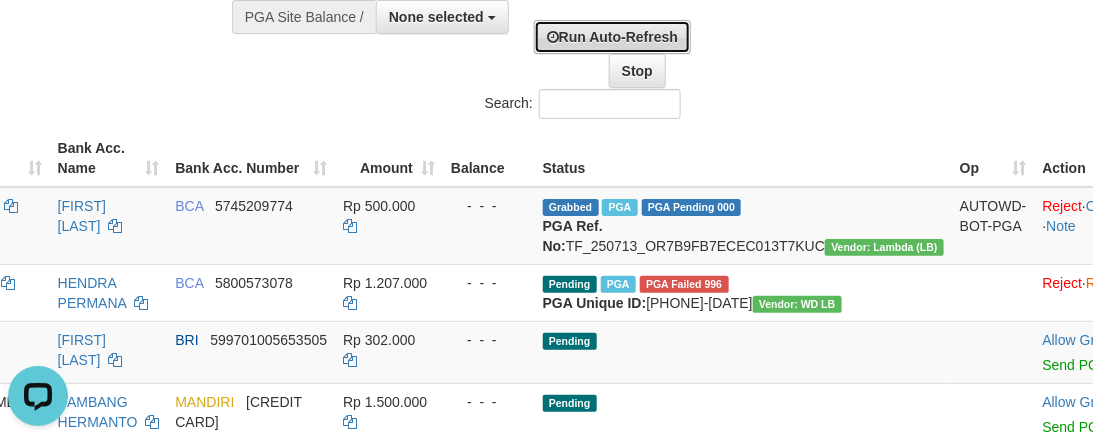 click on "Run Auto-Refresh" at bounding box center (612, 37) 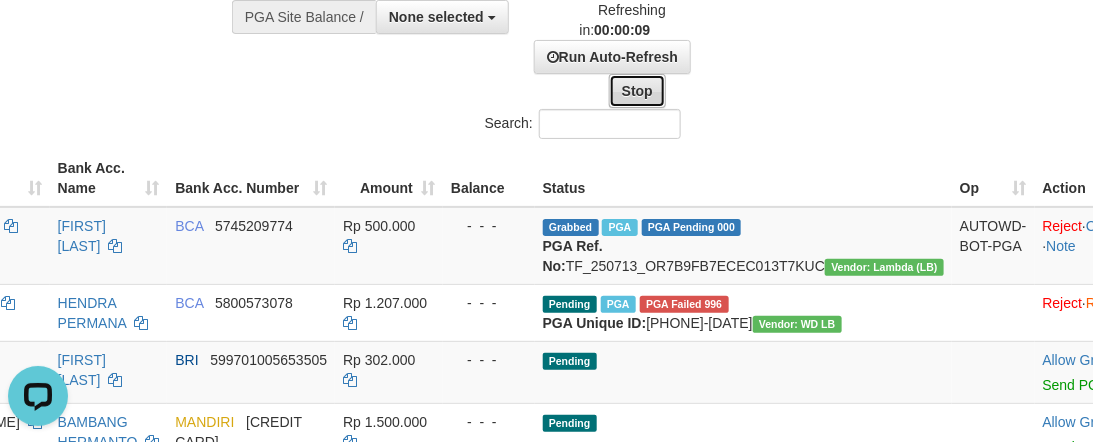 click on "Stop" at bounding box center [637, 91] 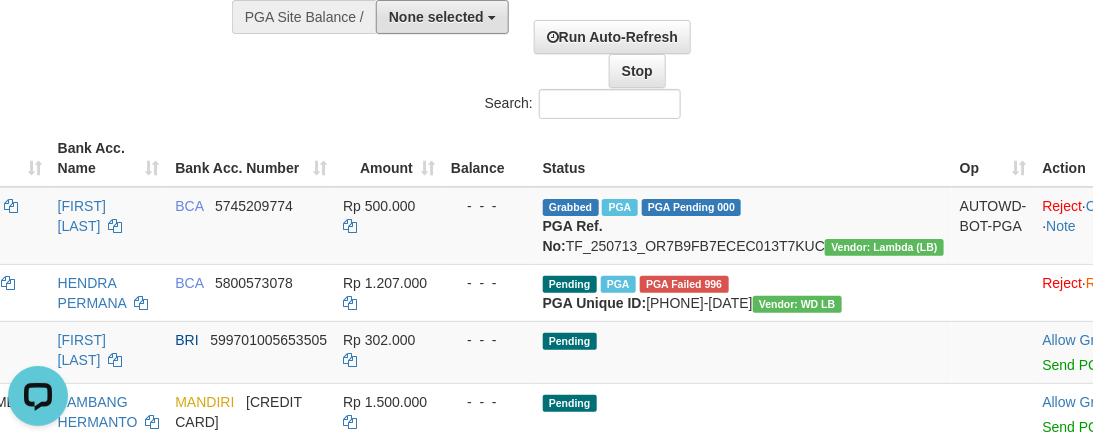 drag, startPoint x: 460, startPoint y: 68, endPoint x: 458, endPoint y: 86, distance: 18.110771 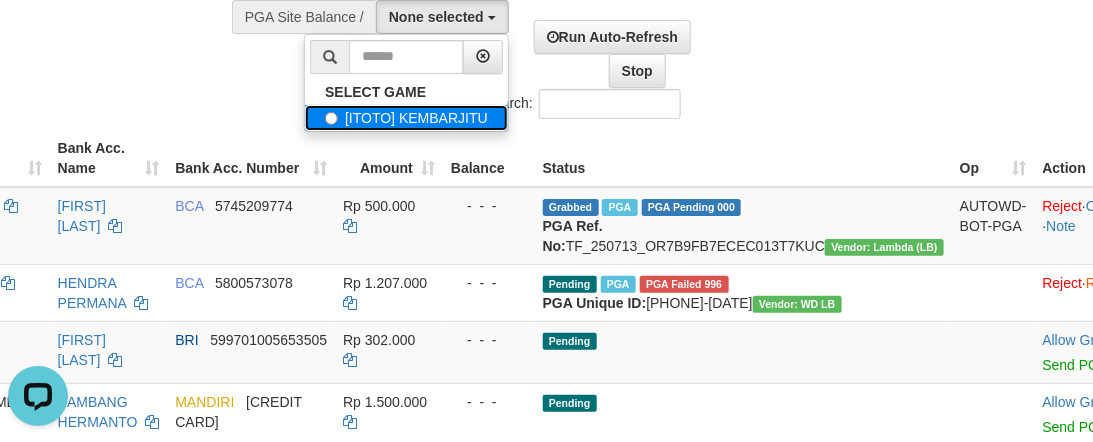 click on "[ITOTO] KEMBARJITU" at bounding box center [406, 118] 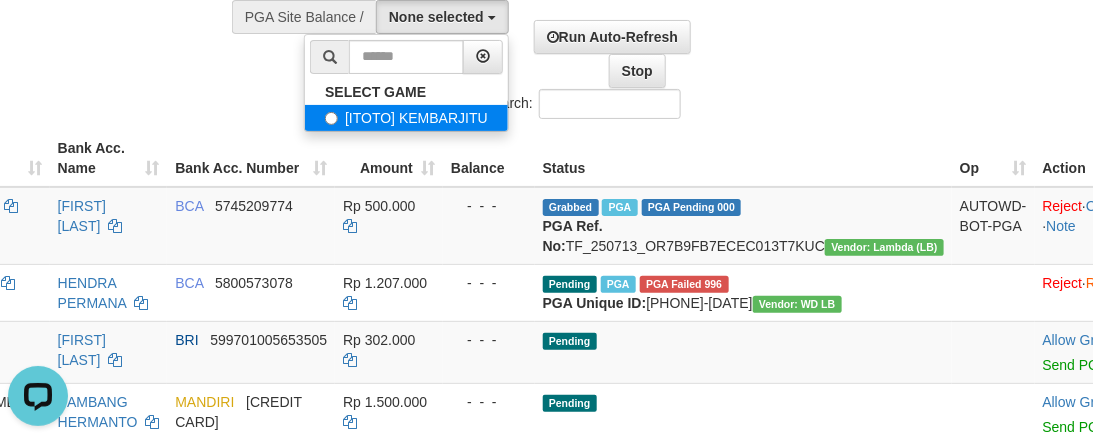 select on "***" 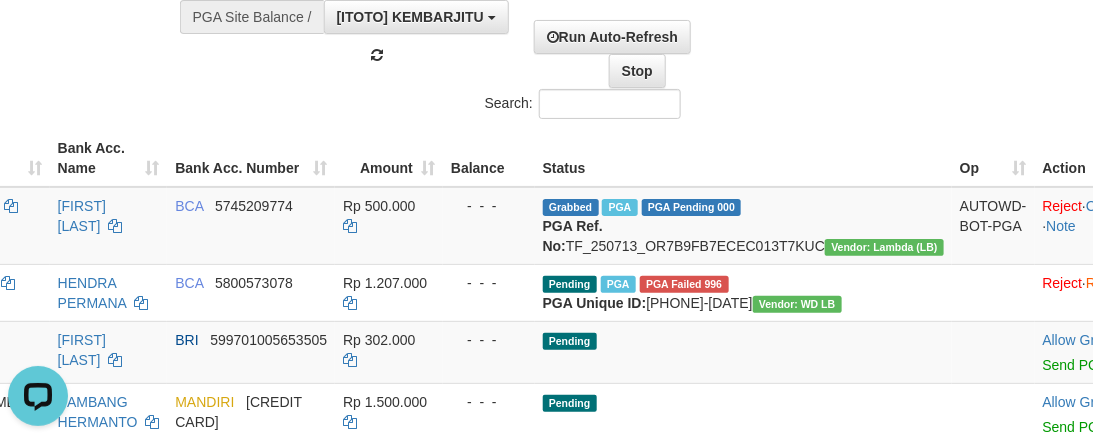 scroll, scrollTop: 17, scrollLeft: 0, axis: vertical 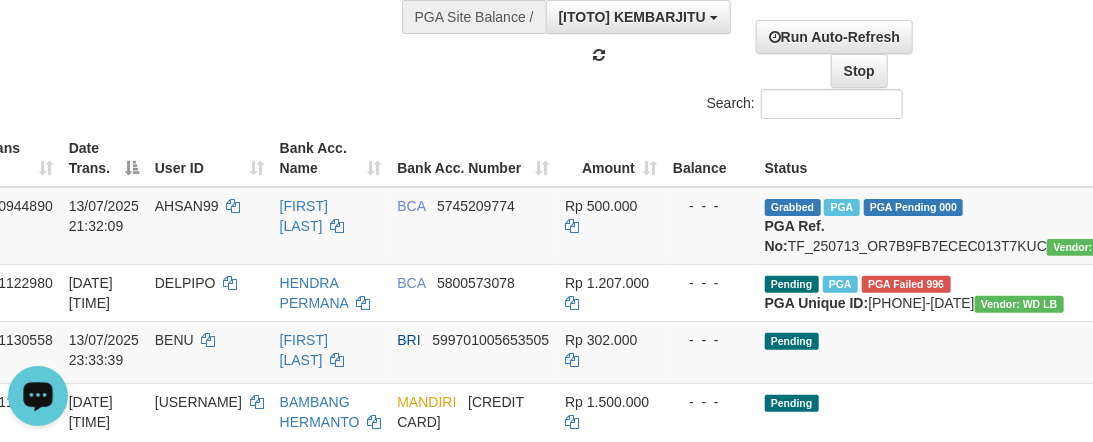click at bounding box center (38, 394) 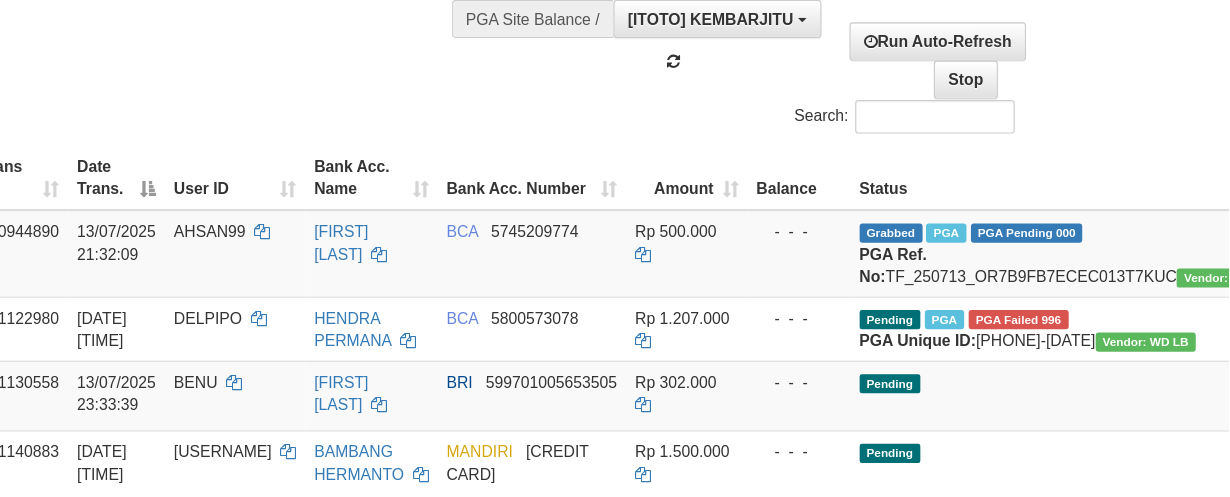 scroll, scrollTop: 168, scrollLeft: 175, axis: both 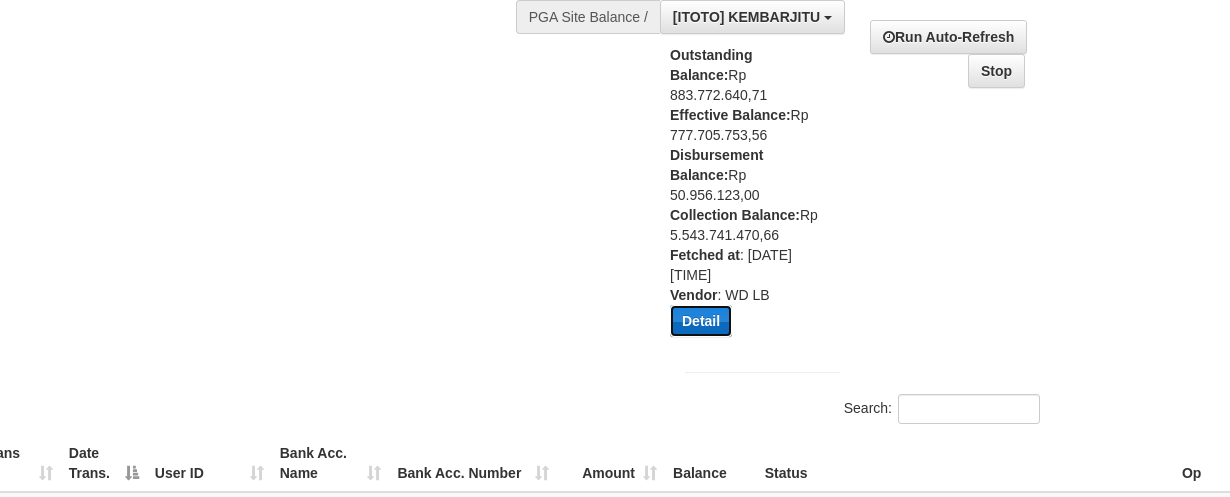 click on "Detail" at bounding box center [701, 321] 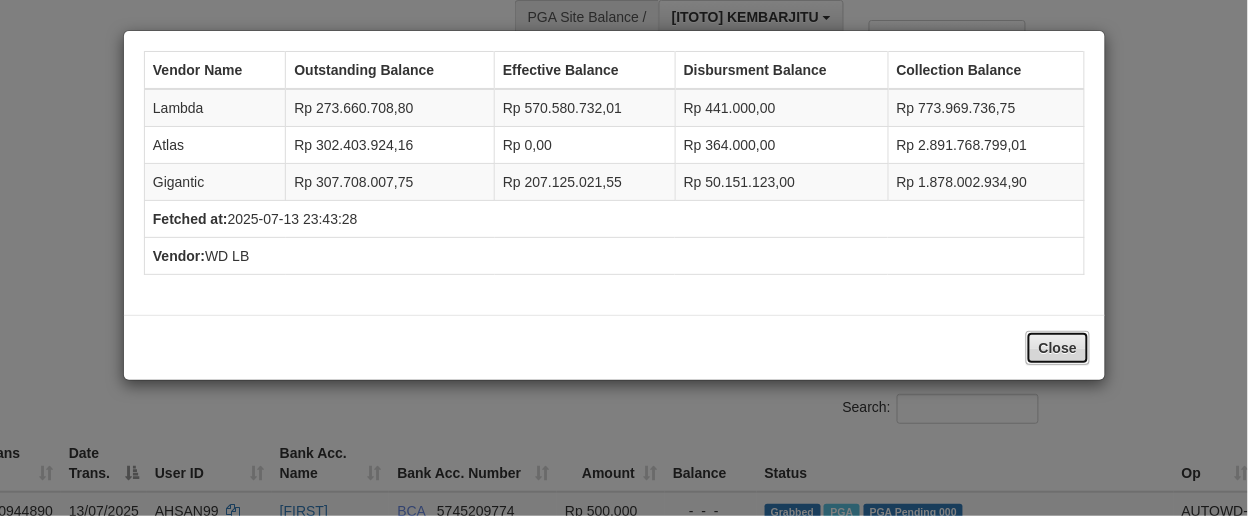 click on "Close" at bounding box center [1058, 348] 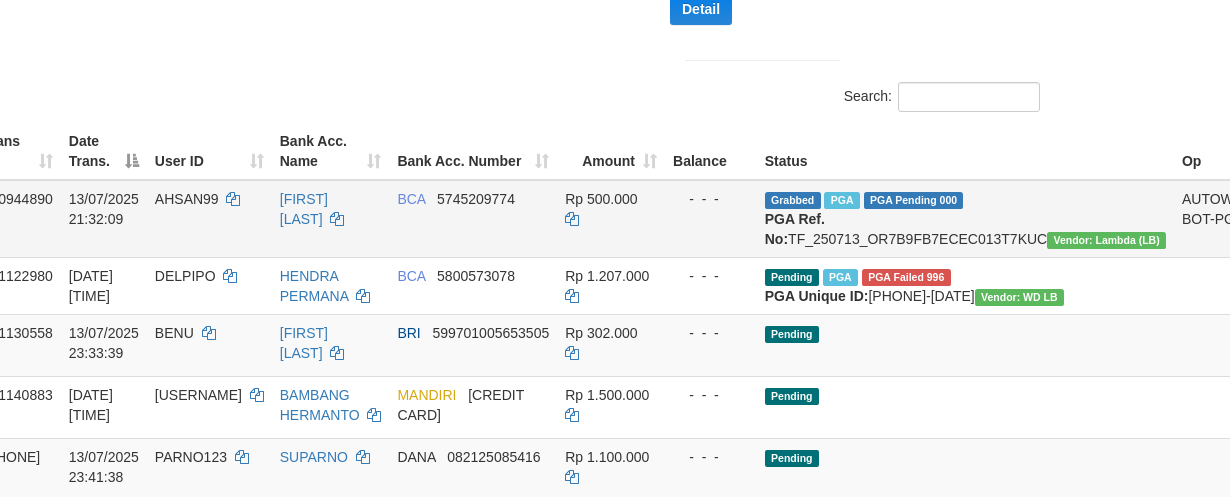 scroll, scrollTop: 418, scrollLeft: 175, axis: both 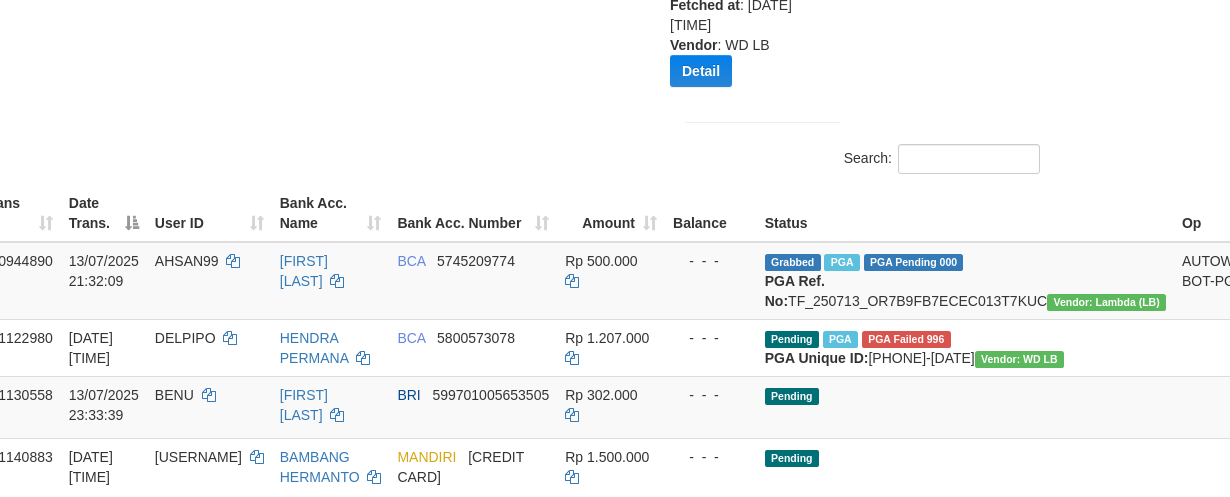 click on "Show  ** ** ** ***  entries Search:" at bounding box center [440, -94] 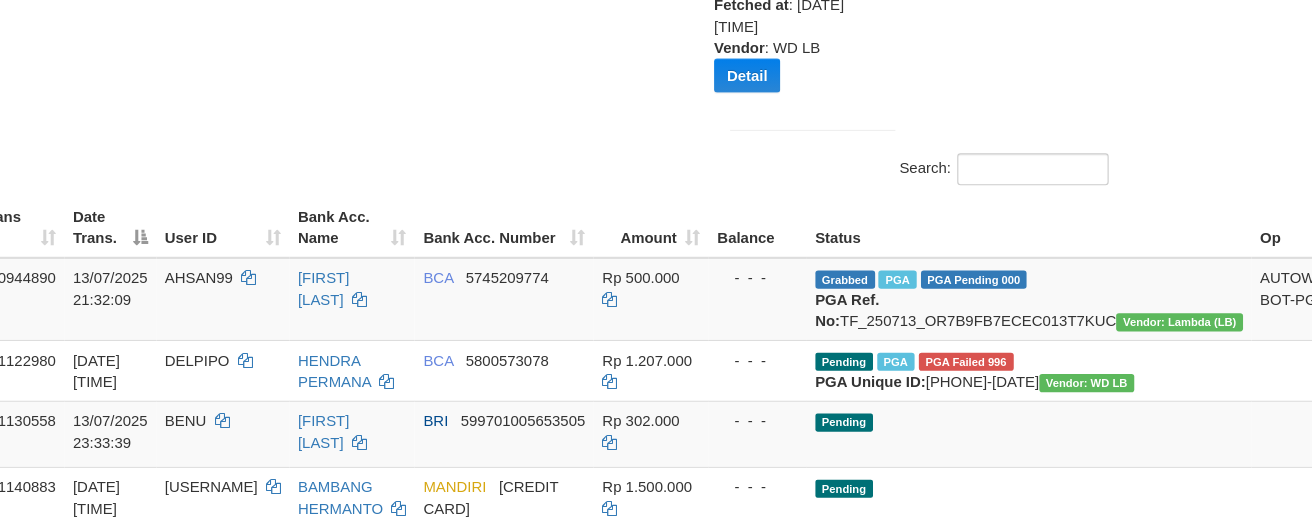 scroll, scrollTop: 418, scrollLeft: 174, axis: both 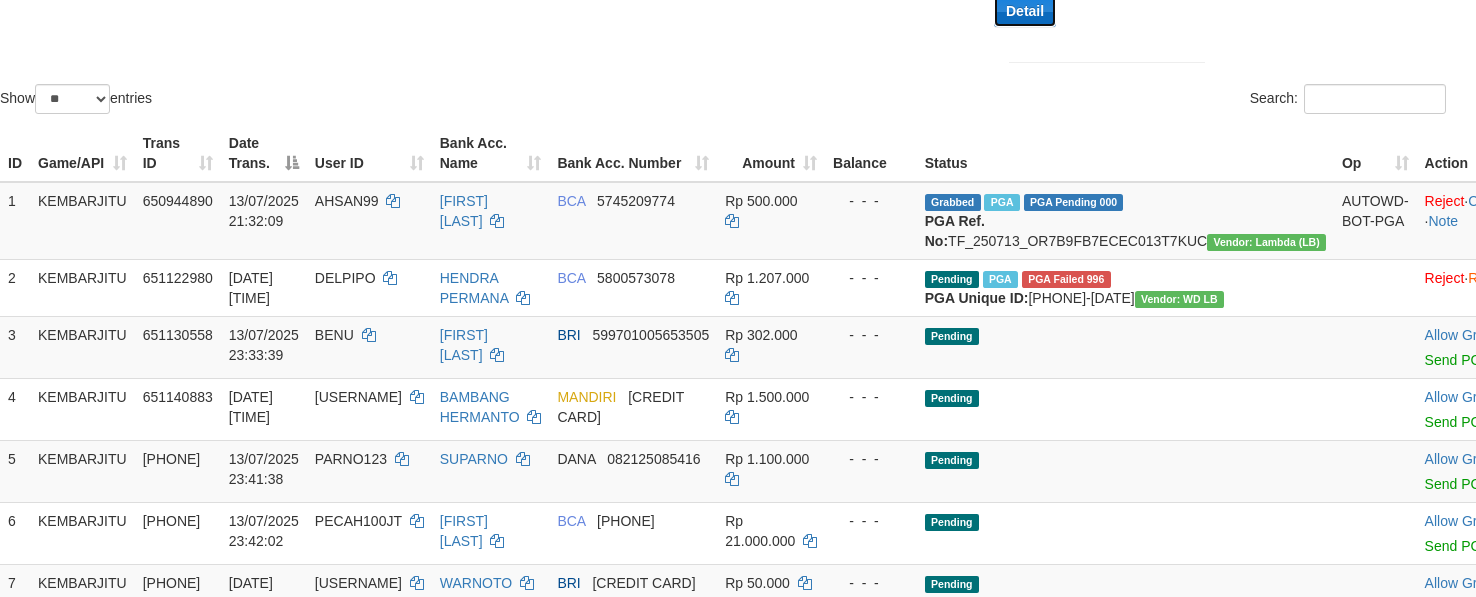 click on "Detail" at bounding box center (1025, 11) 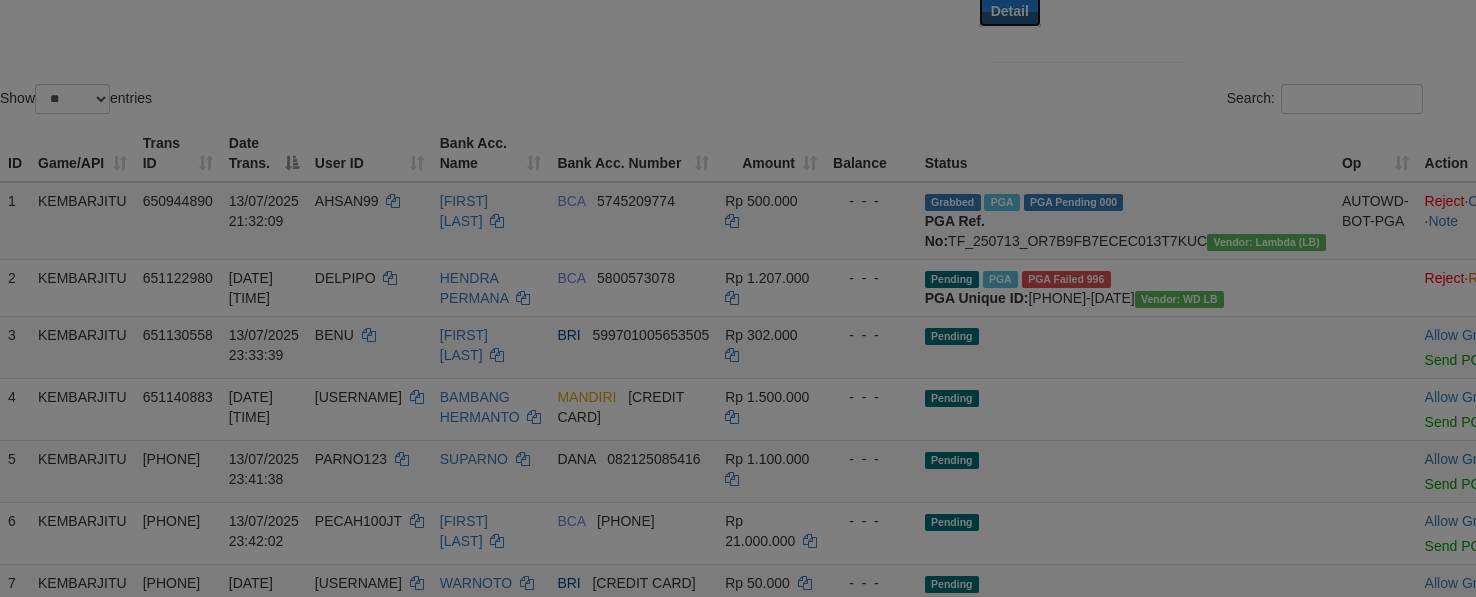 scroll, scrollTop: 418, scrollLeft: 0, axis: vertical 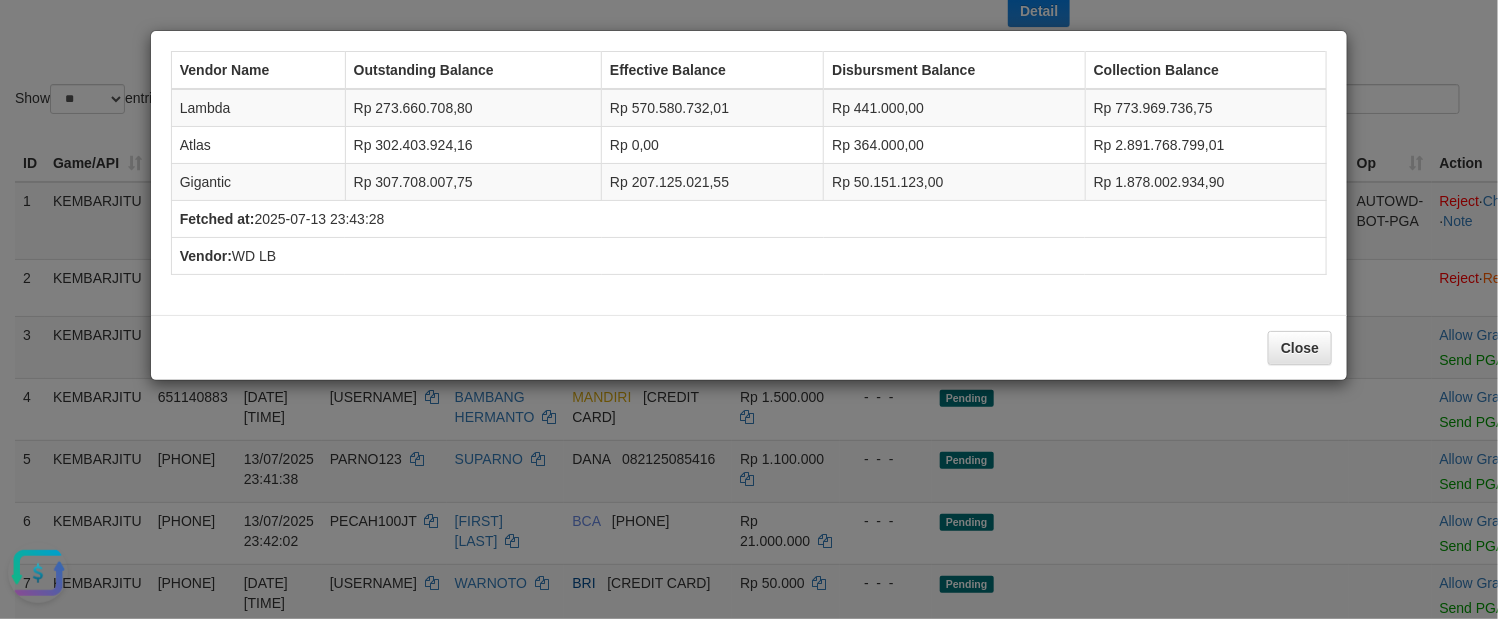 click at bounding box center [38, 572] 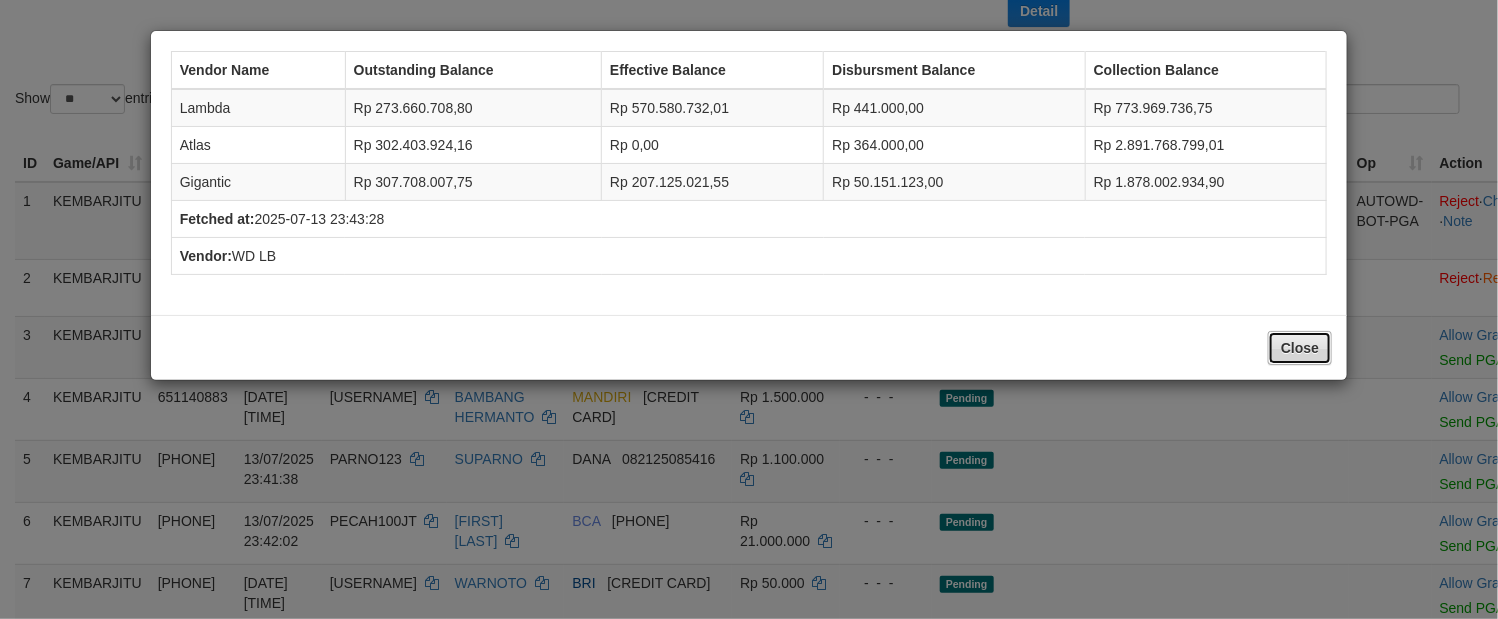 click on "Close" at bounding box center [1300, 348] 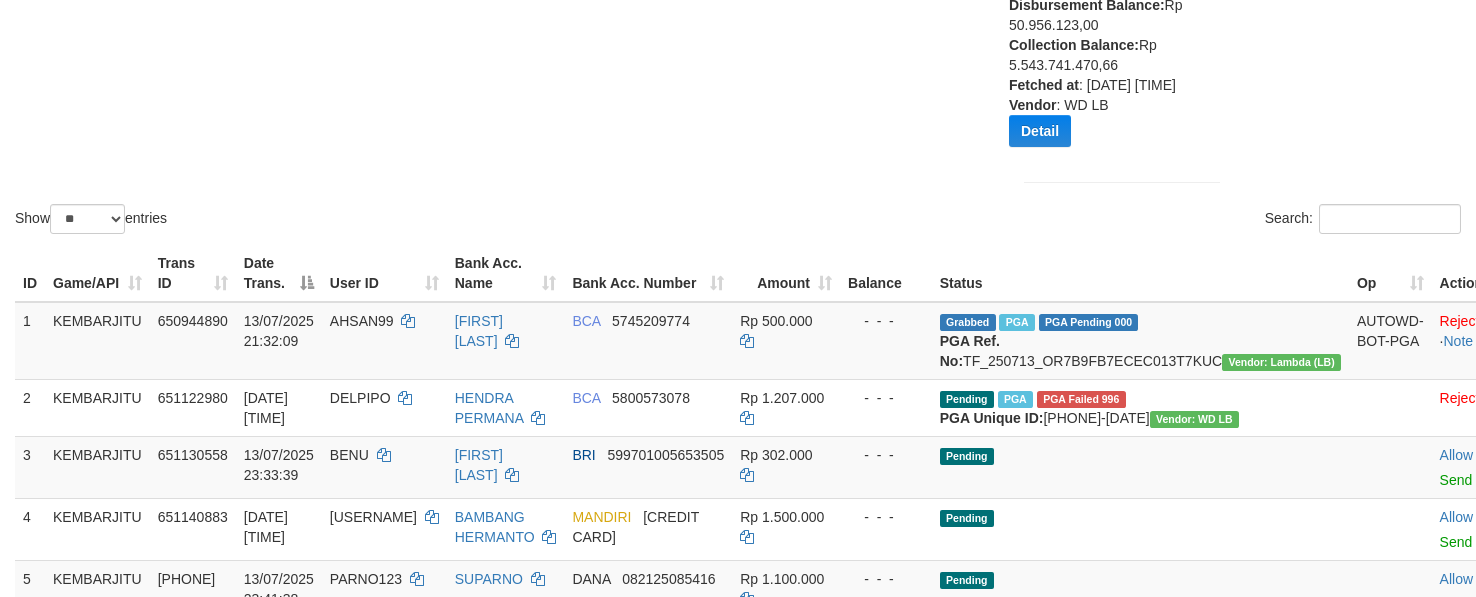 scroll, scrollTop: 118, scrollLeft: 0, axis: vertical 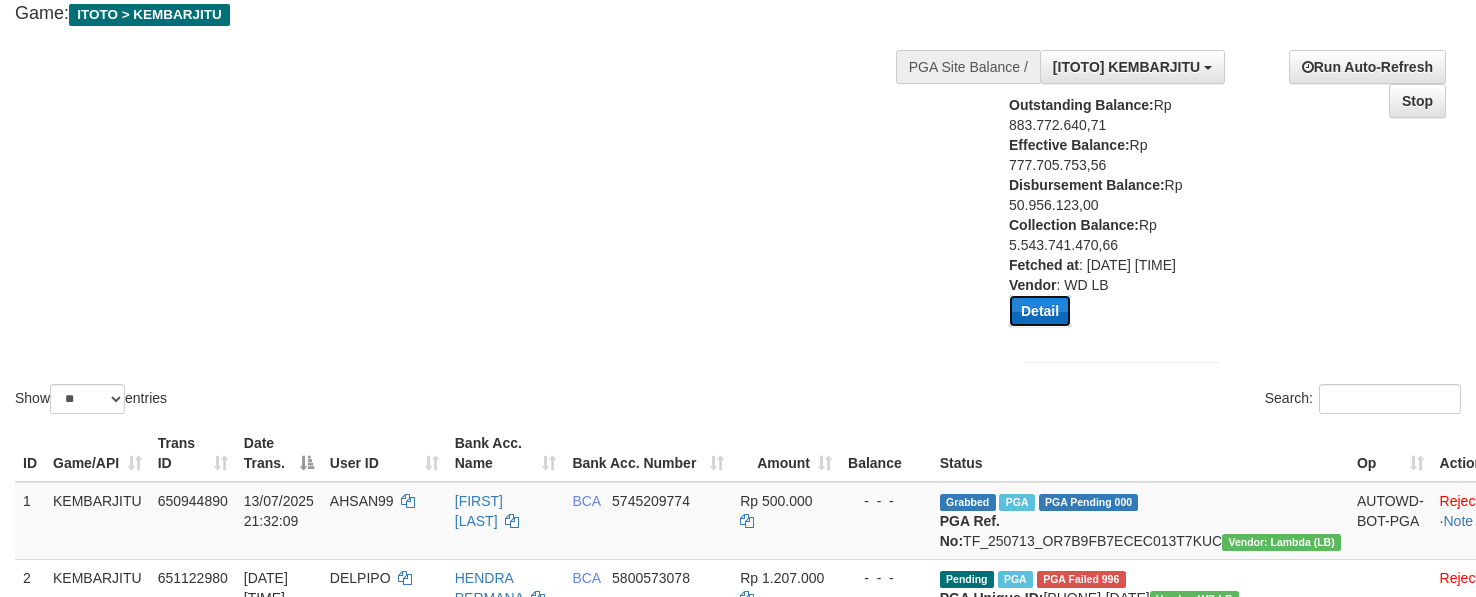 click on "Detail" at bounding box center [1040, 311] 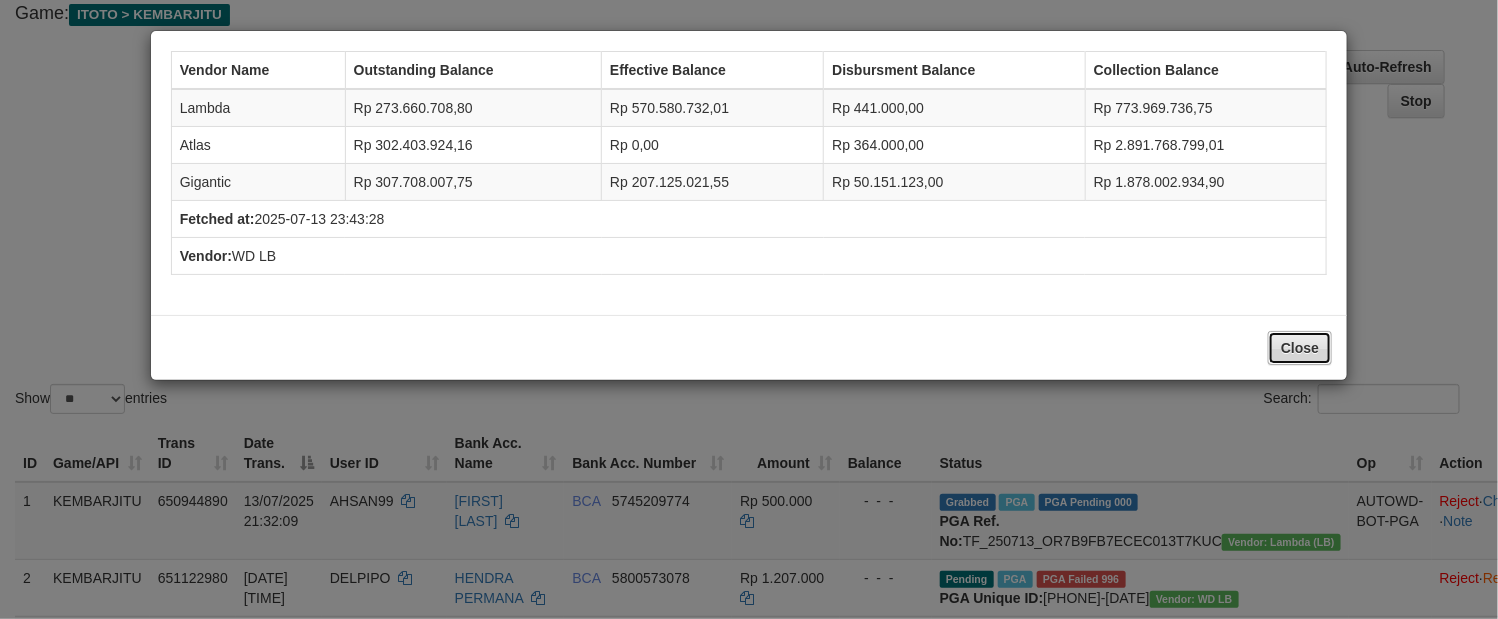 click on "Close" at bounding box center [1300, 348] 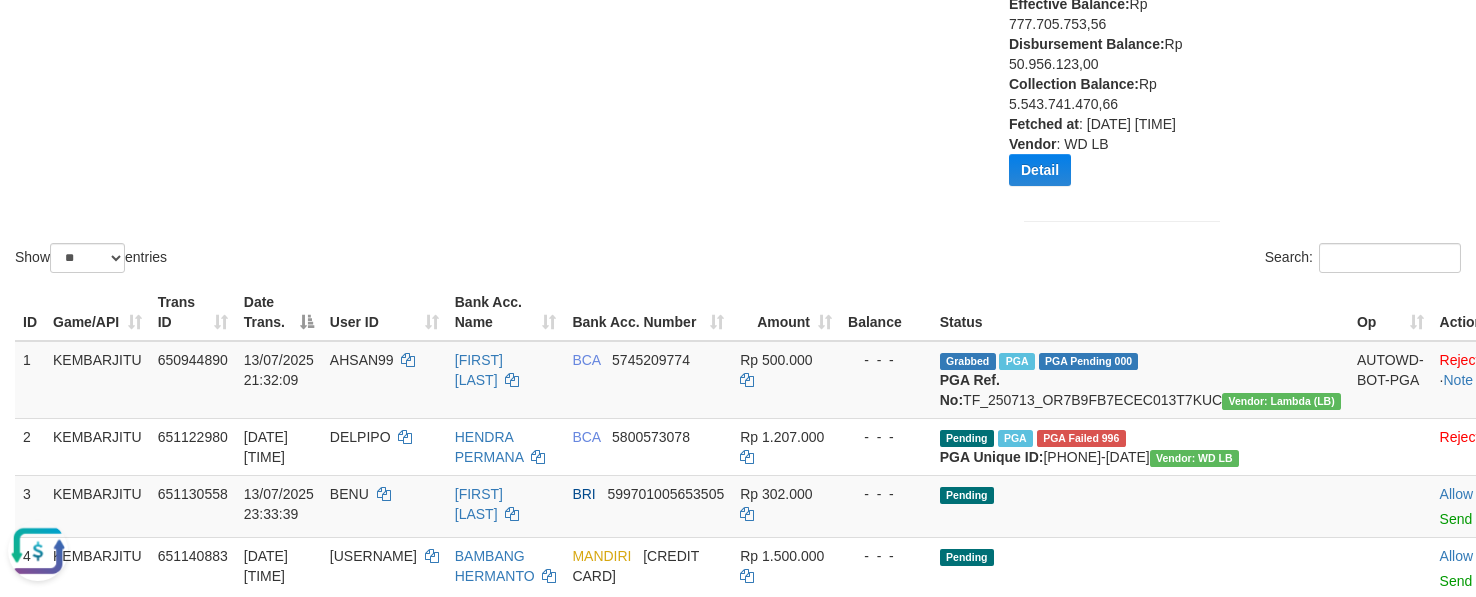 scroll, scrollTop: 418, scrollLeft: 0, axis: vertical 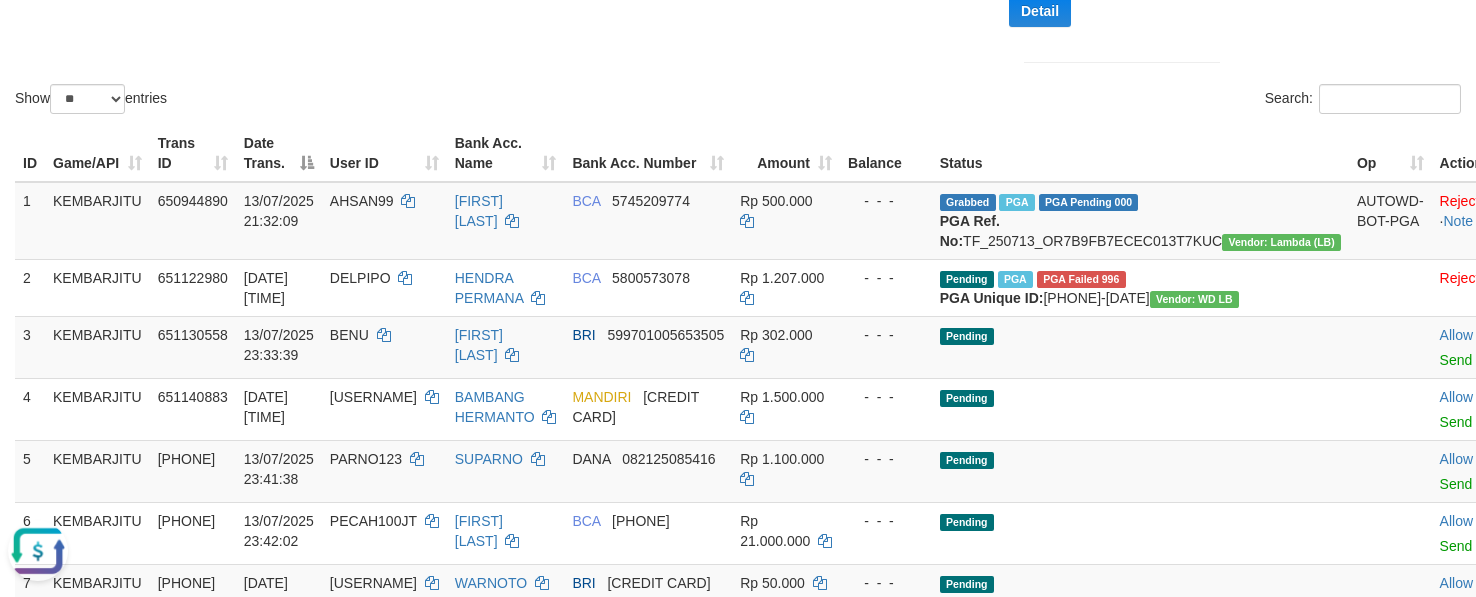 click on "Show  ** ** ** ***  entries Search:" at bounding box center [738, -124] 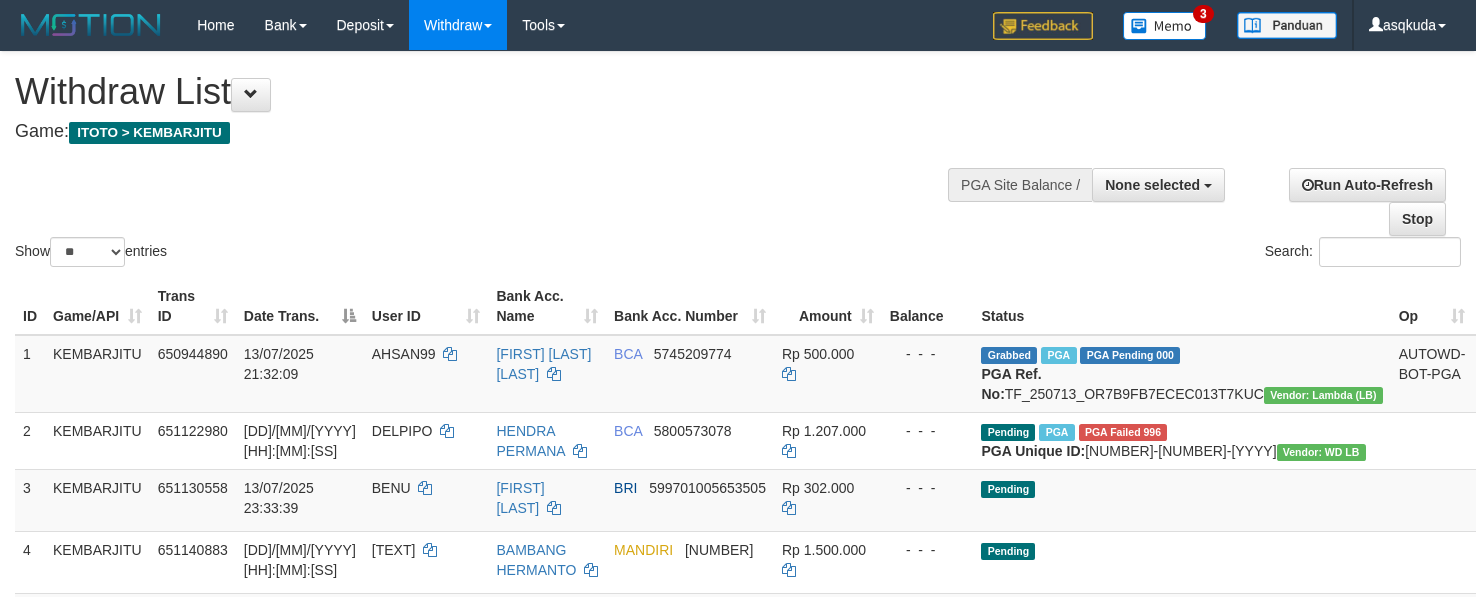 select 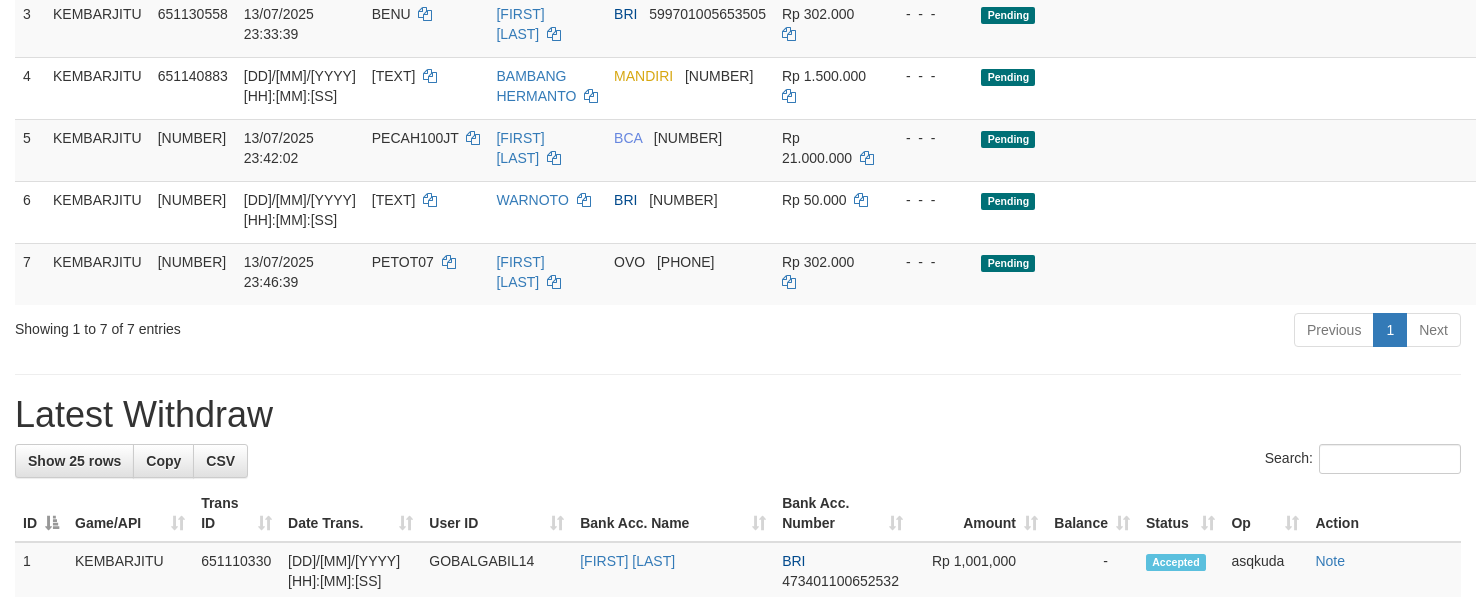 scroll, scrollTop: 418, scrollLeft: 0, axis: vertical 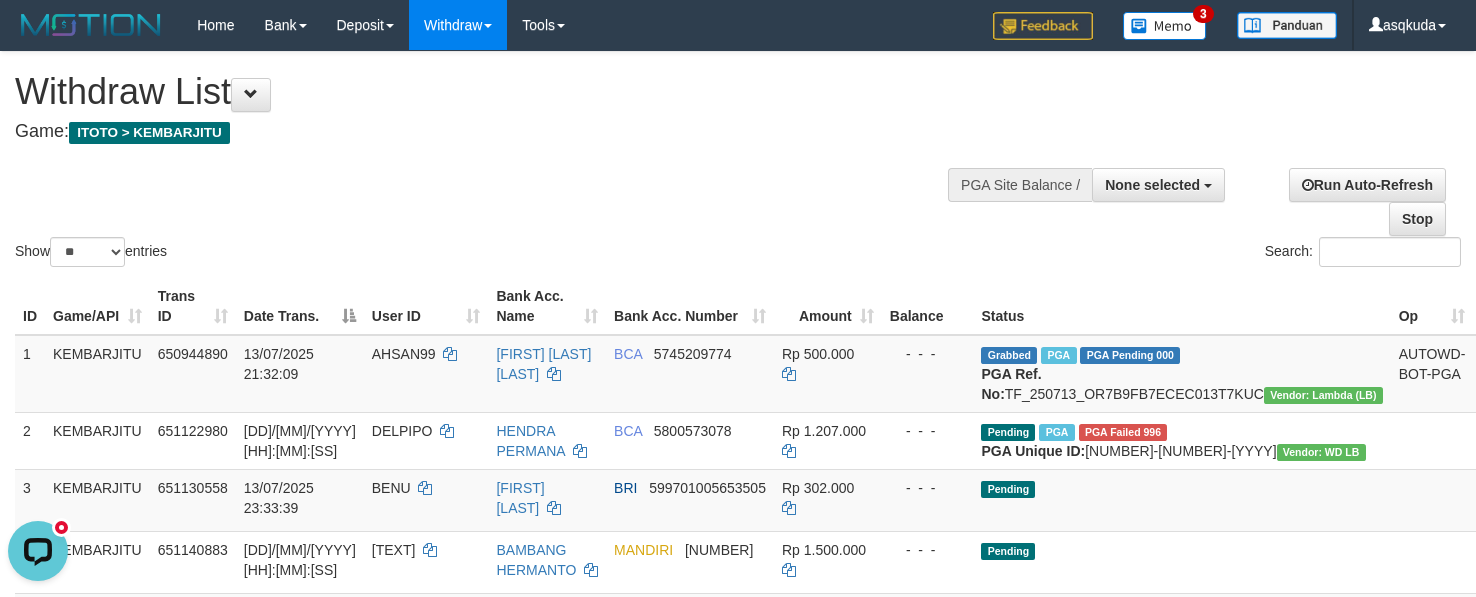 click on "Show  ** ** ** ***  entries Search:" at bounding box center (738, 161) 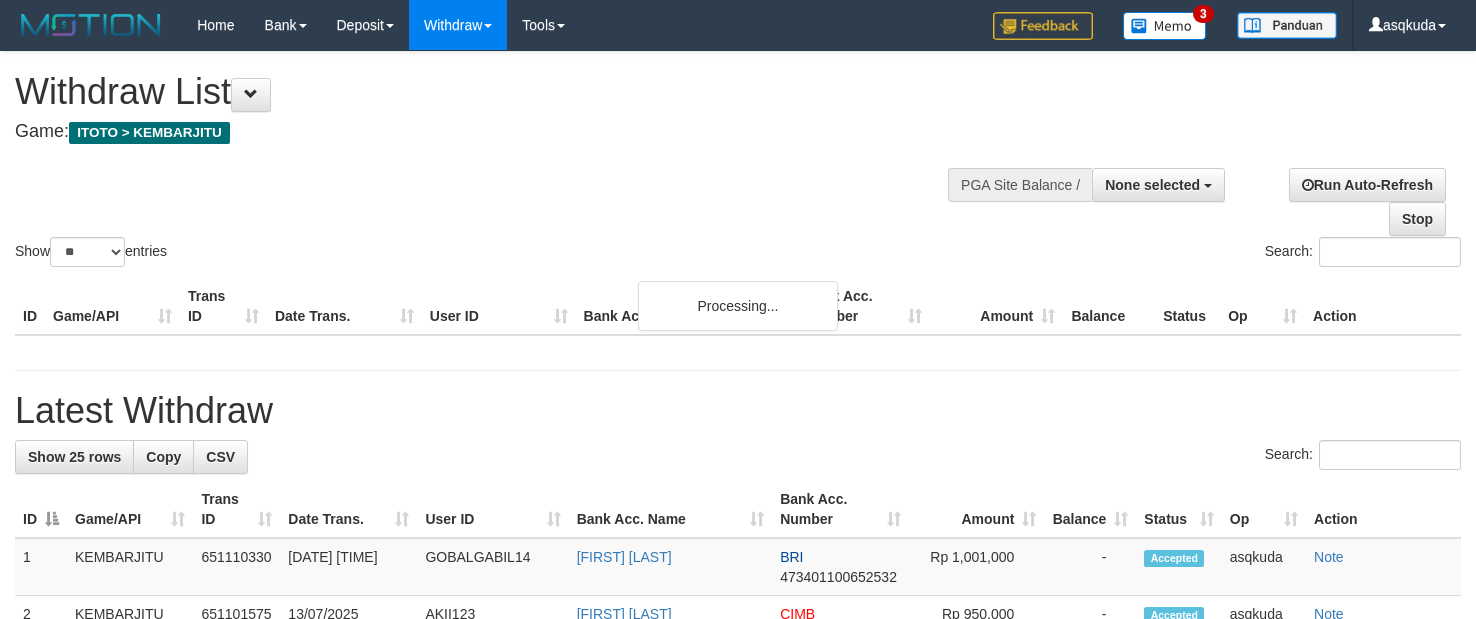 select 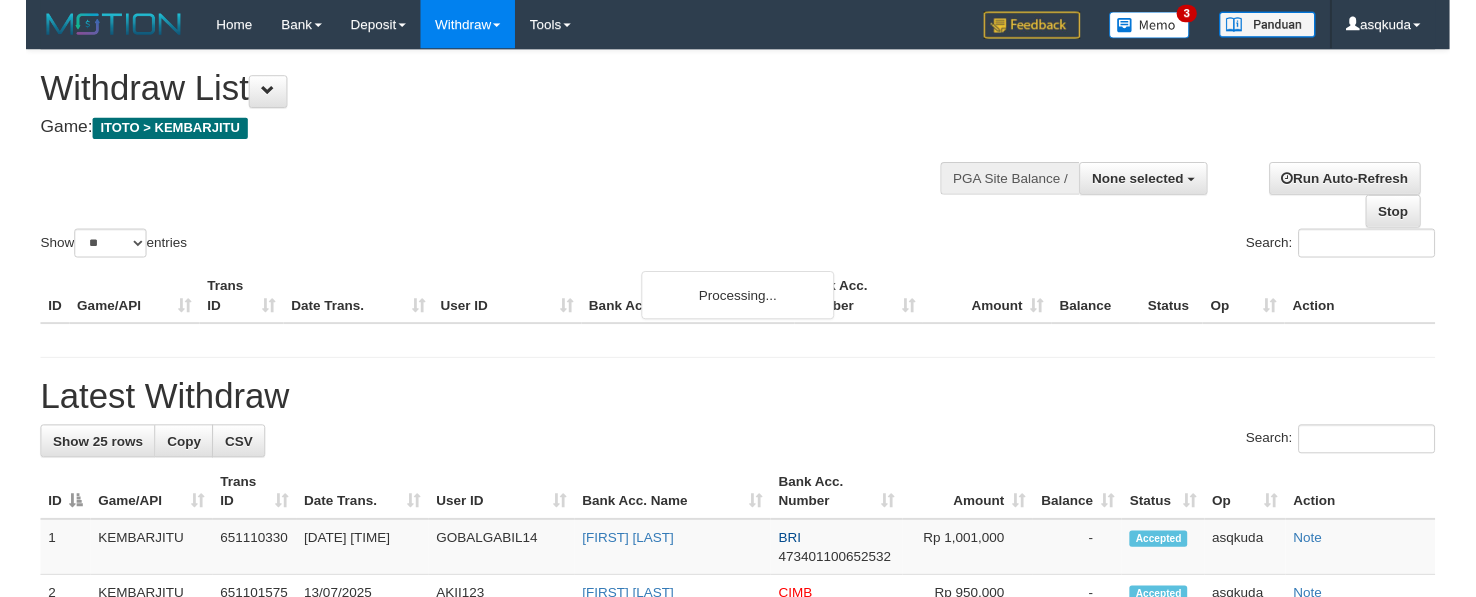 scroll, scrollTop: 0, scrollLeft: 0, axis: both 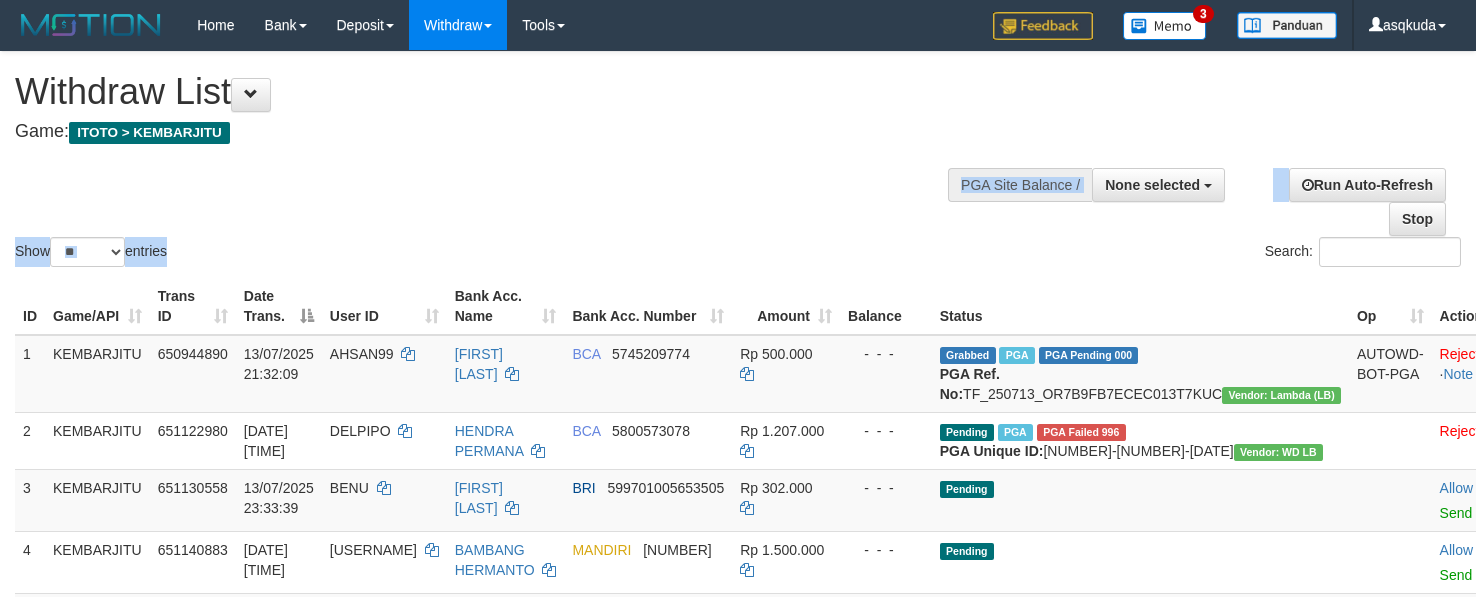 click on "**********" at bounding box center [738, 1313] 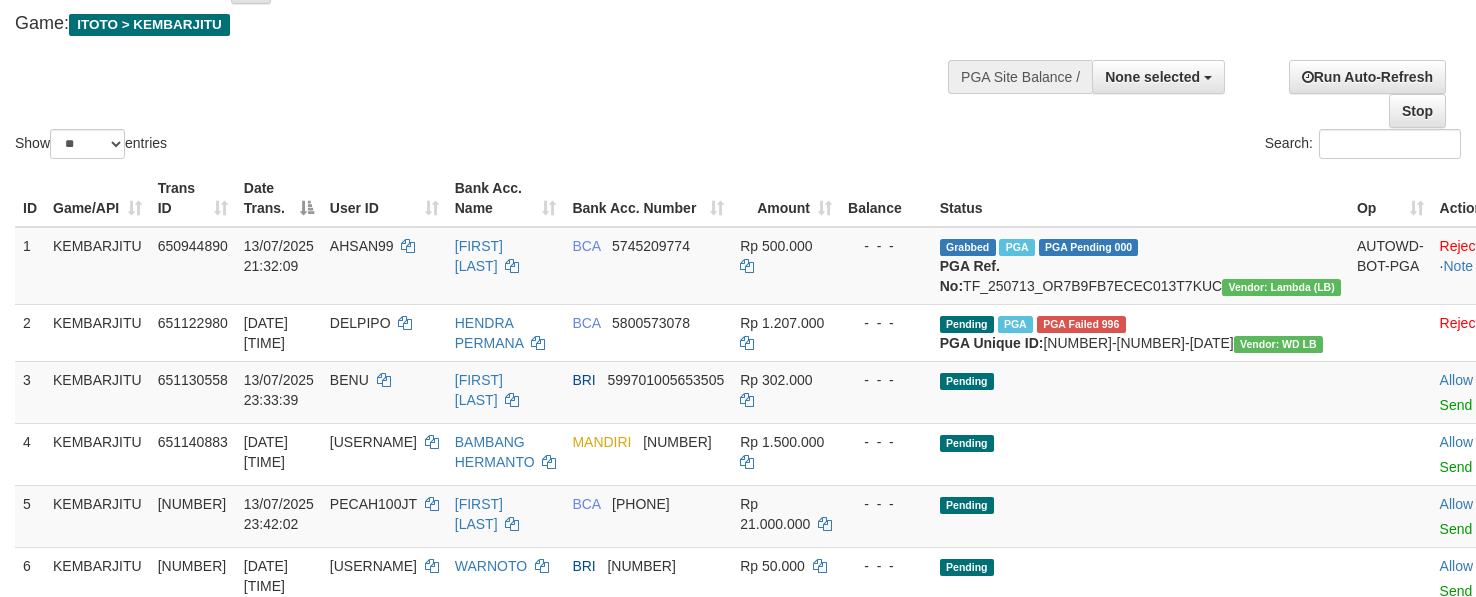 scroll, scrollTop: 153, scrollLeft: 0, axis: vertical 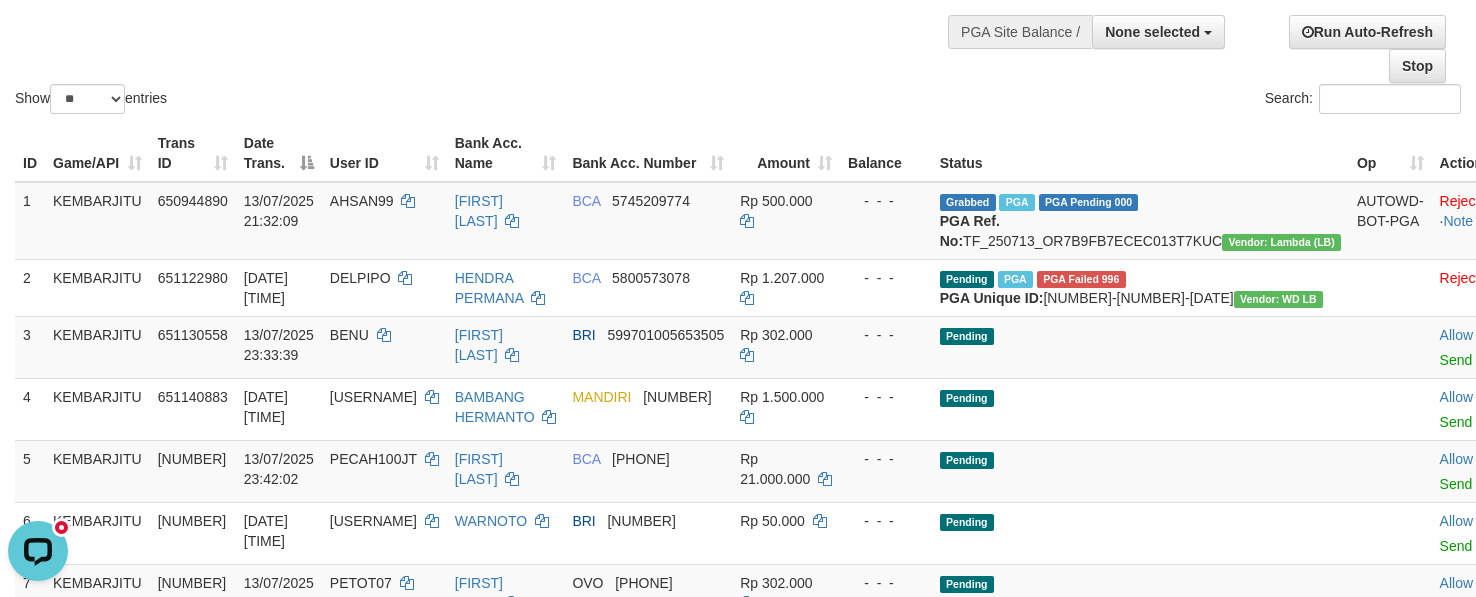 click on "Show  ** ** ** ***  entries Search:" at bounding box center (738, 8) 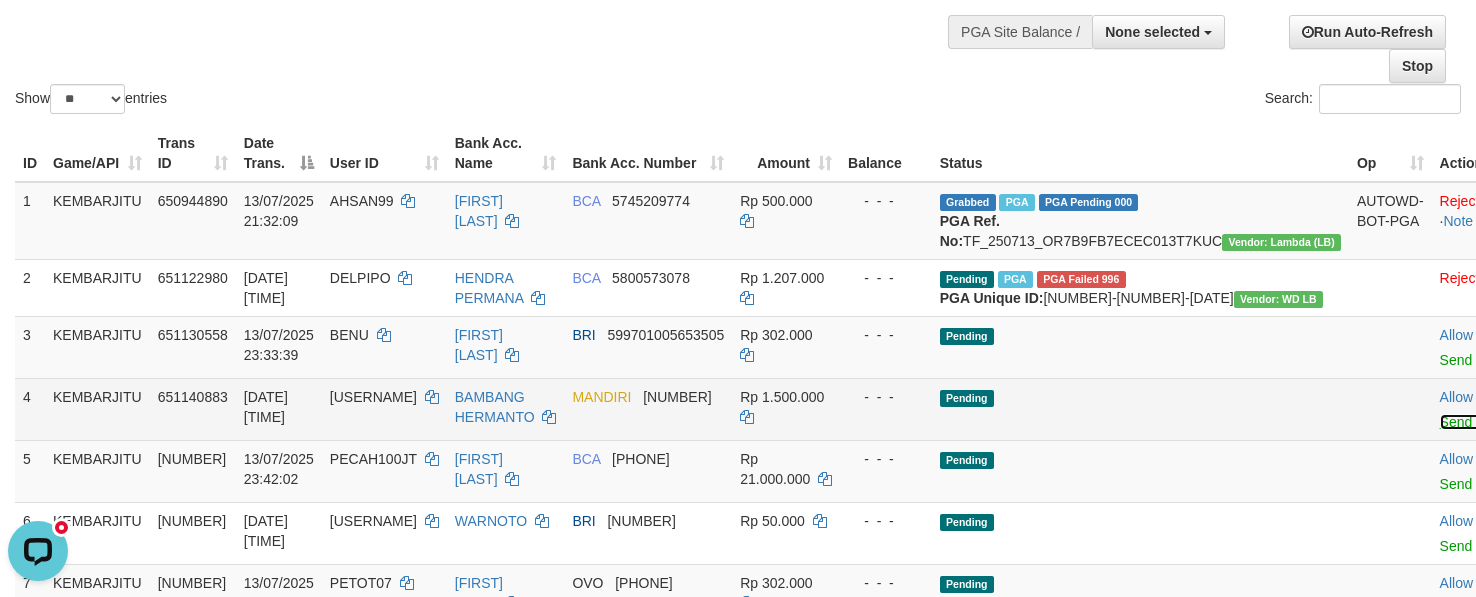 click on "Send PGA" at bounding box center (1472, 422) 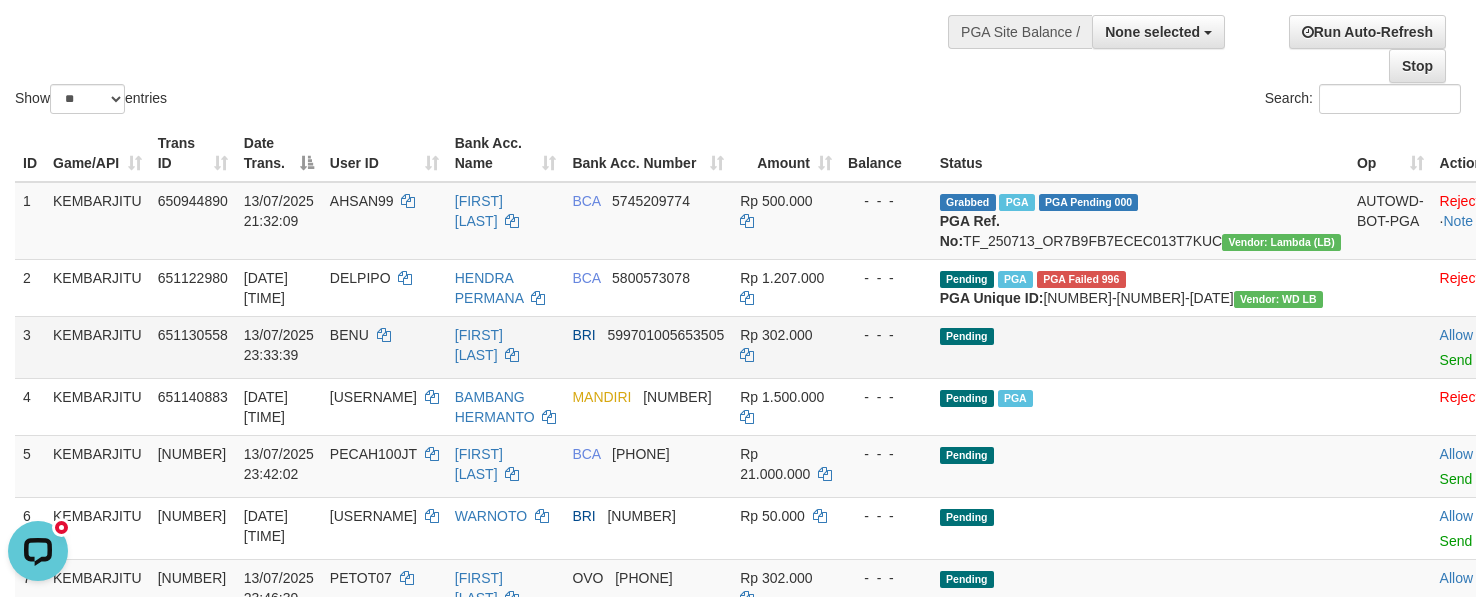 scroll, scrollTop: 303, scrollLeft: 0, axis: vertical 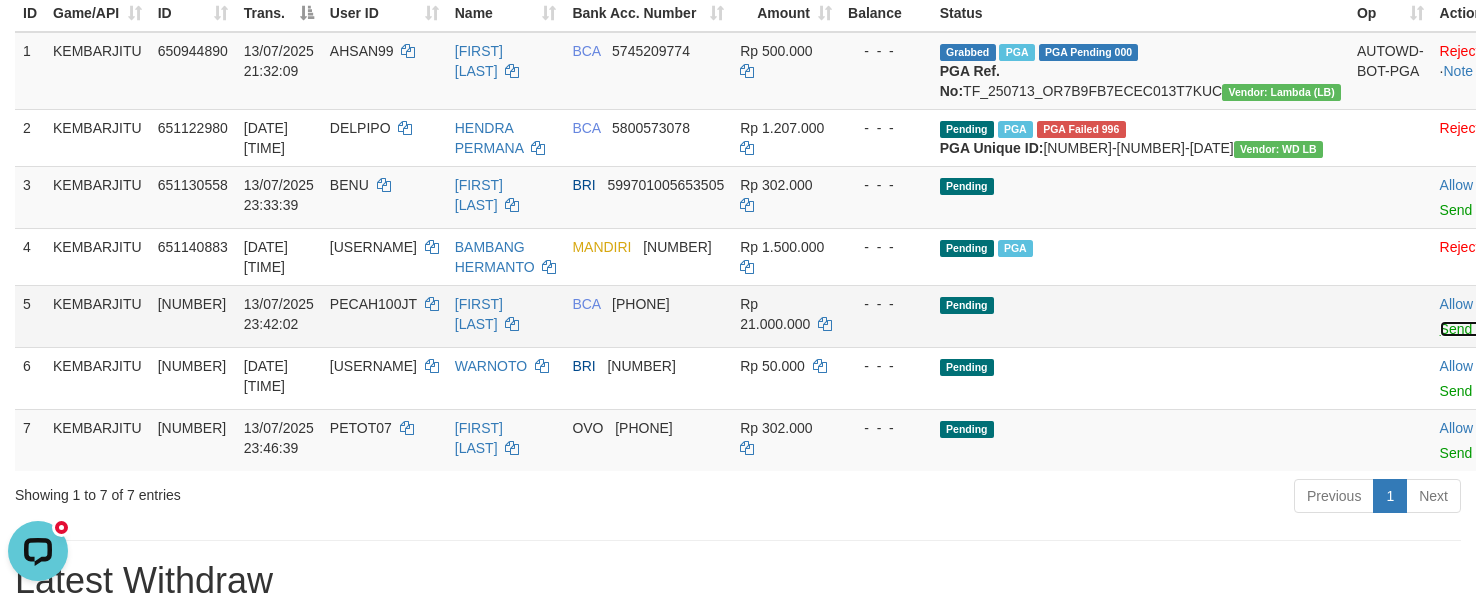 click on "Send PGA" at bounding box center [1472, 329] 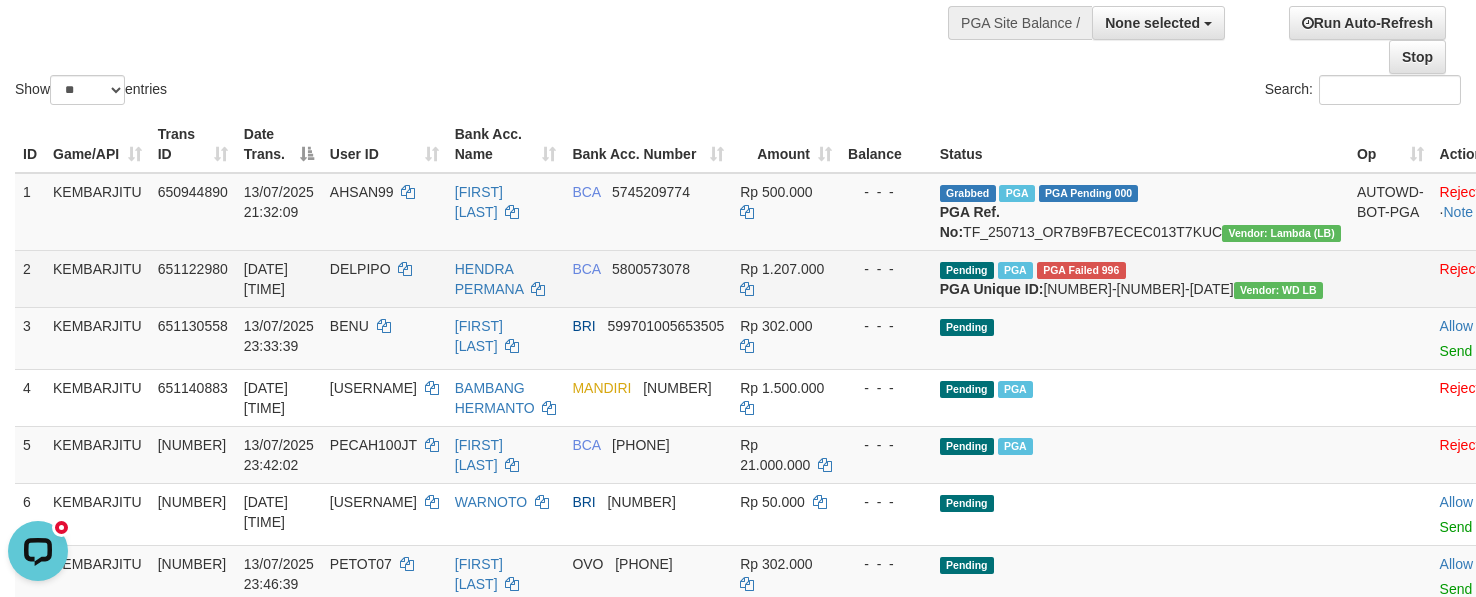 scroll, scrollTop: 0, scrollLeft: 0, axis: both 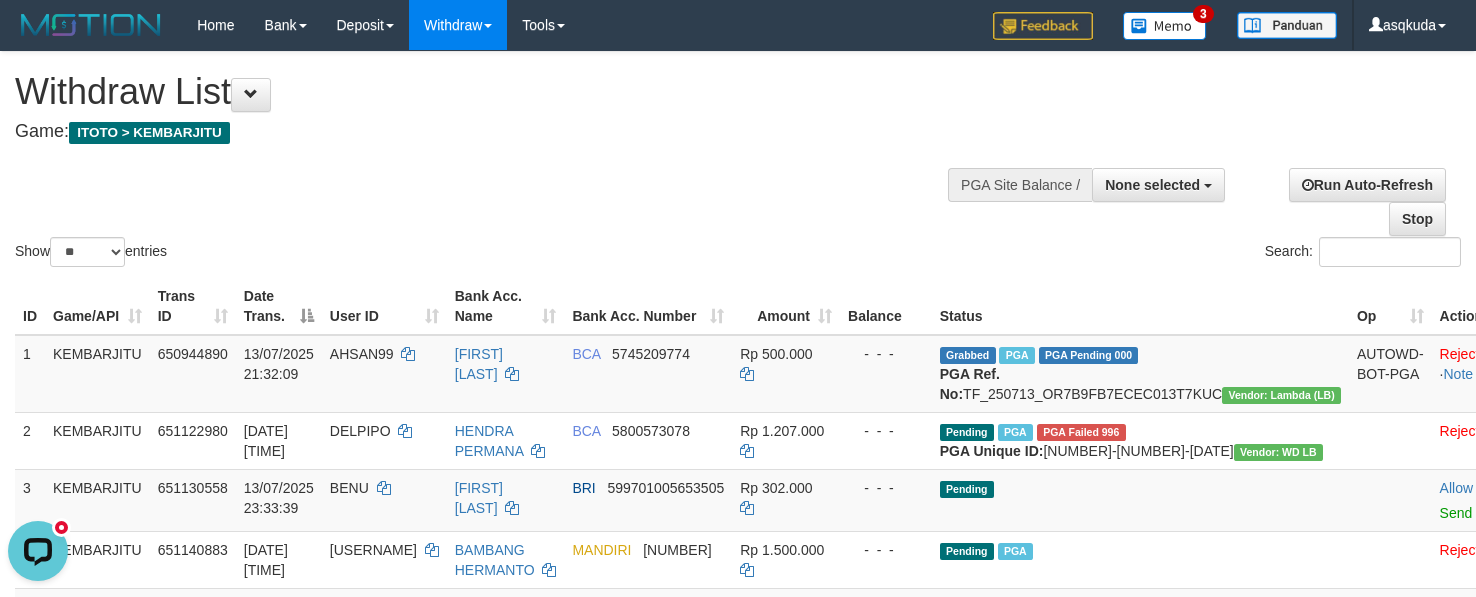 click on "Show  ** ** ** ***  entries Search:" at bounding box center [738, 161] 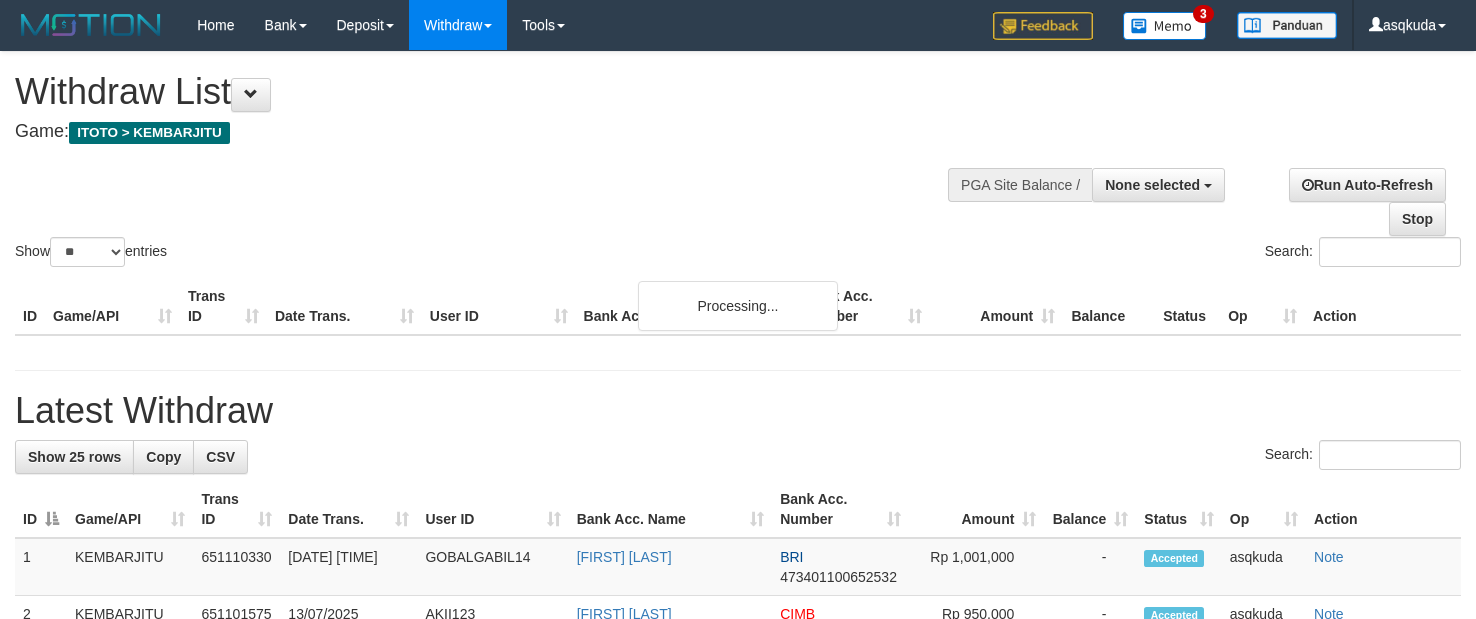 select 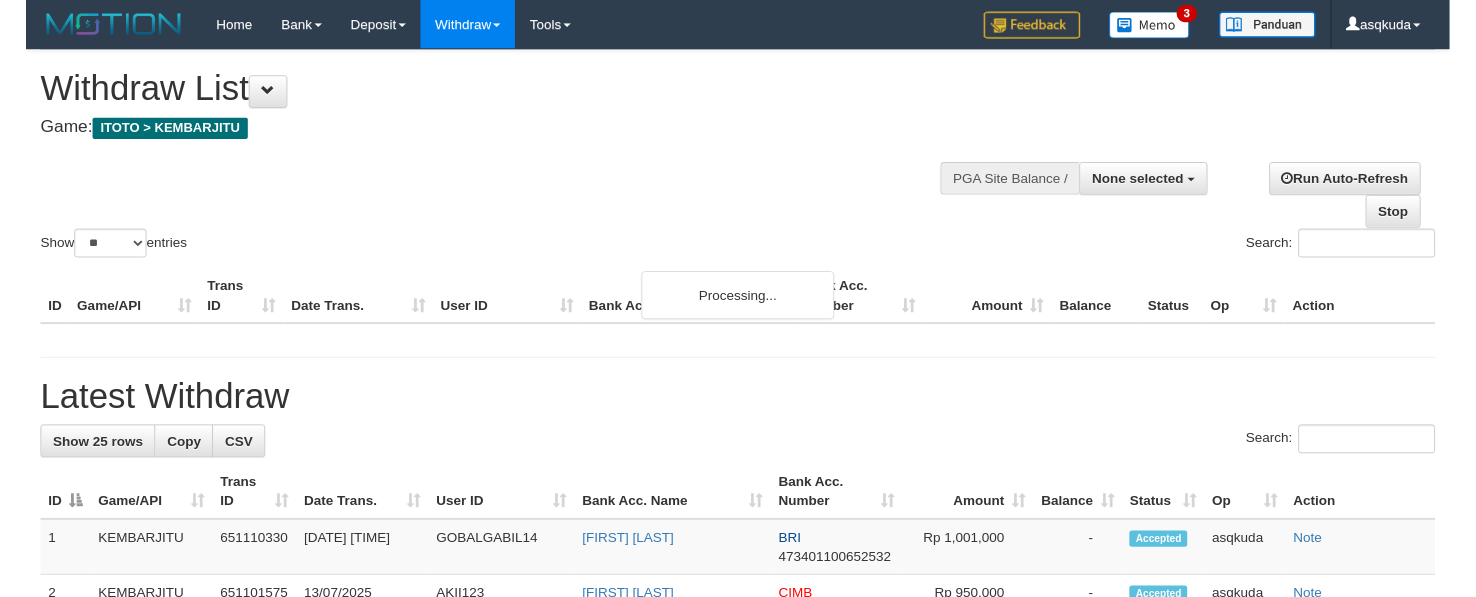 scroll, scrollTop: 0, scrollLeft: 0, axis: both 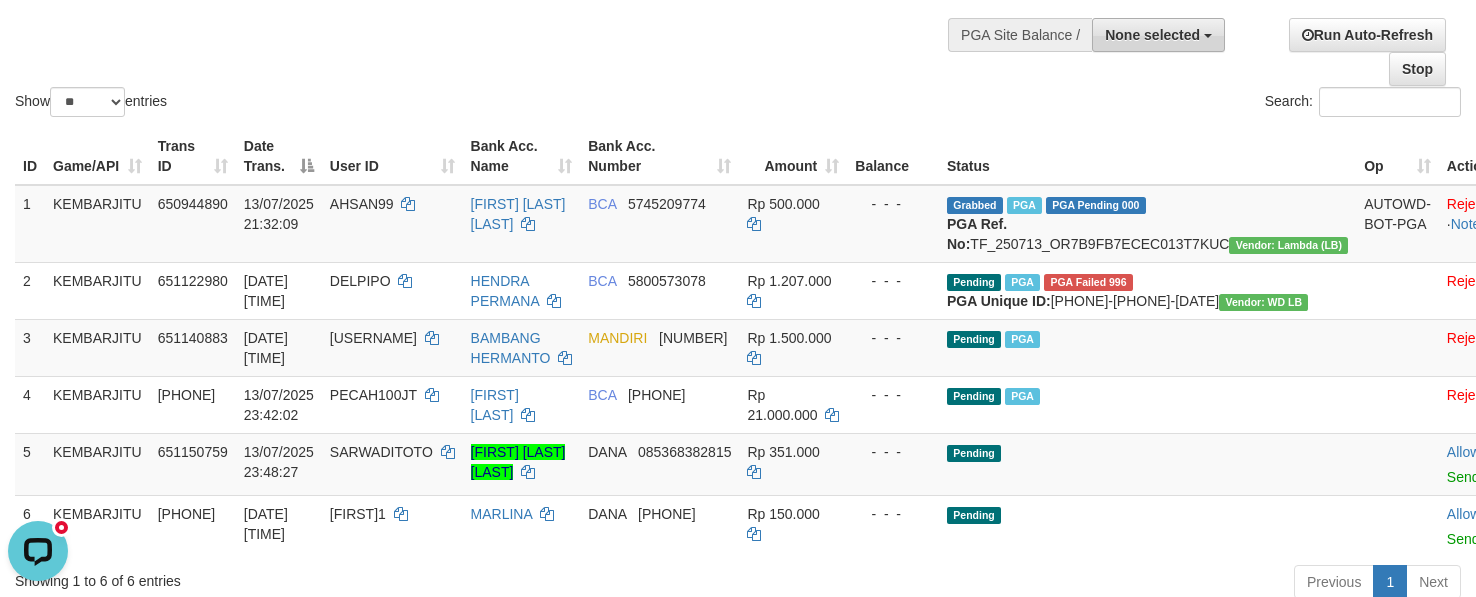 click on "None selected" at bounding box center [1152, 35] 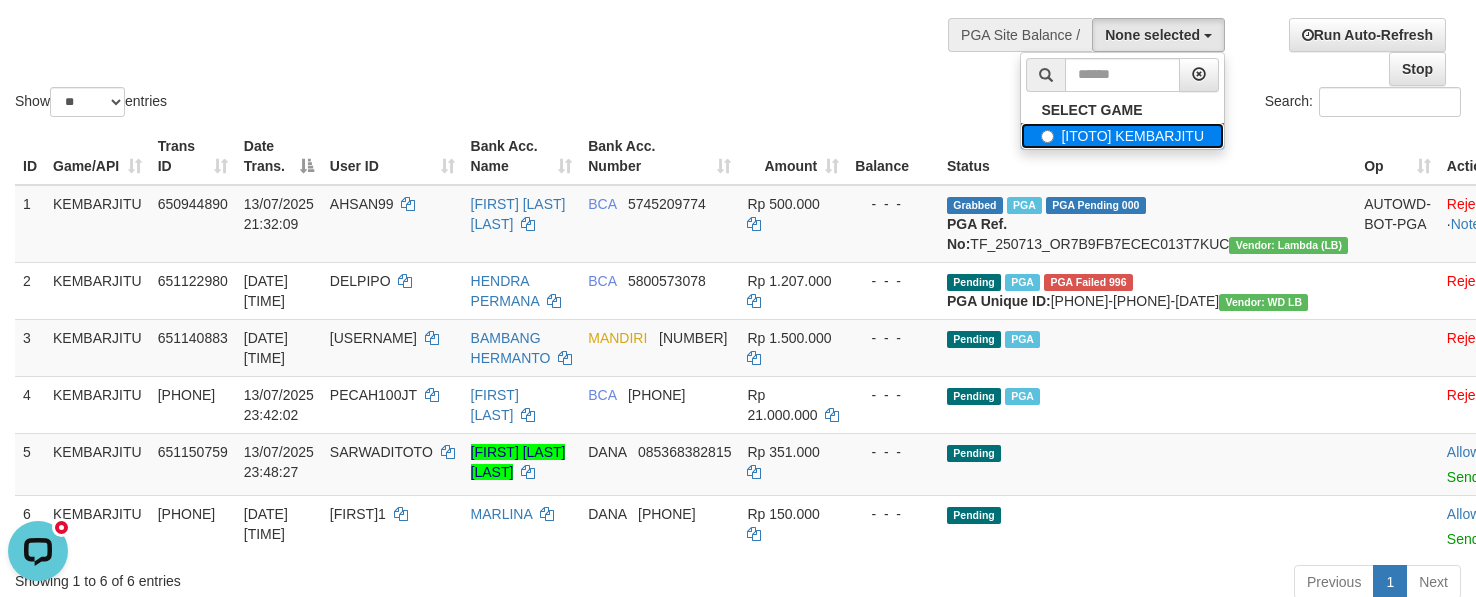 click on "[ITOTO] KEMBARJITU" at bounding box center (1122, 136) 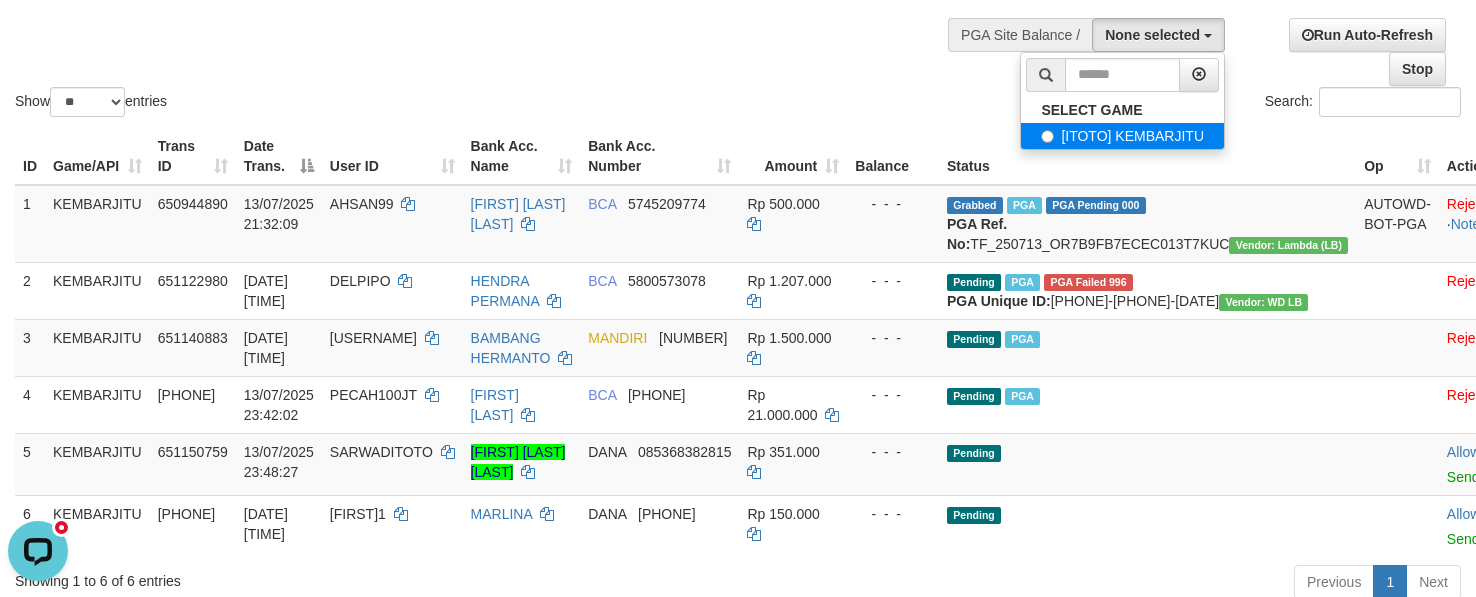 select on "***" 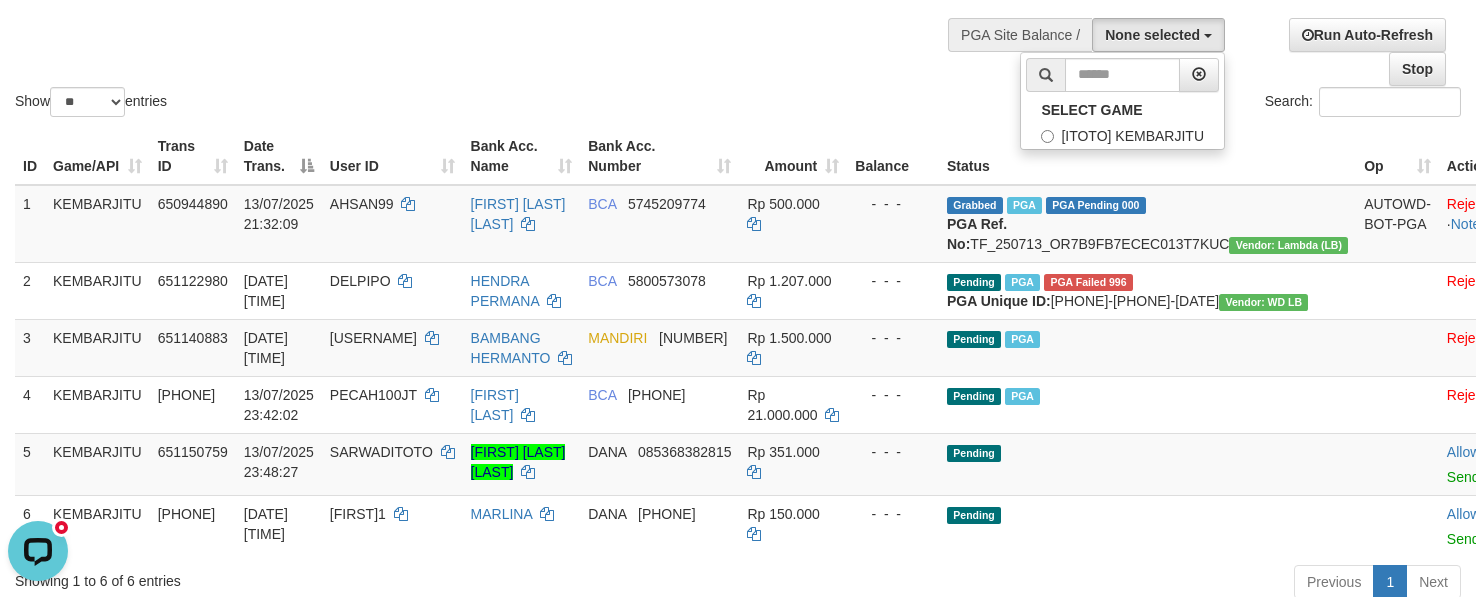 scroll, scrollTop: 18, scrollLeft: 0, axis: vertical 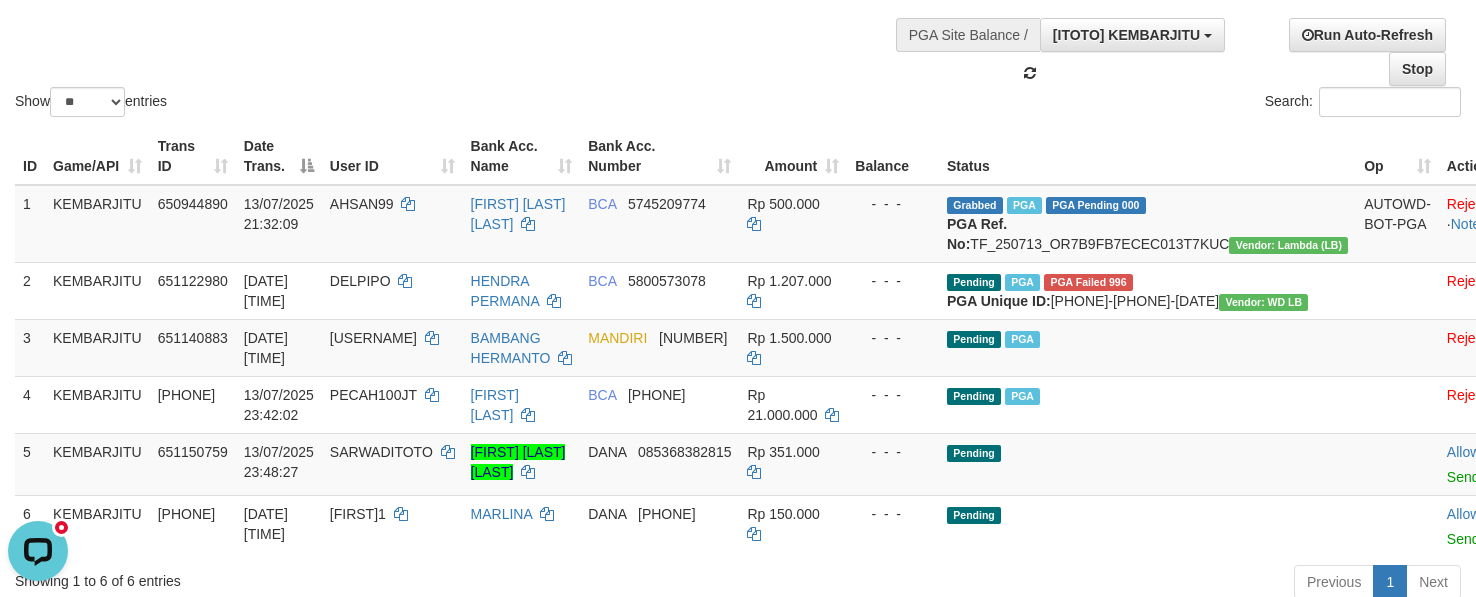 click on "Show  ** ** ** ***  entries Search:" at bounding box center (738, 11) 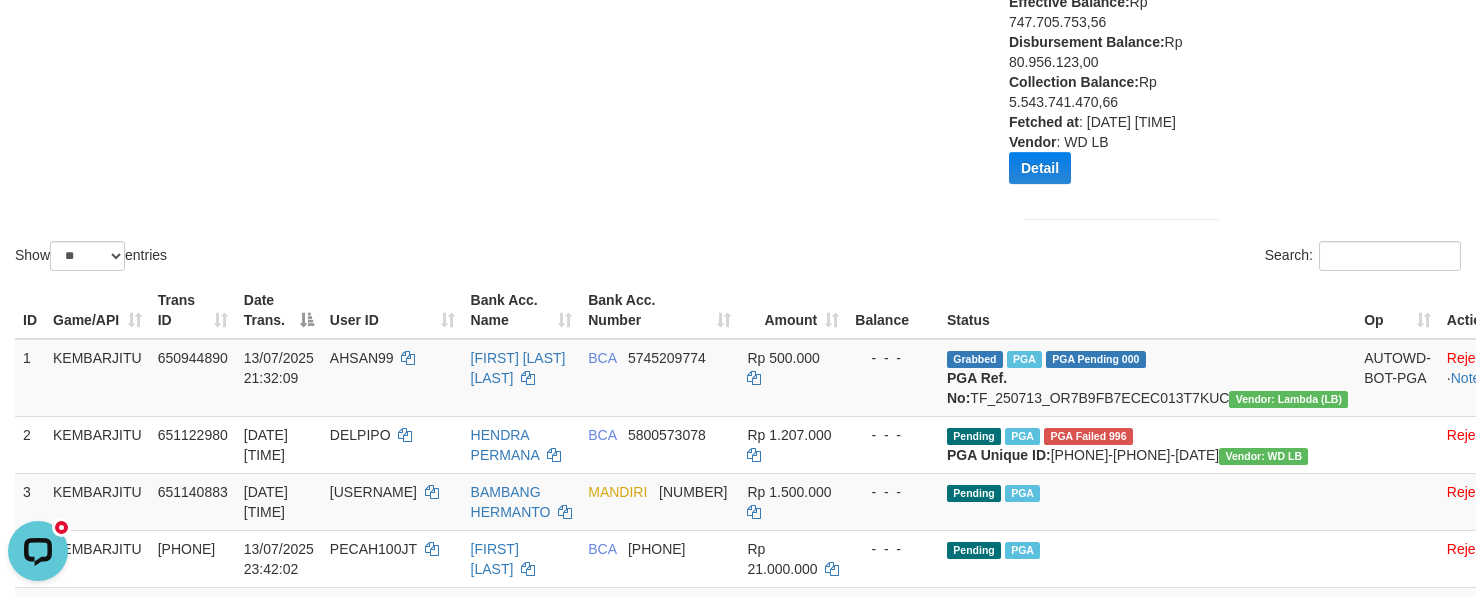 scroll, scrollTop: 0, scrollLeft: 0, axis: both 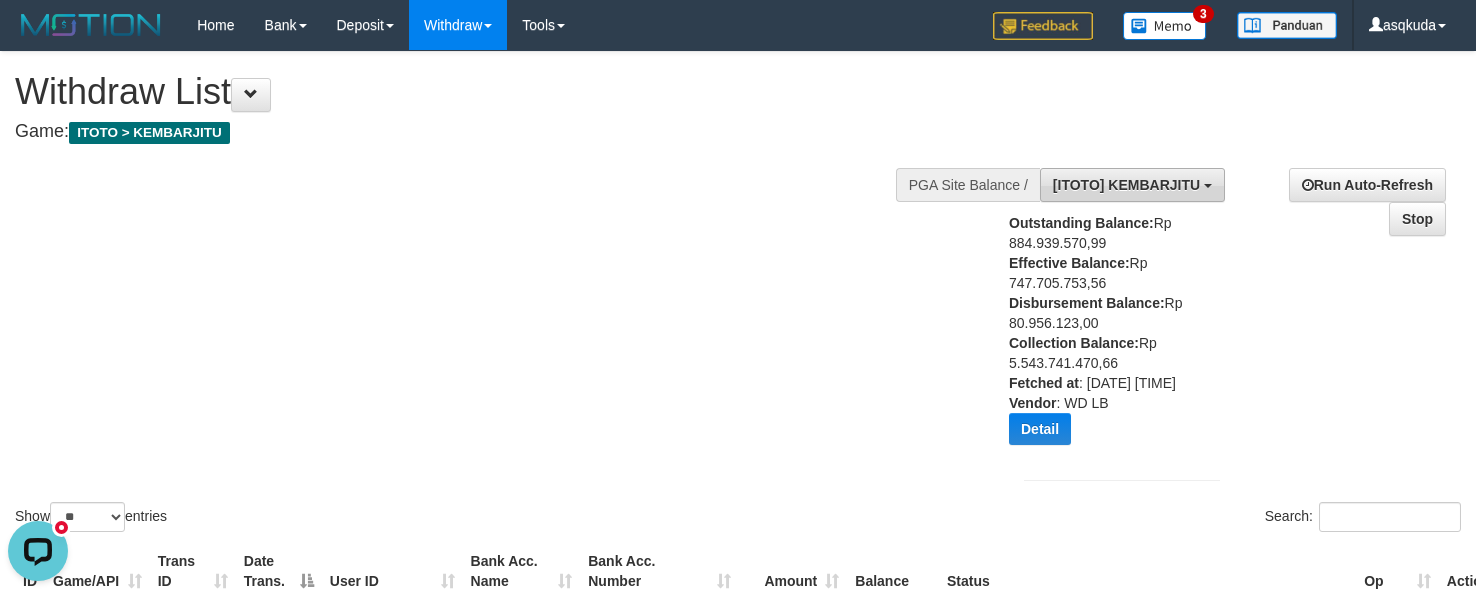 click on "[ITOTO] KEMBARJITU" at bounding box center (1126, 185) 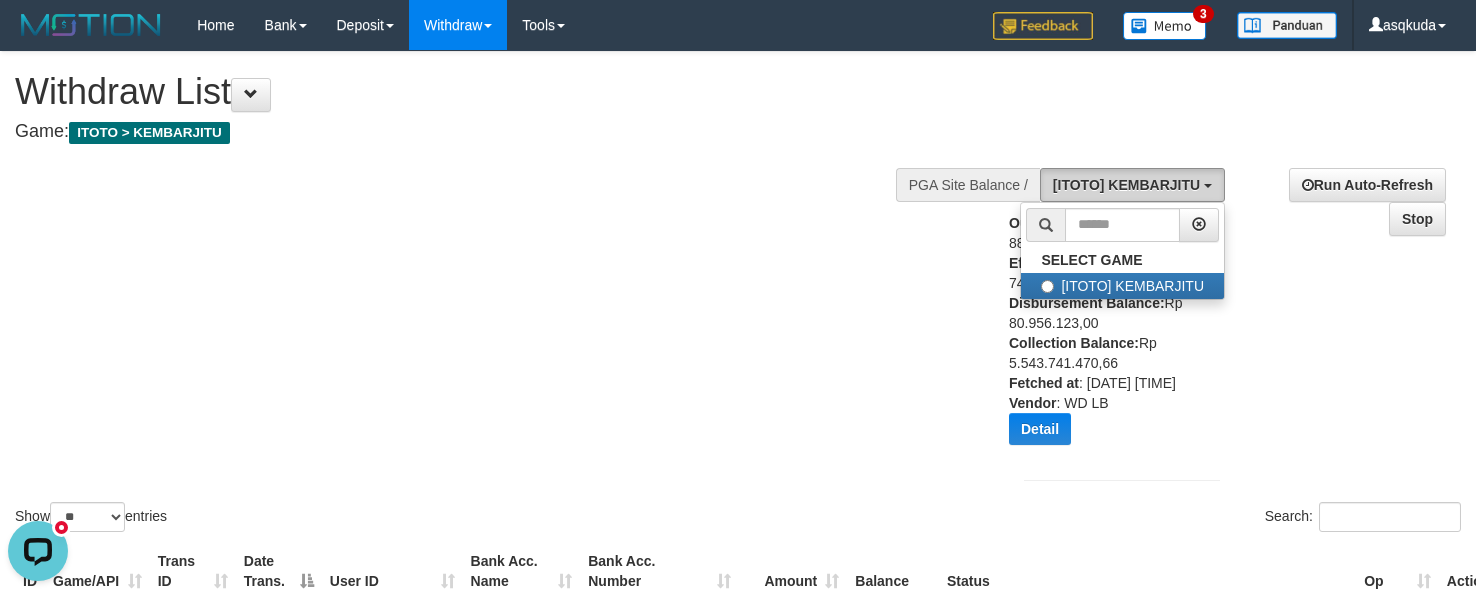 click on "[ITOTO] KEMBARJITU" at bounding box center (1126, 185) 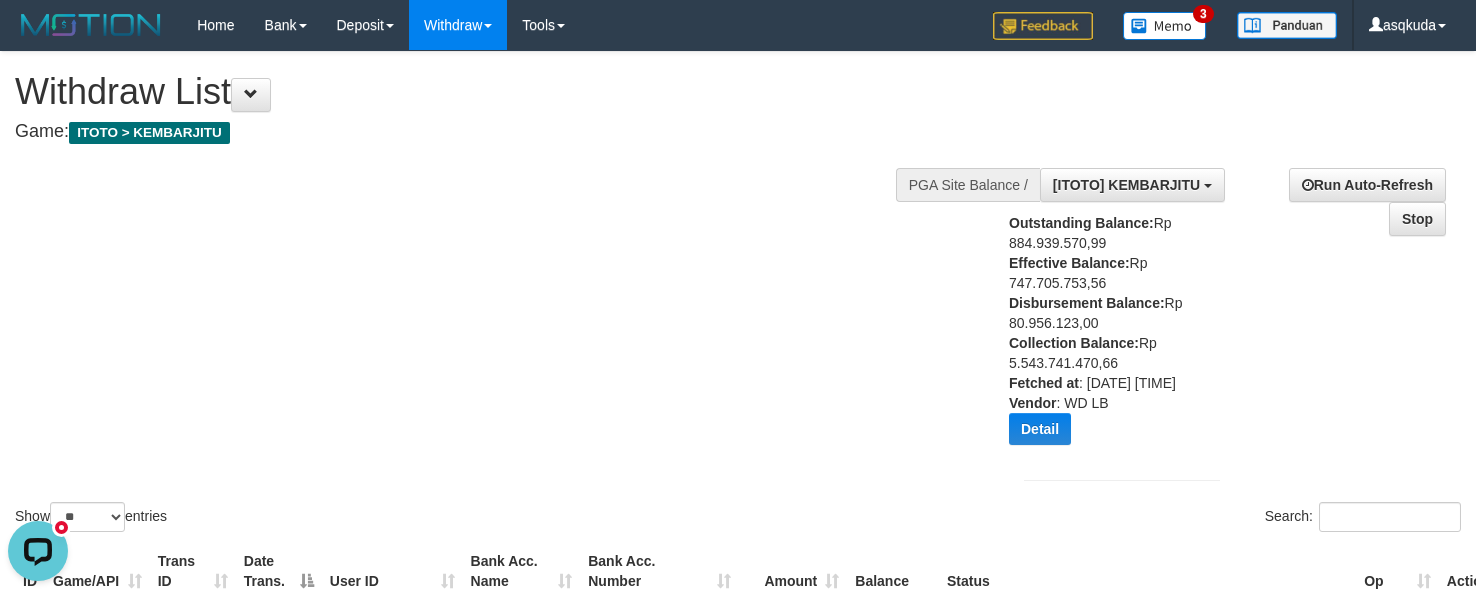 click on "Show  ** ** ** ***  entries Search:" at bounding box center (738, 294) 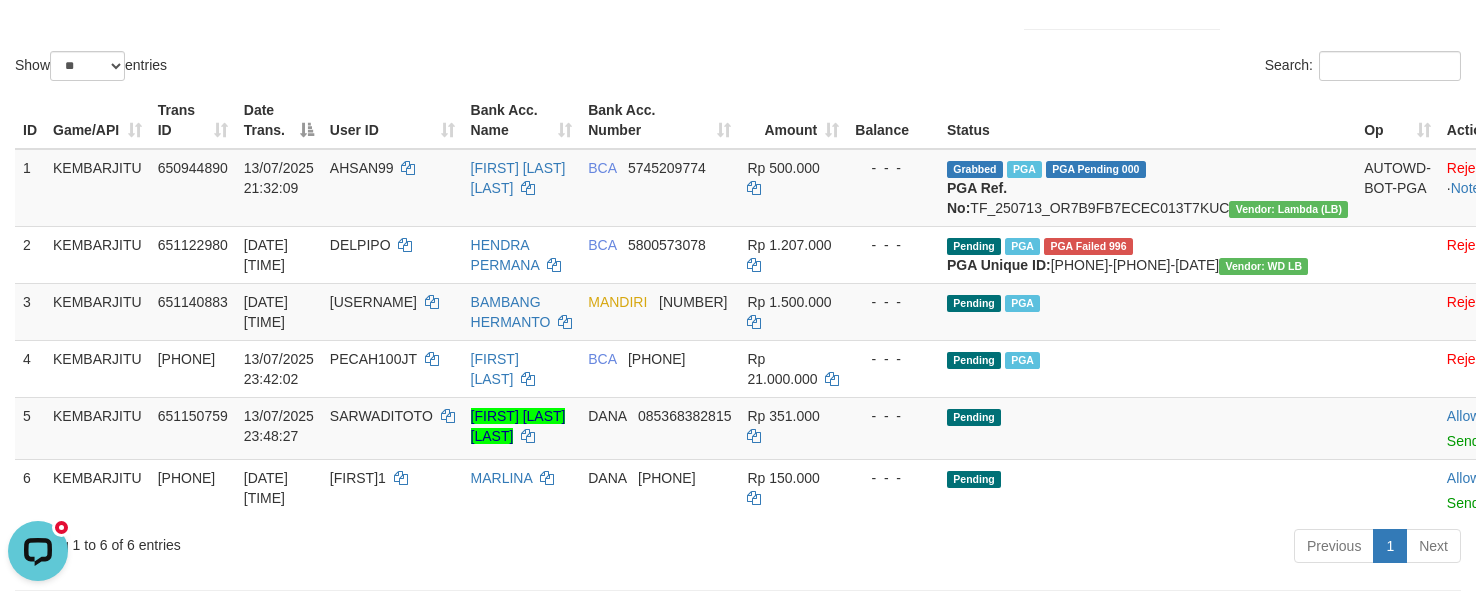 scroll, scrollTop: 450, scrollLeft: 0, axis: vertical 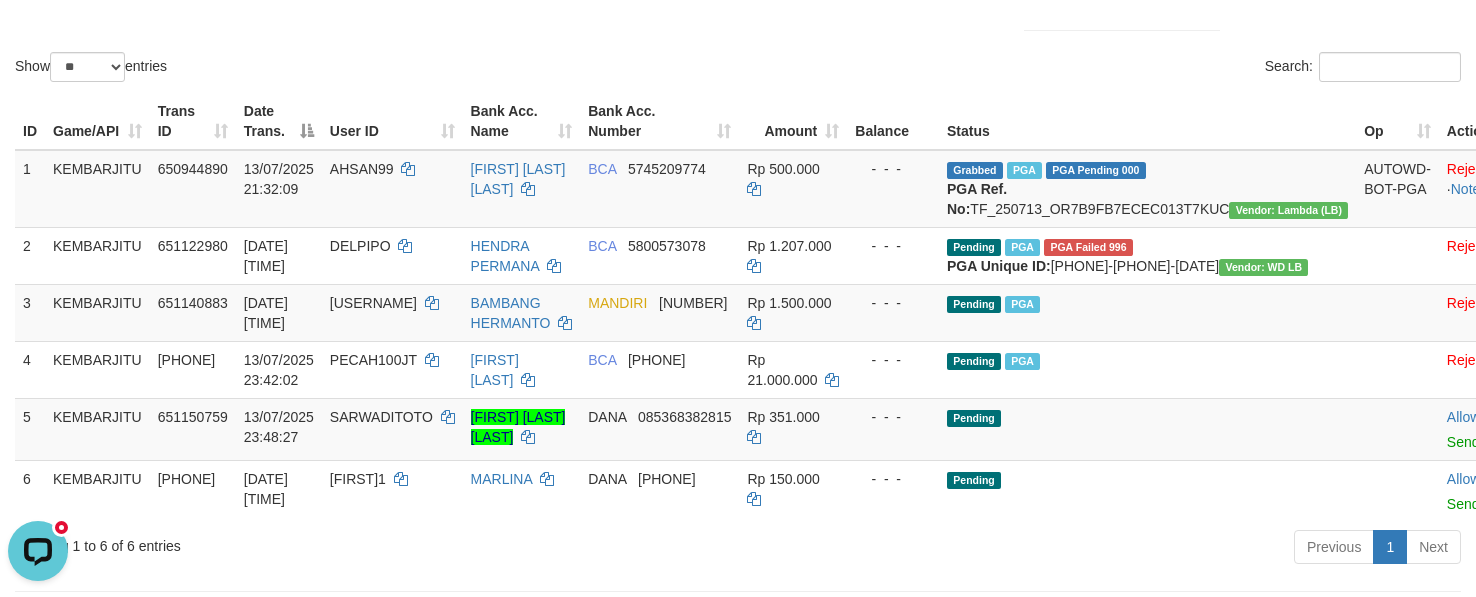 click on "Search:" at bounding box center (1107, 69) 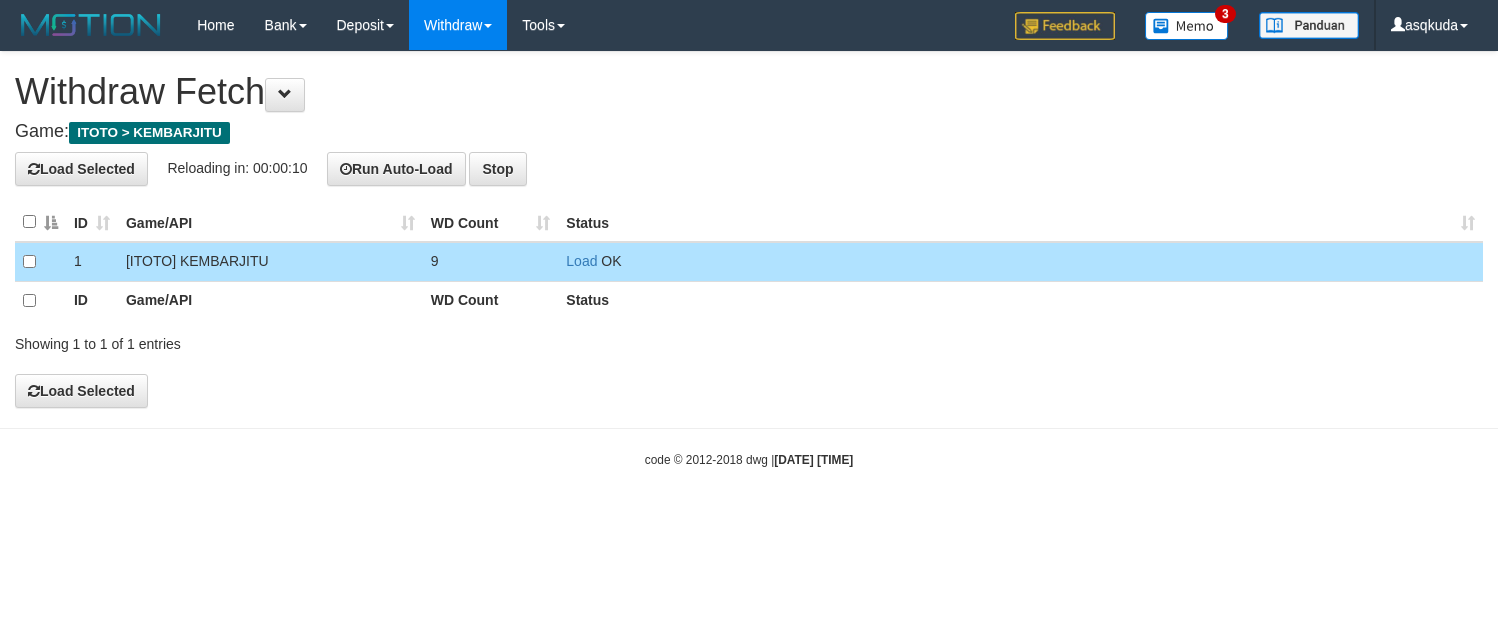 scroll, scrollTop: 0, scrollLeft: 0, axis: both 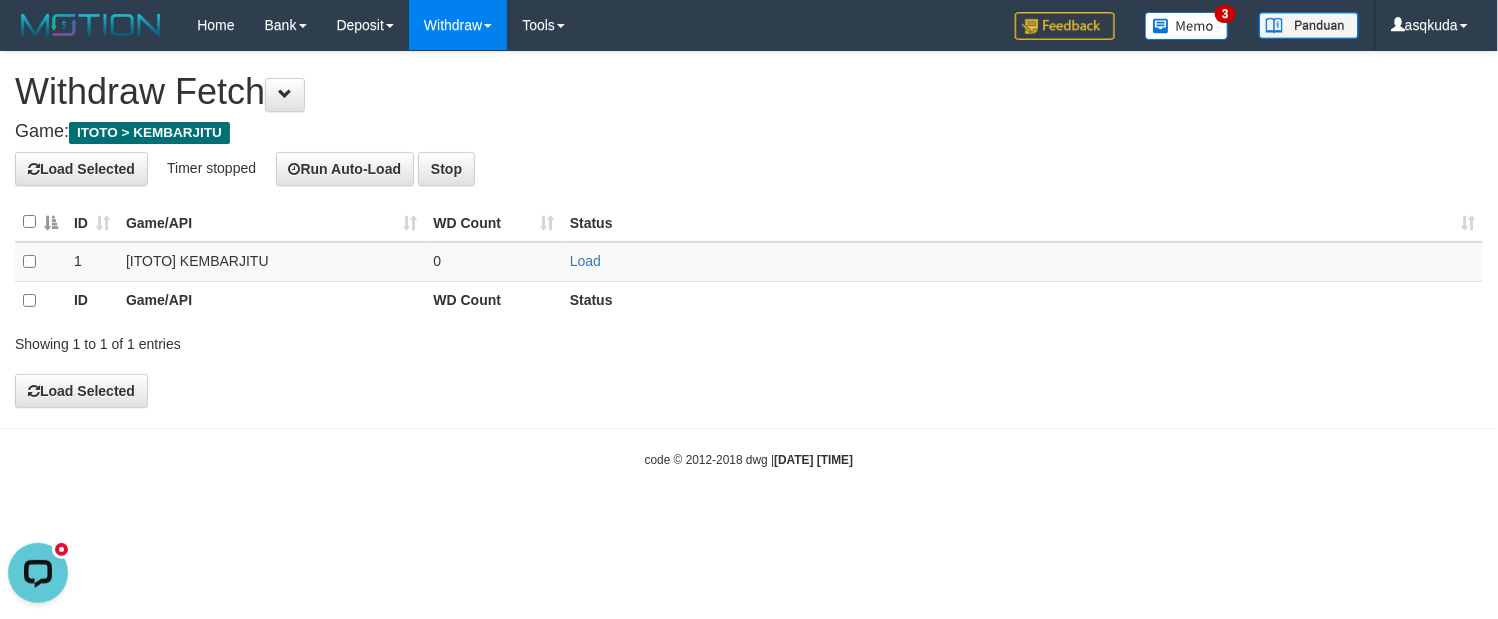click at bounding box center [40, 222] 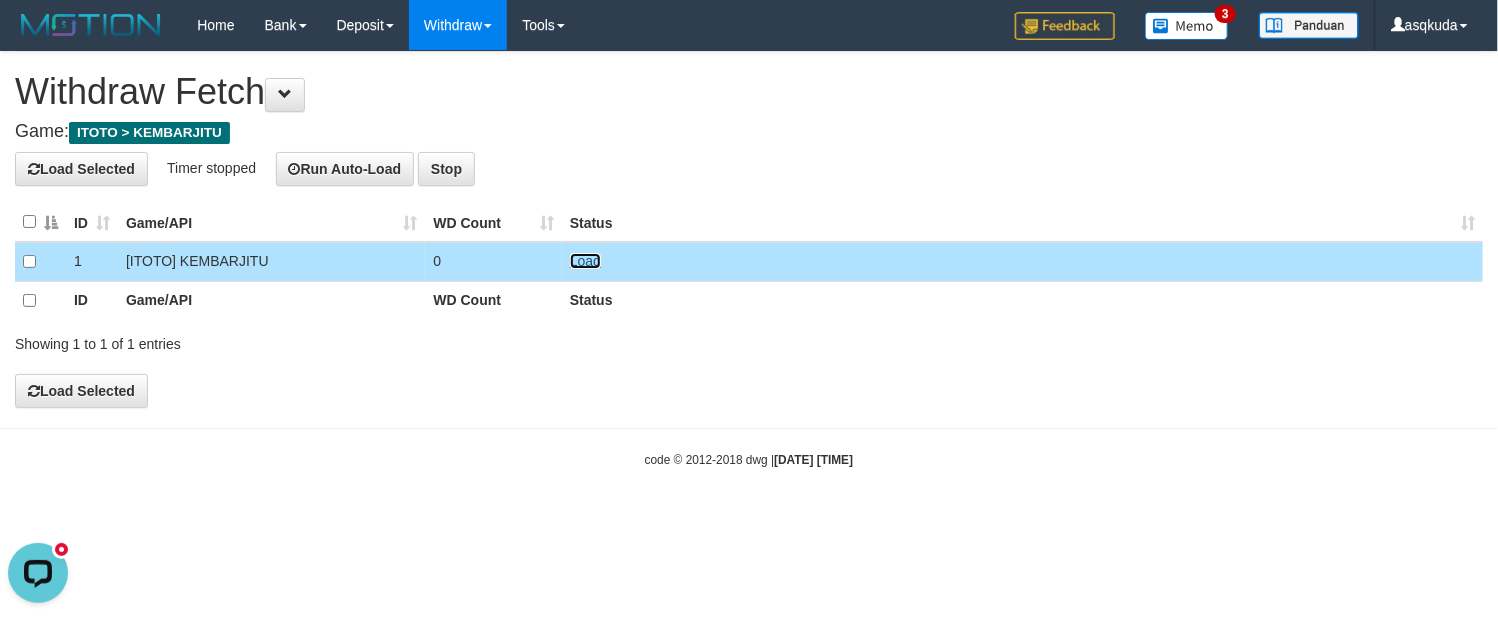 click on "Load" at bounding box center (585, 261) 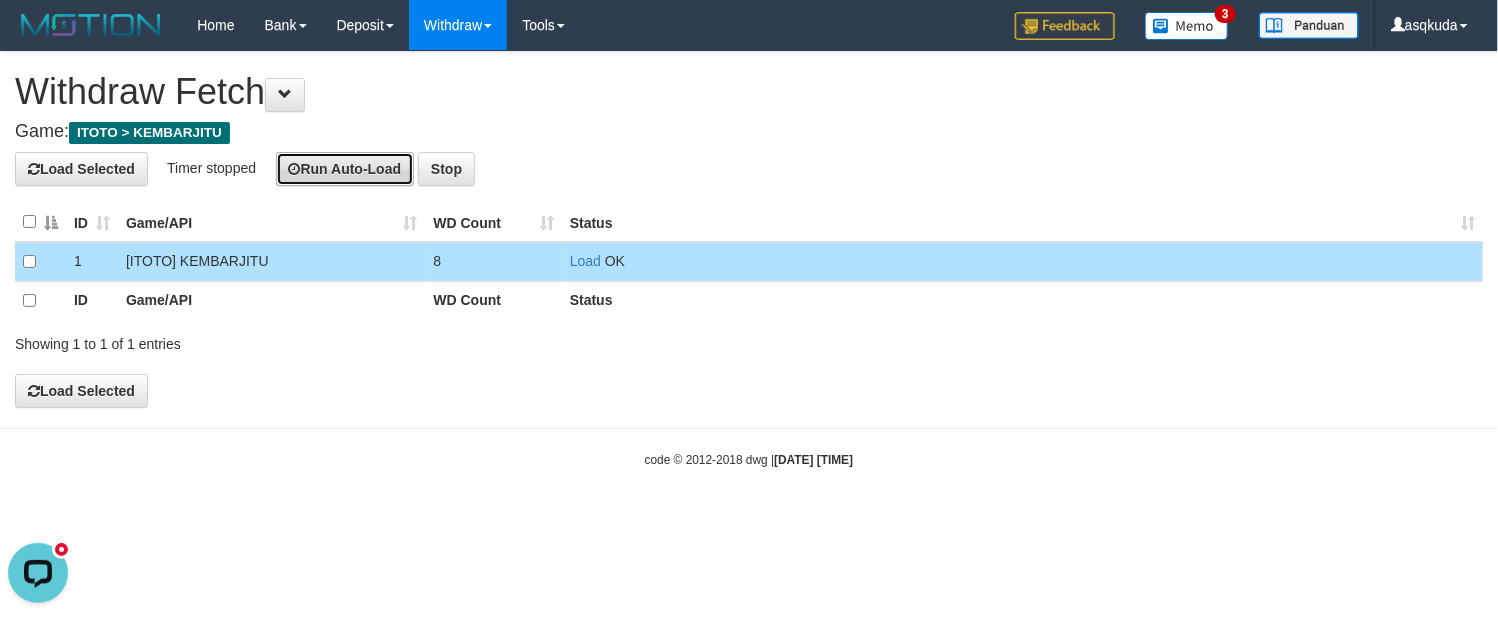 click on "Run Auto-Load" at bounding box center [345, 169] 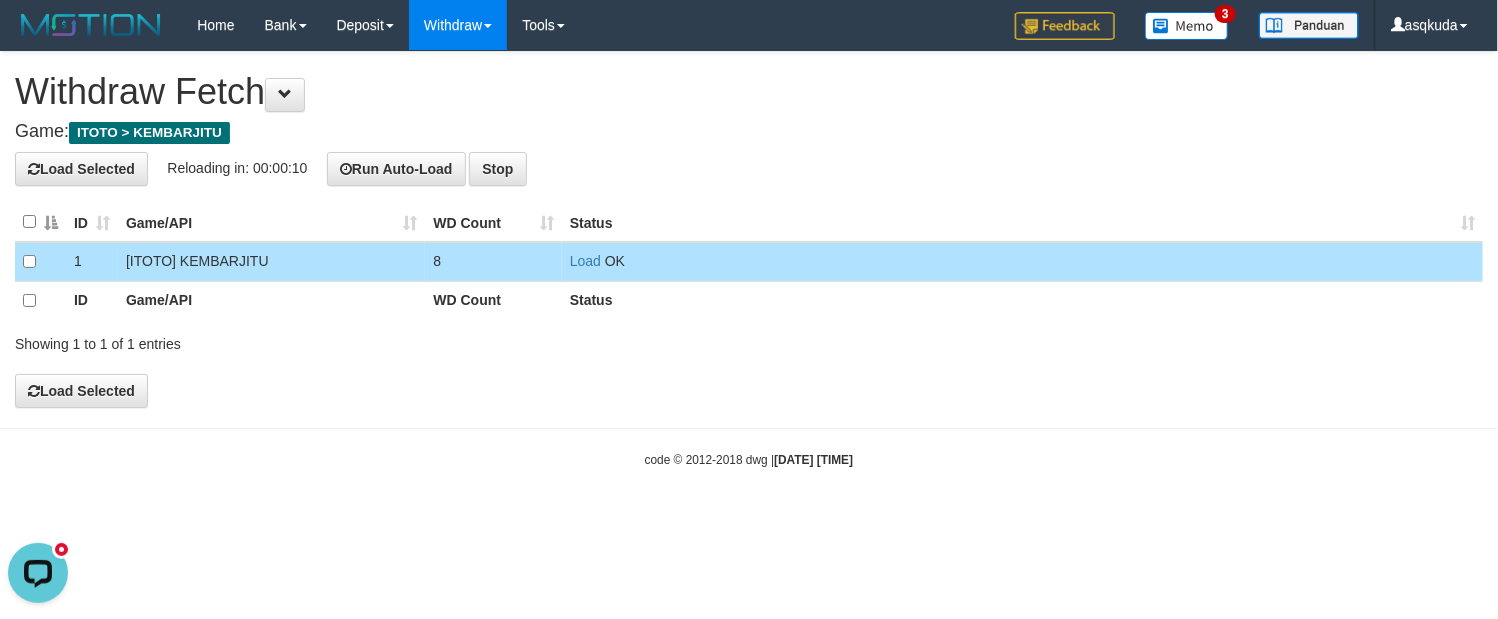 click on "**********" at bounding box center (749, 229) 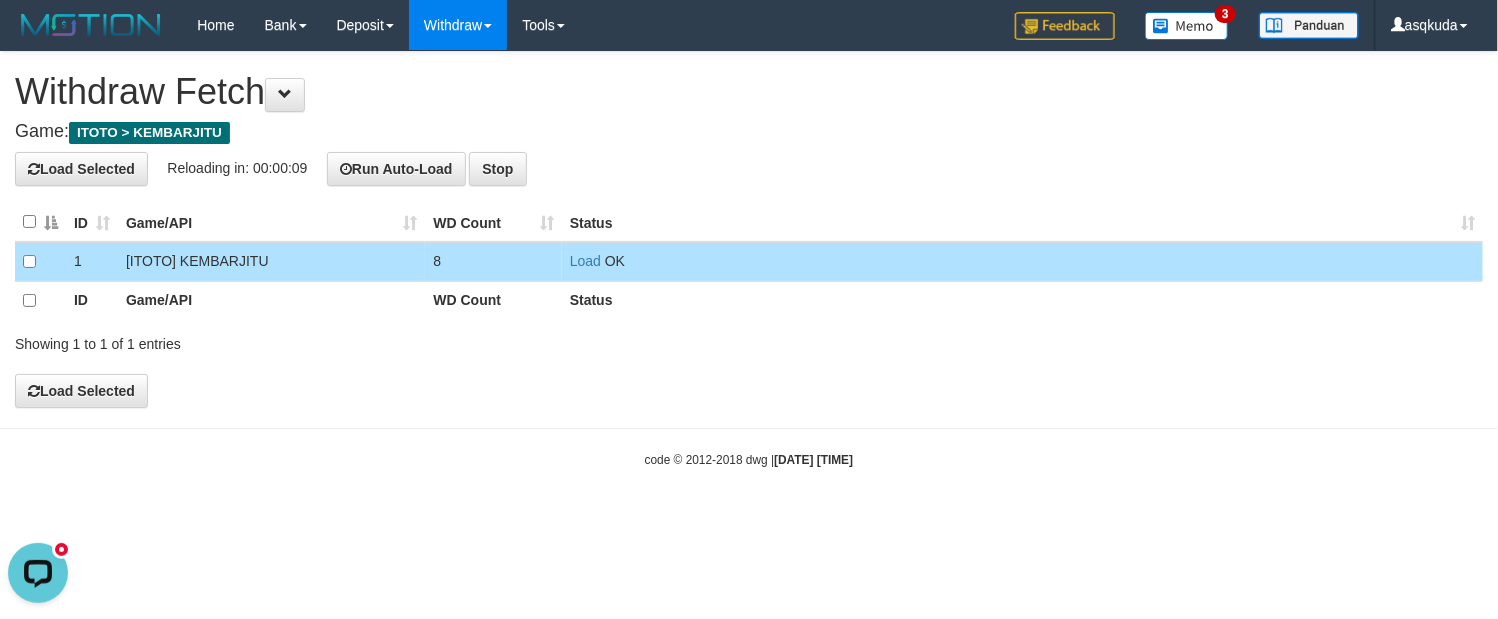 click on "Game:   ITOTO > KEMBARJITU" at bounding box center [749, 132] 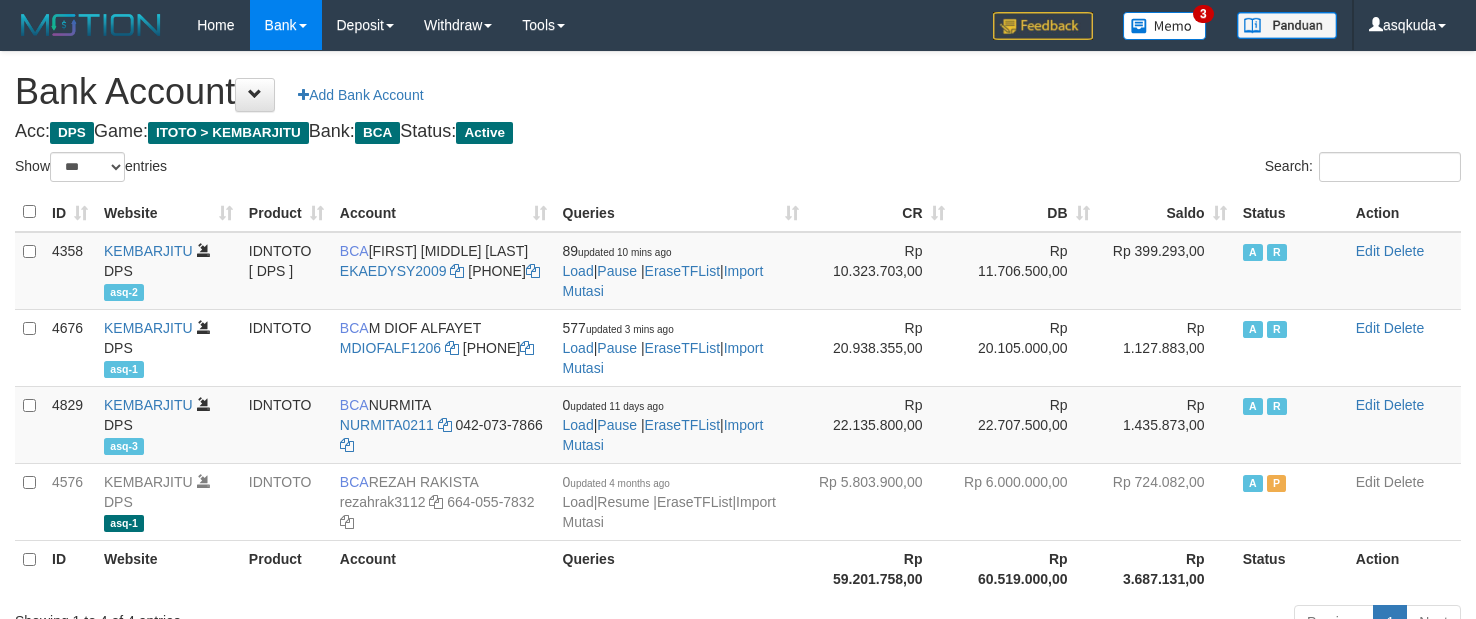 select on "***" 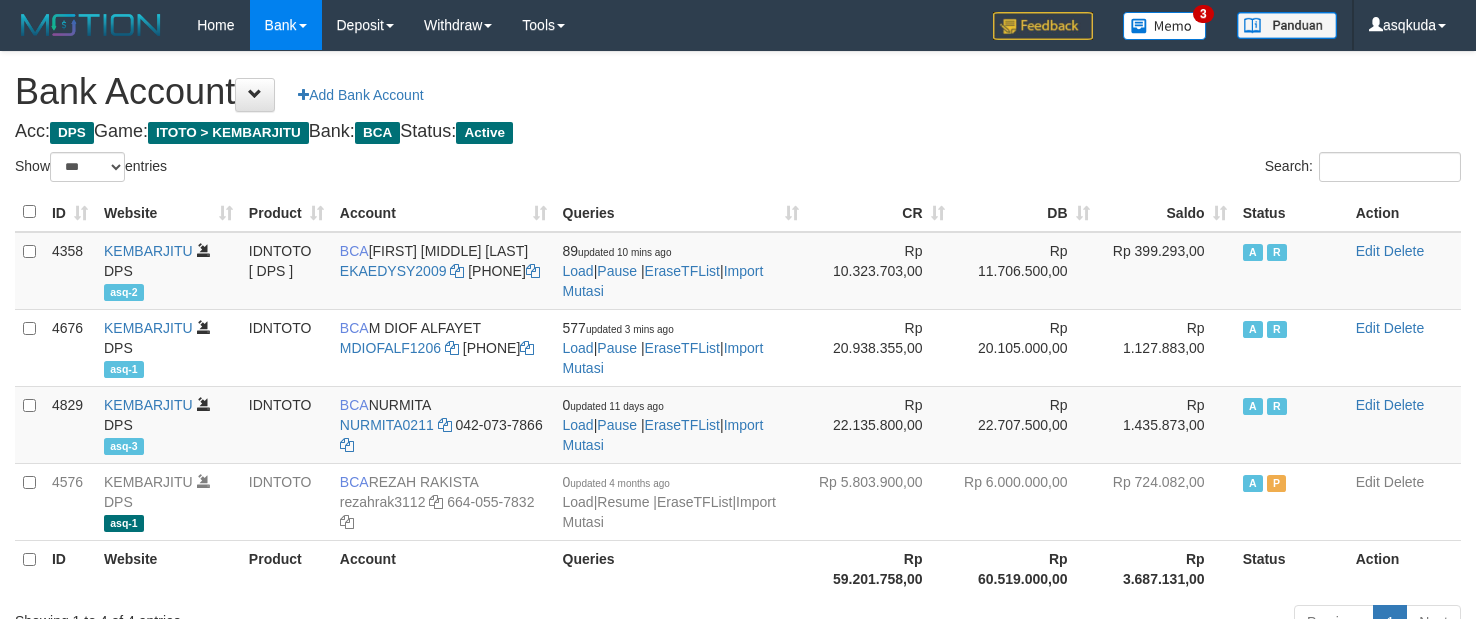 scroll, scrollTop: 0, scrollLeft: 0, axis: both 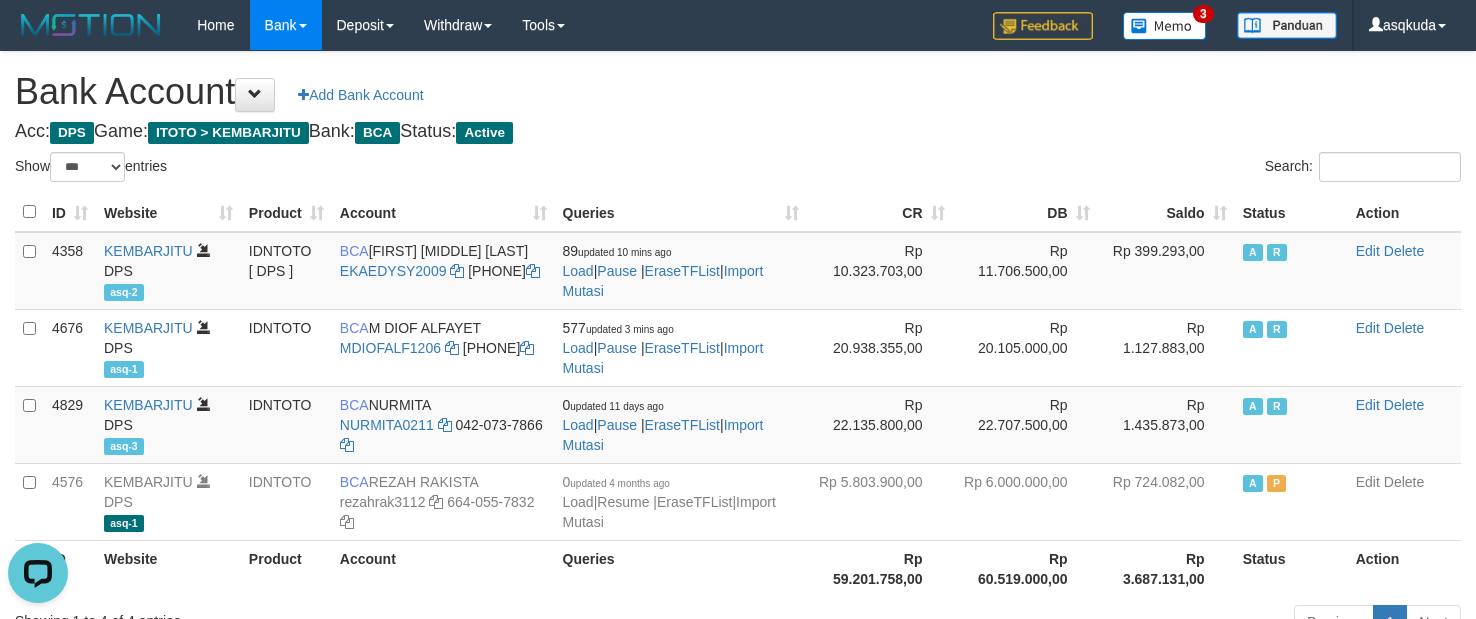 click on "Bank Account
Add Bank Account" at bounding box center (738, 92) 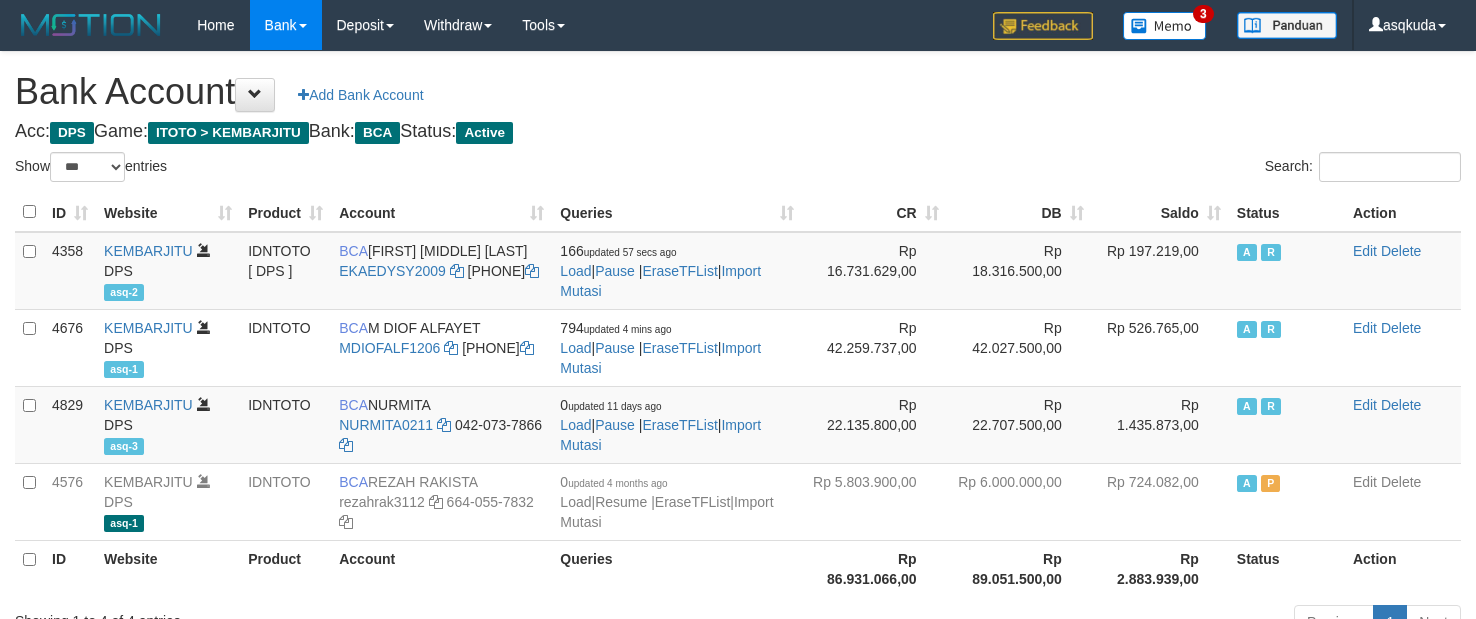 select on "***" 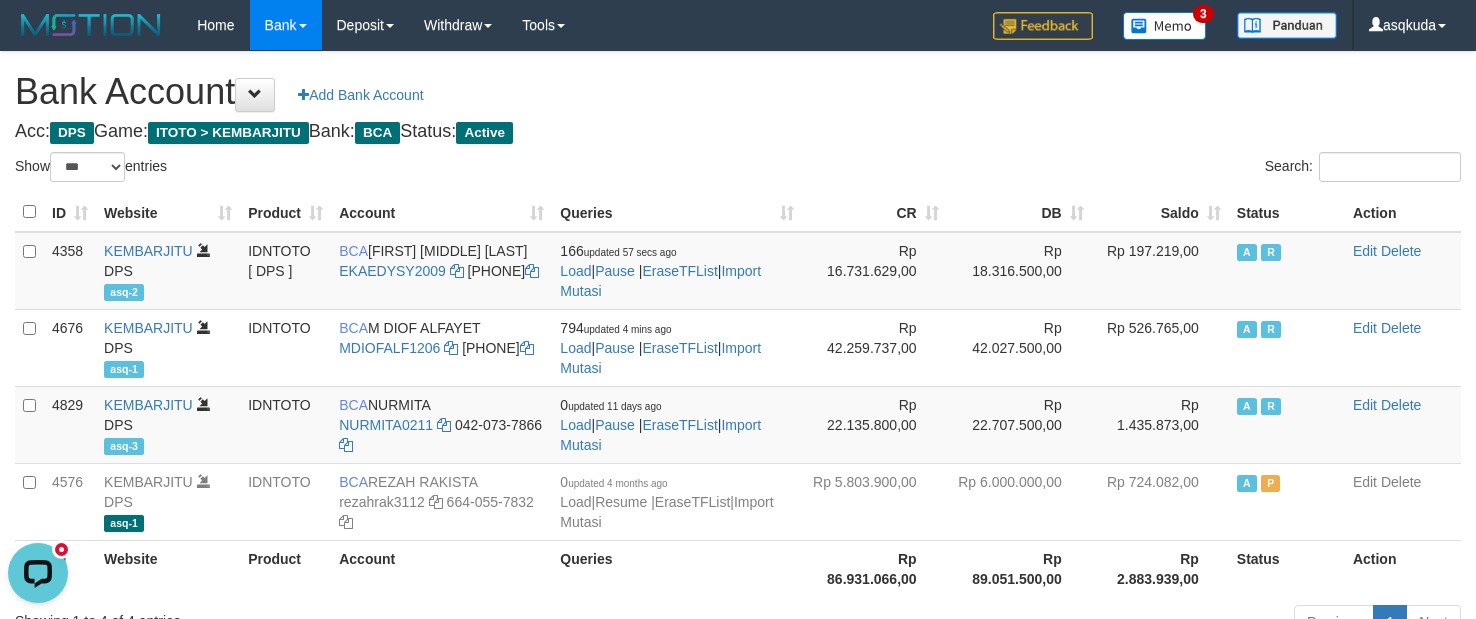 scroll, scrollTop: 0, scrollLeft: 0, axis: both 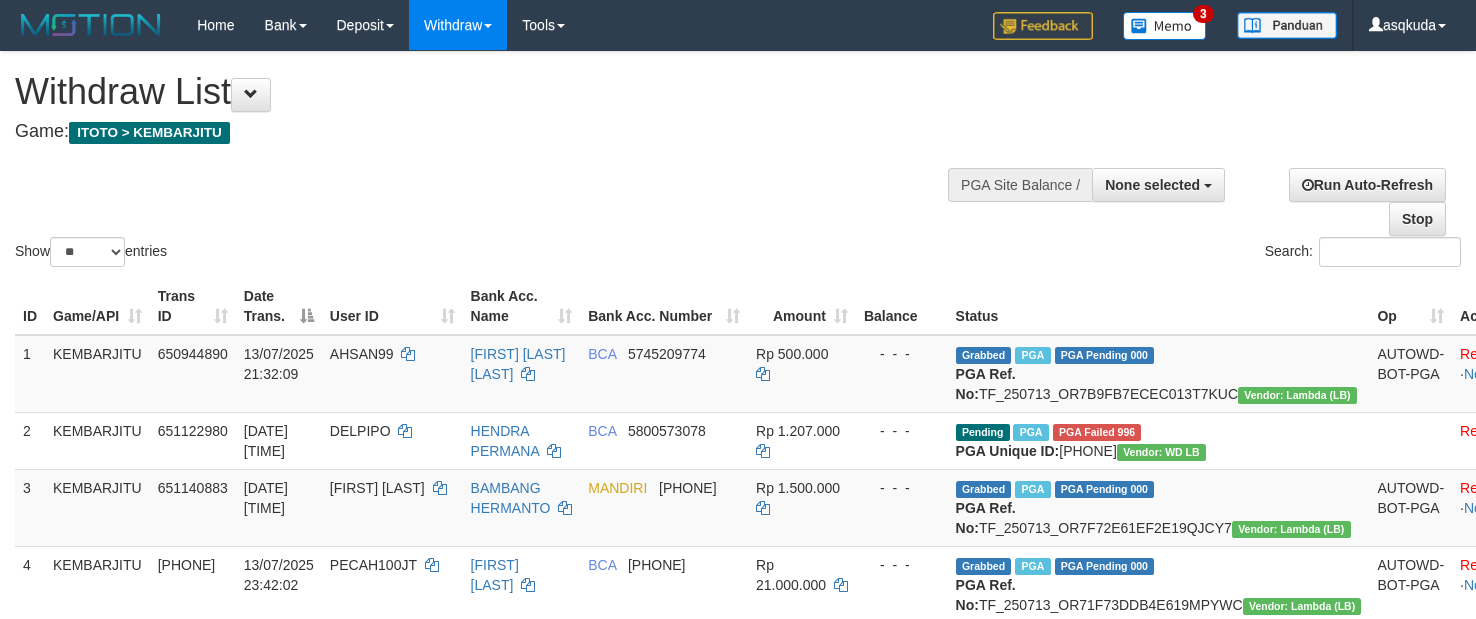 select 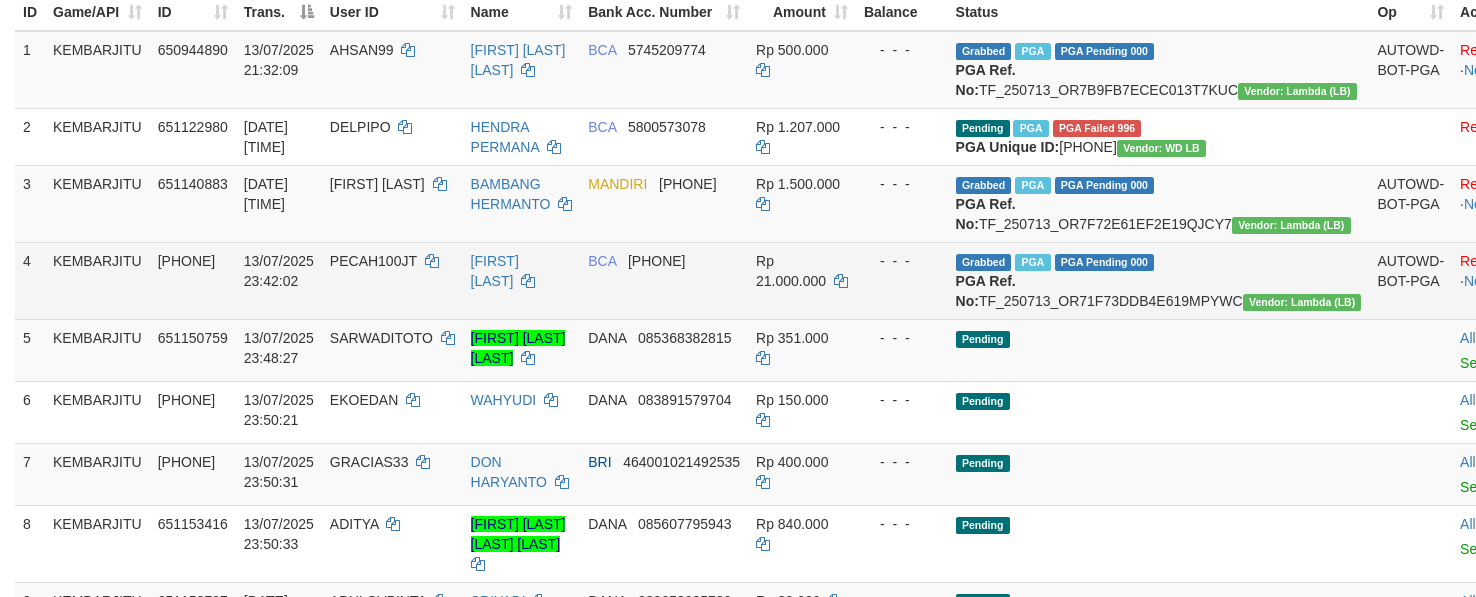 scroll, scrollTop: 300, scrollLeft: 0, axis: vertical 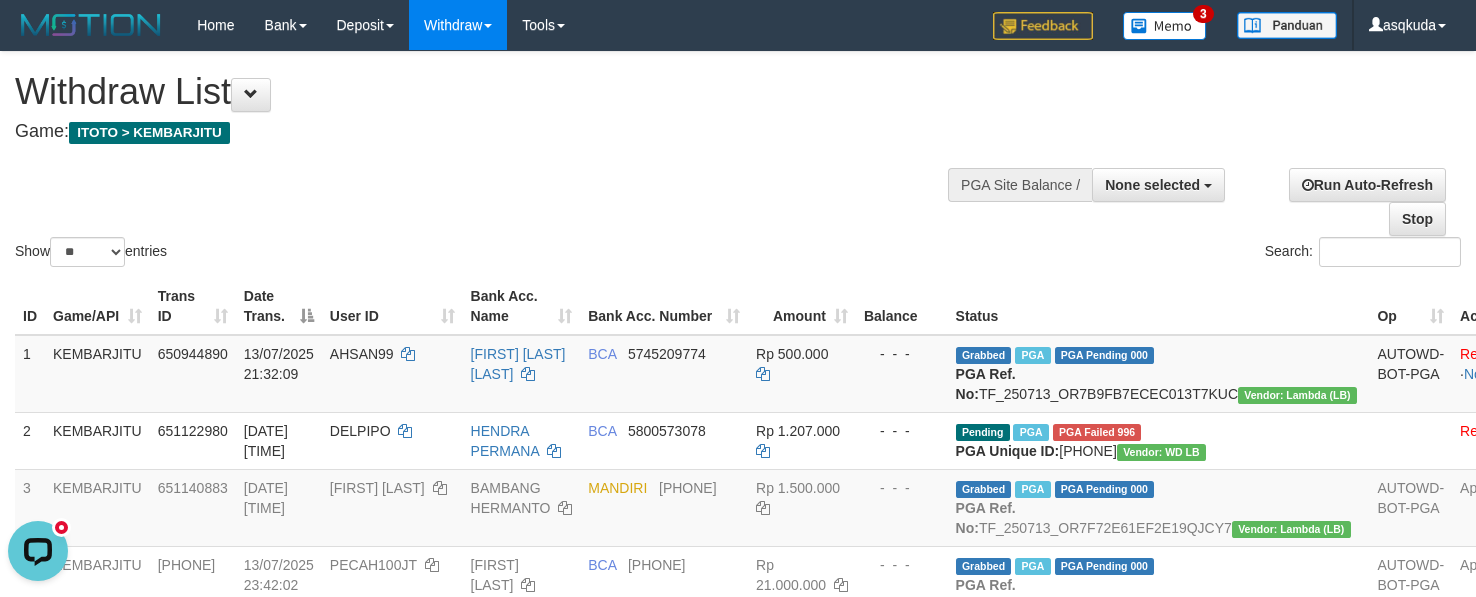 click on "Withdraw List" at bounding box center (489, 92) 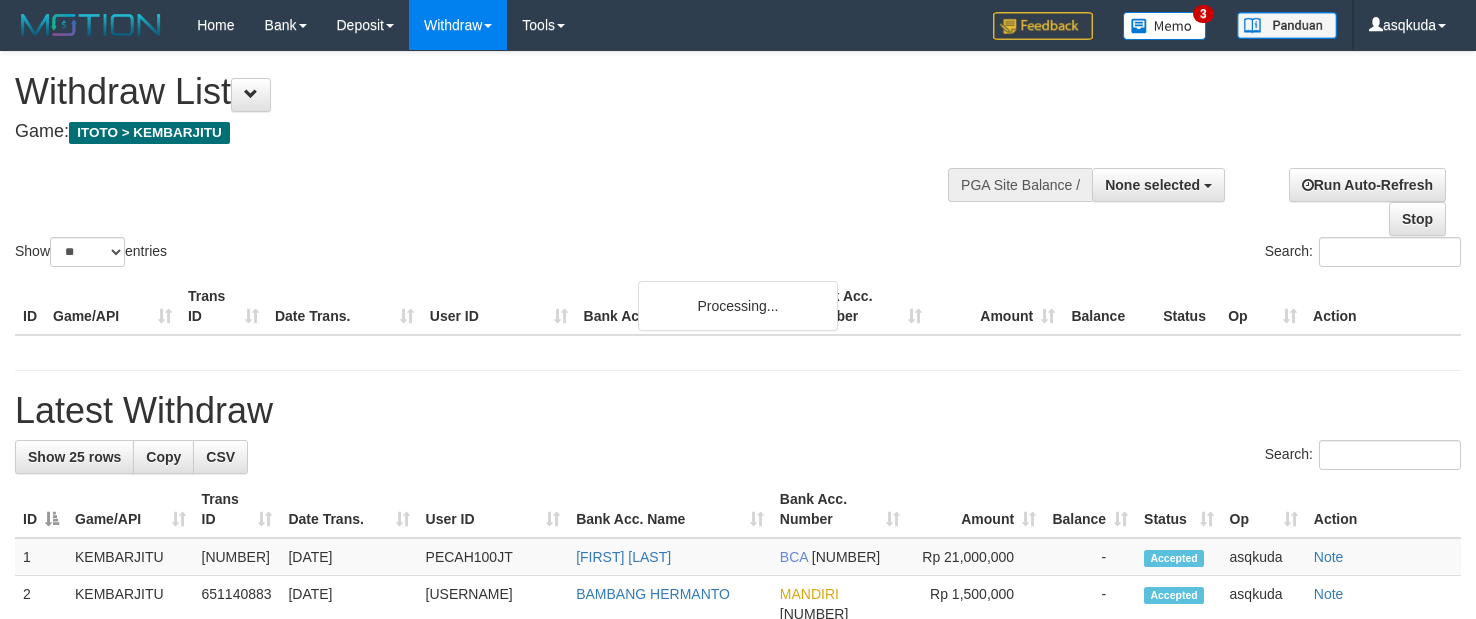 select 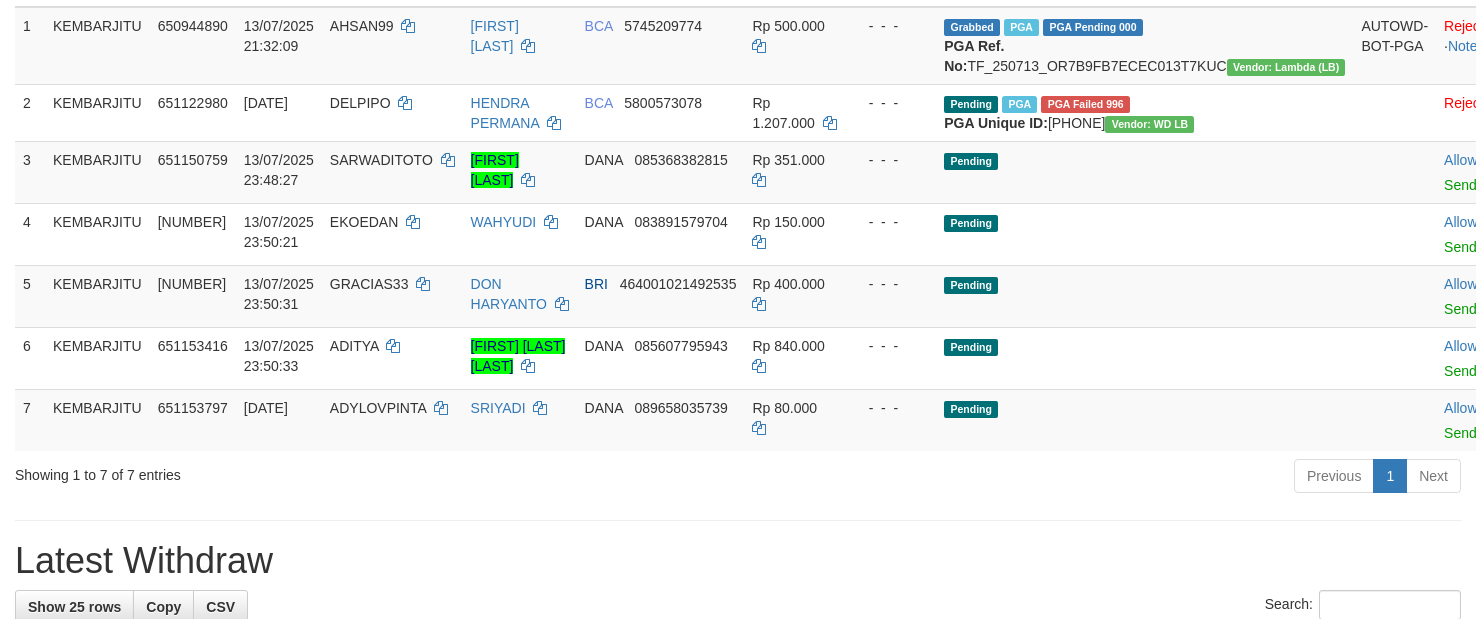 scroll, scrollTop: 750, scrollLeft: 0, axis: vertical 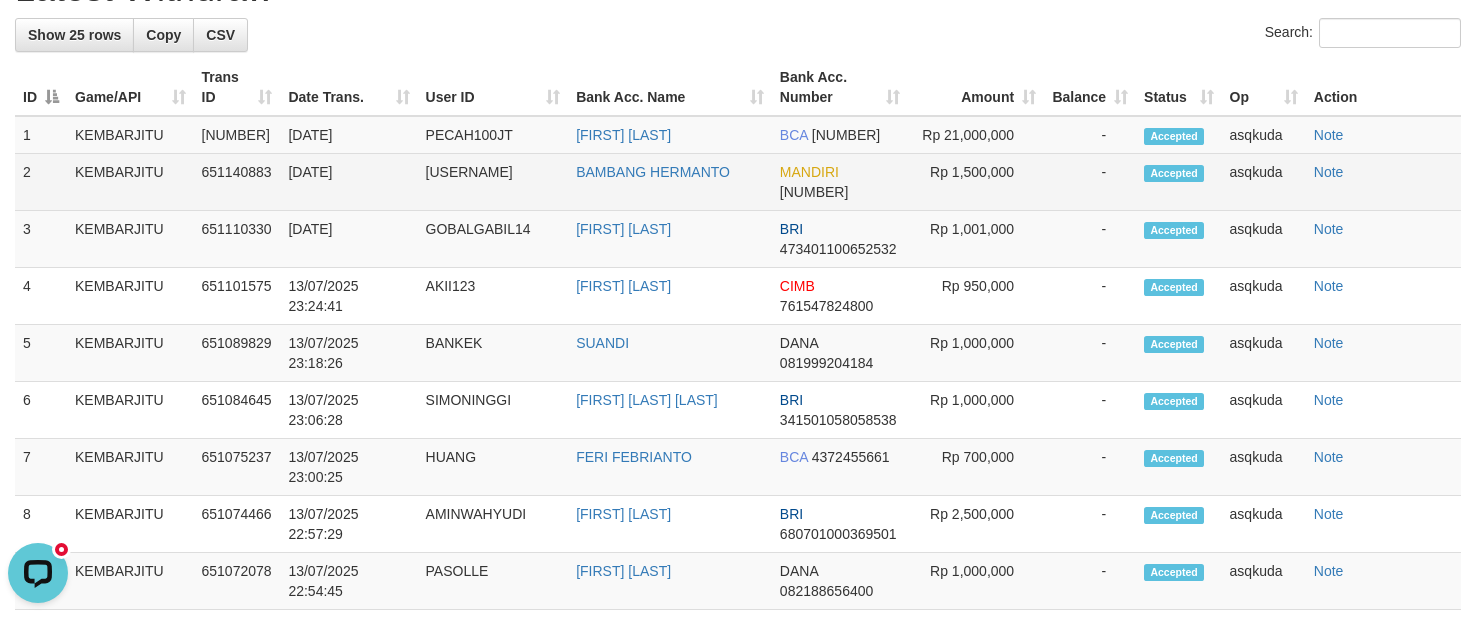 click on "[USERNAME]" at bounding box center [493, 182] 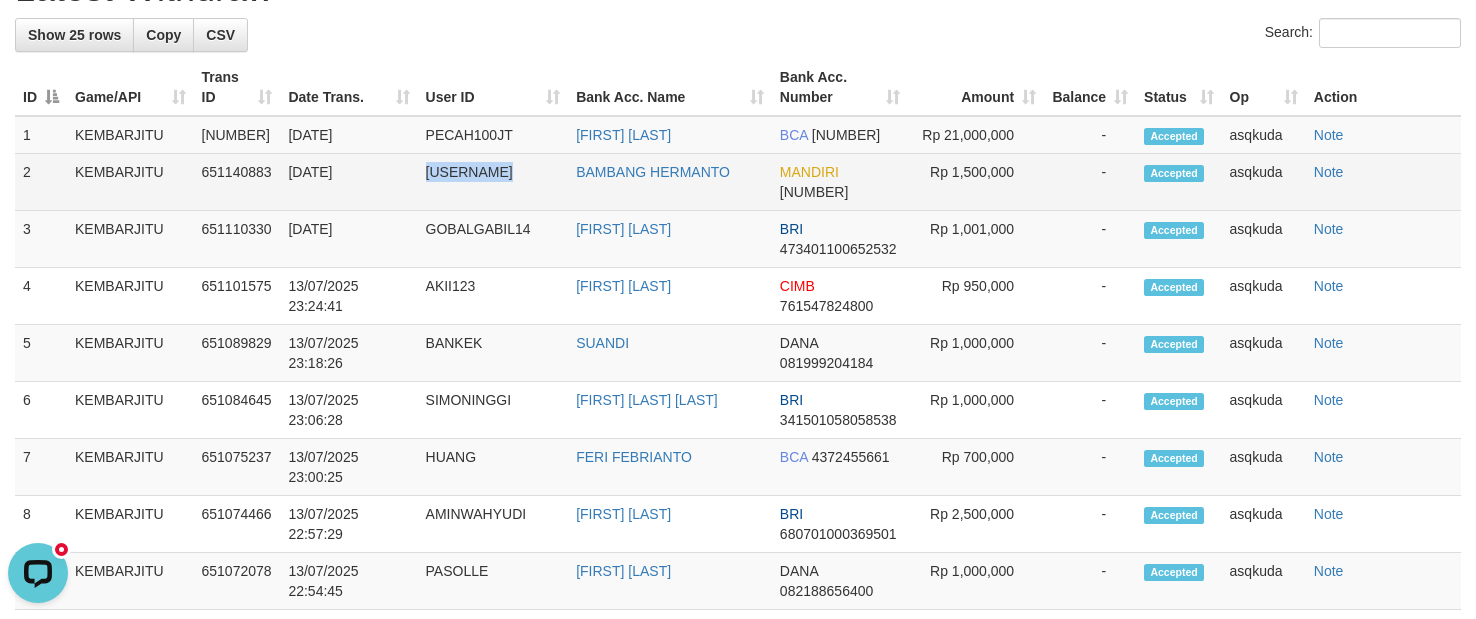 copy on "[USERNAME]" 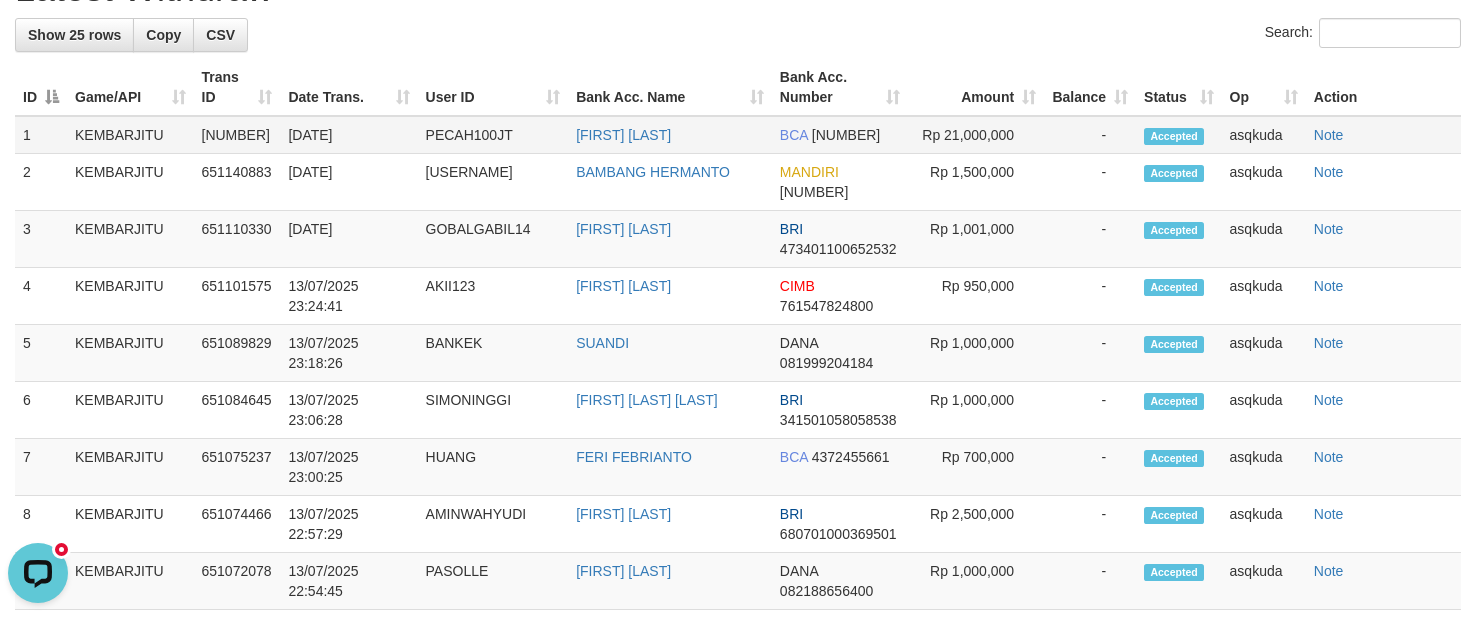 click on "PECAH100JT" at bounding box center (493, 135) 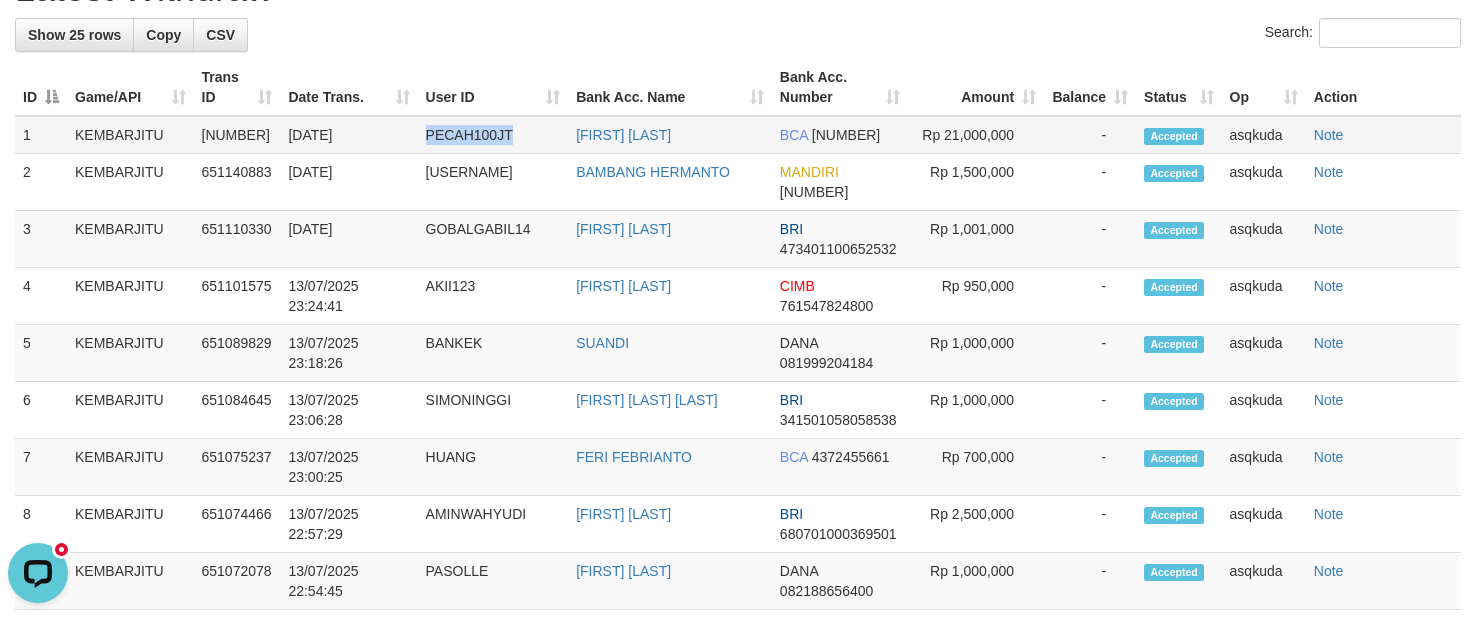 copy on "PECAH100JT" 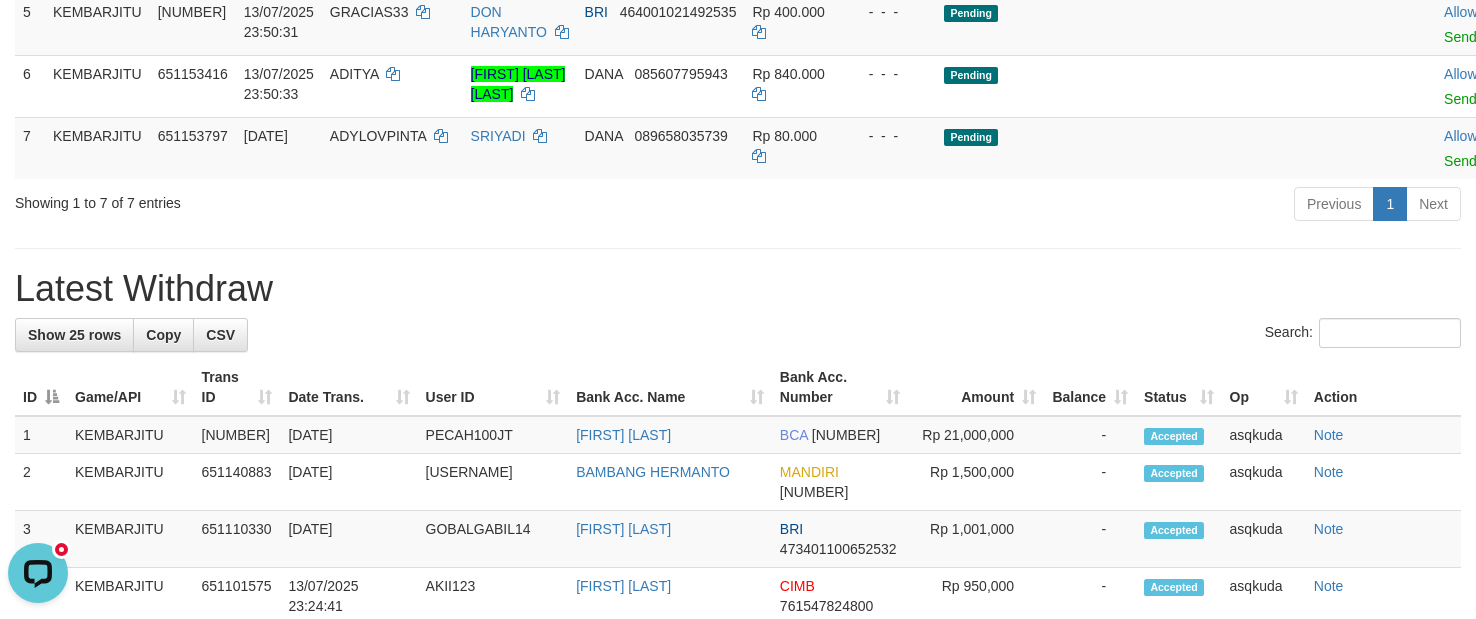 click on "Latest Withdraw" at bounding box center [738, 289] 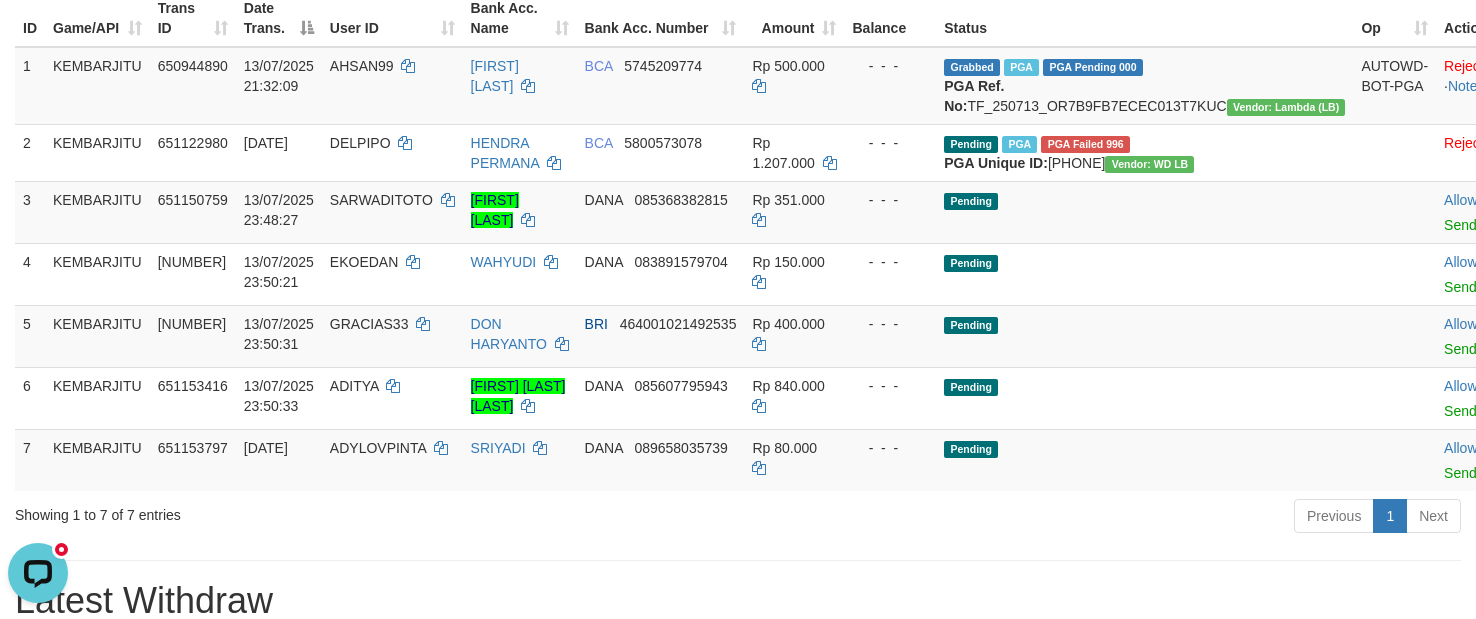 scroll, scrollTop: 0, scrollLeft: 0, axis: both 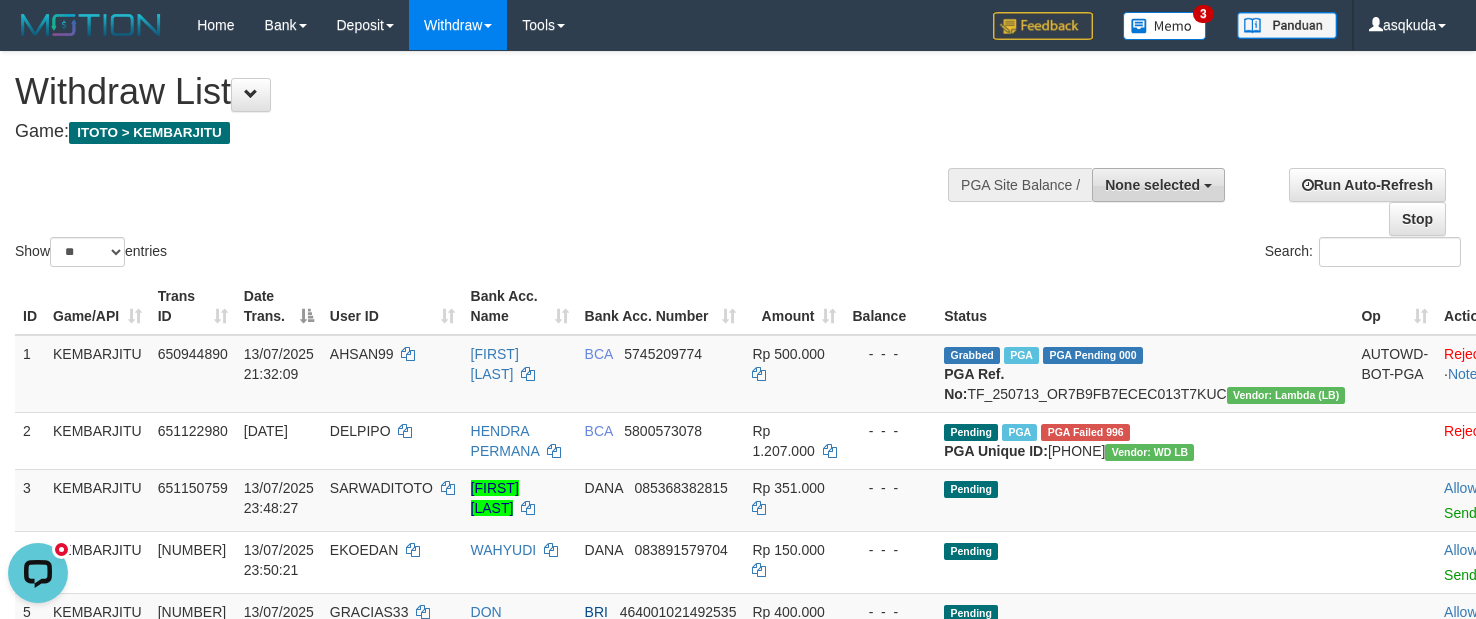 click on "None selected" at bounding box center [1158, 185] 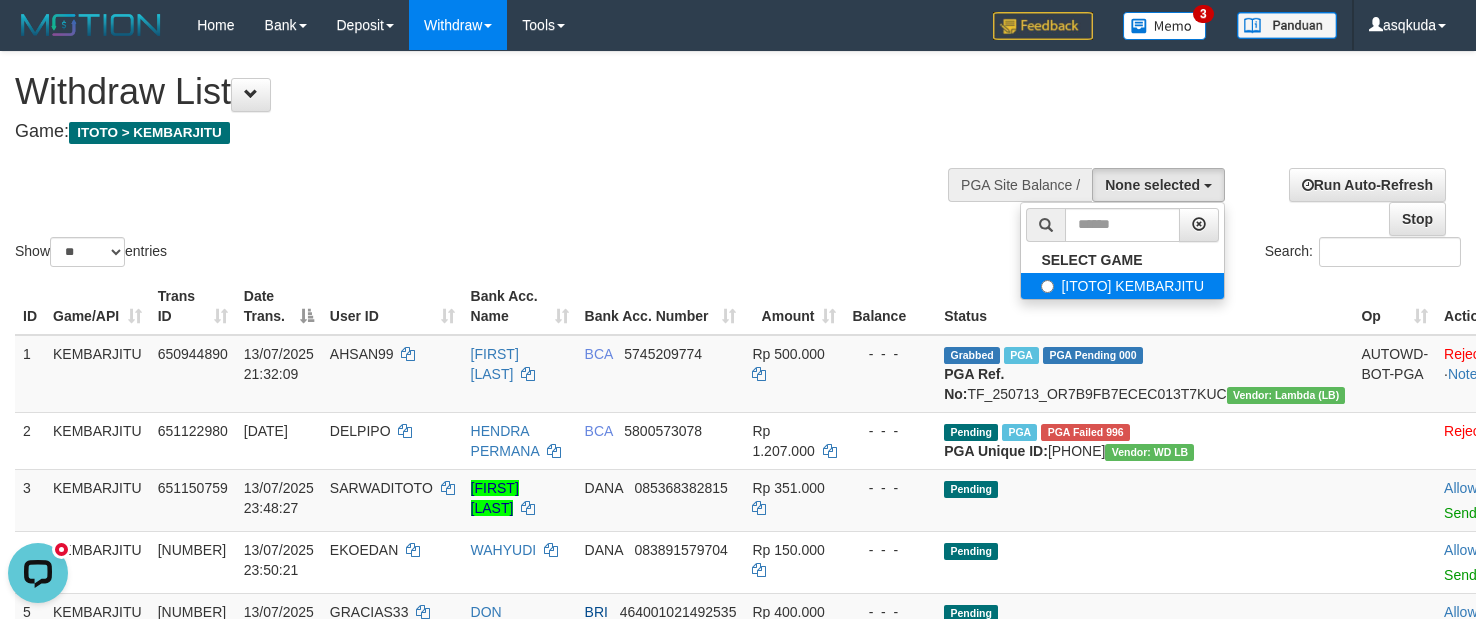 select on "***" 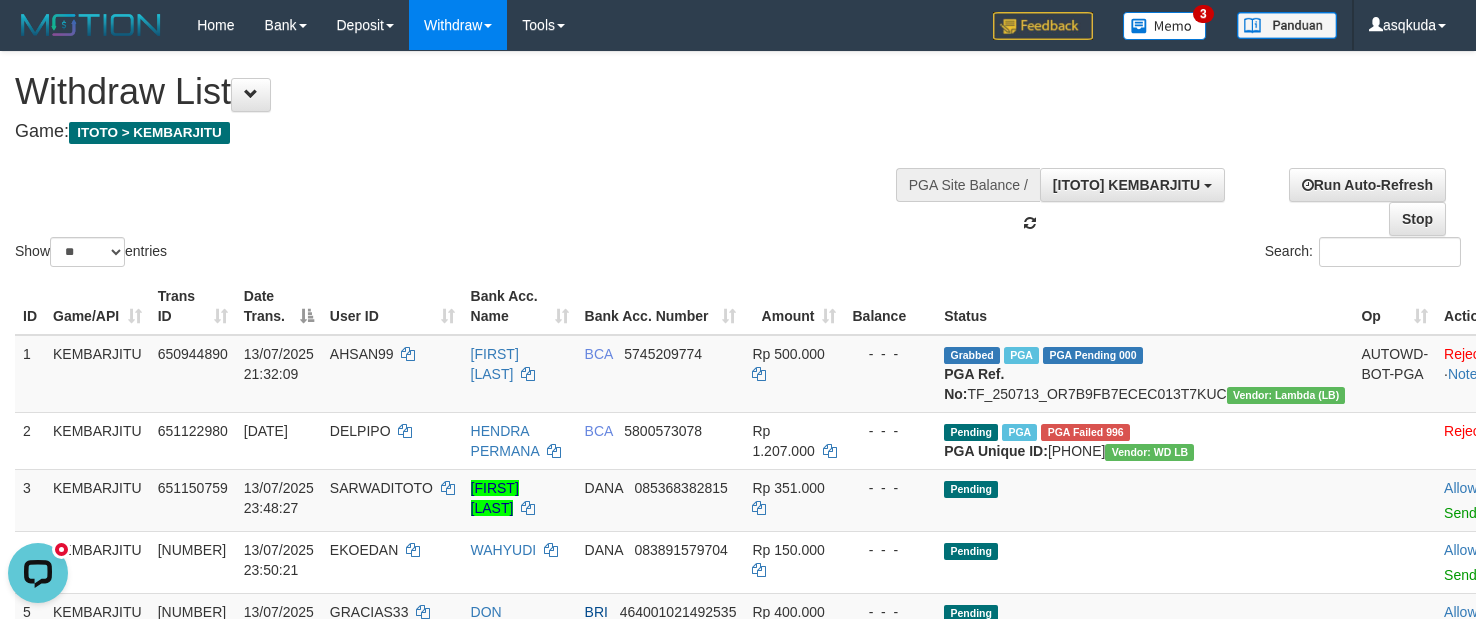 scroll, scrollTop: 18, scrollLeft: 0, axis: vertical 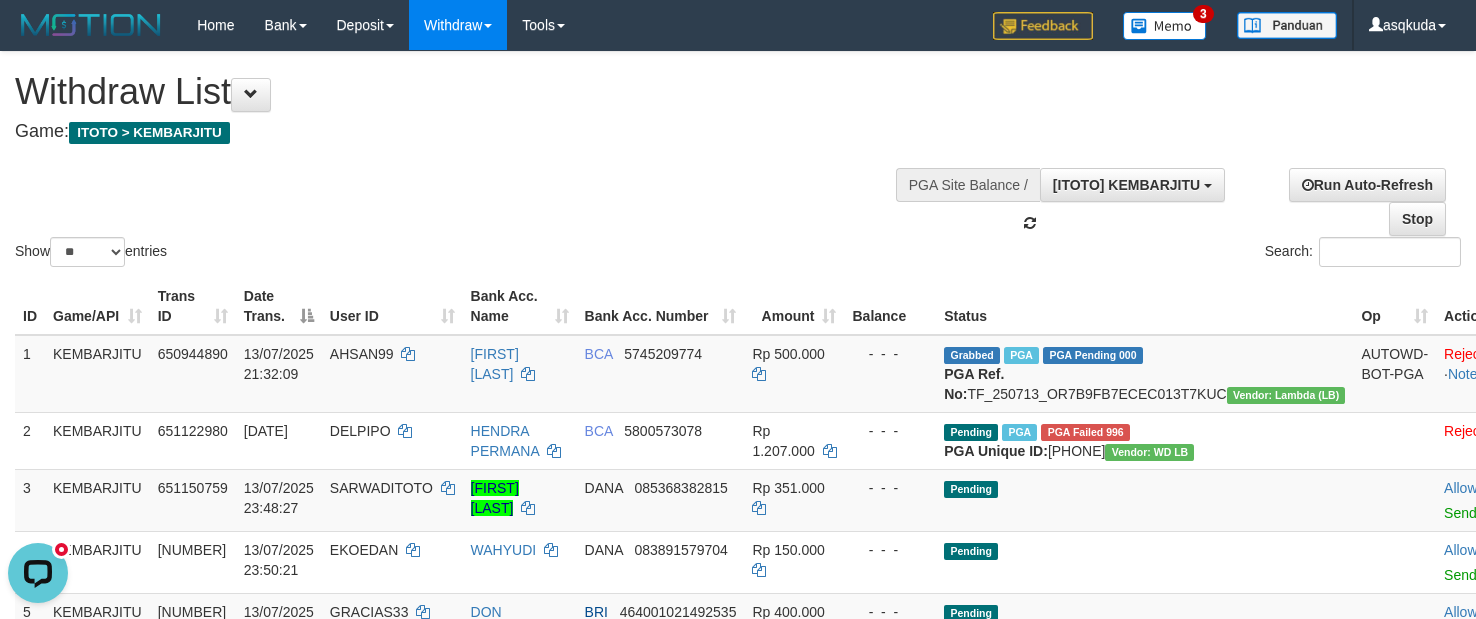 click on "Show  ** ** ** ***  entries Search:" at bounding box center [738, 161] 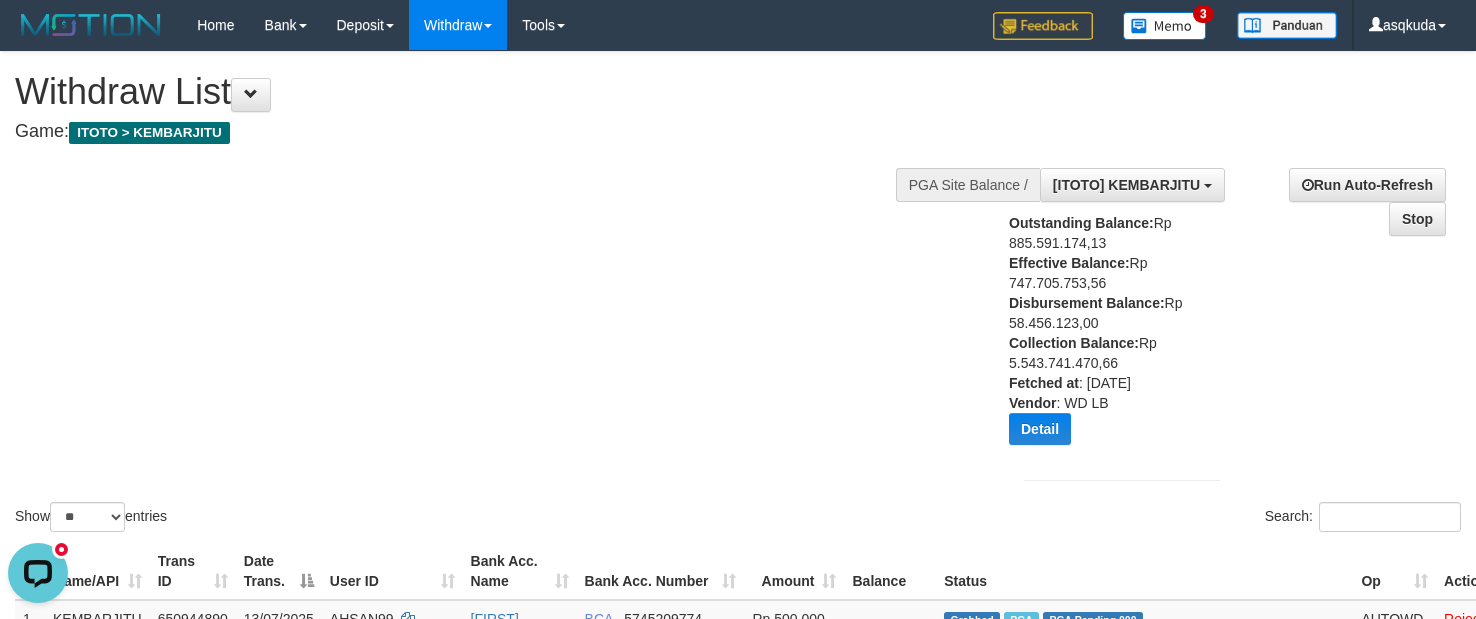 click on "Outstanding Balance:  Rp 885.591.174,13
Effective Balance:  Rp 747.705.753,56
Disbursement Balance:  Rp 58.456.123,00
Collection Balance:  Rp 5.543.741.470,66
Fetched at : 2025-07-13 23:51:48
Vendor : WD LB
Detail
Vendor Name
Outstanding Balance
Effective Balance
Disbursment Balance
Collection Balance
Lambda
Rp 274.094.772,29
Rp 747.705.753,01
Rp 7.941.000,00
Rp 773.969.736,75
Atlas
Rp 303.248.204,45
Rp 0,00
Rp 364.000,00
Rp 2.891.768.799,01
Gigantic Rp 308.248.197,39" at bounding box center [1103, 336] 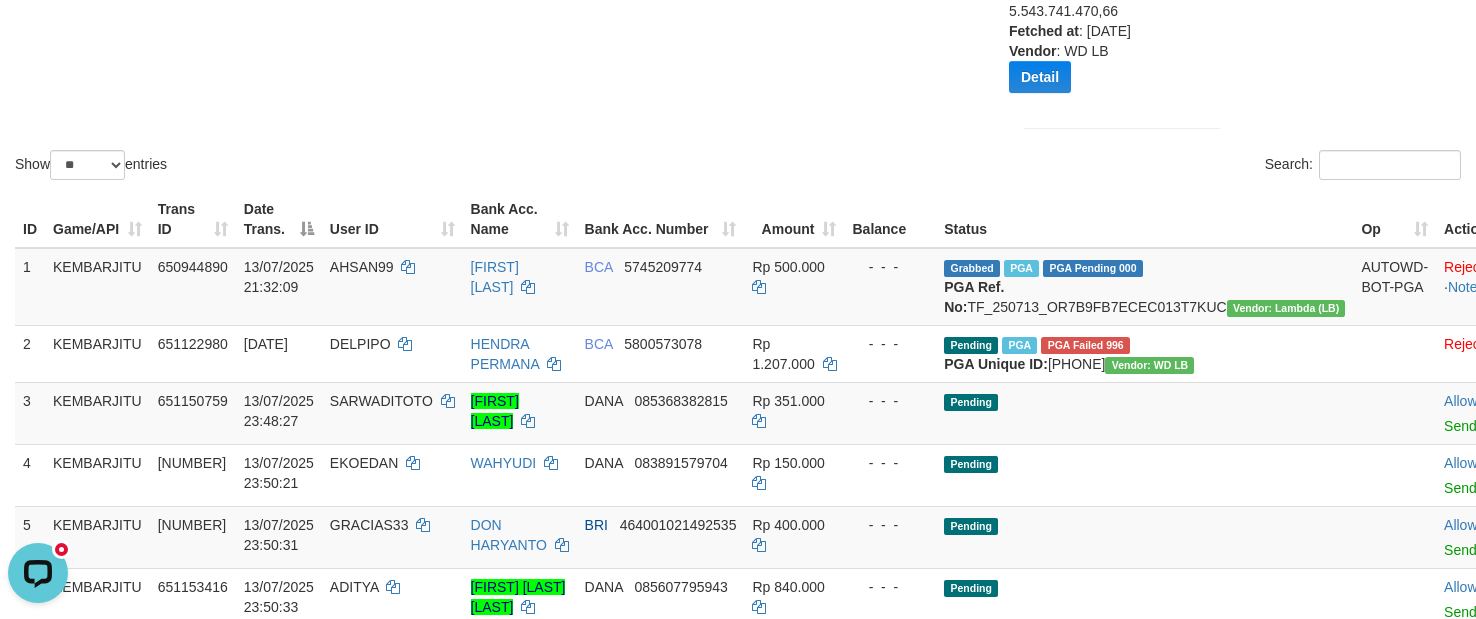scroll, scrollTop: 300, scrollLeft: 0, axis: vertical 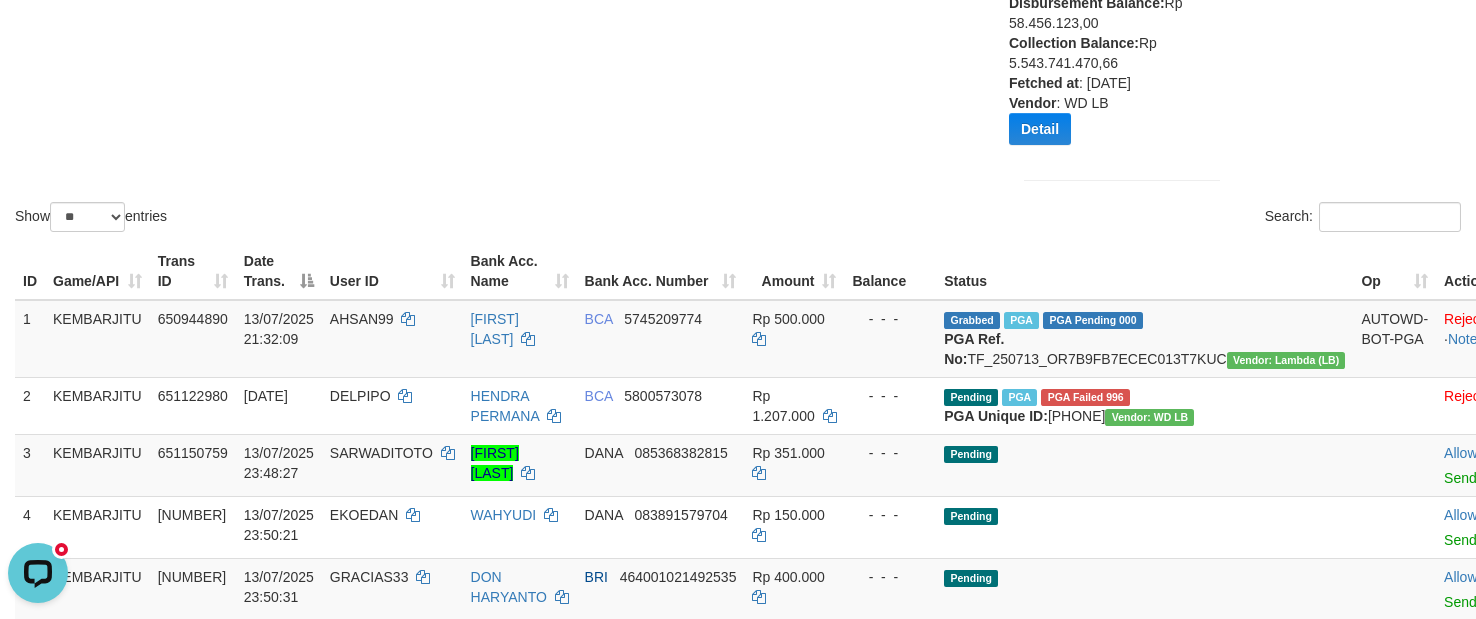 click on "Show  ** ** ** ***  entries Search:" at bounding box center (738, -6) 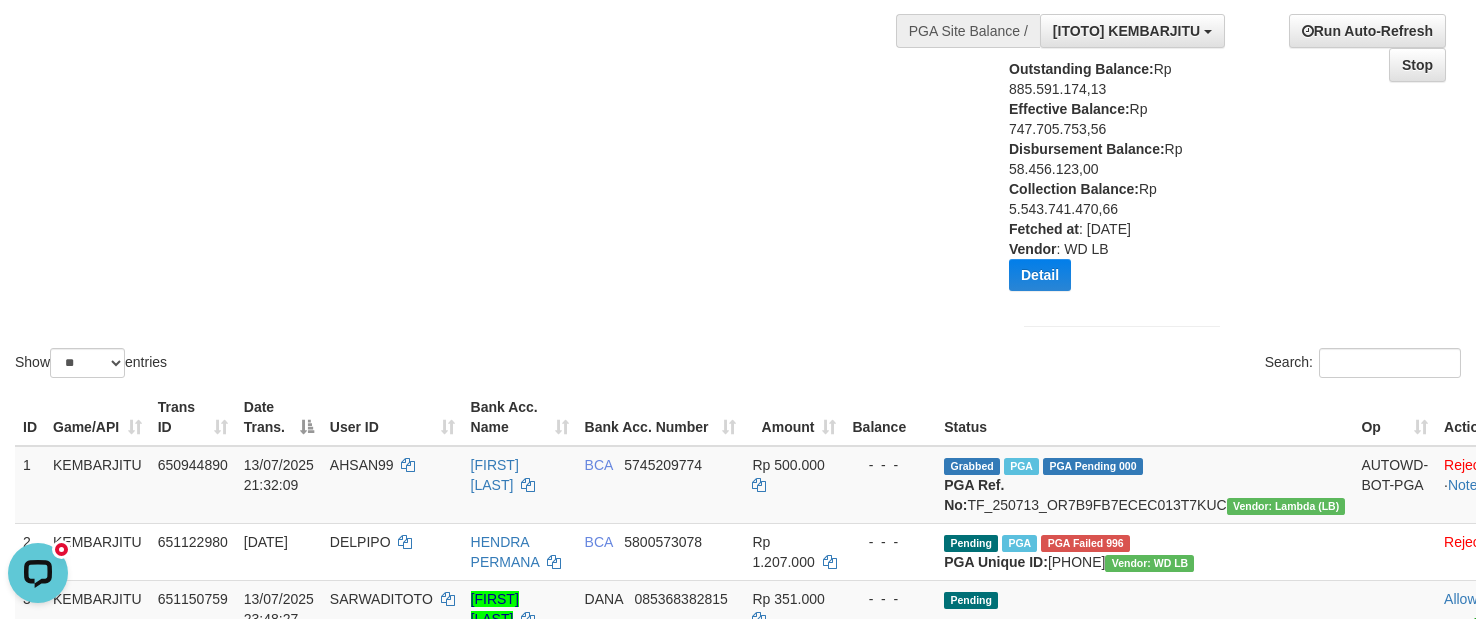scroll, scrollTop: 0, scrollLeft: 0, axis: both 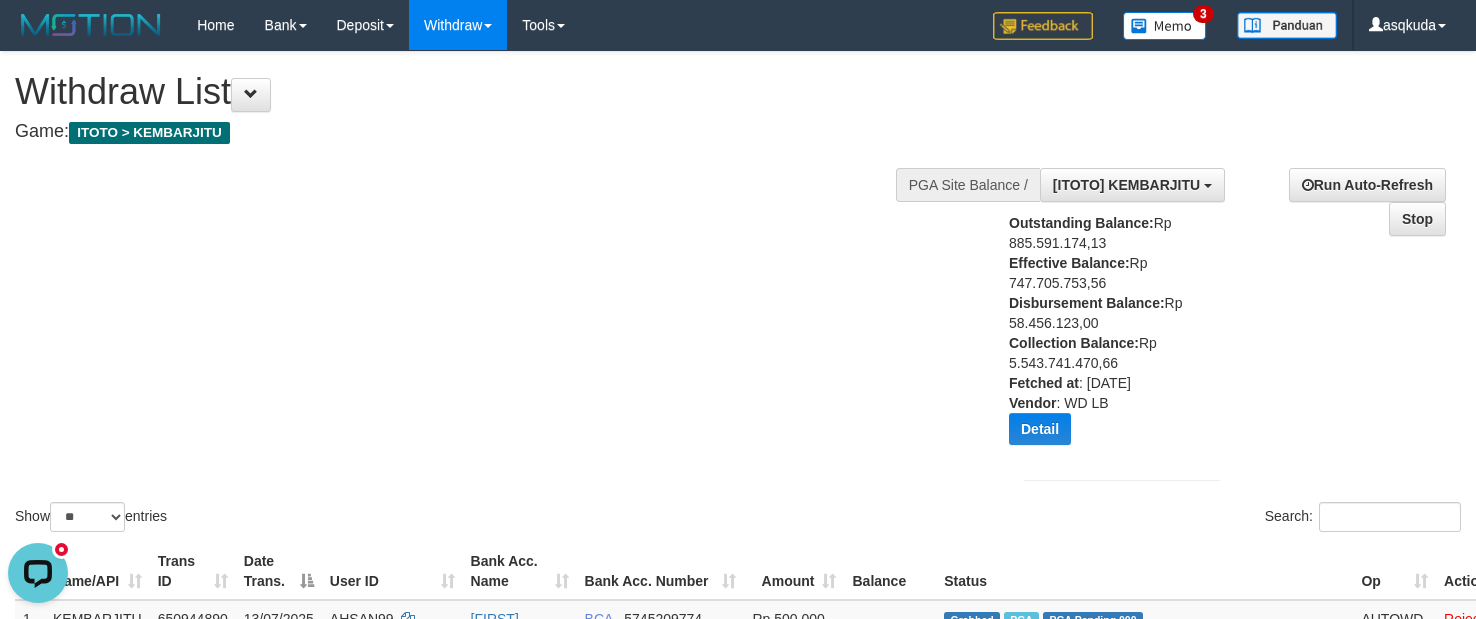 click on "Show  ** ** ** ***  entries Search:" at bounding box center (738, 294) 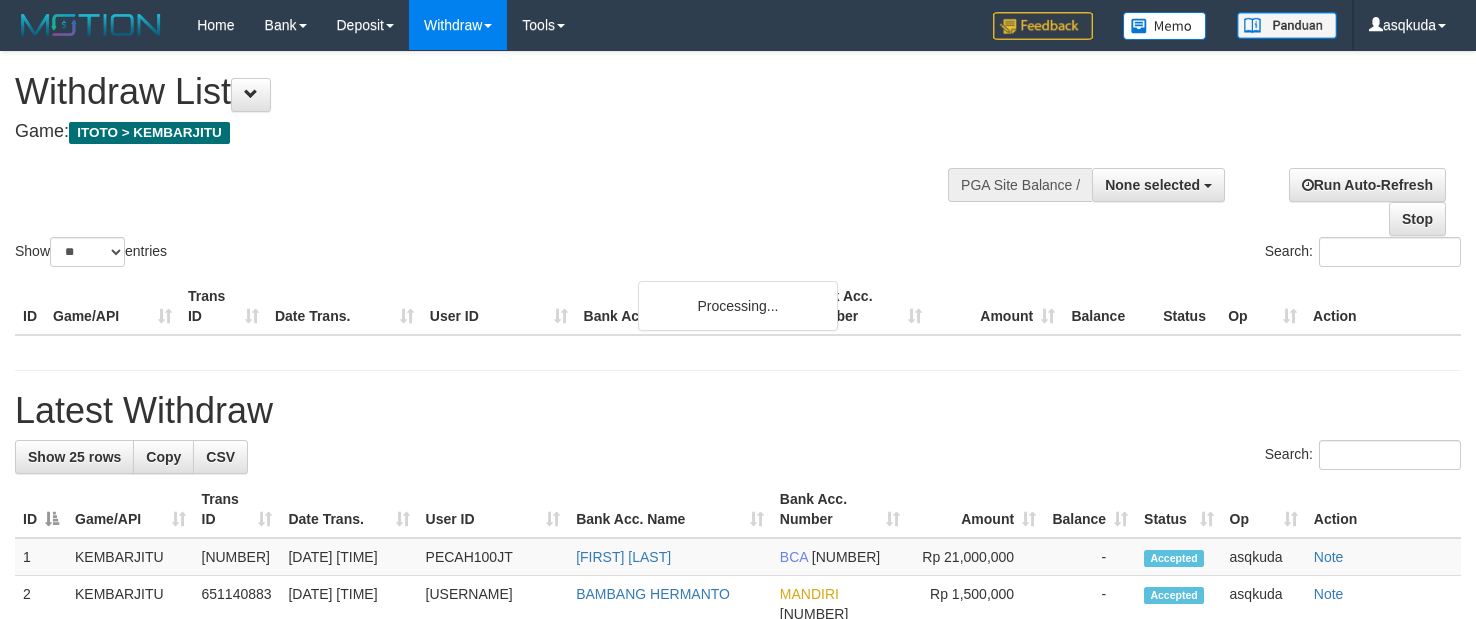 select 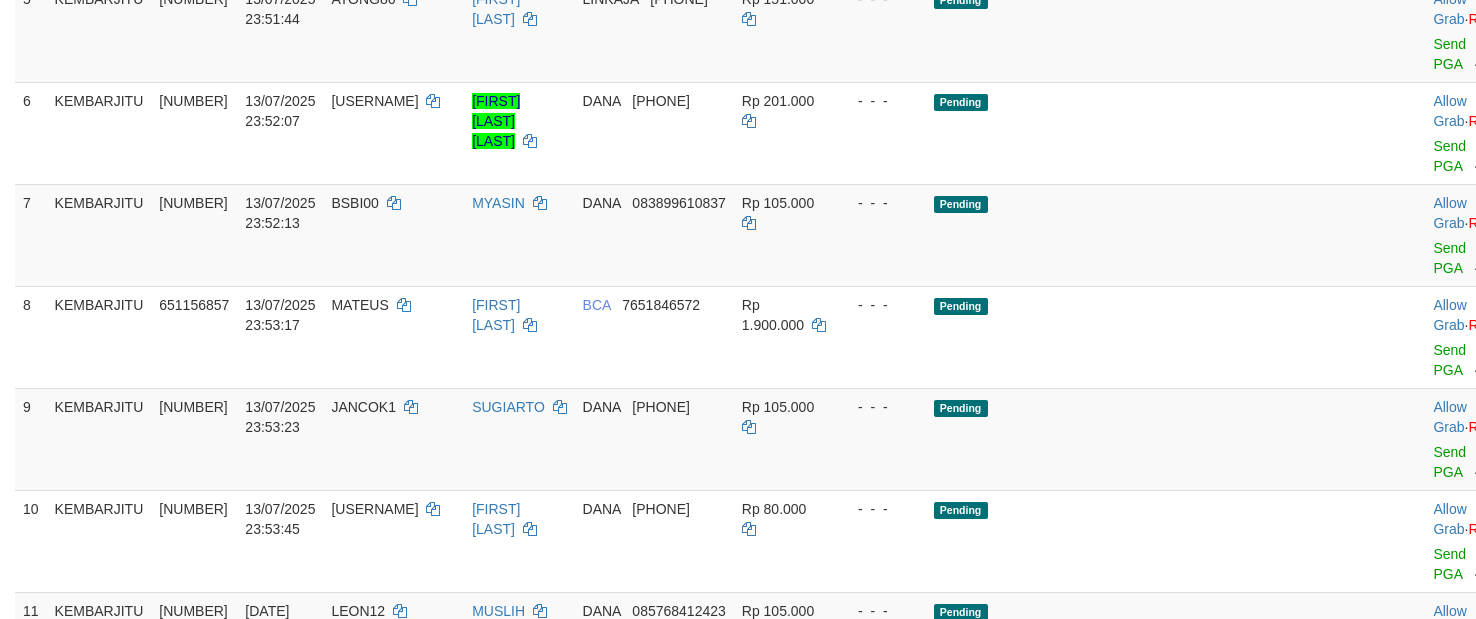 scroll, scrollTop: 901, scrollLeft: 0, axis: vertical 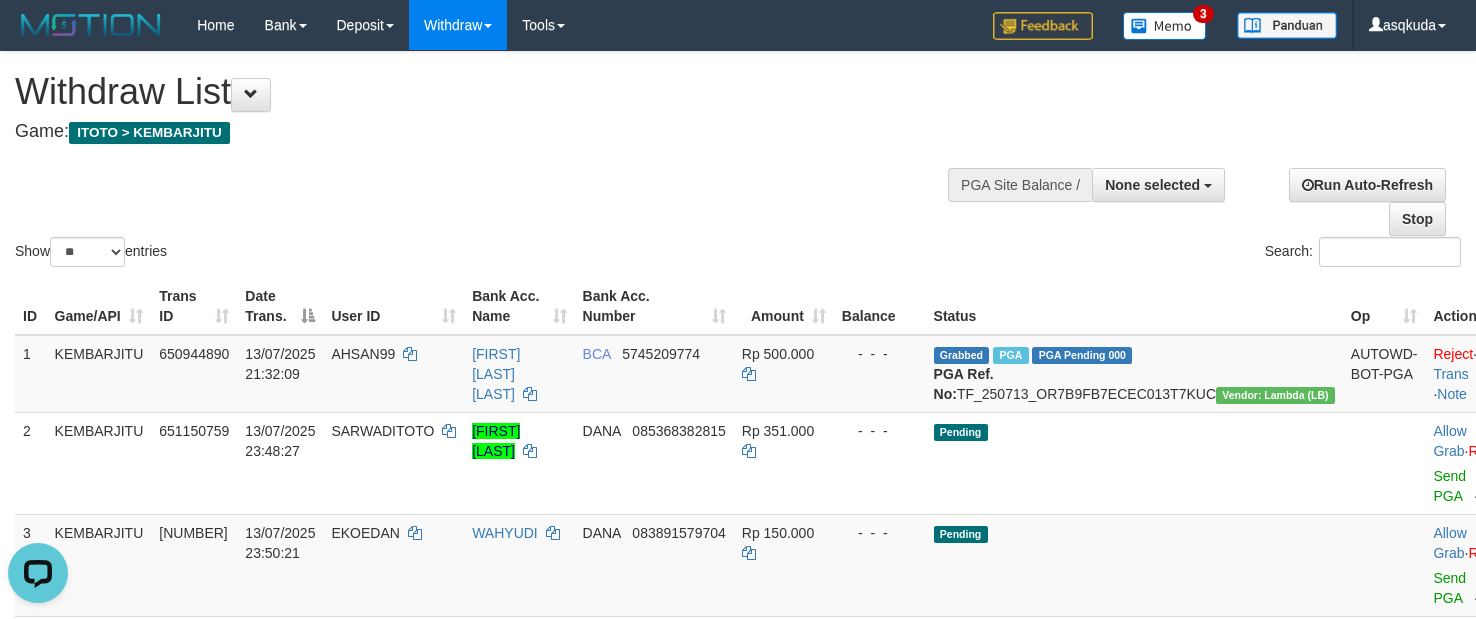 click at bounding box center [738, 152] 